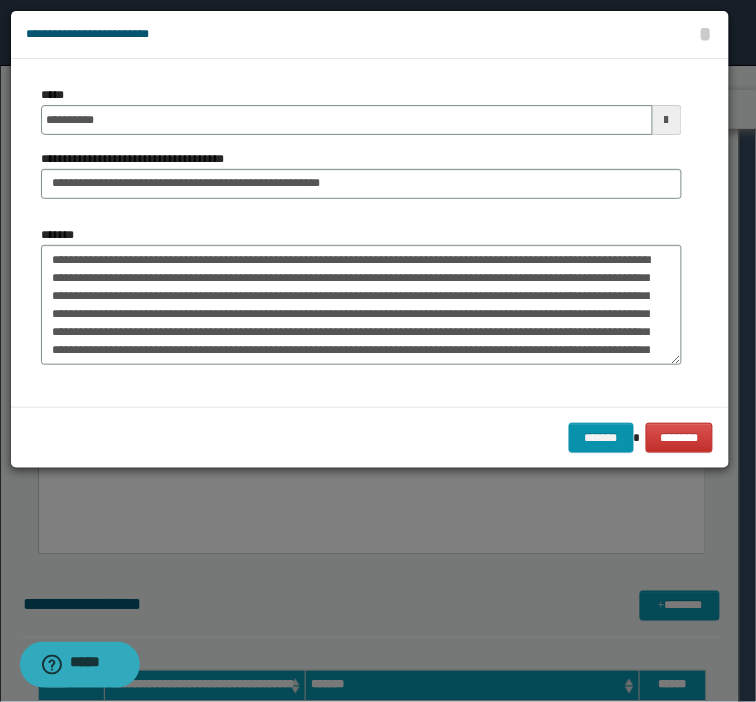 scroll, scrollTop: 0, scrollLeft: 0, axis: both 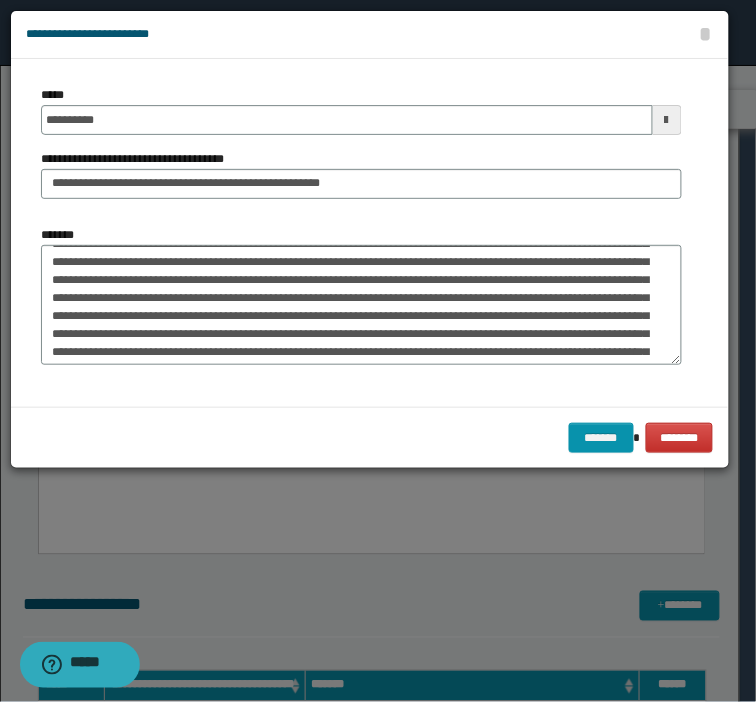 drag, startPoint x: 135, startPoint y: 298, endPoint x: 60, endPoint y: 307, distance: 75.53807 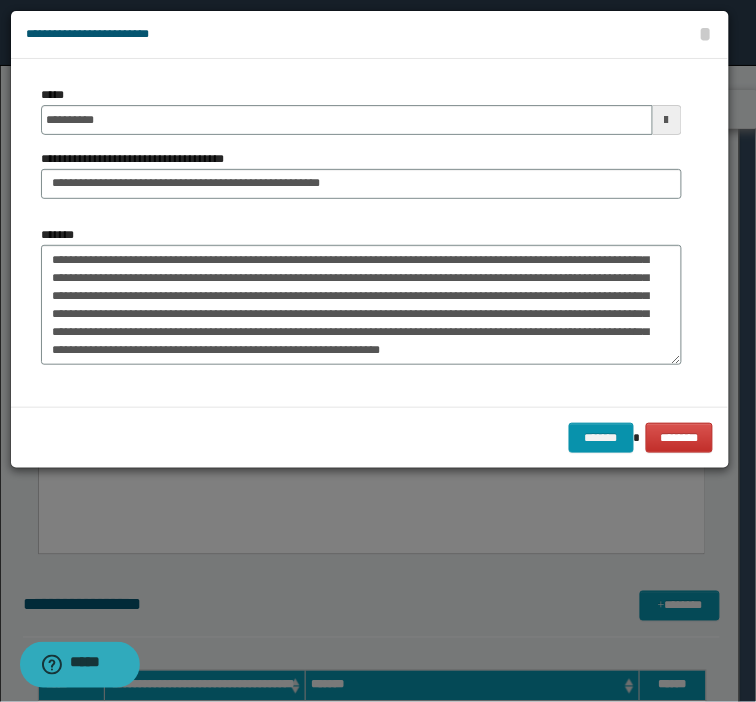 scroll, scrollTop: 143, scrollLeft: 0, axis: vertical 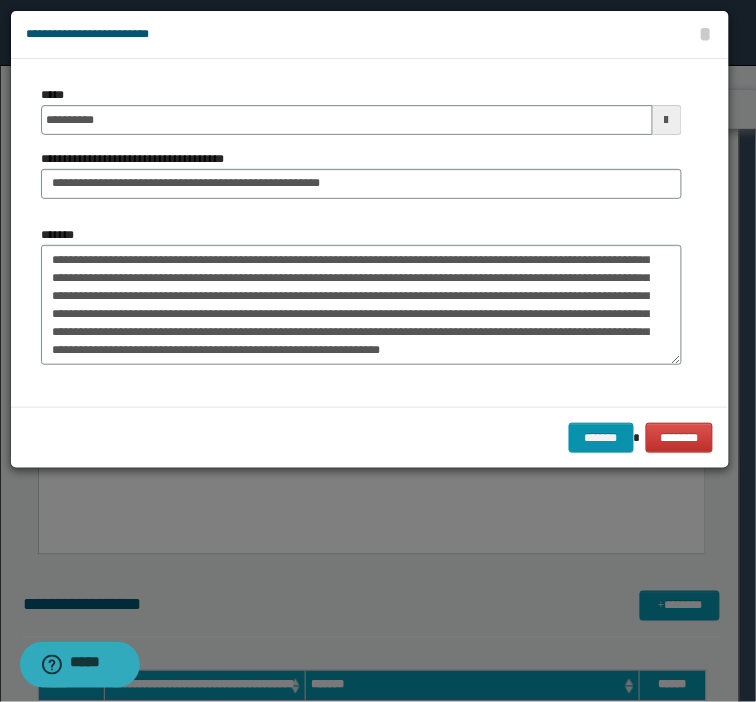 drag, startPoint x: 601, startPoint y: 324, endPoint x: 257, endPoint y: 370, distance: 347.06195 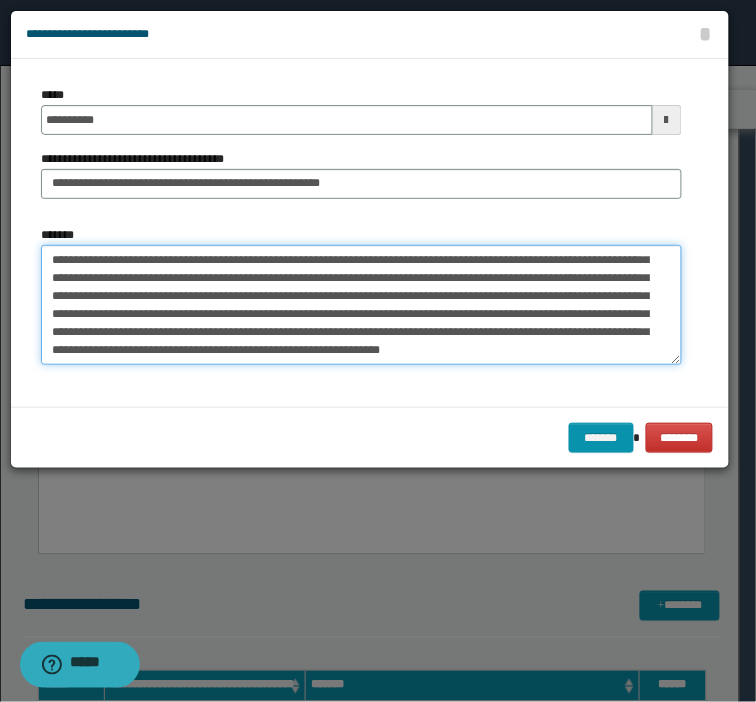click on "*******" at bounding box center [361, 305] 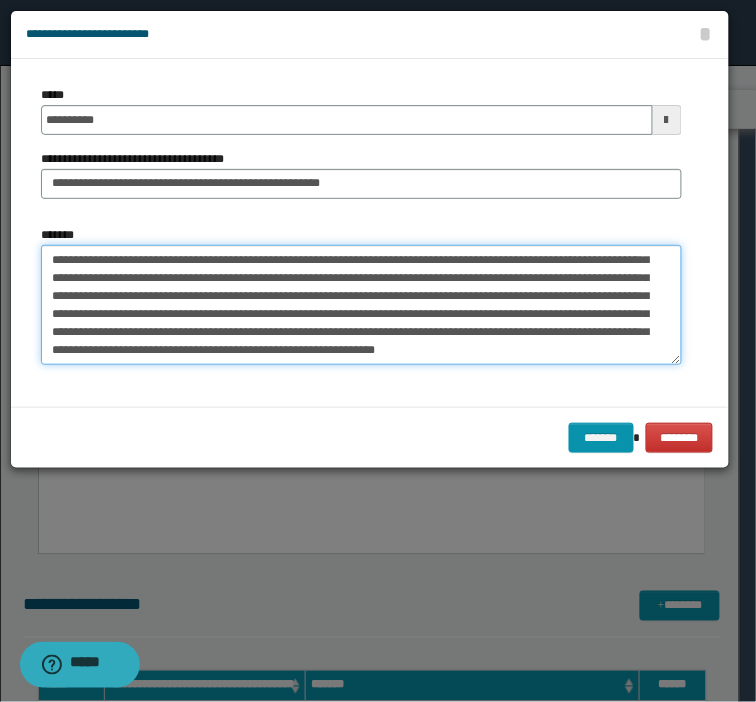 click on "*******" at bounding box center (361, 305) 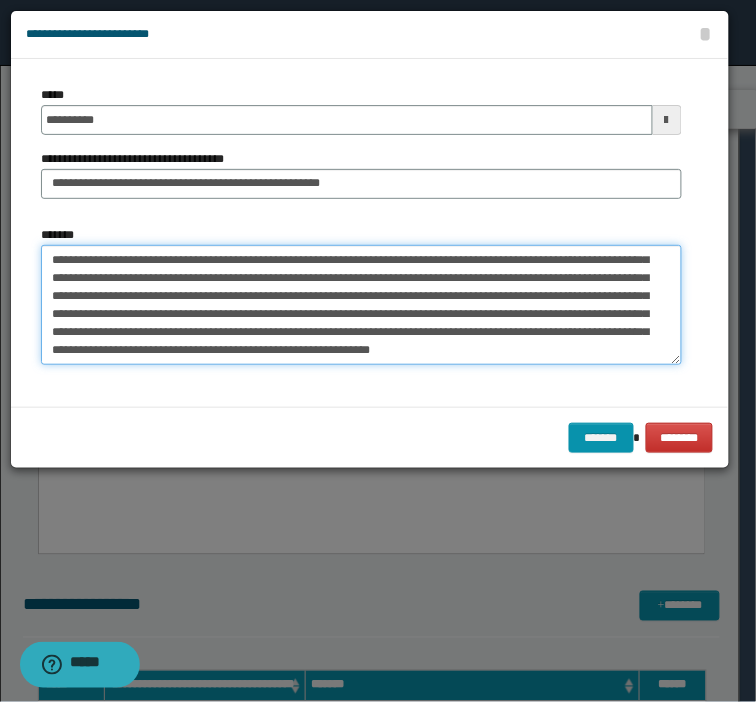 click on "*******" at bounding box center [361, 305] 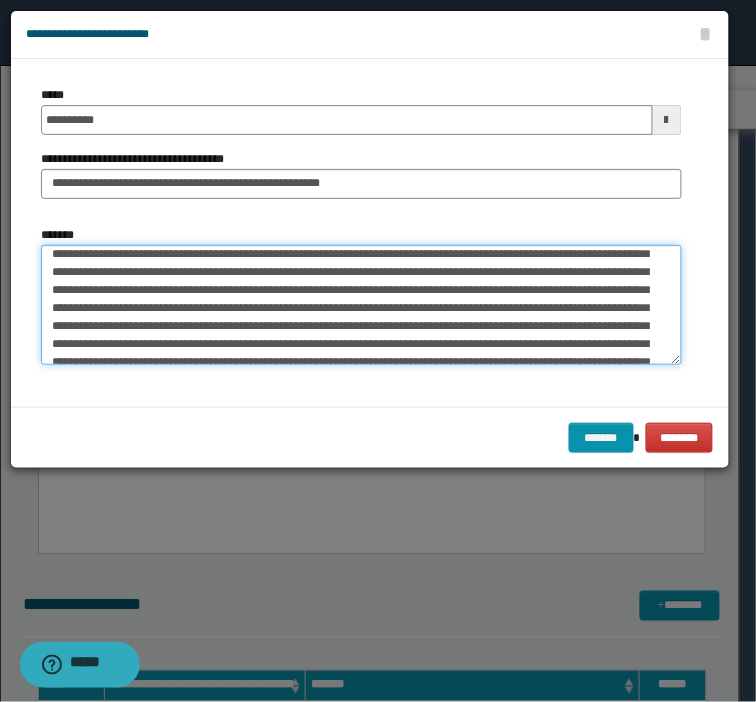 scroll, scrollTop: 74, scrollLeft: 0, axis: vertical 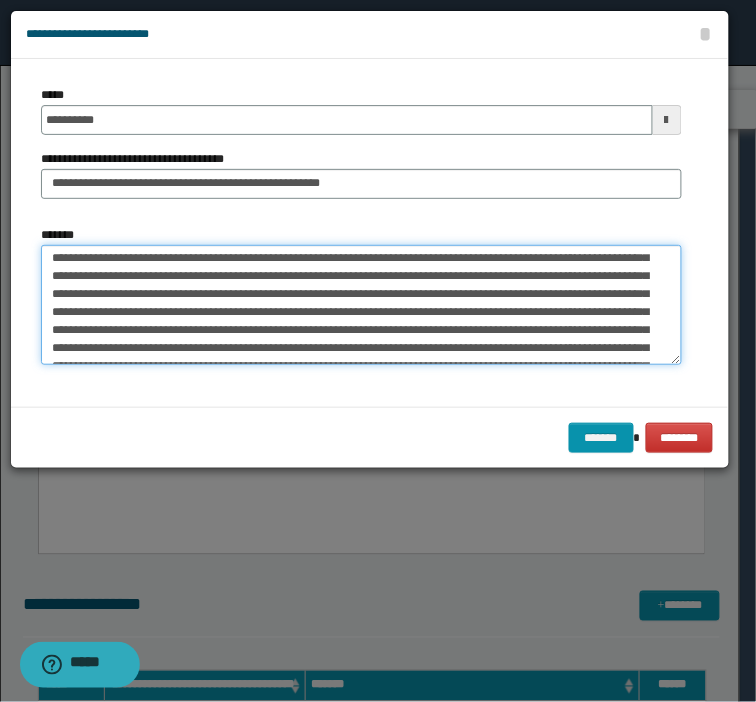 click on "*******" at bounding box center [361, 305] 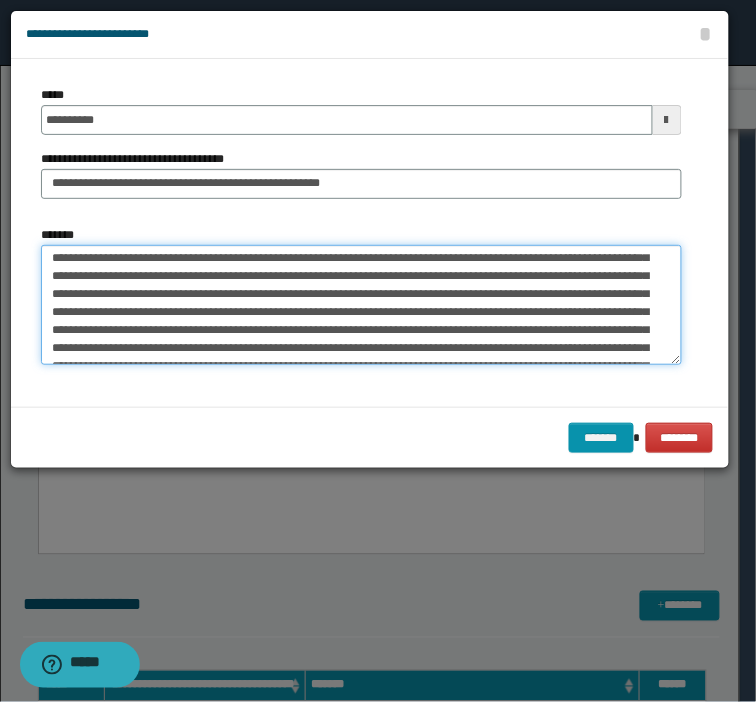 click on "*******" at bounding box center [361, 305] 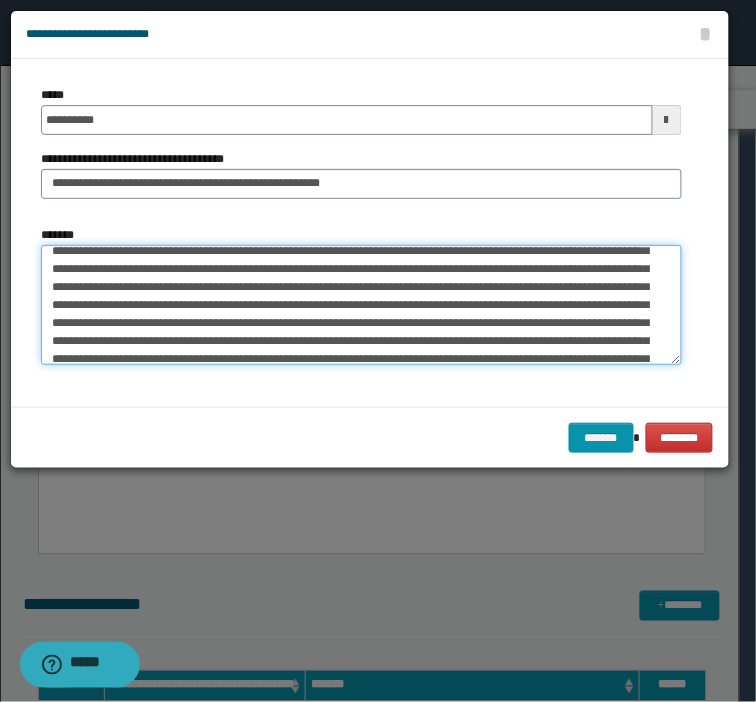 scroll, scrollTop: 0, scrollLeft: 0, axis: both 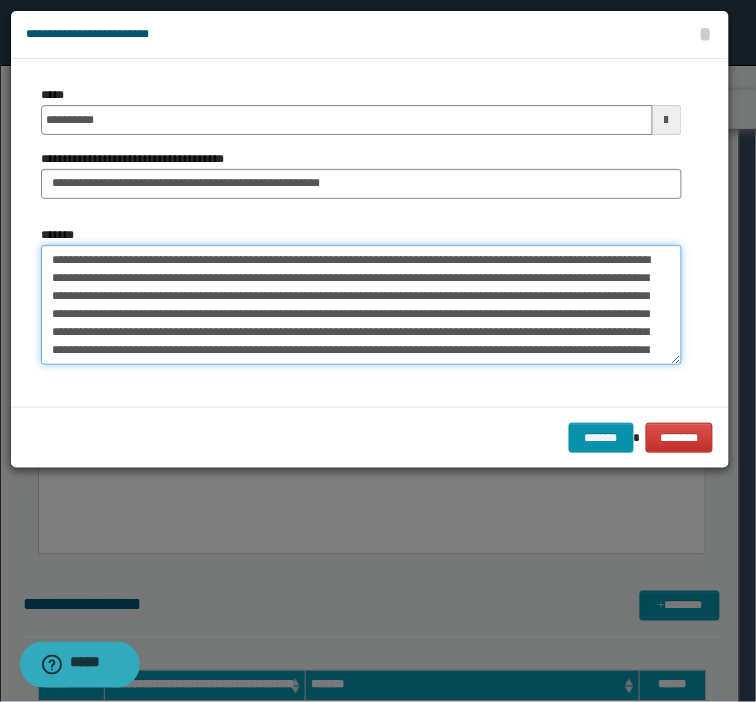click on "*******" at bounding box center [361, 305] 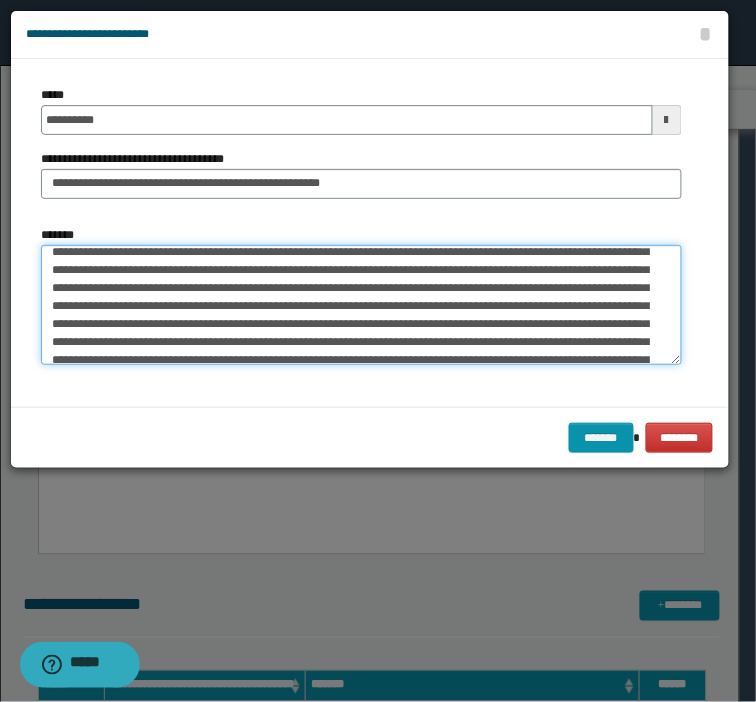 scroll, scrollTop: 143, scrollLeft: 0, axis: vertical 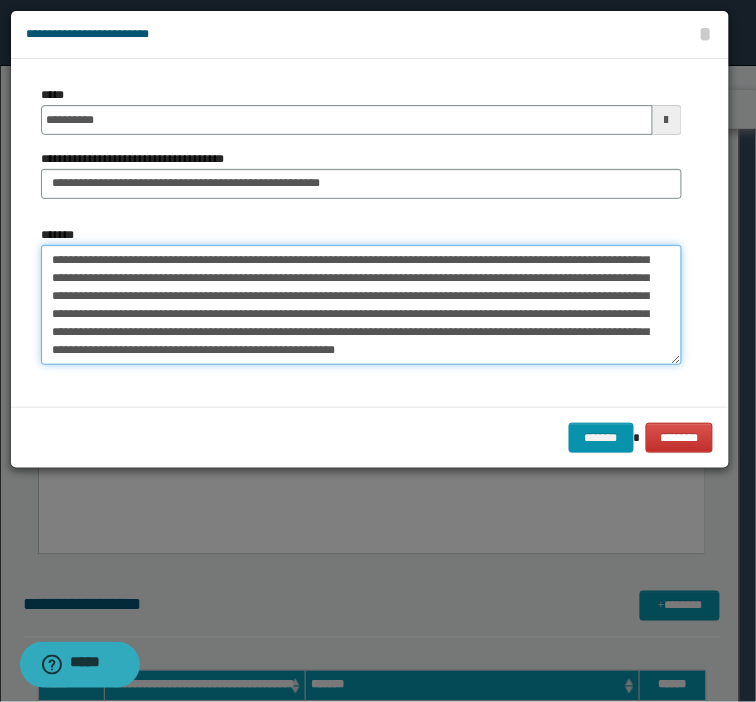 click on "*******" at bounding box center (361, 305) 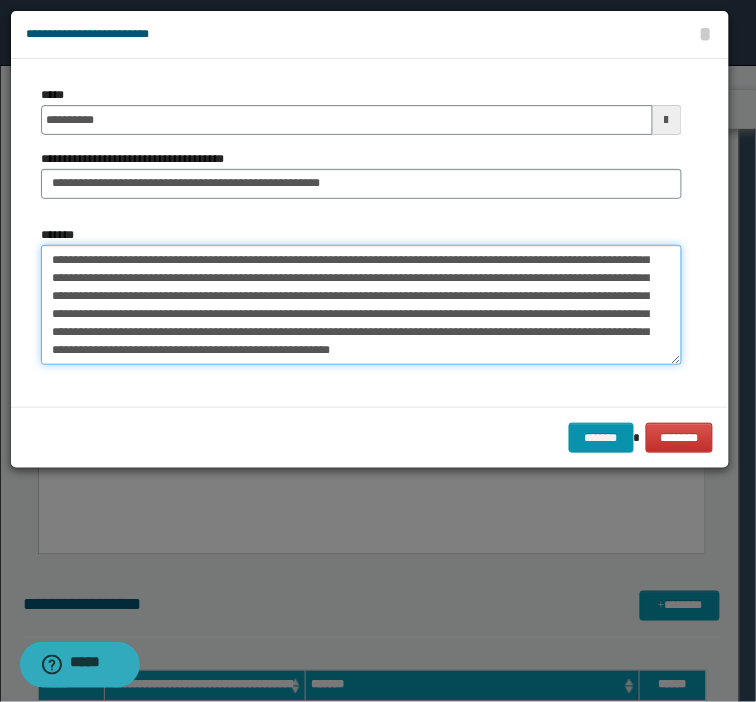 scroll, scrollTop: 125, scrollLeft: 0, axis: vertical 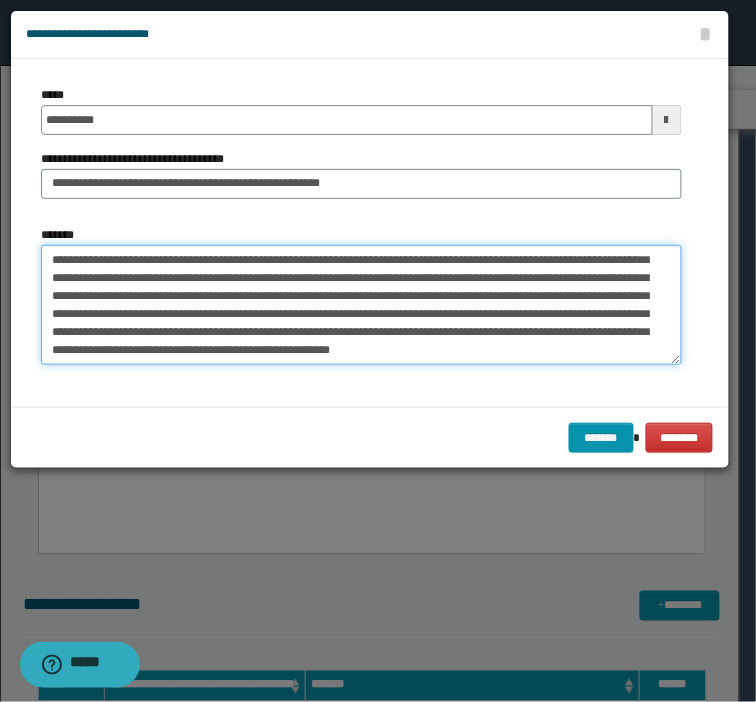 click on "*******" at bounding box center (361, 305) 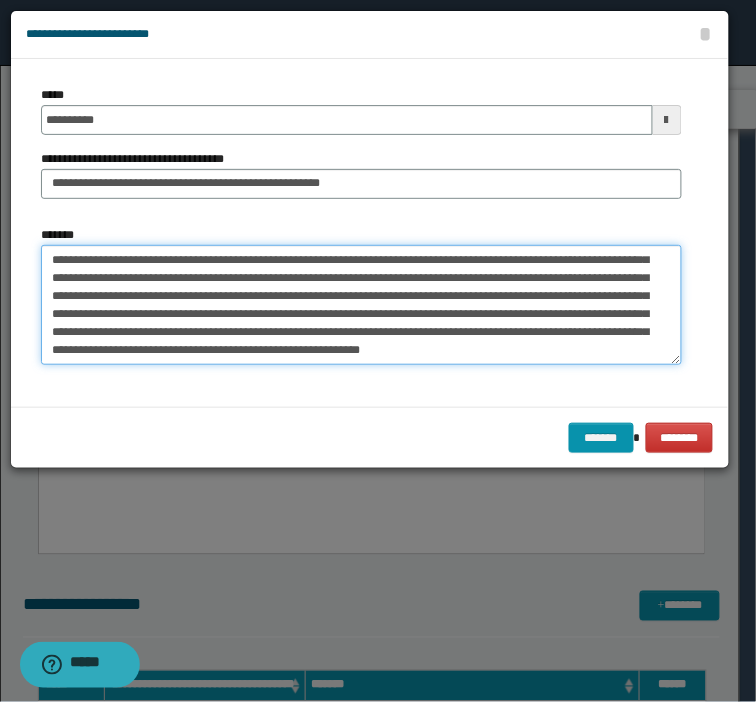 paste on "**********" 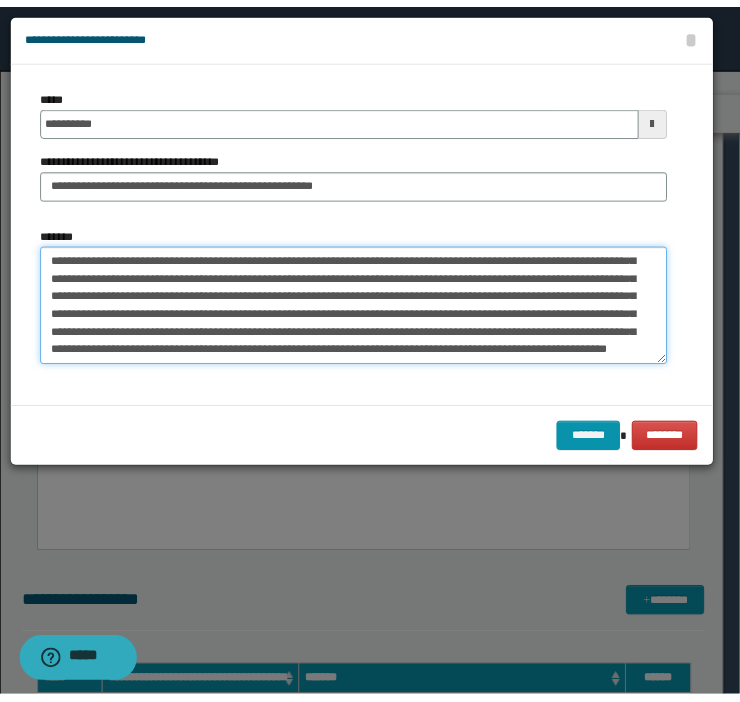 scroll, scrollTop: 143, scrollLeft: 0, axis: vertical 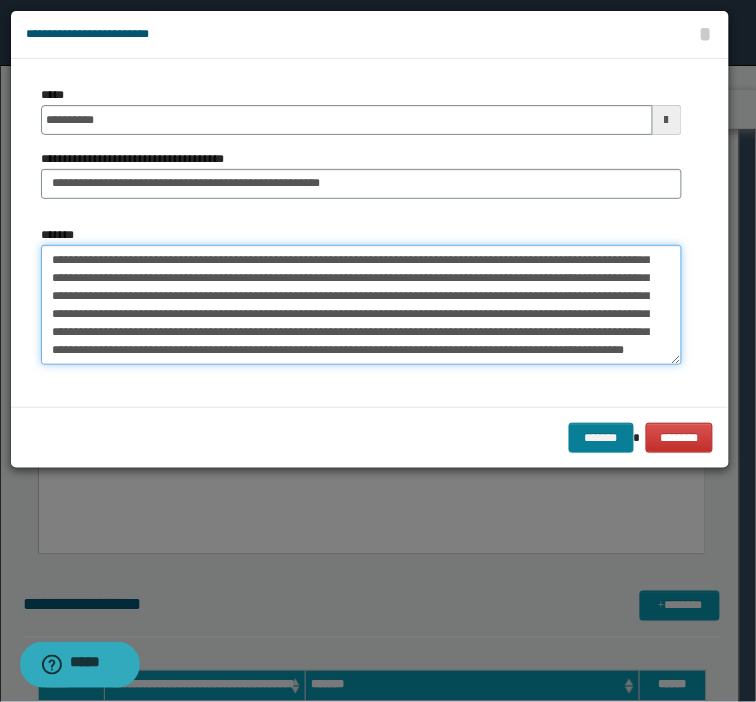 type on "**********" 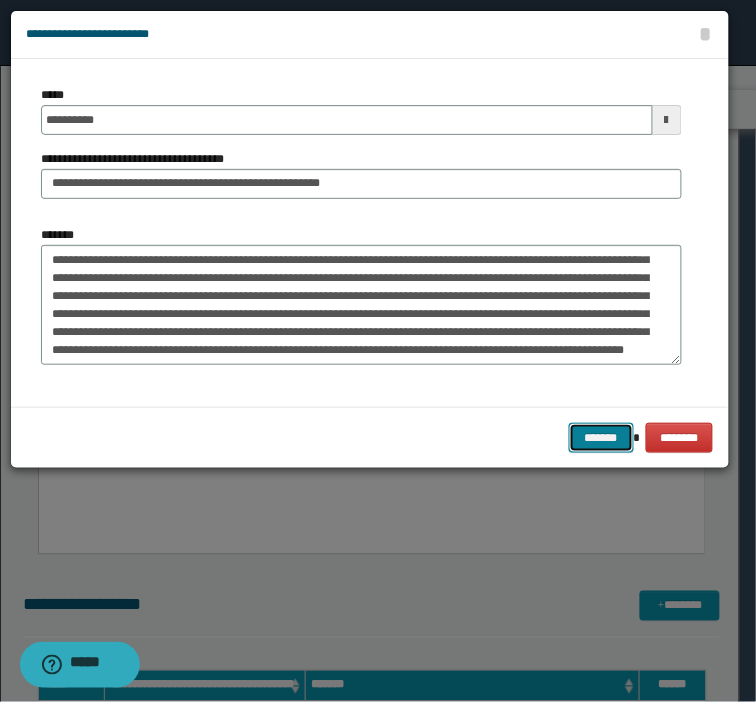 click on "*******" at bounding box center (601, 438) 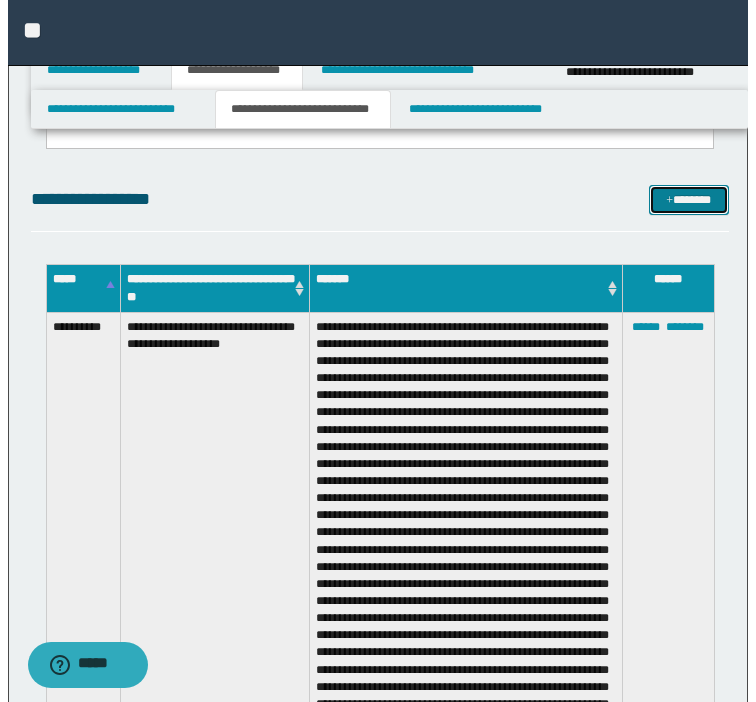 scroll, scrollTop: 834, scrollLeft: 0, axis: vertical 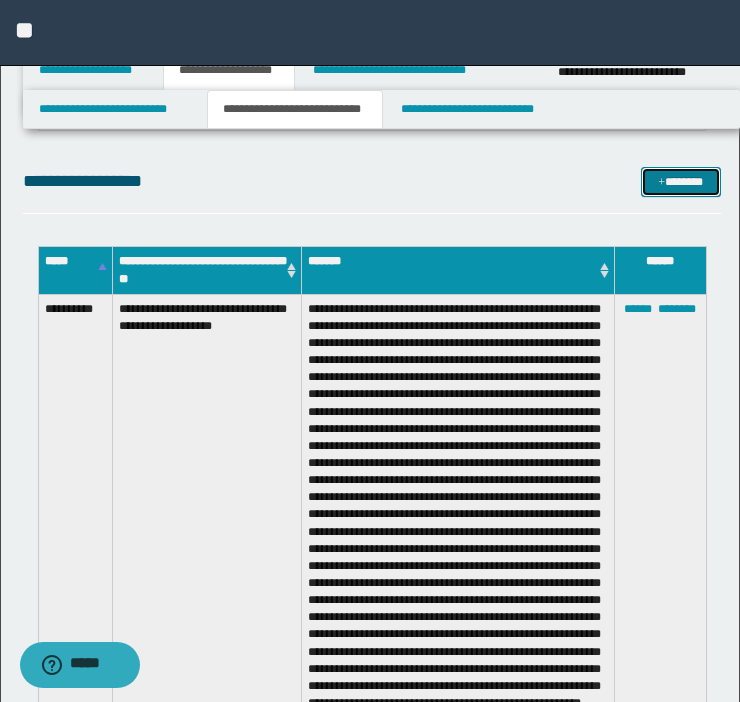 click on "*******" at bounding box center [681, 182] 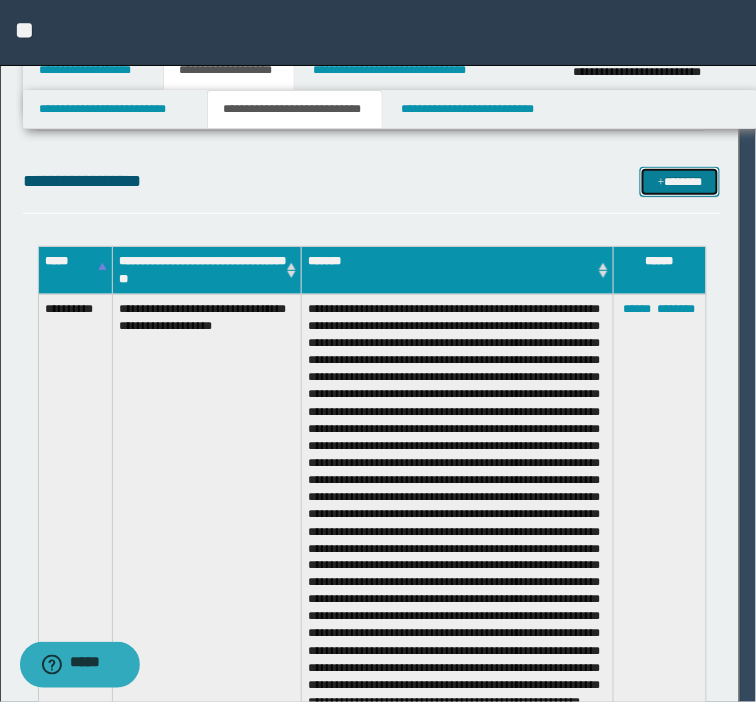 scroll, scrollTop: 0, scrollLeft: 0, axis: both 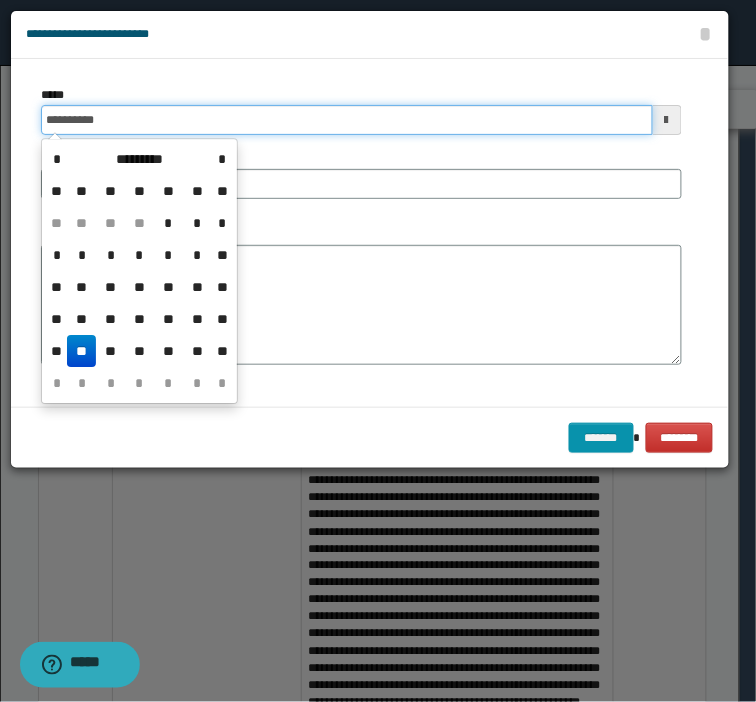 click on "**********" at bounding box center [347, 120] 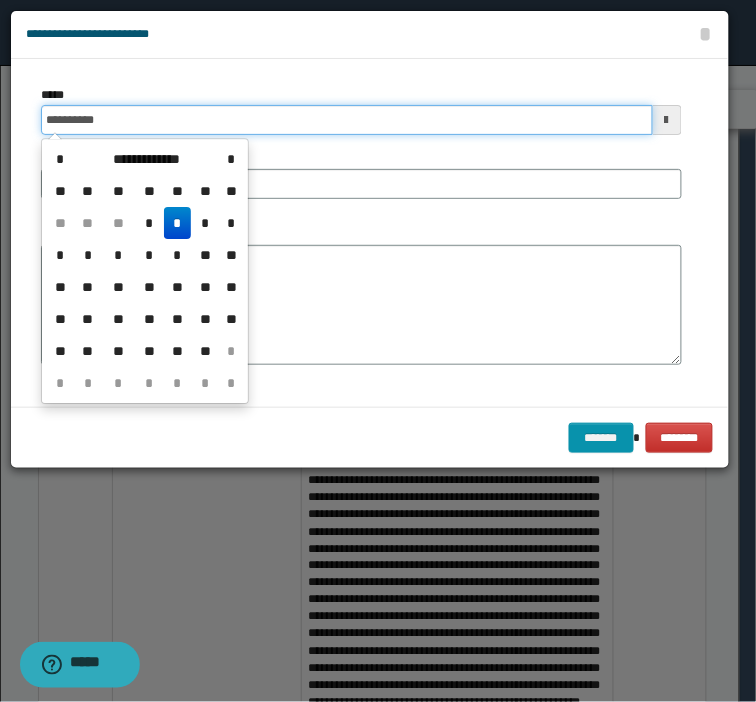 type on "**********" 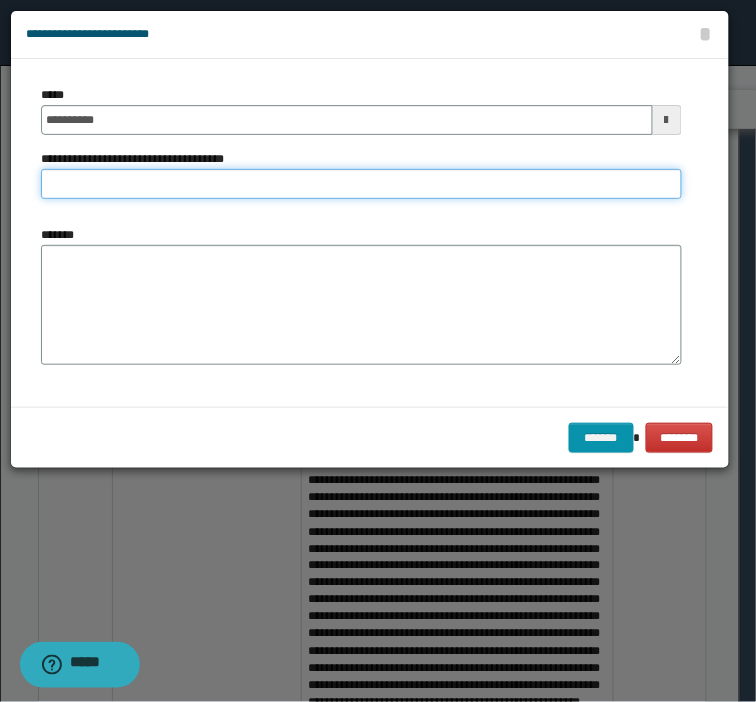 type on "*" 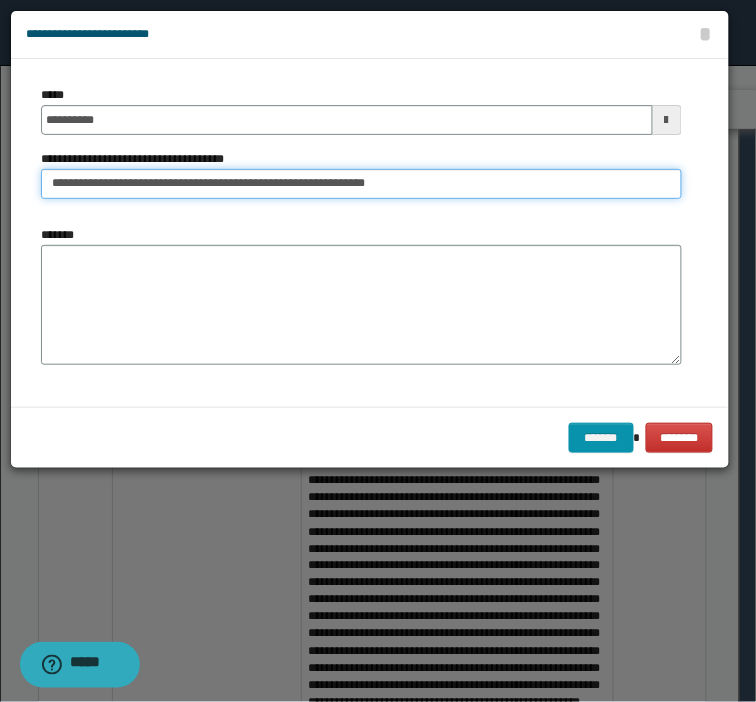 type on "**********" 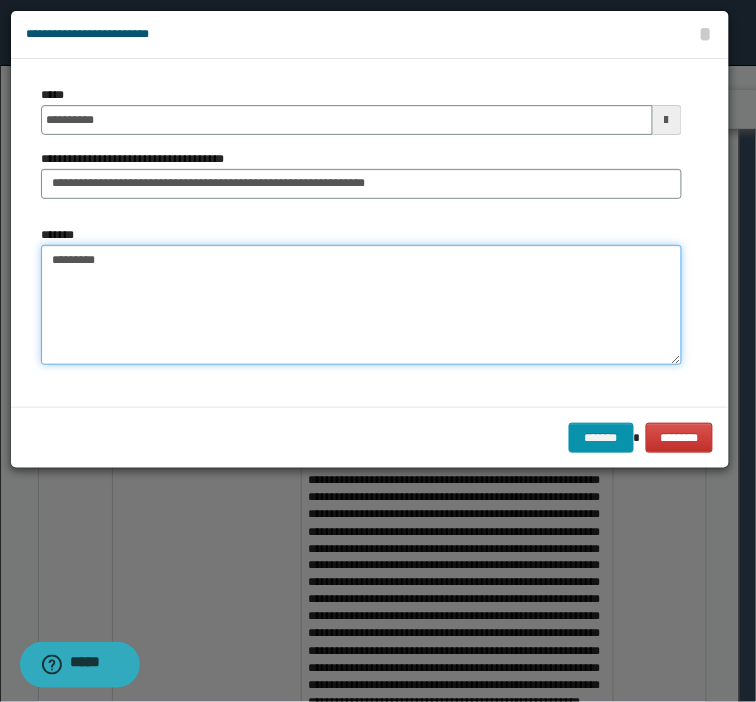 paste on "**********" 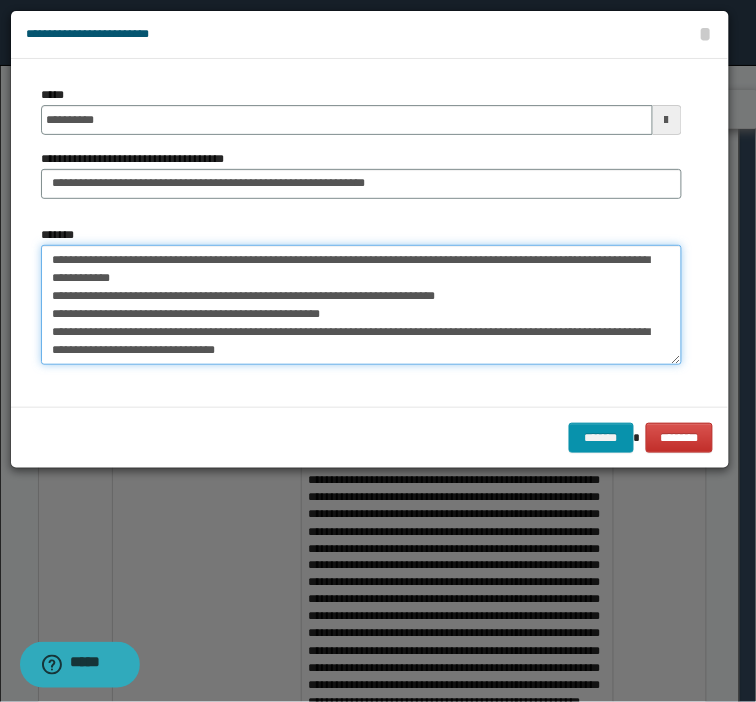 scroll, scrollTop: 211, scrollLeft: 0, axis: vertical 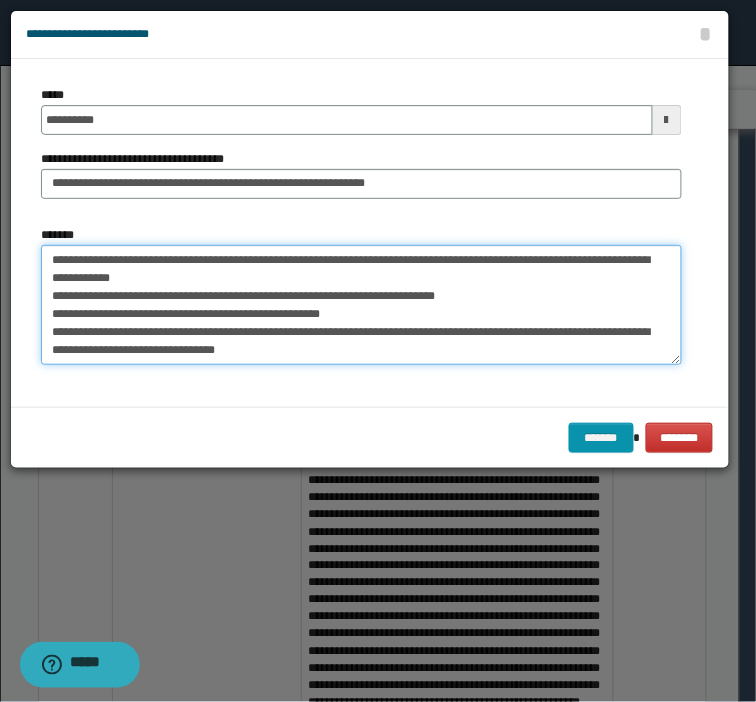 click on "*******" at bounding box center (361, 305) 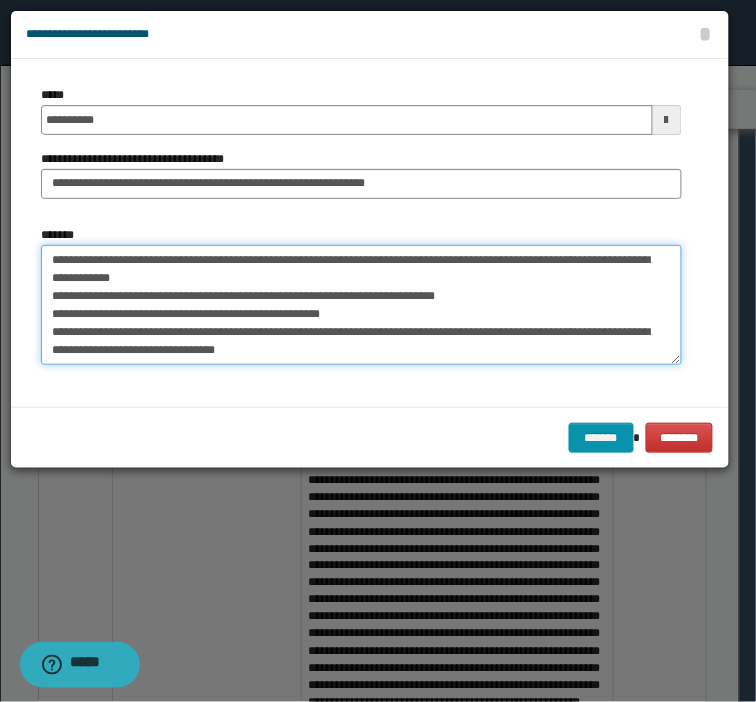 click on "*******" at bounding box center [361, 305] 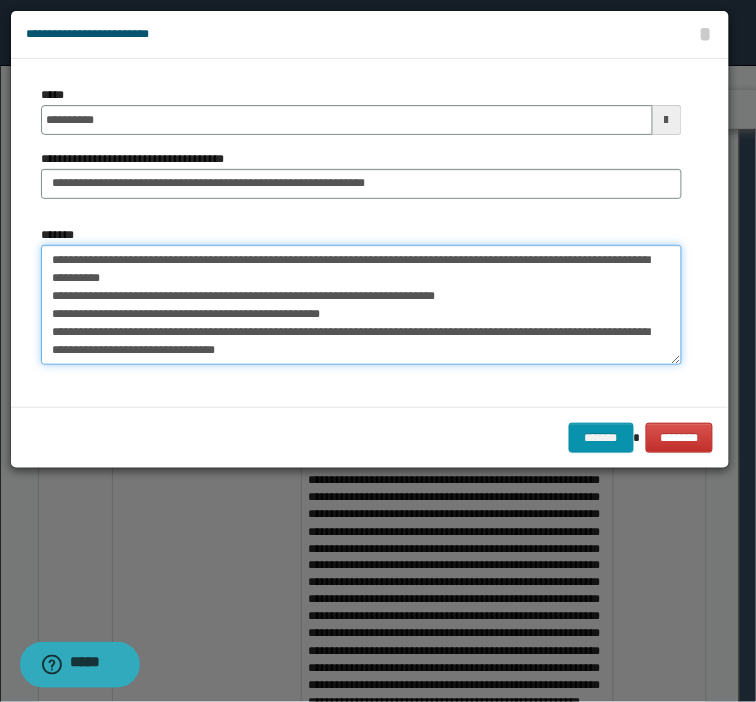 click on "*******" at bounding box center (361, 305) 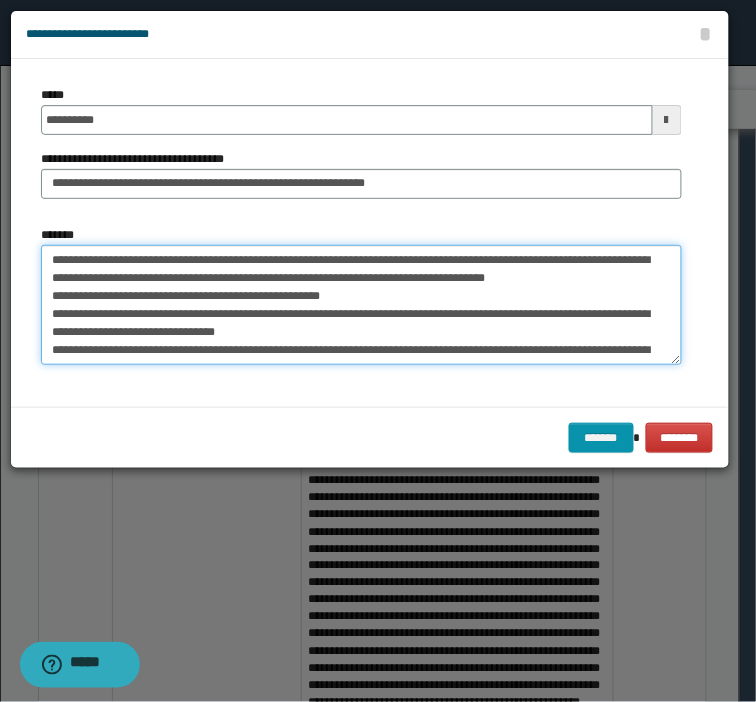 click on "*******" at bounding box center (361, 305) 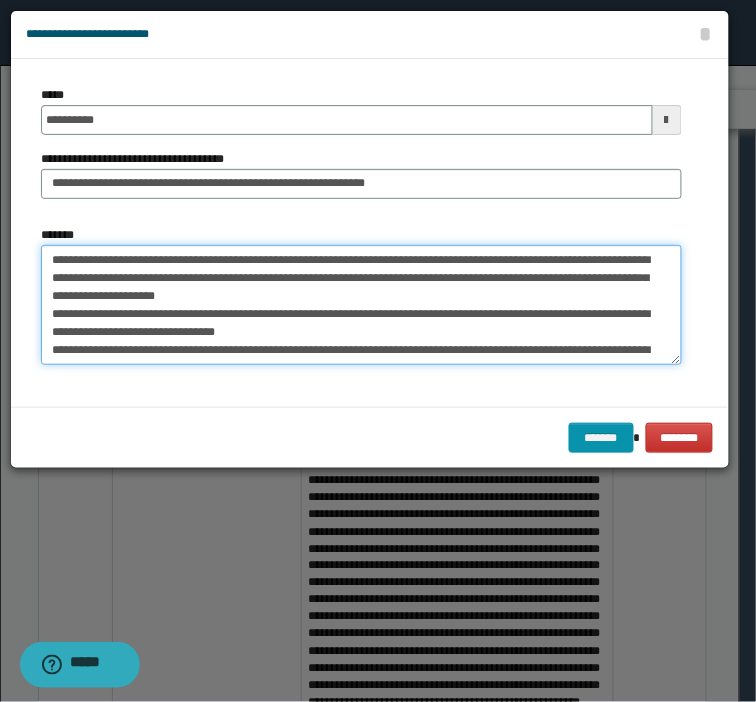 click on "*******" at bounding box center (361, 305) 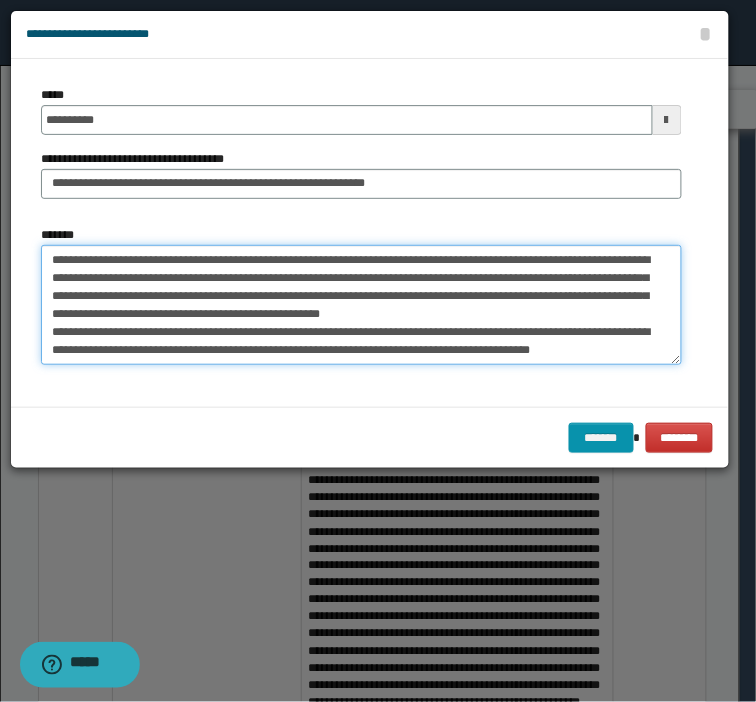 click on "*******" at bounding box center [361, 305] 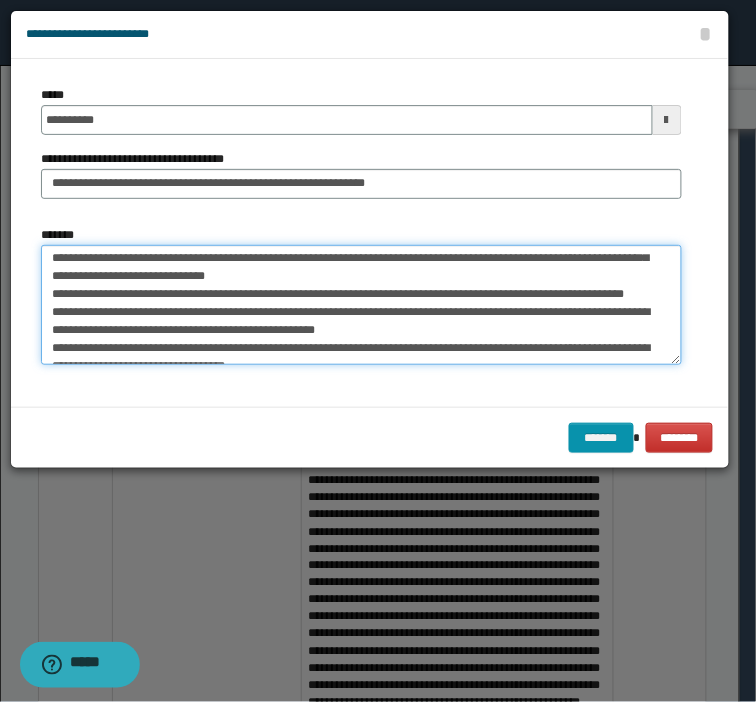scroll, scrollTop: 30, scrollLeft: 0, axis: vertical 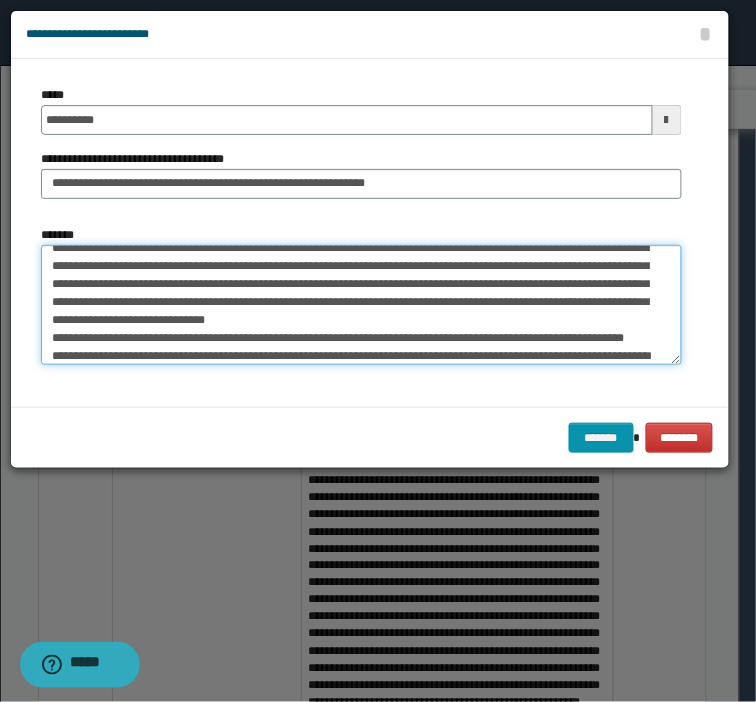 click on "*******" at bounding box center [361, 305] 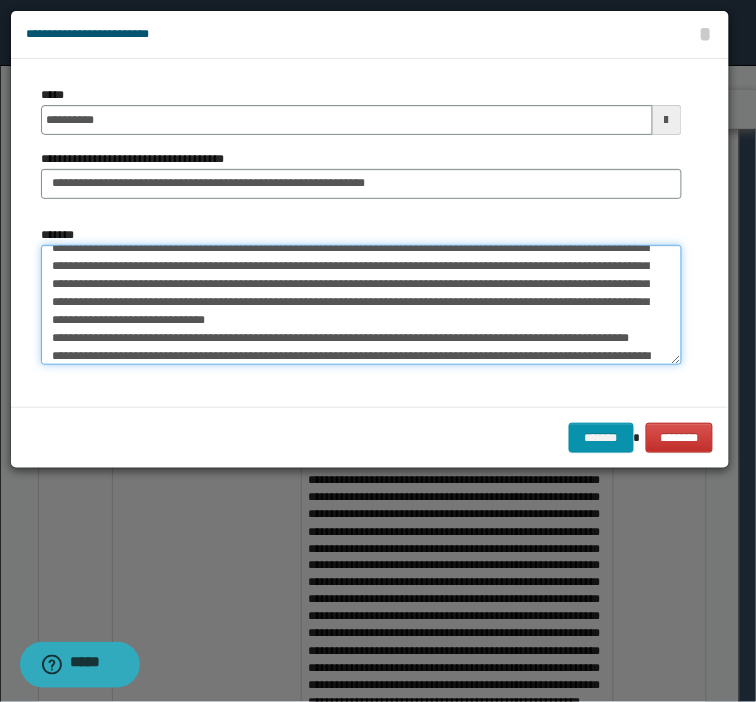 click on "*******" at bounding box center (361, 305) 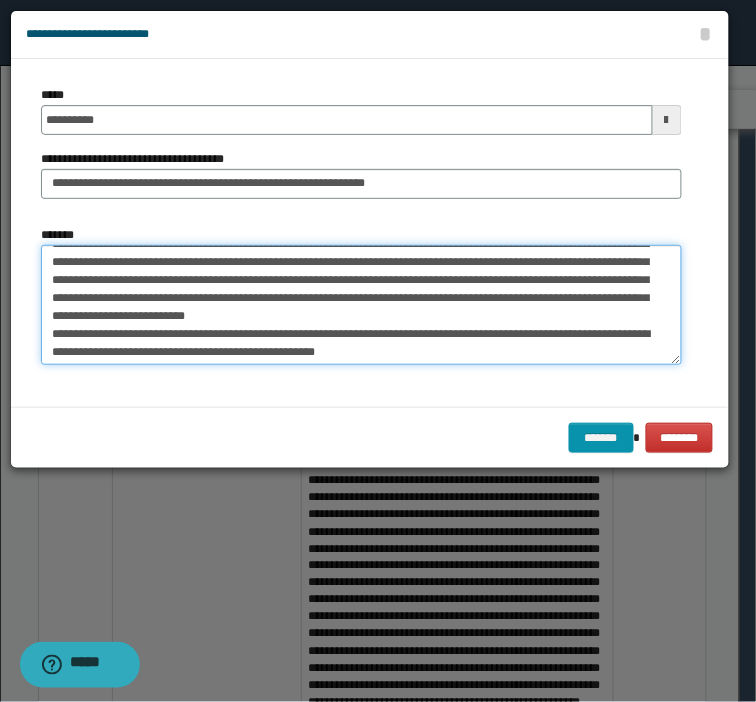 scroll, scrollTop: 55, scrollLeft: 0, axis: vertical 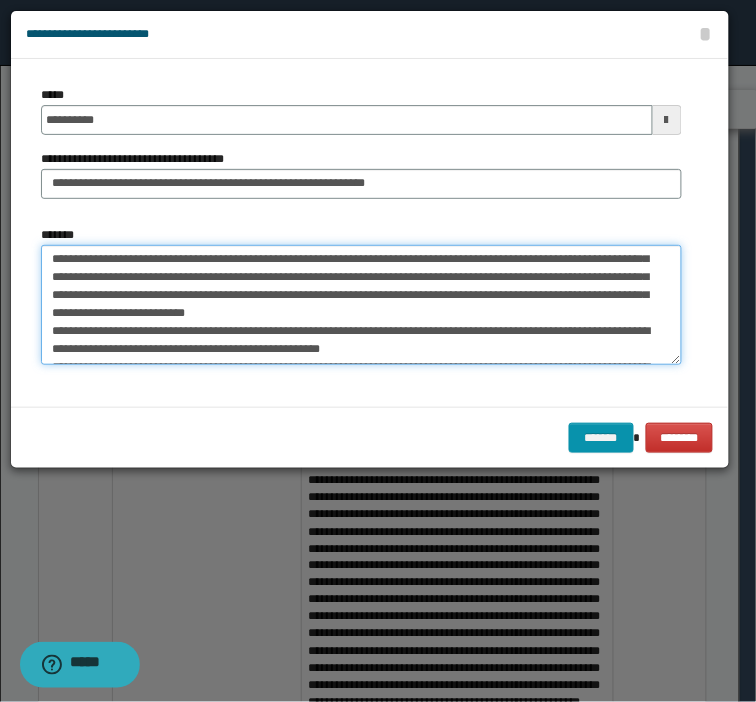 click on "*******" at bounding box center [361, 305] 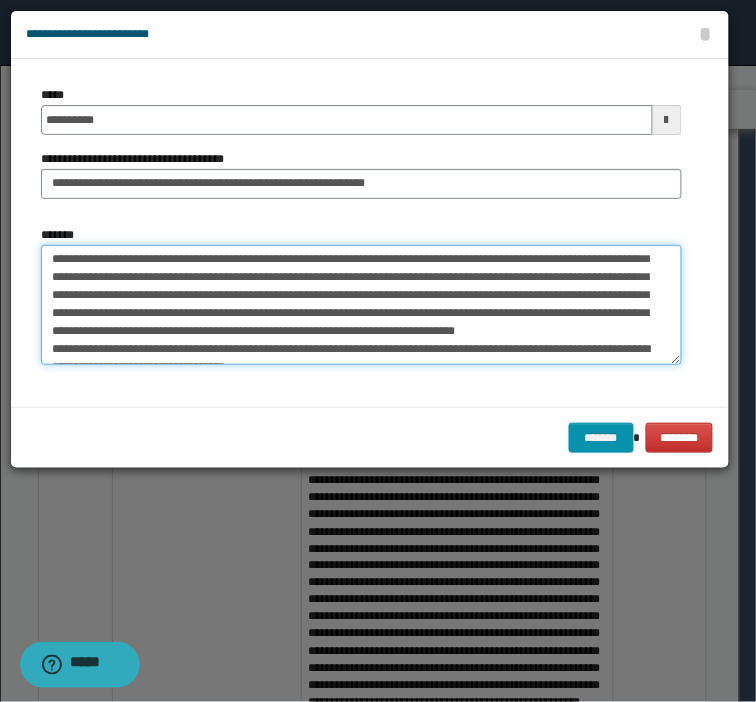 scroll, scrollTop: 37, scrollLeft: 0, axis: vertical 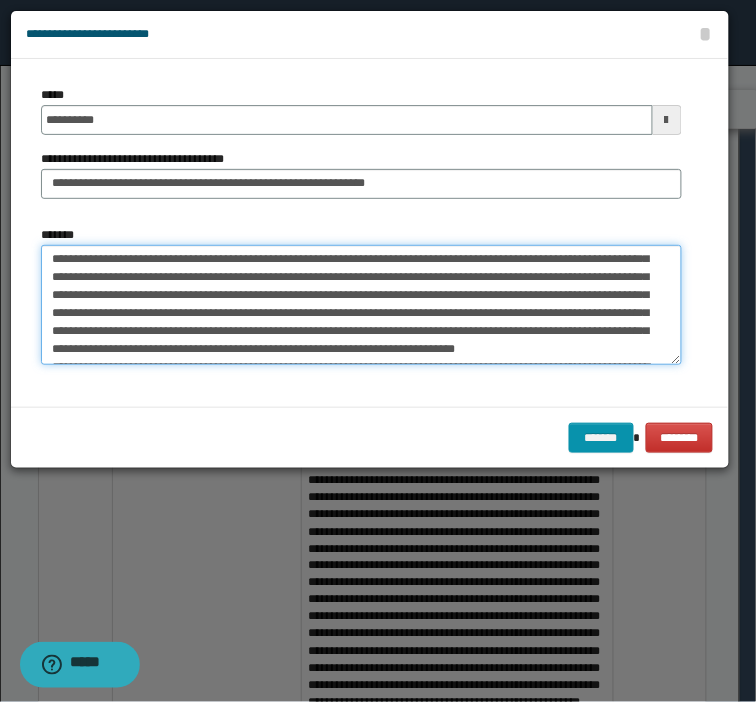click on "*******" at bounding box center (361, 305) 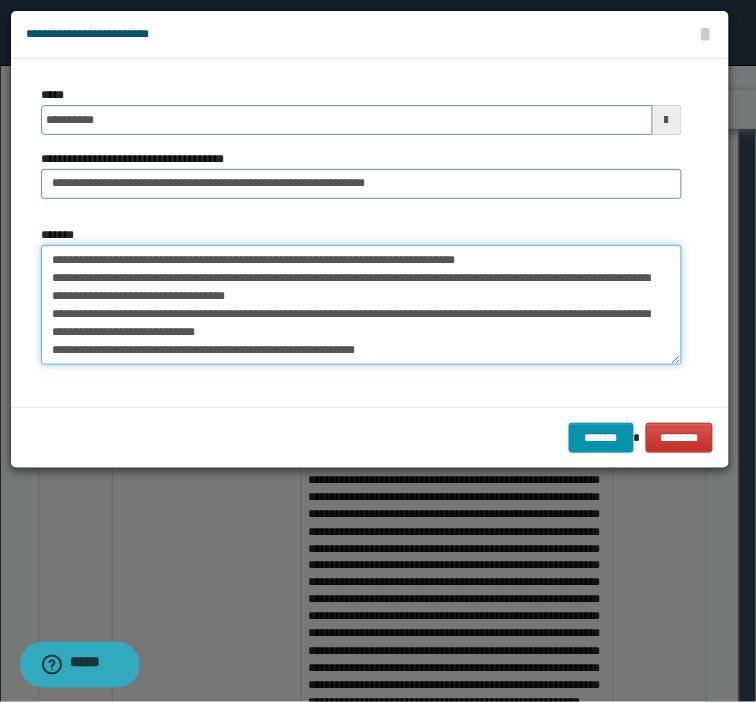 scroll, scrollTop: 162, scrollLeft: 0, axis: vertical 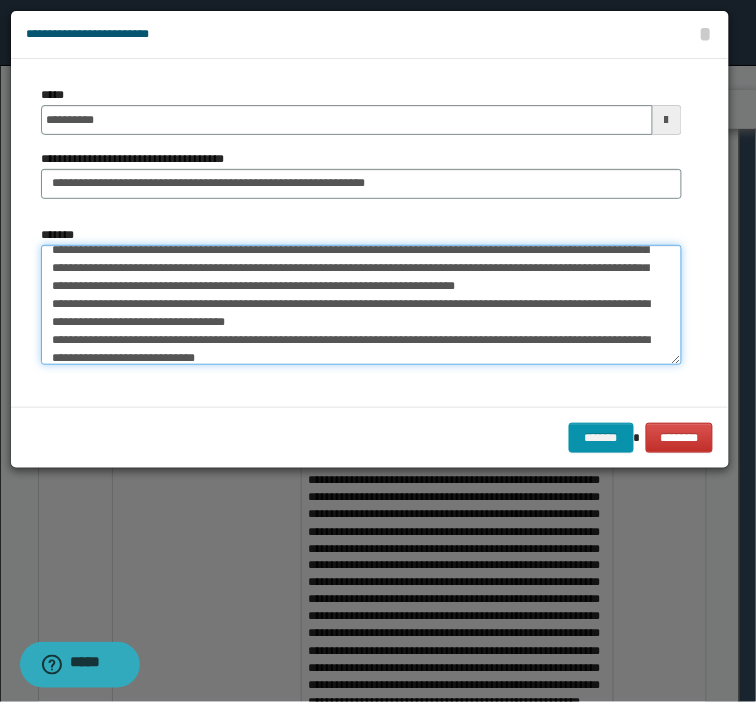drag, startPoint x: 60, startPoint y: 258, endPoint x: 125, endPoint y: 334, distance: 100.005 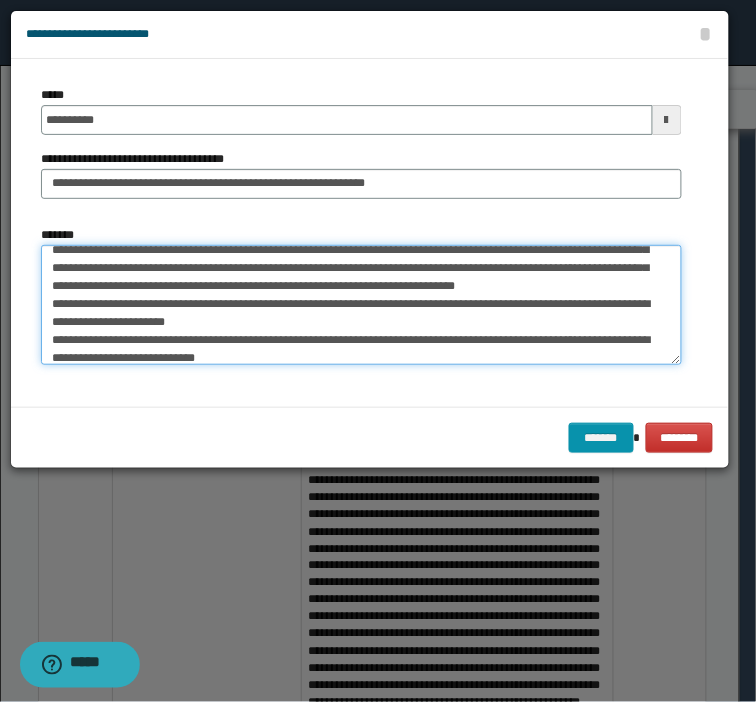 click on "*******" at bounding box center [361, 305] 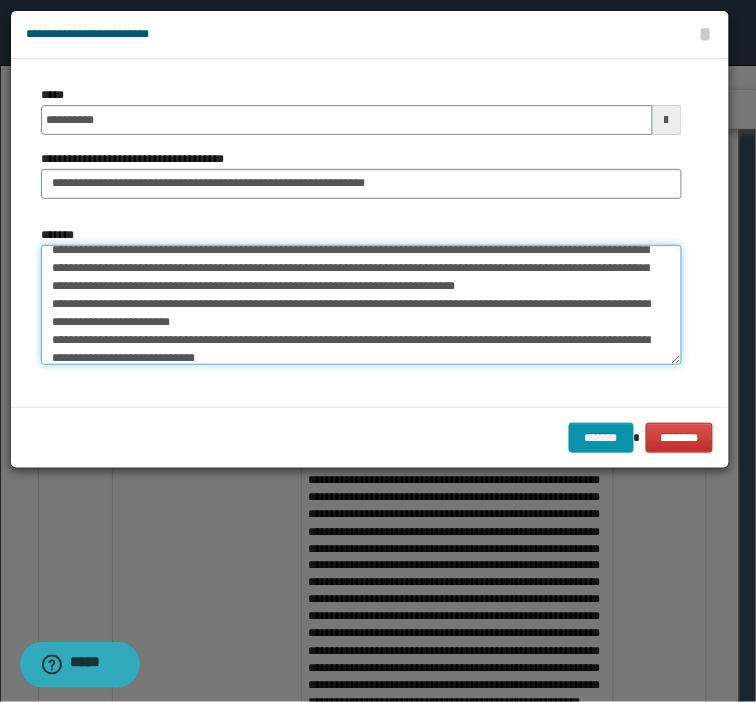 click on "*******" at bounding box center [361, 305] 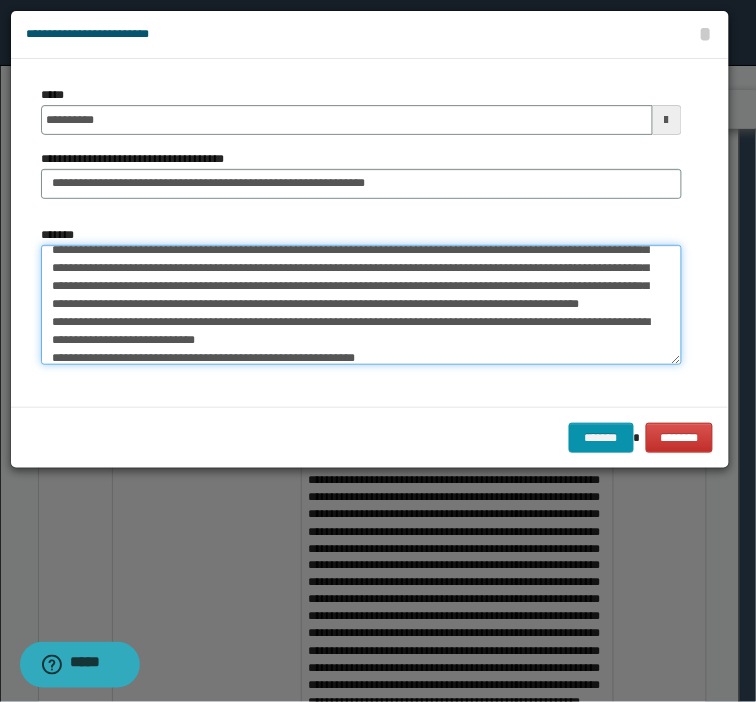 scroll, scrollTop: 82, scrollLeft: 0, axis: vertical 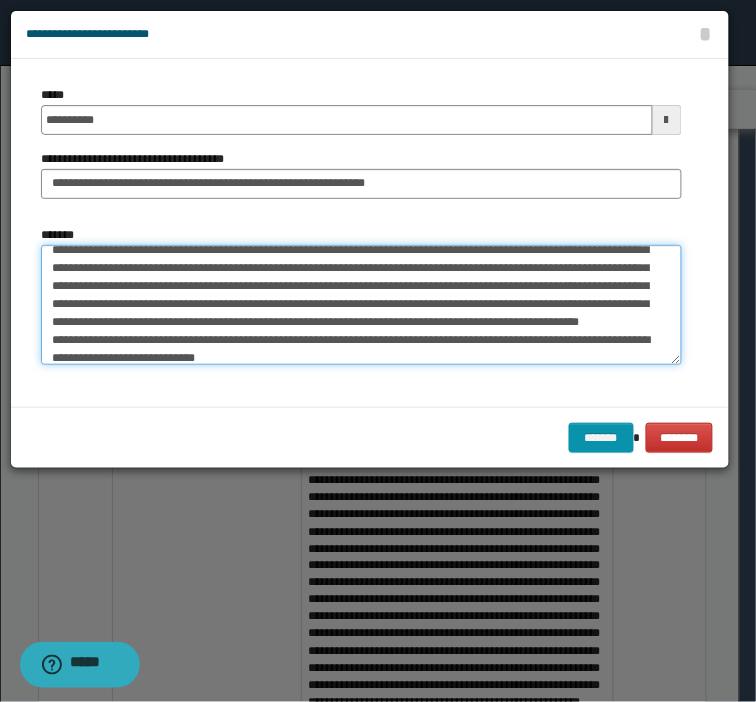 click on "*******" at bounding box center (361, 305) 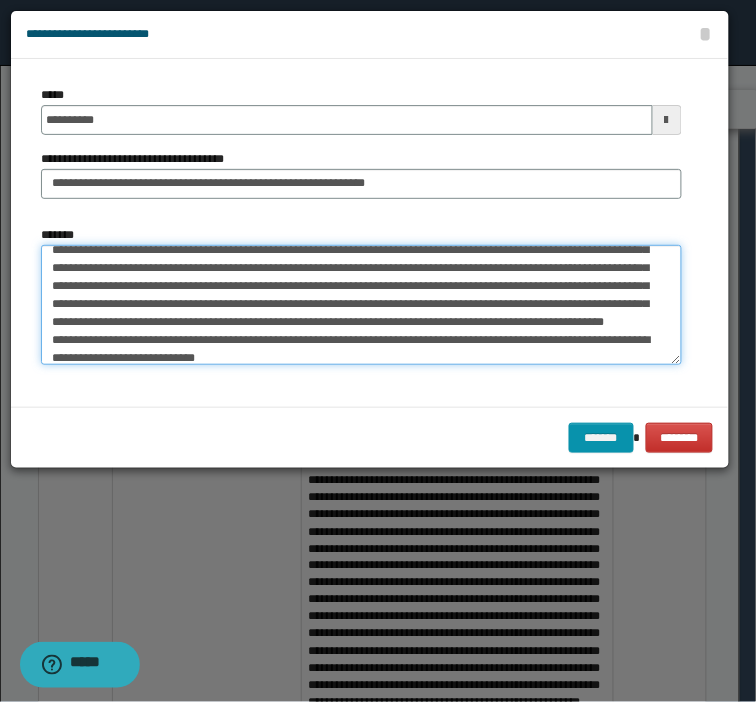 paste on "**********" 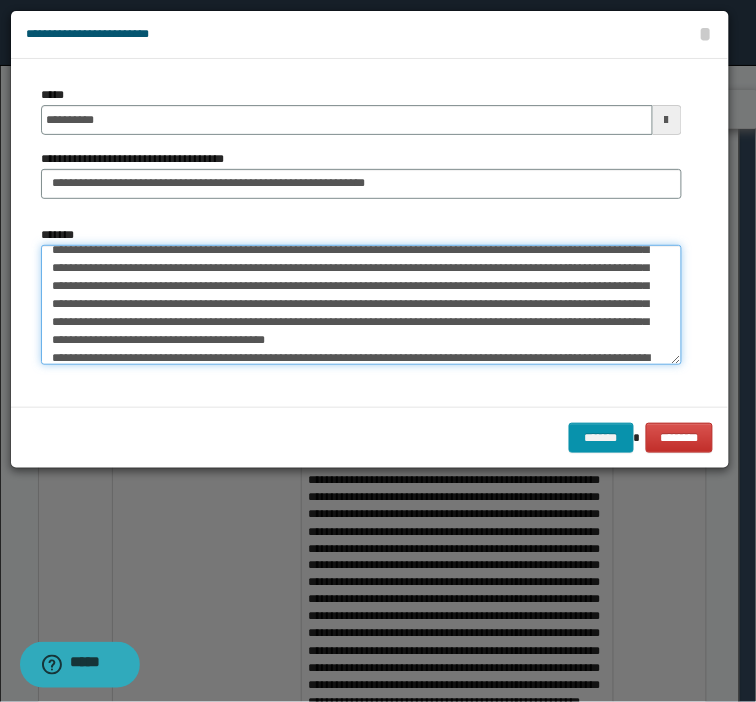 scroll, scrollTop: 84, scrollLeft: 0, axis: vertical 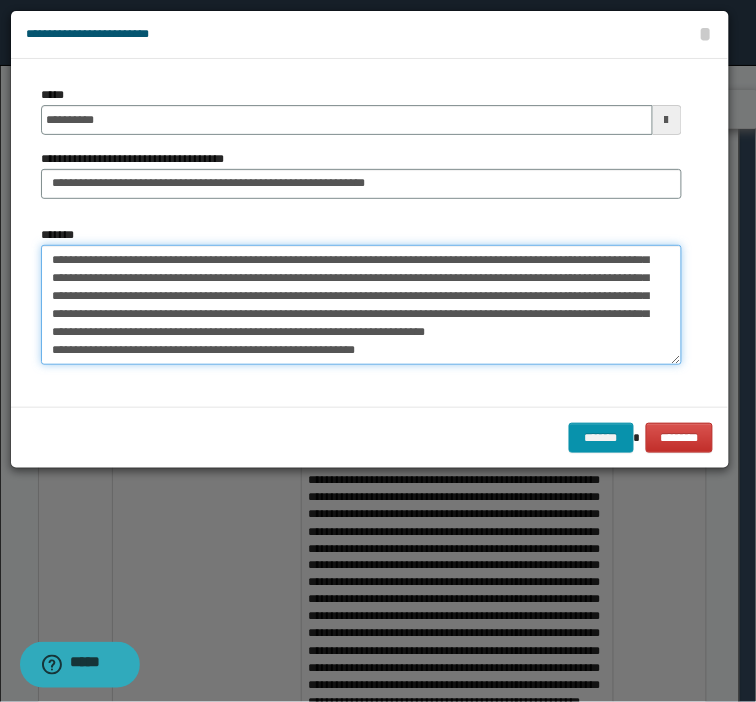 click on "*******" at bounding box center (361, 305) 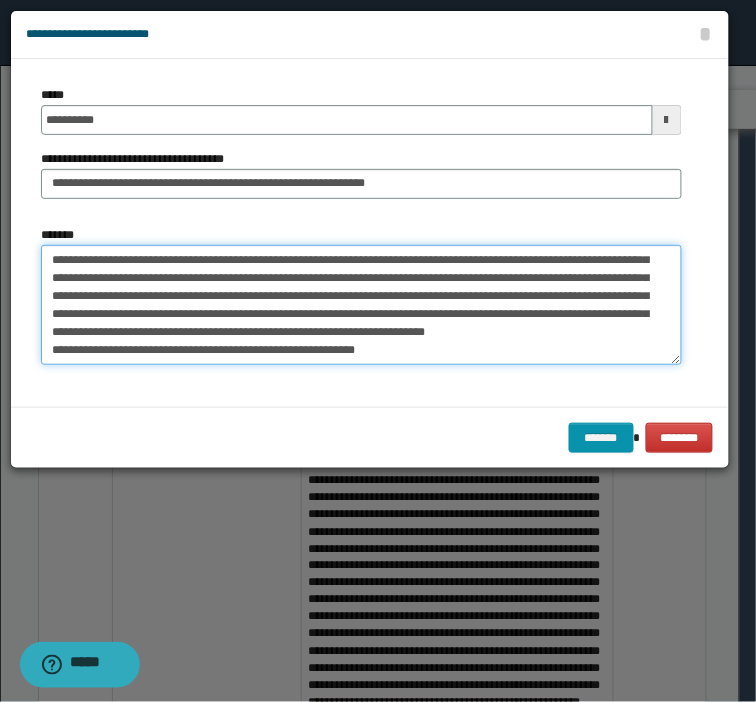 click on "*******" at bounding box center (361, 305) 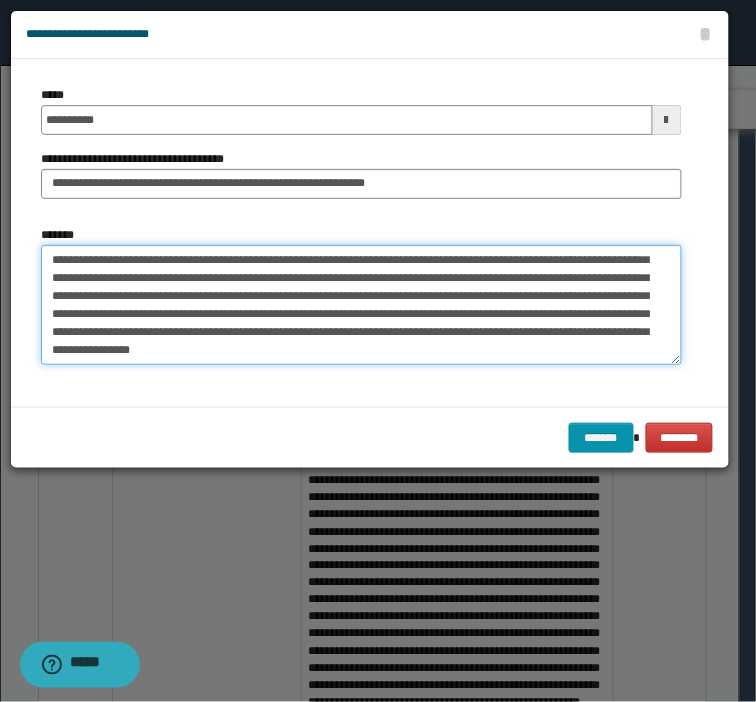 scroll, scrollTop: 111, scrollLeft: 0, axis: vertical 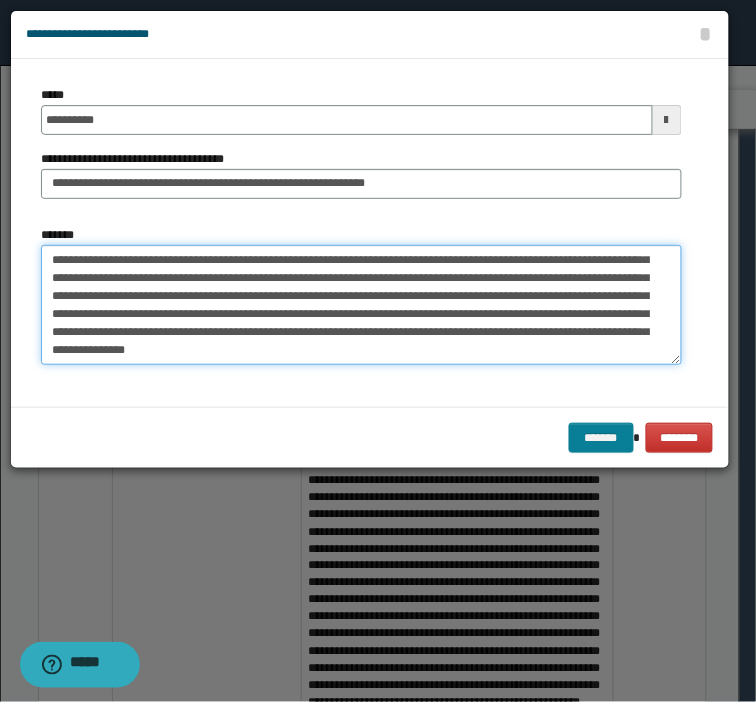 type on "**********" 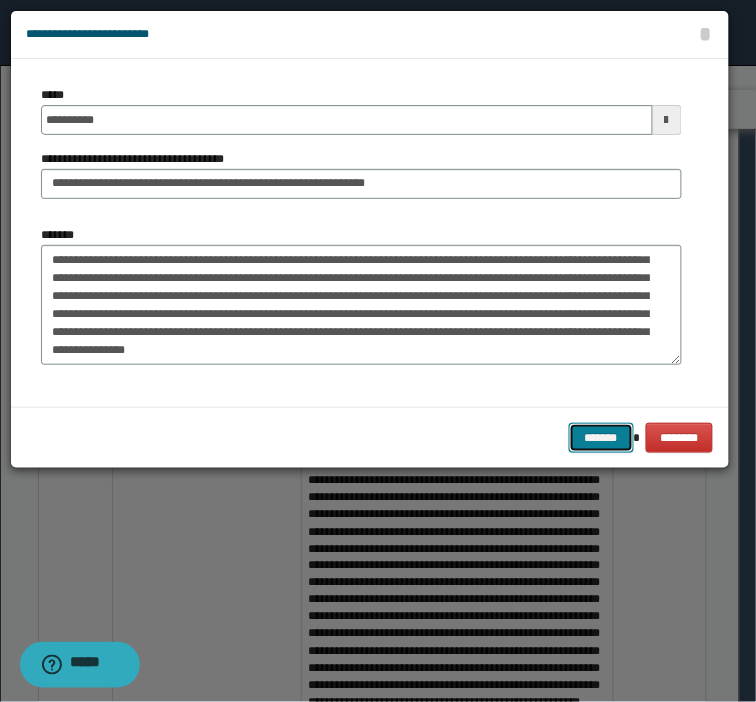click on "*******" at bounding box center [601, 438] 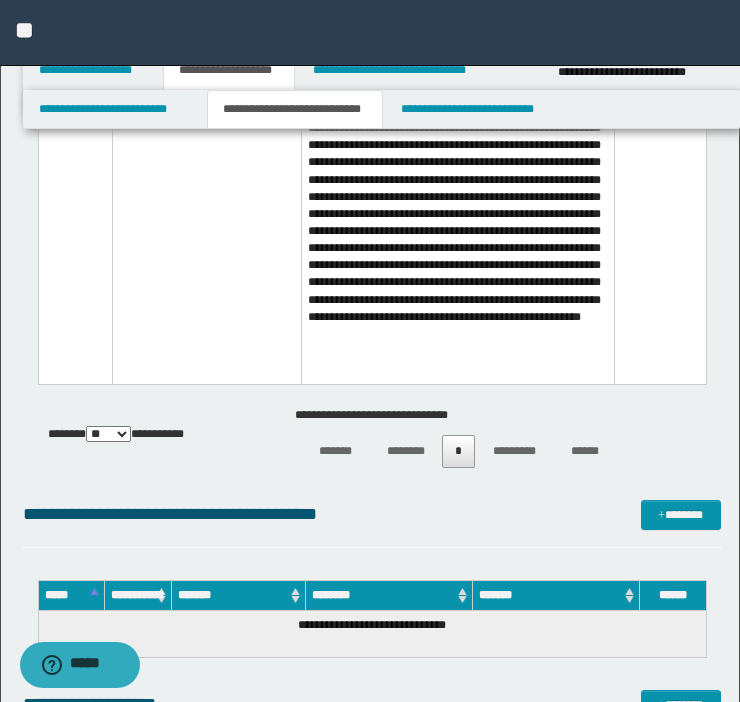 scroll, scrollTop: 1828, scrollLeft: 0, axis: vertical 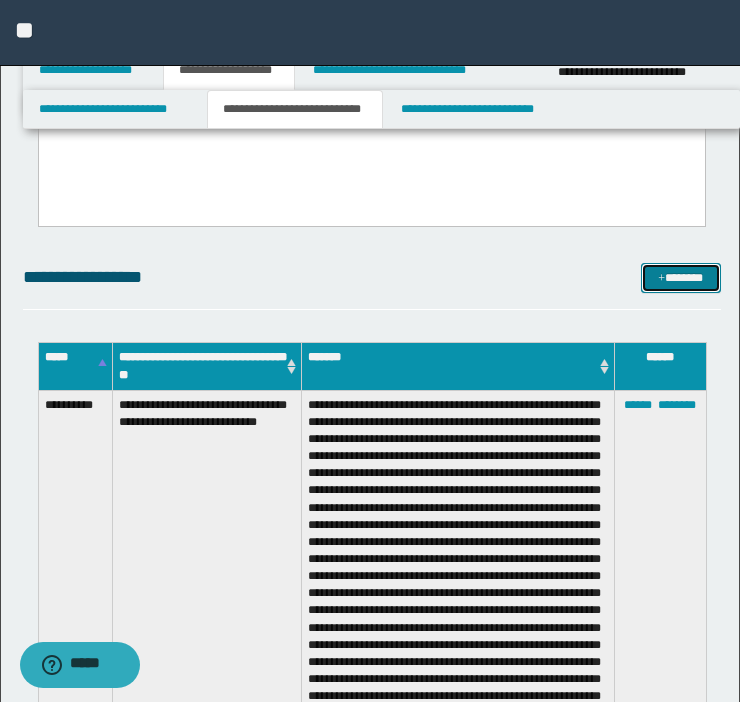 click on "*******" at bounding box center (681, 278) 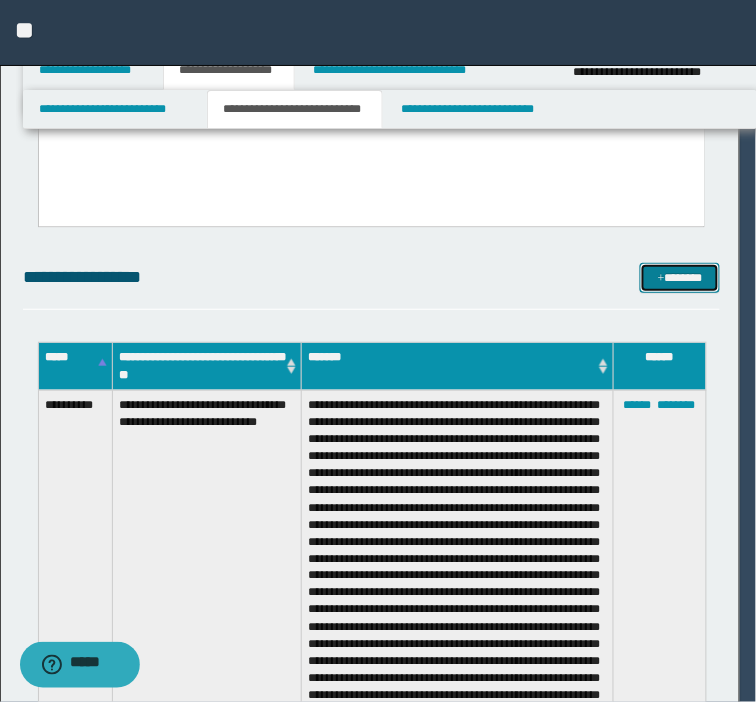 scroll, scrollTop: 0, scrollLeft: 0, axis: both 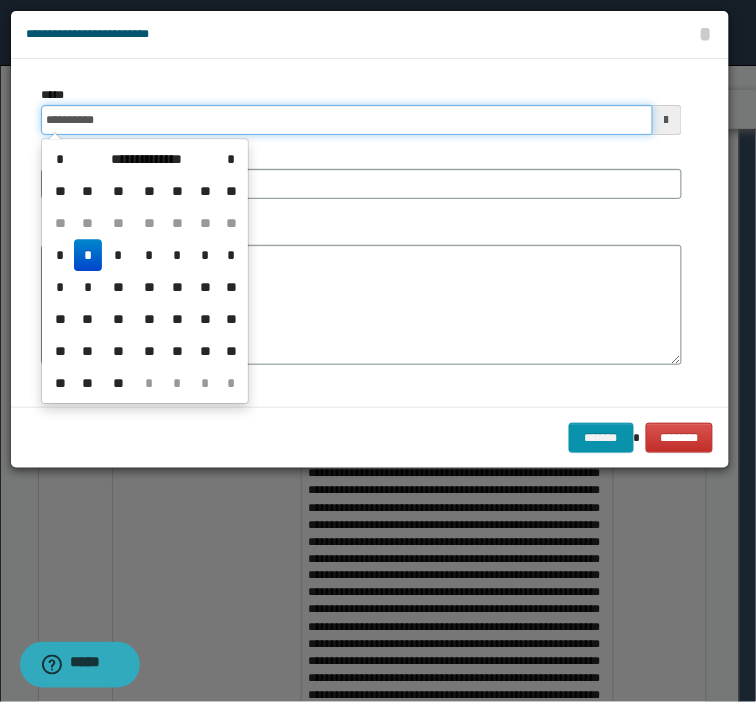 click on "**********" at bounding box center [347, 120] 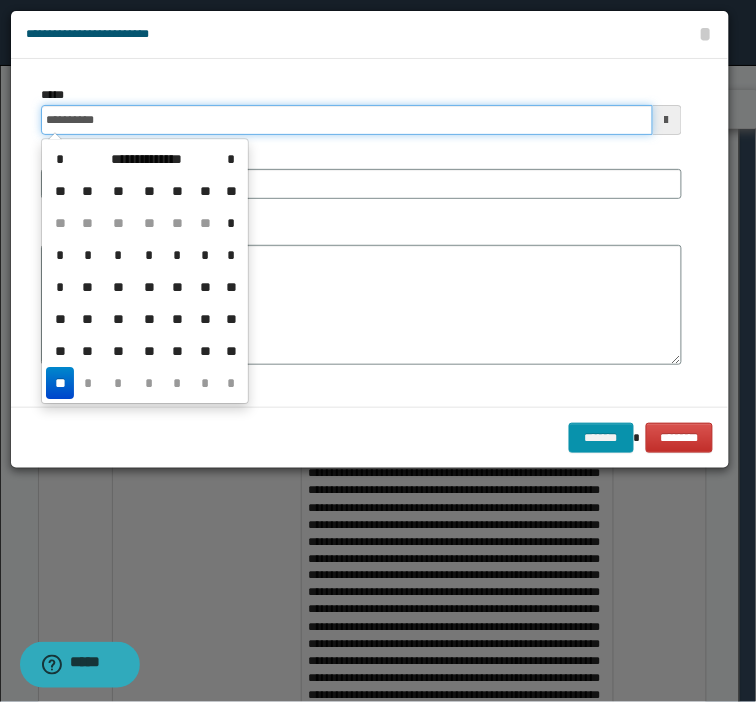 click on "**********" at bounding box center [347, 120] 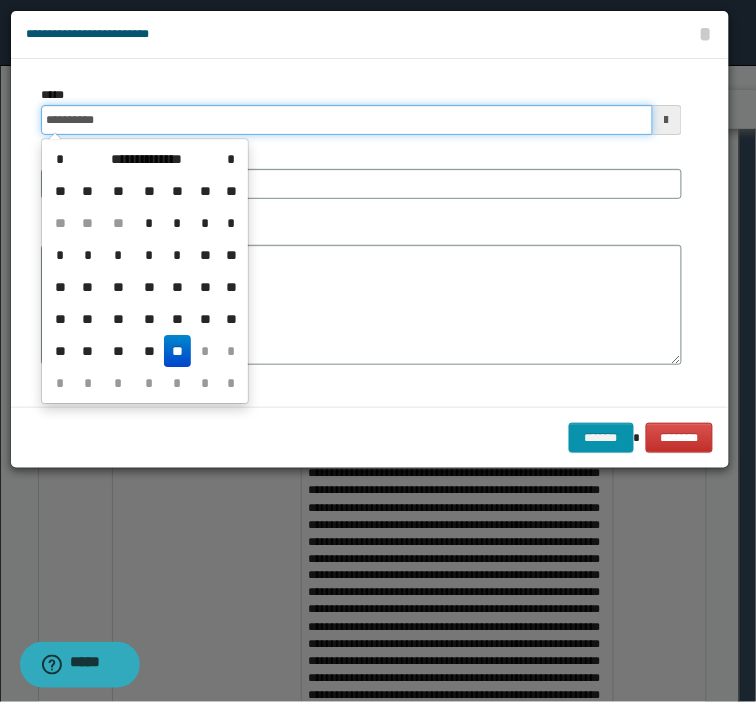 type on "**********" 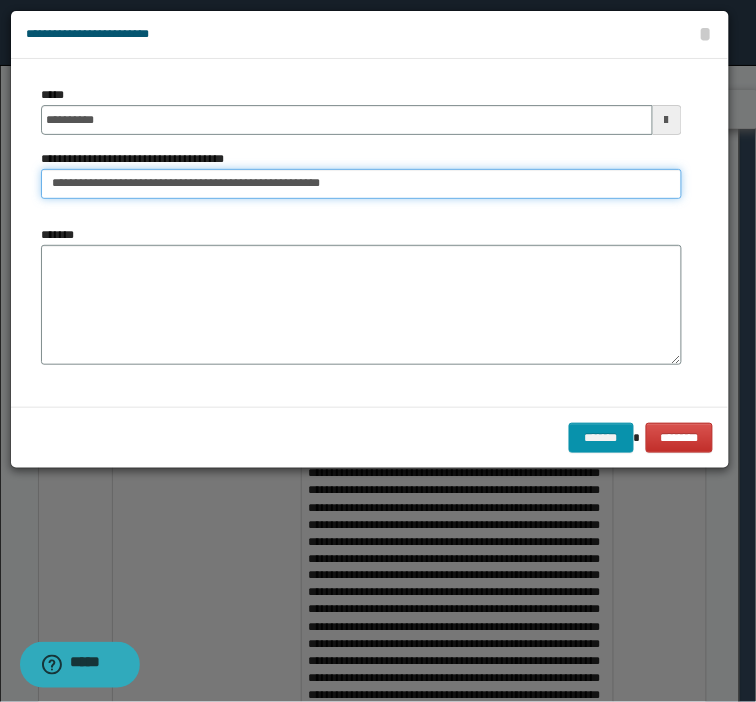type on "**********" 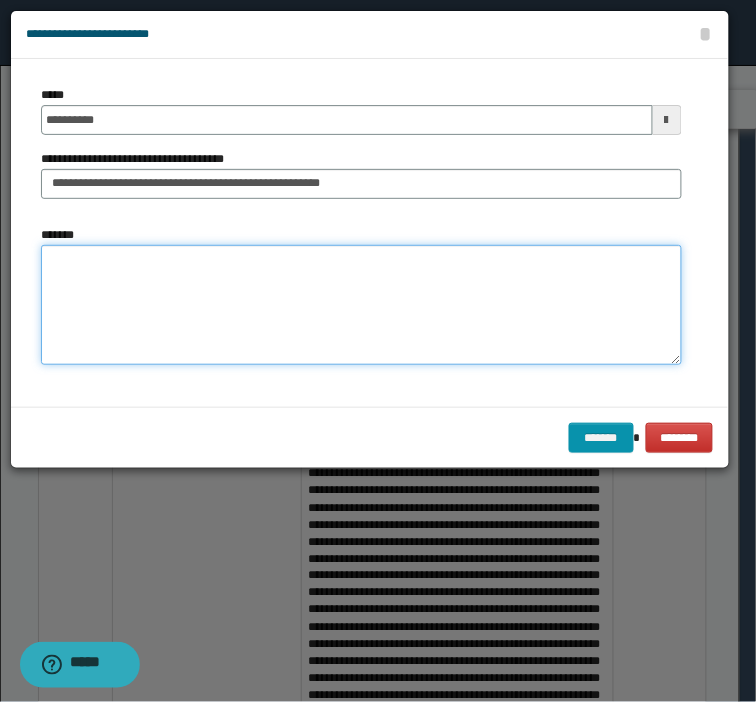 click on "*******" at bounding box center [361, 305] 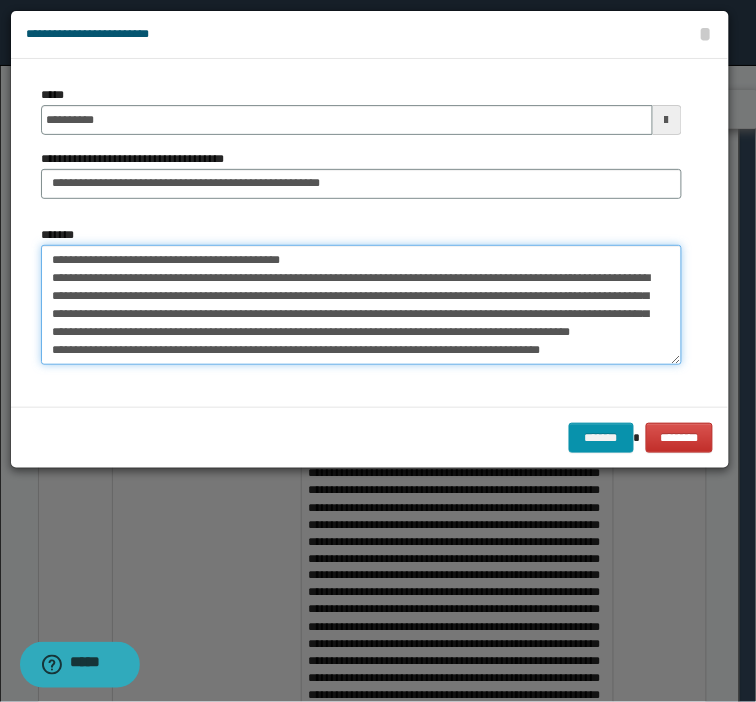 scroll, scrollTop: 156, scrollLeft: 0, axis: vertical 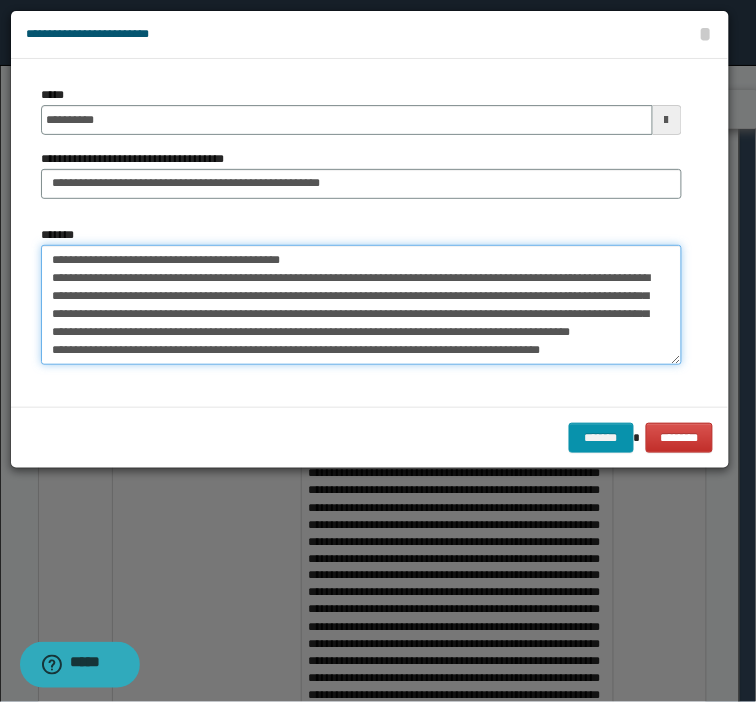 click on "*******" at bounding box center (361, 305) 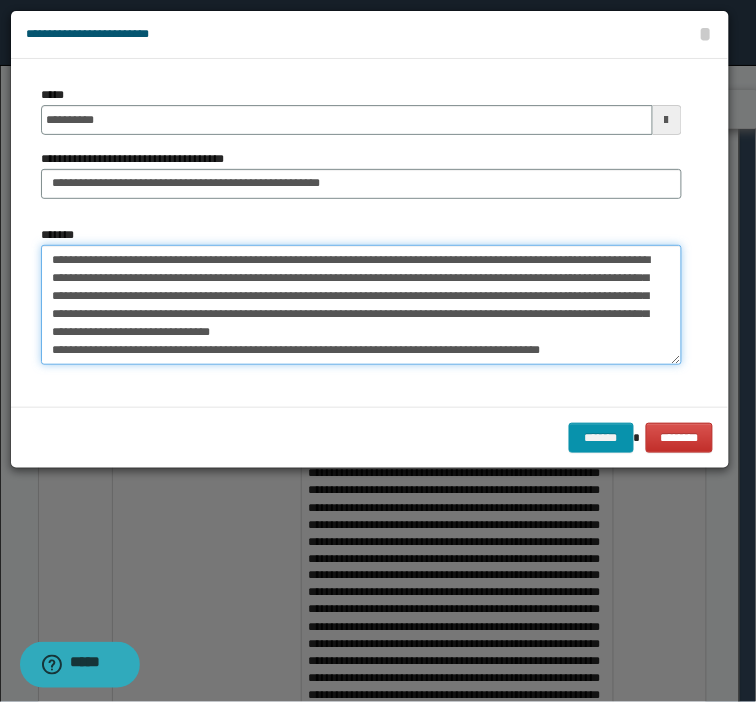 click on "*******" at bounding box center [361, 305] 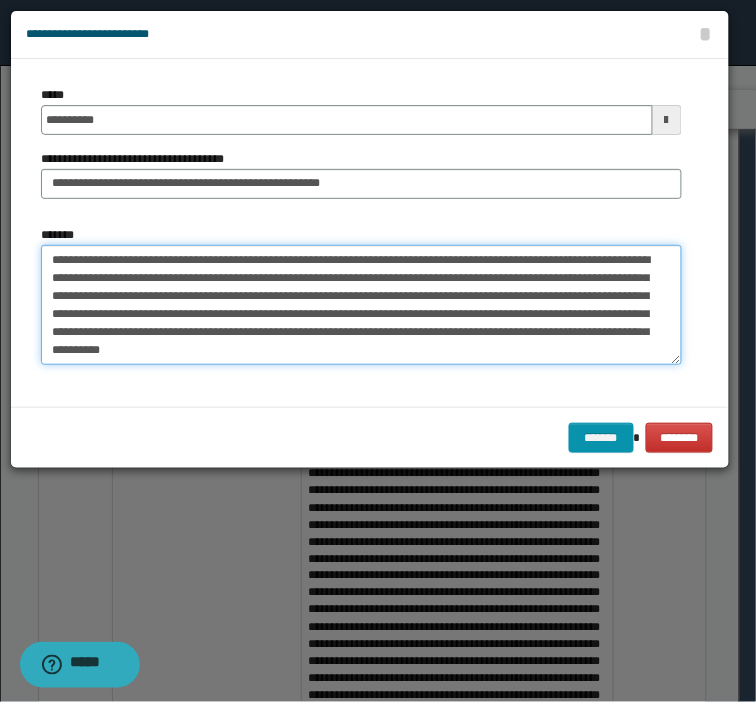 click on "*******" at bounding box center [361, 305] 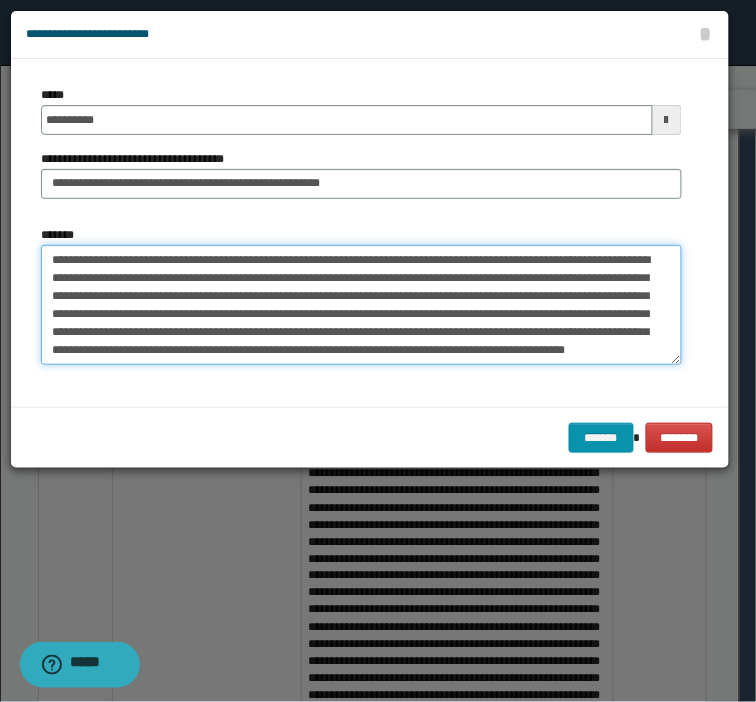 scroll, scrollTop: 44, scrollLeft: 0, axis: vertical 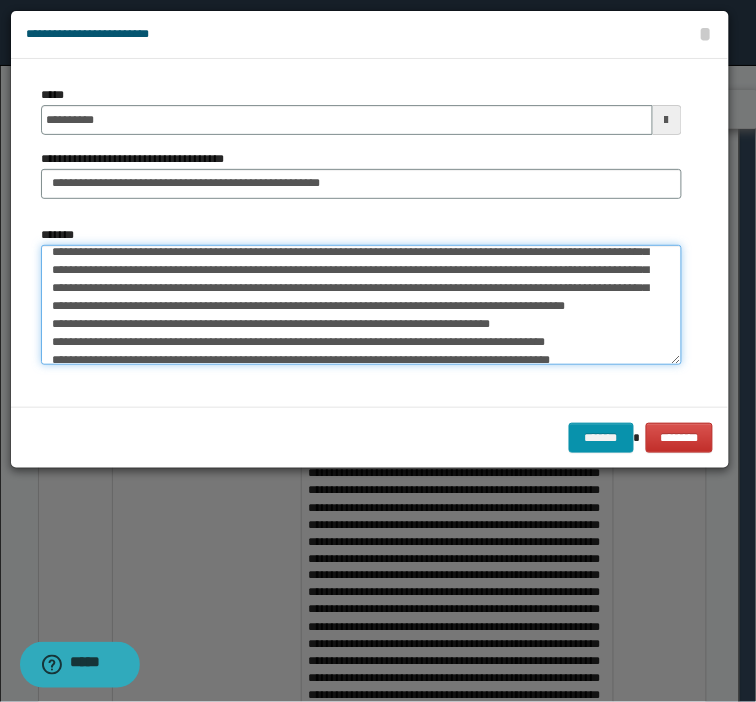 click on "*******" at bounding box center (361, 305) 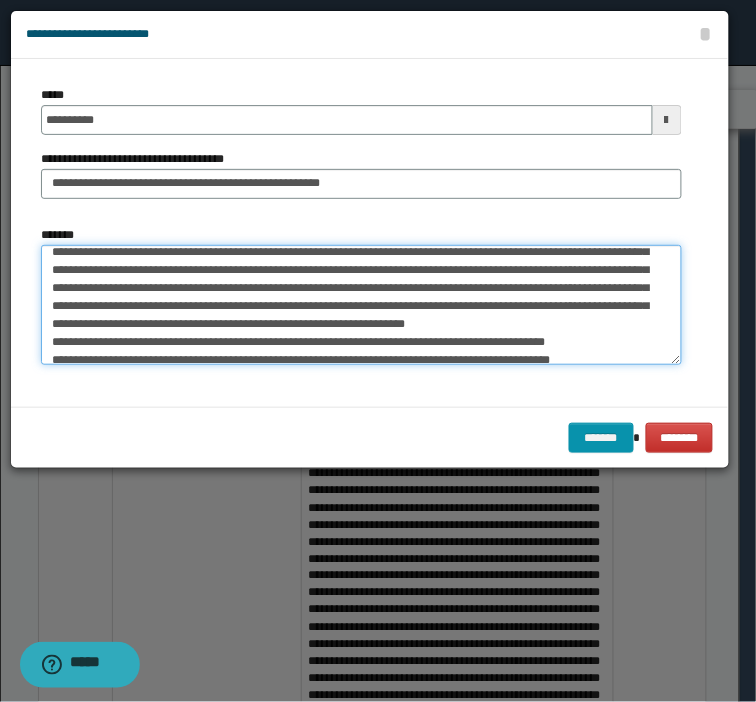 scroll, scrollTop: 26, scrollLeft: 0, axis: vertical 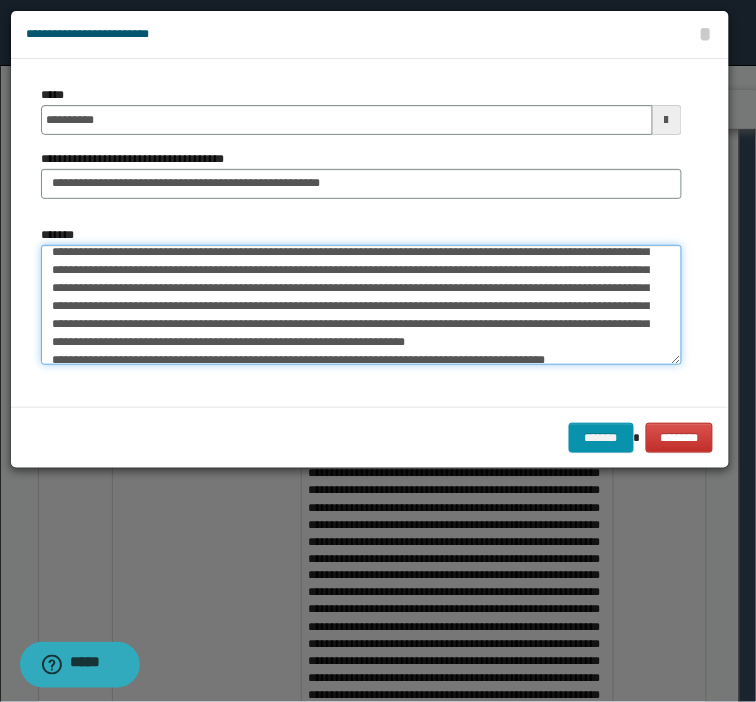 click on "*******" at bounding box center (361, 305) 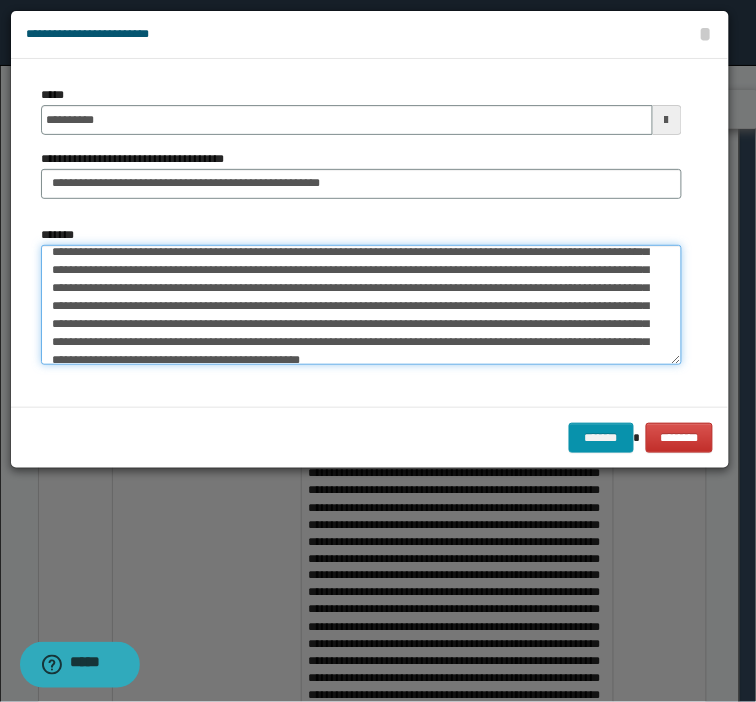 scroll, scrollTop: 31, scrollLeft: 0, axis: vertical 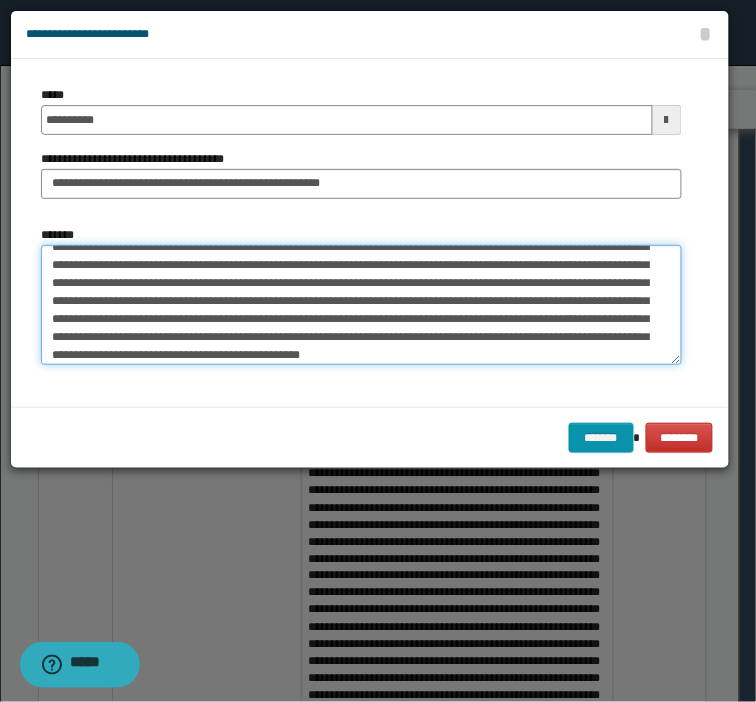 click on "*******" at bounding box center (361, 305) 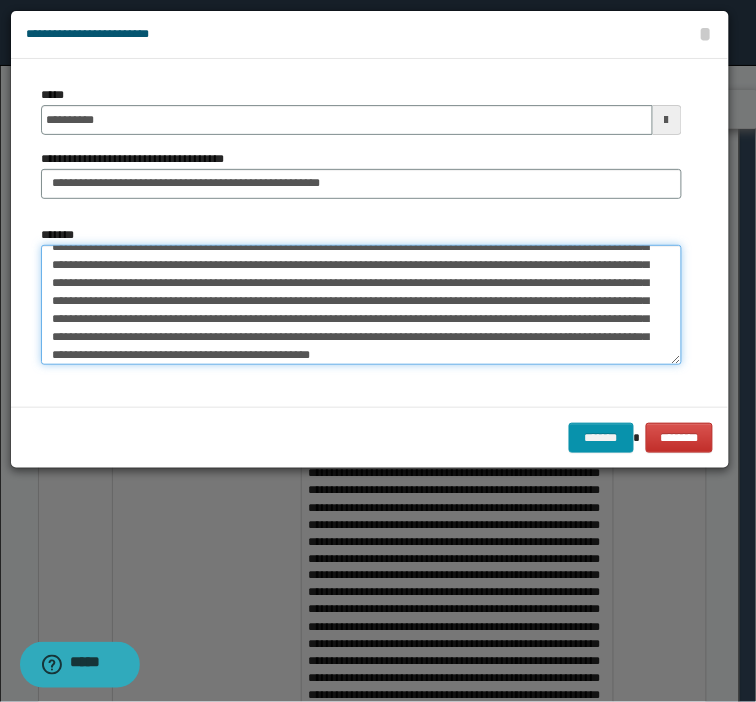 scroll, scrollTop: 75, scrollLeft: 0, axis: vertical 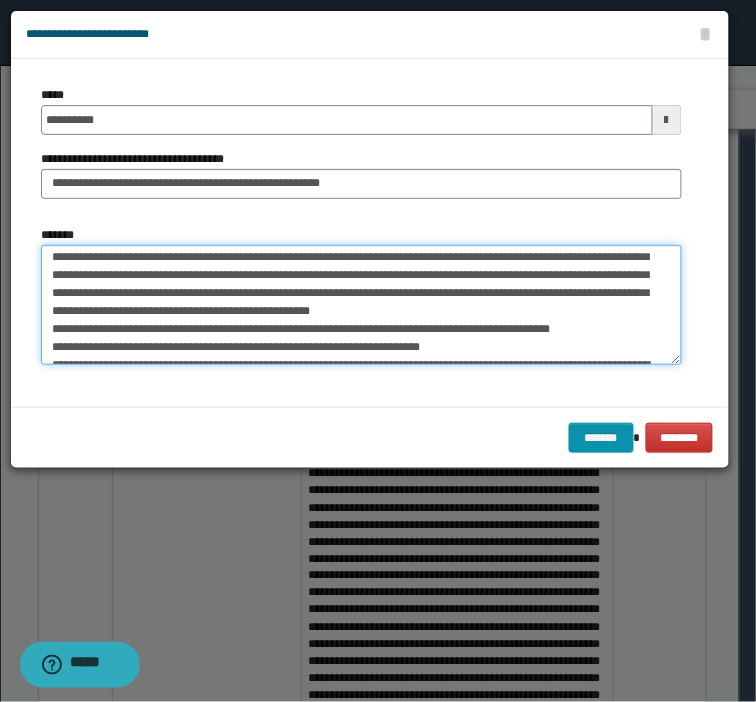 click on "*******" at bounding box center (361, 305) 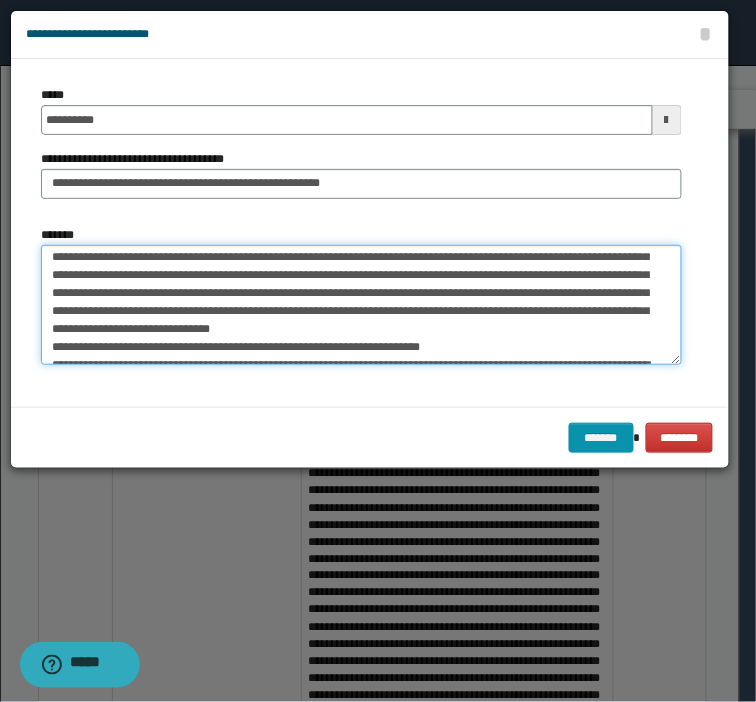 scroll, scrollTop: 57, scrollLeft: 0, axis: vertical 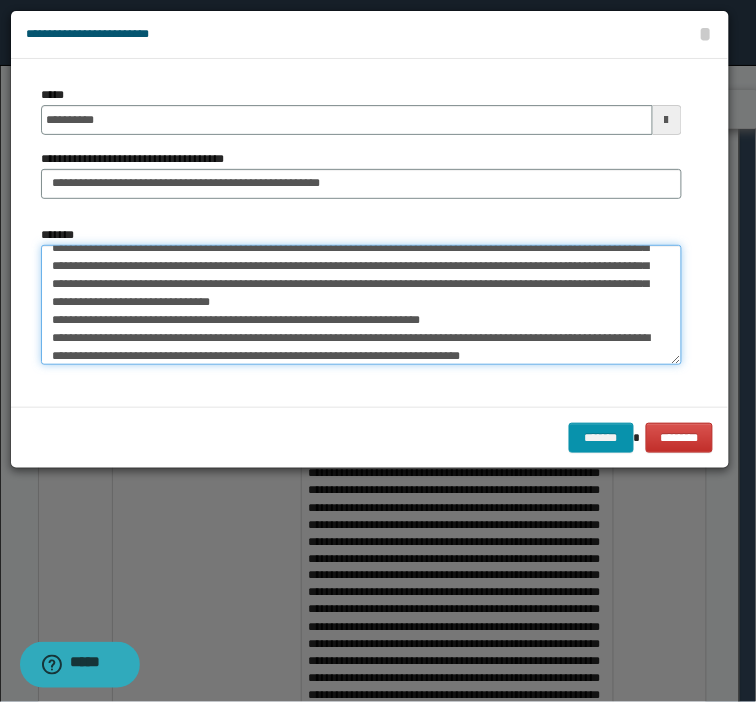 click on "*******" at bounding box center (361, 305) 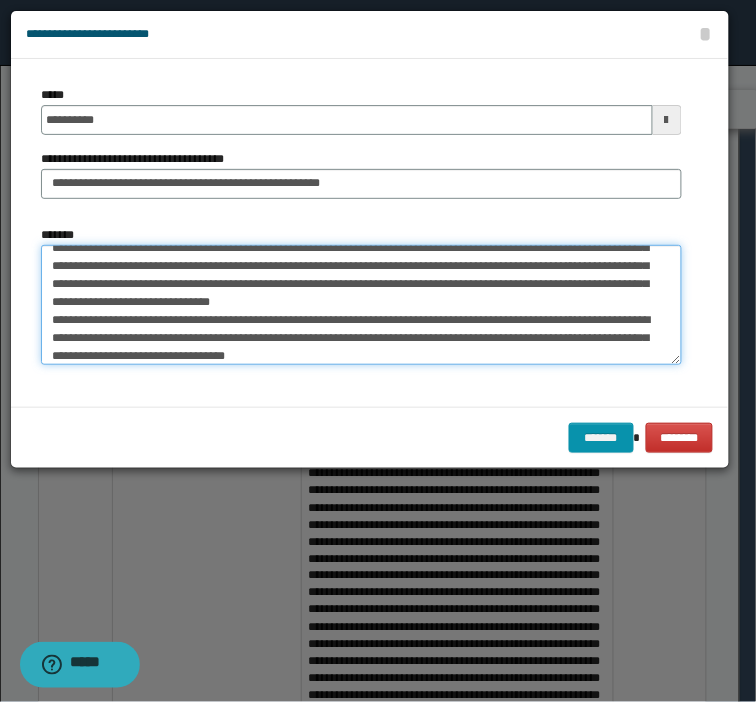 click on "*******" at bounding box center [361, 305] 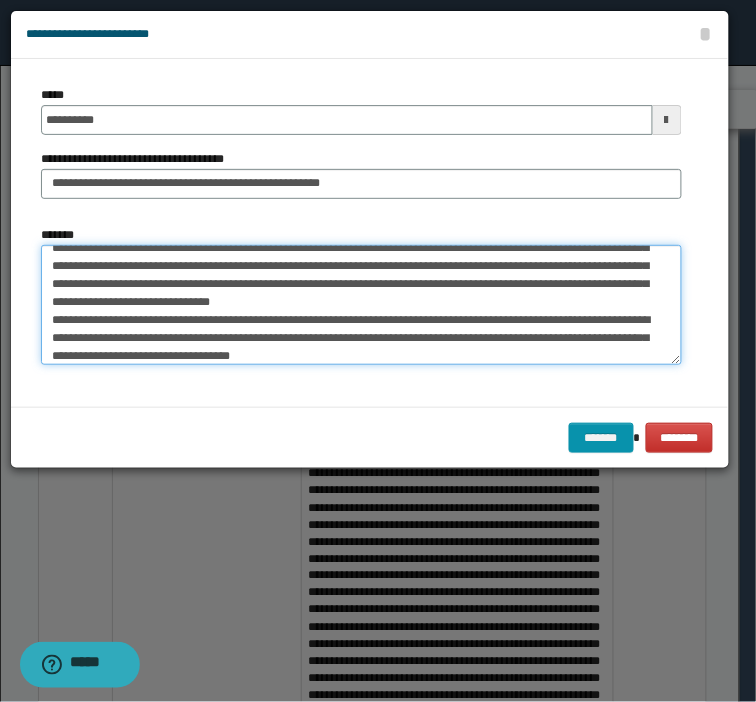 scroll, scrollTop: 125, scrollLeft: 0, axis: vertical 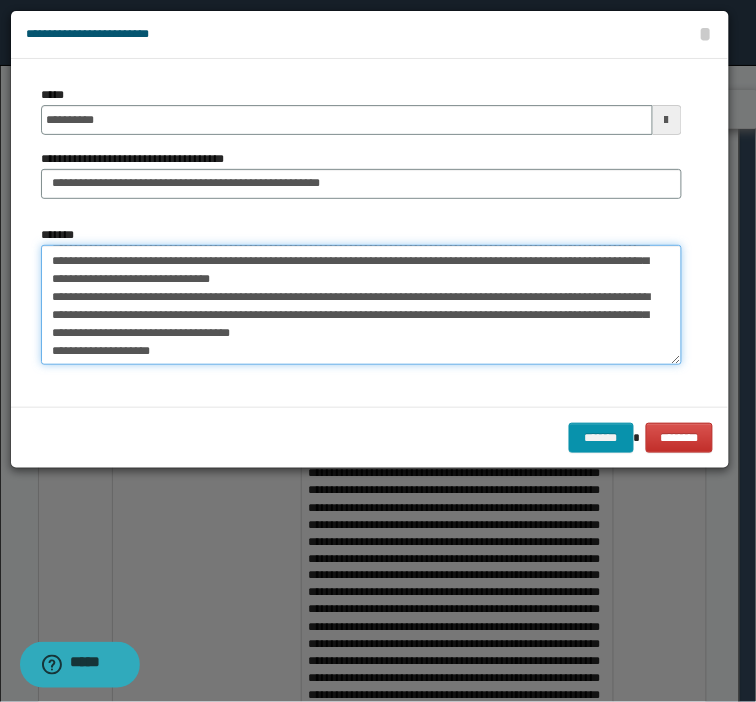 click on "*******" at bounding box center [361, 305] 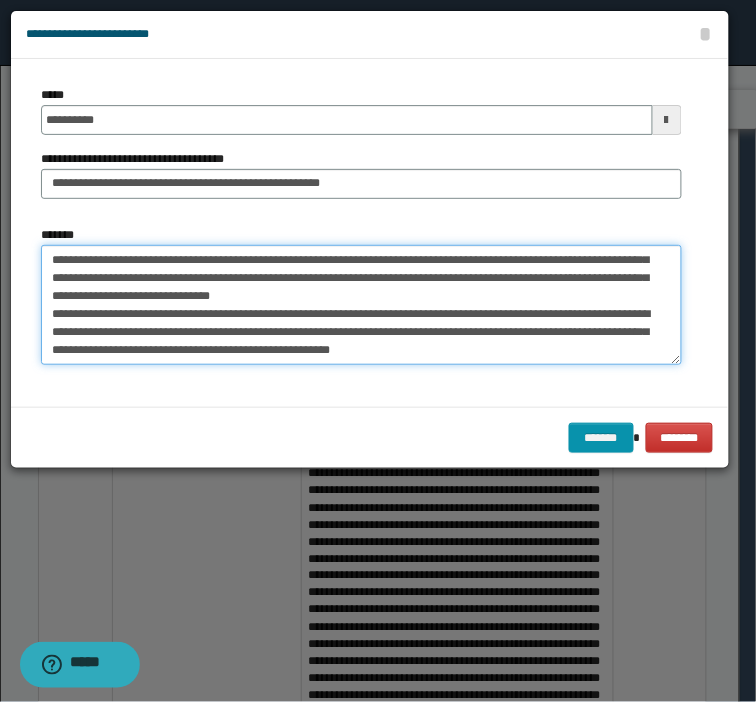 scroll, scrollTop: 107, scrollLeft: 0, axis: vertical 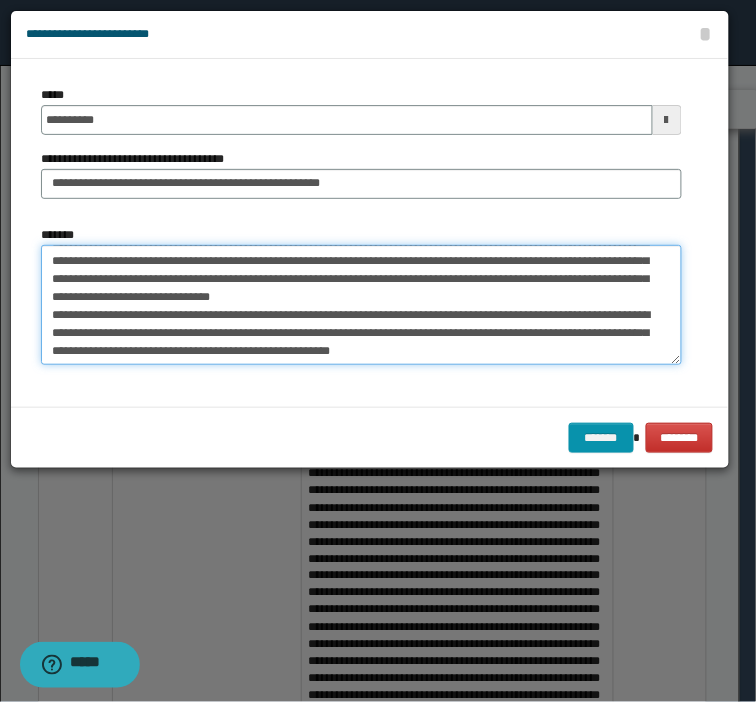 click on "*******" at bounding box center (361, 305) 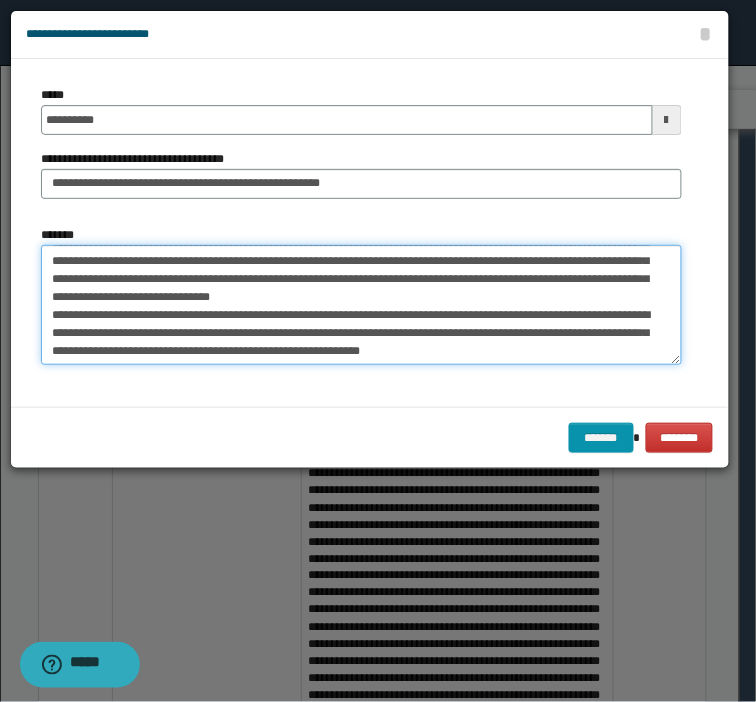 paste on "**********" 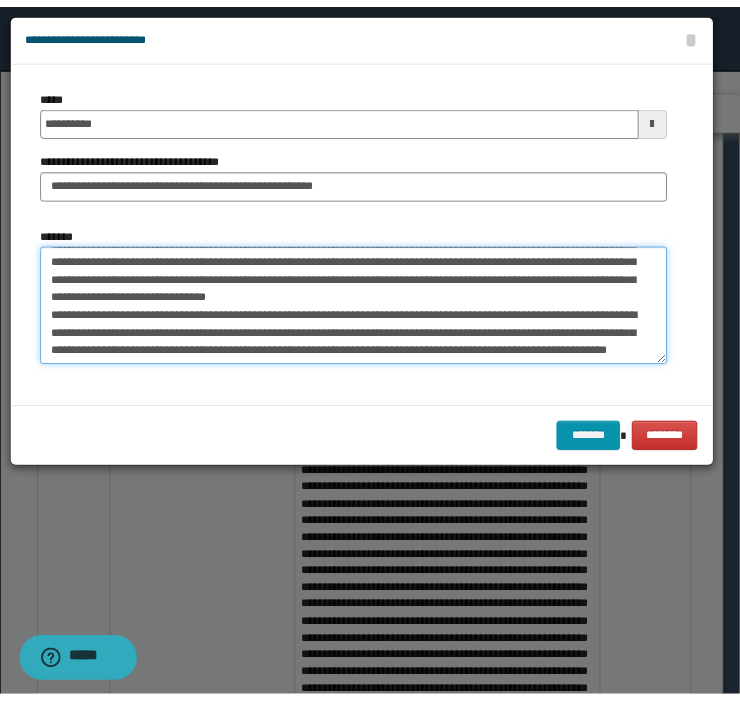 scroll, scrollTop: 125, scrollLeft: 0, axis: vertical 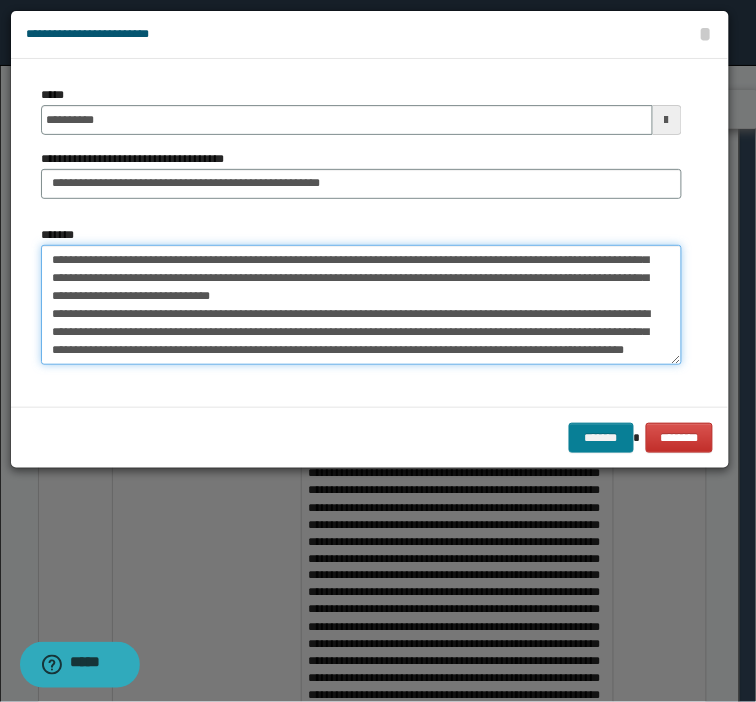 type on "**********" 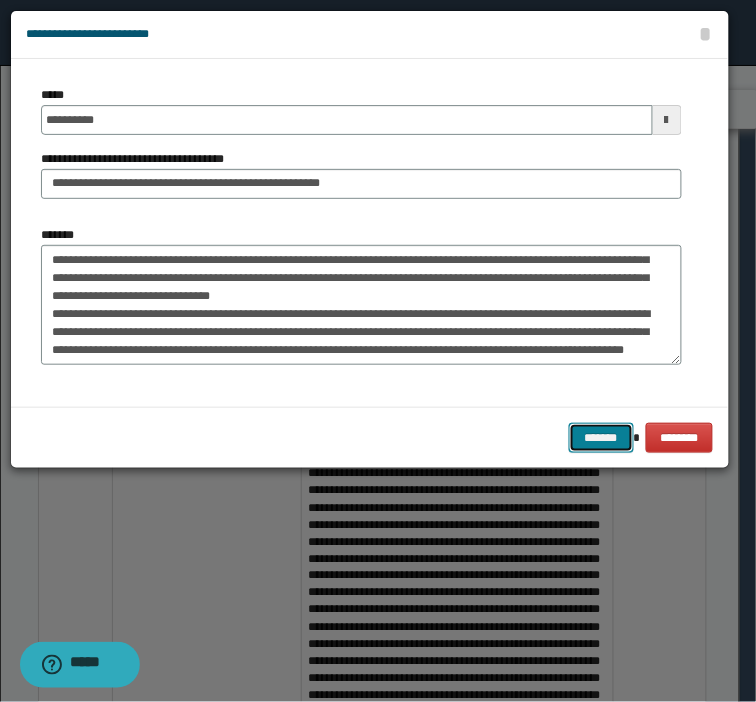click on "*******" at bounding box center (601, 438) 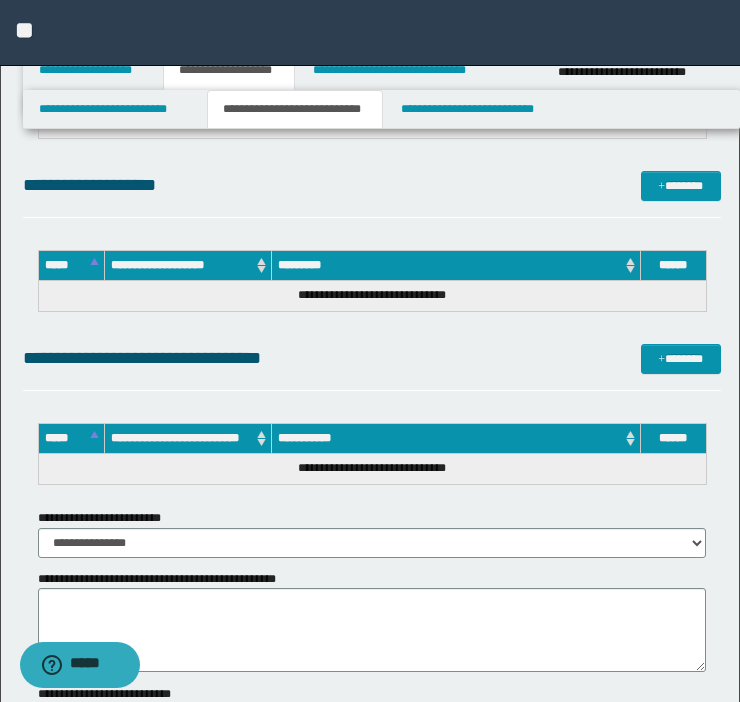 scroll, scrollTop: 2608, scrollLeft: 0, axis: vertical 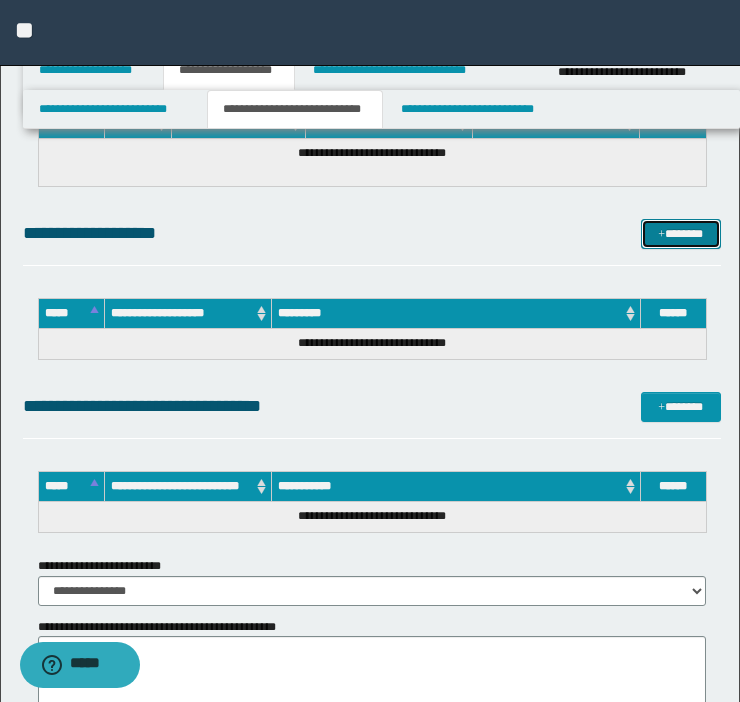 click on "*******" at bounding box center [681, 234] 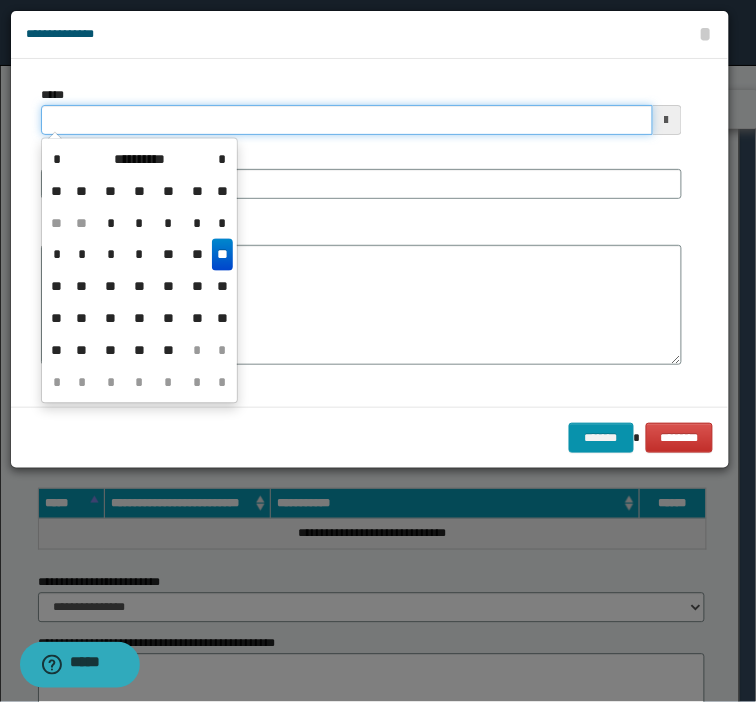 click on "*****" at bounding box center (347, 120) 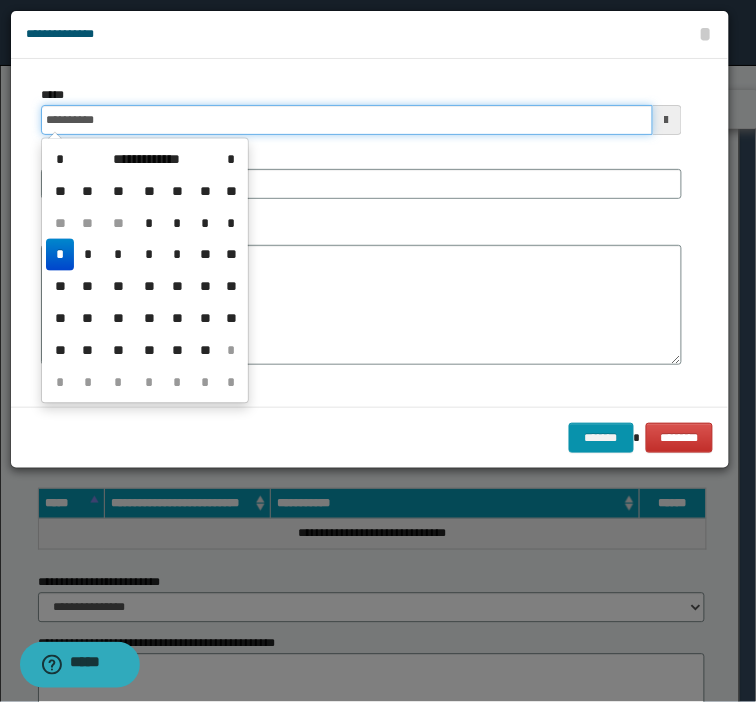 type on "**********" 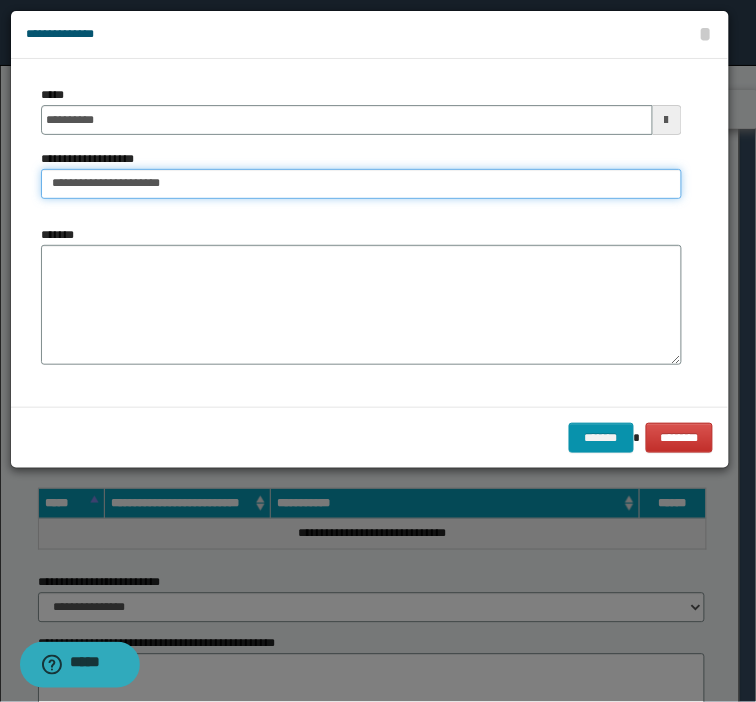 type on "**********" 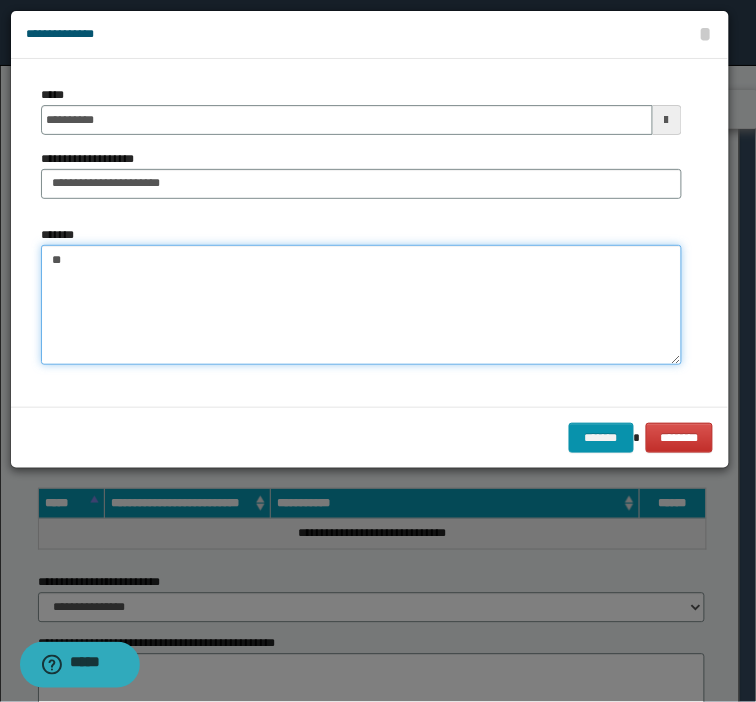 type on "*" 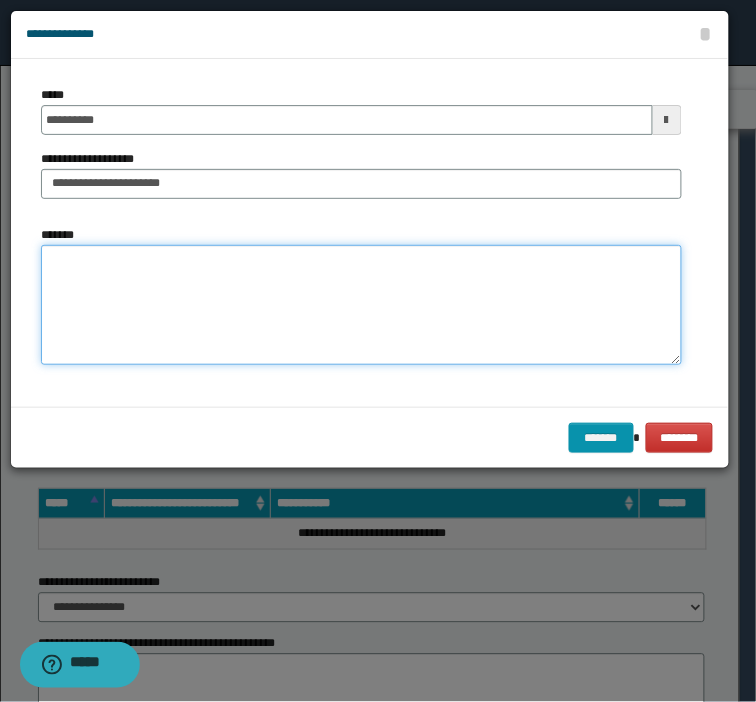 click on "*******" at bounding box center [361, 305] 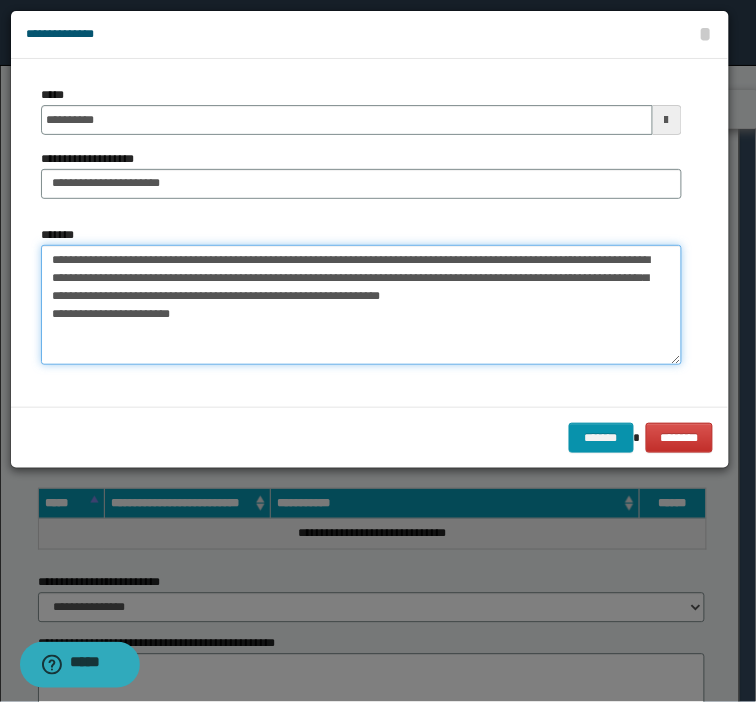 click on "**********" at bounding box center [361, 305] 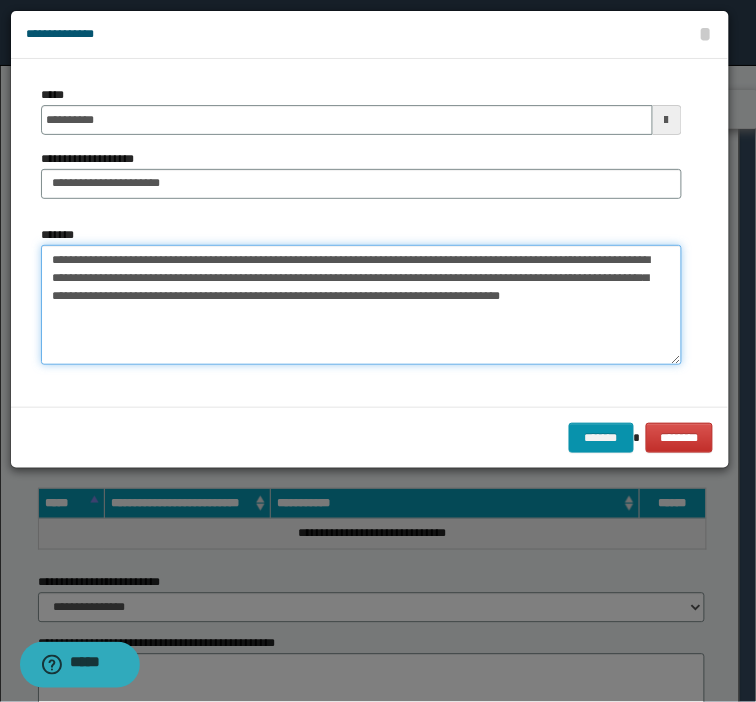 click on "**********" at bounding box center [361, 305] 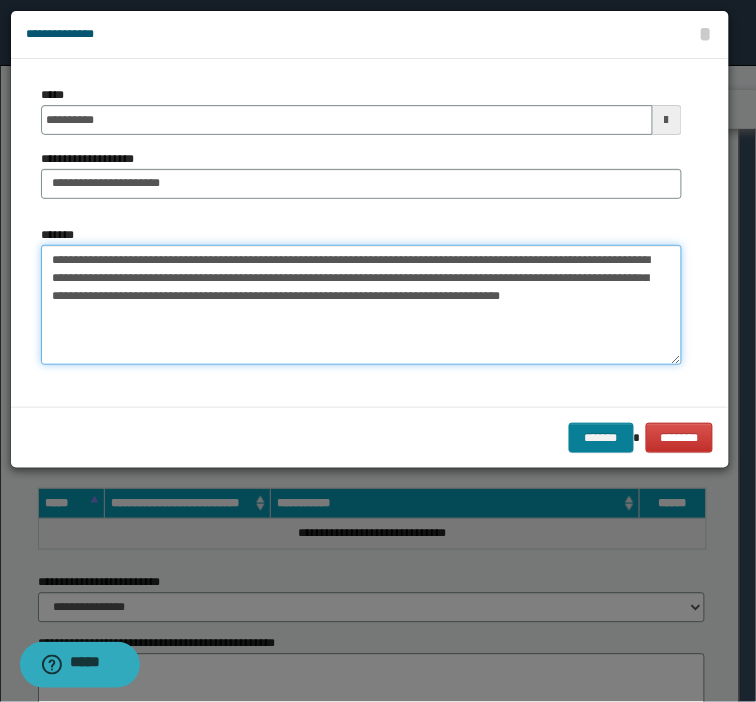 type on "**********" 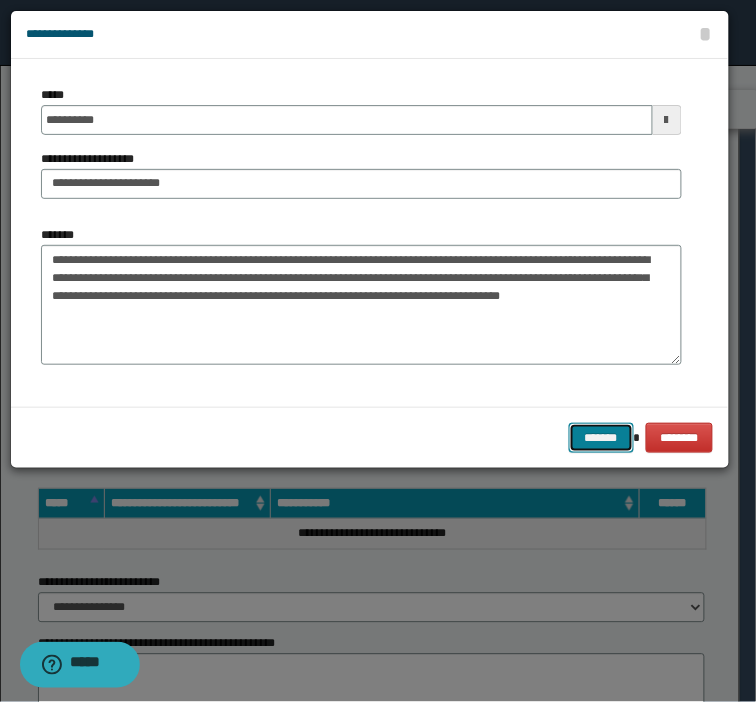 click on "*******" at bounding box center (601, 438) 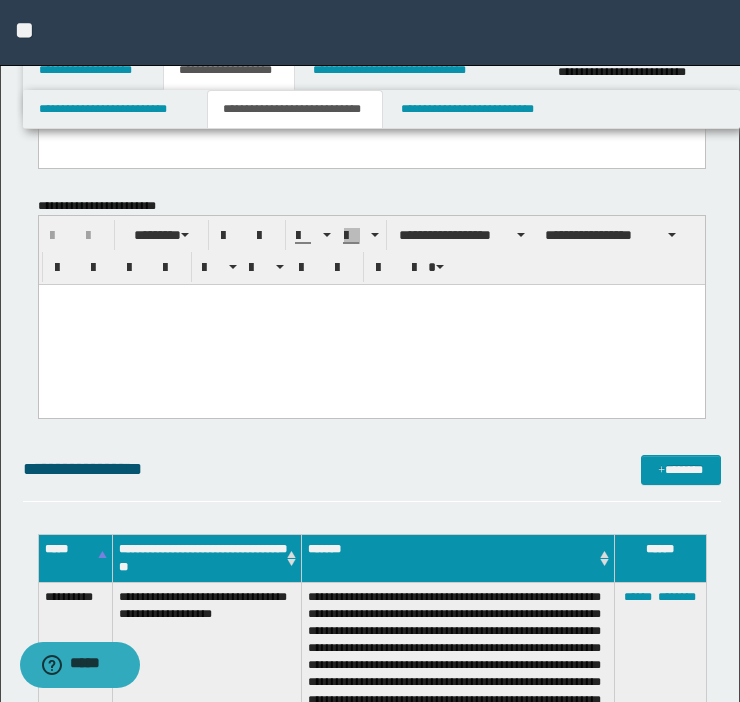 scroll, scrollTop: 0, scrollLeft: 0, axis: both 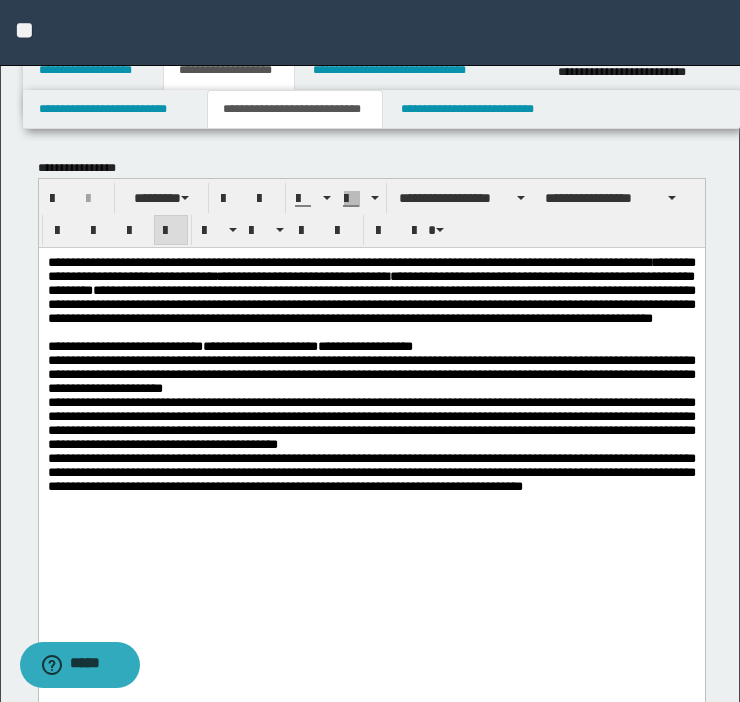 click on "**********" at bounding box center (348, 261) 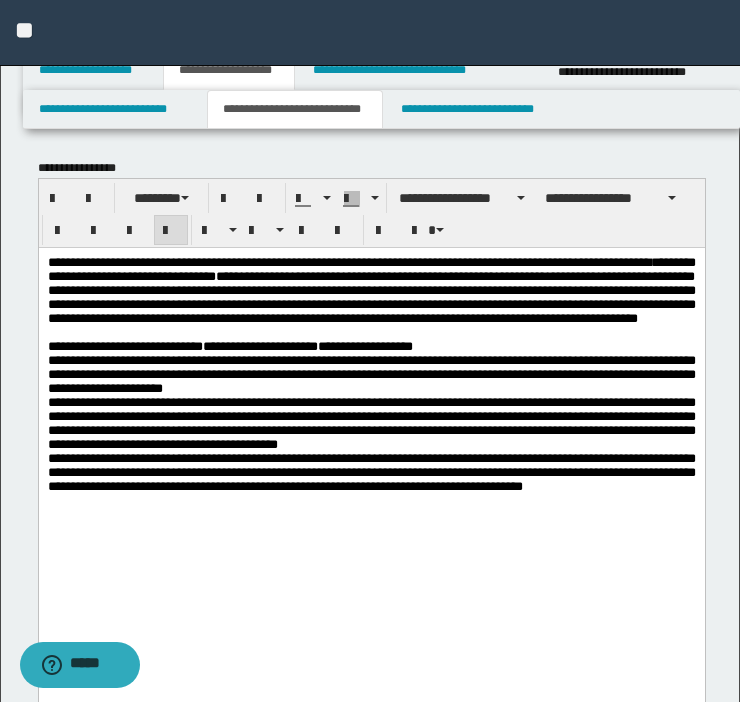 click on "**********" at bounding box center (348, 261) 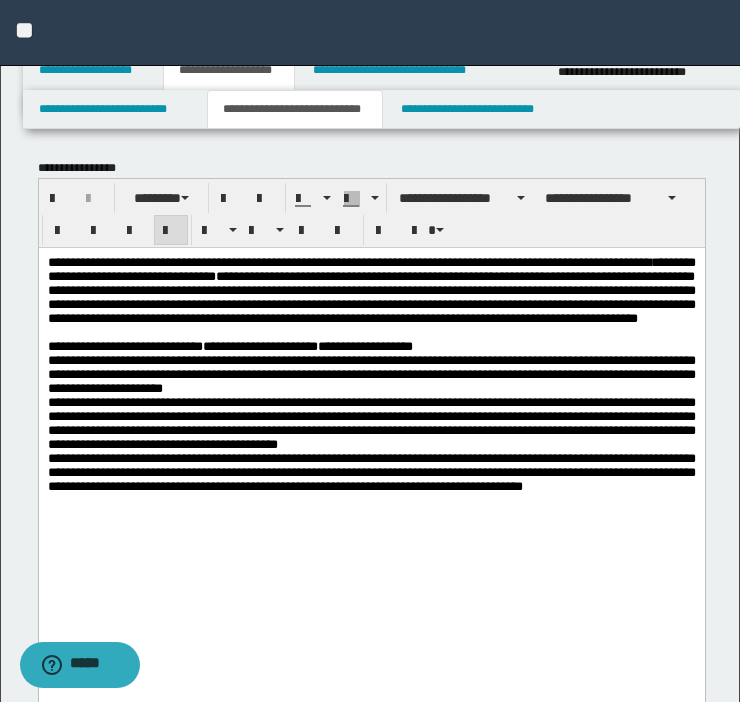 click on "**********" at bounding box center [371, 296] 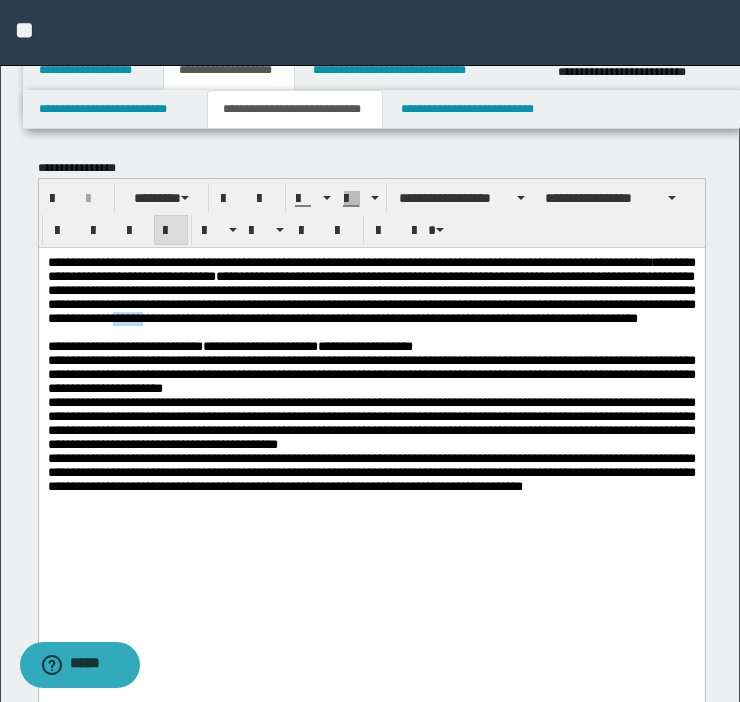 drag, startPoint x: 76, startPoint y: 346, endPoint x: 115, endPoint y: 349, distance: 39.115215 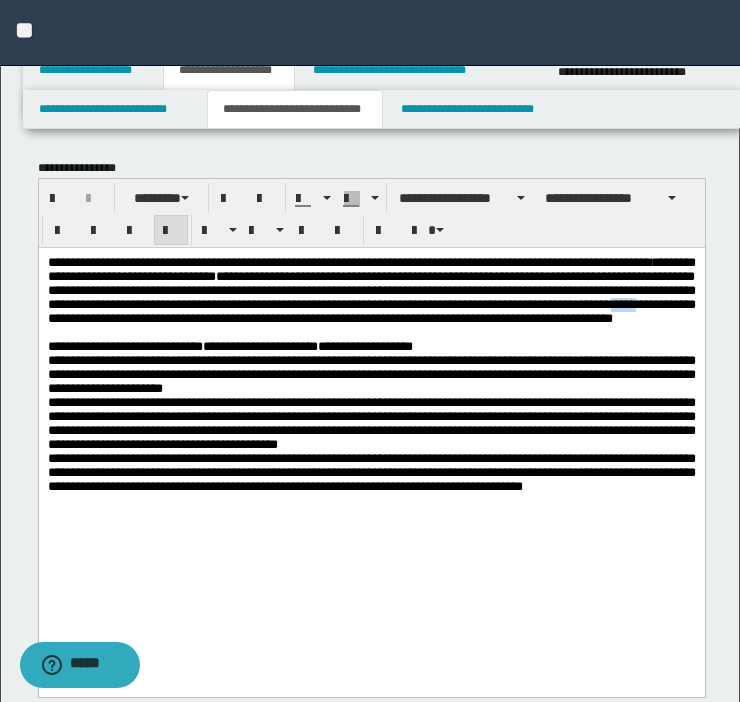 drag, startPoint x: 511, startPoint y: 330, endPoint x: 555, endPoint y: 328, distance: 44.04543 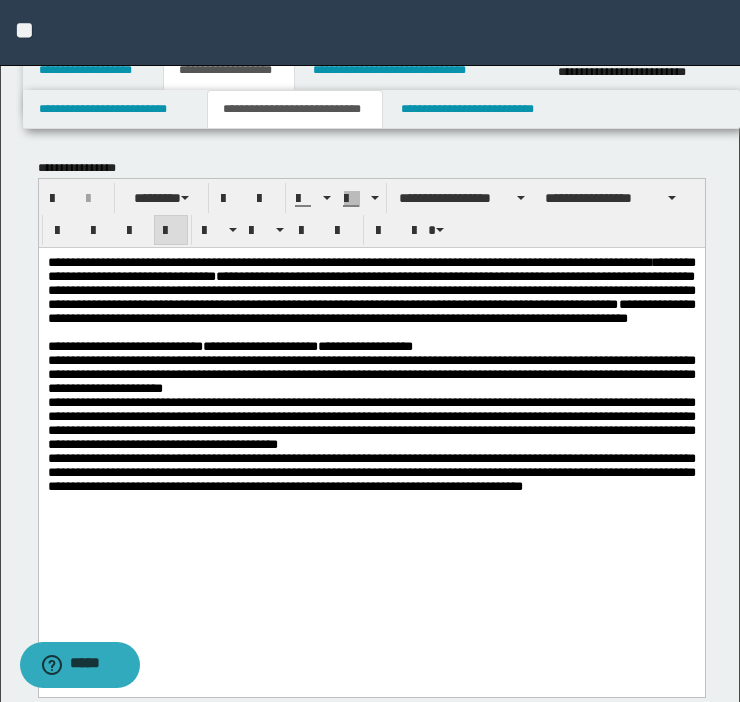 click on "**********" at bounding box center [371, 296] 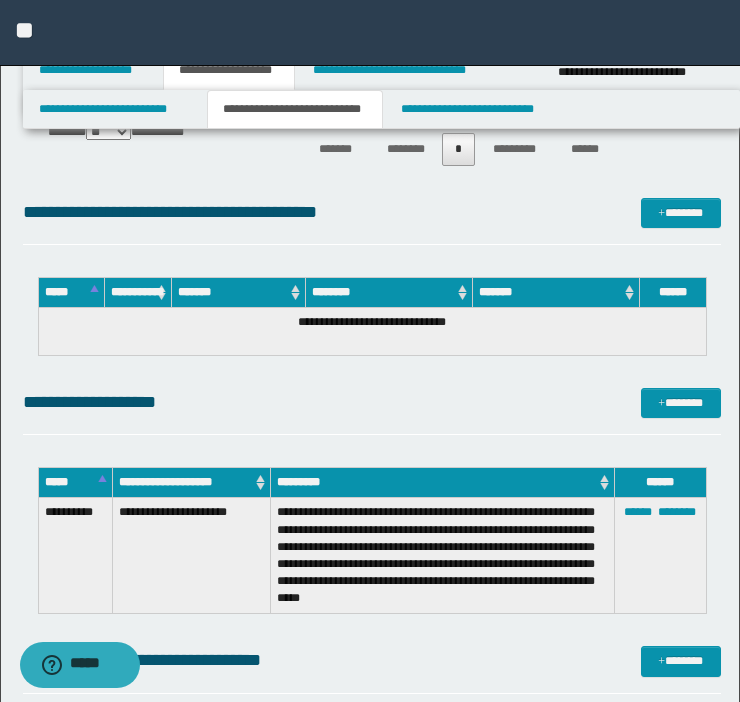 scroll, scrollTop: 2434, scrollLeft: 0, axis: vertical 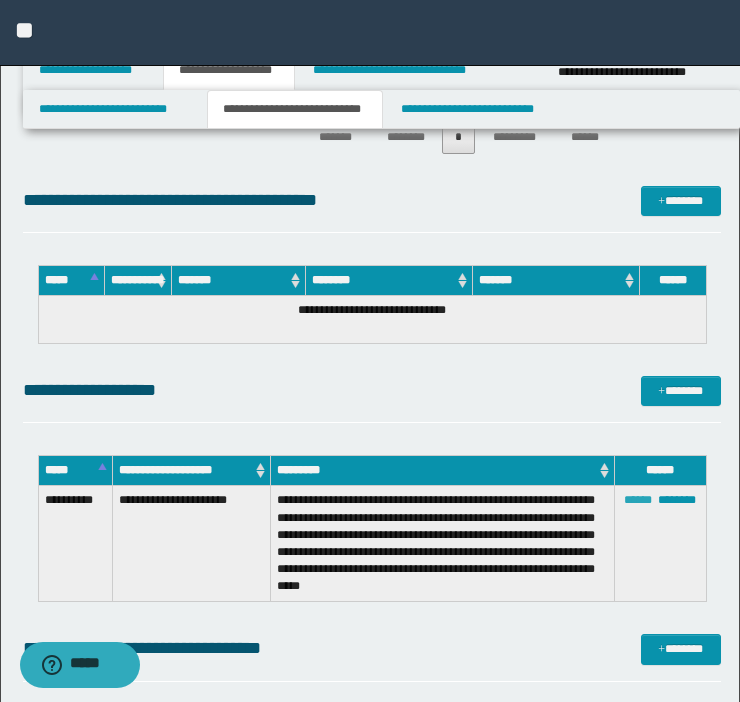 click on "******" at bounding box center [638, 500] 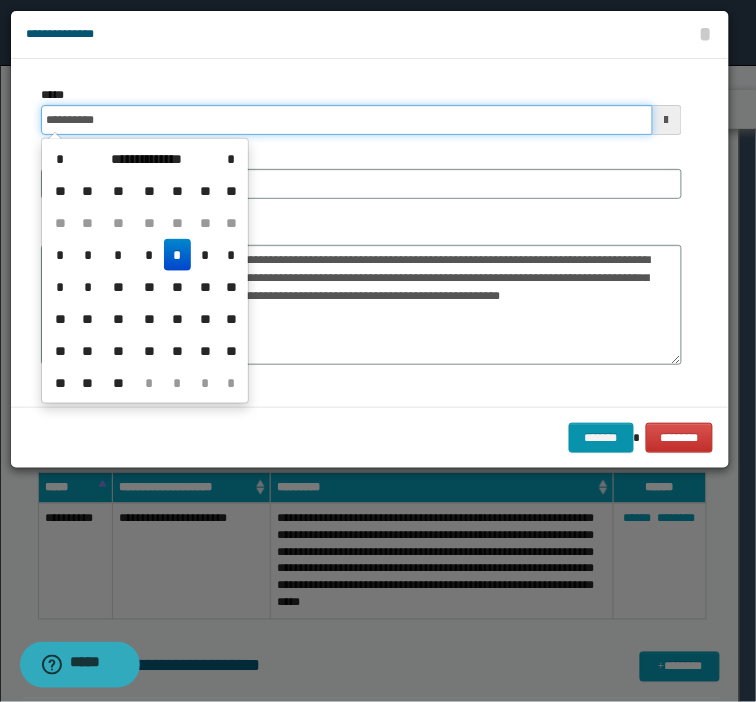 click on "**********" at bounding box center (347, 120) 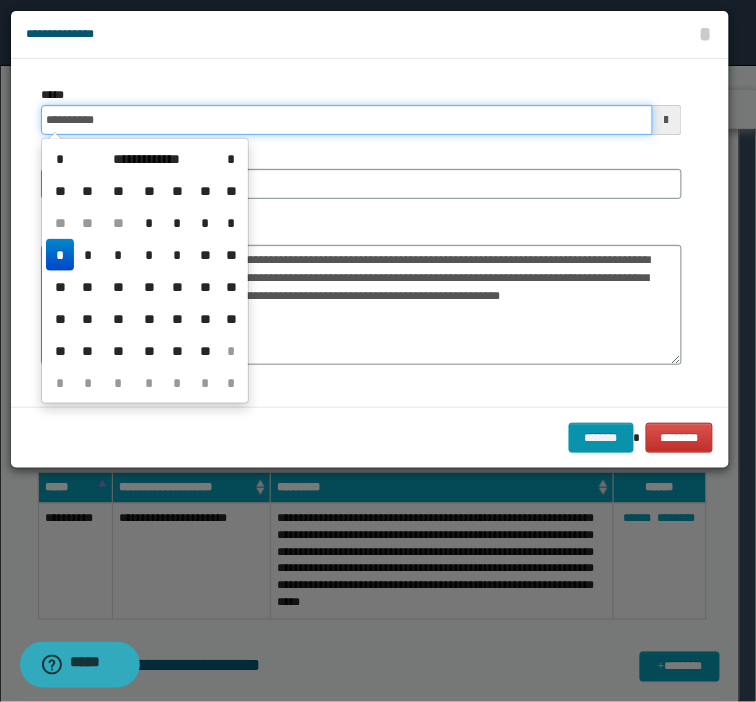 type on "**********" 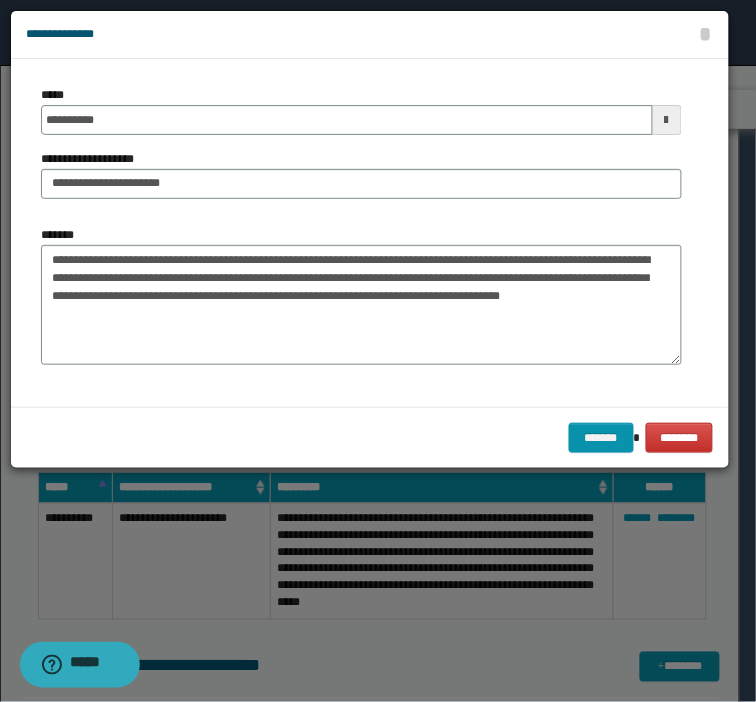 click on "**********" at bounding box center (361, 150) 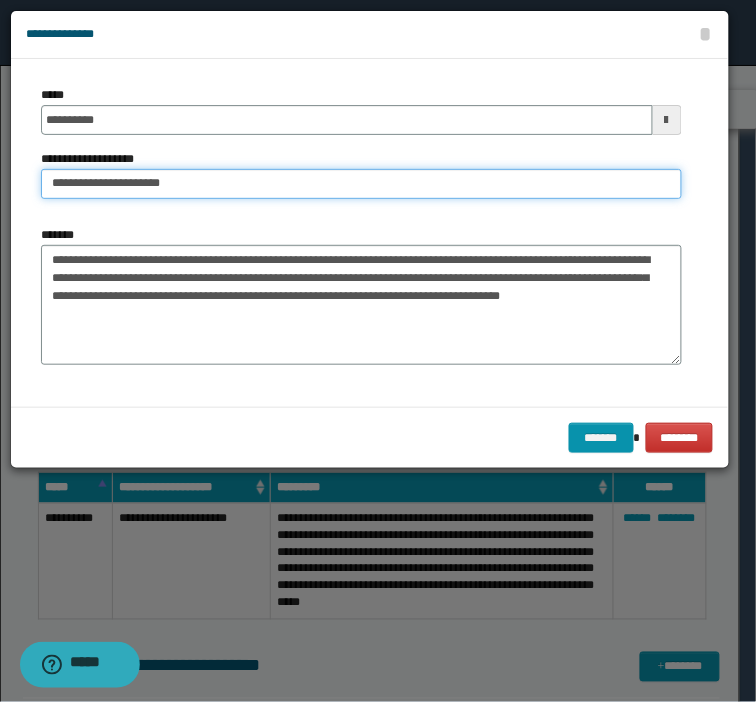click on "**********" at bounding box center [361, 184] 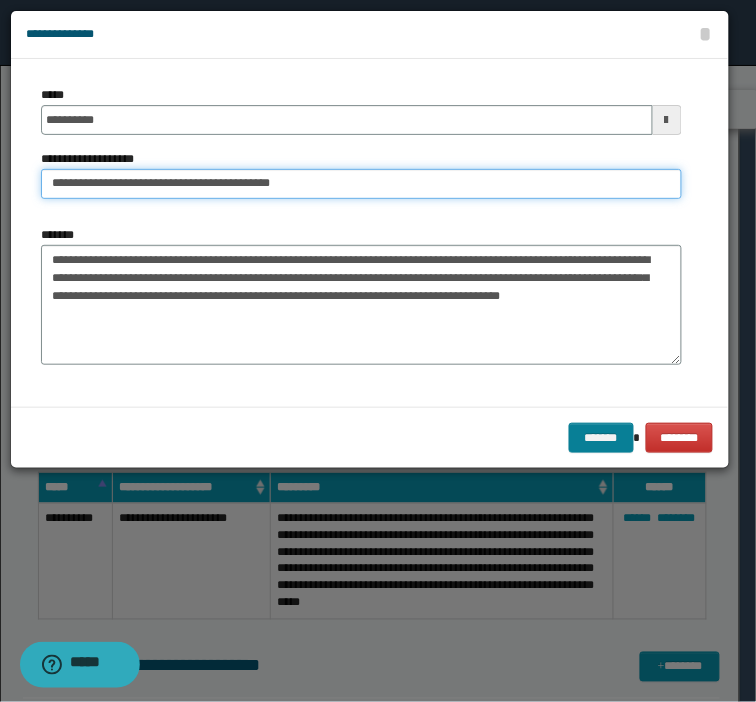 type on "**********" 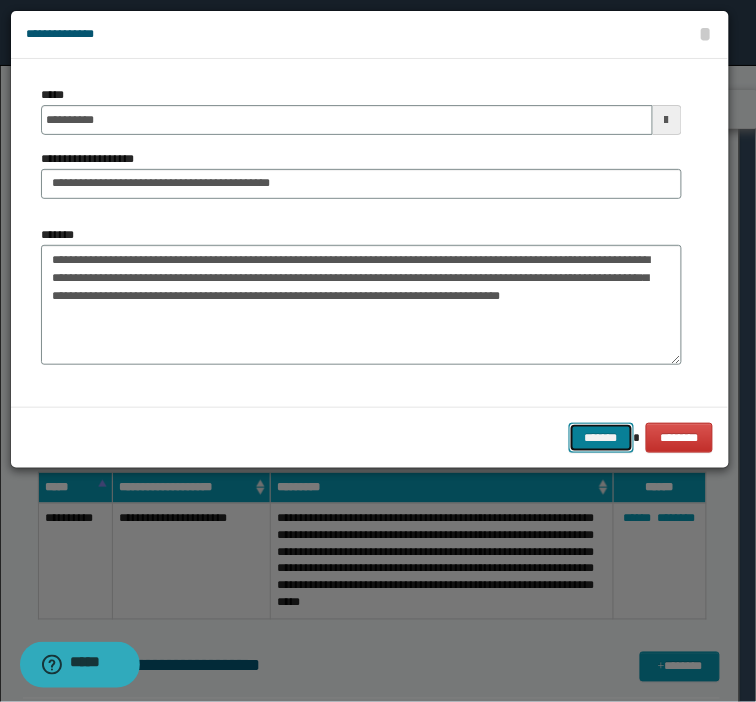 click on "*******" at bounding box center (601, 438) 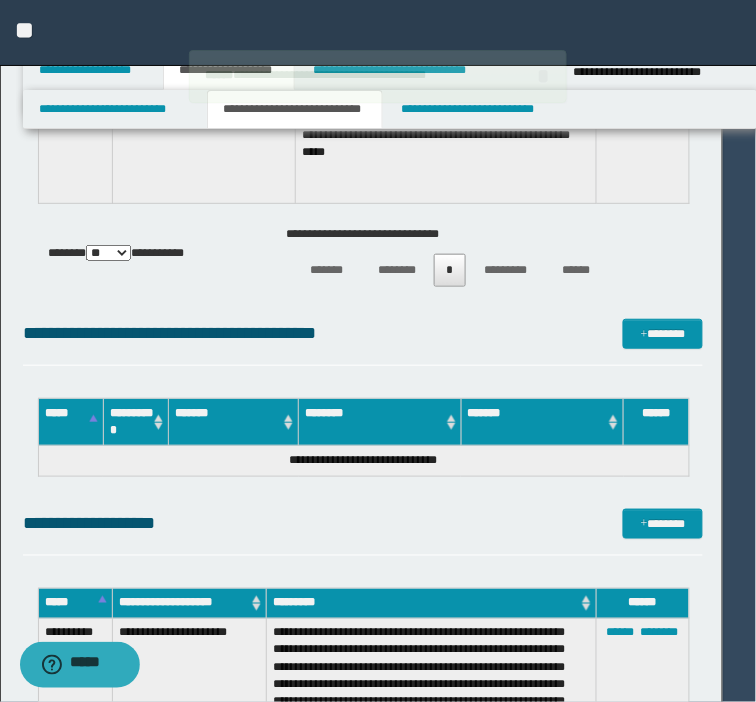 type 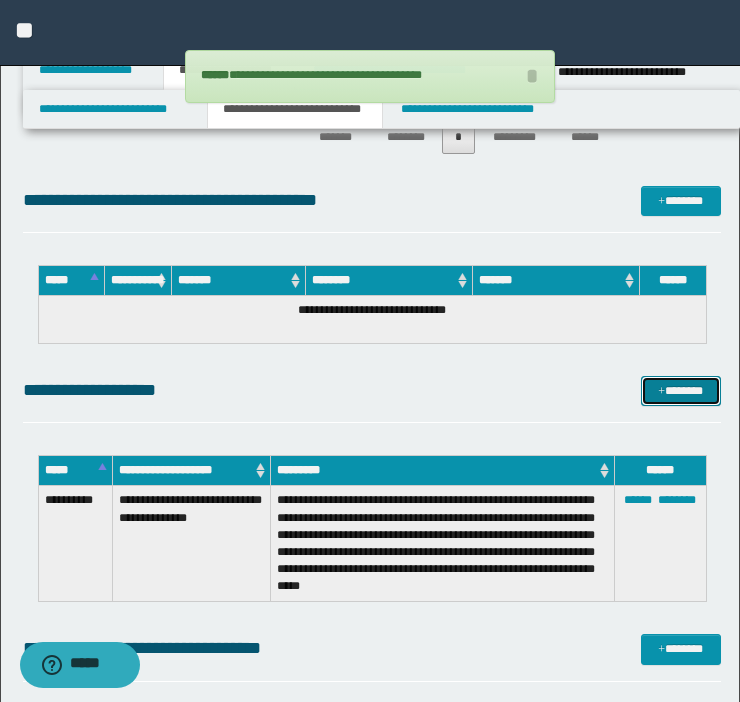 click on "*******" at bounding box center [681, 391] 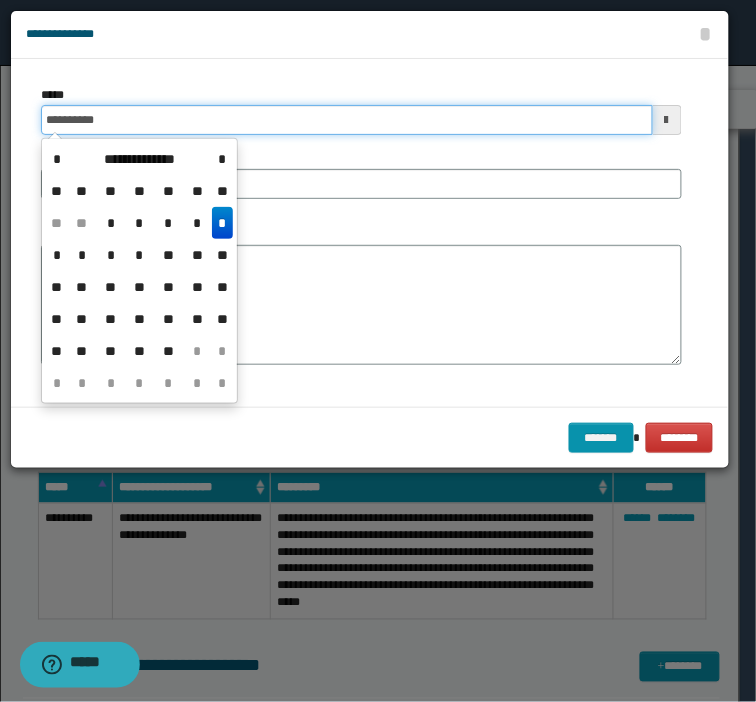 click on "**********" at bounding box center [347, 120] 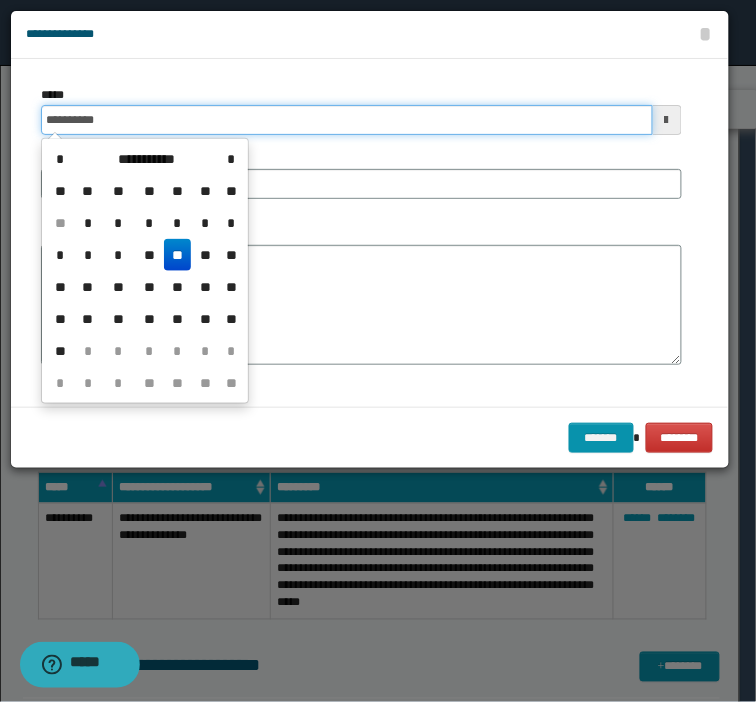 type on "**********" 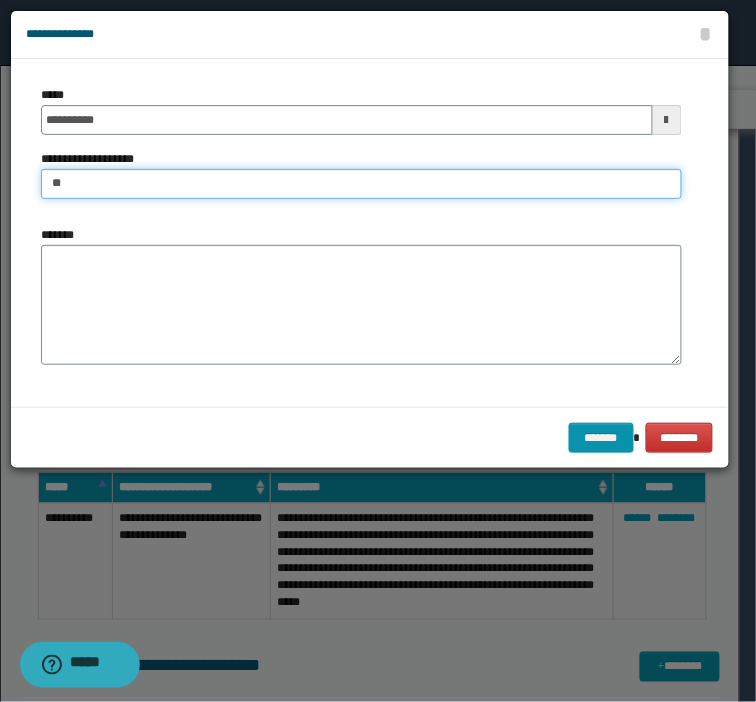 type on "*" 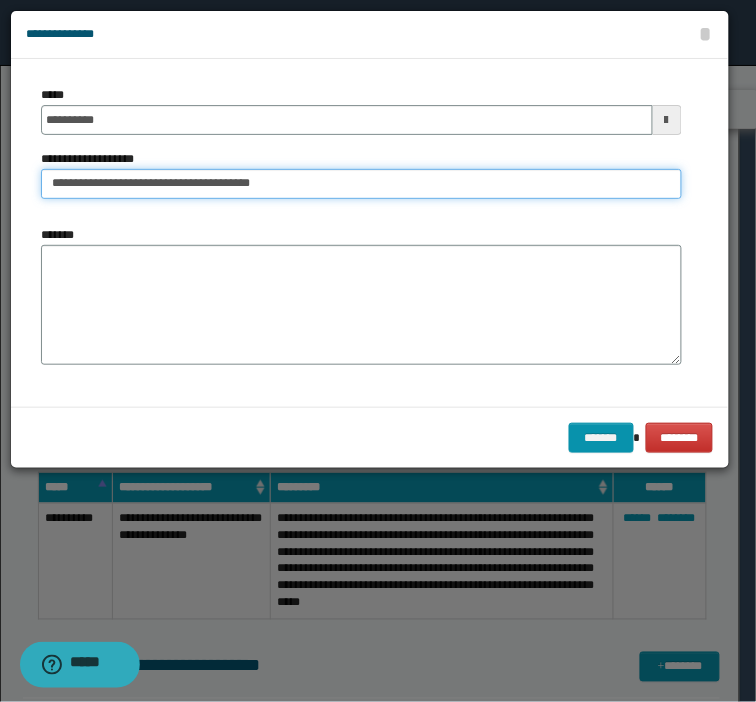 type on "**********" 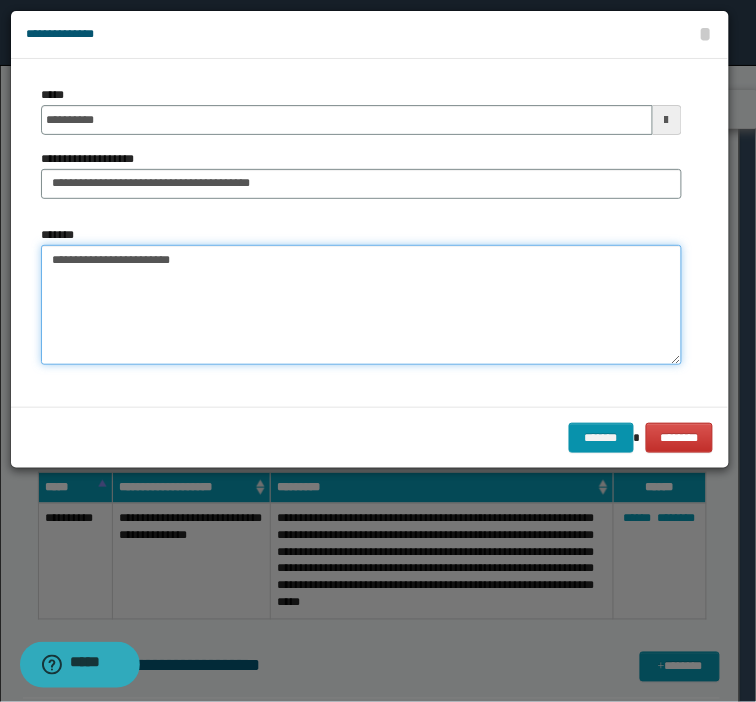 type on "**********" 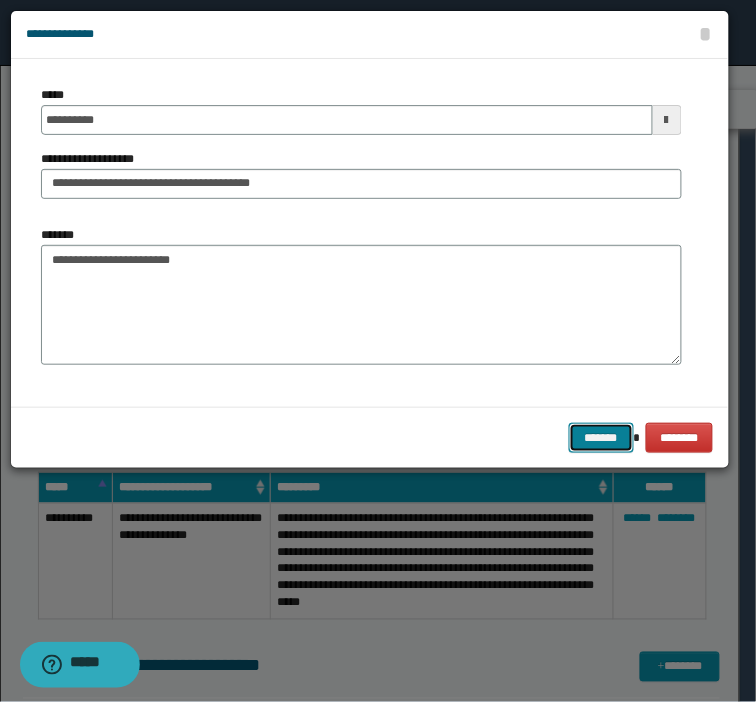 type 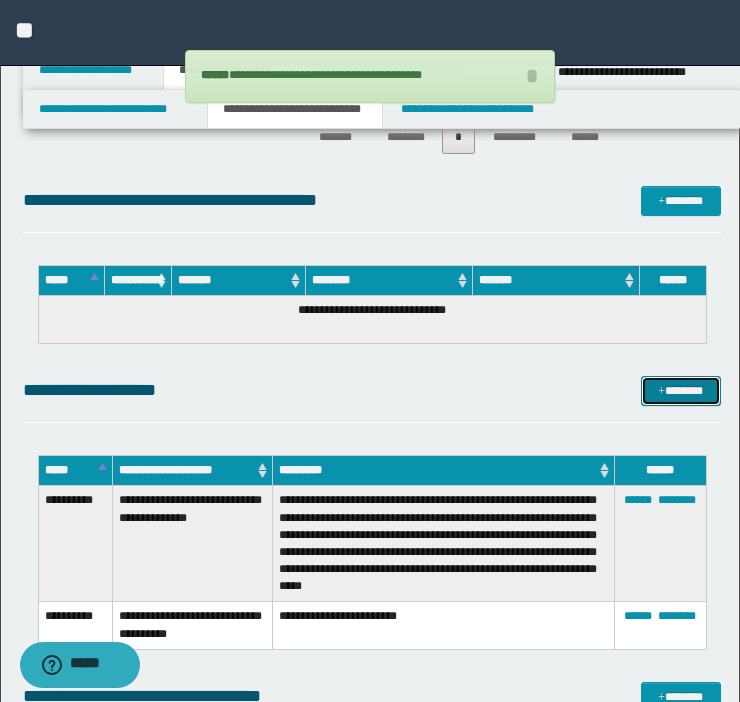 click on "*******" at bounding box center (681, 391) 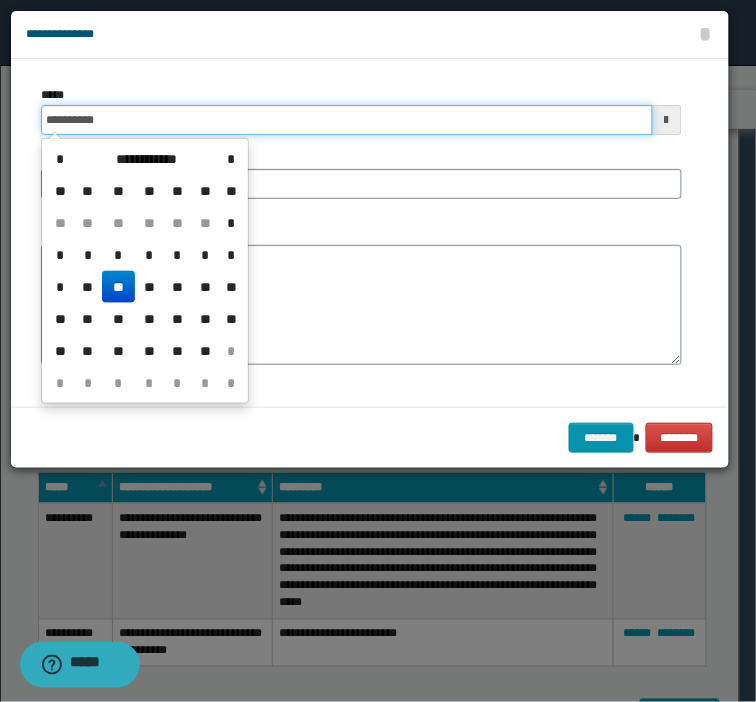 click on "**********" at bounding box center [347, 120] 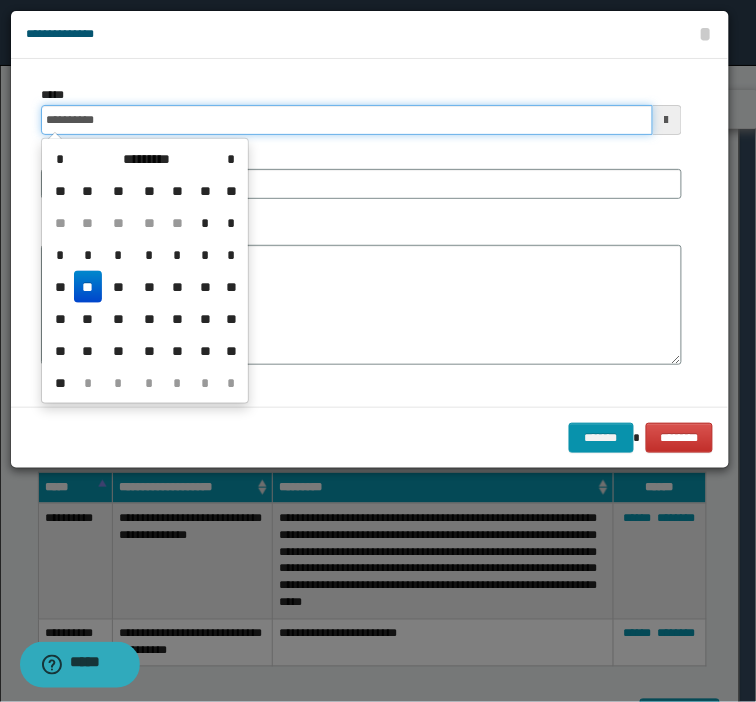 type on "**********" 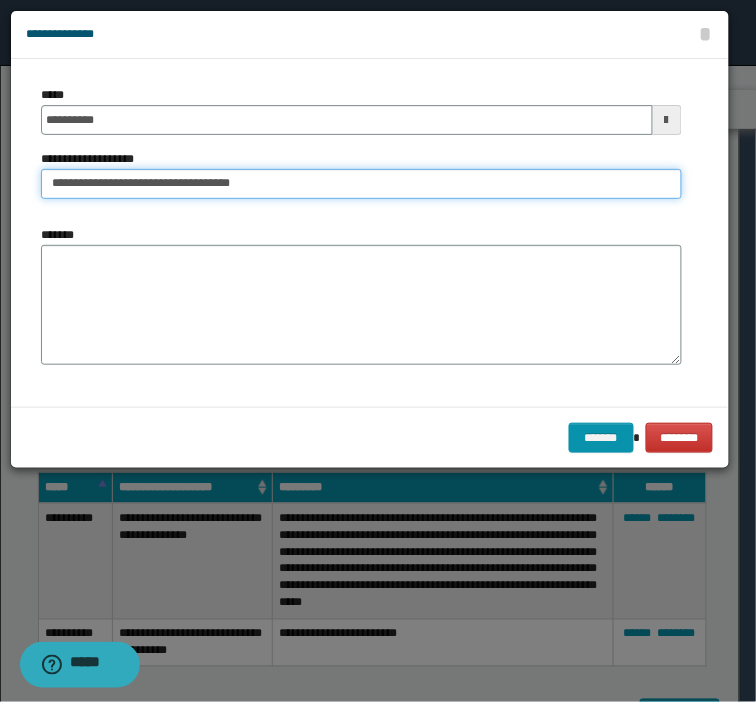 click on "**********" at bounding box center [361, 184] 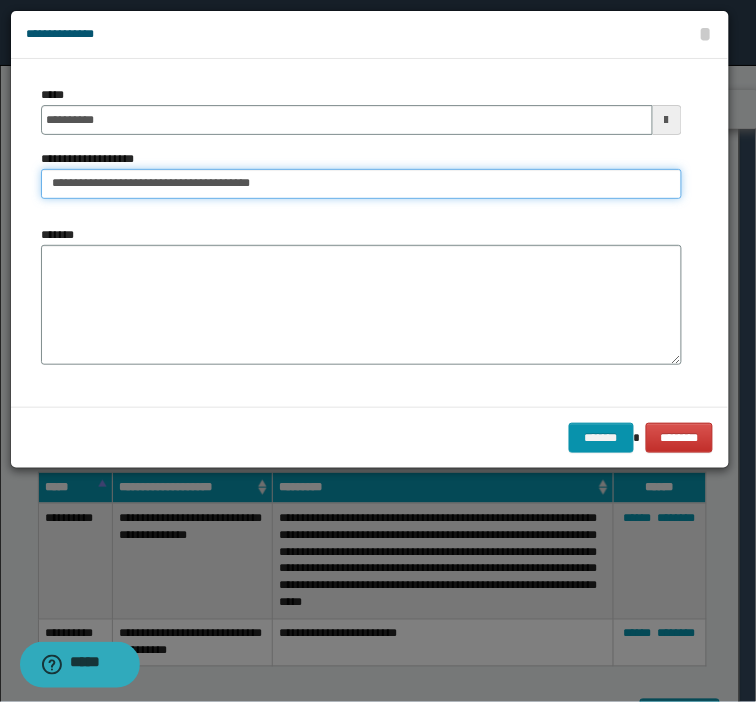 type on "**********" 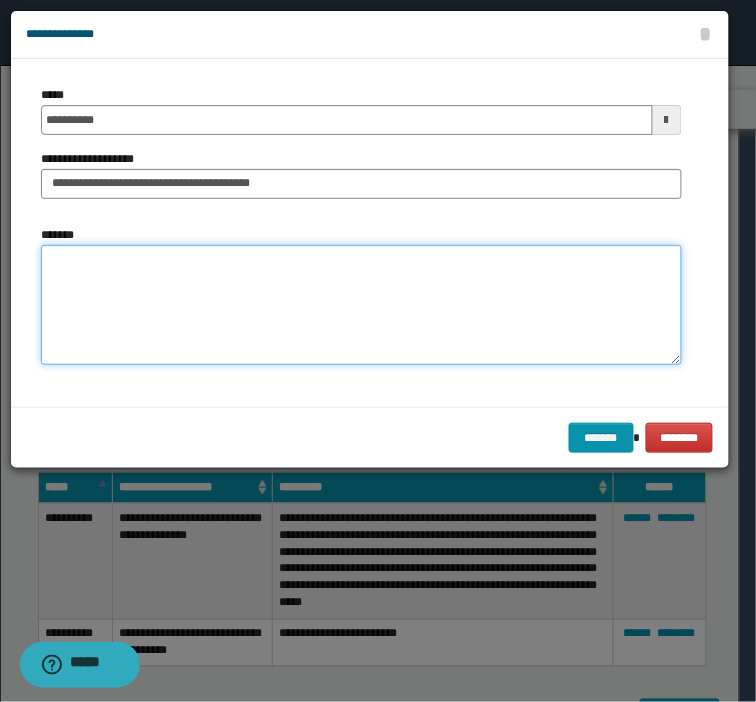 click on "*******" at bounding box center [361, 305] 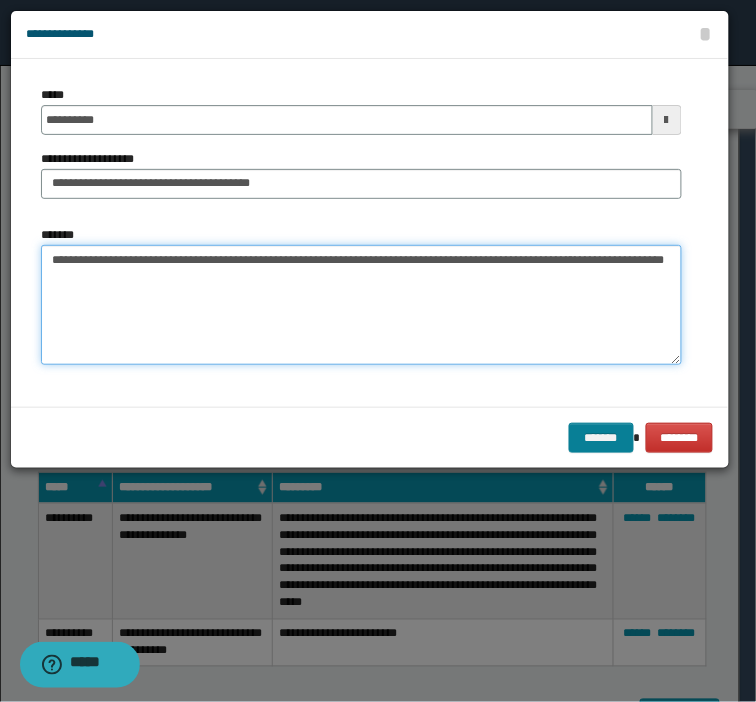 type on "**********" 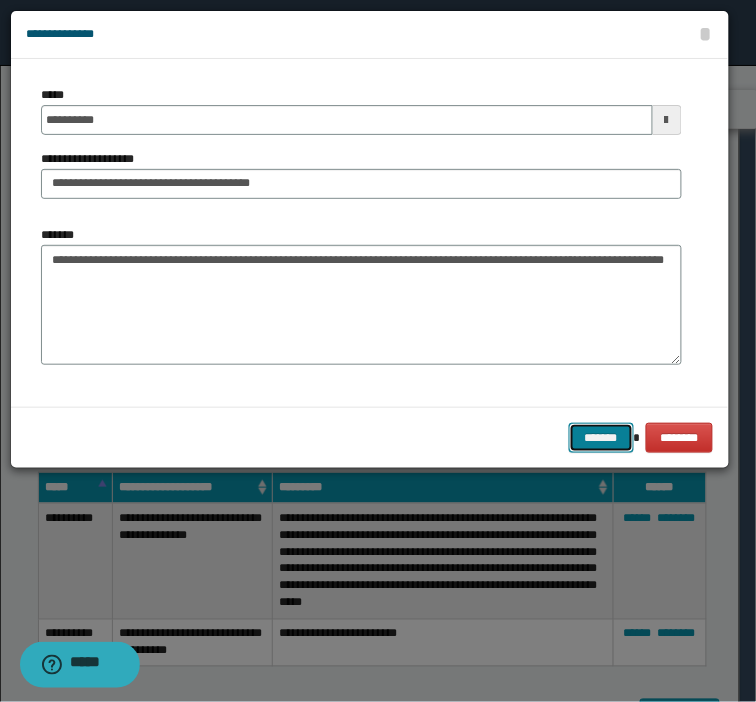 click on "*******" at bounding box center (601, 438) 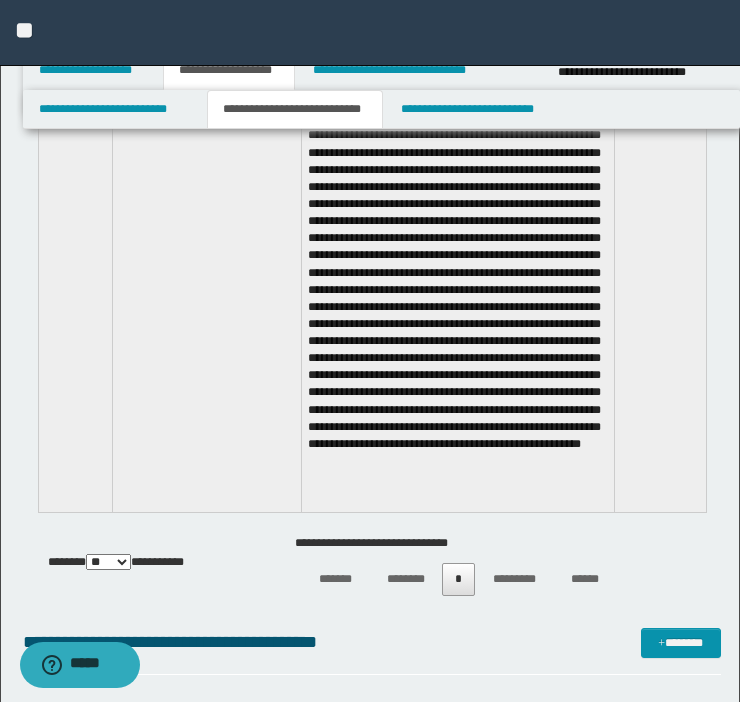 scroll, scrollTop: 1985, scrollLeft: 0, axis: vertical 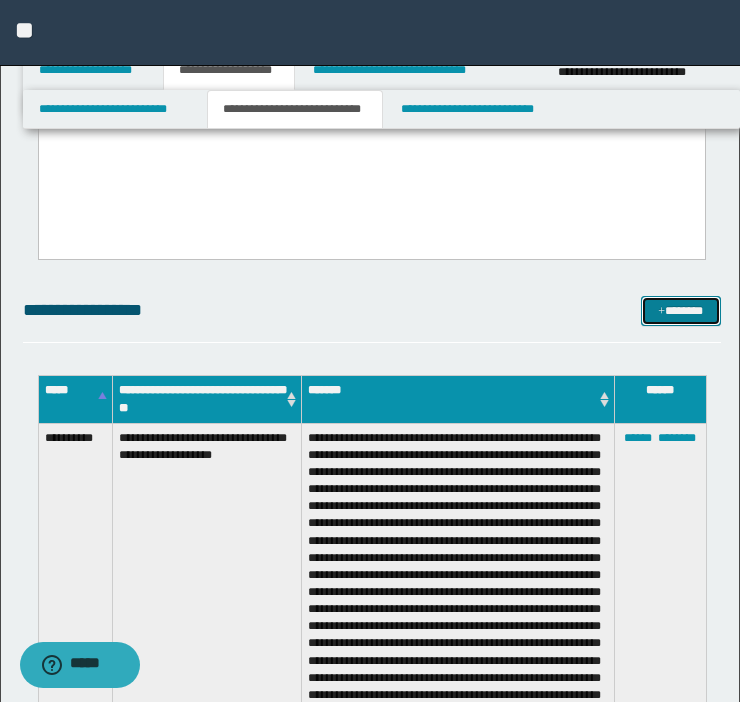 click on "*******" at bounding box center [681, 311] 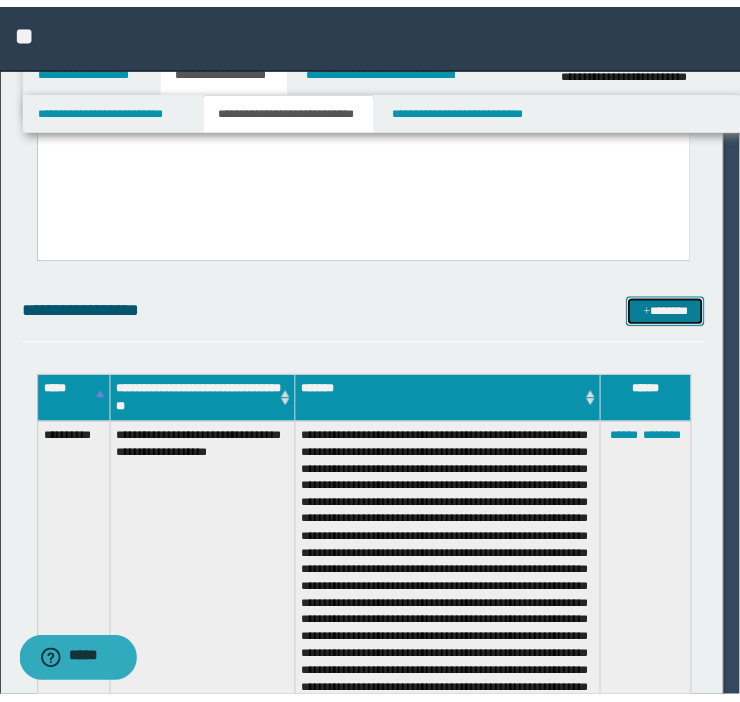 scroll, scrollTop: 0, scrollLeft: 0, axis: both 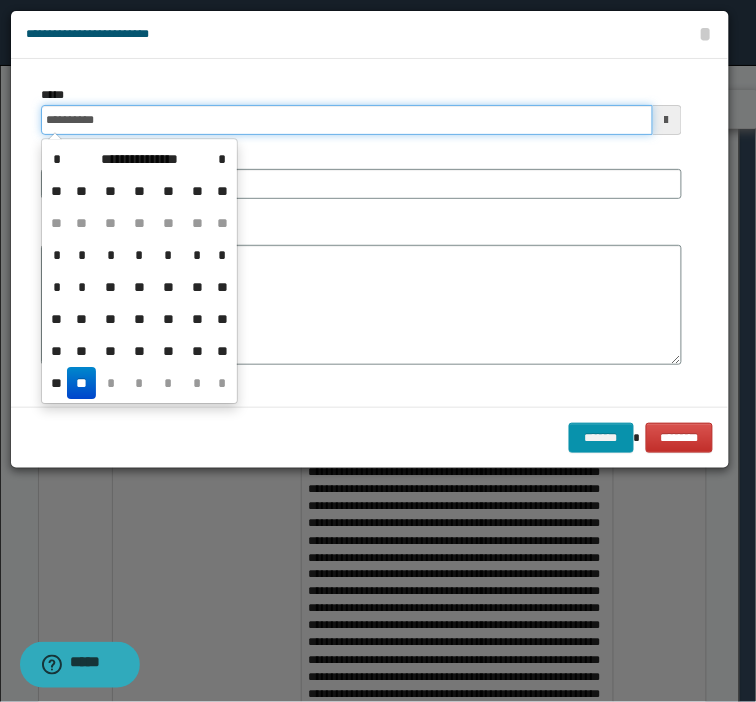 click on "**********" at bounding box center (347, 120) 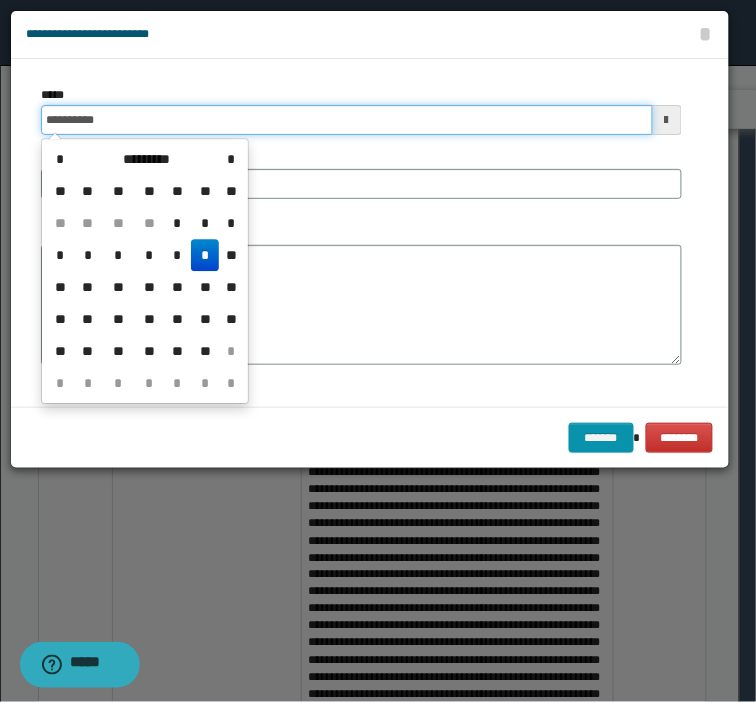 type on "**********" 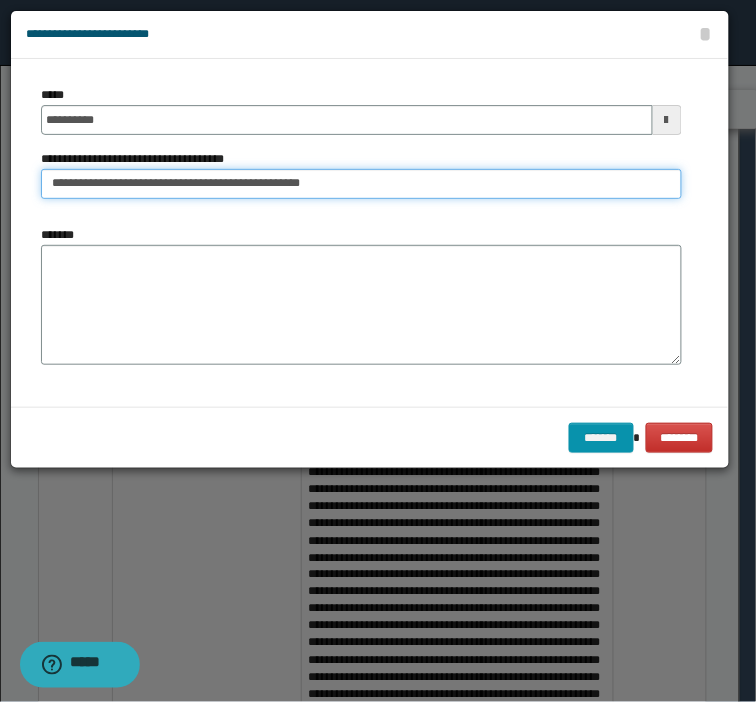 type on "**********" 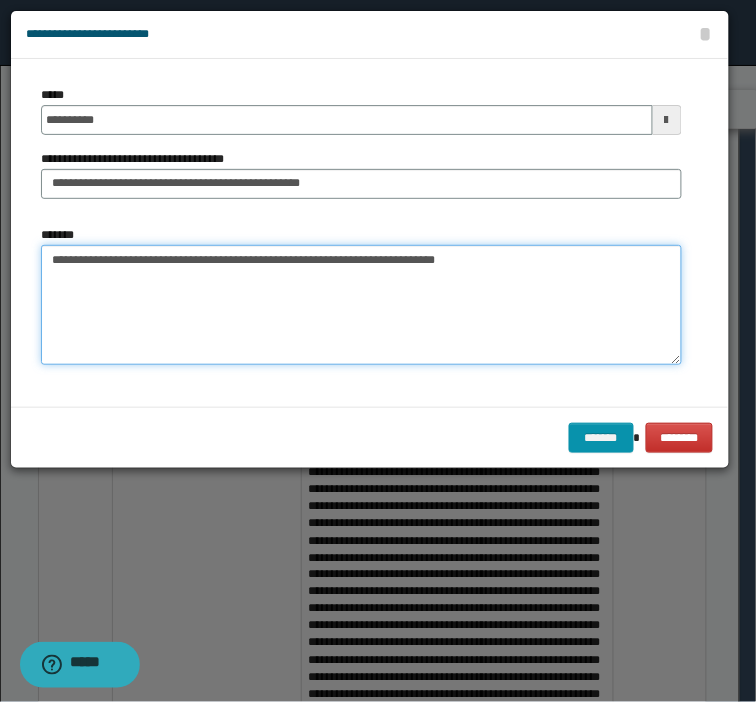 click on "**********" at bounding box center (361, 305) 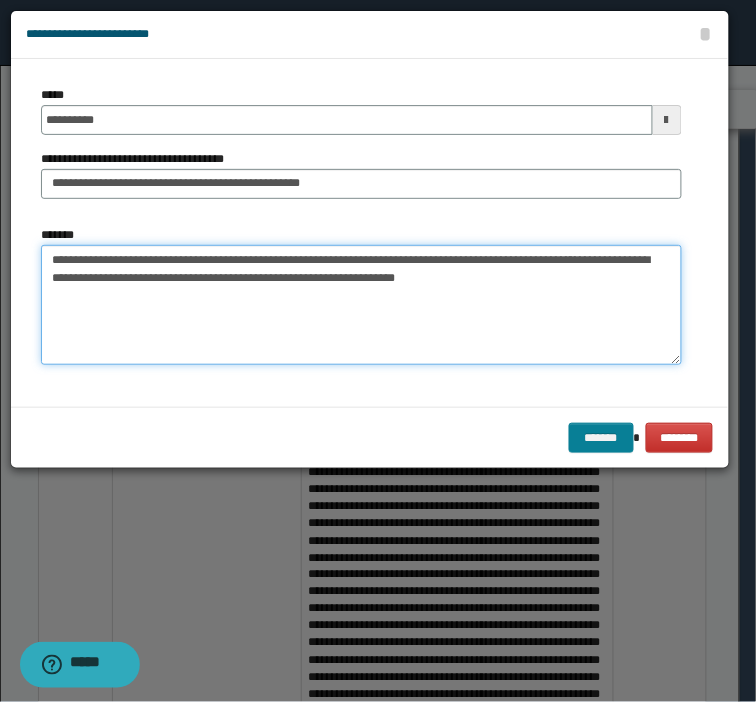 type on "**********" 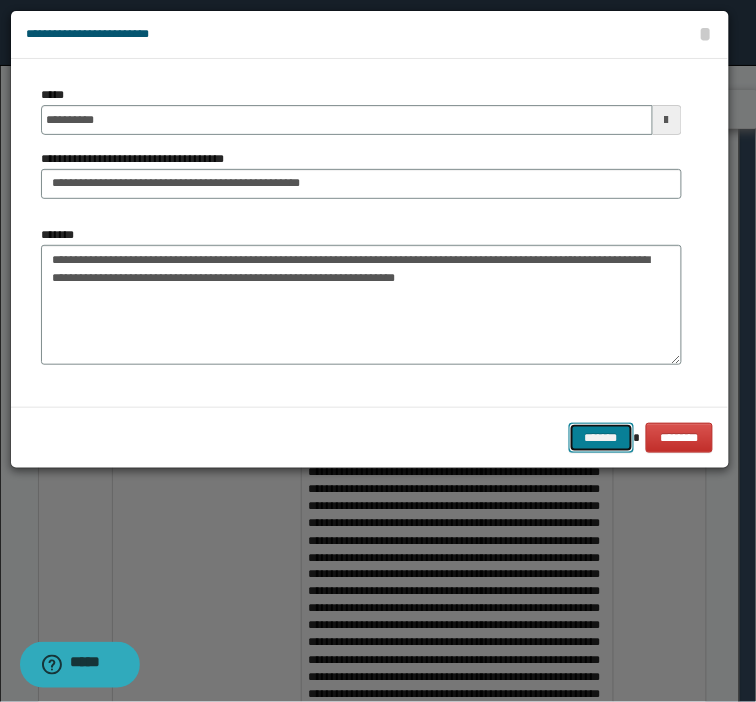 click on "*******" at bounding box center (601, 438) 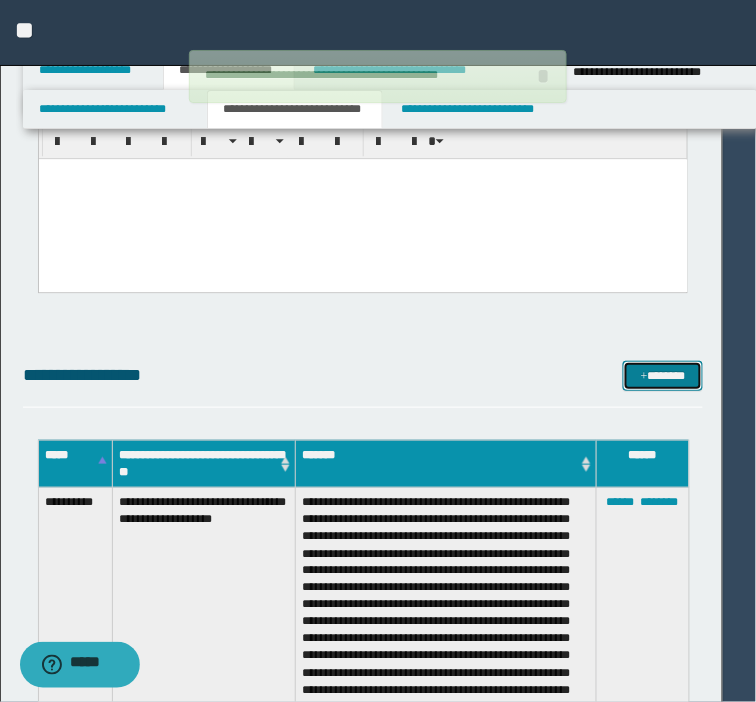 type 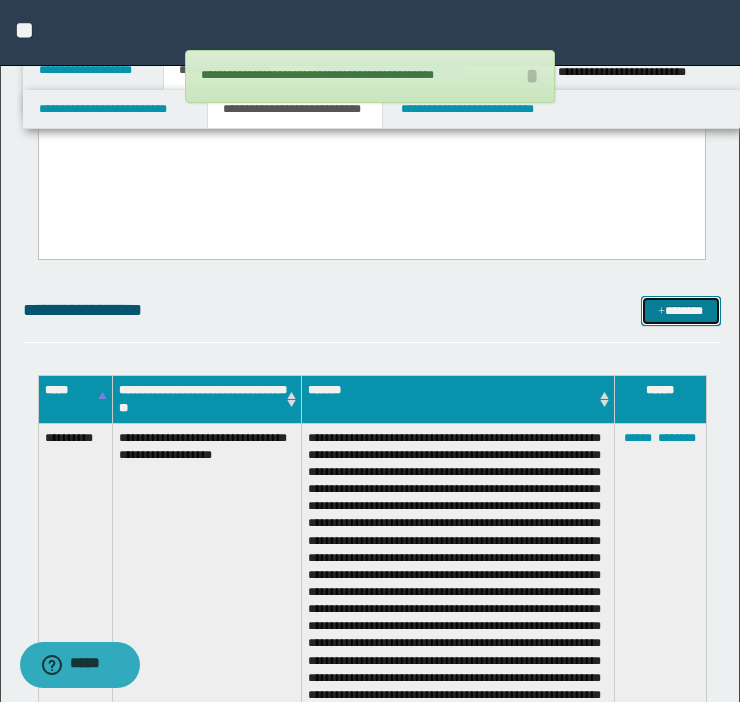 click at bounding box center [661, 312] 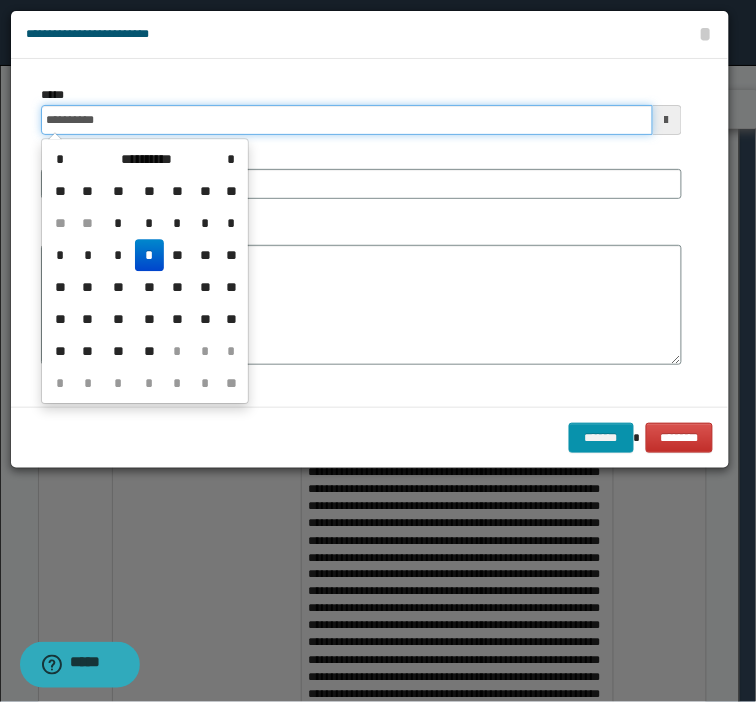 click on "**********" at bounding box center (347, 120) 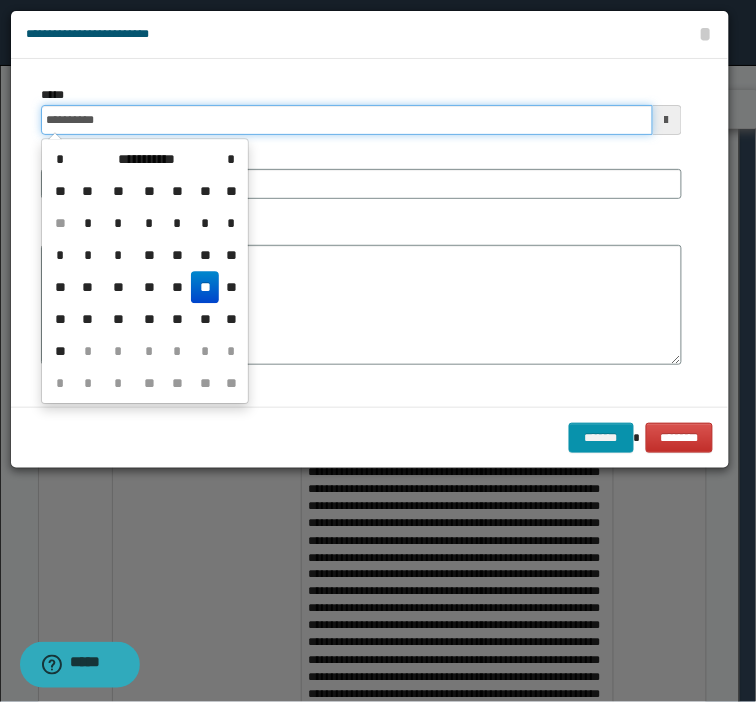 type on "**********" 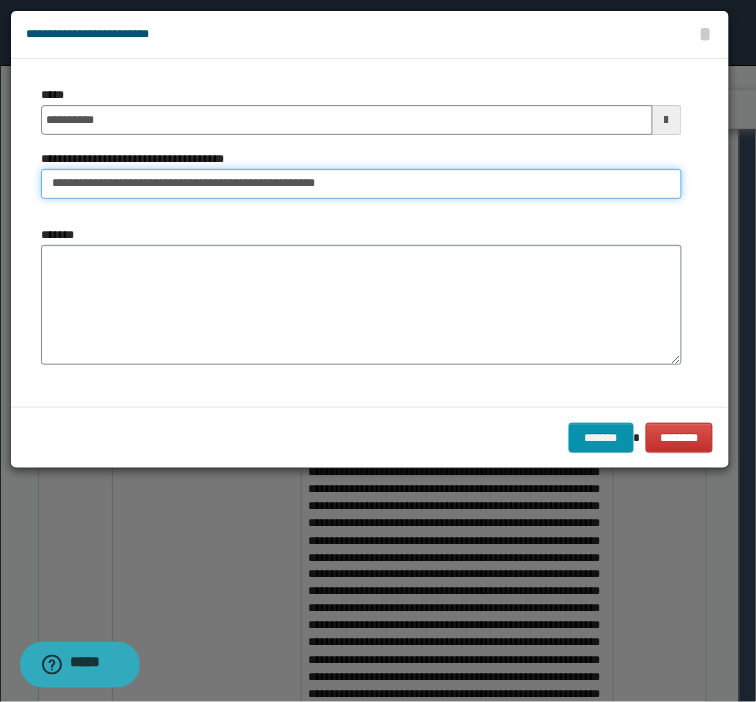 type on "**********" 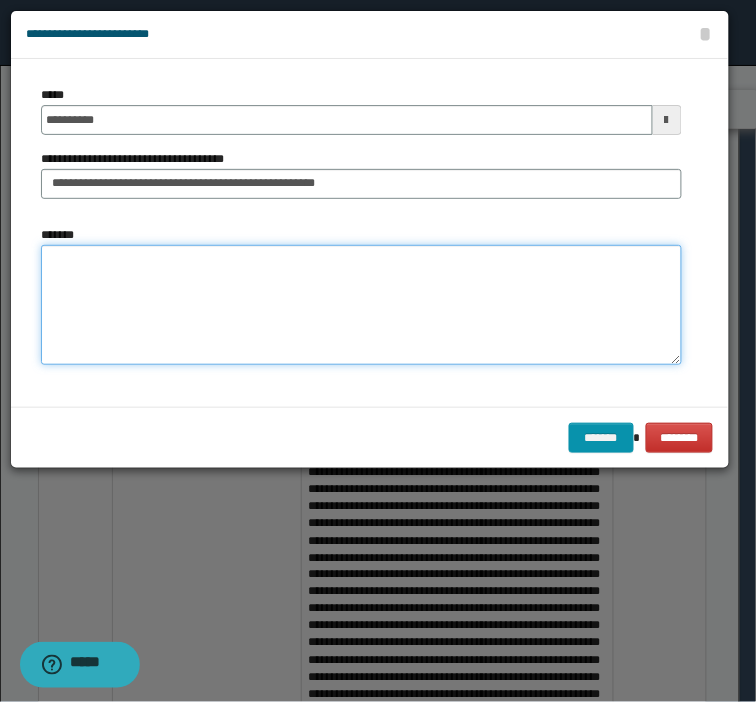 click on "*******" at bounding box center (361, 305) 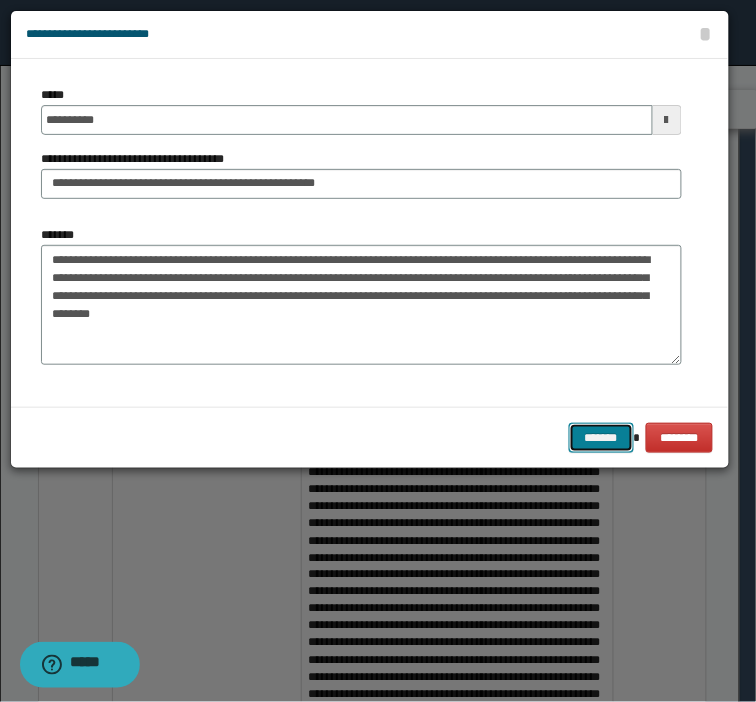 click on "*******" at bounding box center (601, 438) 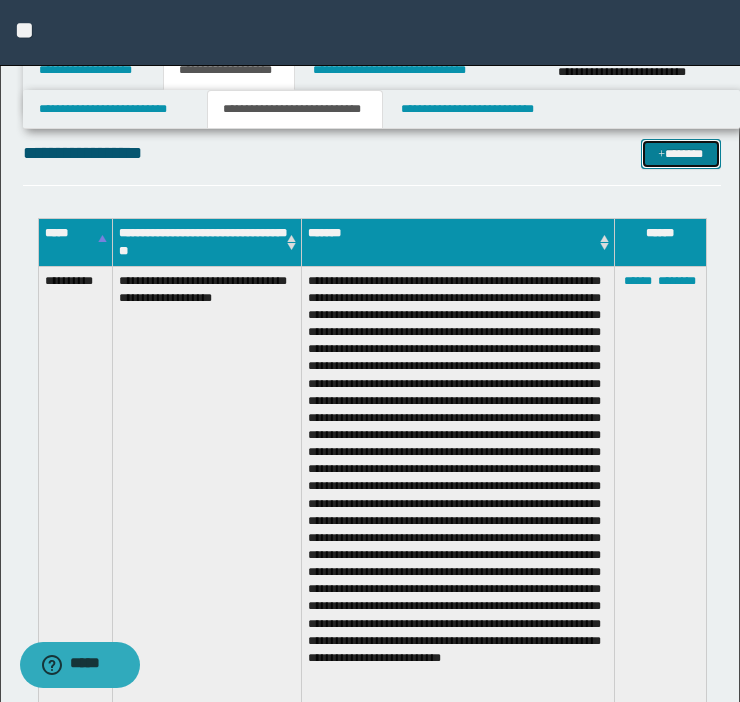 scroll, scrollTop: 885, scrollLeft: 0, axis: vertical 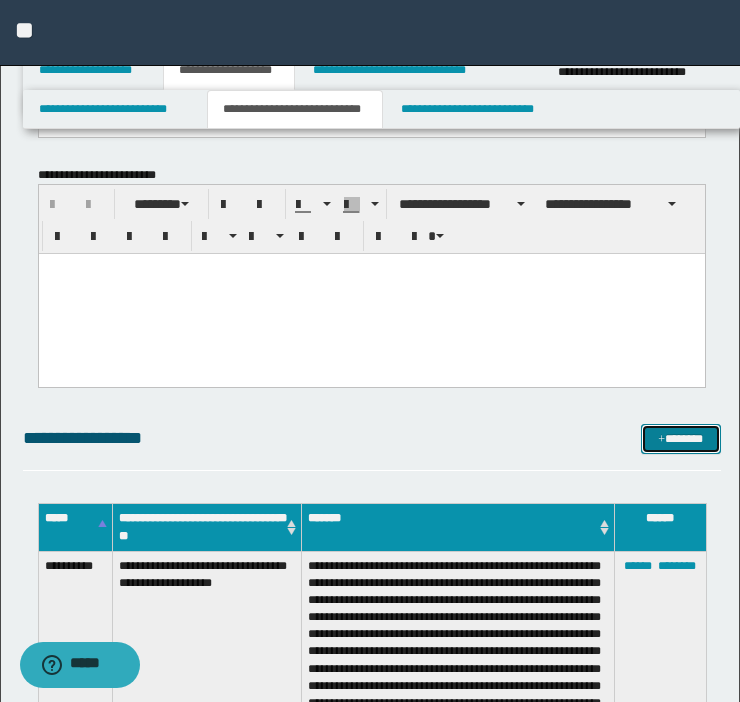 click on "*******" at bounding box center (681, 439) 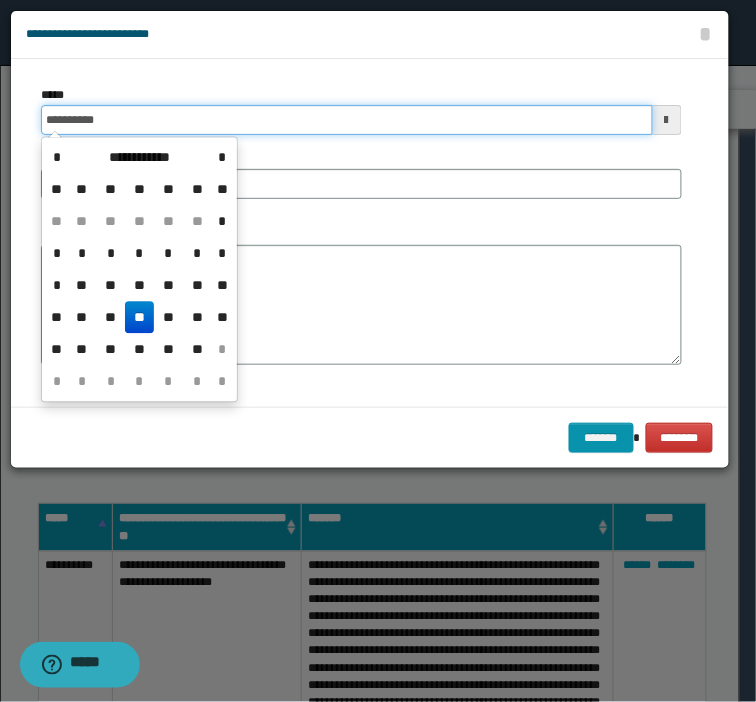 click on "**********" at bounding box center (347, 120) 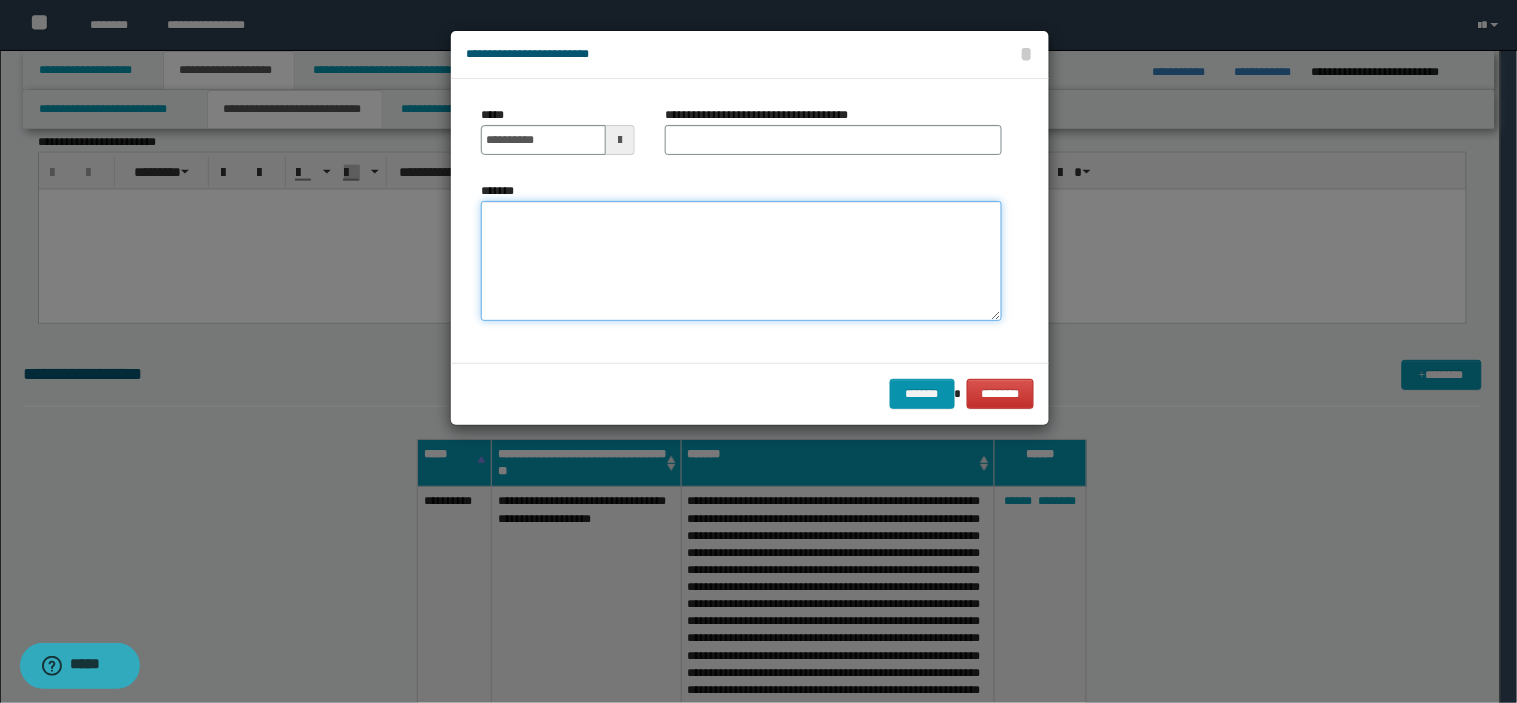 click on "*******" at bounding box center [741, 261] 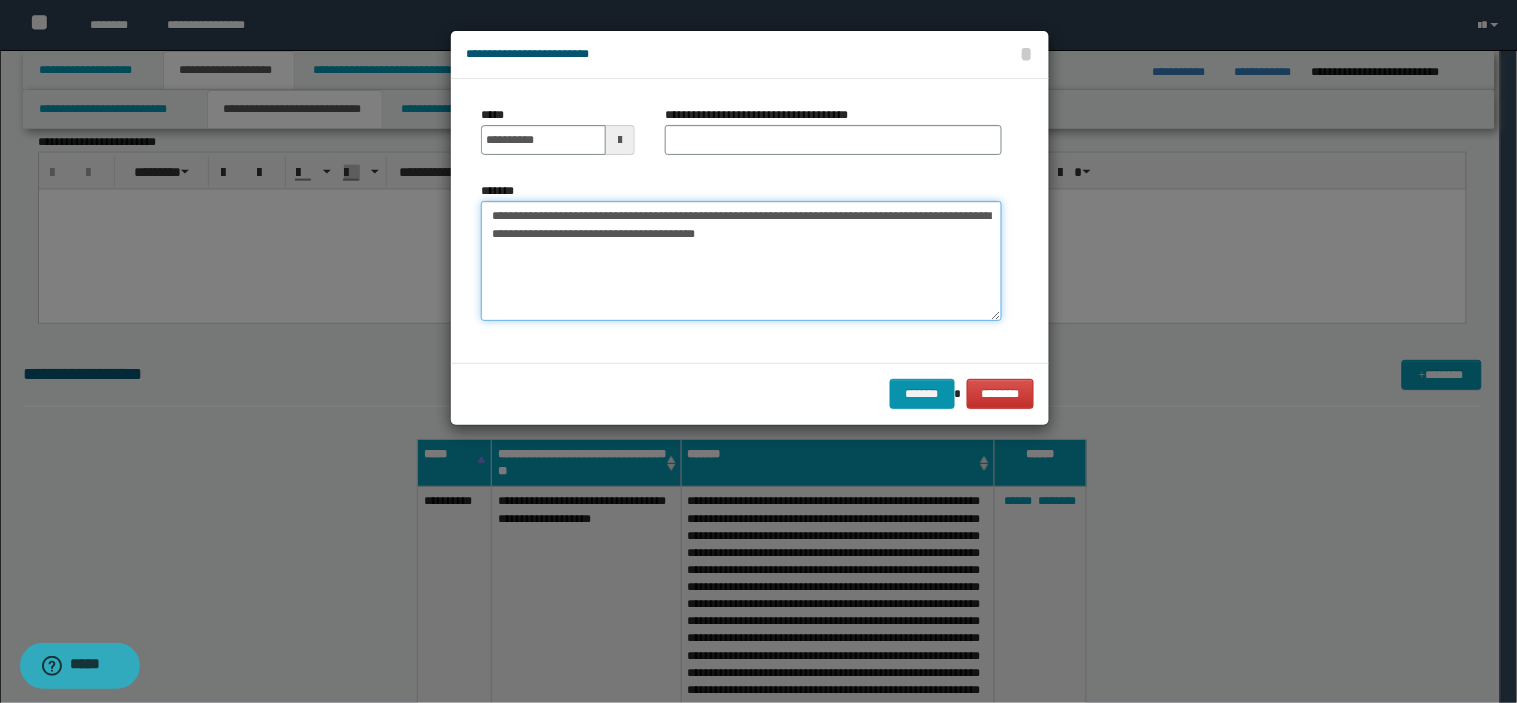 type on "**********" 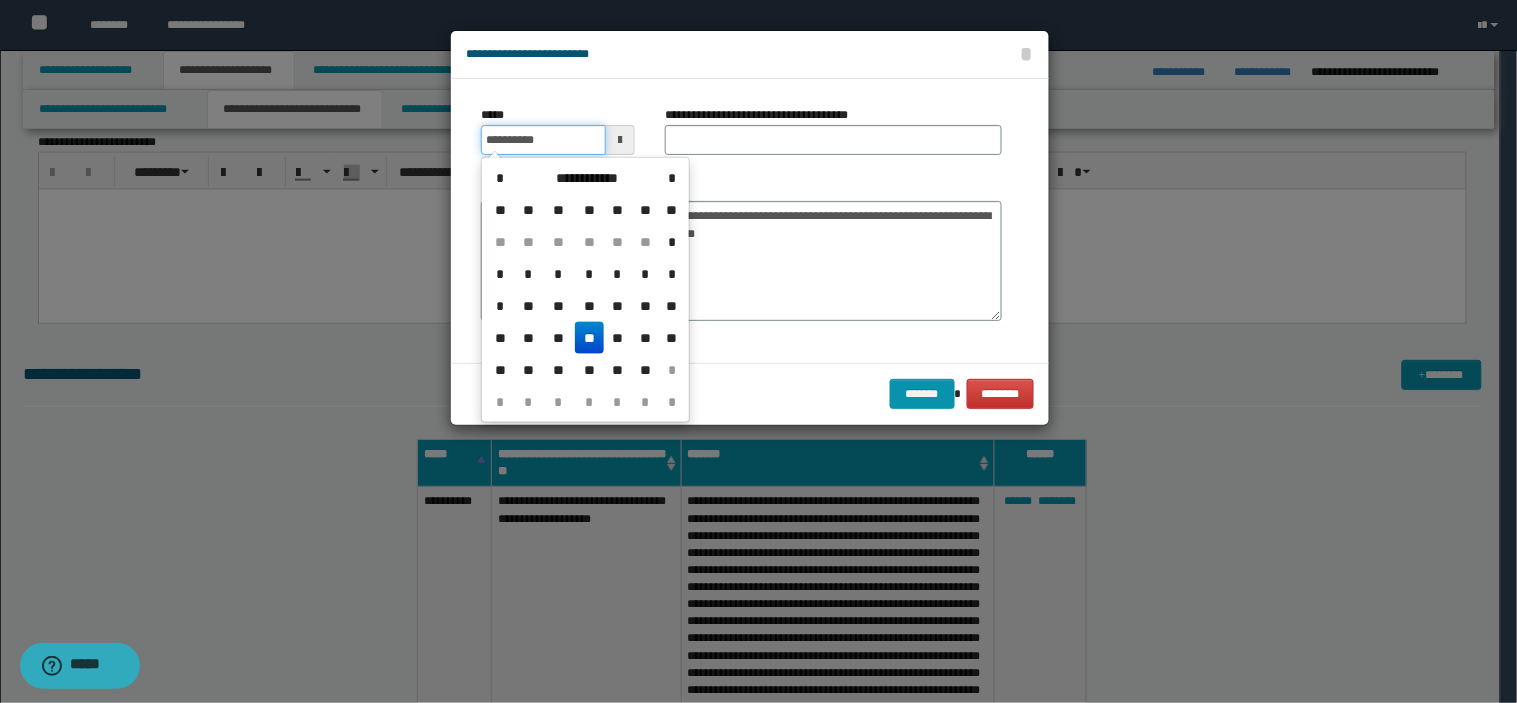 click on "**********" at bounding box center [543, 140] 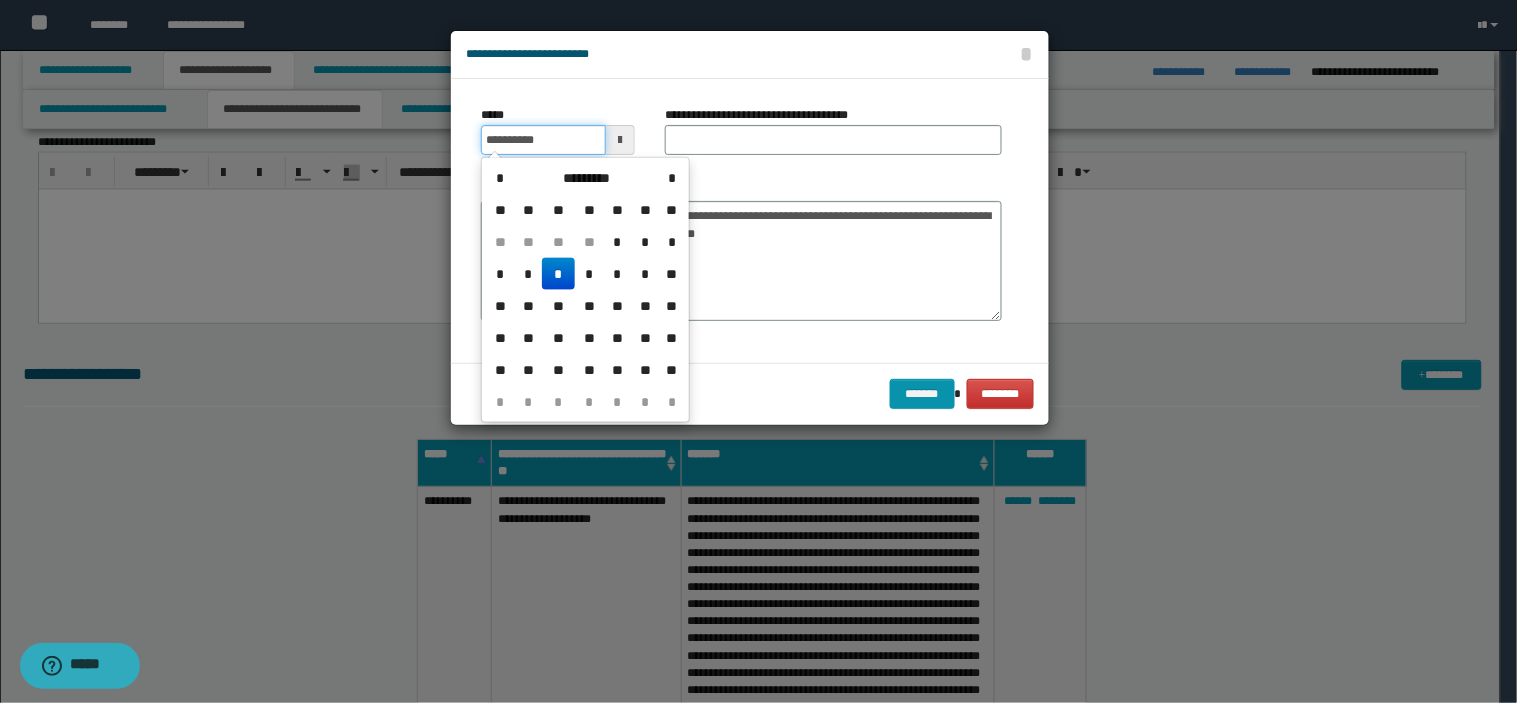 type on "**********" 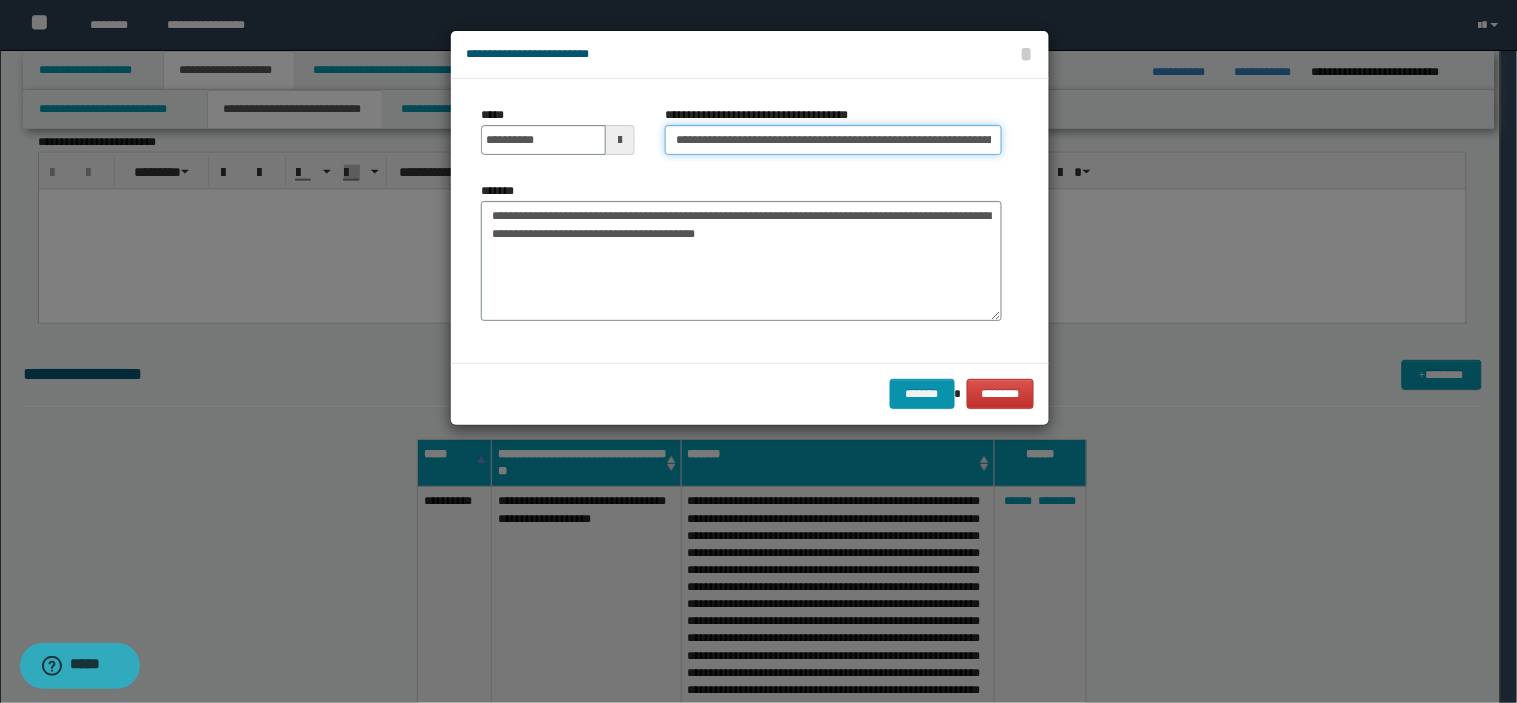 click on "**********" at bounding box center (833, 140) 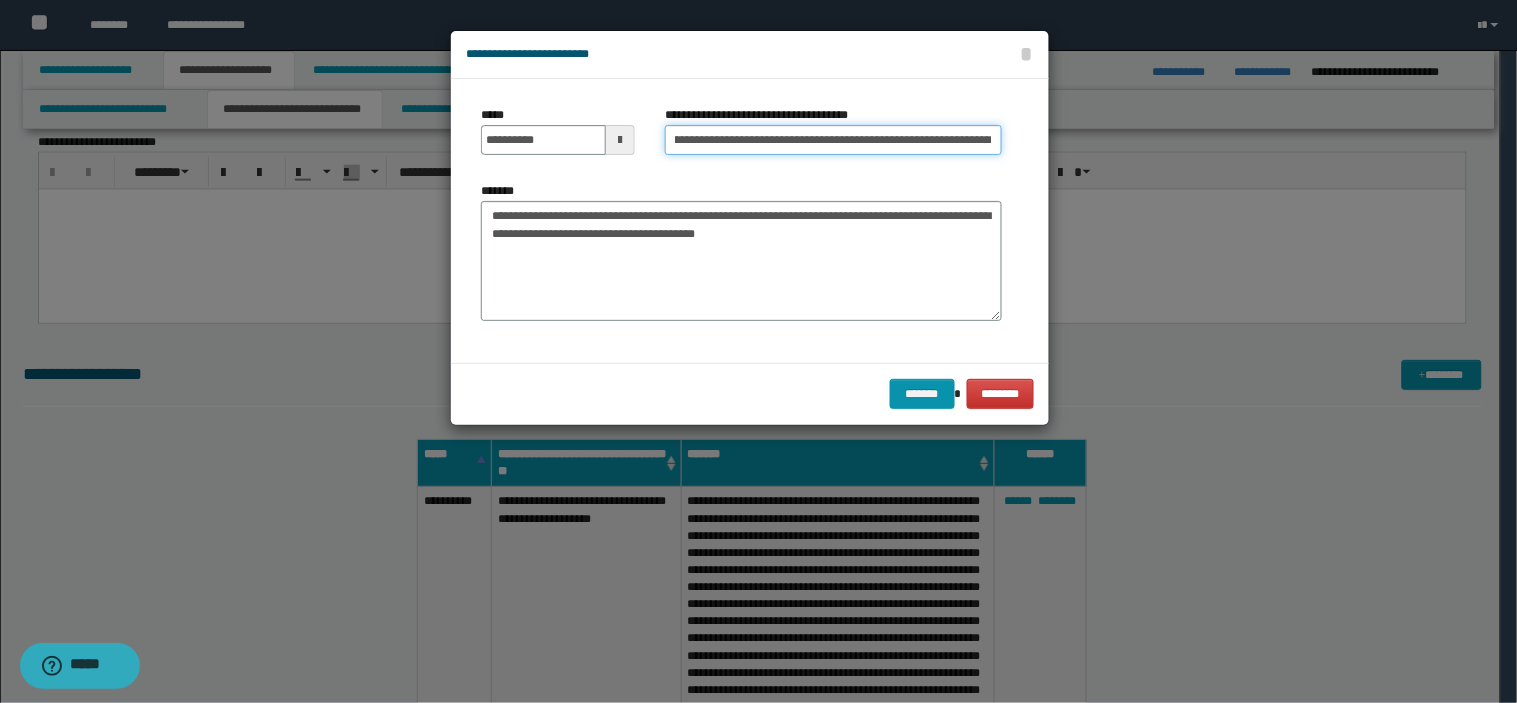 scroll, scrollTop: 0, scrollLeft: 157, axis: horizontal 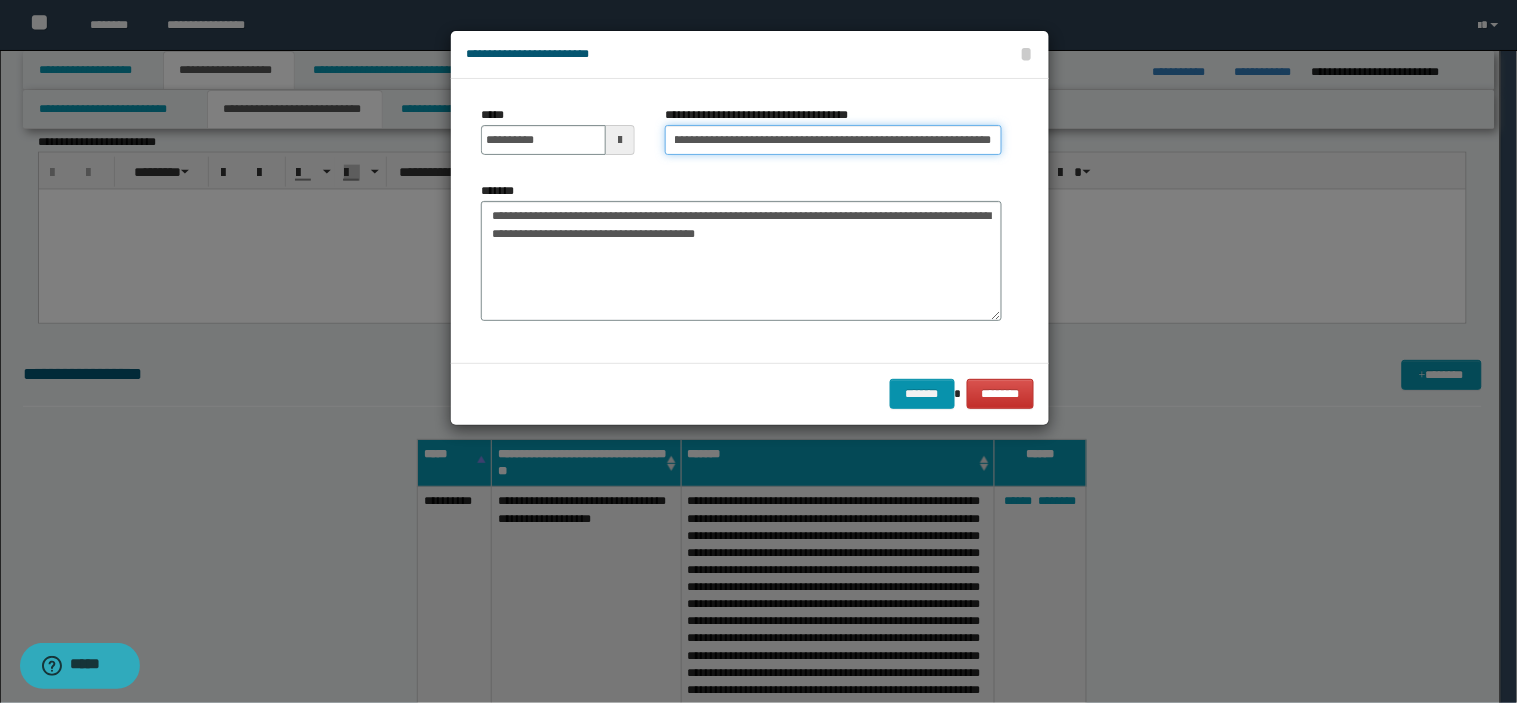 drag, startPoint x: 806, startPoint y: 142, endPoint x: 1340, endPoint y: 194, distance: 536.5259 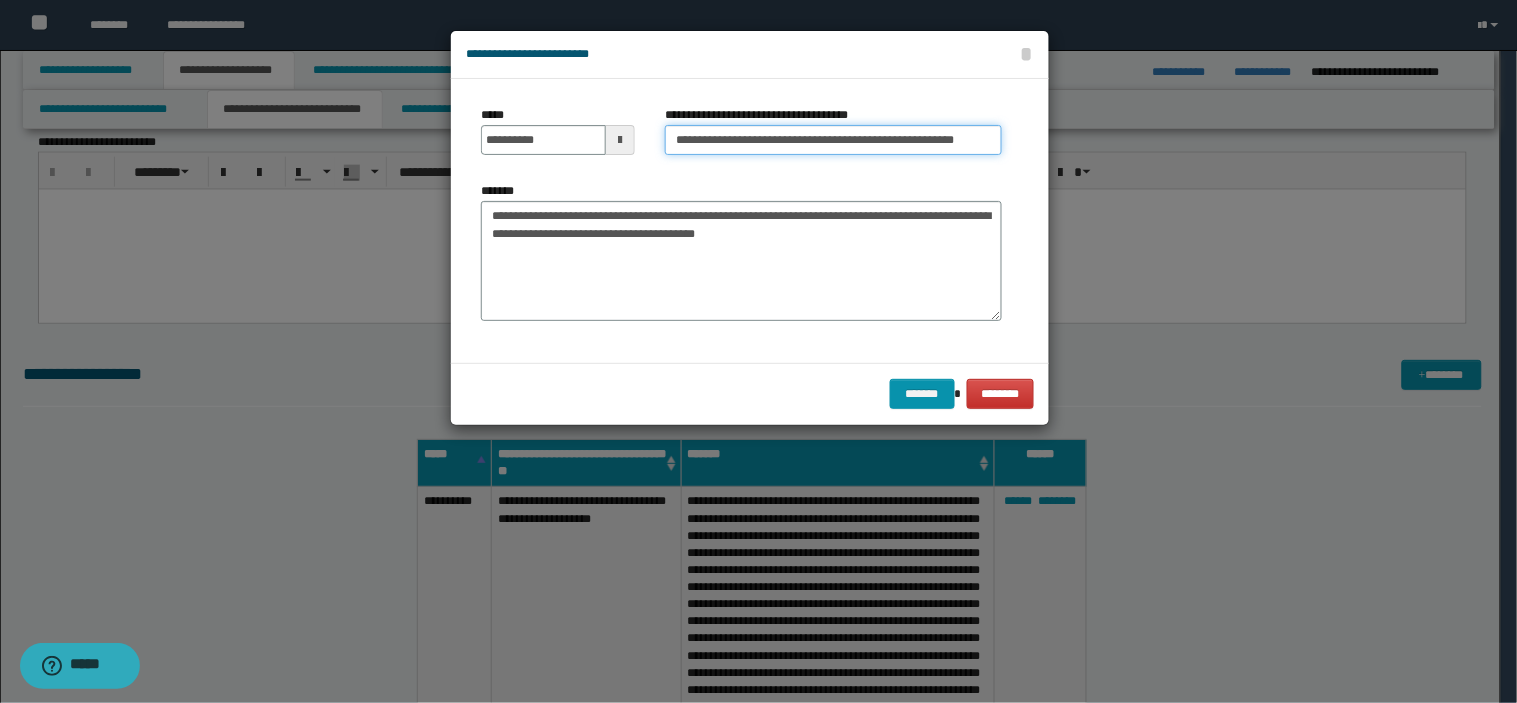 scroll, scrollTop: 0, scrollLeft: 0, axis: both 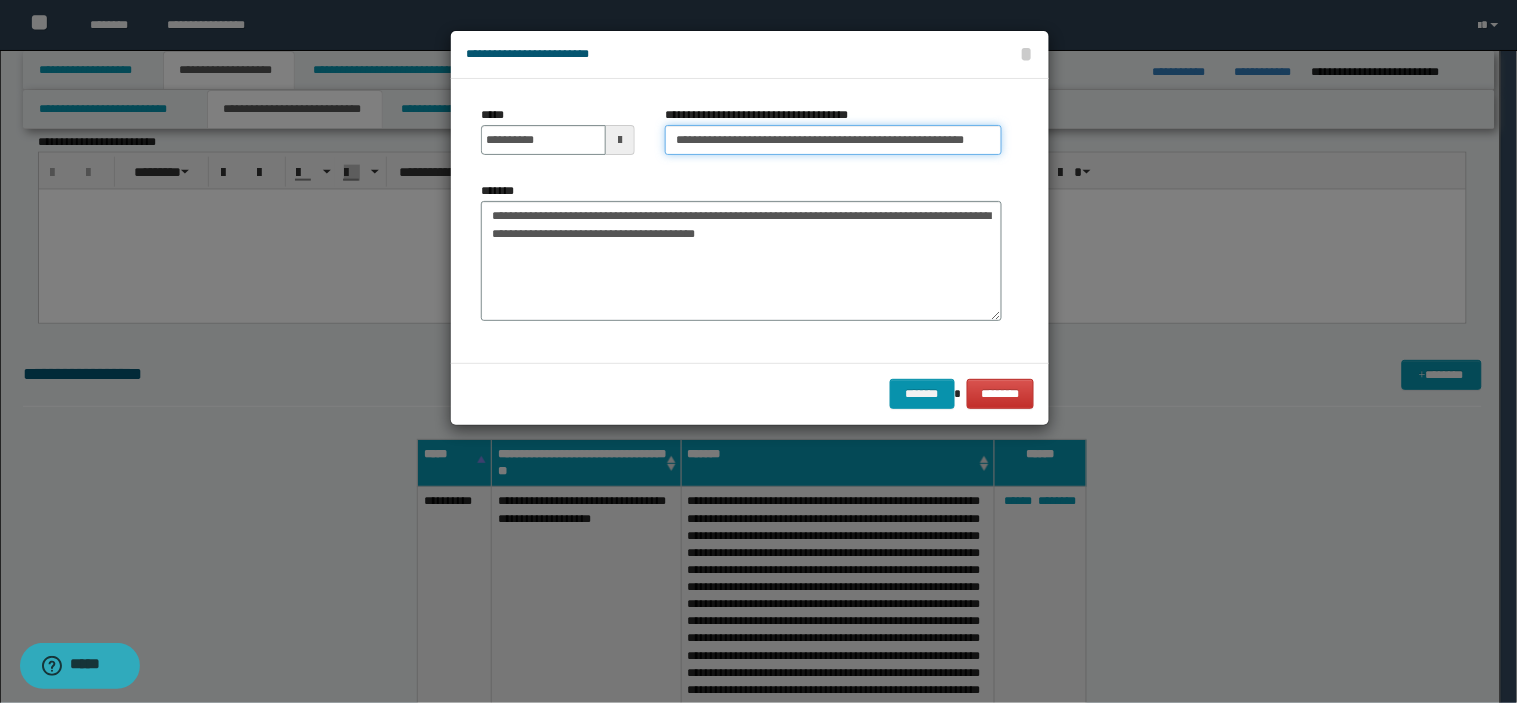 type on "**********" 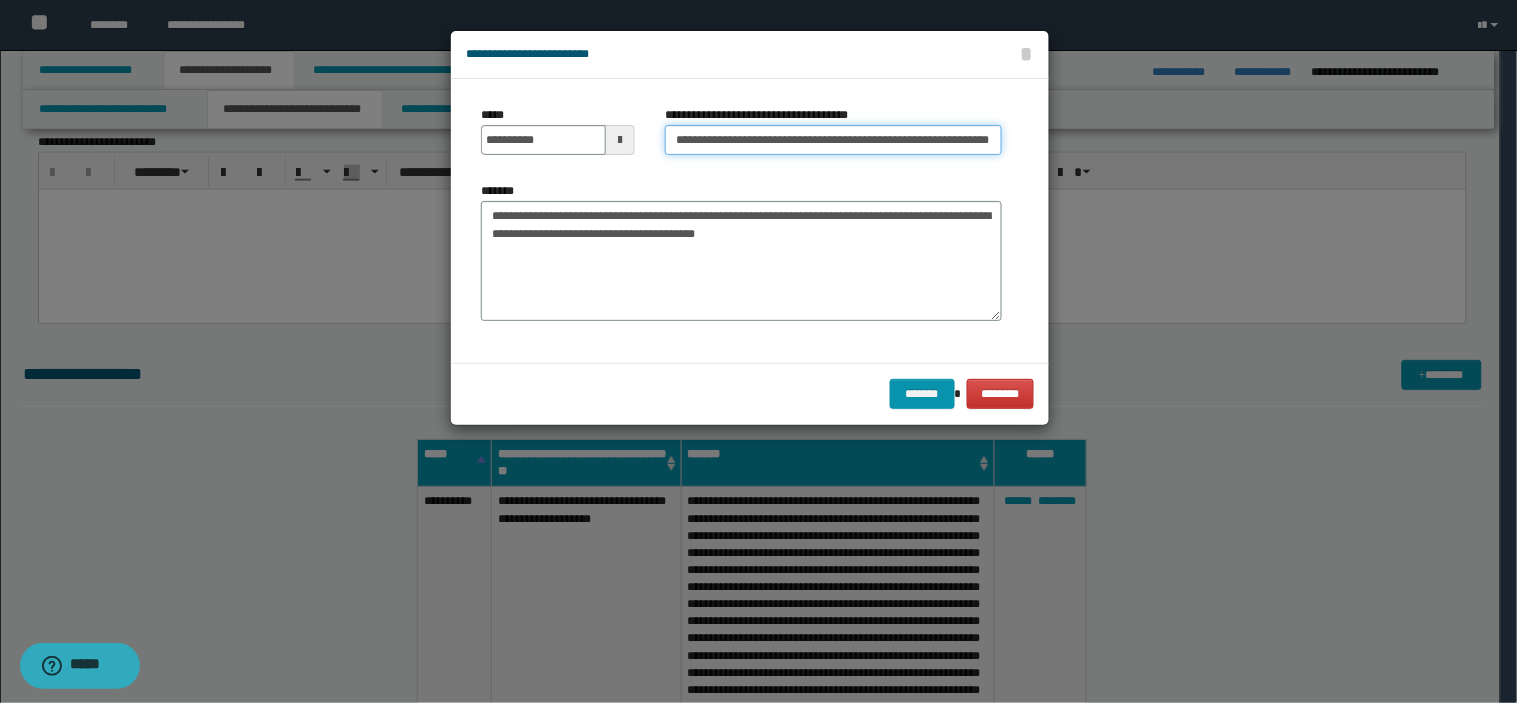 click on "**********" at bounding box center (833, 140) 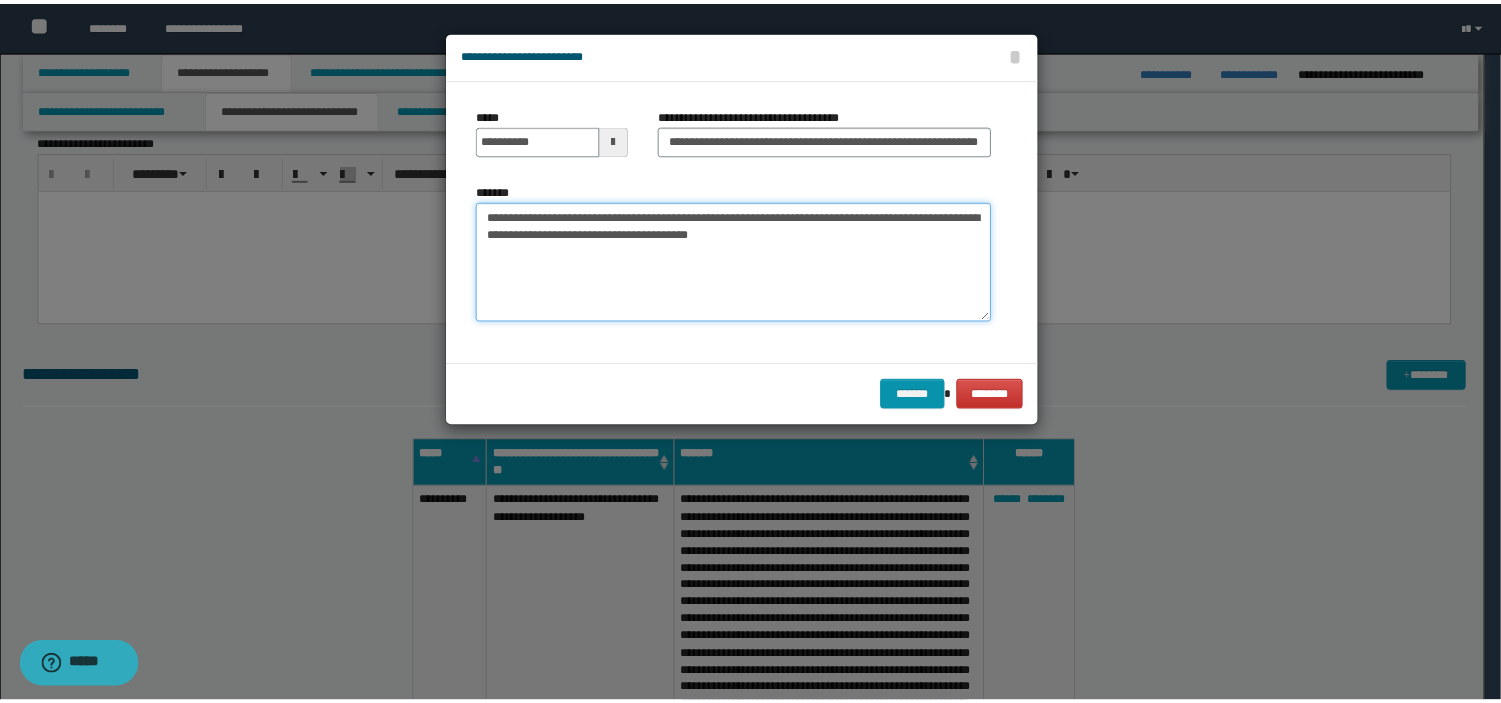 scroll, scrollTop: 0, scrollLeft: 0, axis: both 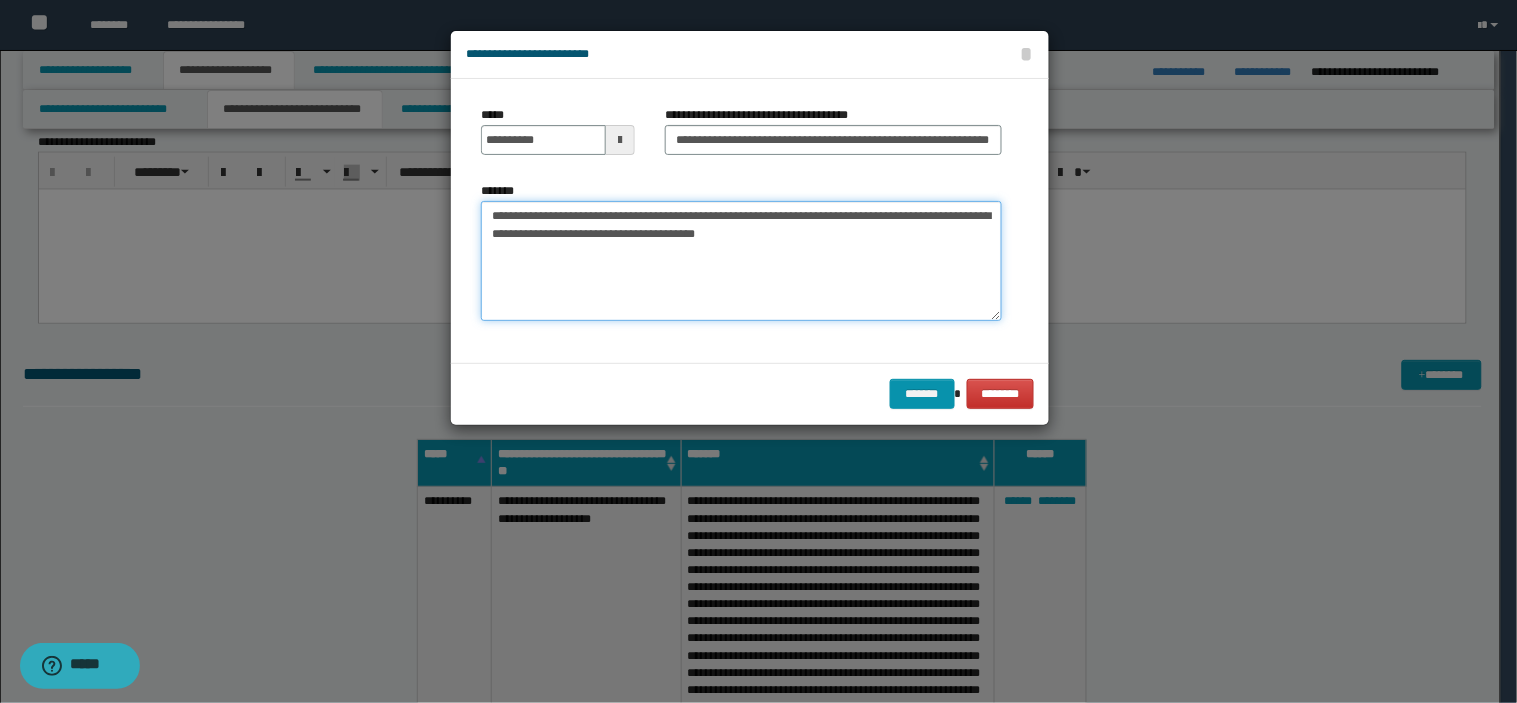 click on "**********" at bounding box center (741, 261) 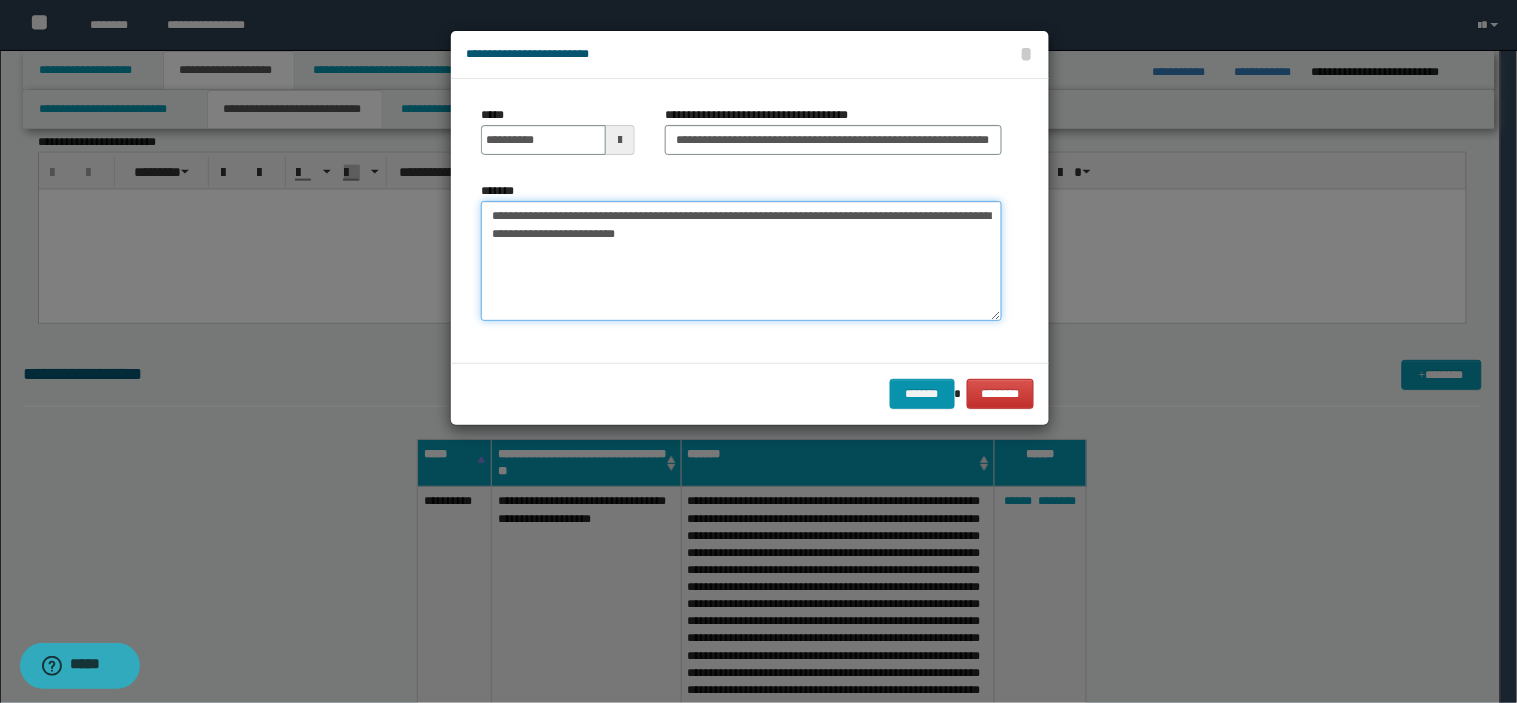 drag, startPoint x: 691, startPoint y: 220, endPoint x: 760, endPoint y: 220, distance: 69 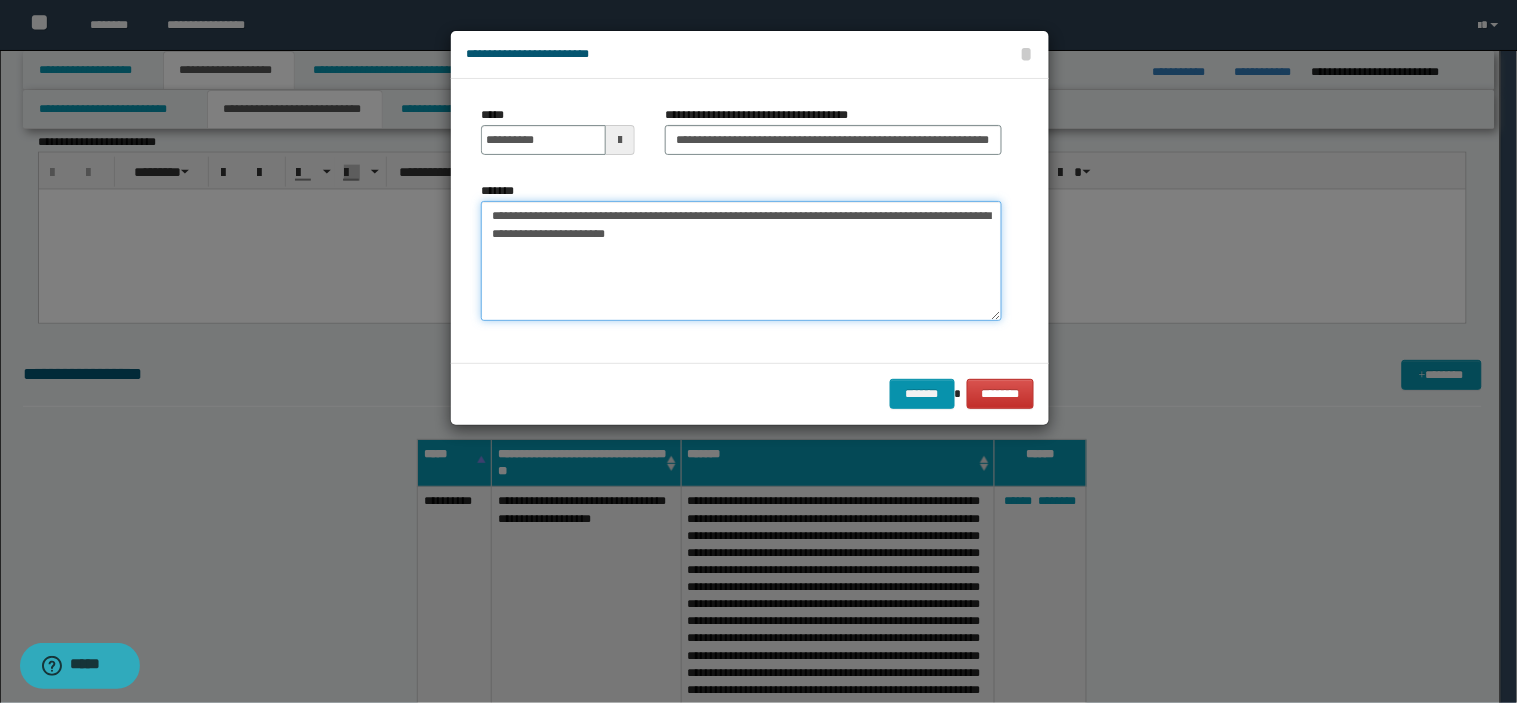 drag, startPoint x: 850, startPoint y: 214, endPoint x: 883, endPoint y: 217, distance: 33.13608 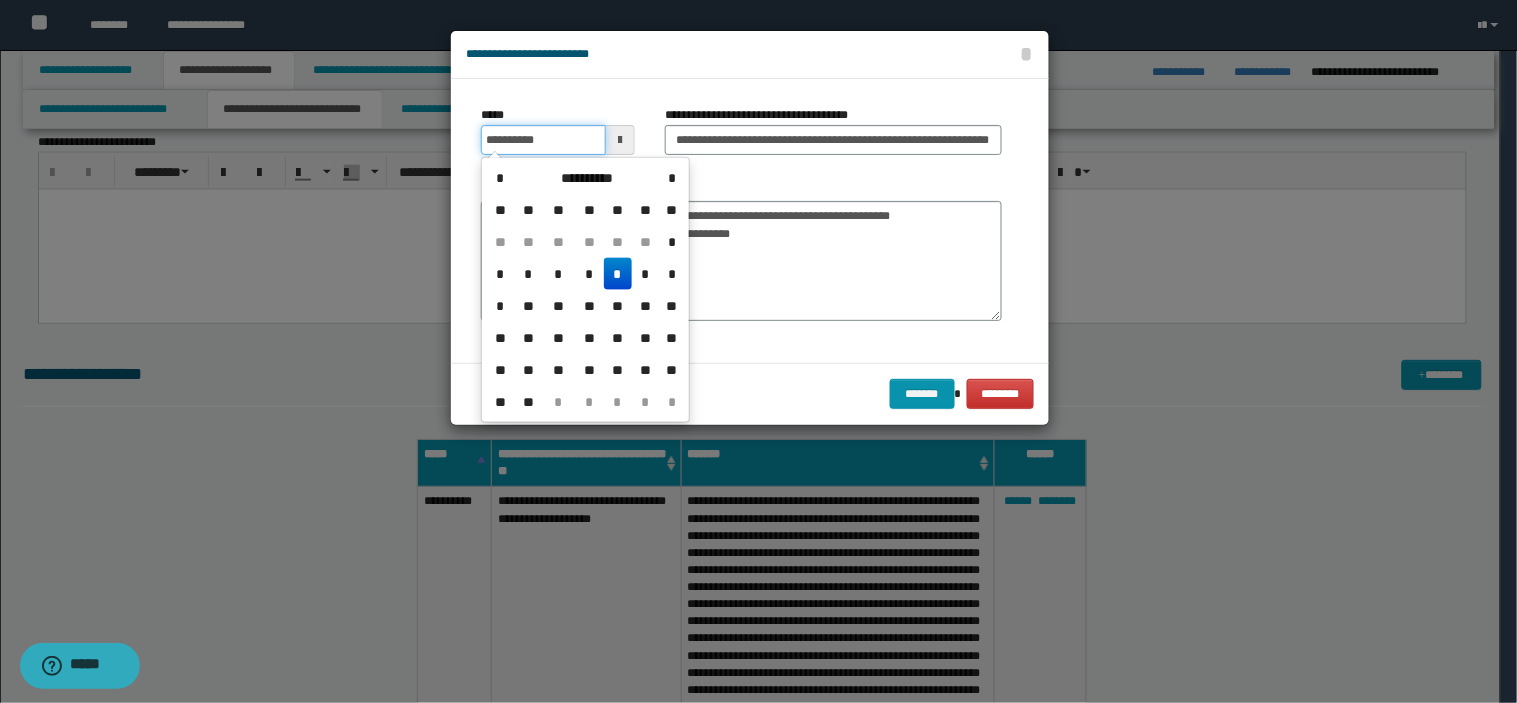 drag, startPoint x: 557, startPoint y: 140, endPoint x: 483, endPoint y: 143, distance: 74.06078 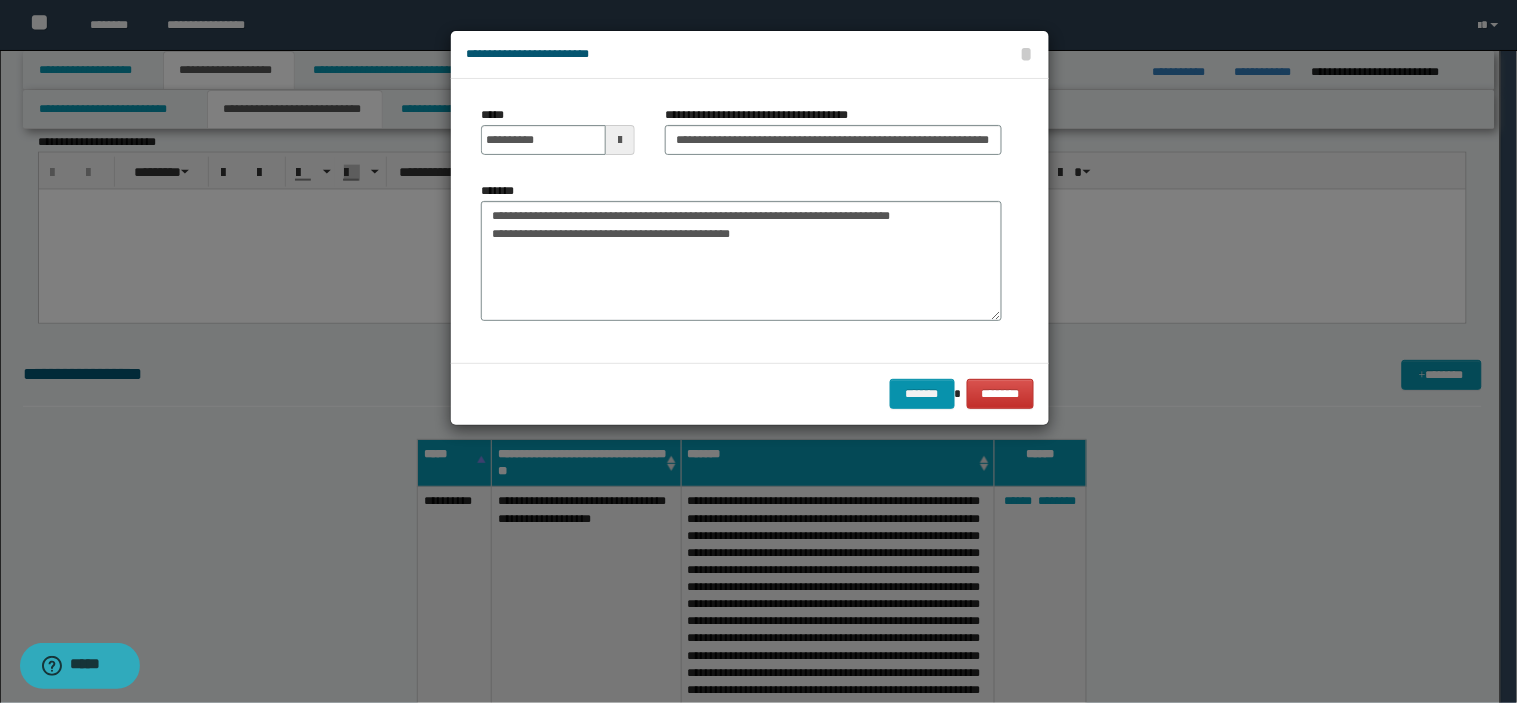 click on "**********" at bounding box center (741, 259) 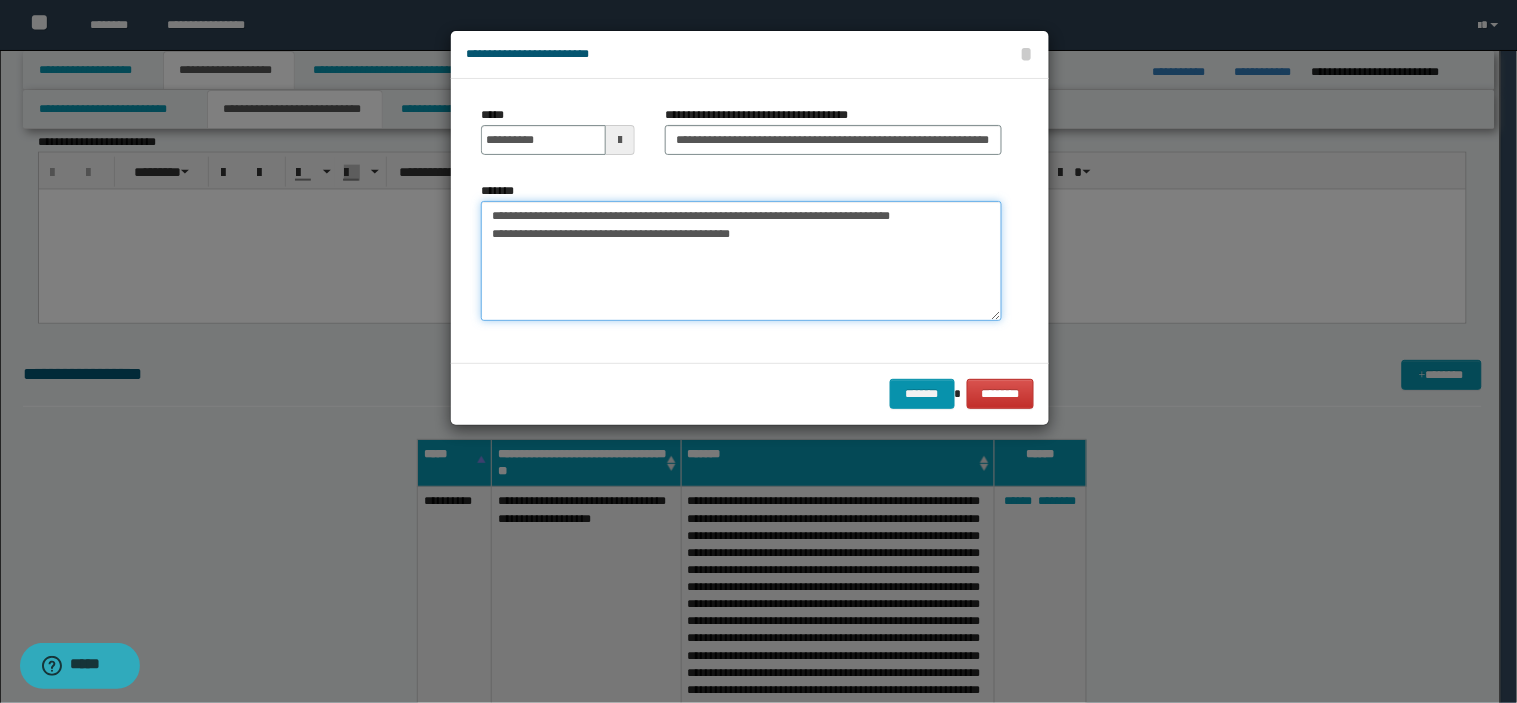 drag, startPoint x: 542, startPoint y: 233, endPoint x: 603, endPoint y: 241, distance: 61.522354 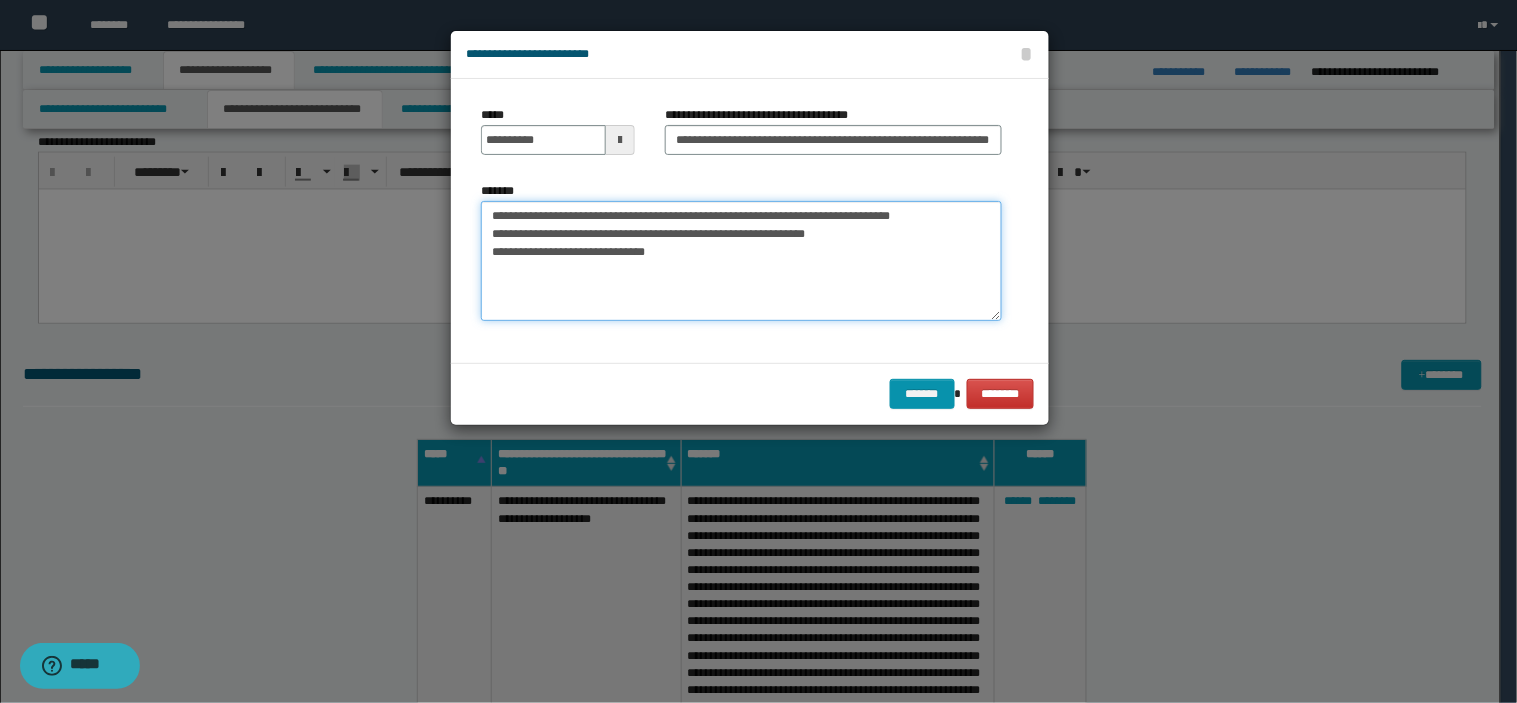 click on "**********" at bounding box center [741, 261] 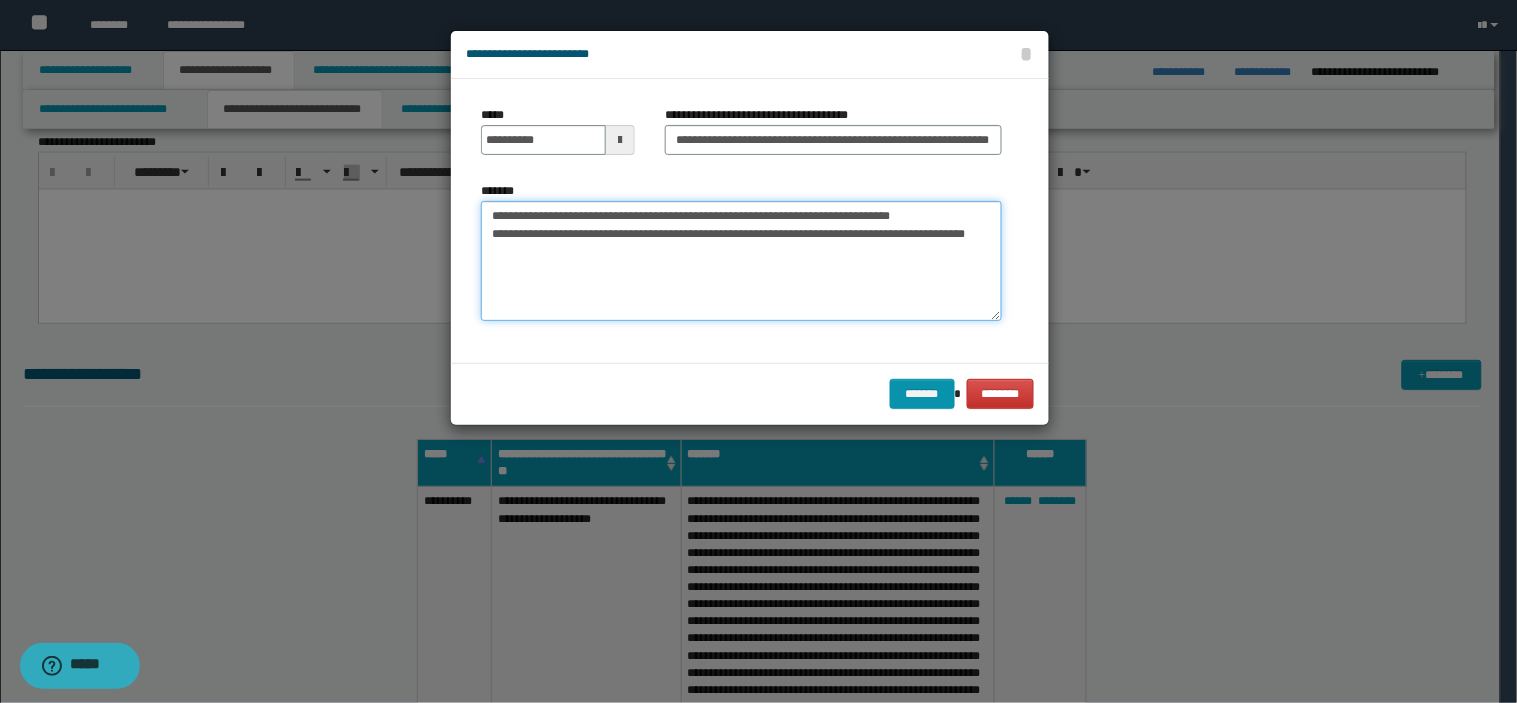 drag, startPoint x: 491, startPoint y: 252, endPoint x: 576, endPoint y: 257, distance: 85.146935 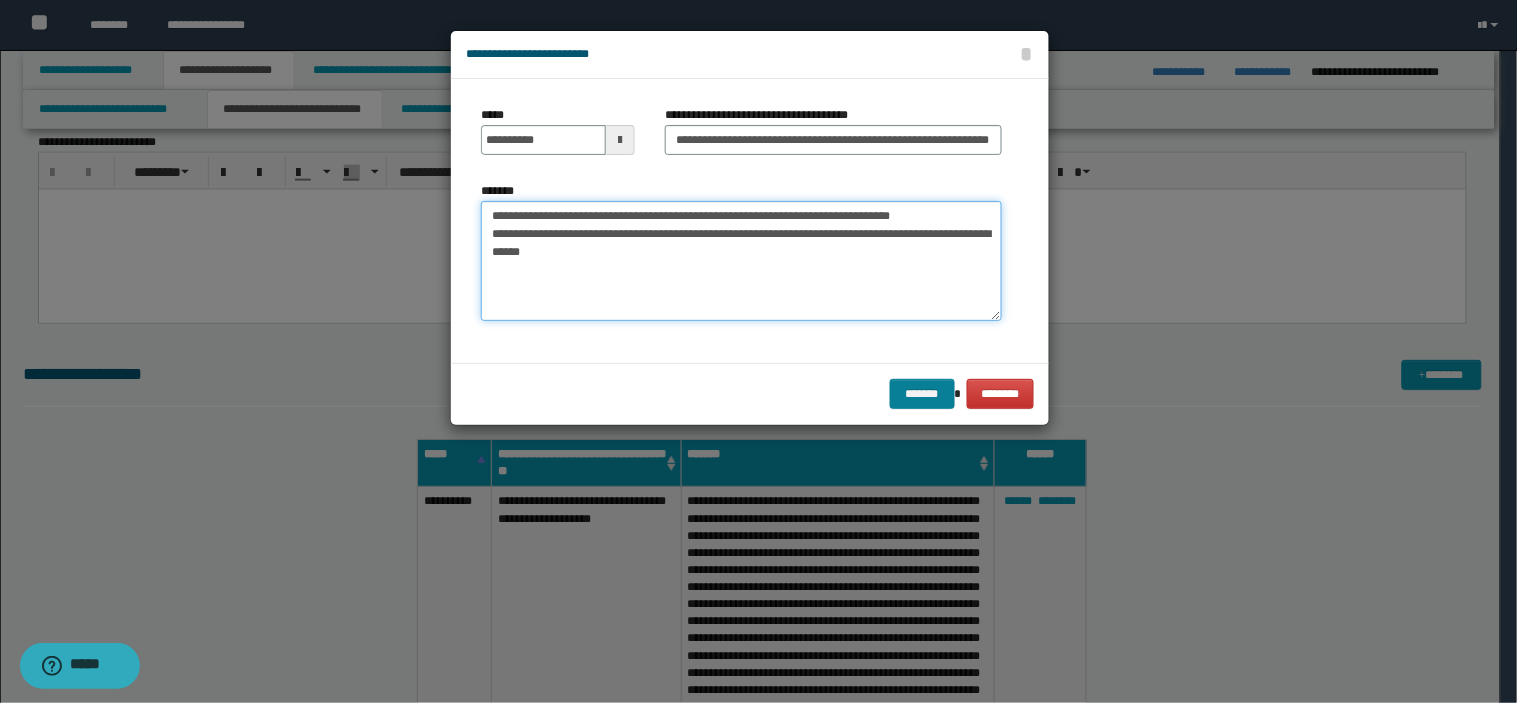 type on "**********" 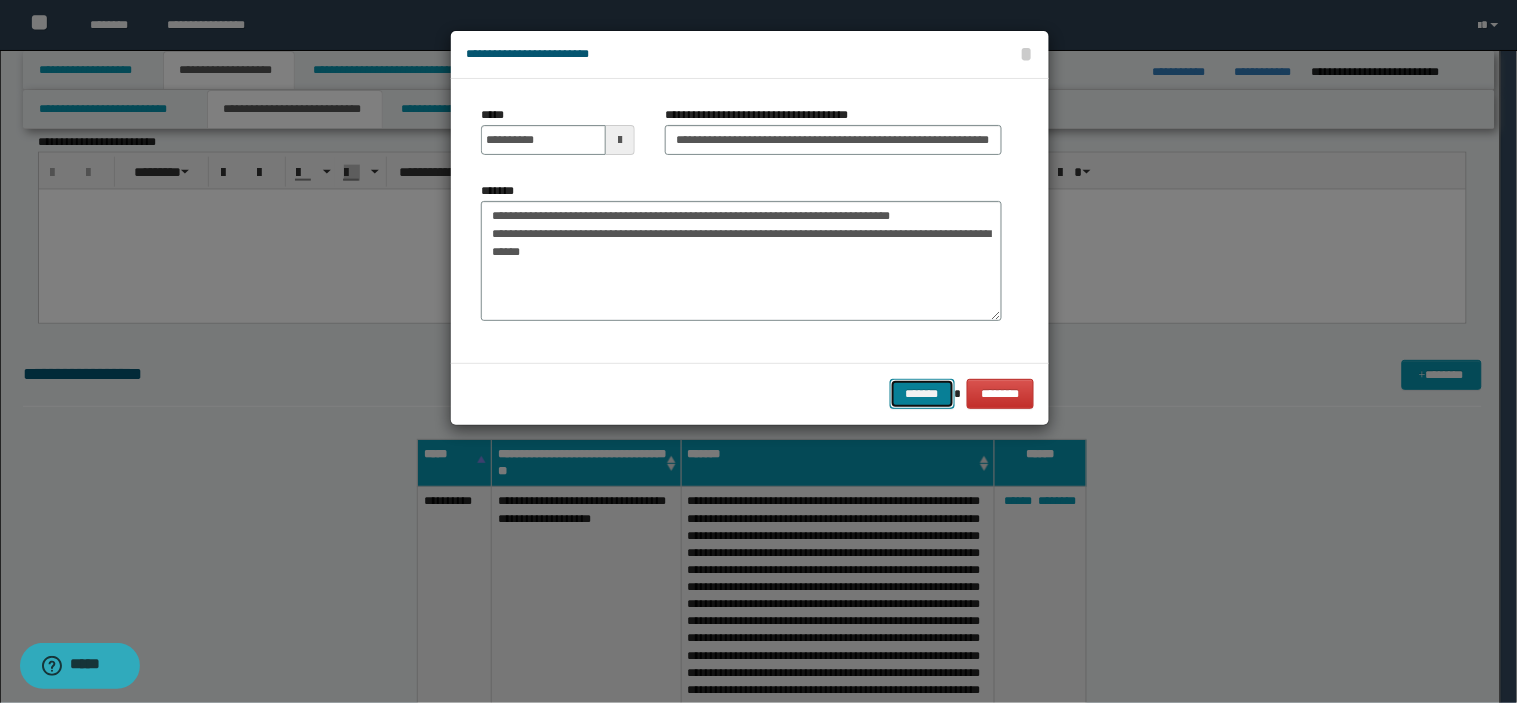 click on "*******" at bounding box center [922, 394] 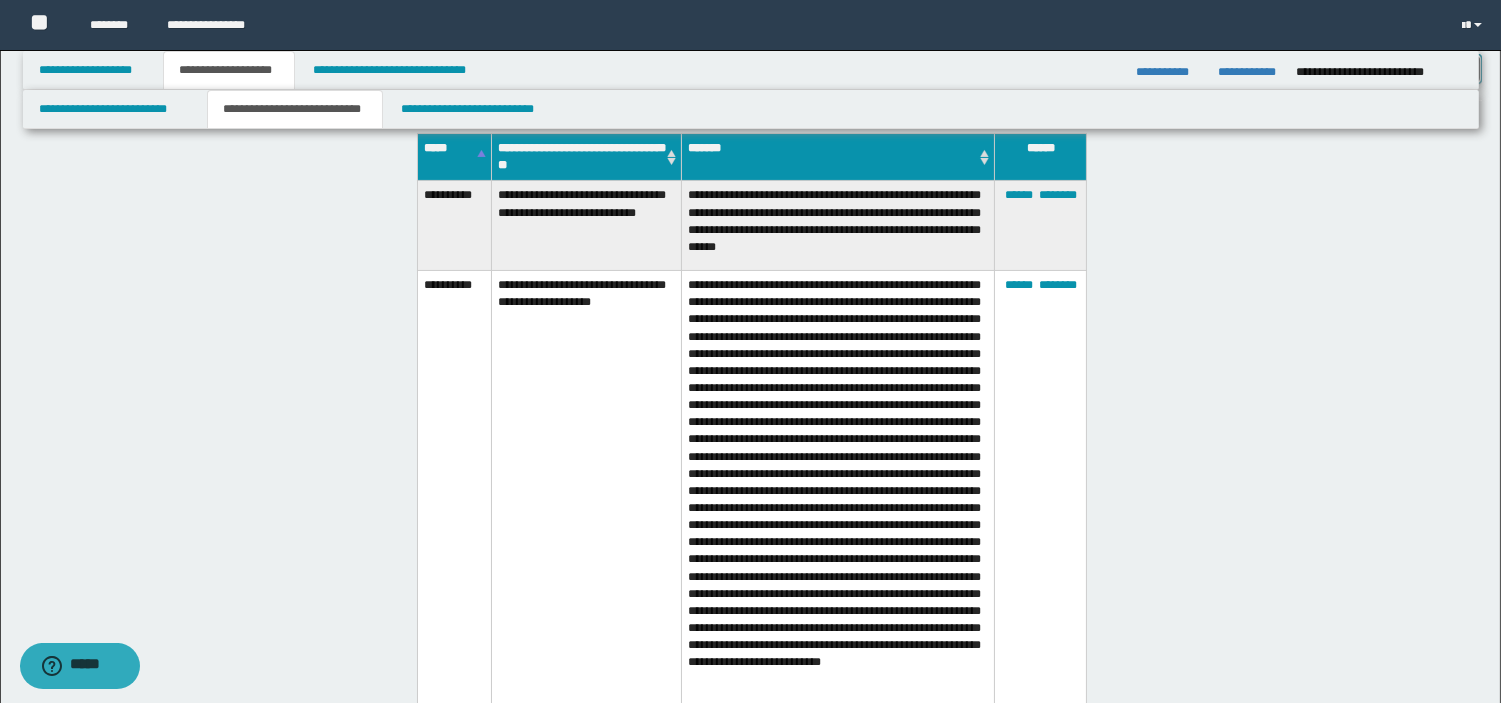 scroll, scrollTop: 697, scrollLeft: 0, axis: vertical 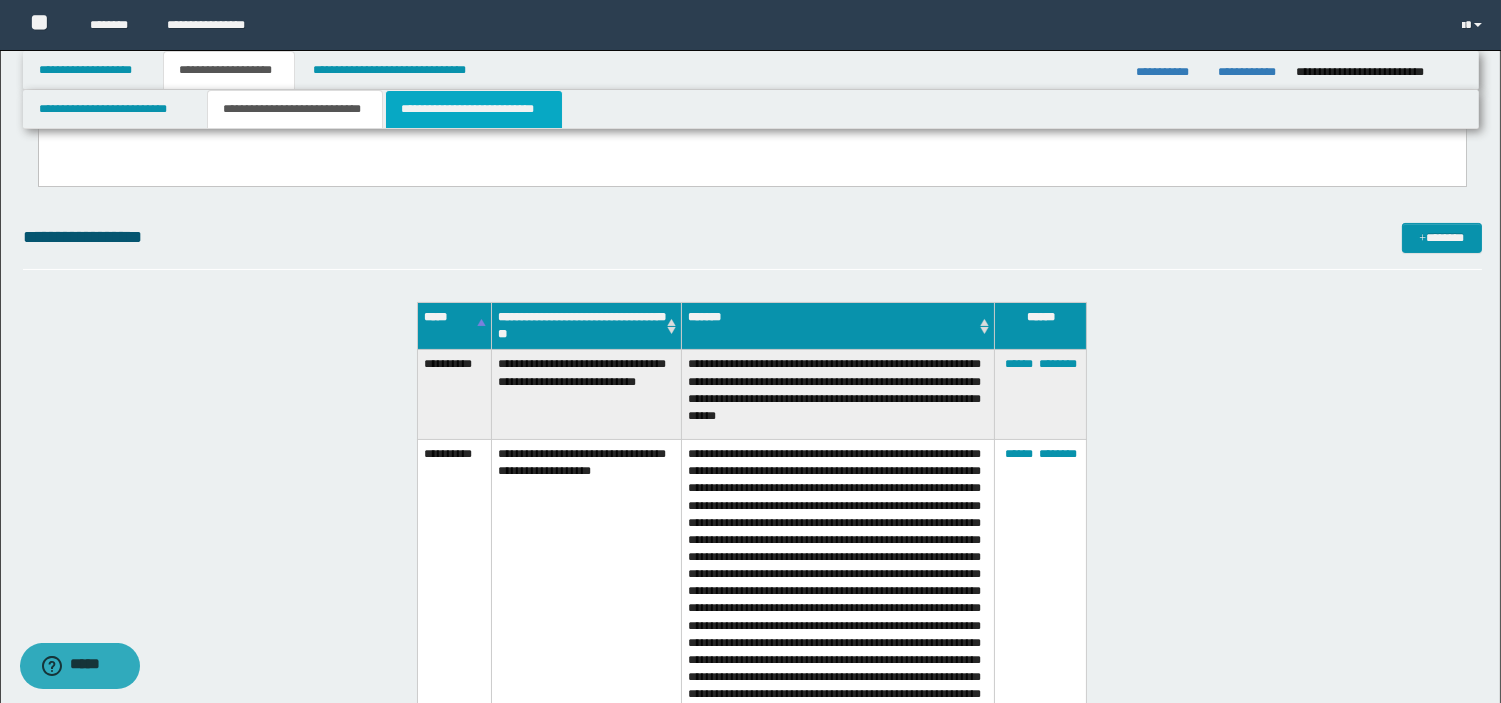 click on "**********" at bounding box center (474, 109) 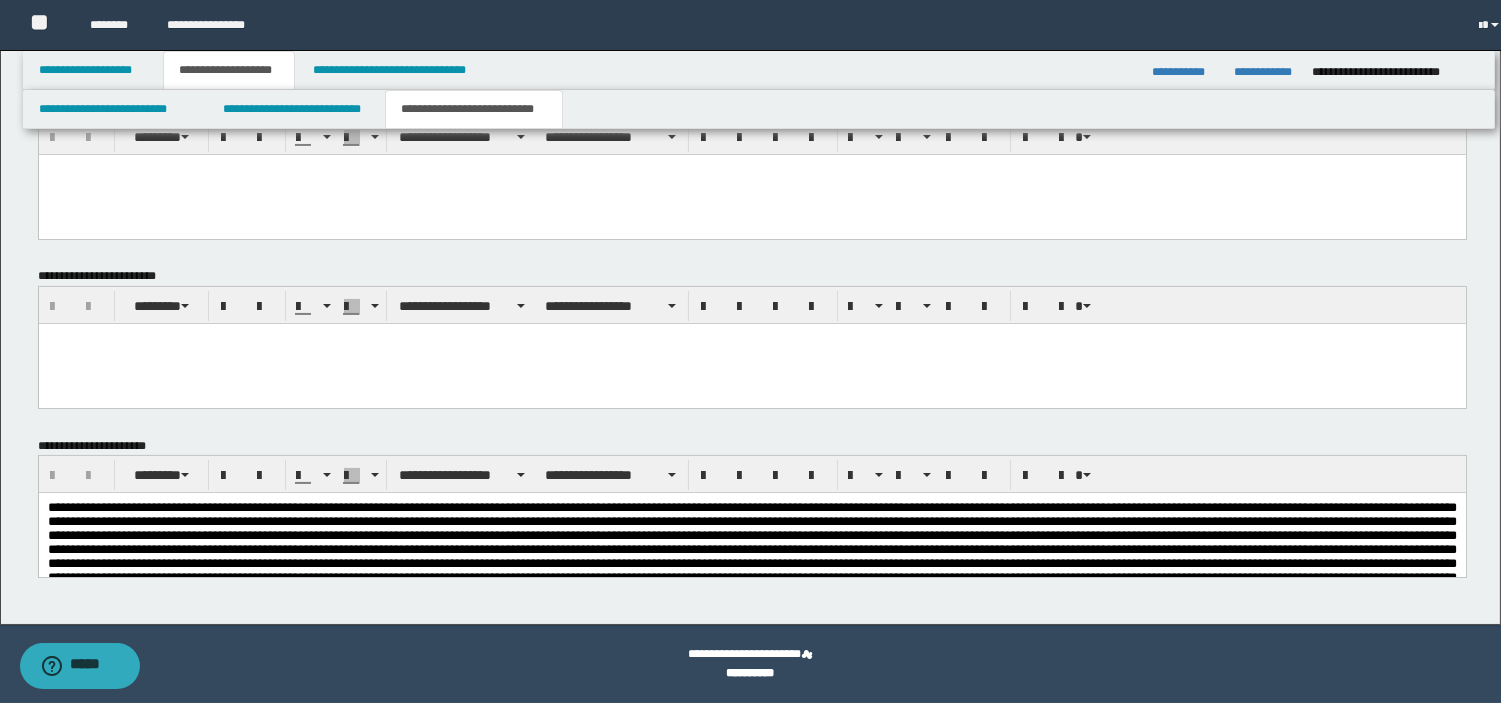 scroll, scrollTop: 642, scrollLeft: 0, axis: vertical 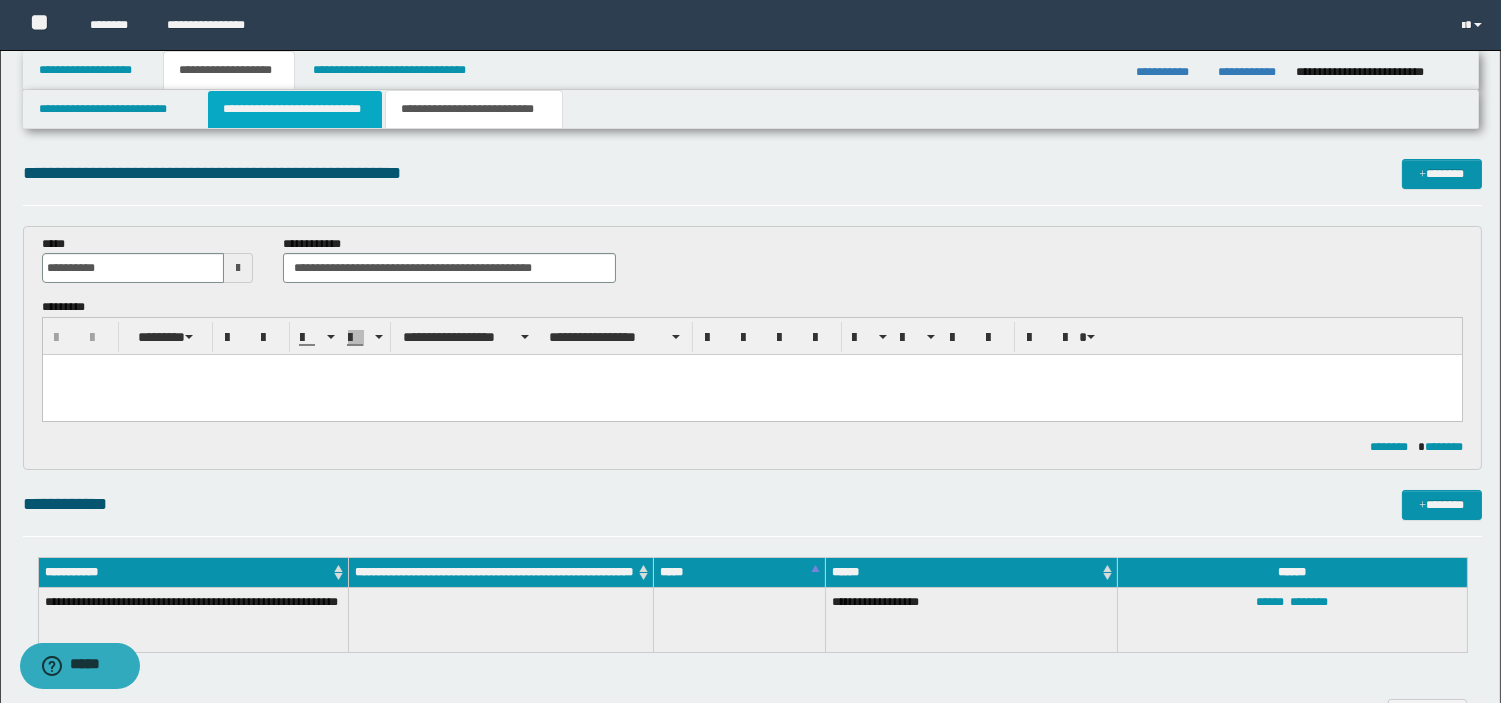 click on "**********" at bounding box center [295, 109] 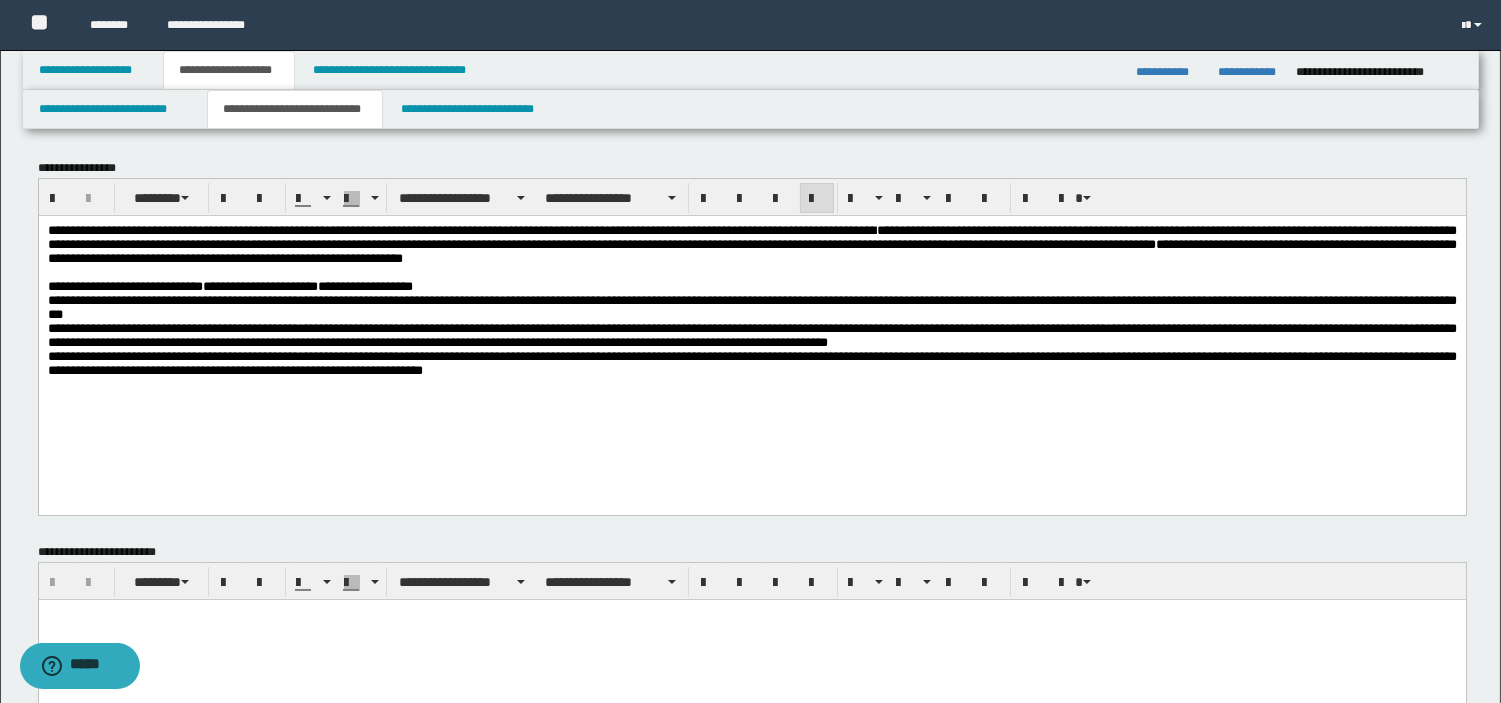 click on "**********" at bounding box center (751, 325) 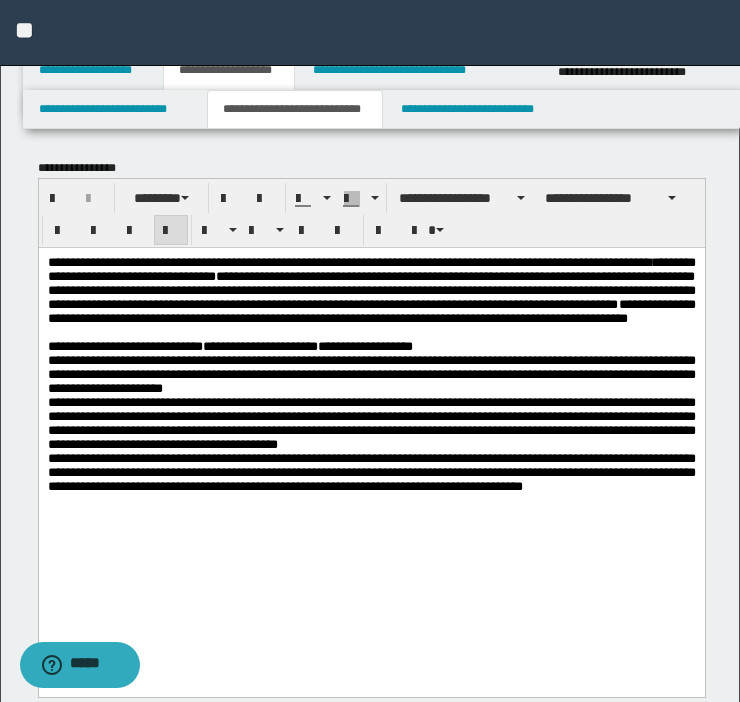 click on "**********" at bounding box center (371, 373) 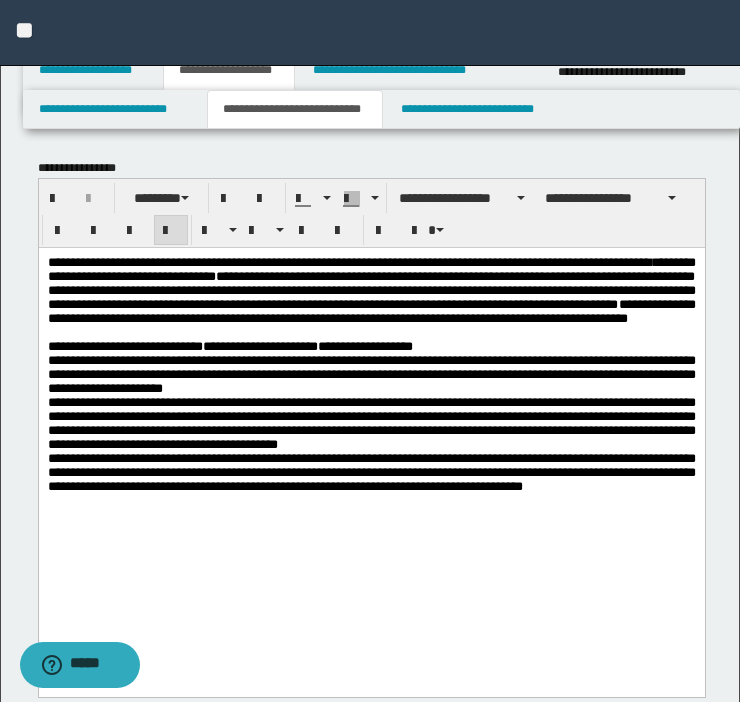 click on "**********" at bounding box center [371, 296] 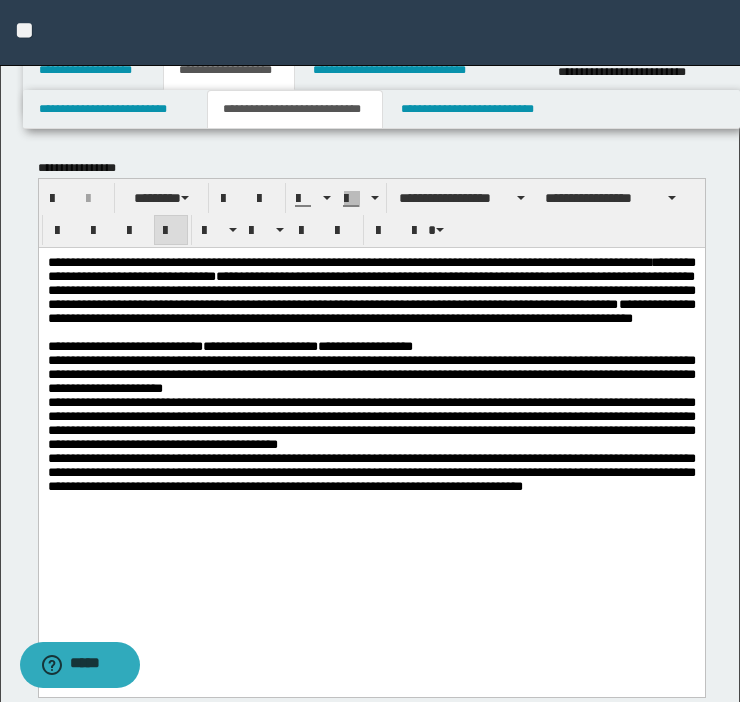 click on "**********" at bounding box center (371, 296) 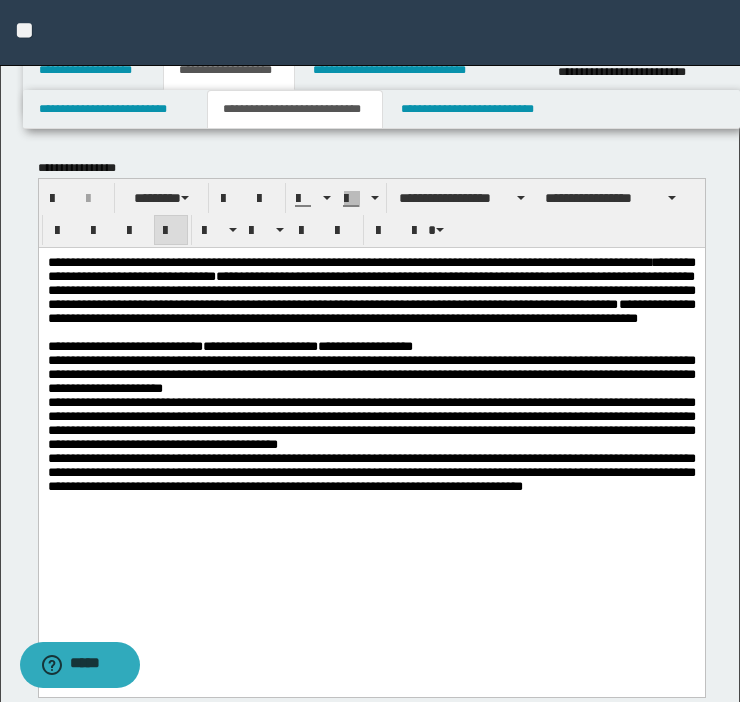 click on "**********" at bounding box center [371, 296] 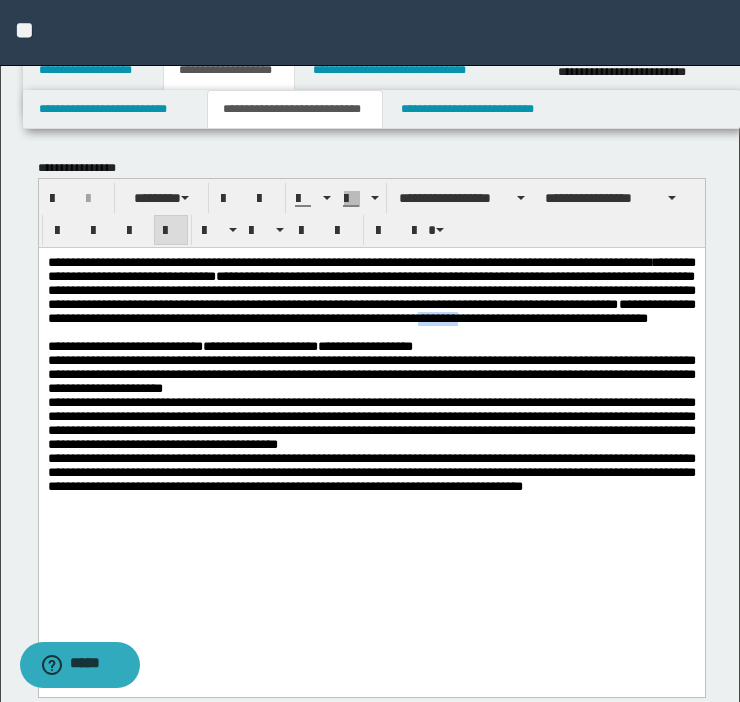 drag, startPoint x: 376, startPoint y: 349, endPoint x: 446, endPoint y: 347, distance: 70.028564 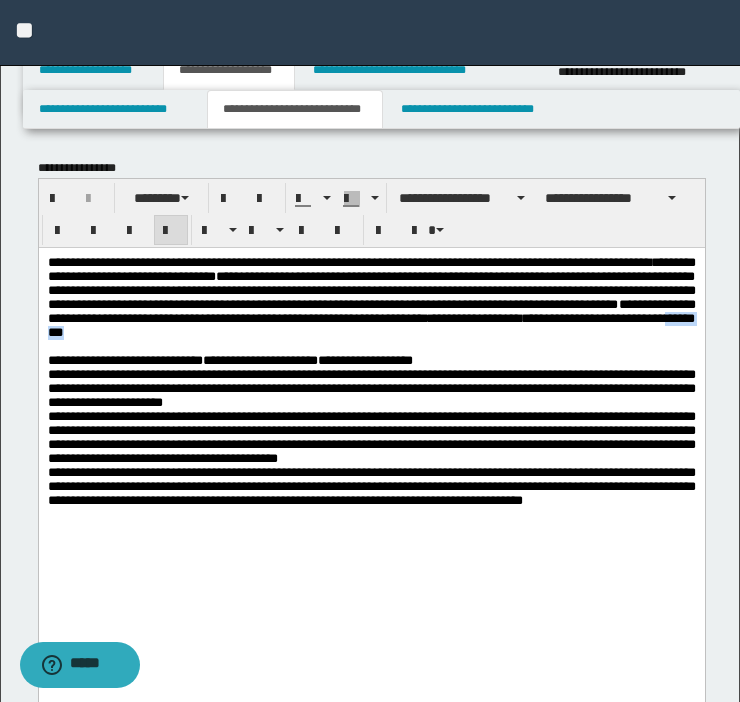 drag, startPoint x: 52, startPoint y: 361, endPoint x: 128, endPoint y: 368, distance: 76.321686 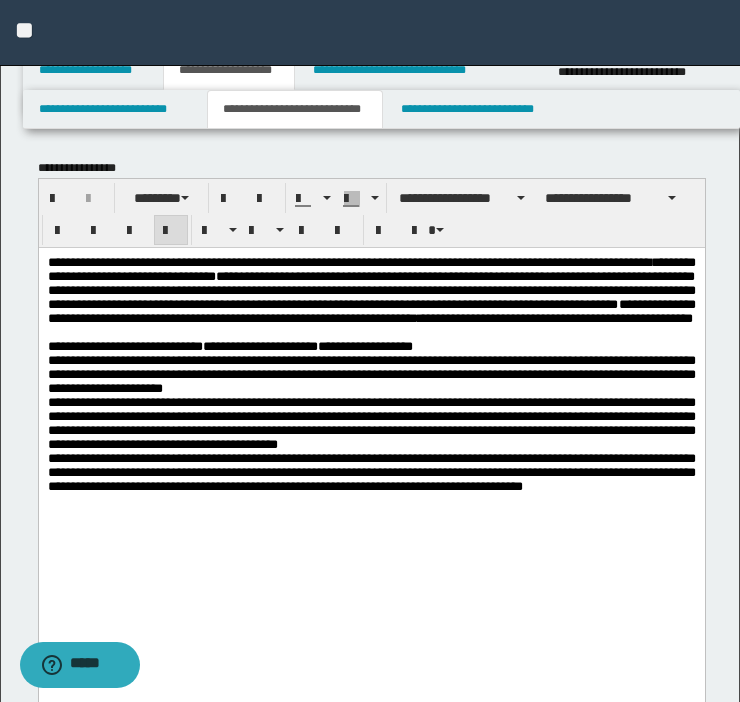 click on "**********" at bounding box center [371, 296] 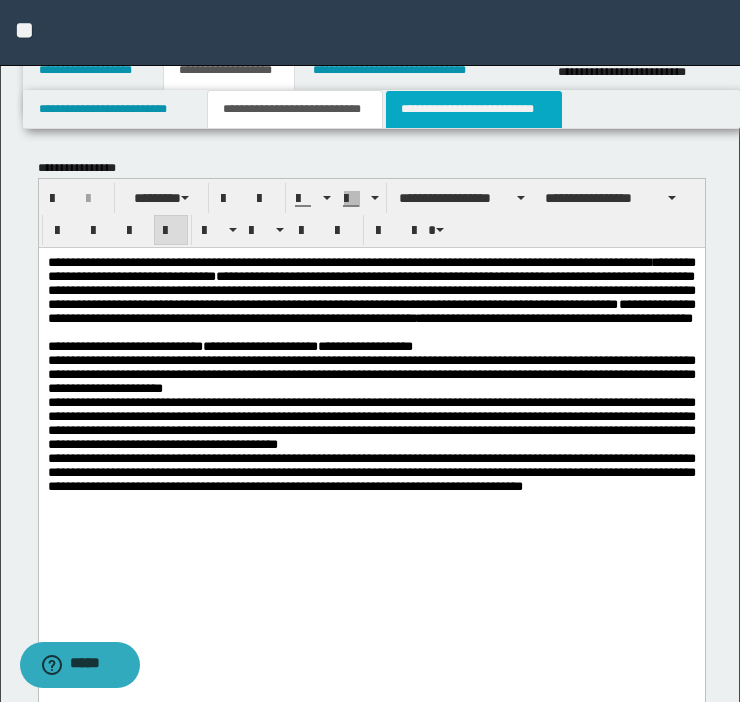 click on "**********" at bounding box center (474, 109) 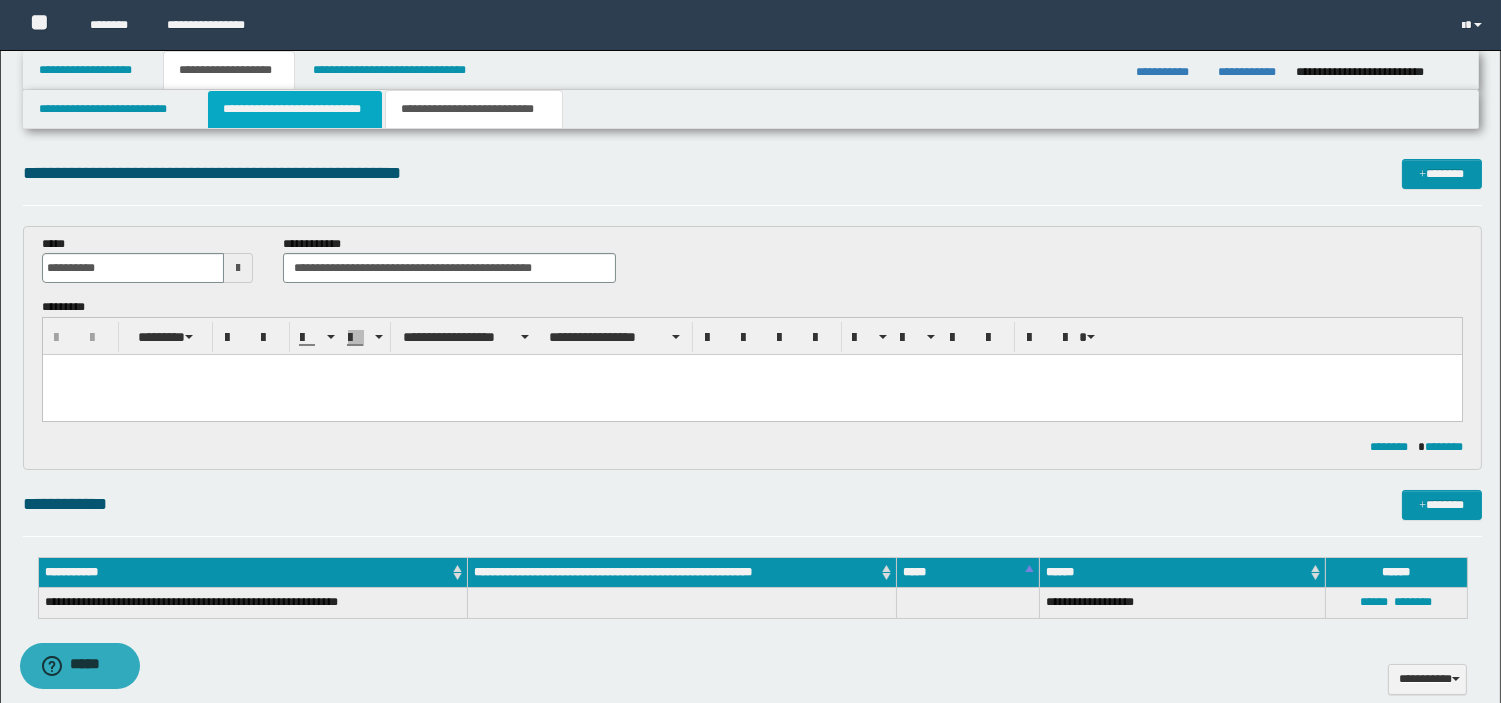 click on "**********" at bounding box center (295, 109) 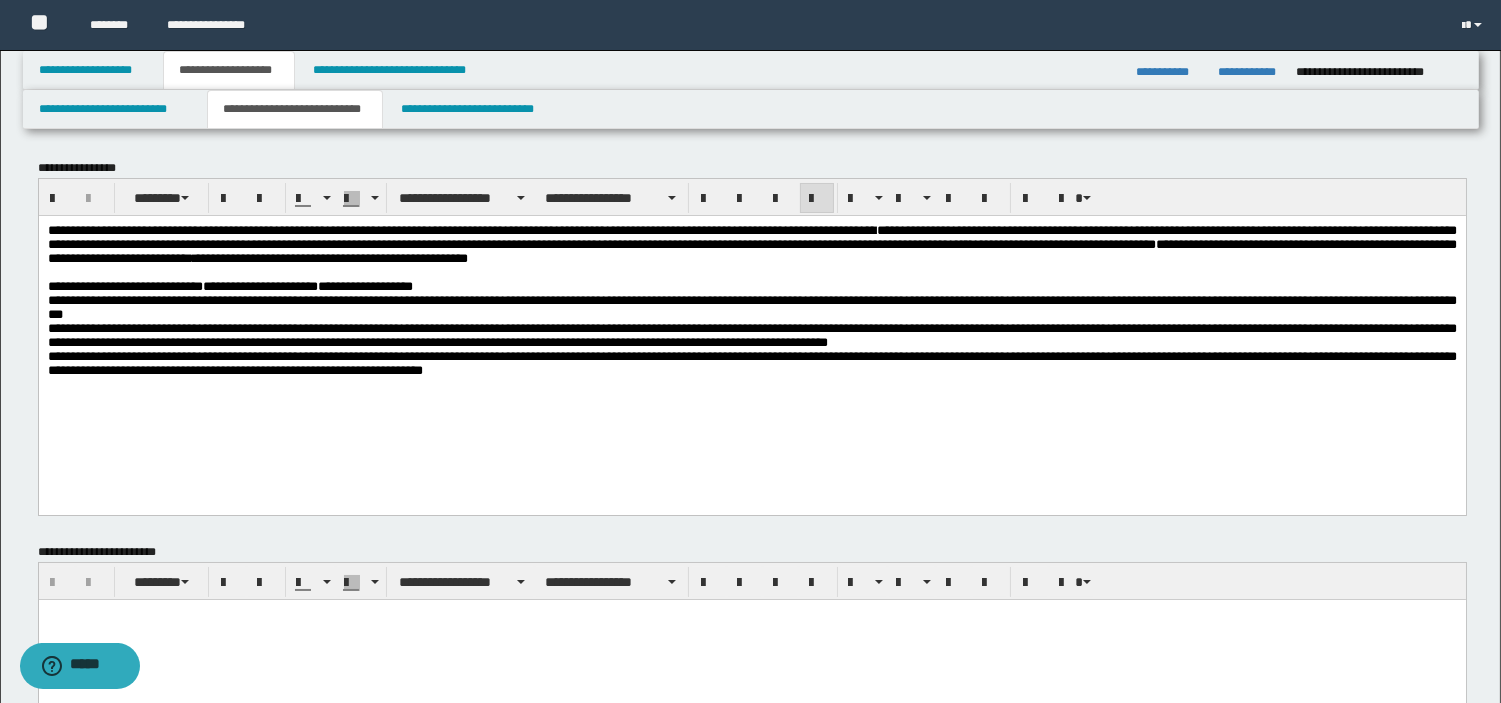 click on "**********" at bounding box center [751, 325] 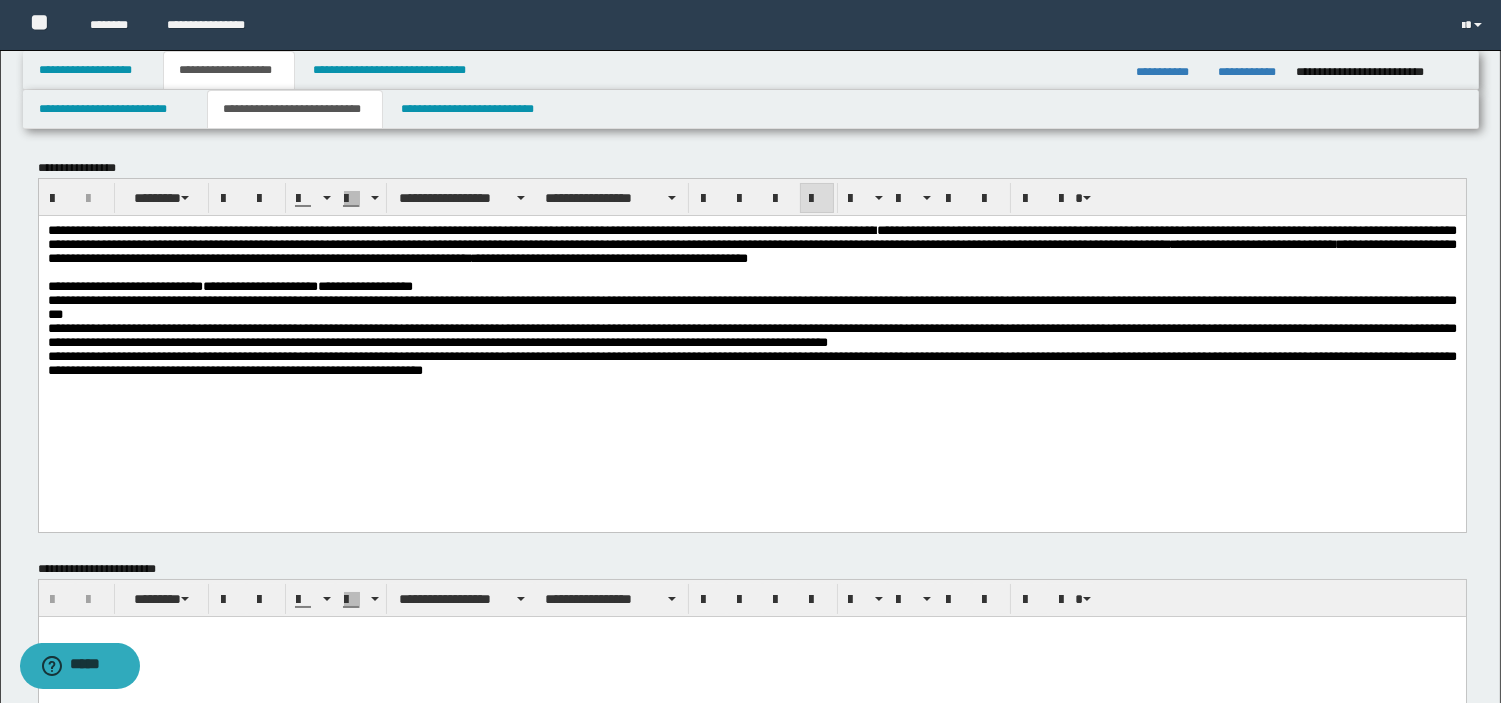 click at bounding box center [751, 272] 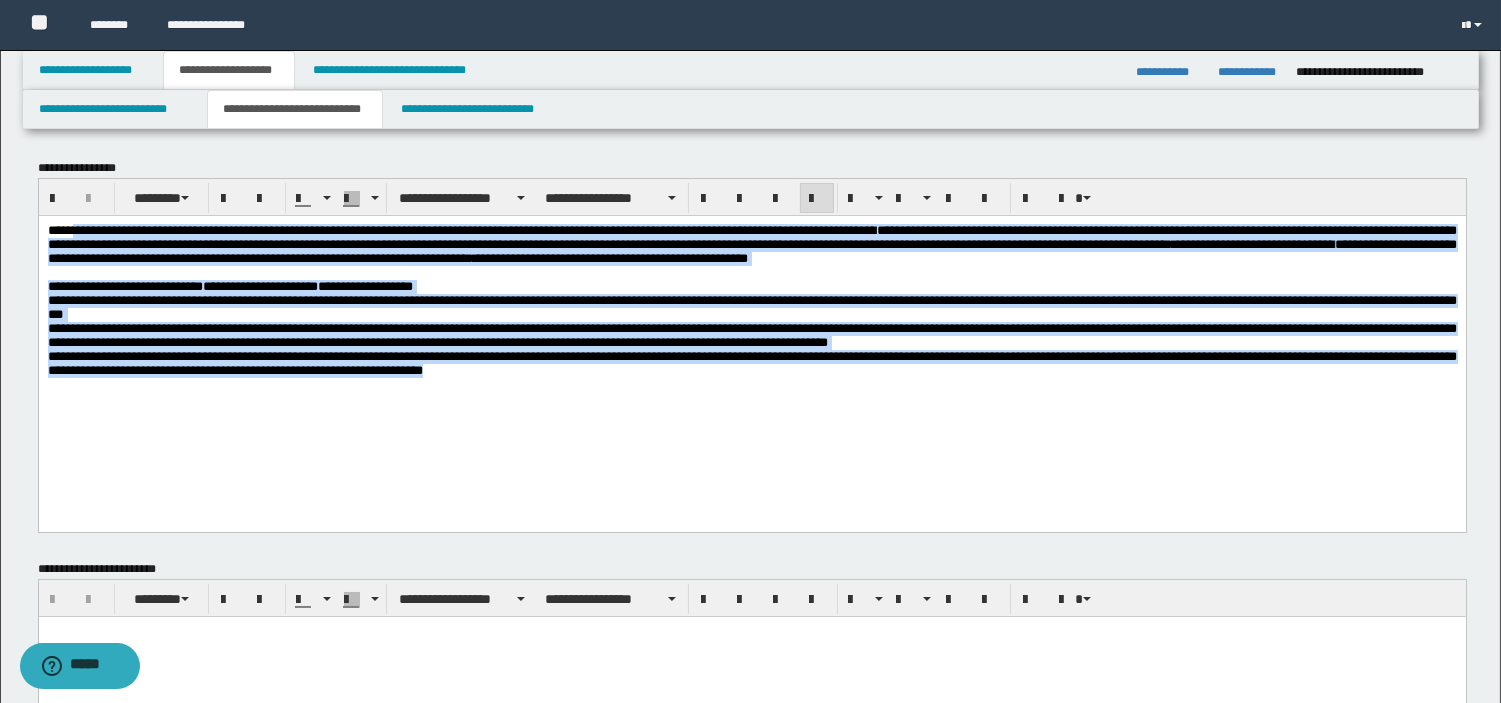 drag, startPoint x: 918, startPoint y: 438, endPoint x: 119, endPoint y: 341, distance: 804.86646 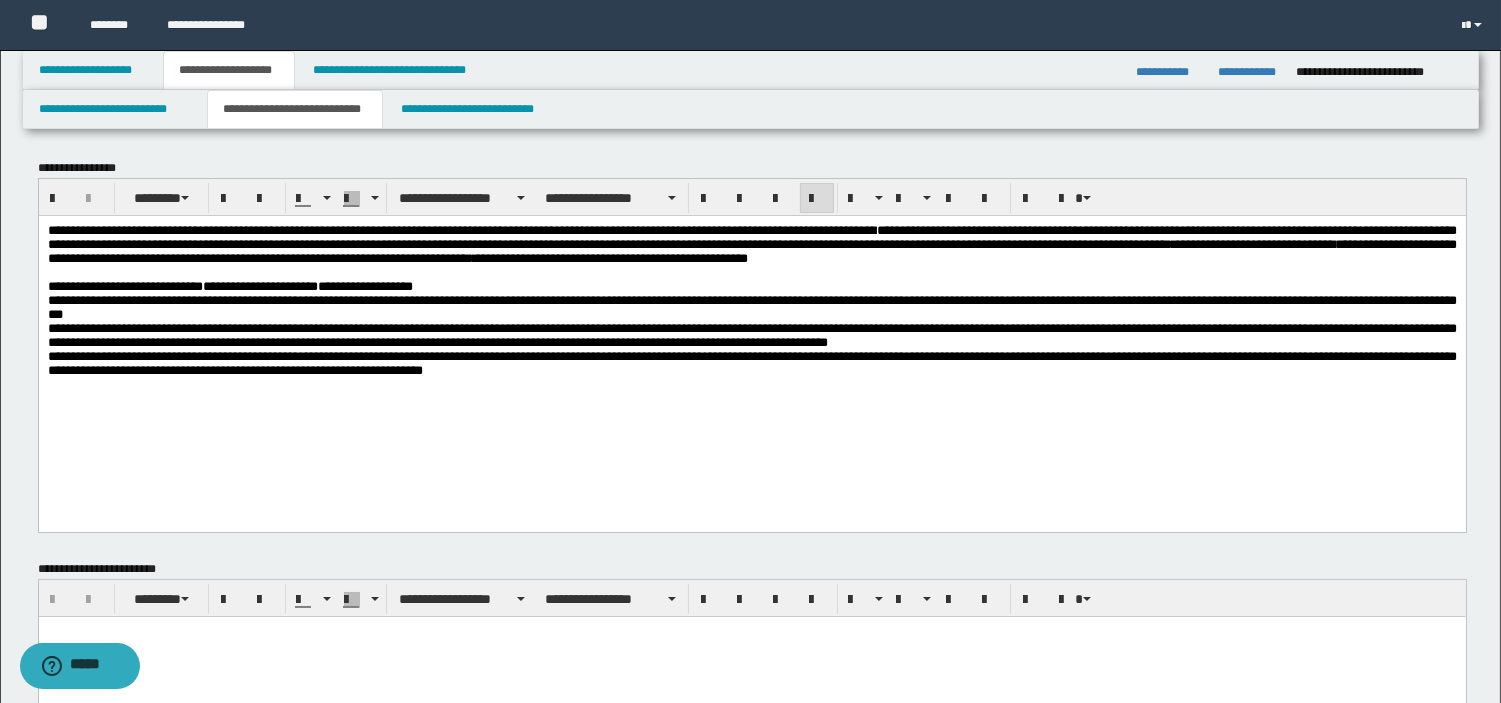 click on "**********" at bounding box center [751, 325] 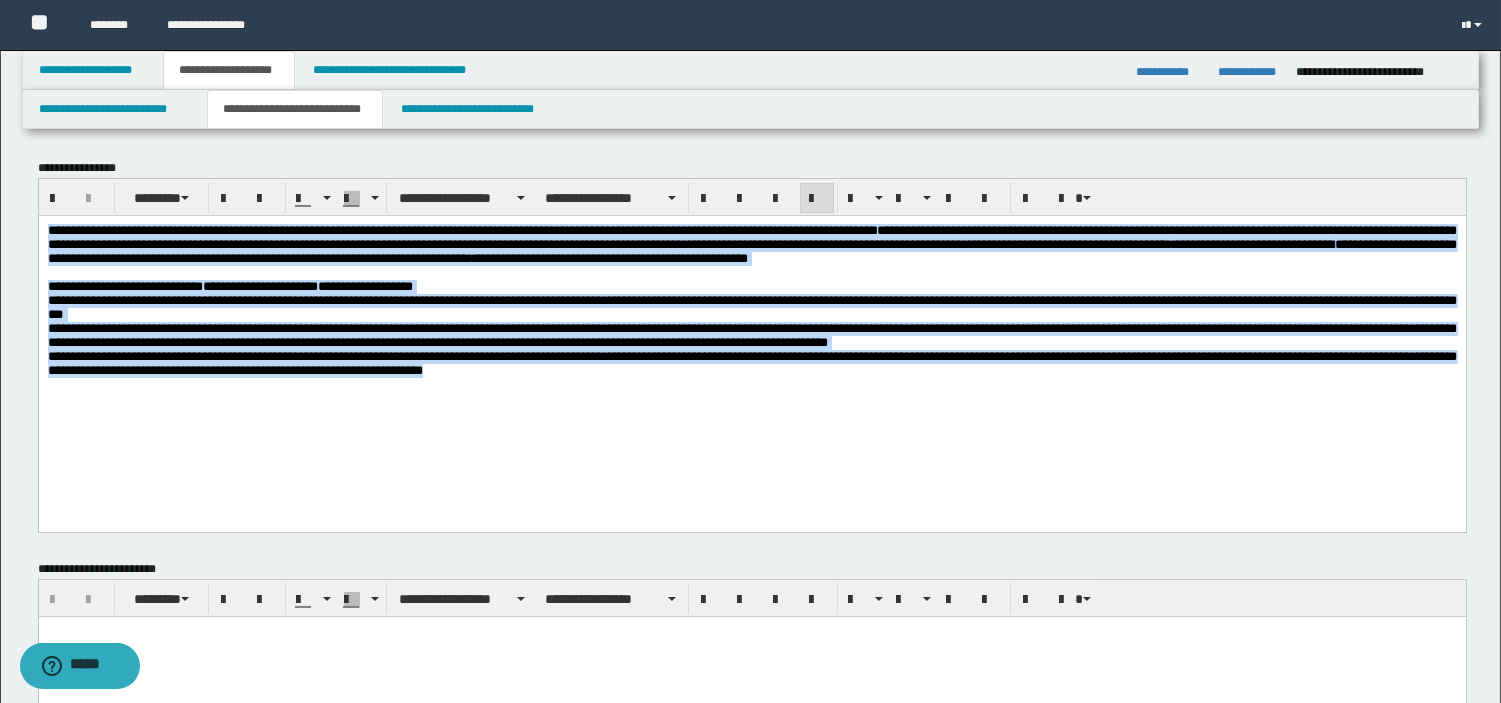 drag, startPoint x: 843, startPoint y: 421, endPoint x: -1, endPoint y: 161, distance: 883.13983 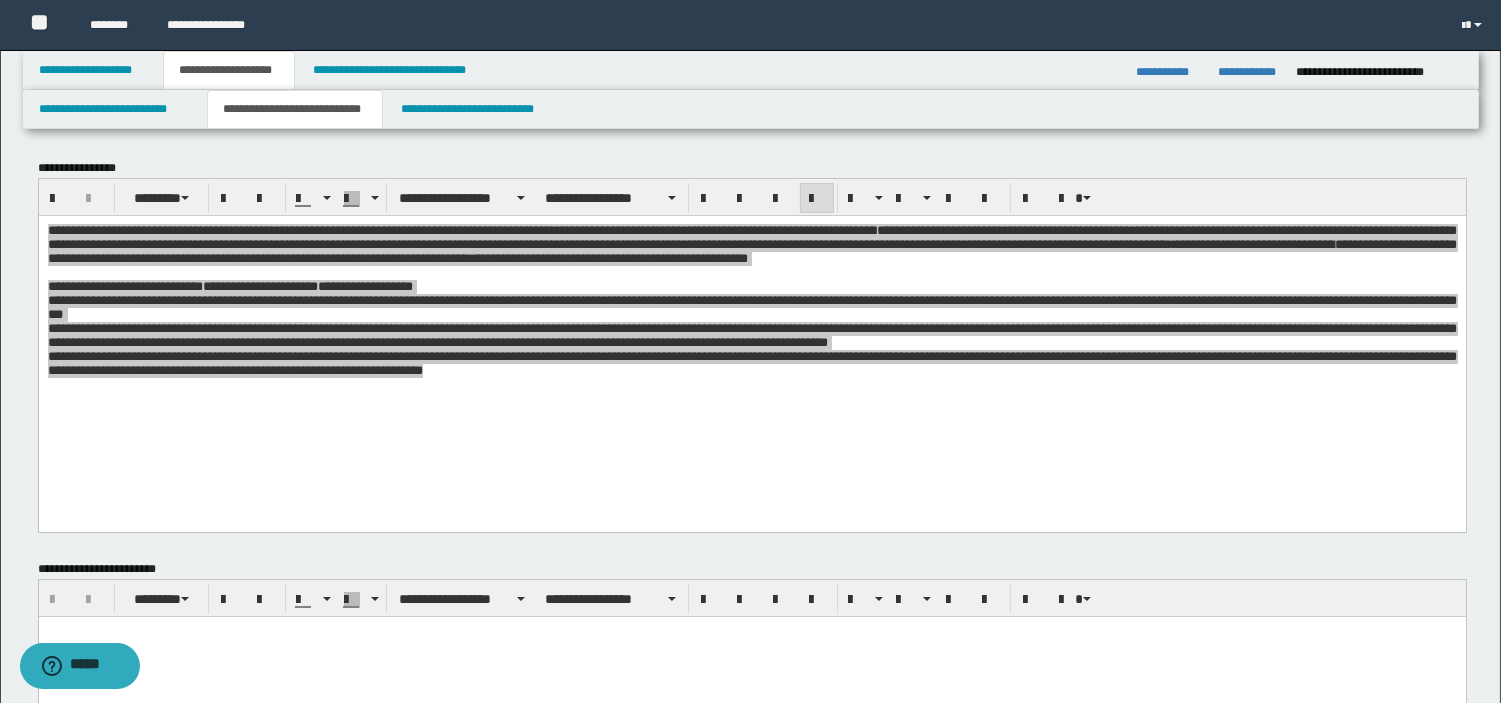 click on "**********" at bounding box center [750, 1865] 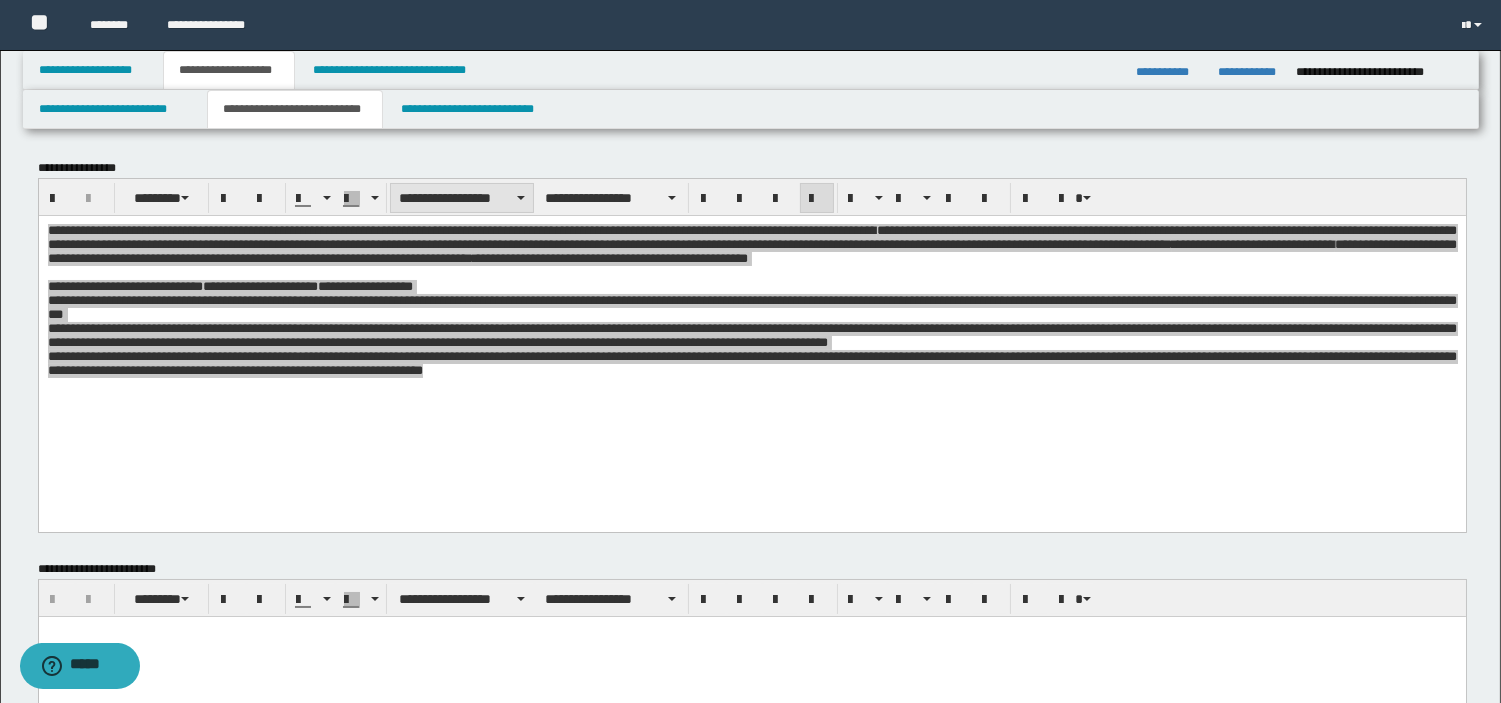 click on "**********" at bounding box center (462, 198) 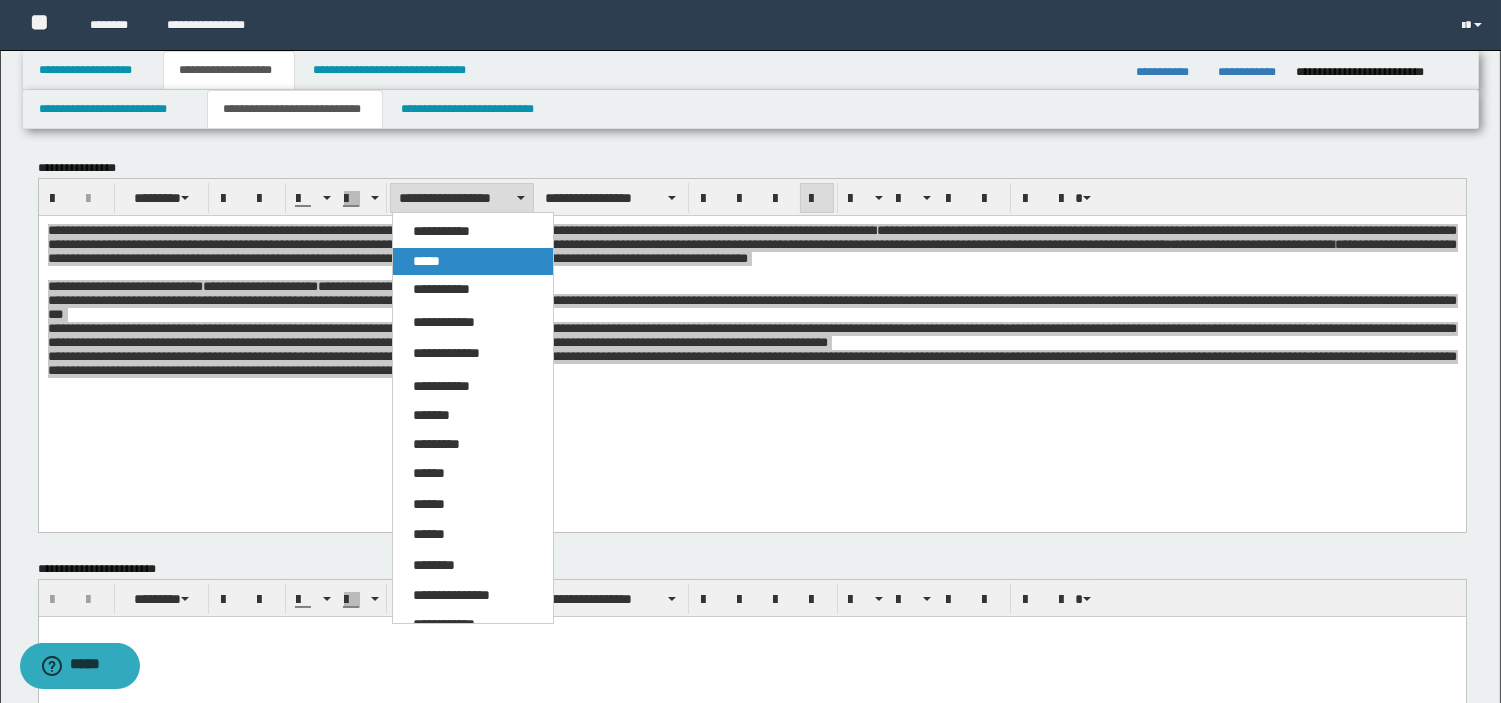 click on "*****" at bounding box center (473, 262) 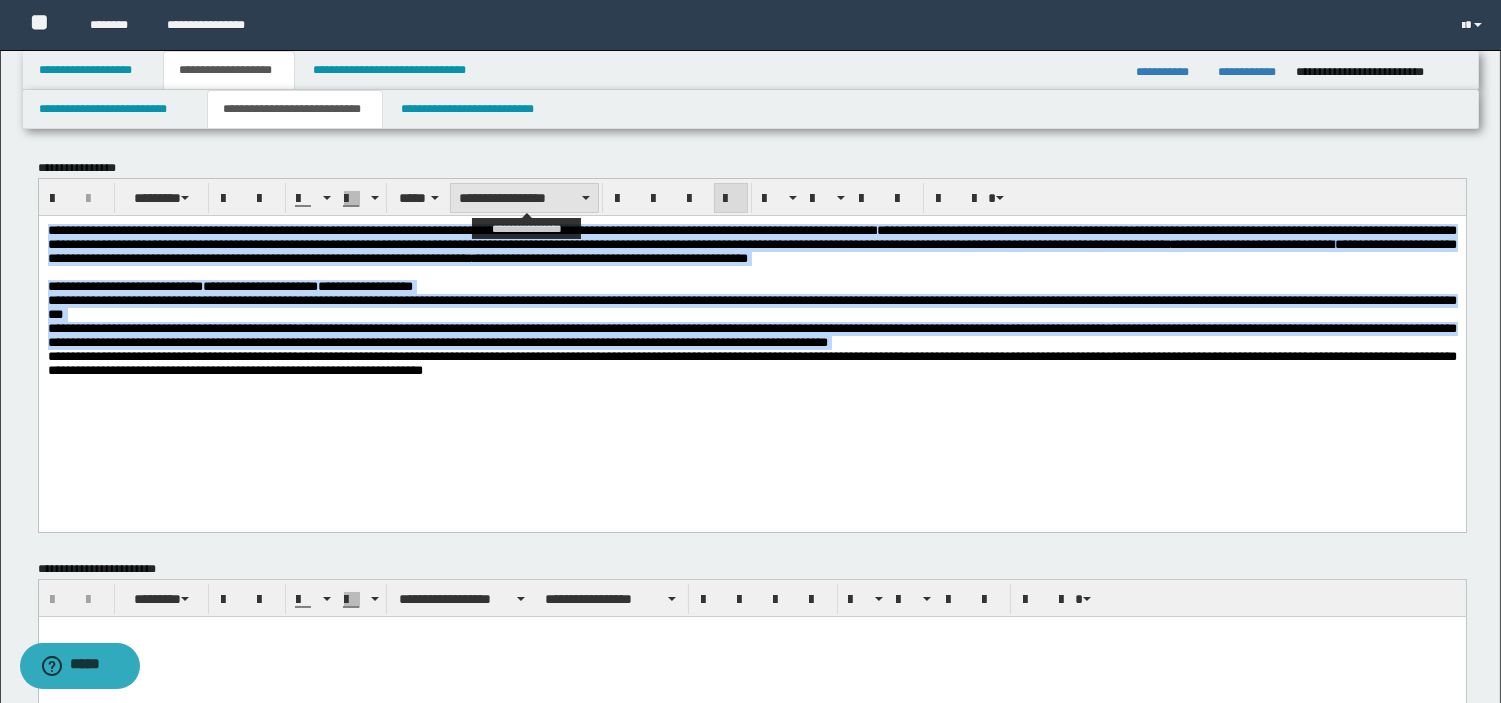 click on "**********" at bounding box center (524, 198) 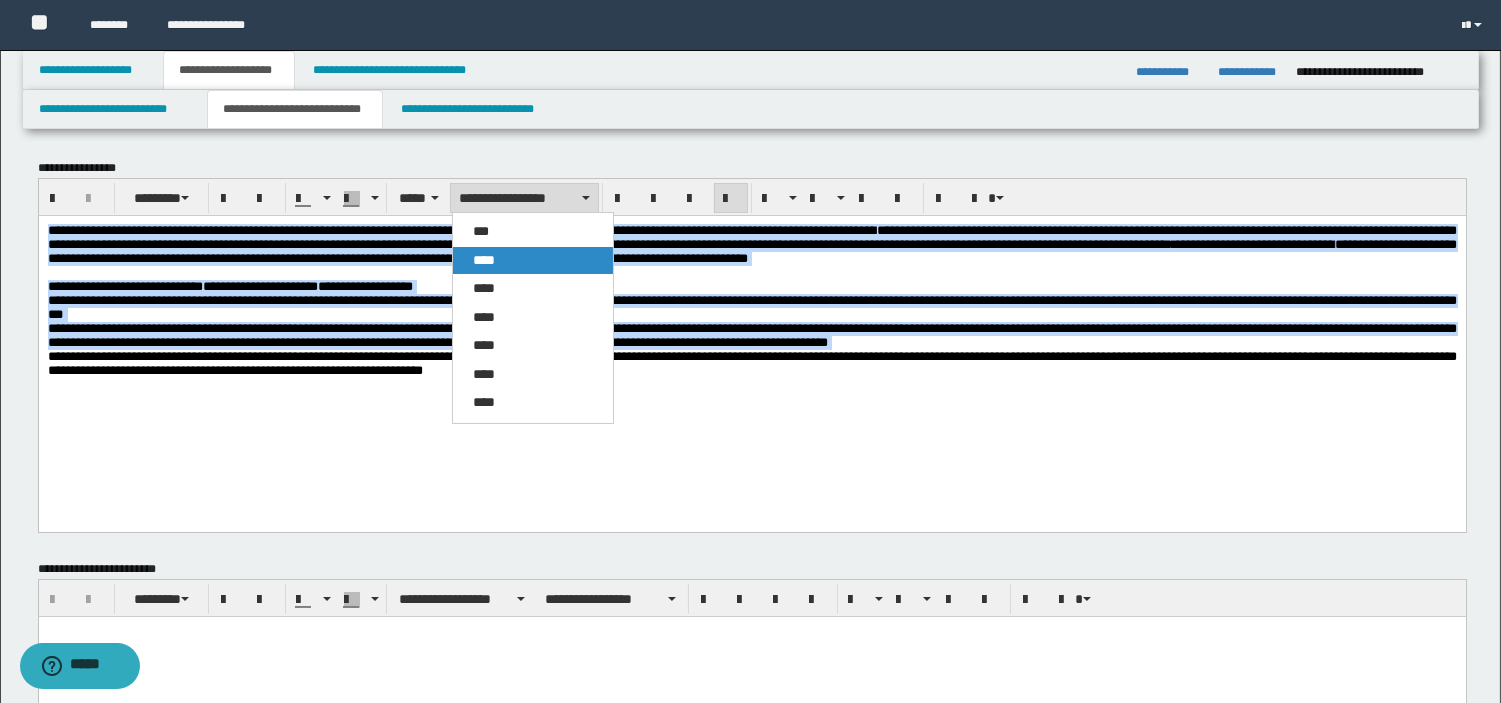 click on "****" at bounding box center (533, 261) 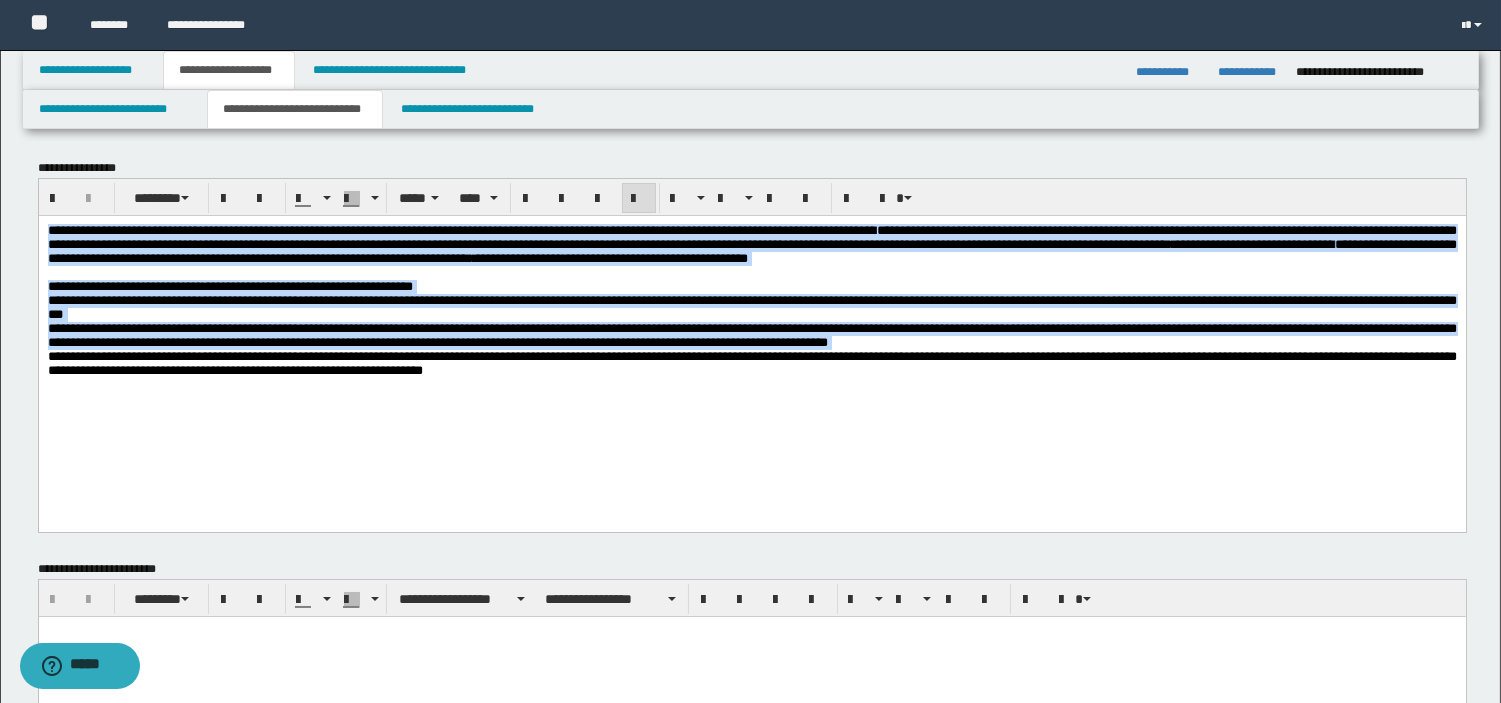 click on "**********" at bounding box center (751, 243) 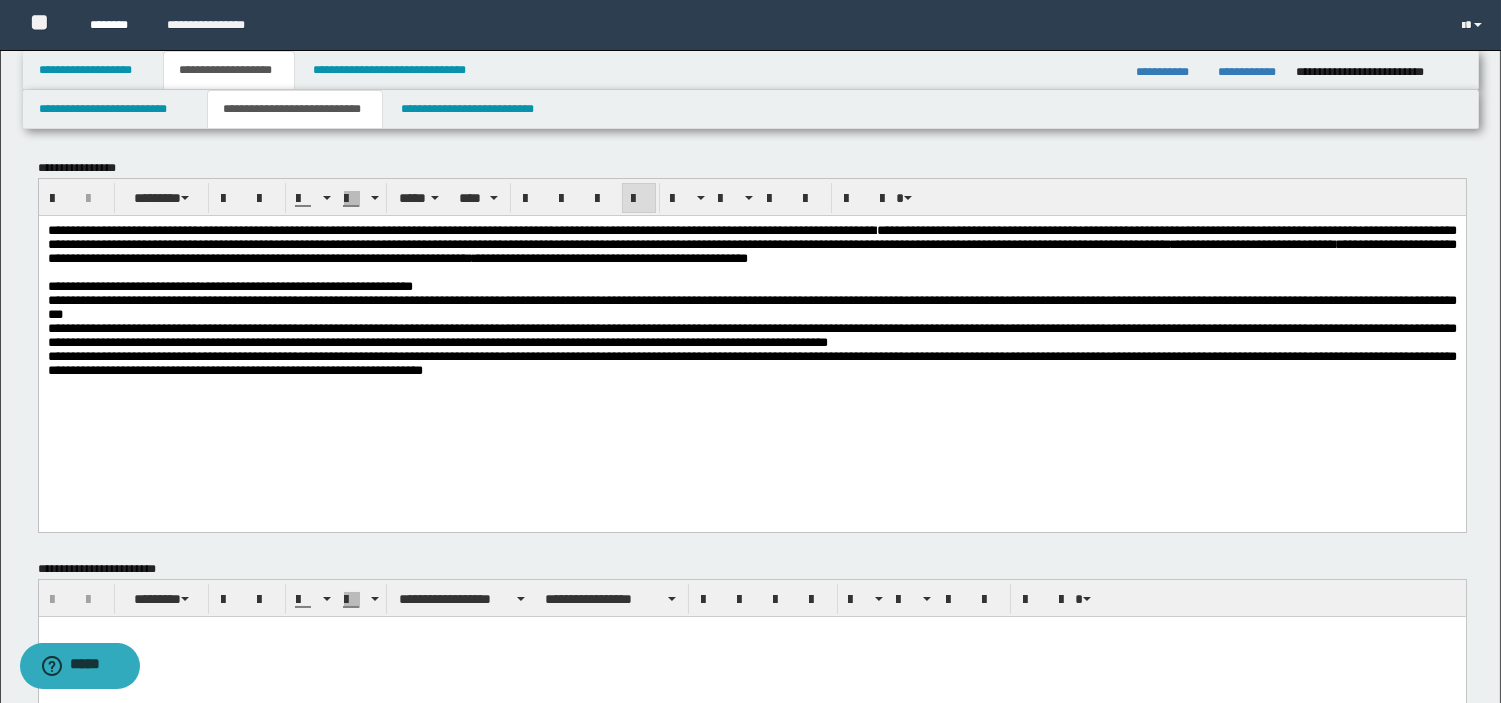 click on "********" at bounding box center [113, 25] 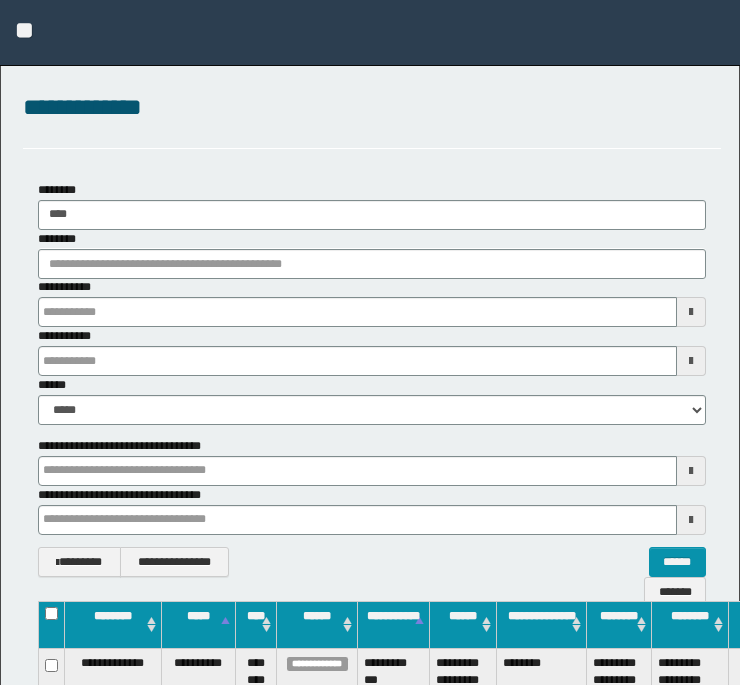 scroll, scrollTop: 102, scrollLeft: 90, axis: both 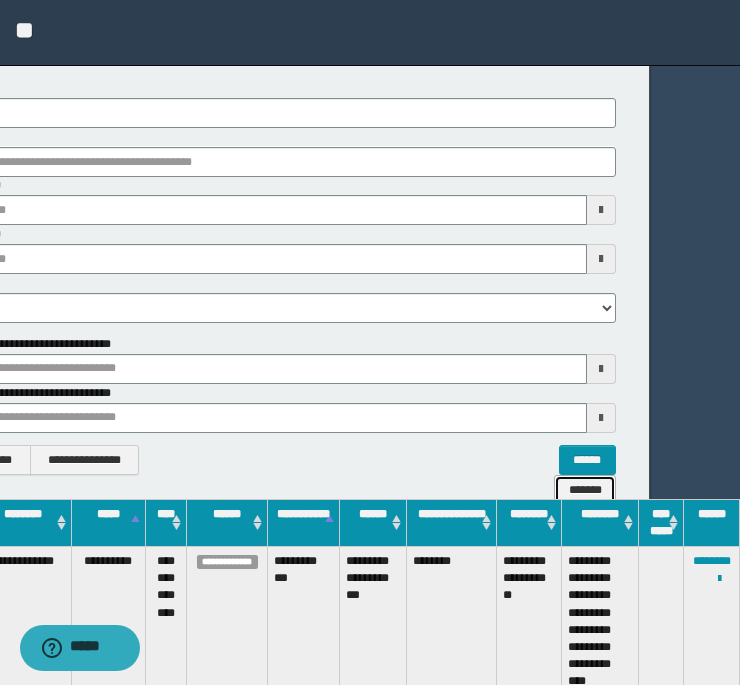 click on "*******" at bounding box center (584, 490) 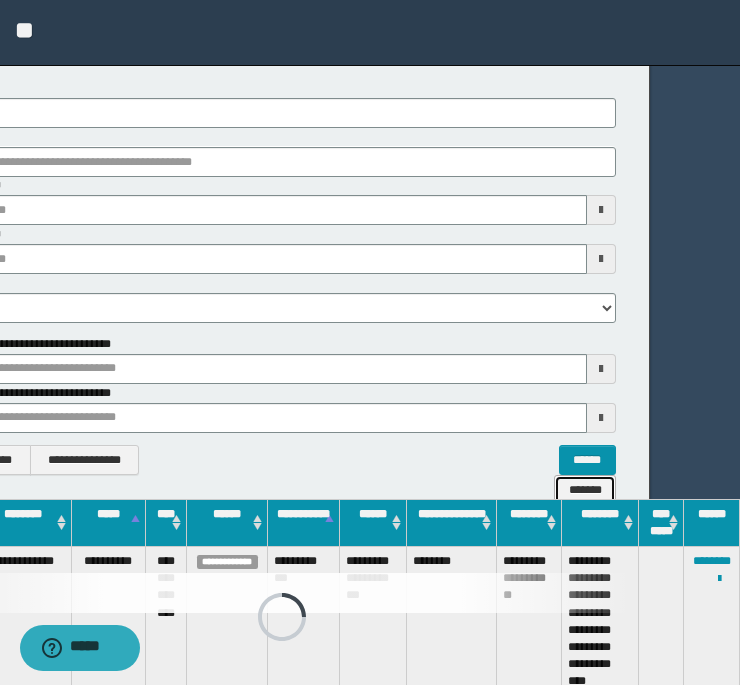 scroll, scrollTop: 102, scrollLeft: 0, axis: vertical 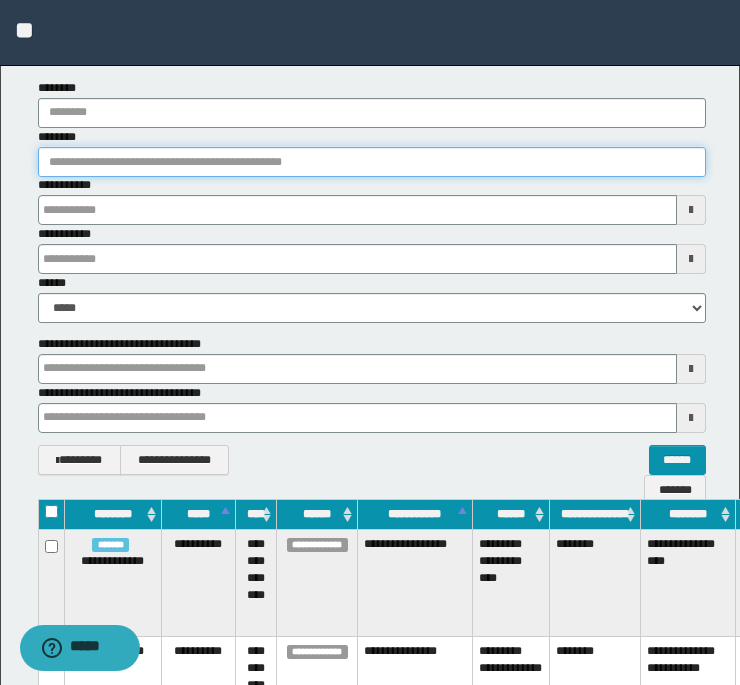 click on "********" at bounding box center [372, 162] 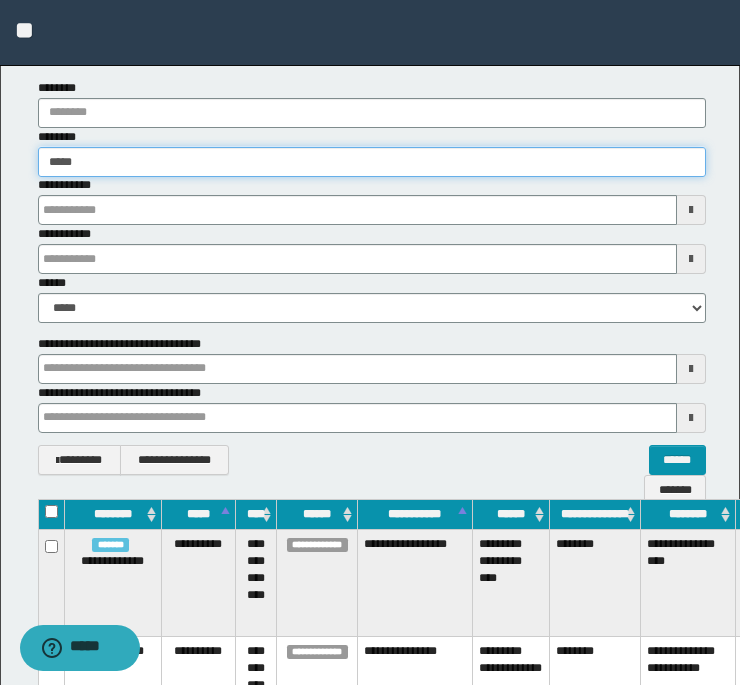 type on "******" 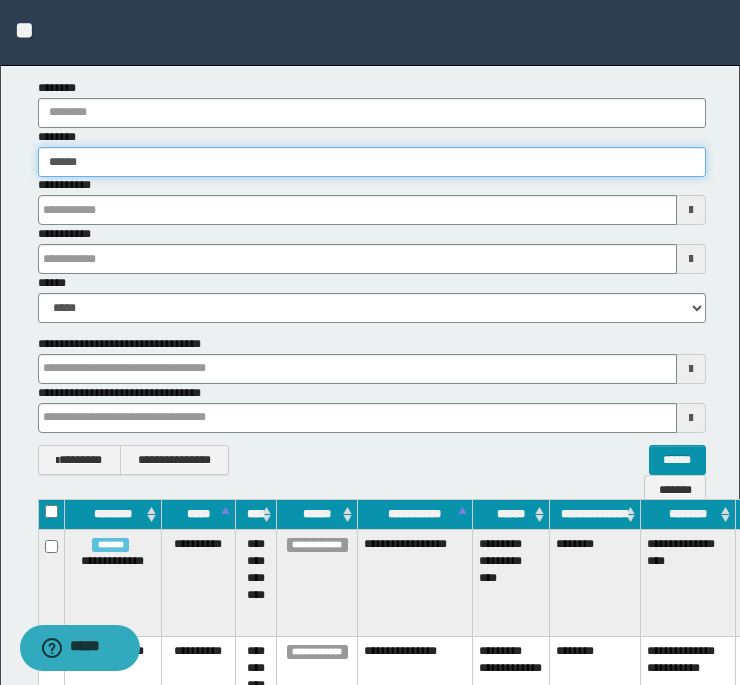 type on "******" 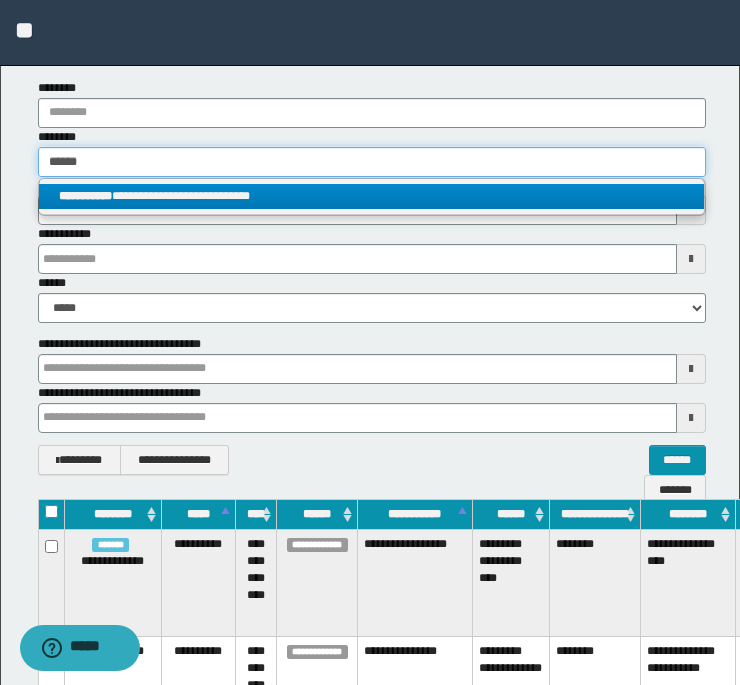 type on "******" 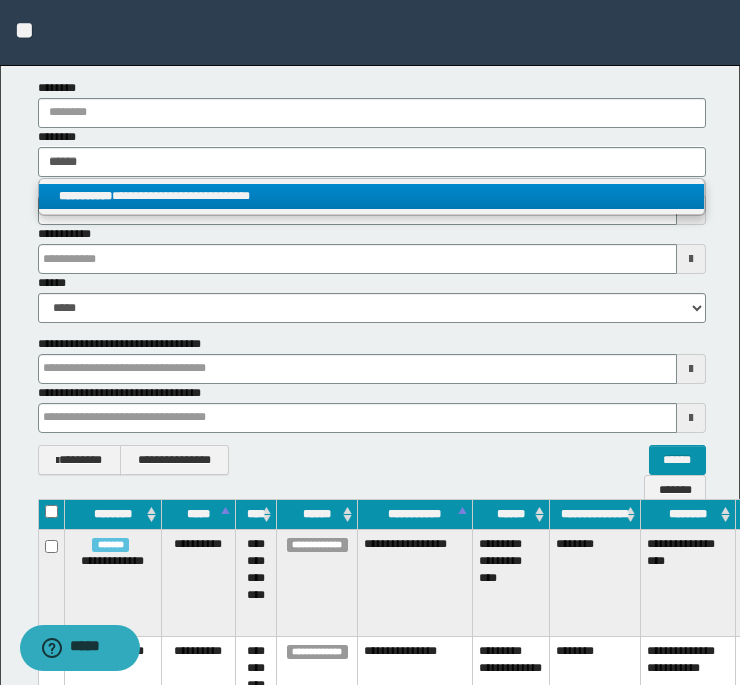click on "**********" at bounding box center (372, 196) 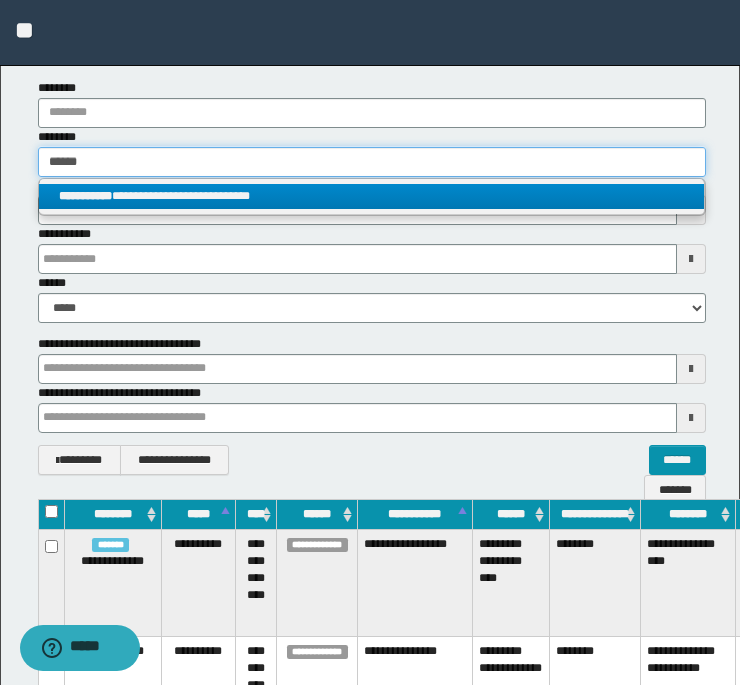 type 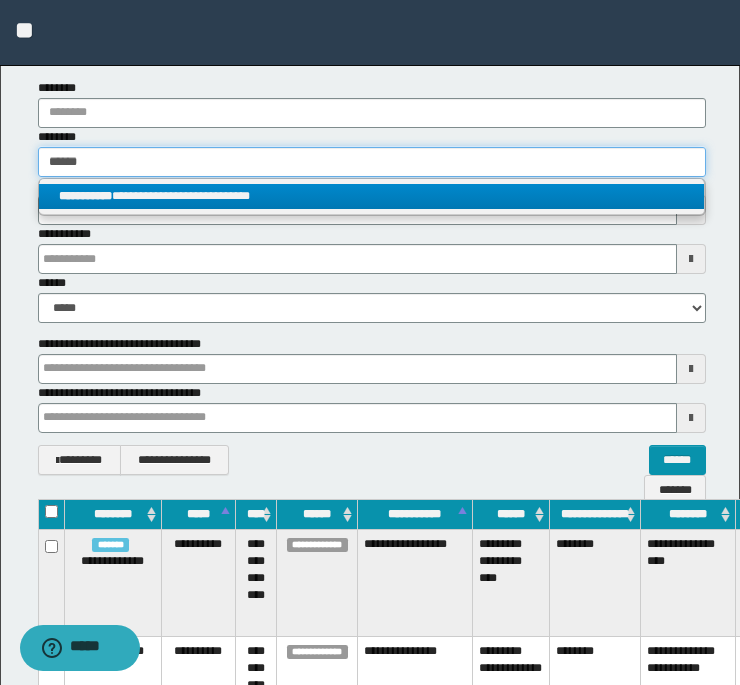type on "**********" 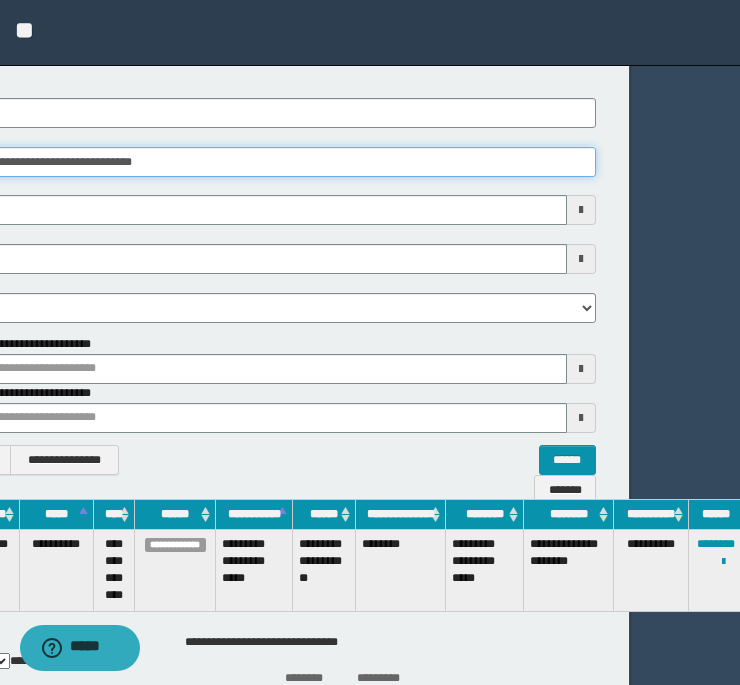 scroll, scrollTop: 102, scrollLeft: 114, axis: both 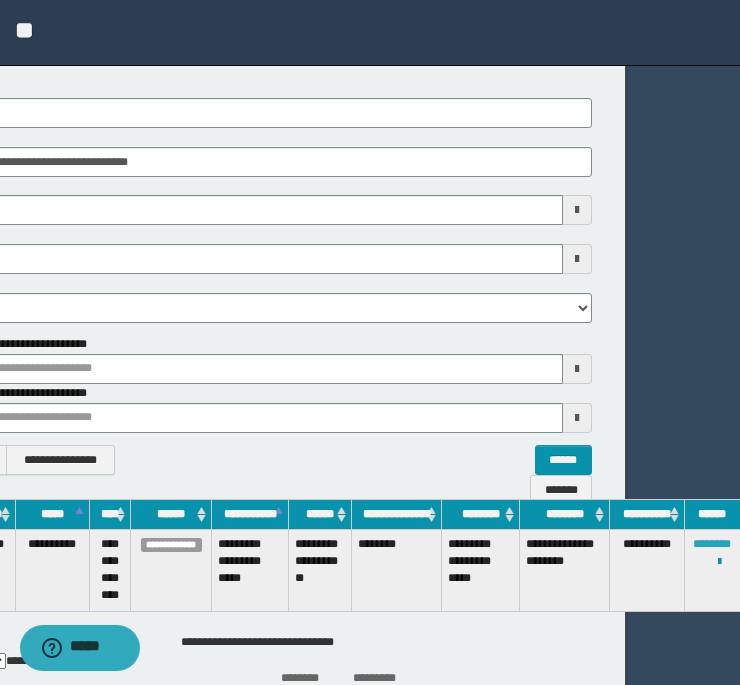 click on "********" at bounding box center (712, 544) 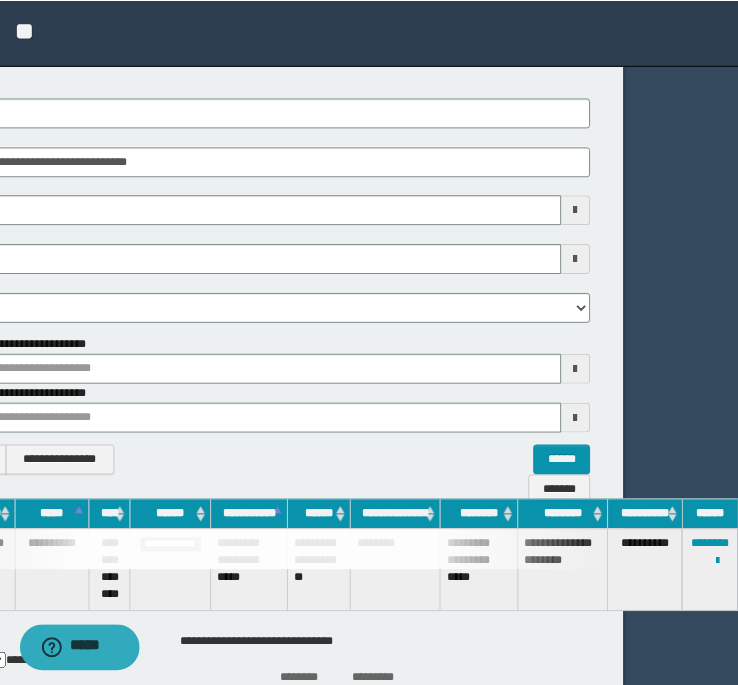 scroll, scrollTop: 0, scrollLeft: 0, axis: both 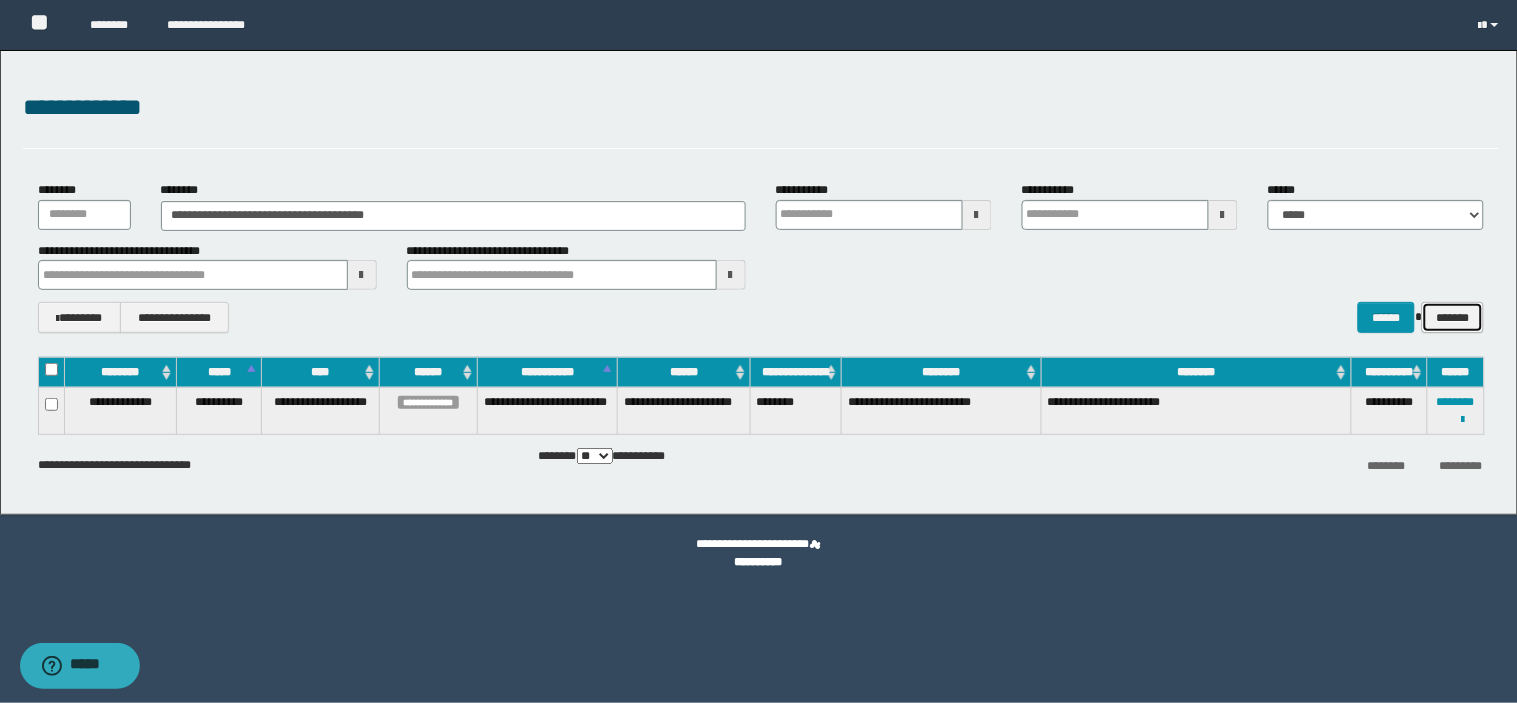 click on "*******" at bounding box center [1452, 317] 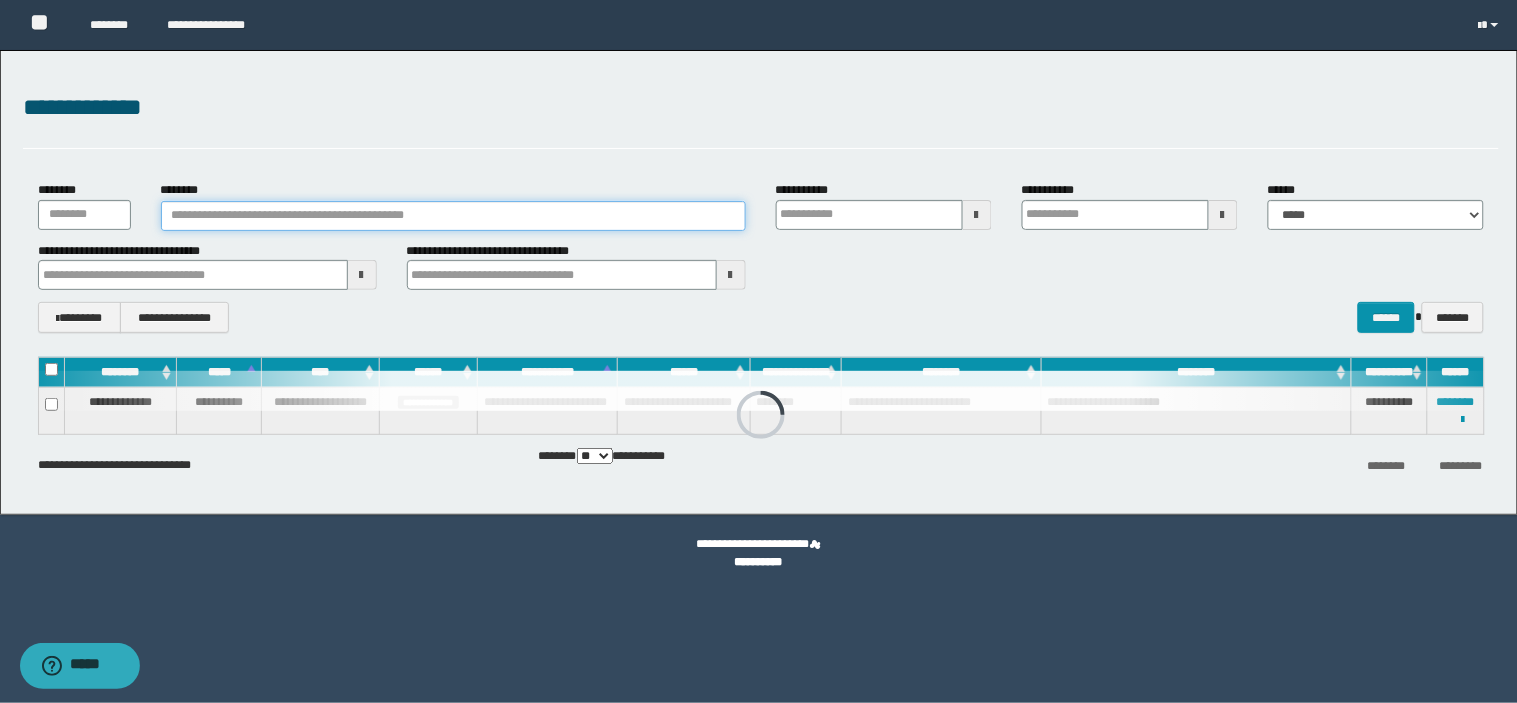 click on "********" at bounding box center [453, 216] 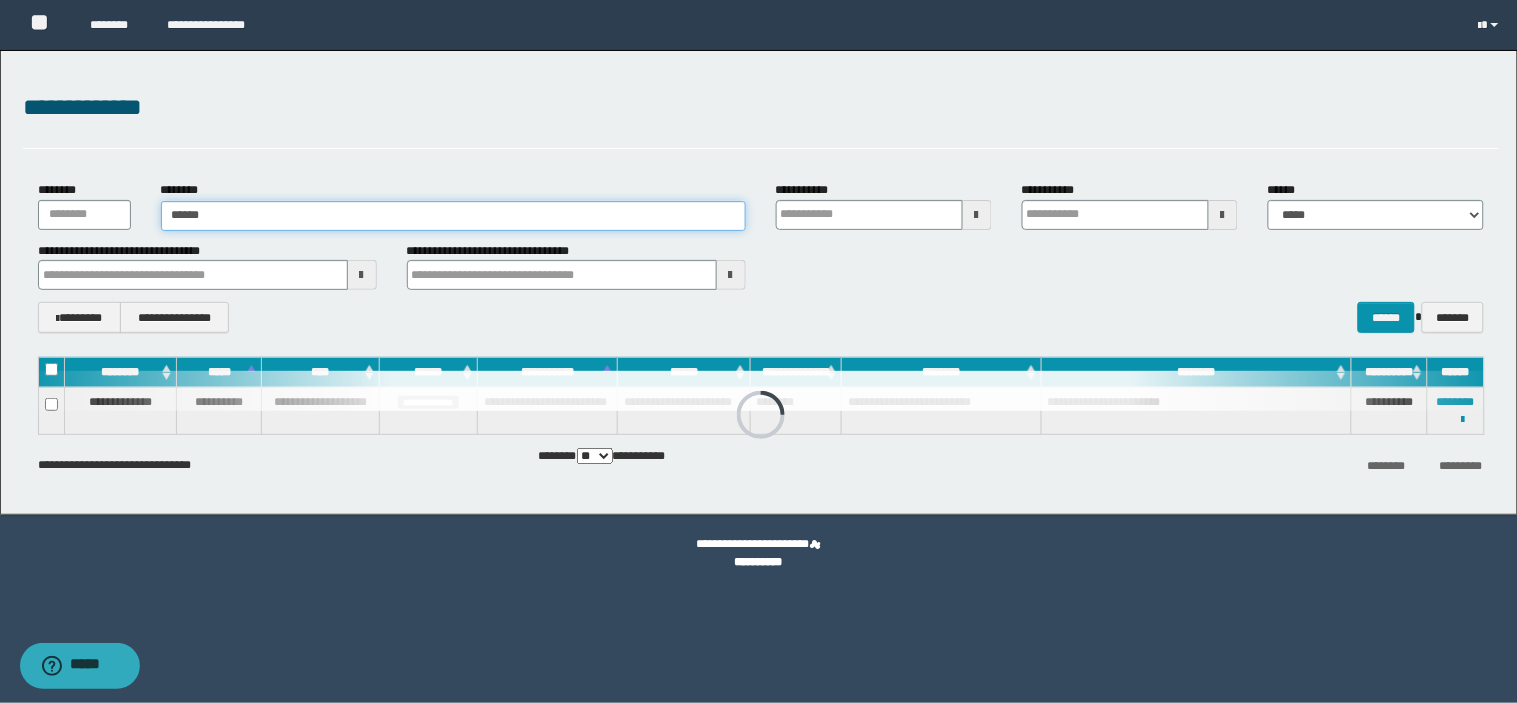 type on "*******" 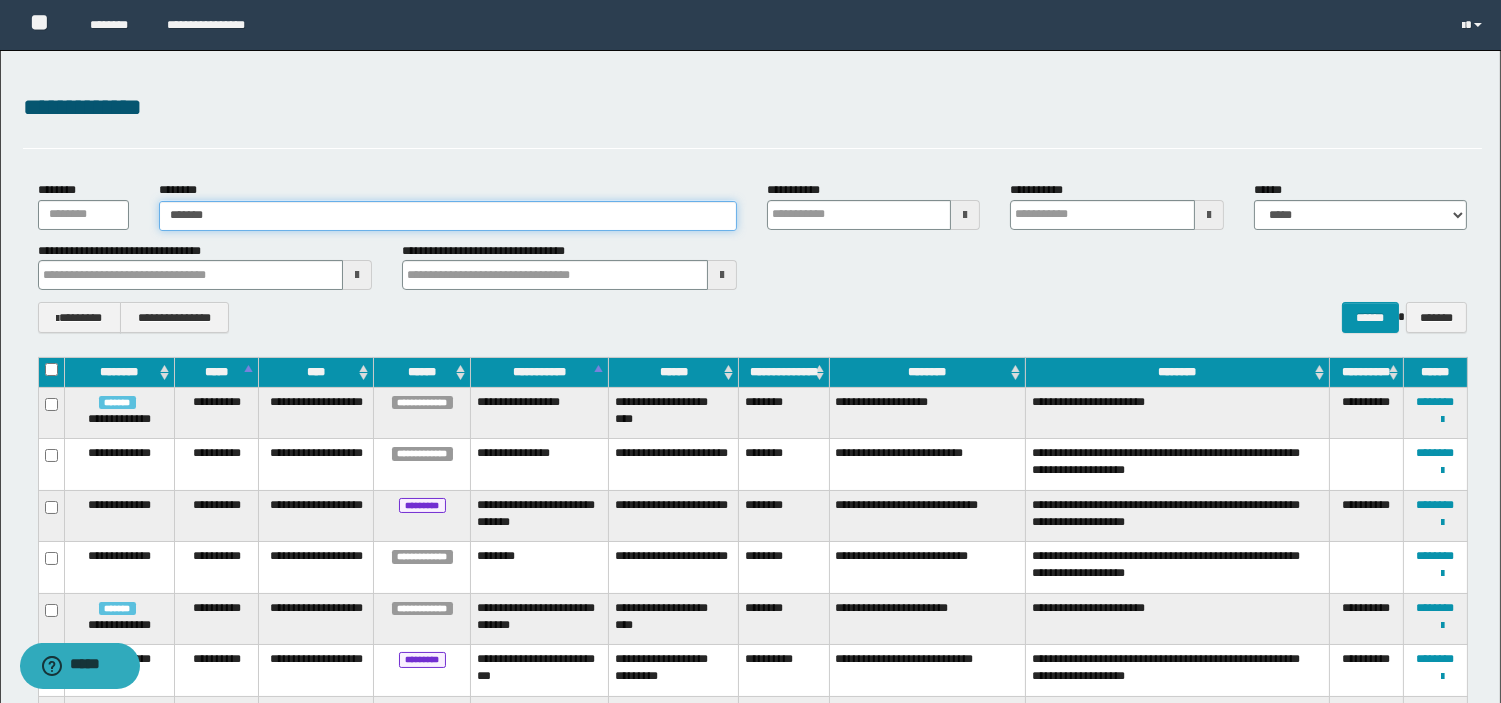 type on "*******" 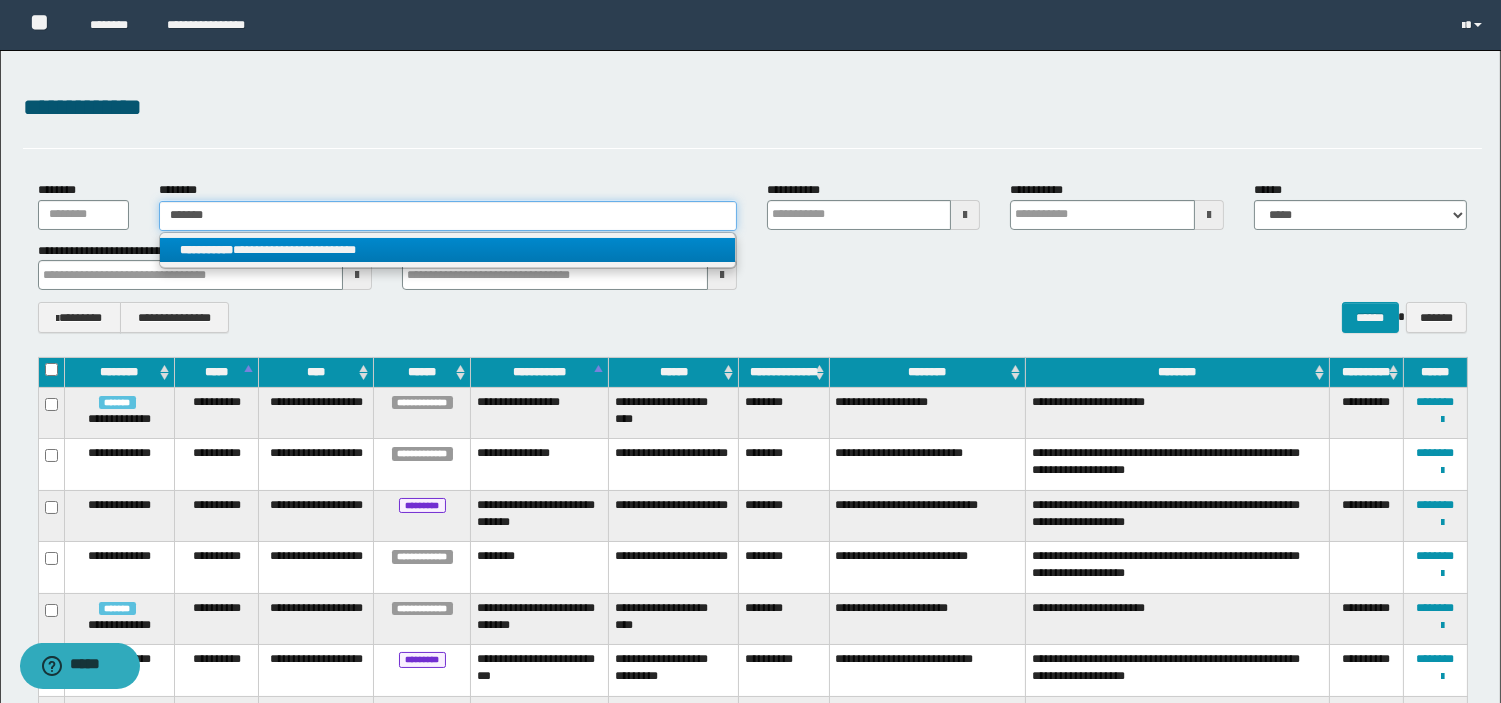 type on "*******" 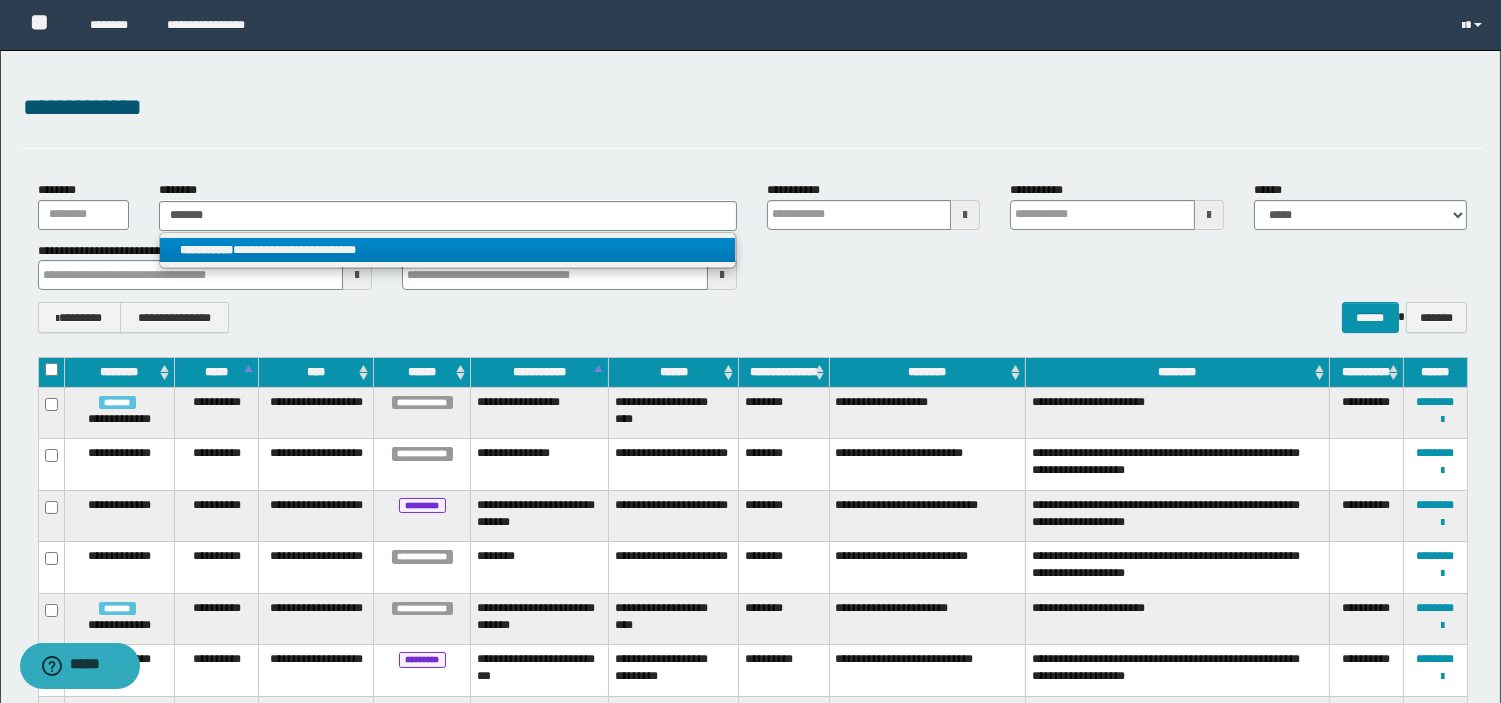 click on "**********" at bounding box center (448, 250) 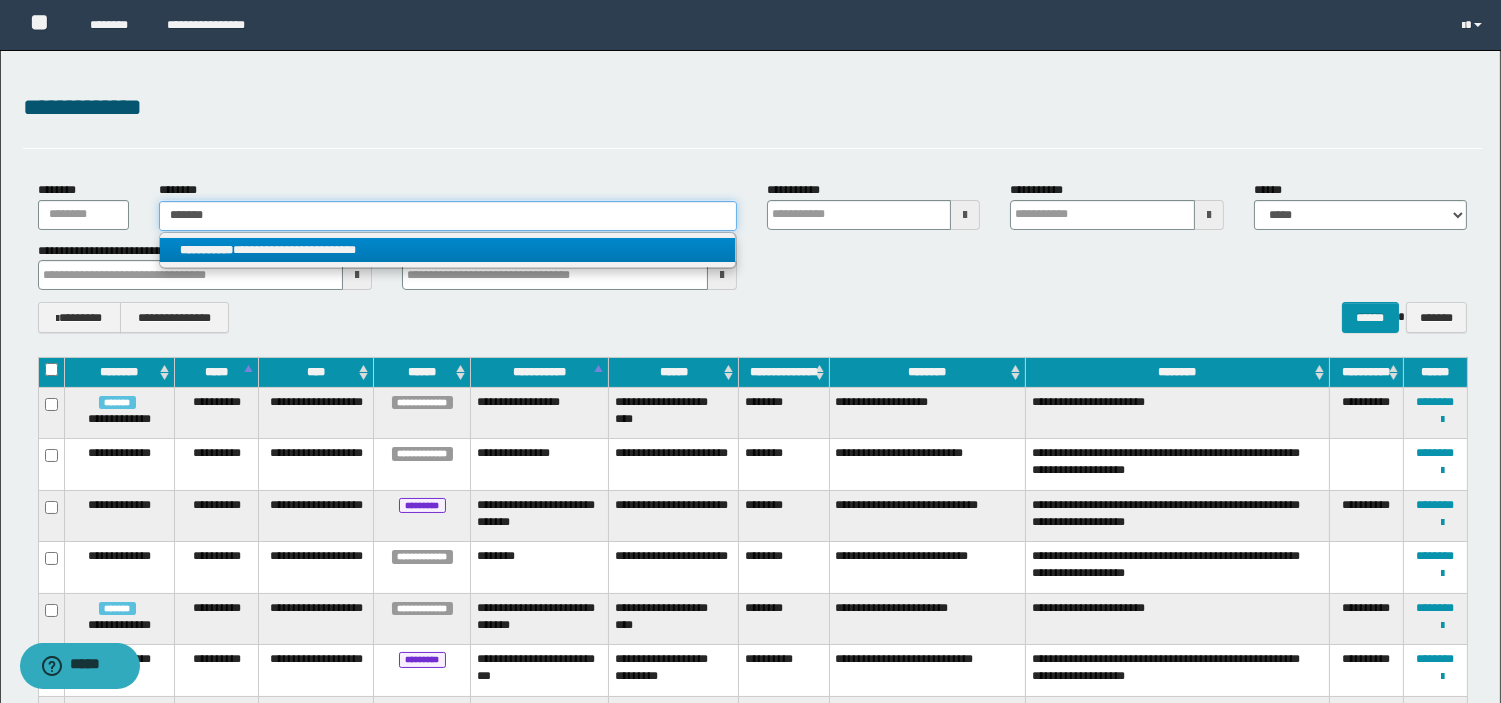 type 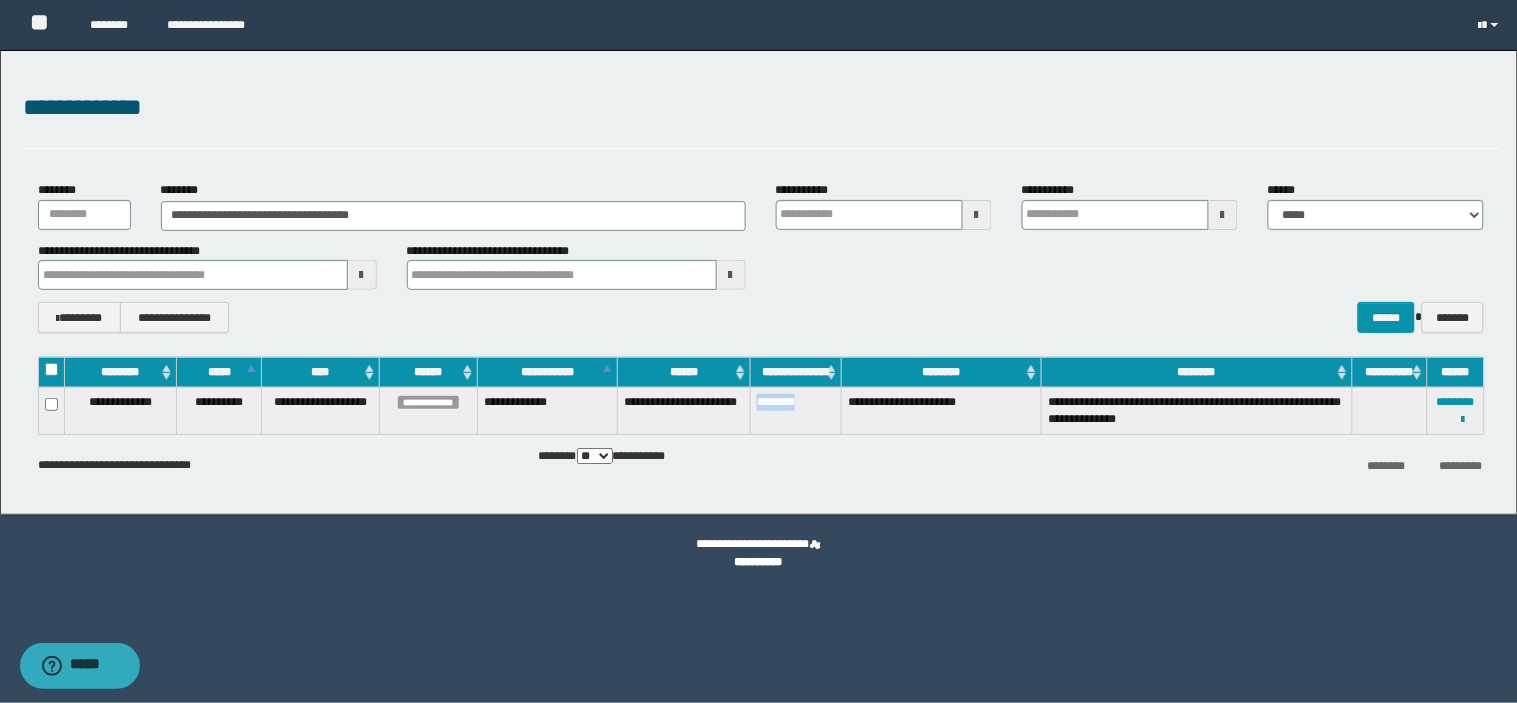 drag, startPoint x: 811, startPoint y: 403, endPoint x: 756, endPoint y: 404, distance: 55.00909 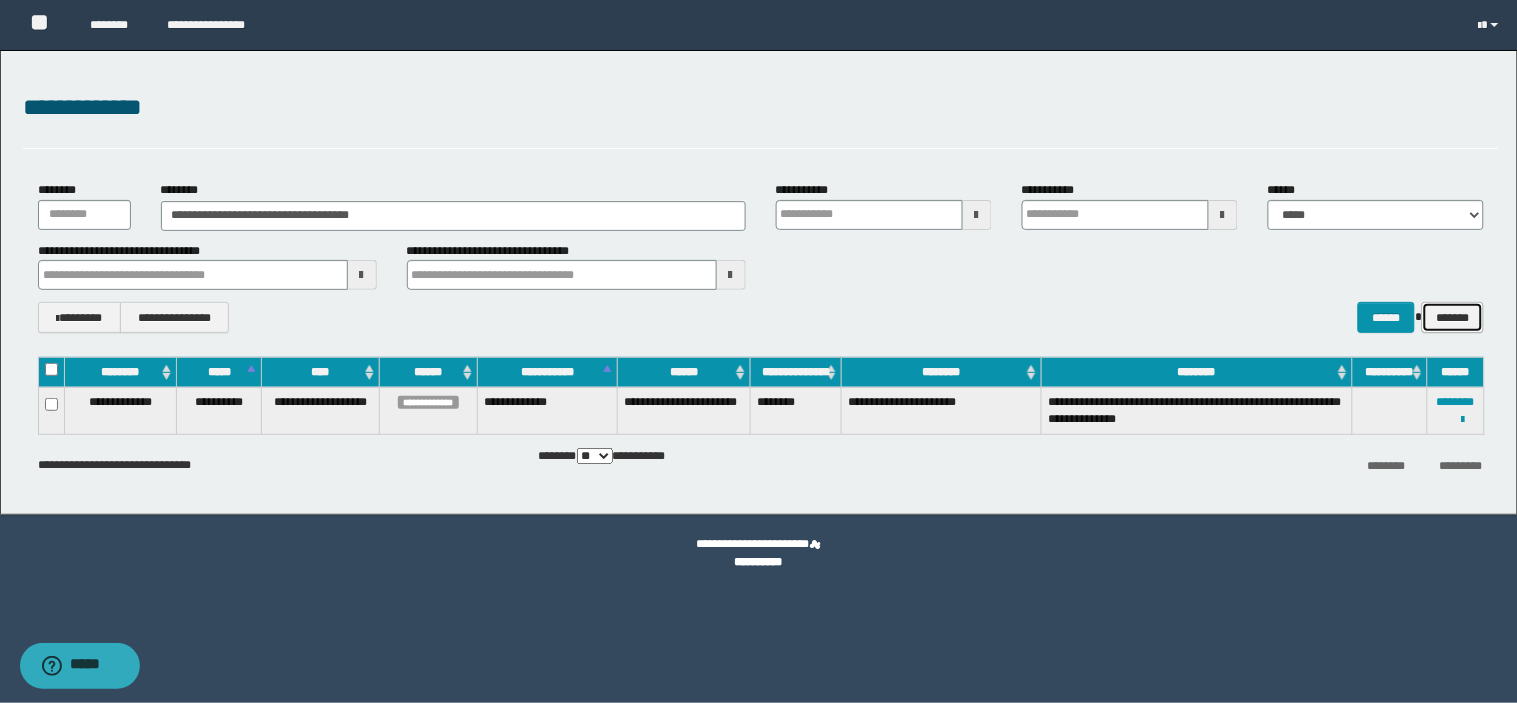 click on "*******" at bounding box center (1452, 317) 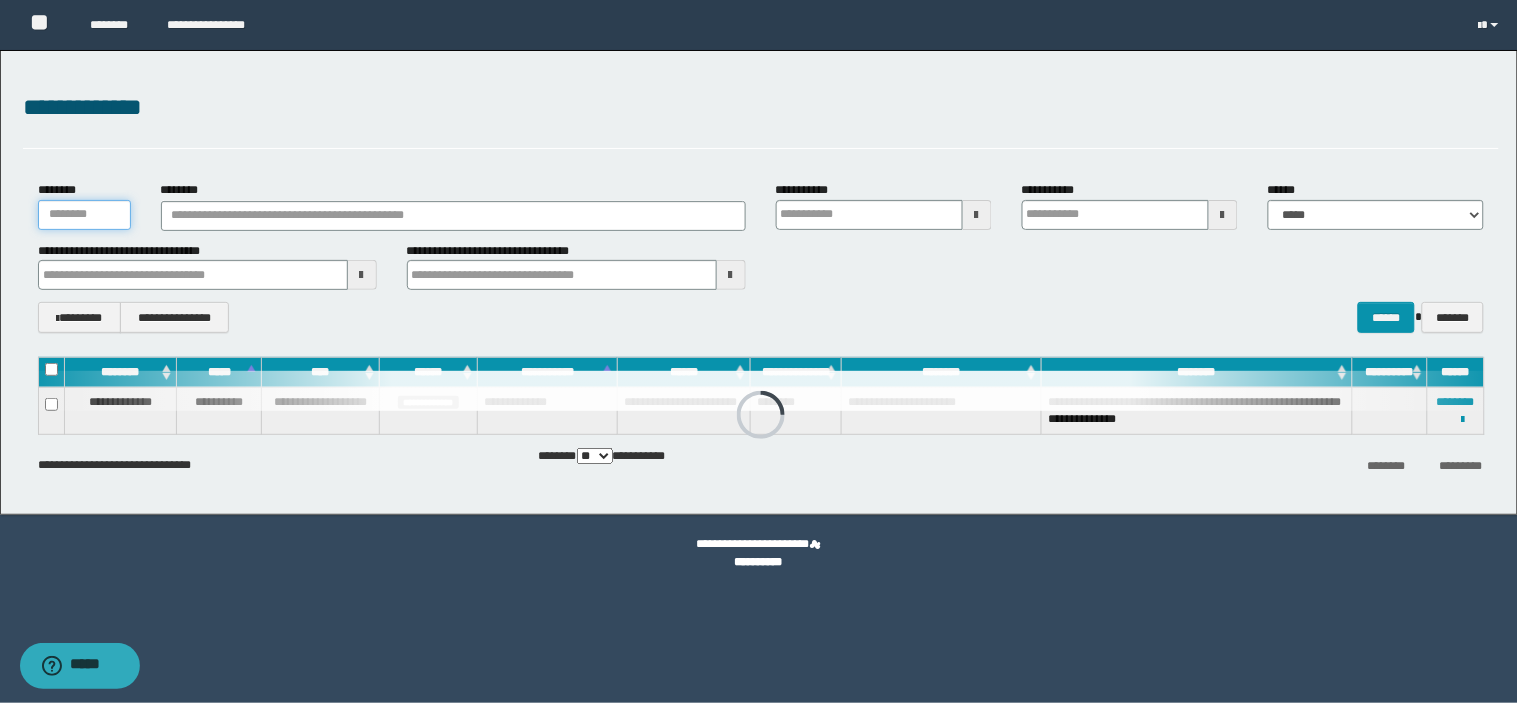 click on "********" at bounding box center (84, 215) 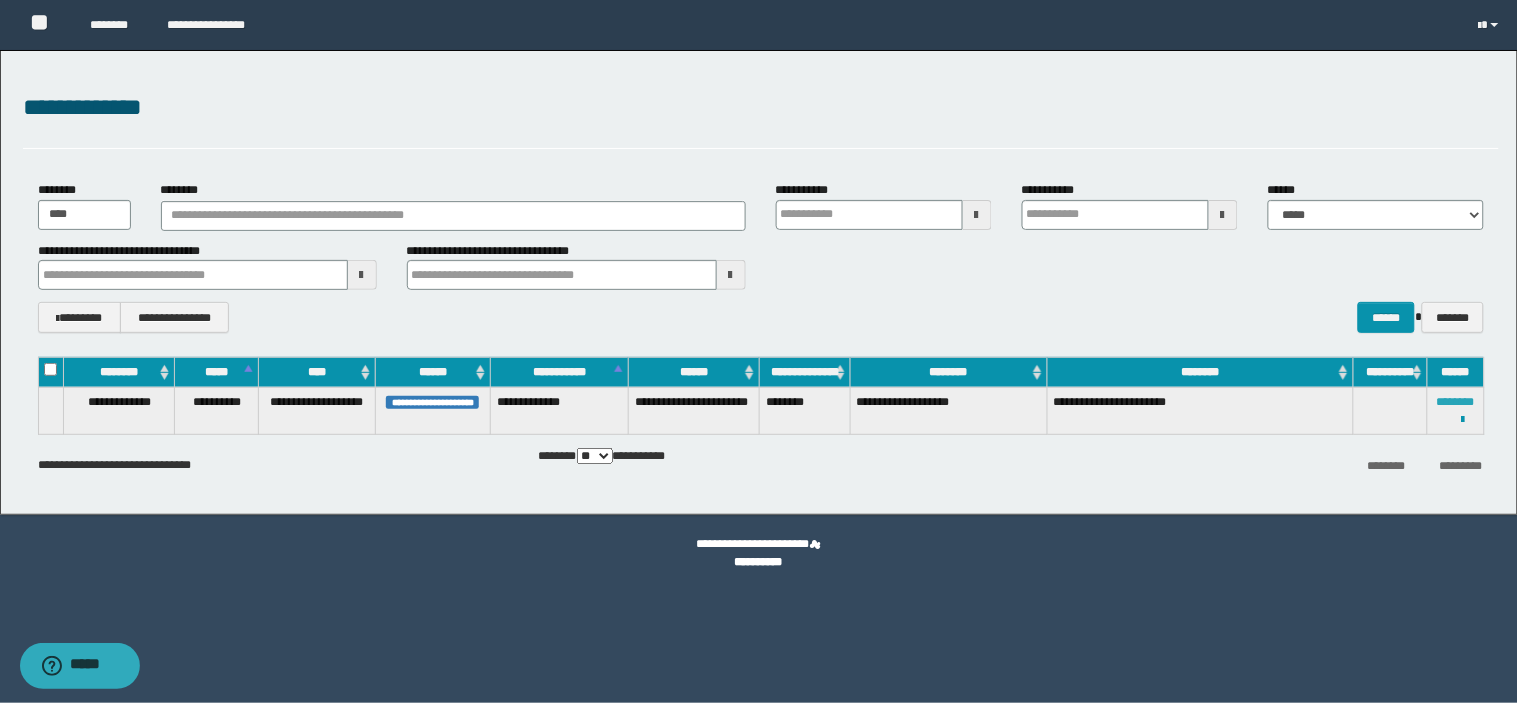 click on "********" at bounding box center (1456, 402) 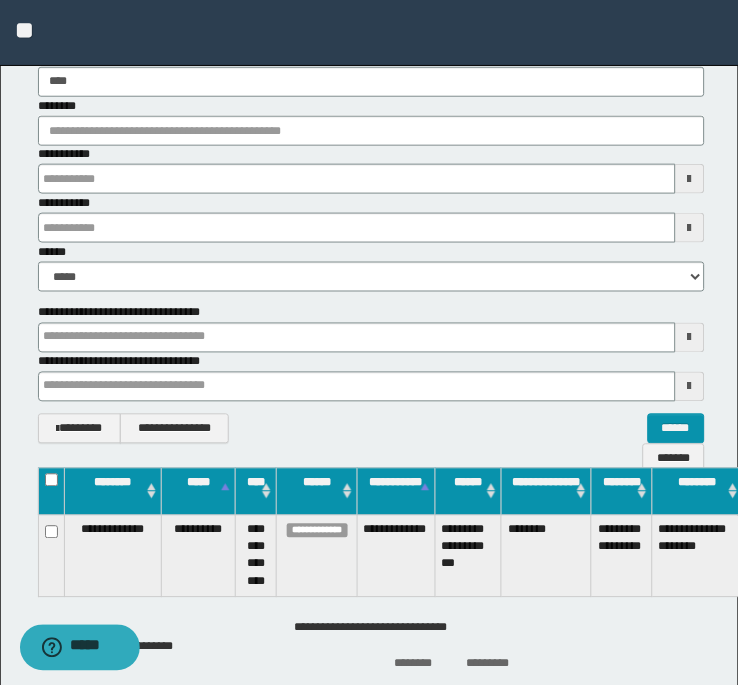 scroll, scrollTop: 173, scrollLeft: 0, axis: vertical 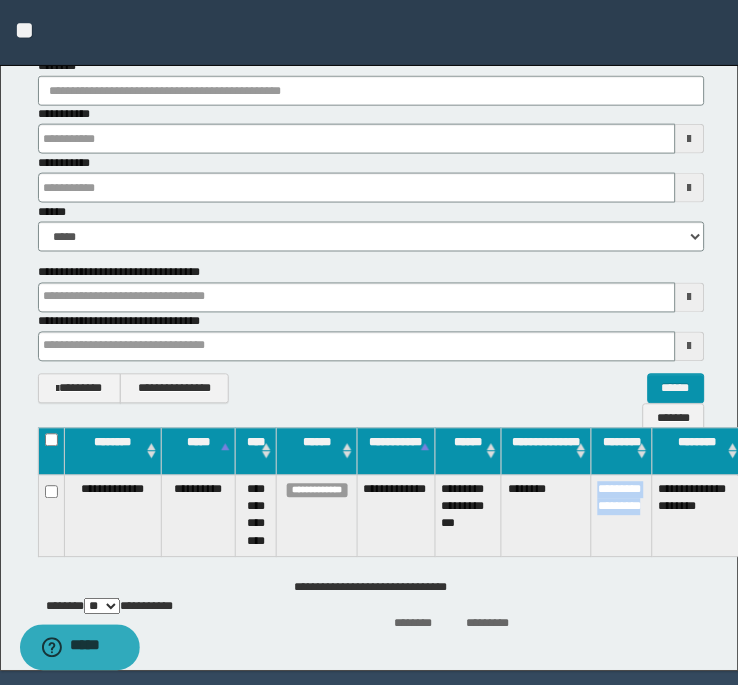 drag, startPoint x: 647, startPoint y: 528, endPoint x: 597, endPoint y: 492, distance: 61.611687 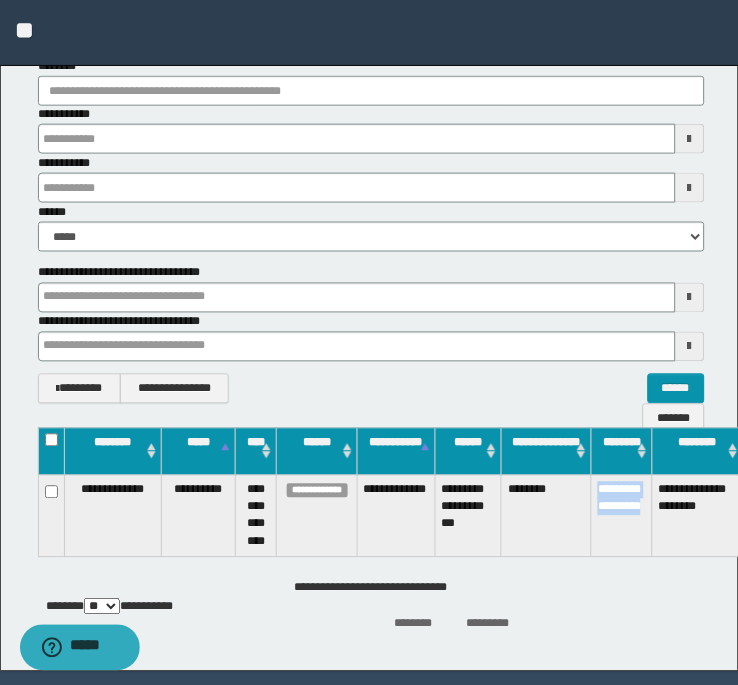 click on "**********" at bounding box center (622, 517) 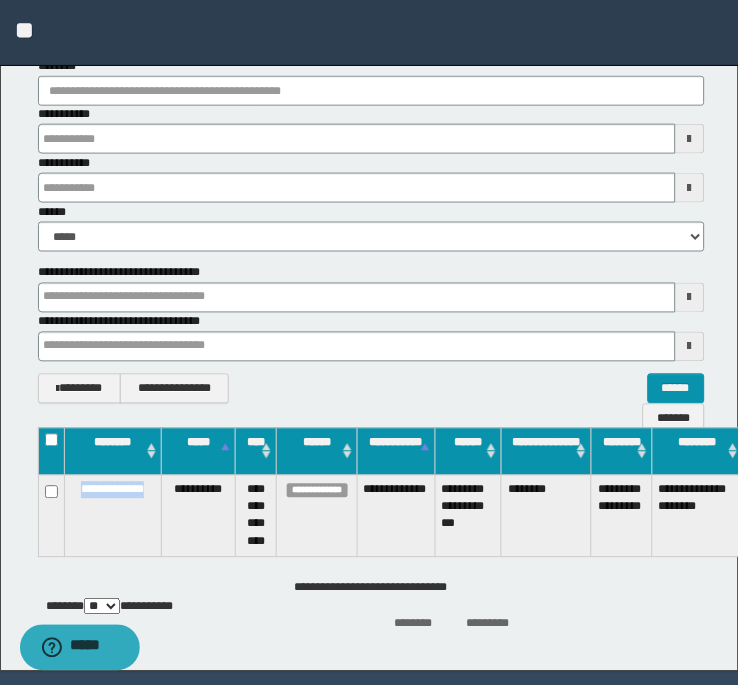 drag, startPoint x: 152, startPoint y: 494, endPoint x: 72, endPoint y: 496, distance: 80.024994 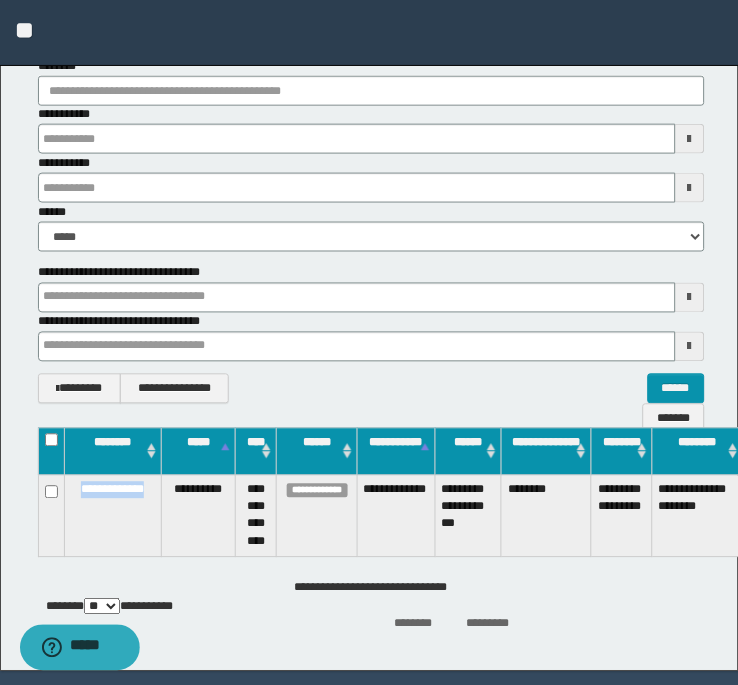 drag, startPoint x: 156, startPoint y: 487, endPoint x: 71, endPoint y: 496, distance: 85.47514 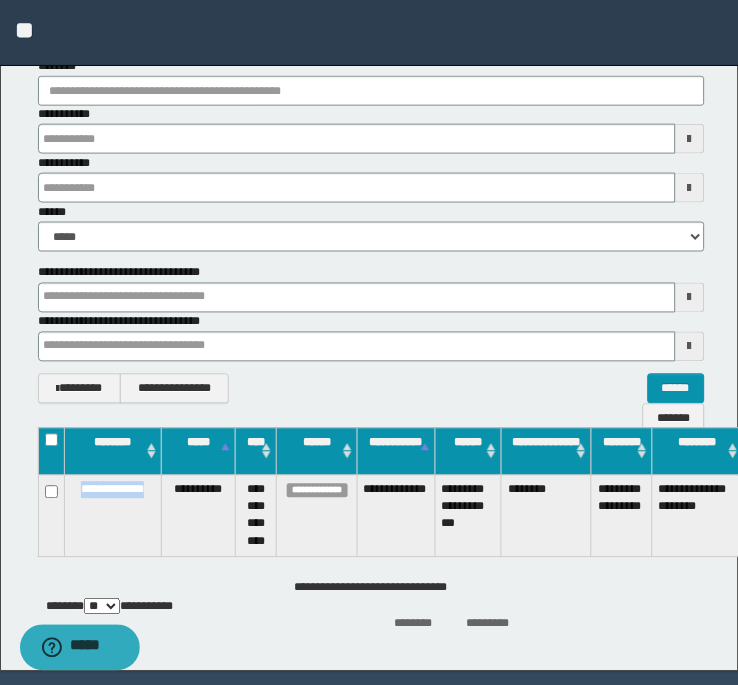 click on "**********" at bounding box center (112, 517) 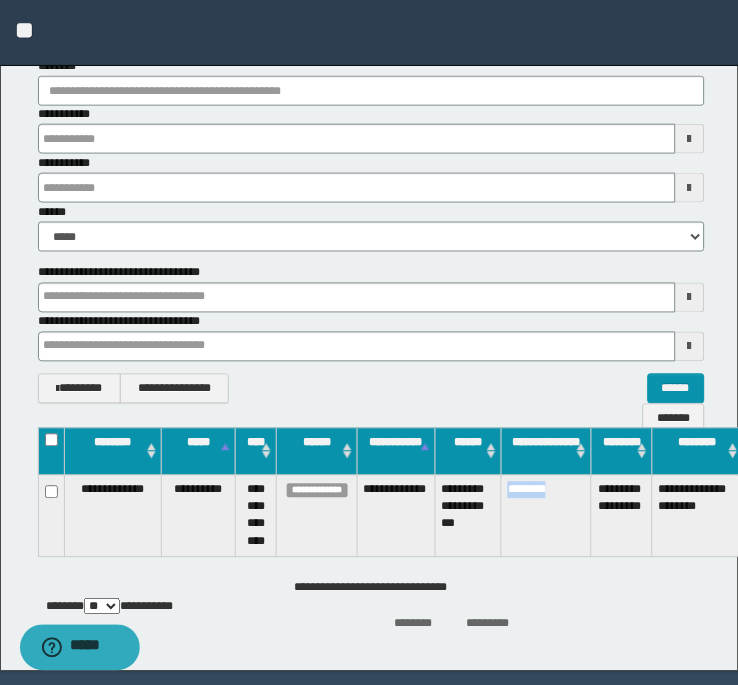 drag, startPoint x: 556, startPoint y: 491, endPoint x: 505, endPoint y: 497, distance: 51.351727 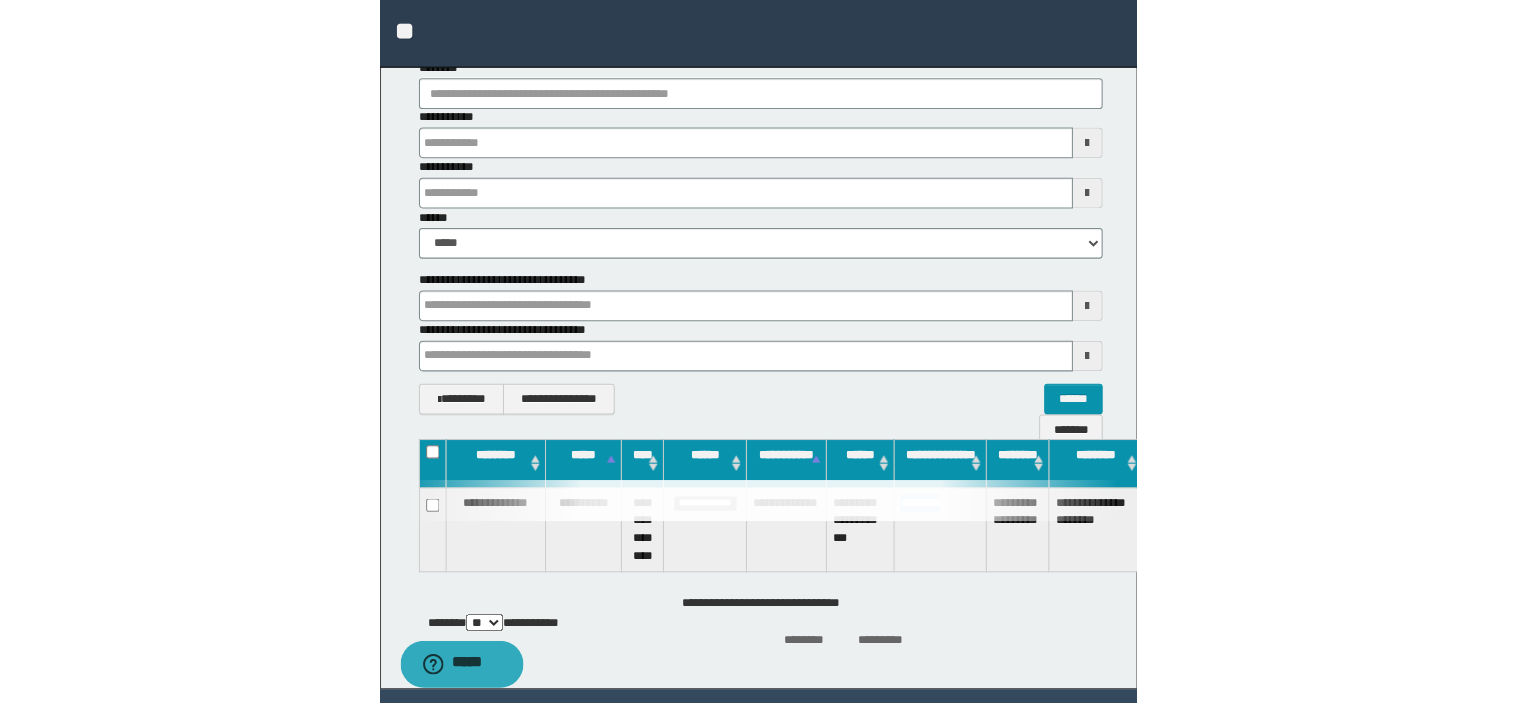 scroll, scrollTop: 0, scrollLeft: 0, axis: both 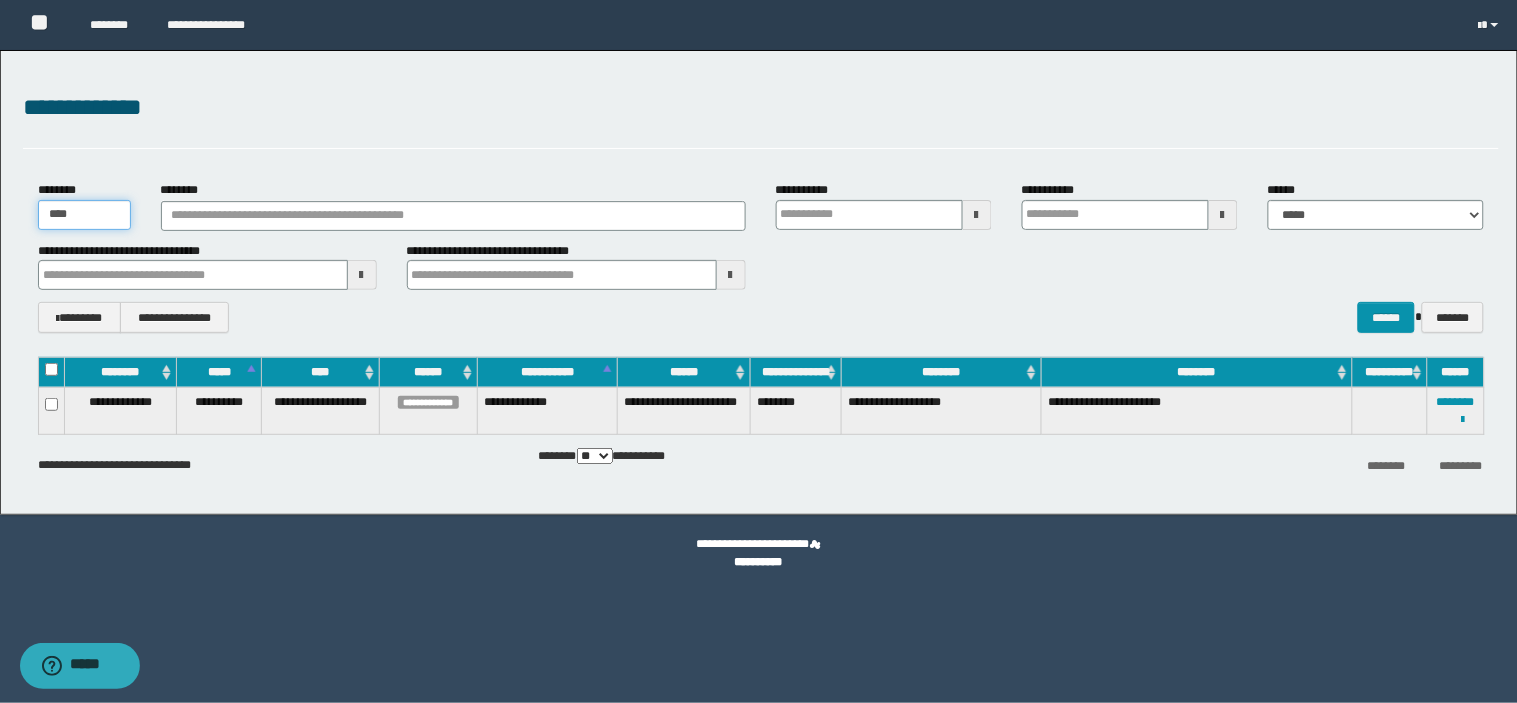 click on "****" at bounding box center (84, 215) 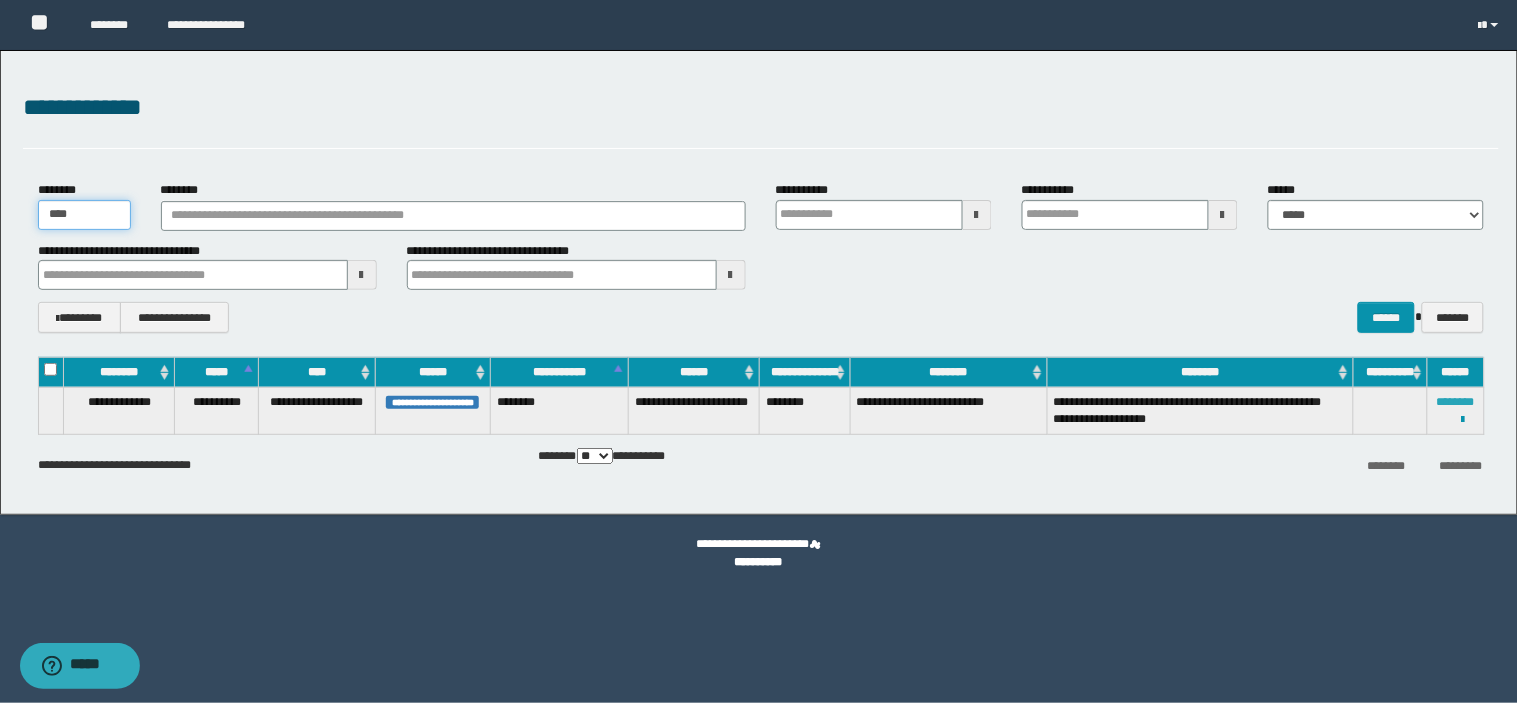 type on "****" 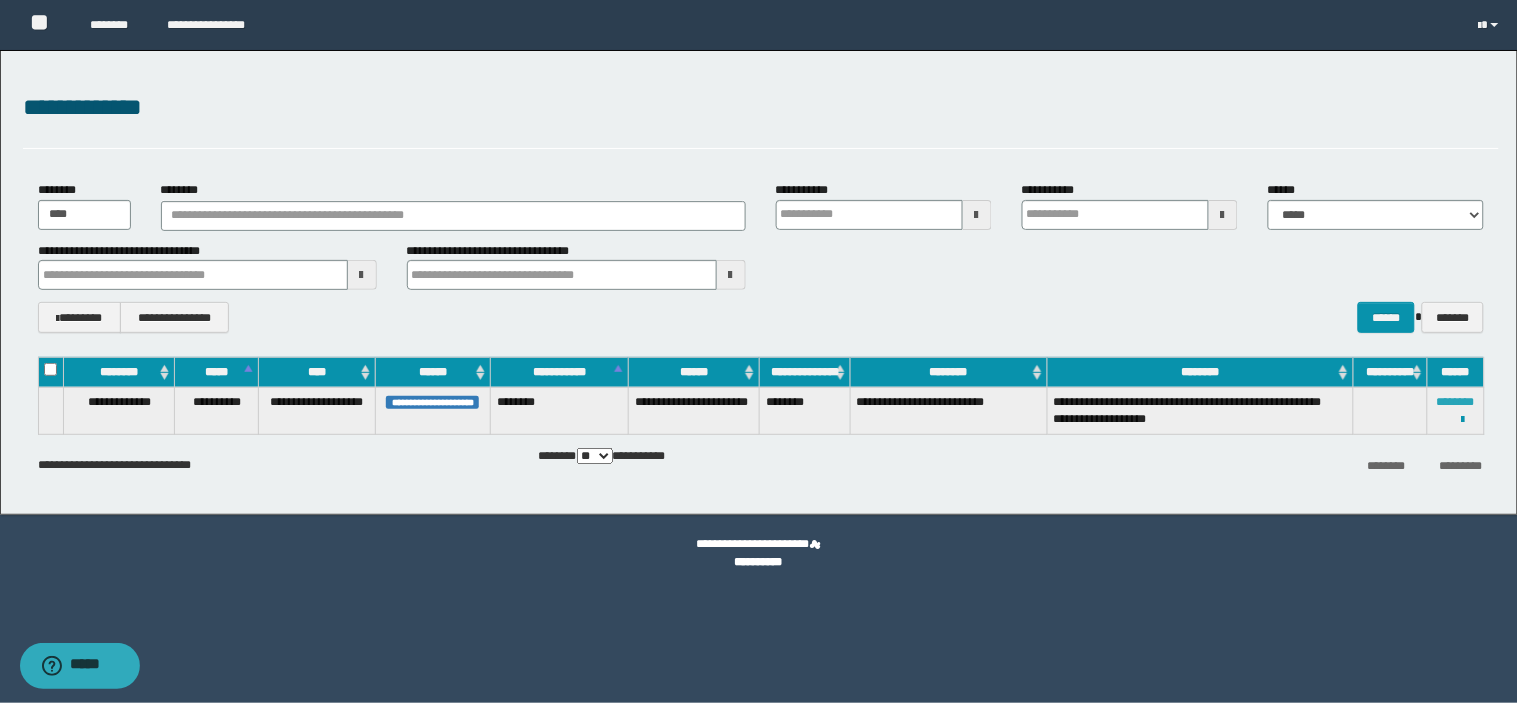 click on "********" at bounding box center [1456, 402] 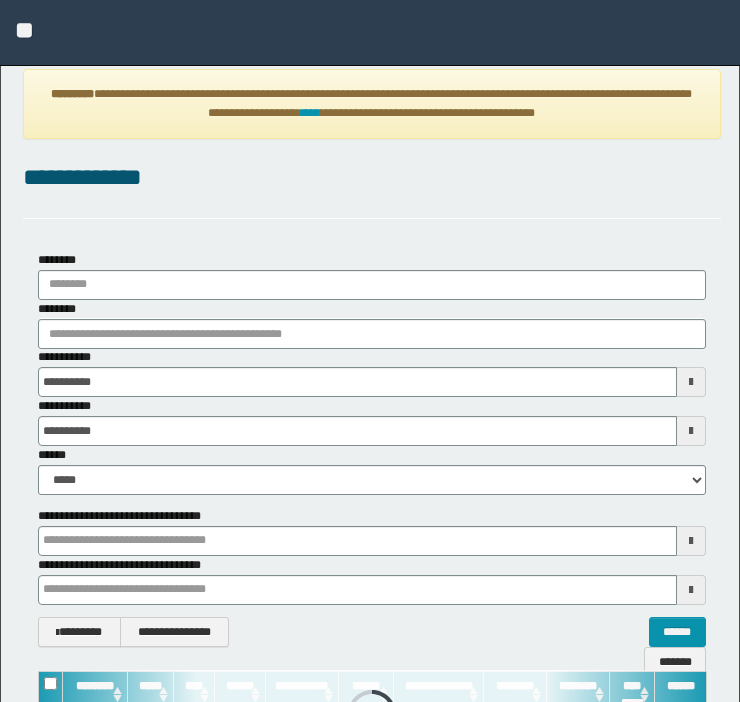 scroll, scrollTop: 0, scrollLeft: 0, axis: both 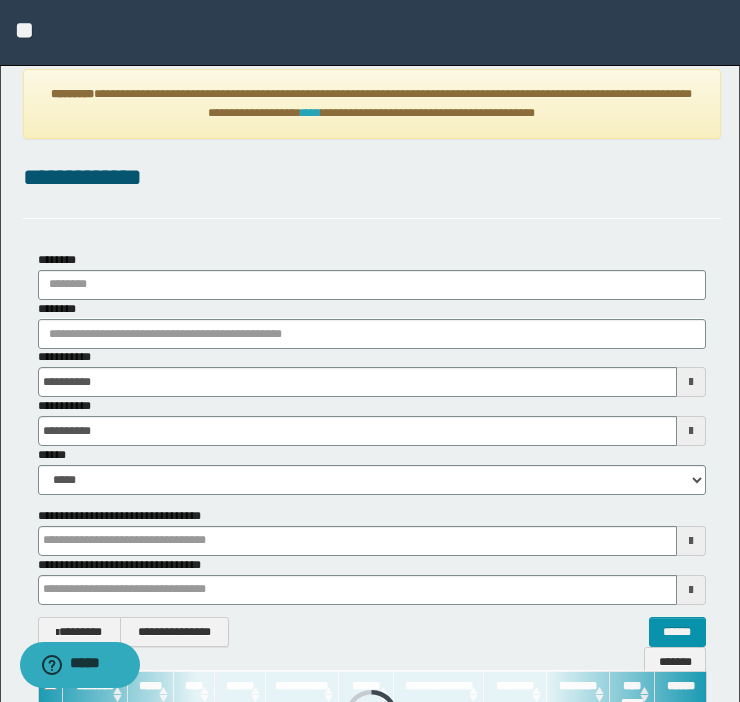 click on "****" at bounding box center [311, 113] 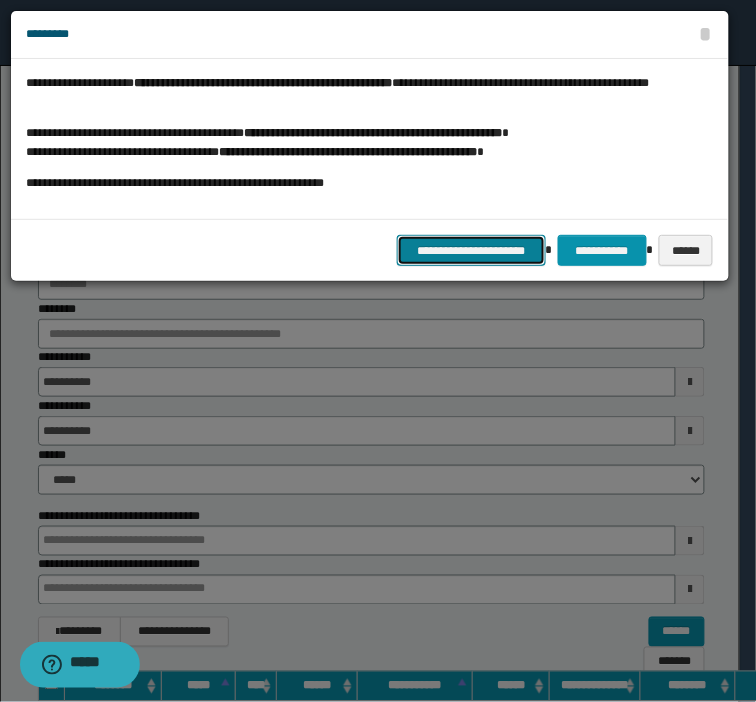 click on "**********" at bounding box center (471, 250) 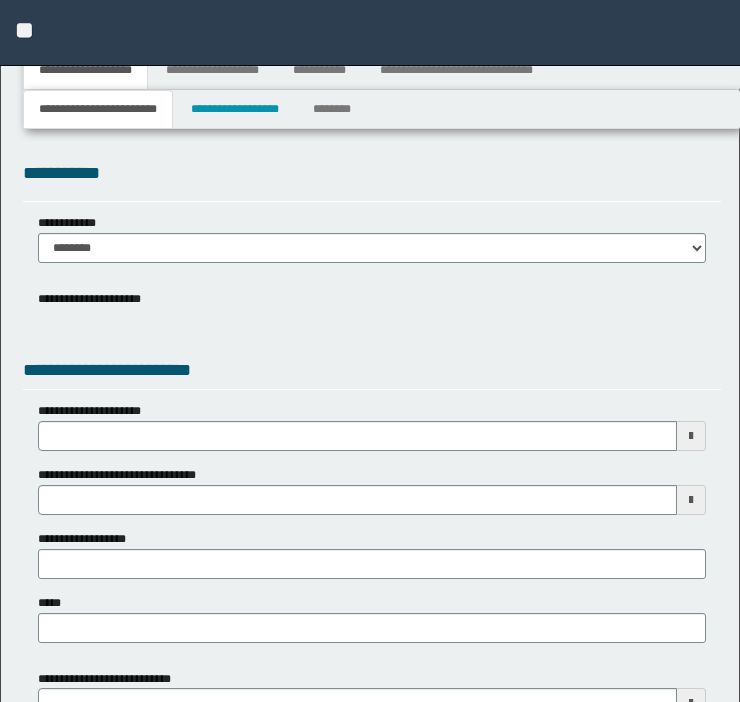 type 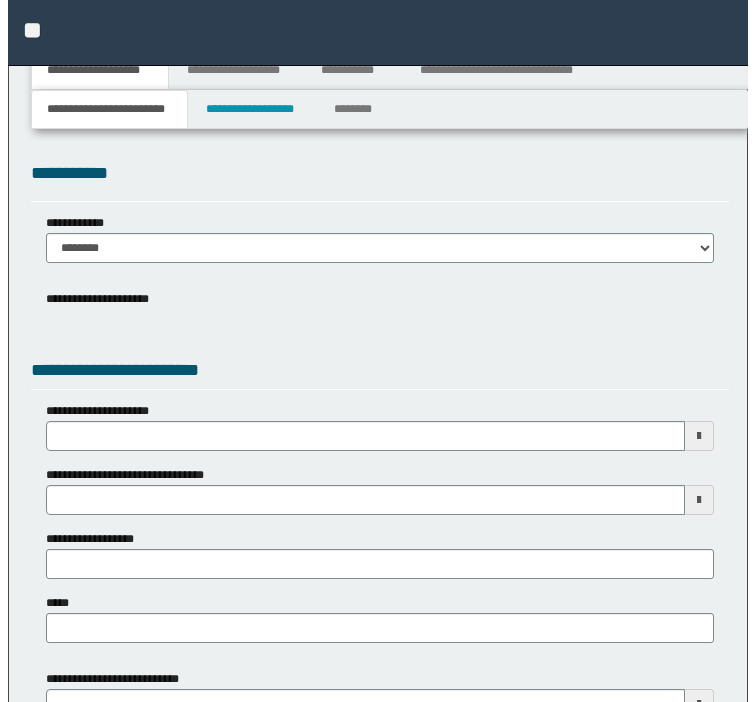 scroll, scrollTop: 0, scrollLeft: 0, axis: both 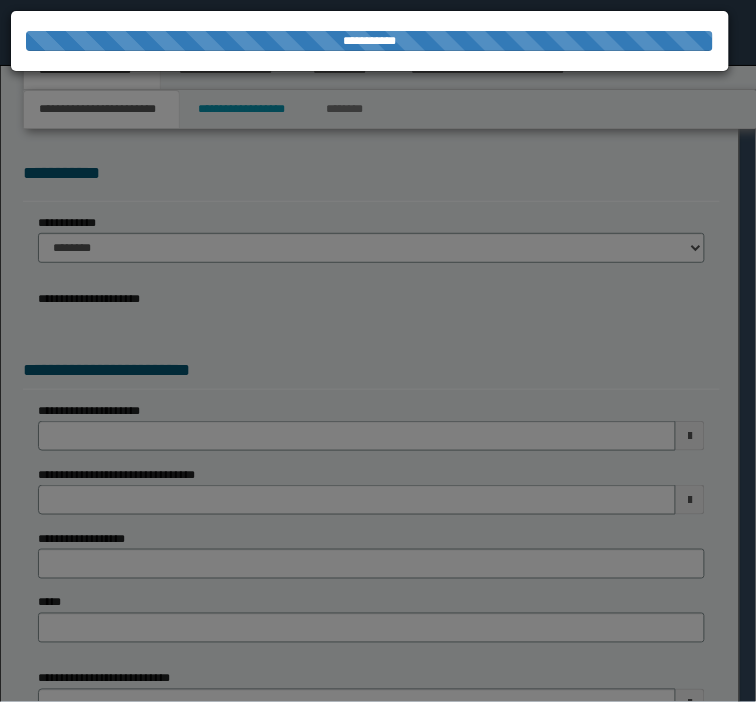 type on "**********" 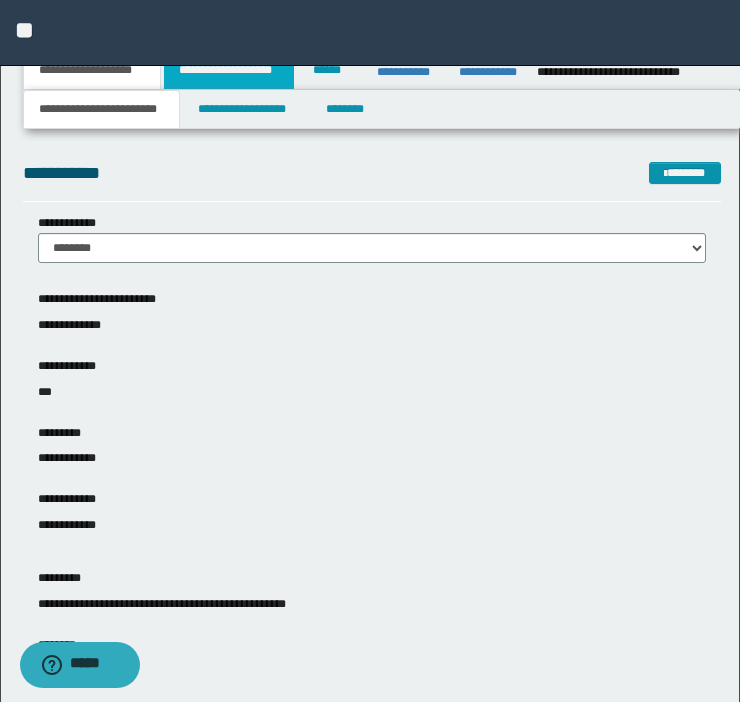 click on "**********" at bounding box center [229, 70] 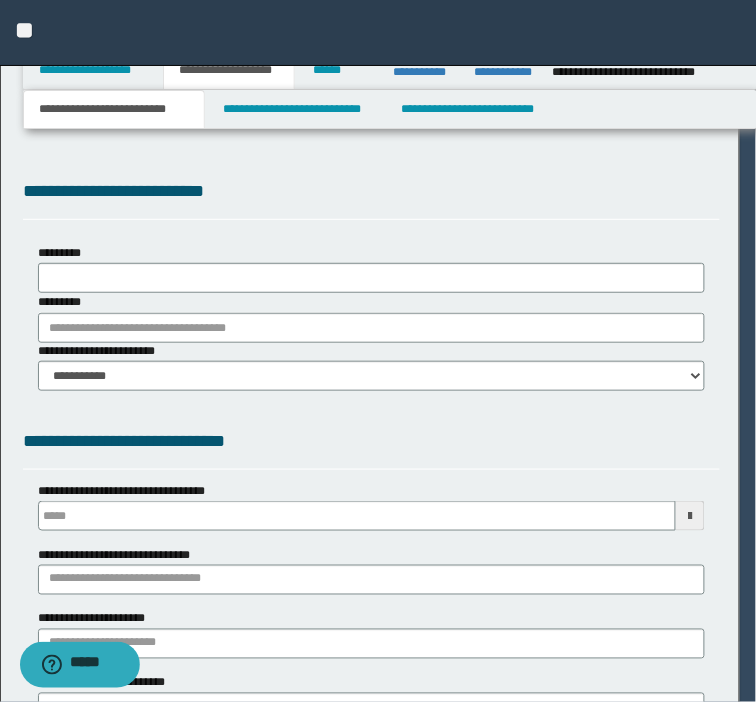 type 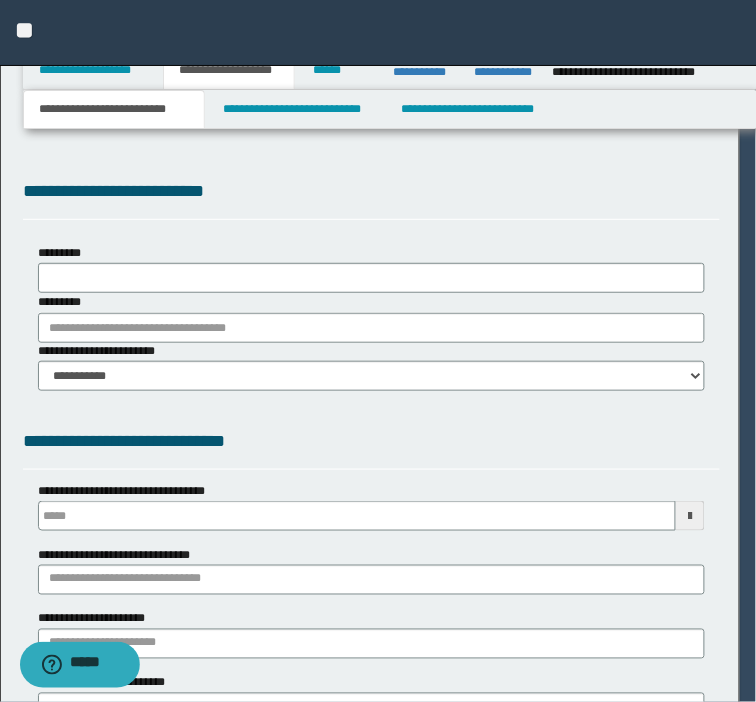 type on "**********" 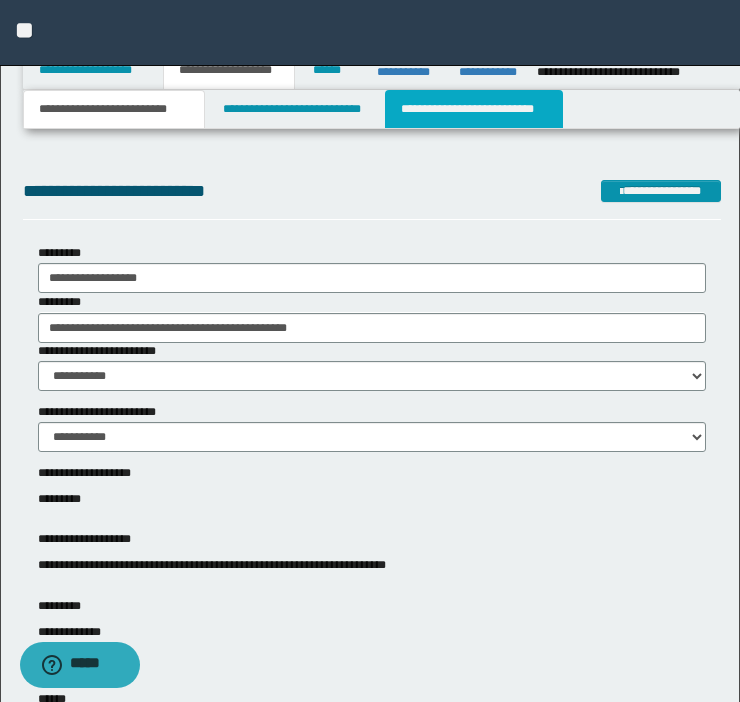 click on "**********" at bounding box center [474, 109] 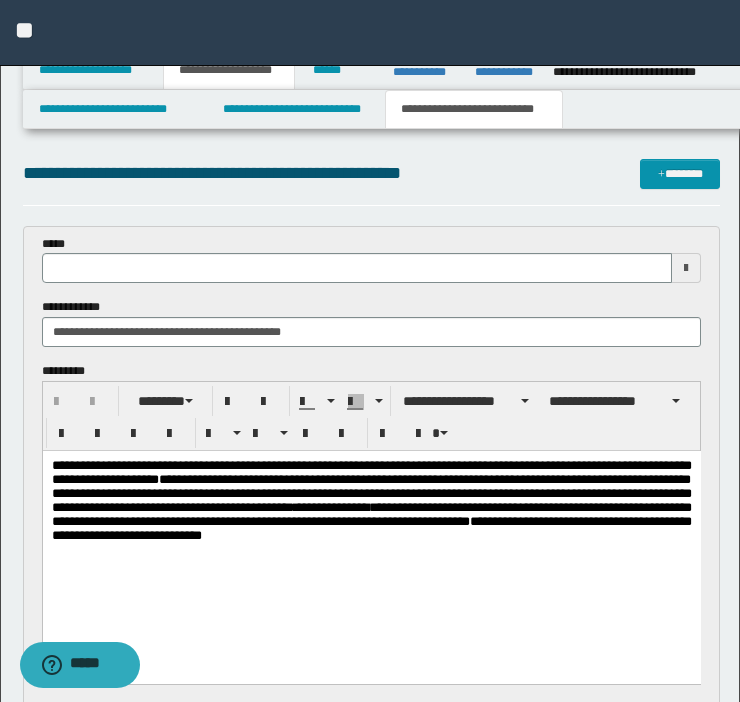 scroll, scrollTop: 0, scrollLeft: 0, axis: both 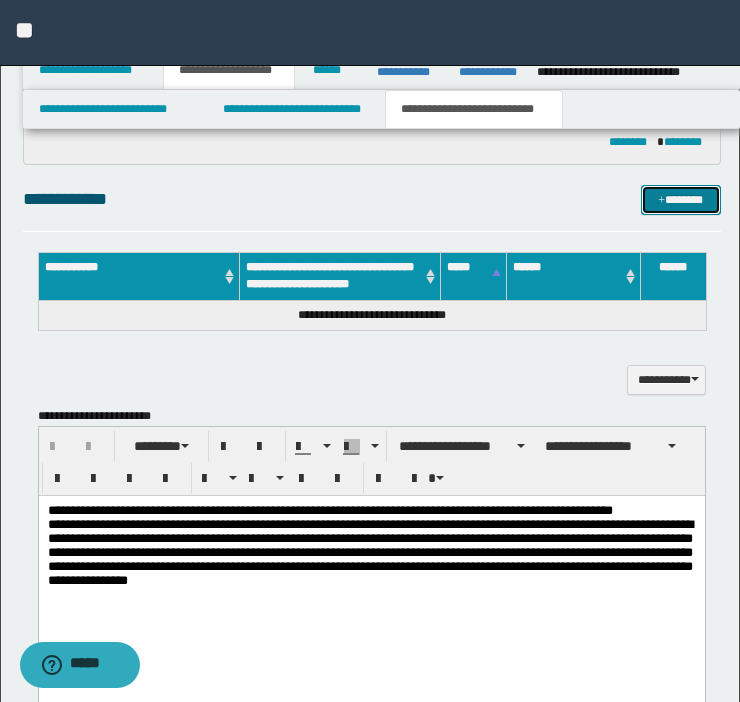 click on "*******" at bounding box center (681, 200) 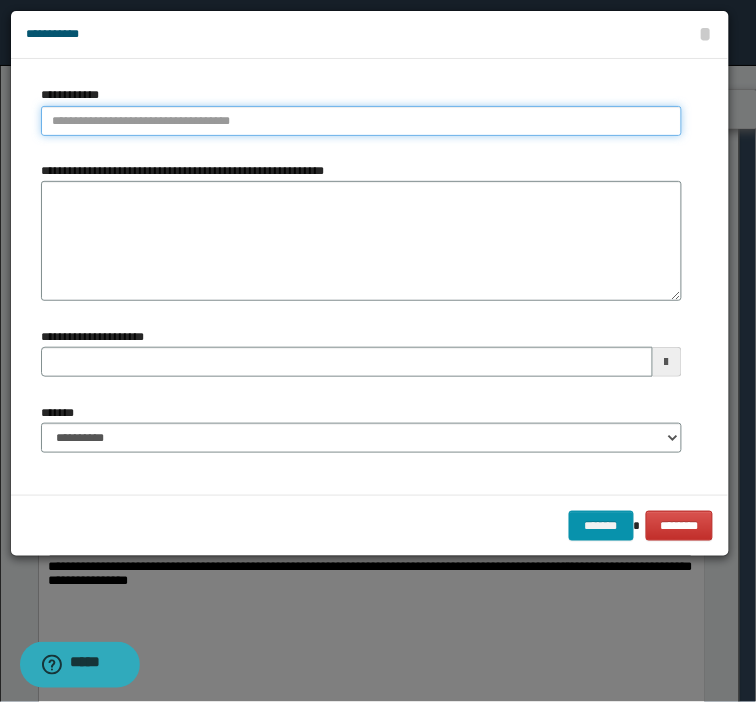 click on "**********" at bounding box center [361, 121] 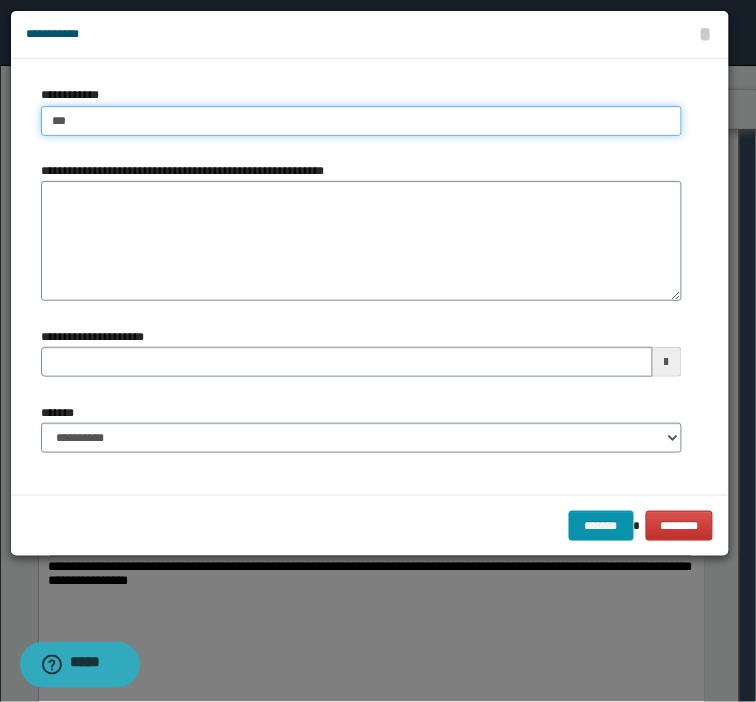 type on "****" 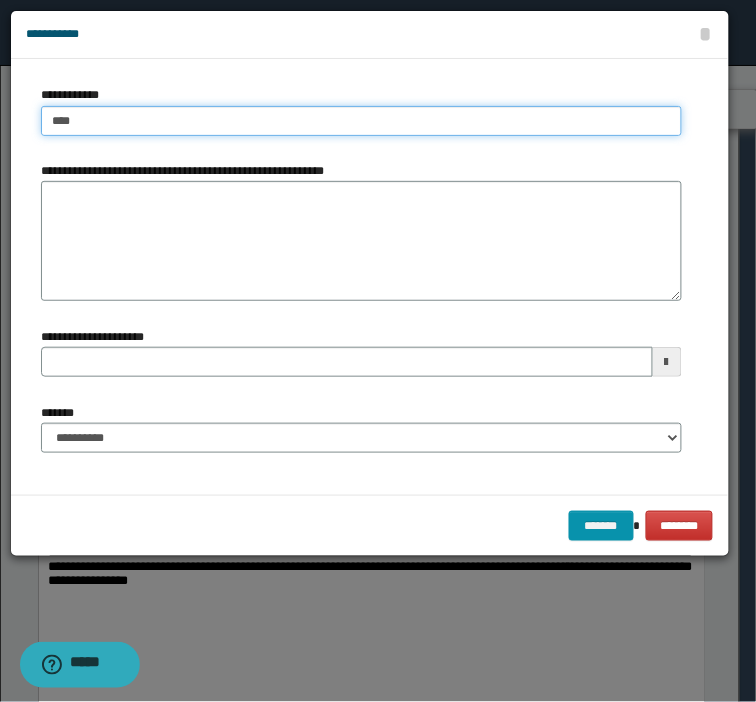 type on "****" 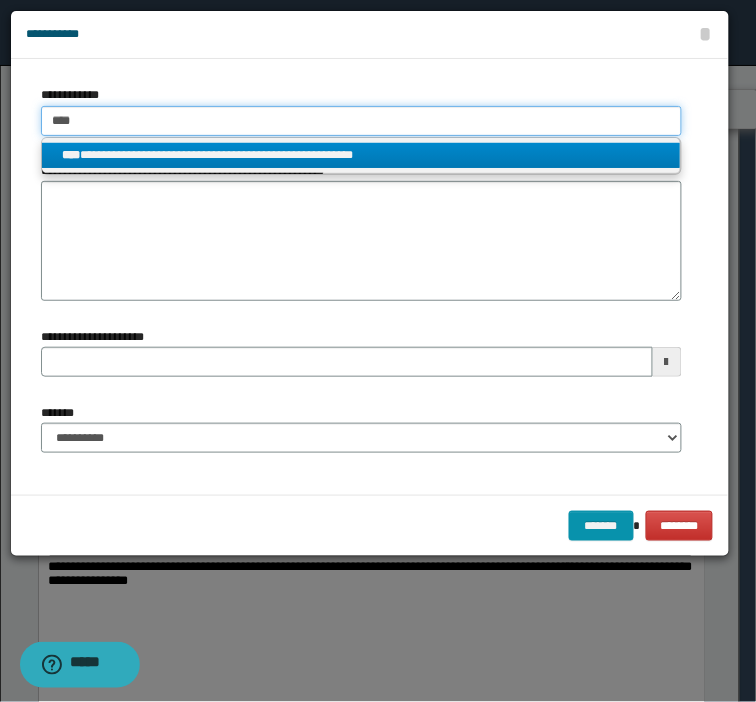 type on "****" 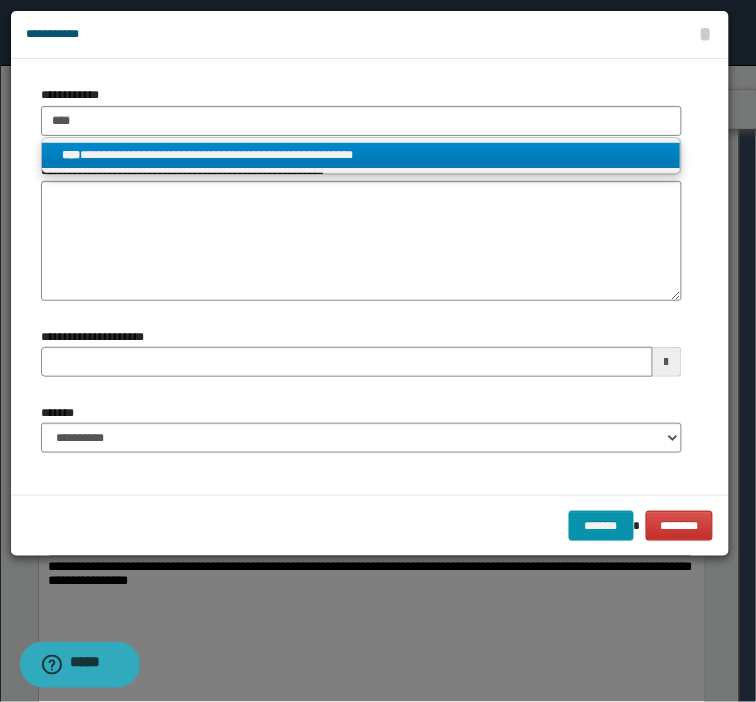 click on "**********" at bounding box center [361, 155] 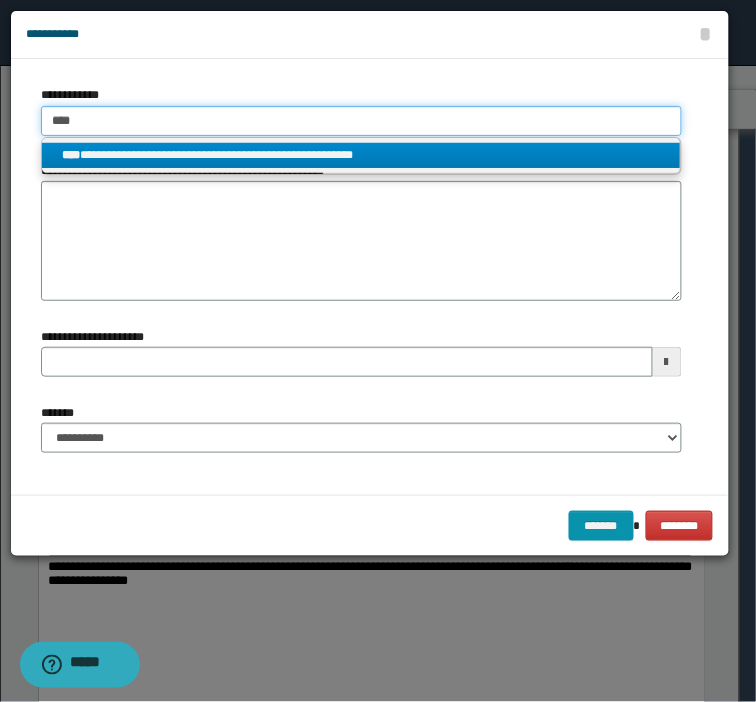 type 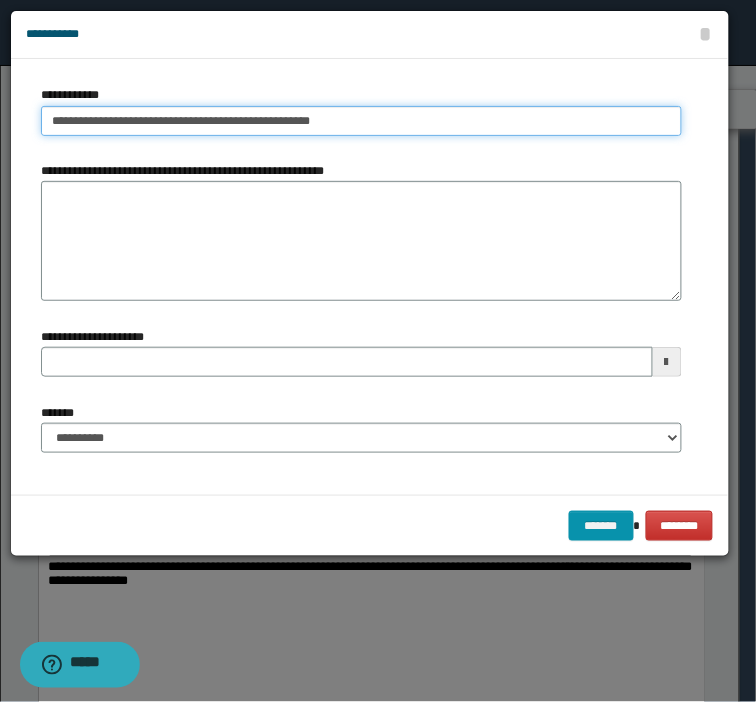 drag, startPoint x: 378, startPoint y: 112, endPoint x: -368, endPoint y: 76, distance: 746.8681 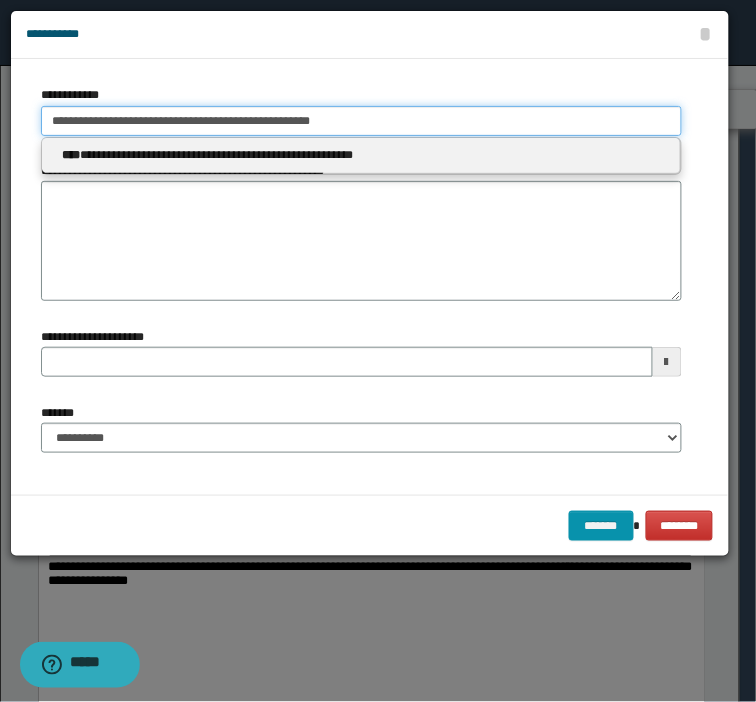 type on "**********" 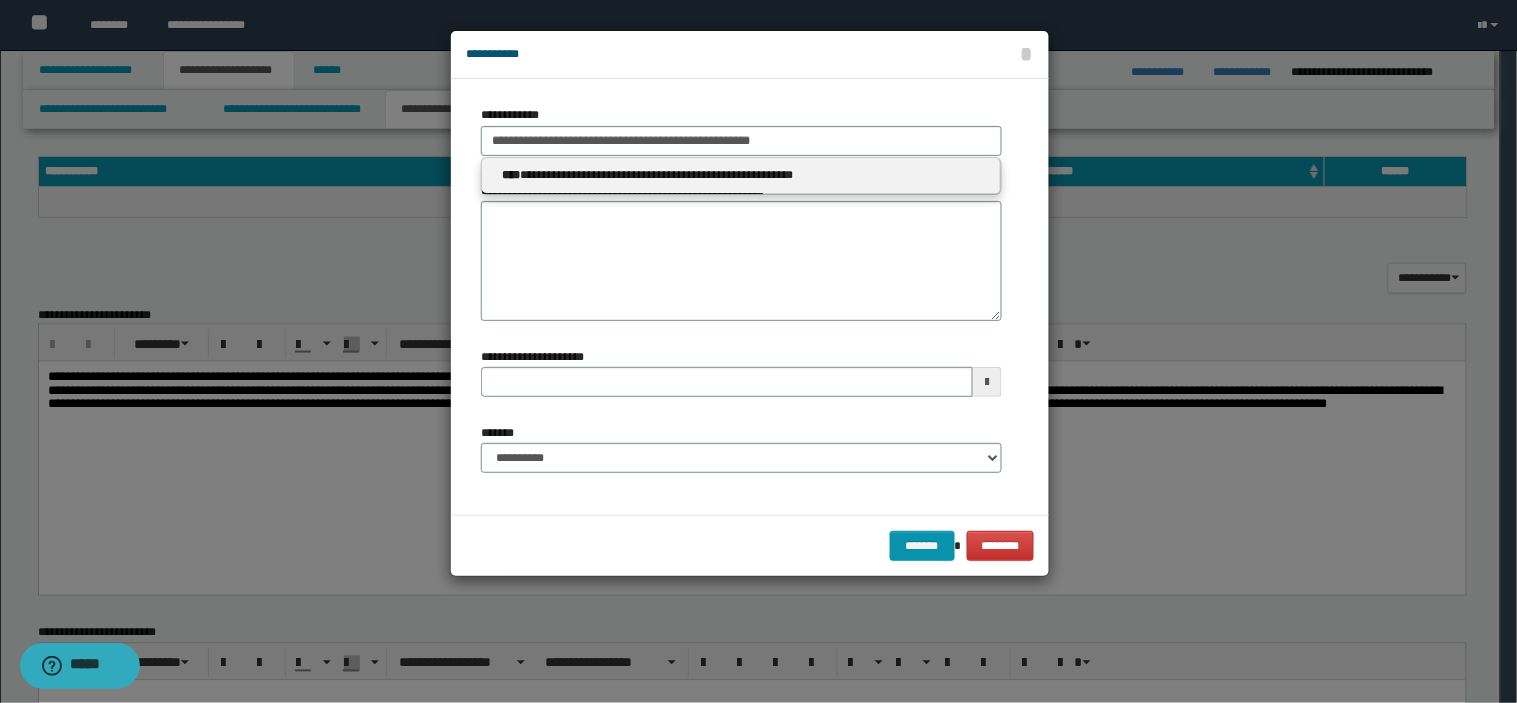 type 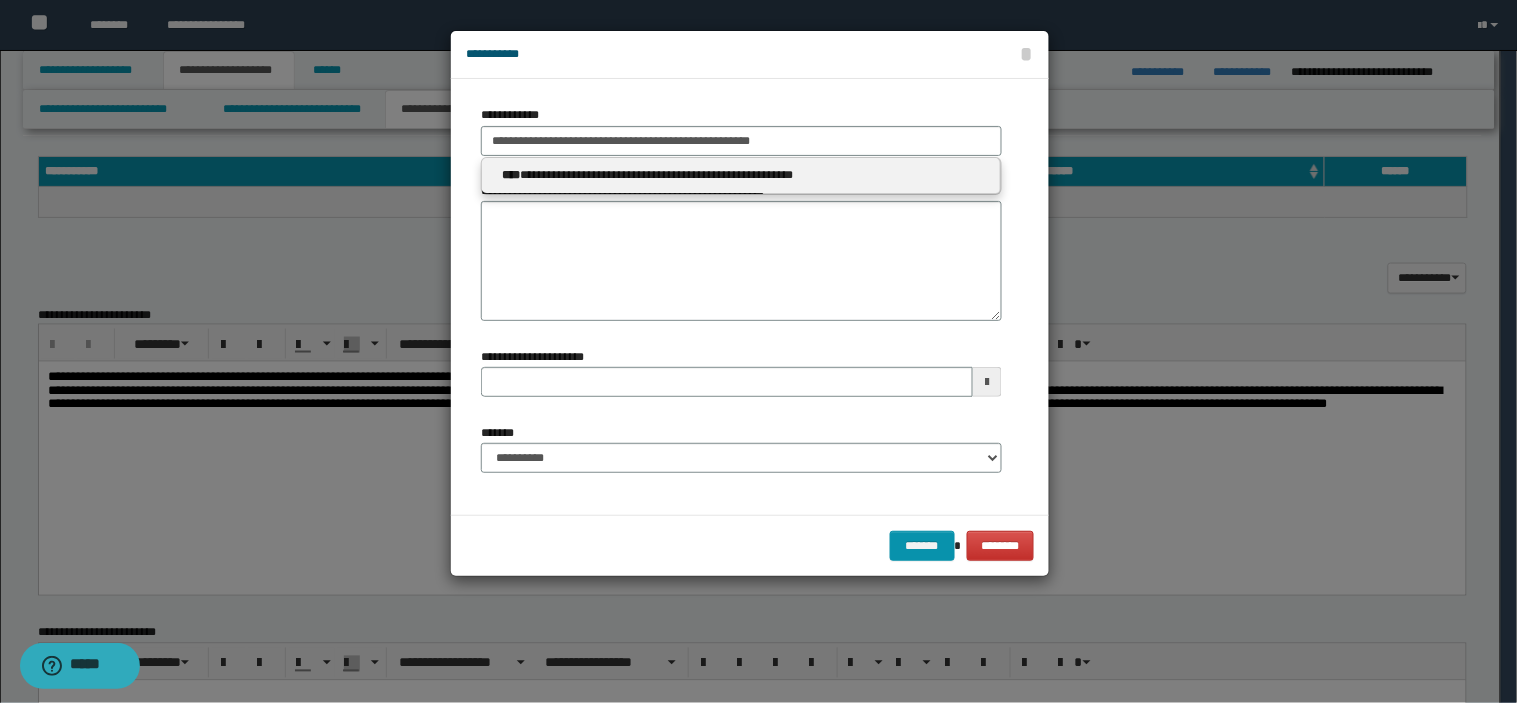 click at bounding box center (759, 351) 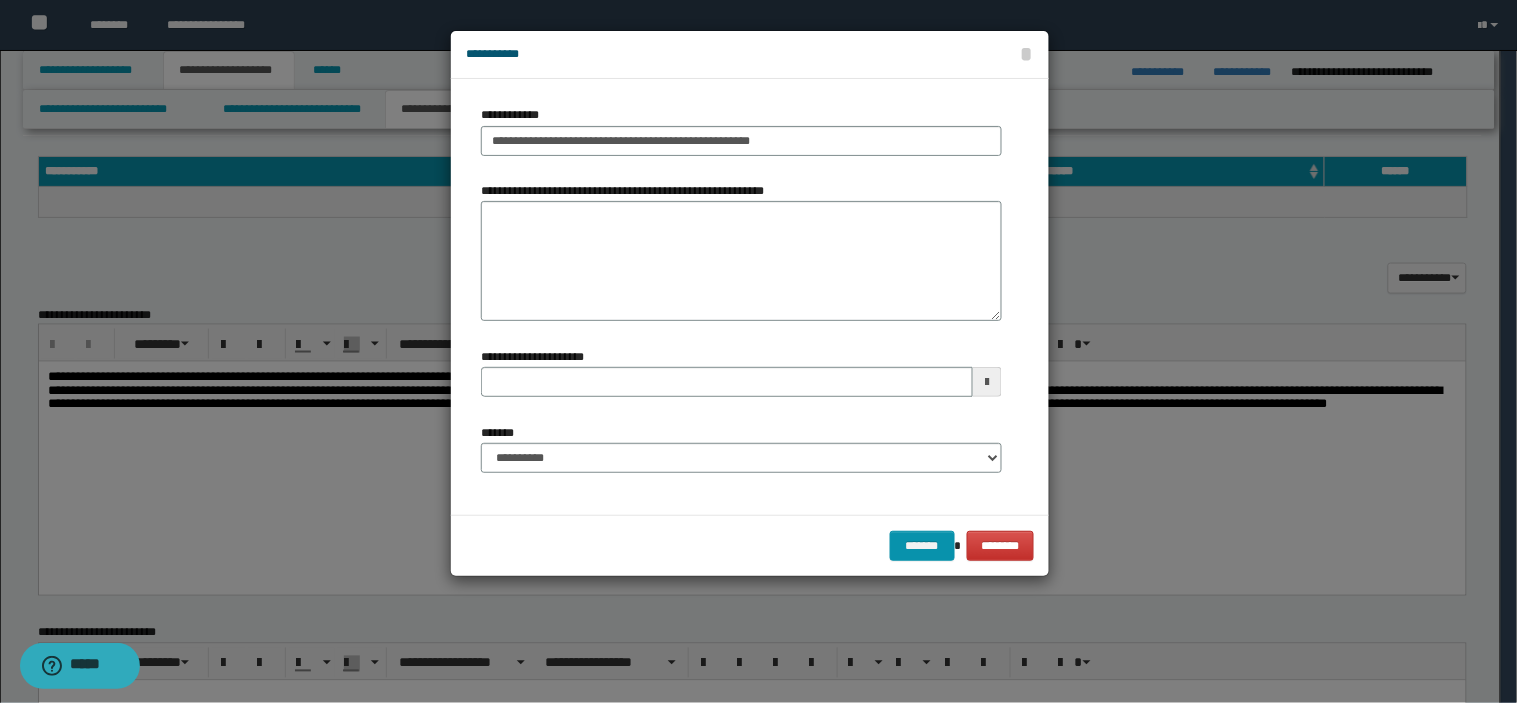 type 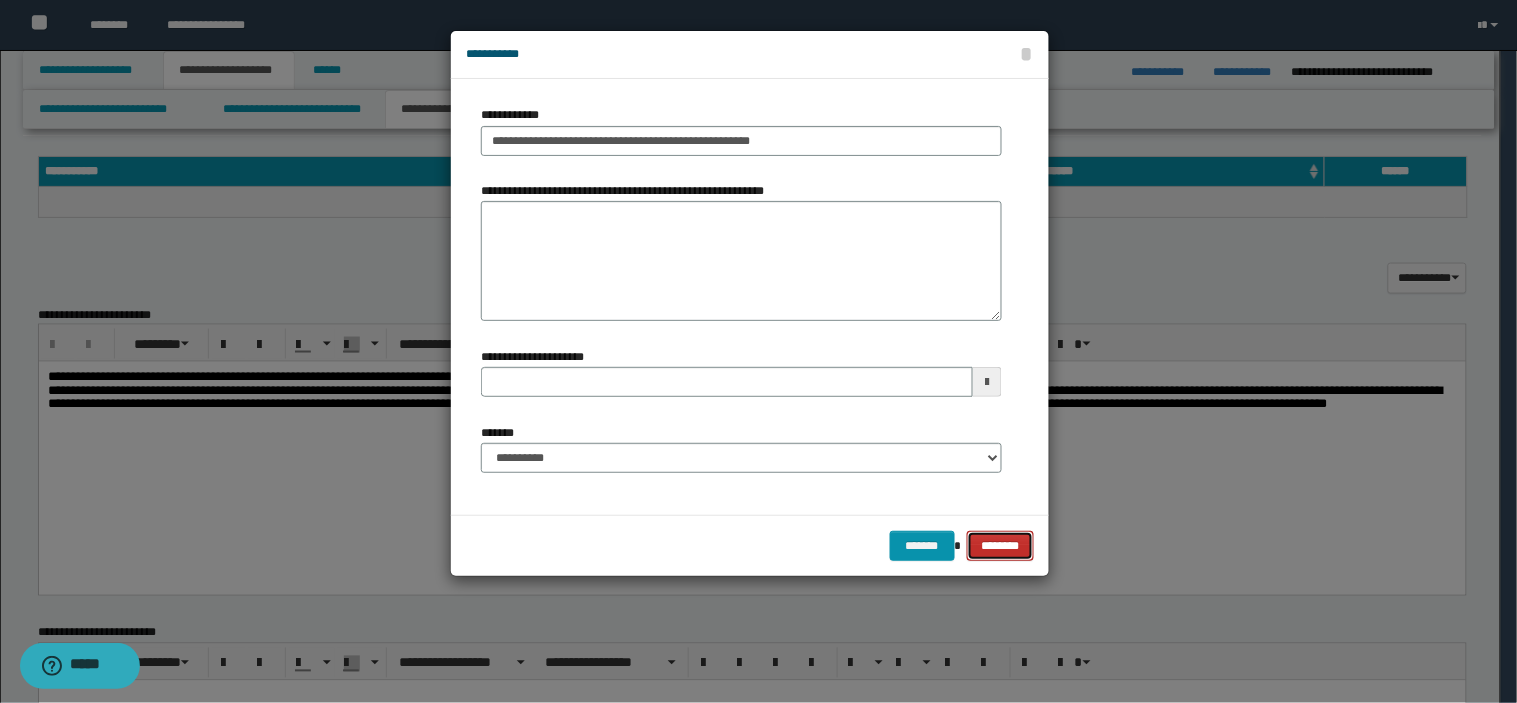 click on "********" at bounding box center (1001, 546) 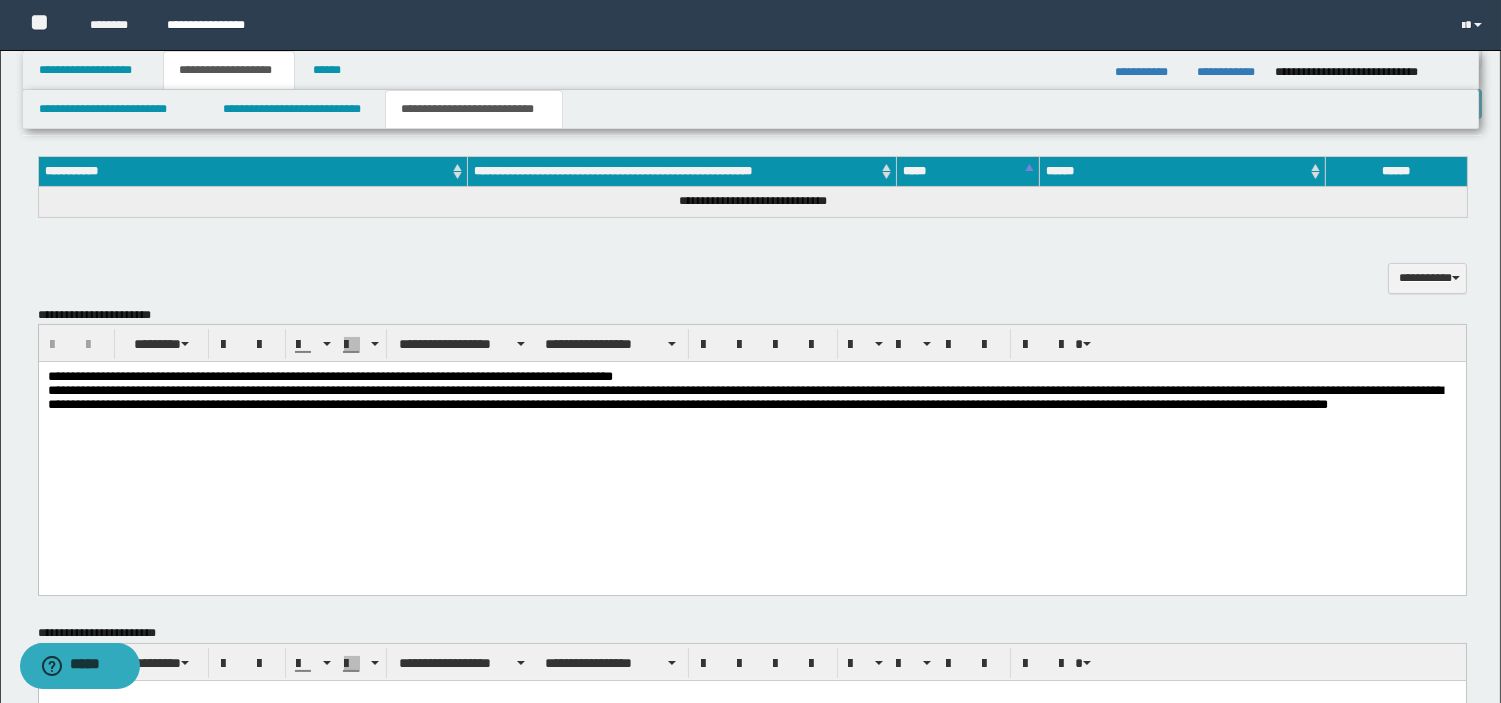 click on "**********" at bounding box center (215, 25) 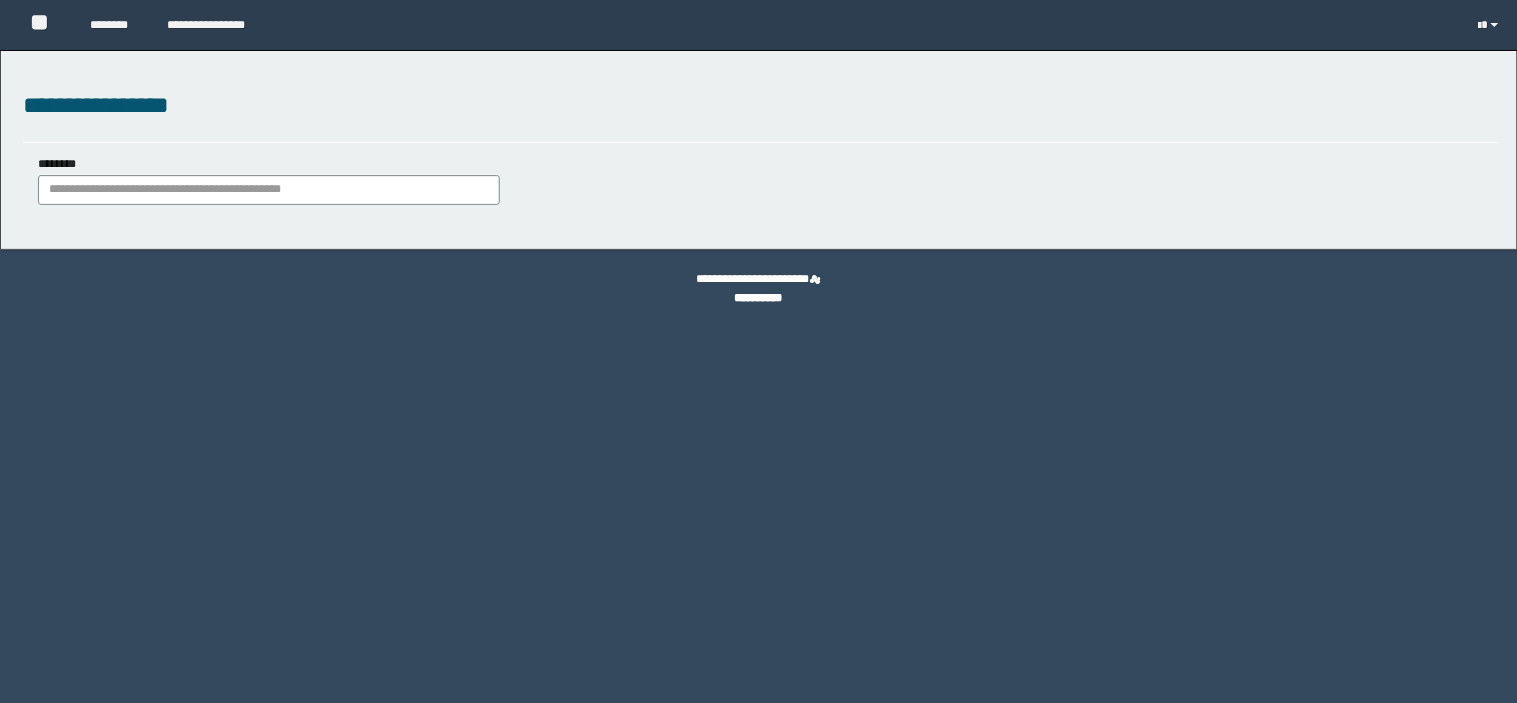 scroll, scrollTop: 0, scrollLeft: 0, axis: both 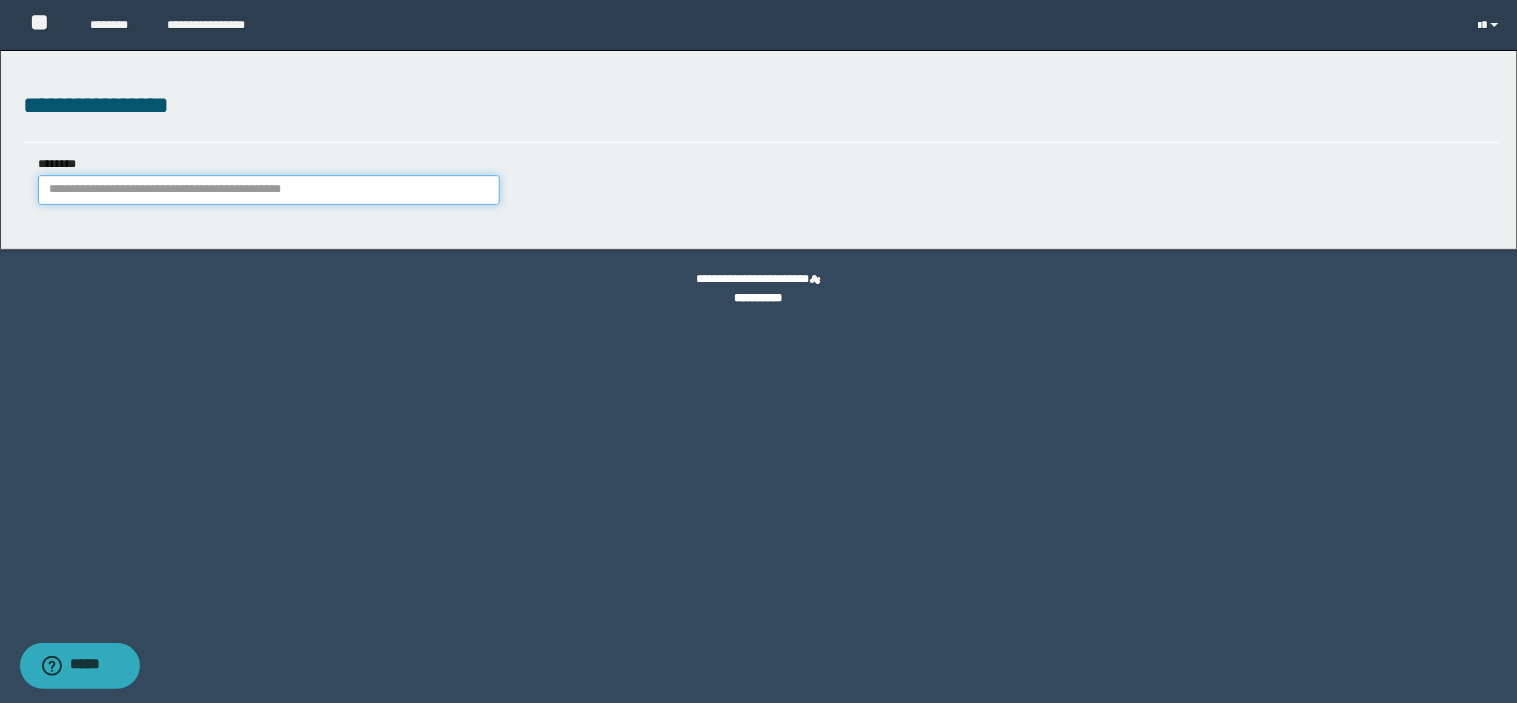 click on "********" at bounding box center [269, 190] 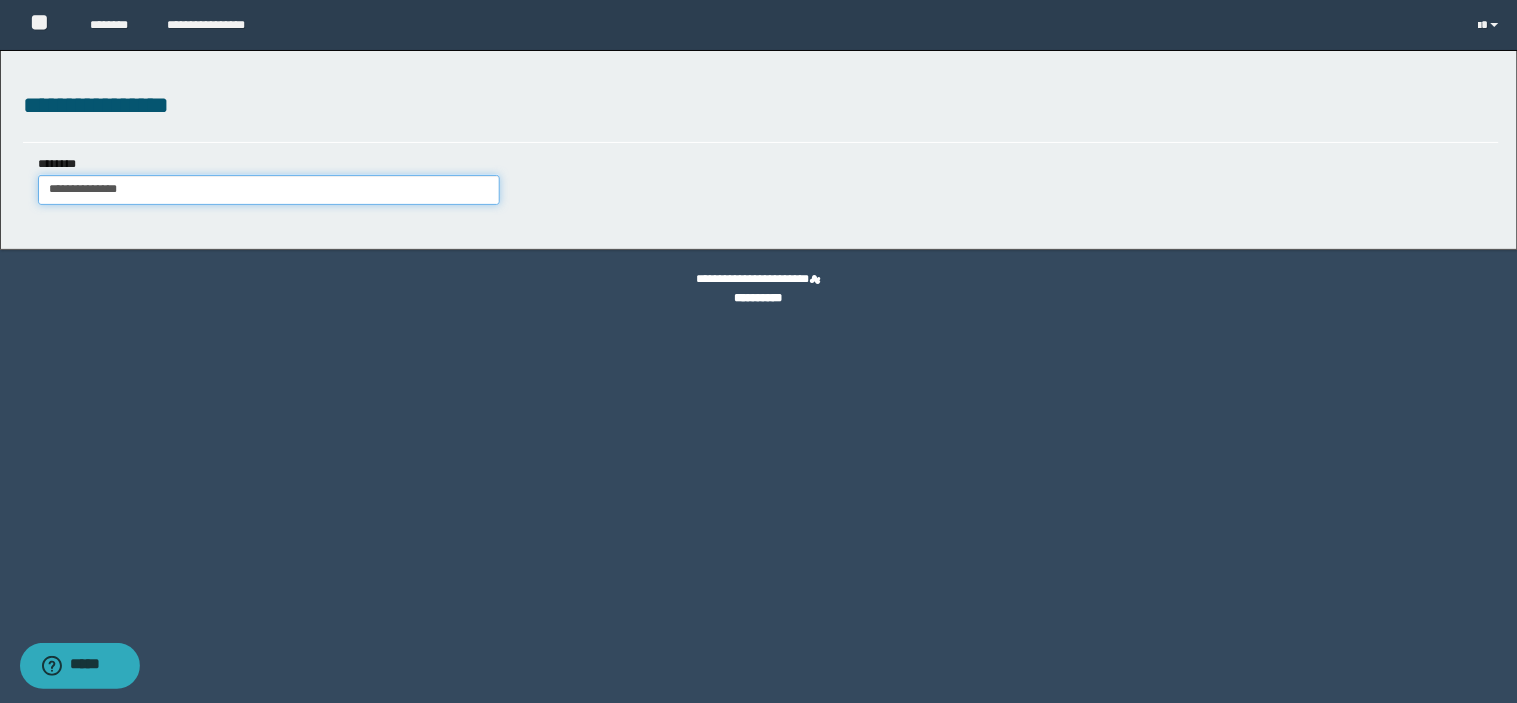 type on "**********" 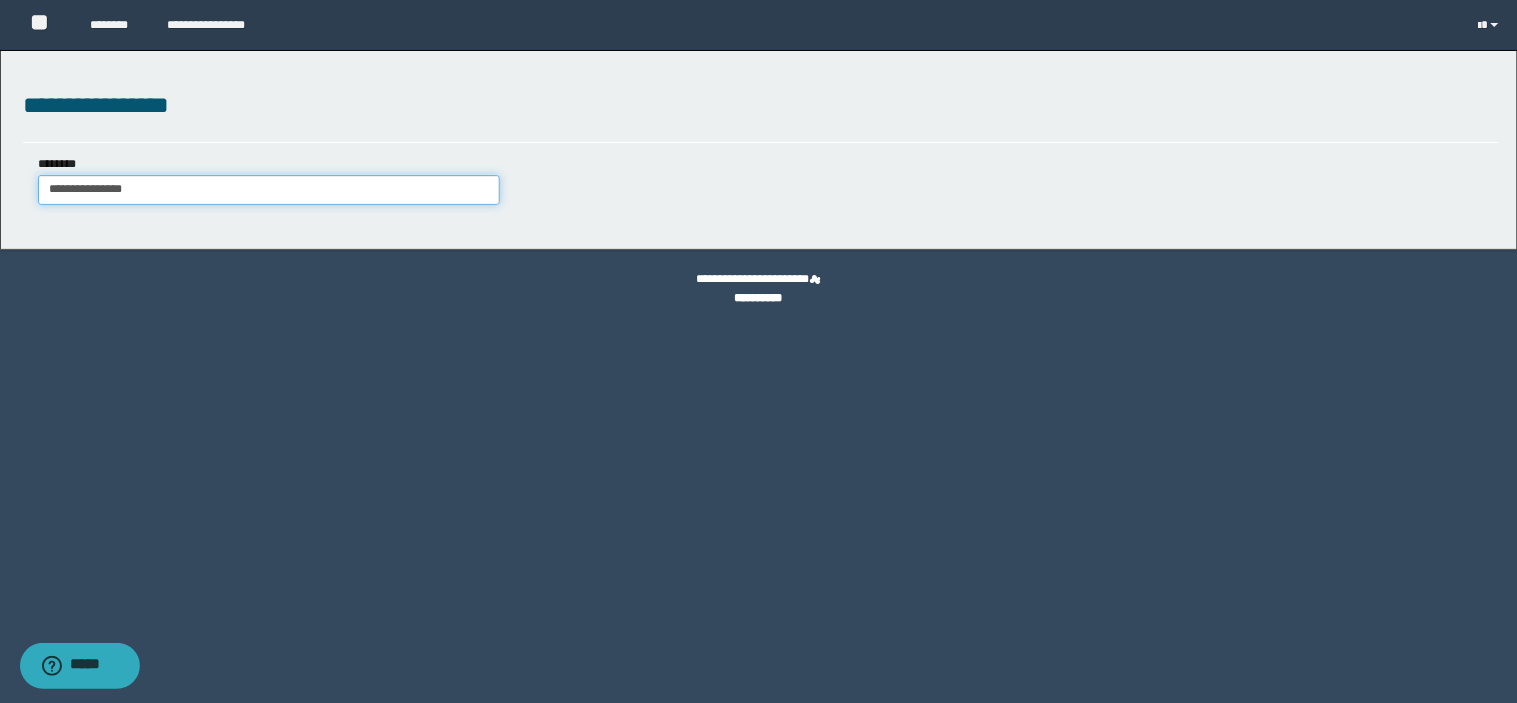 type on "**********" 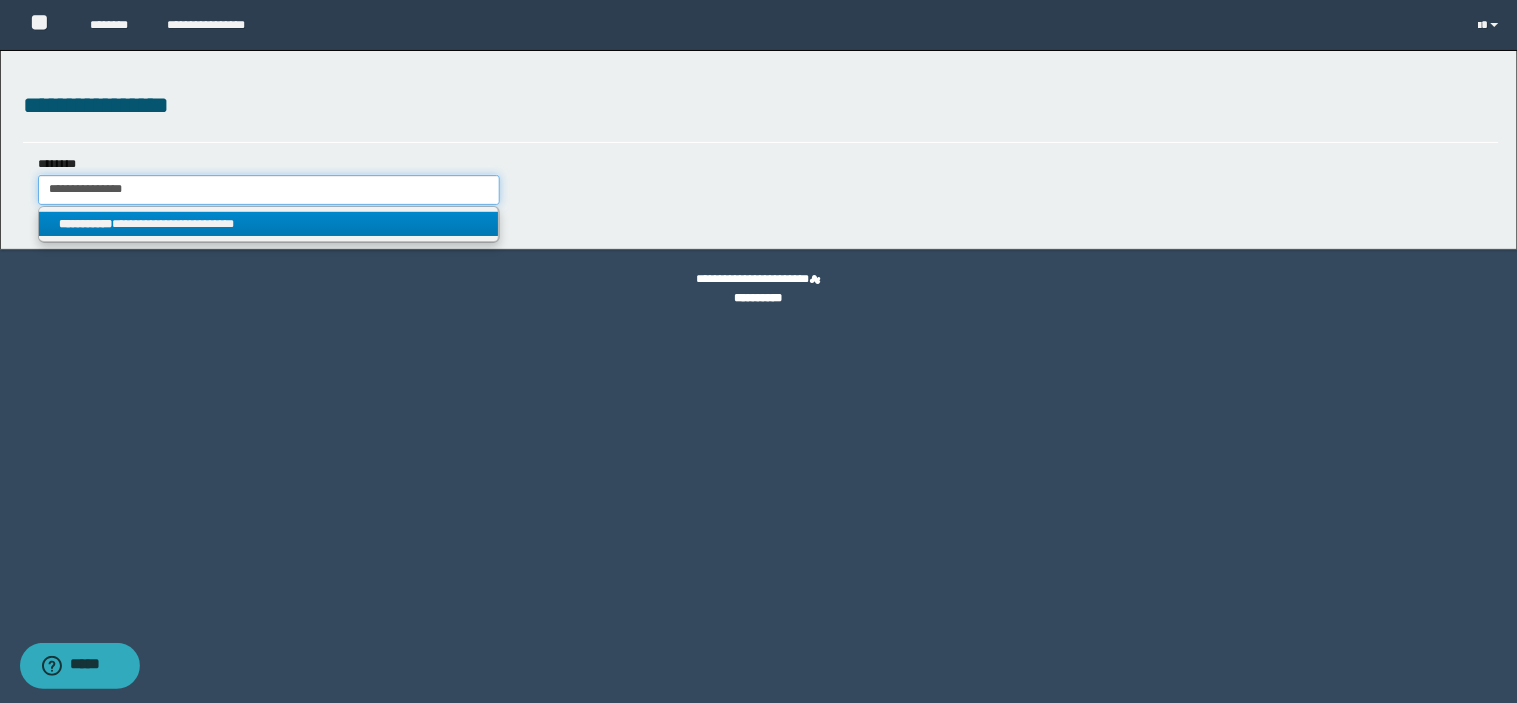 type on "**********" 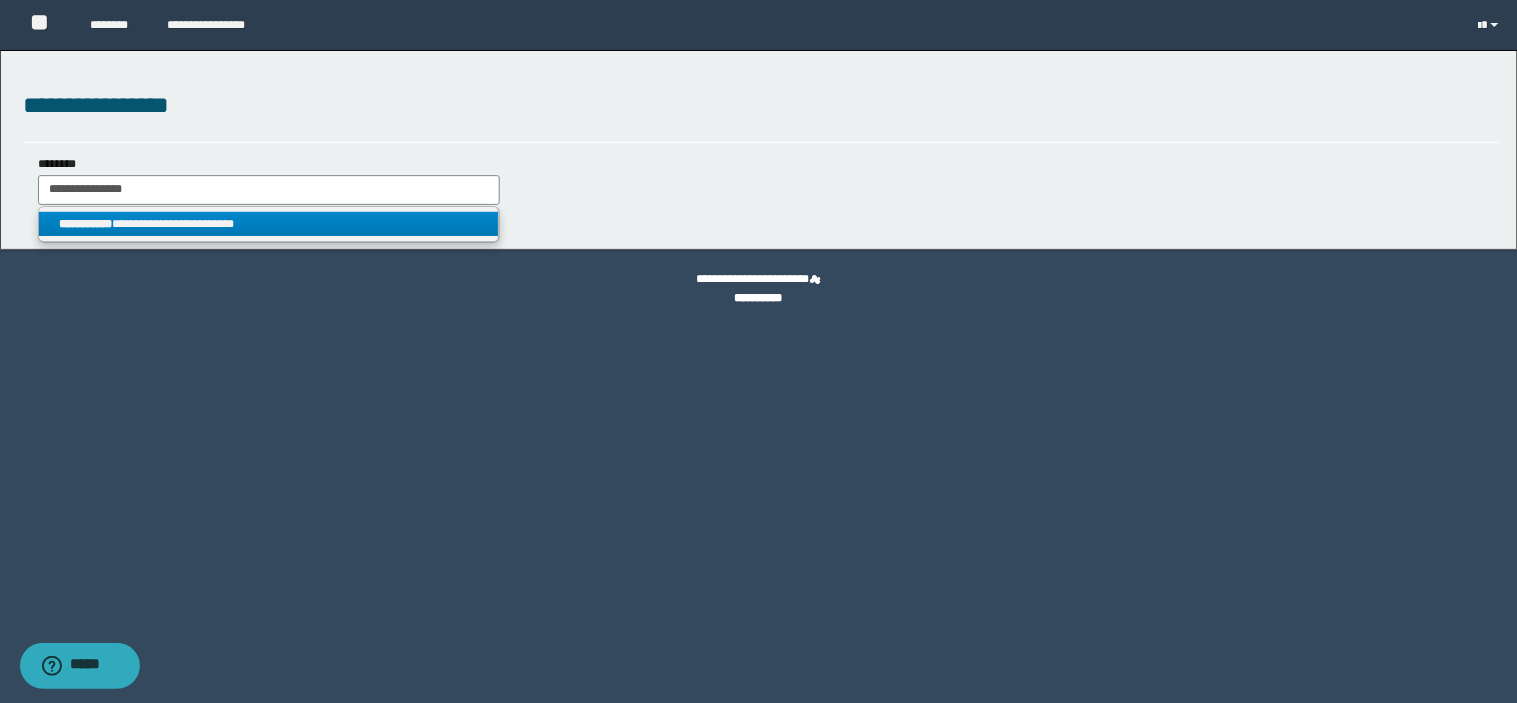 click on "**********" at bounding box center (269, 224) 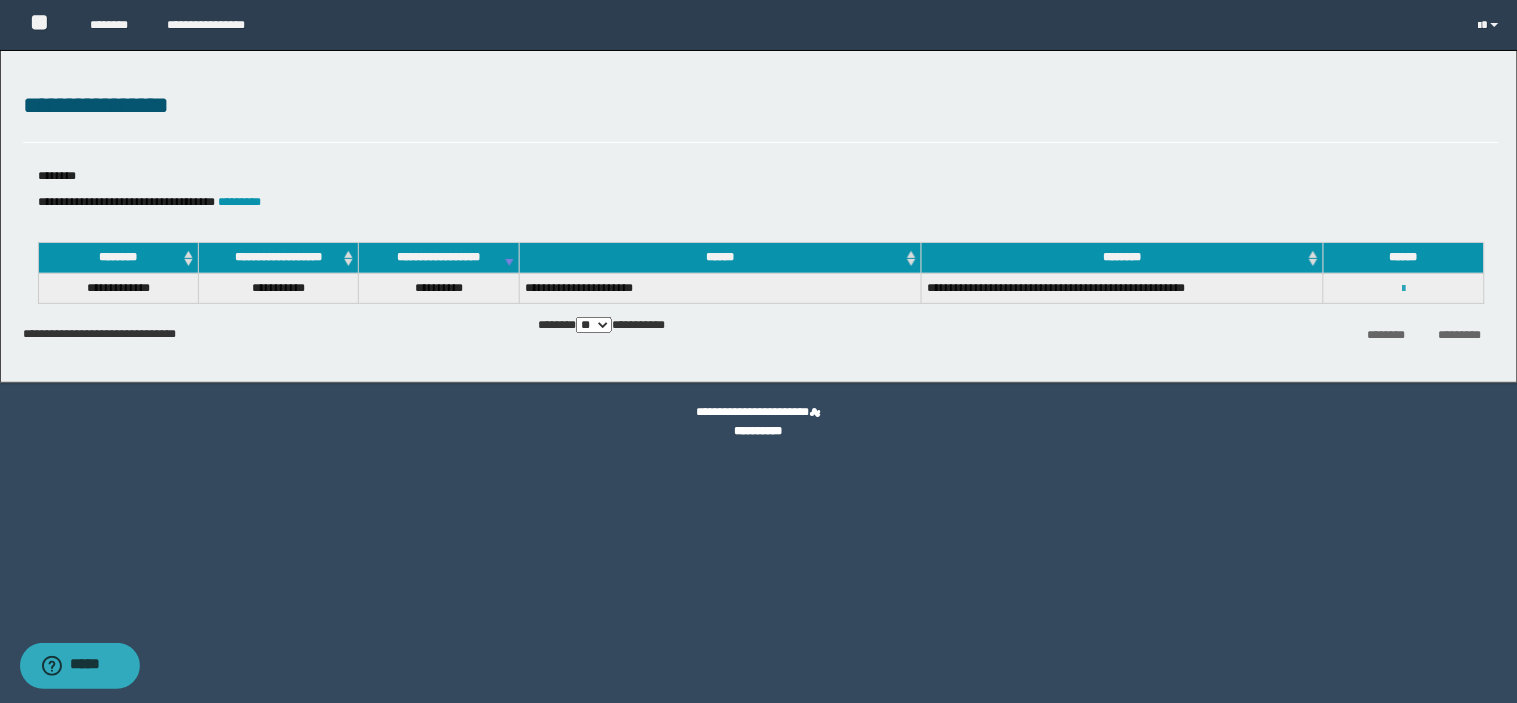 click at bounding box center (1403, 289) 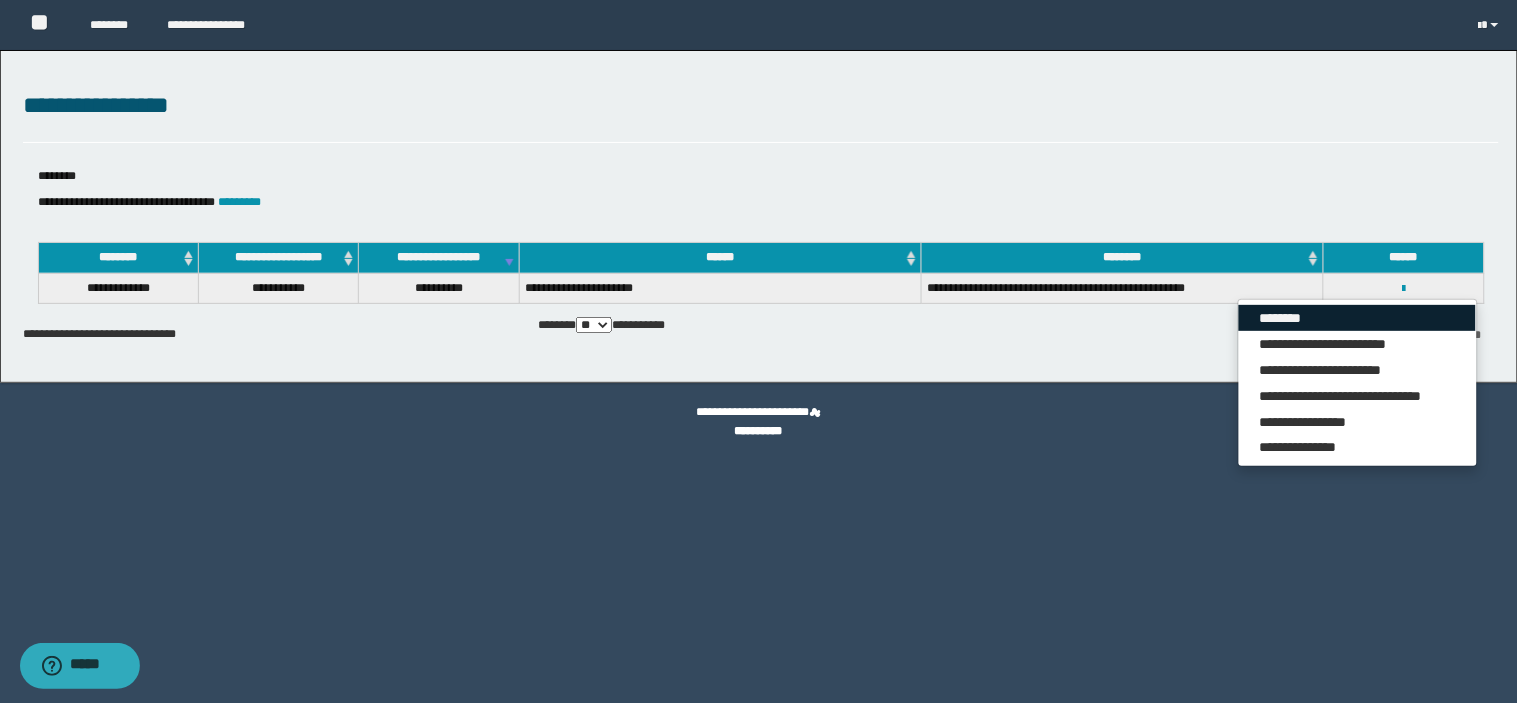 click on "********" at bounding box center [1357, 318] 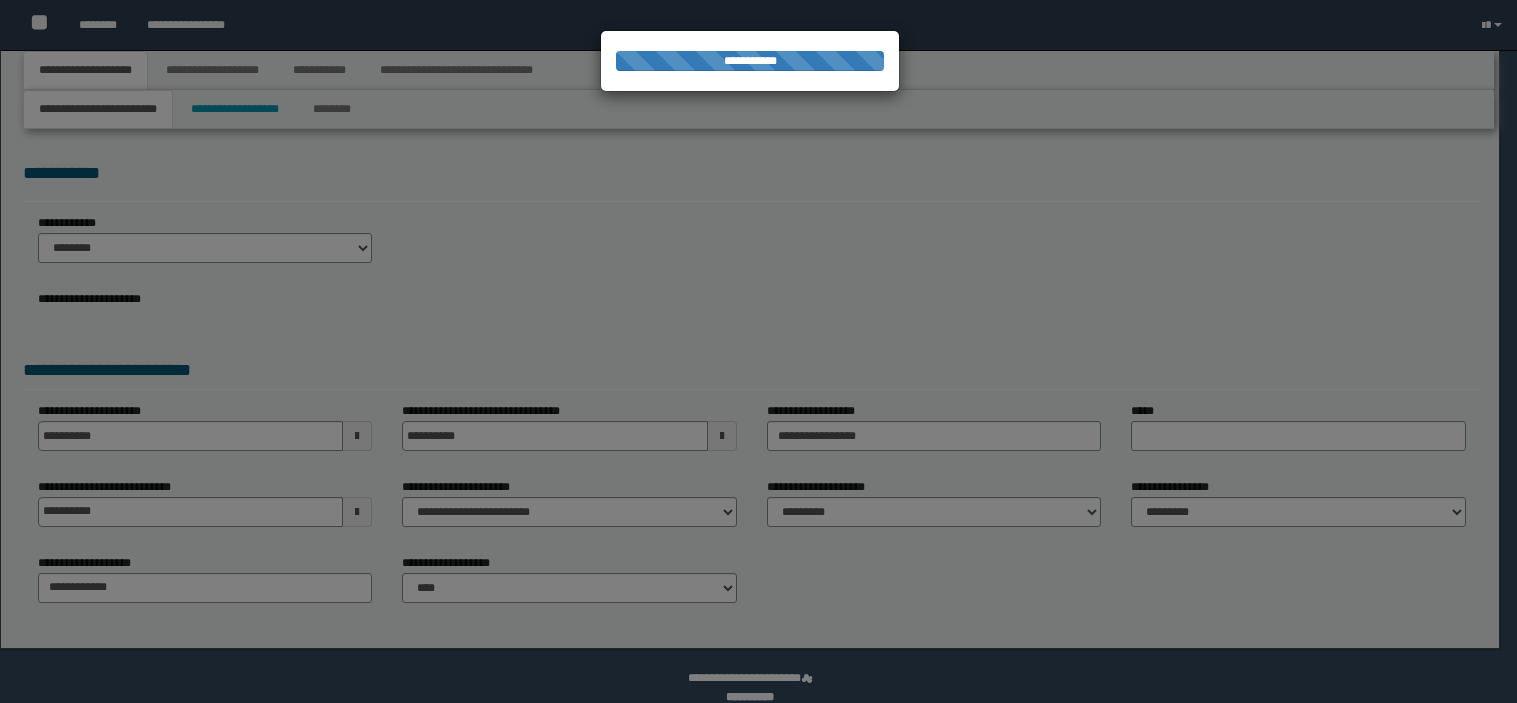 select on "*" 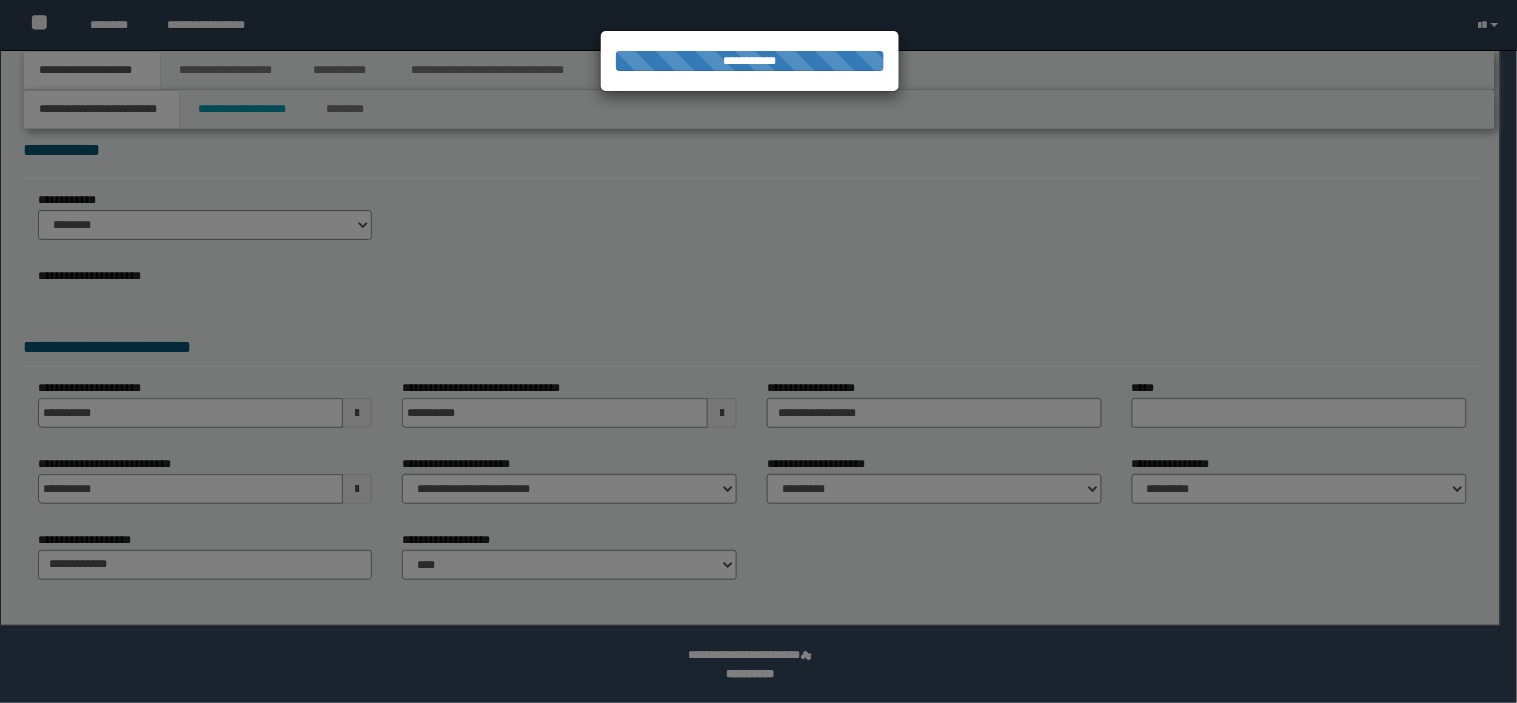 scroll, scrollTop: 23, scrollLeft: 0, axis: vertical 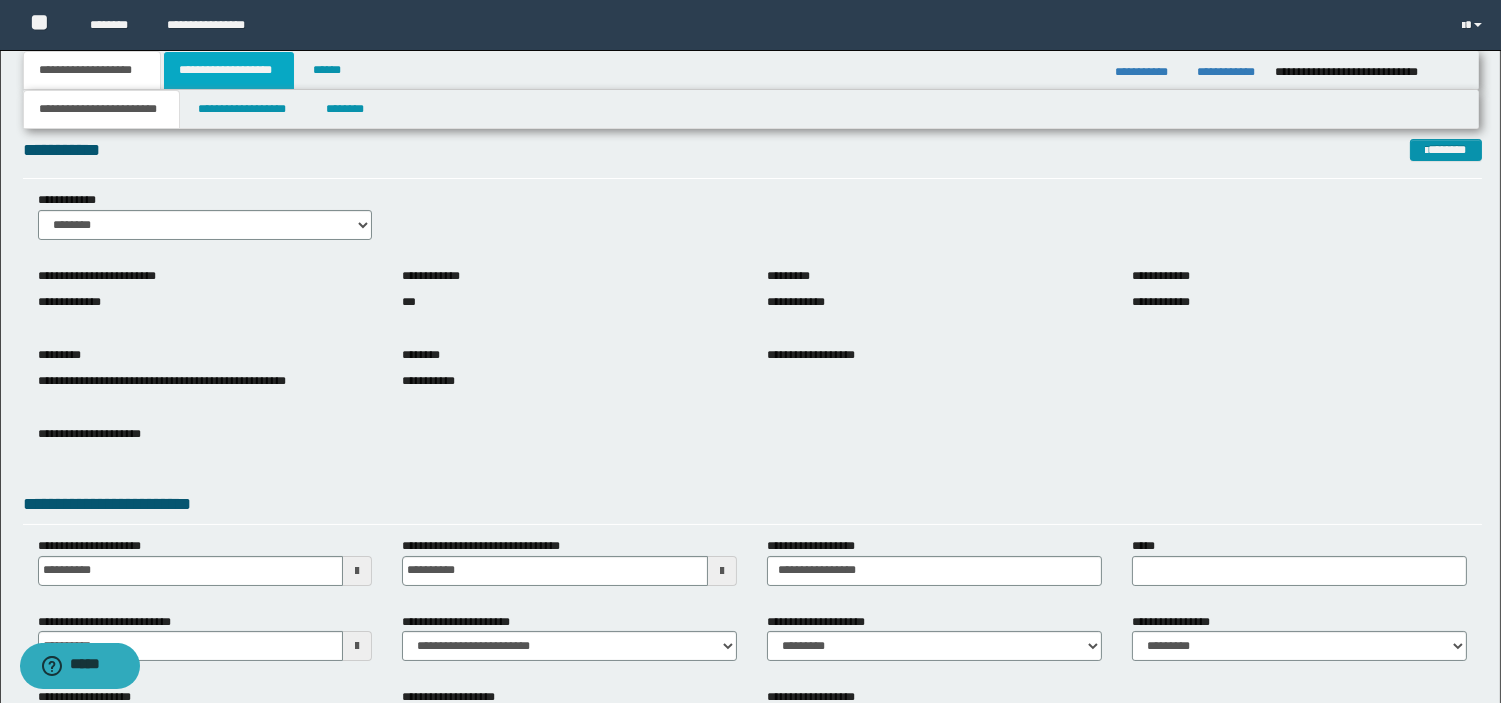 click on "**********" at bounding box center (229, 70) 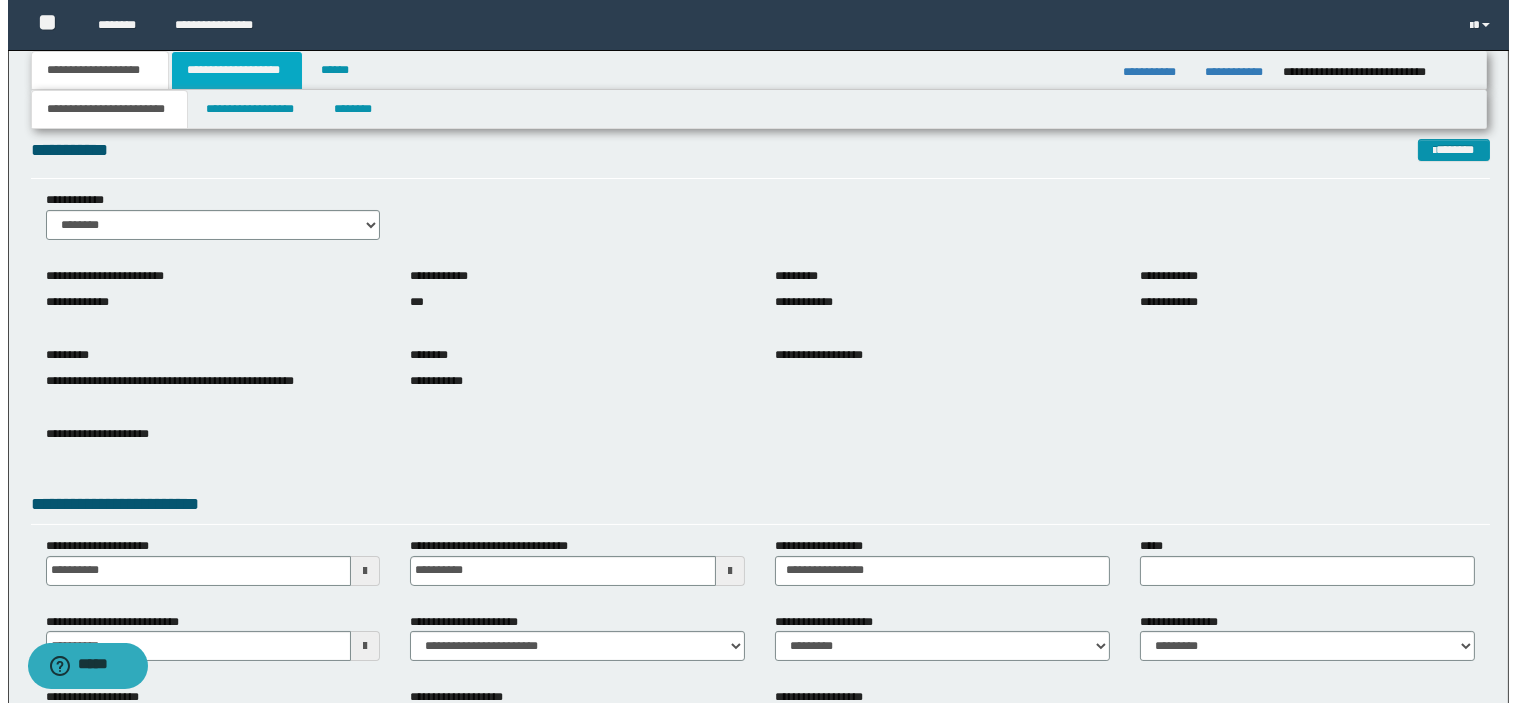 scroll, scrollTop: 0, scrollLeft: 0, axis: both 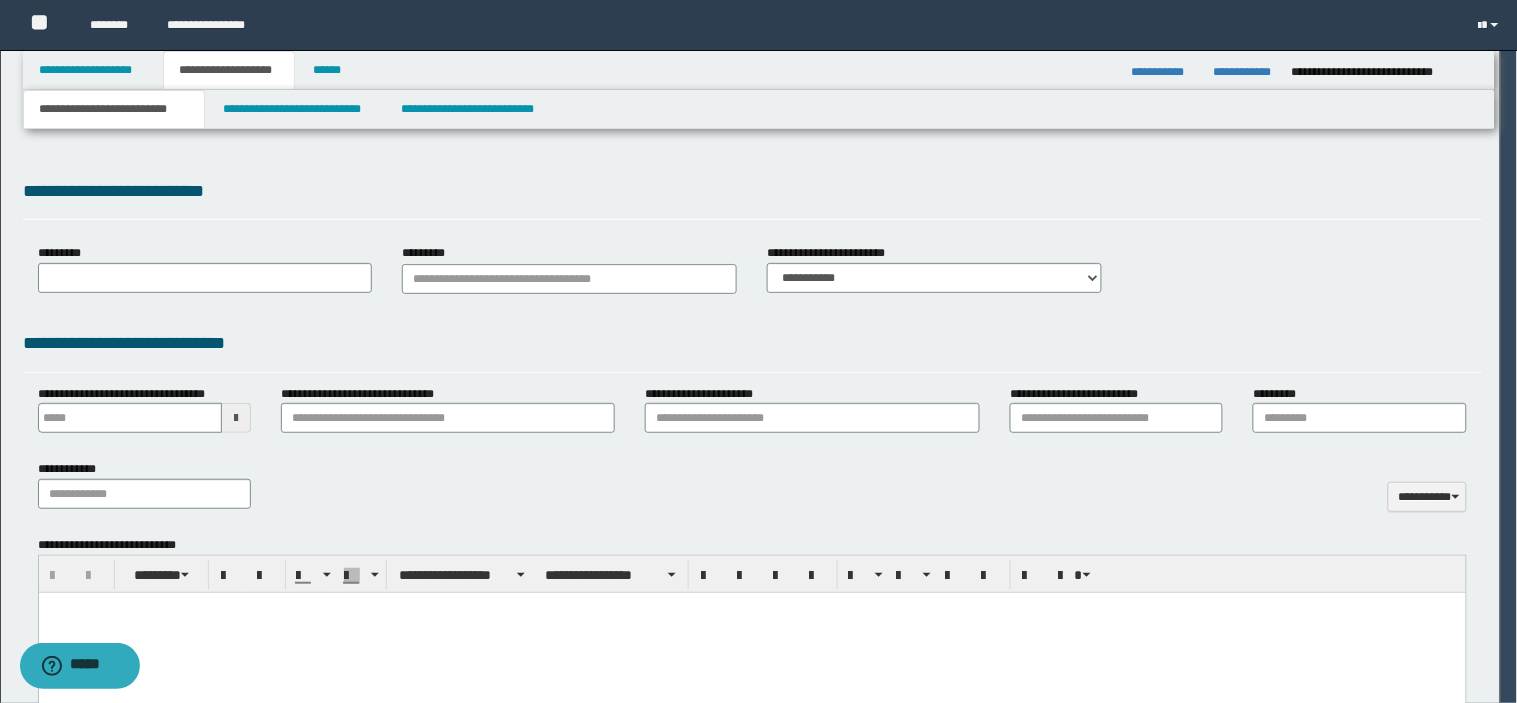 type 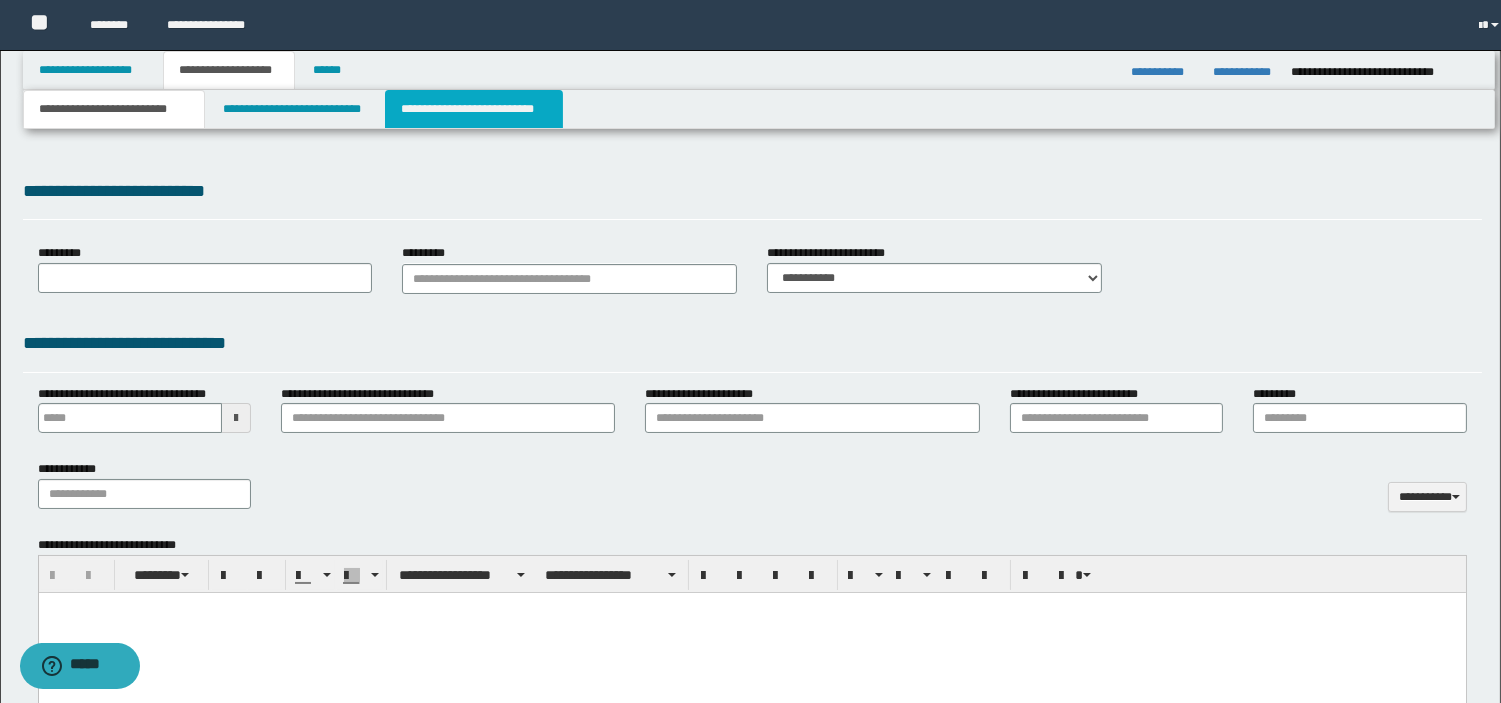 type on "**********" 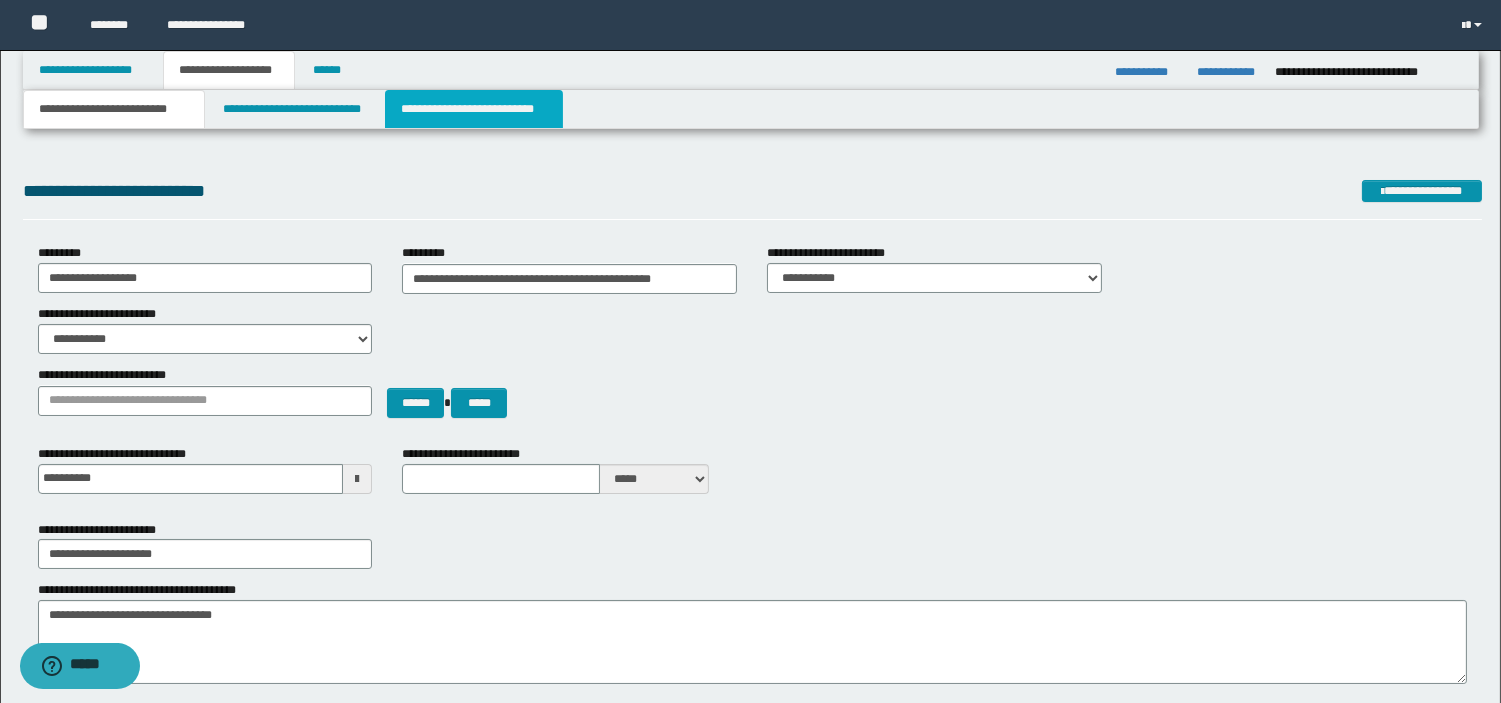 click on "**********" at bounding box center [474, 109] 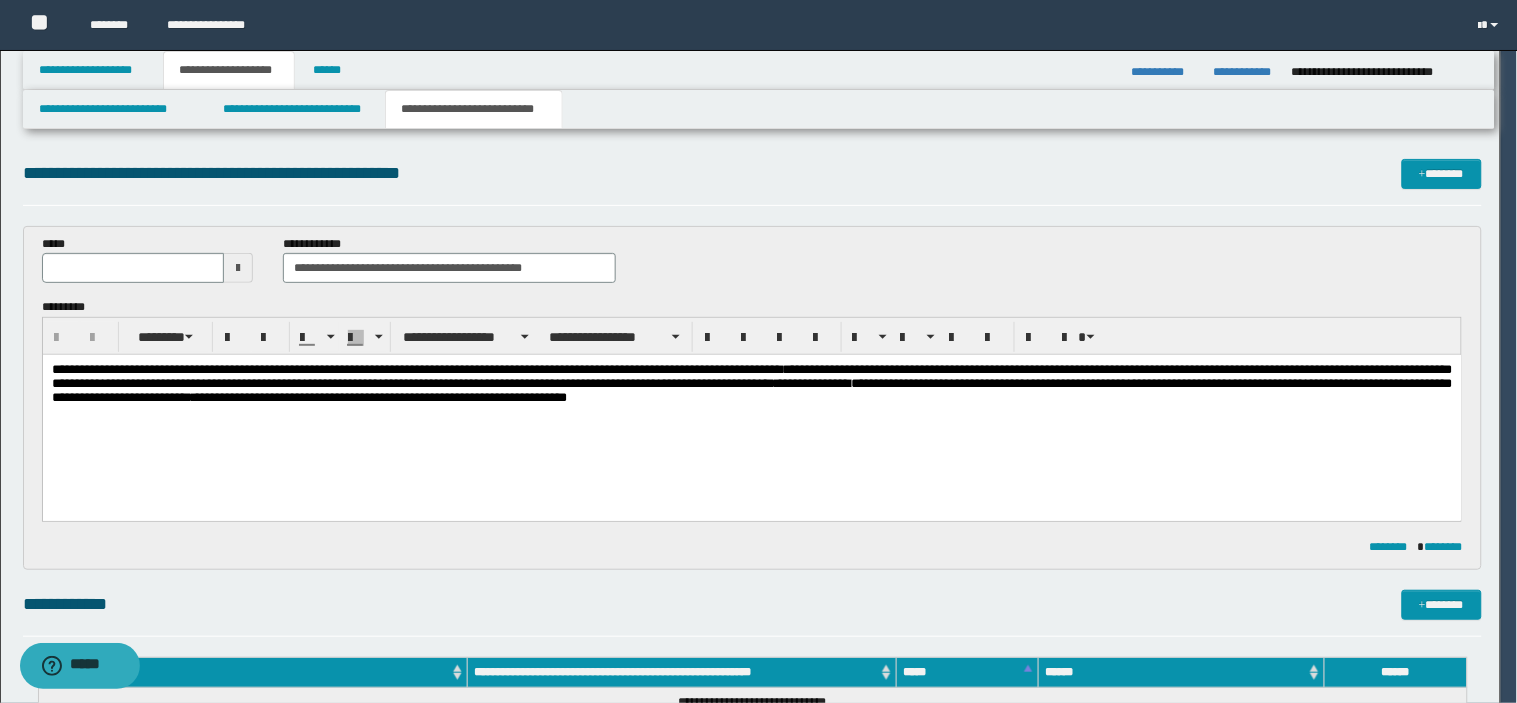 scroll, scrollTop: 0, scrollLeft: 0, axis: both 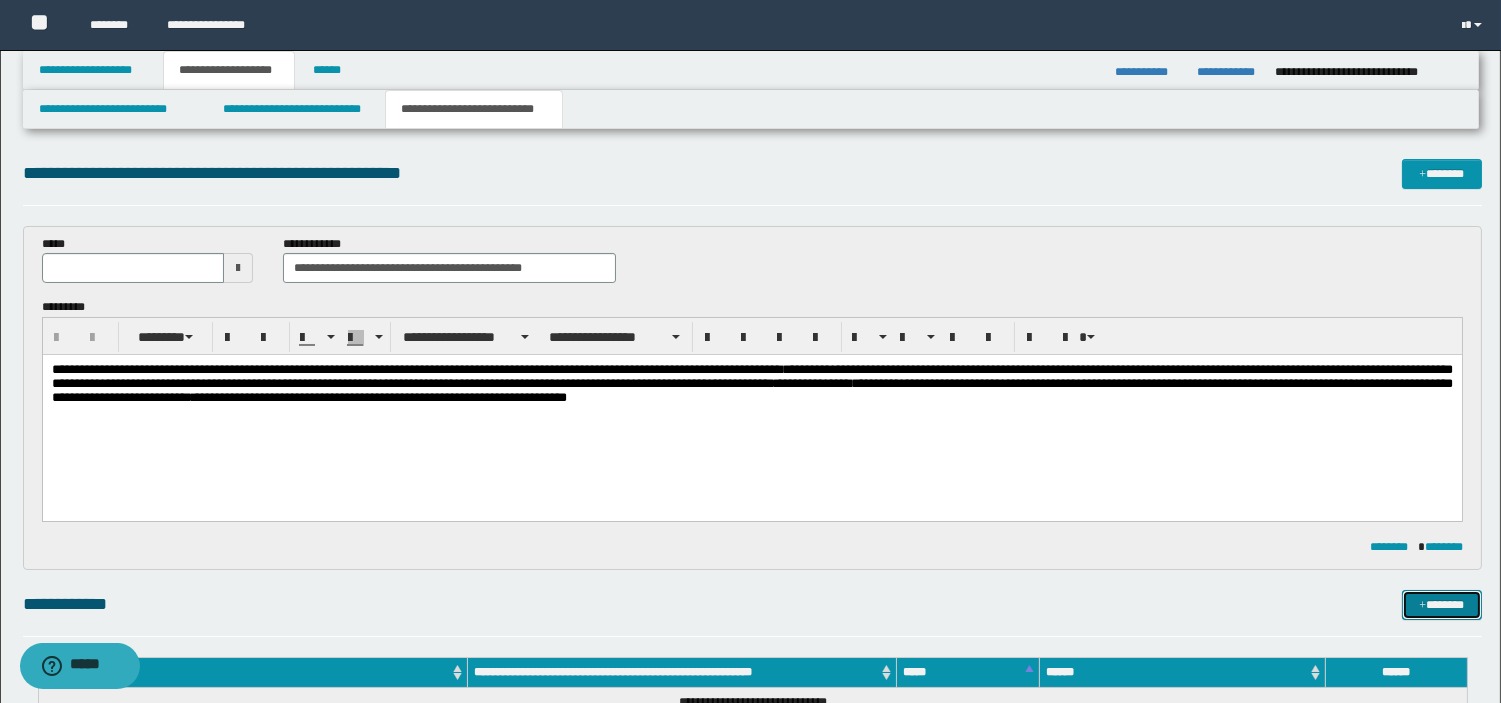click on "*******" at bounding box center [1442, 605] 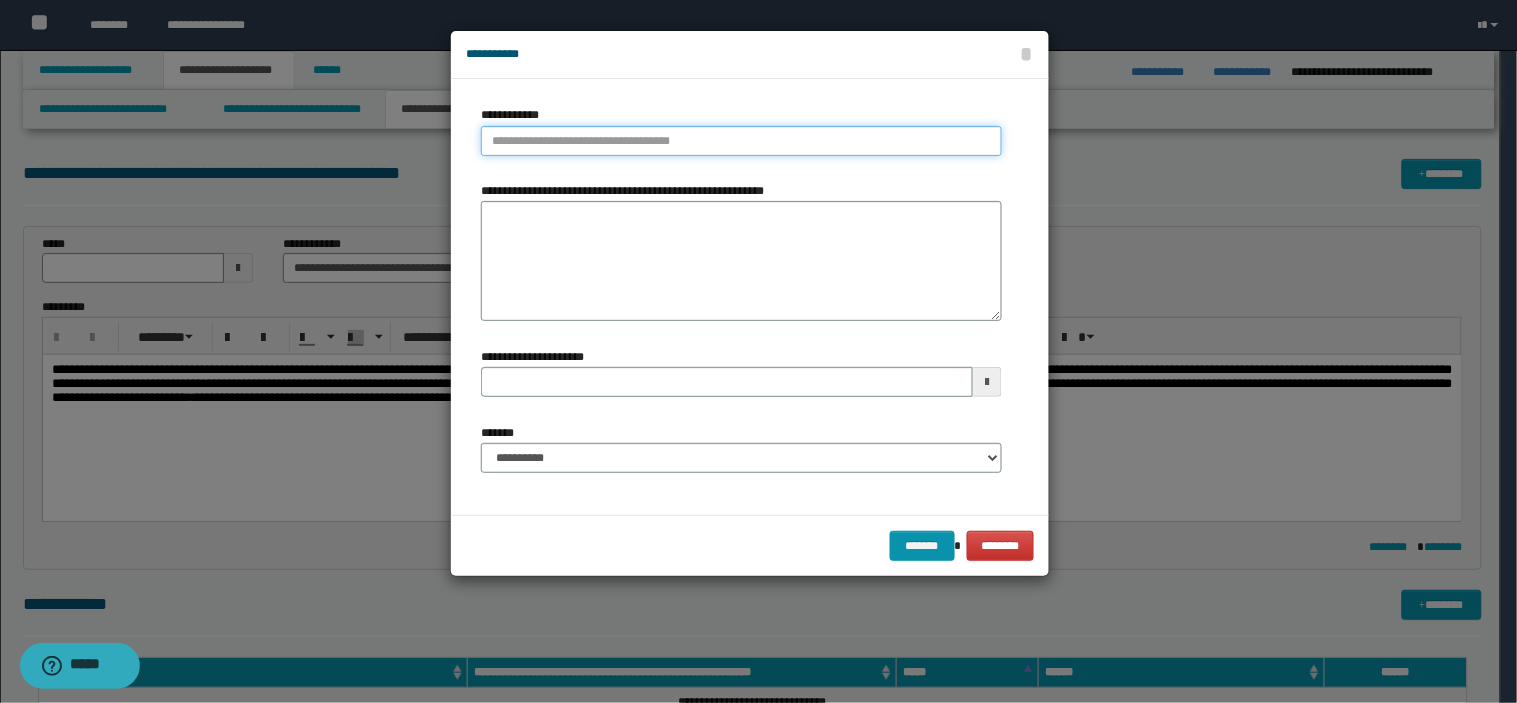 click on "**********" at bounding box center [741, 141] 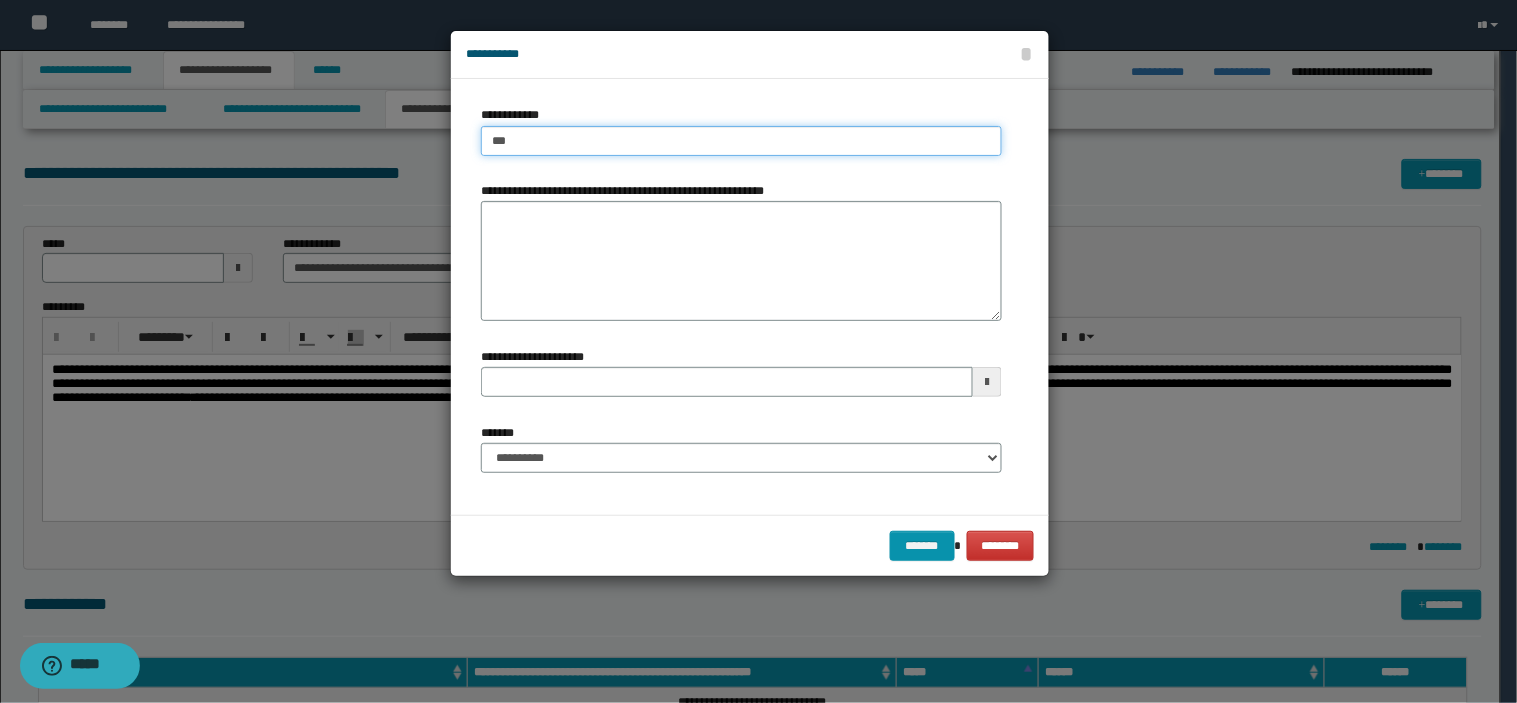 type on "****" 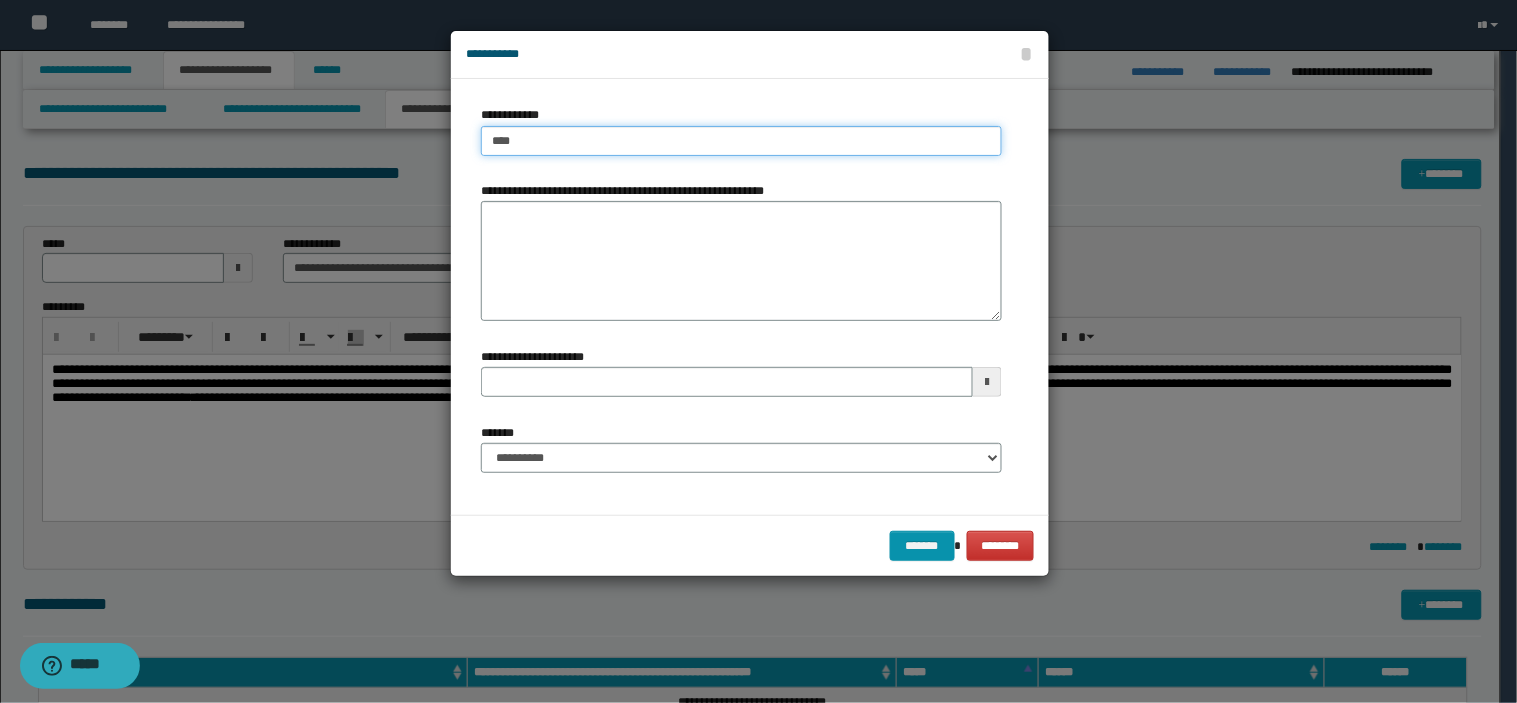 type on "****" 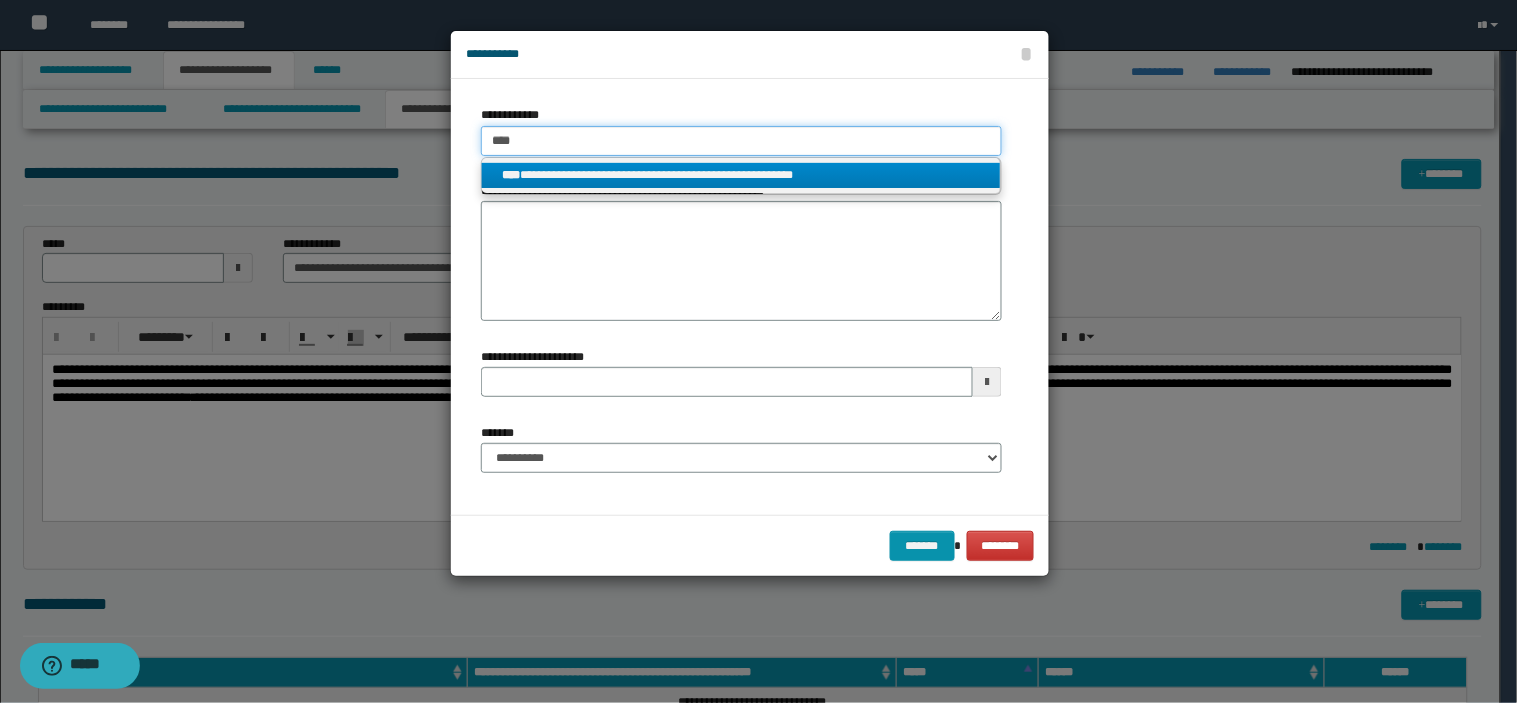 type on "****" 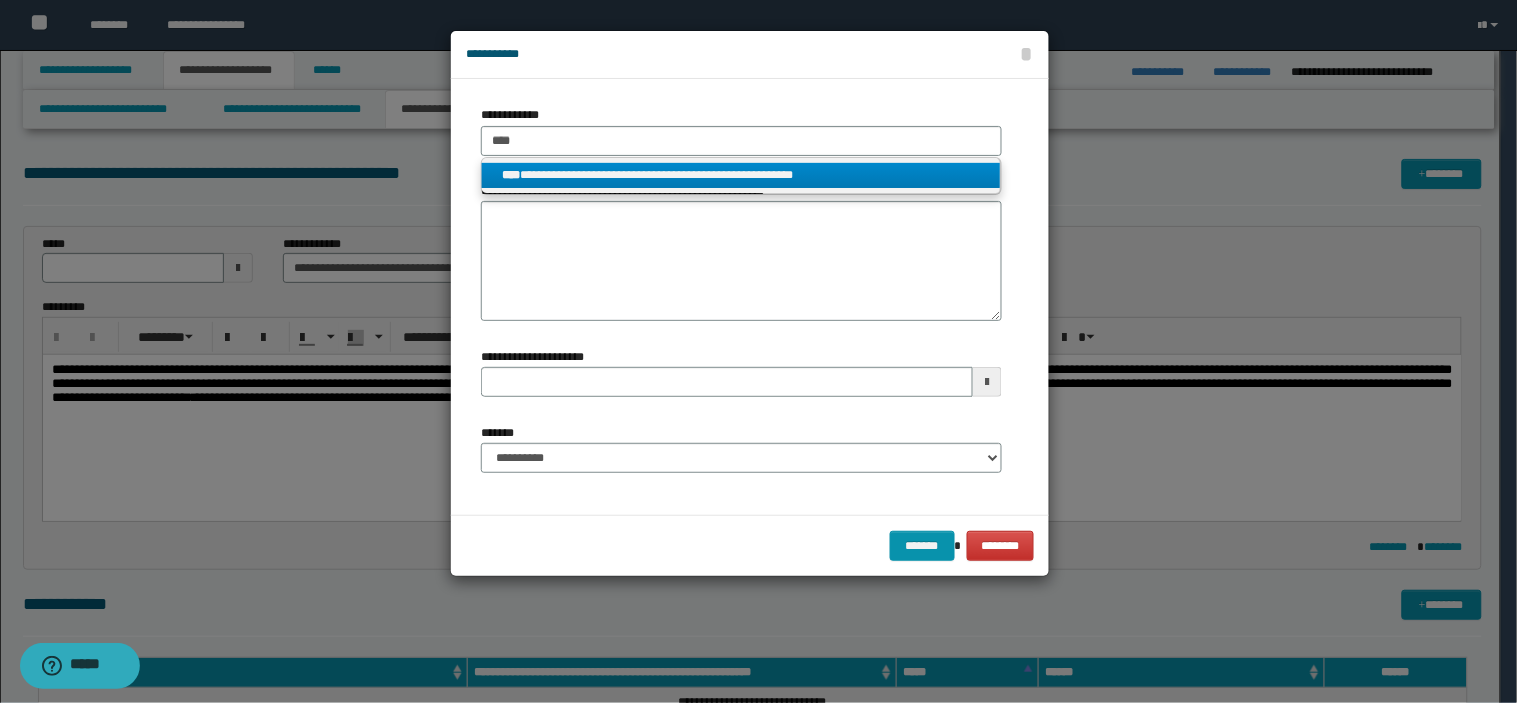click on "**********" at bounding box center [741, 175] 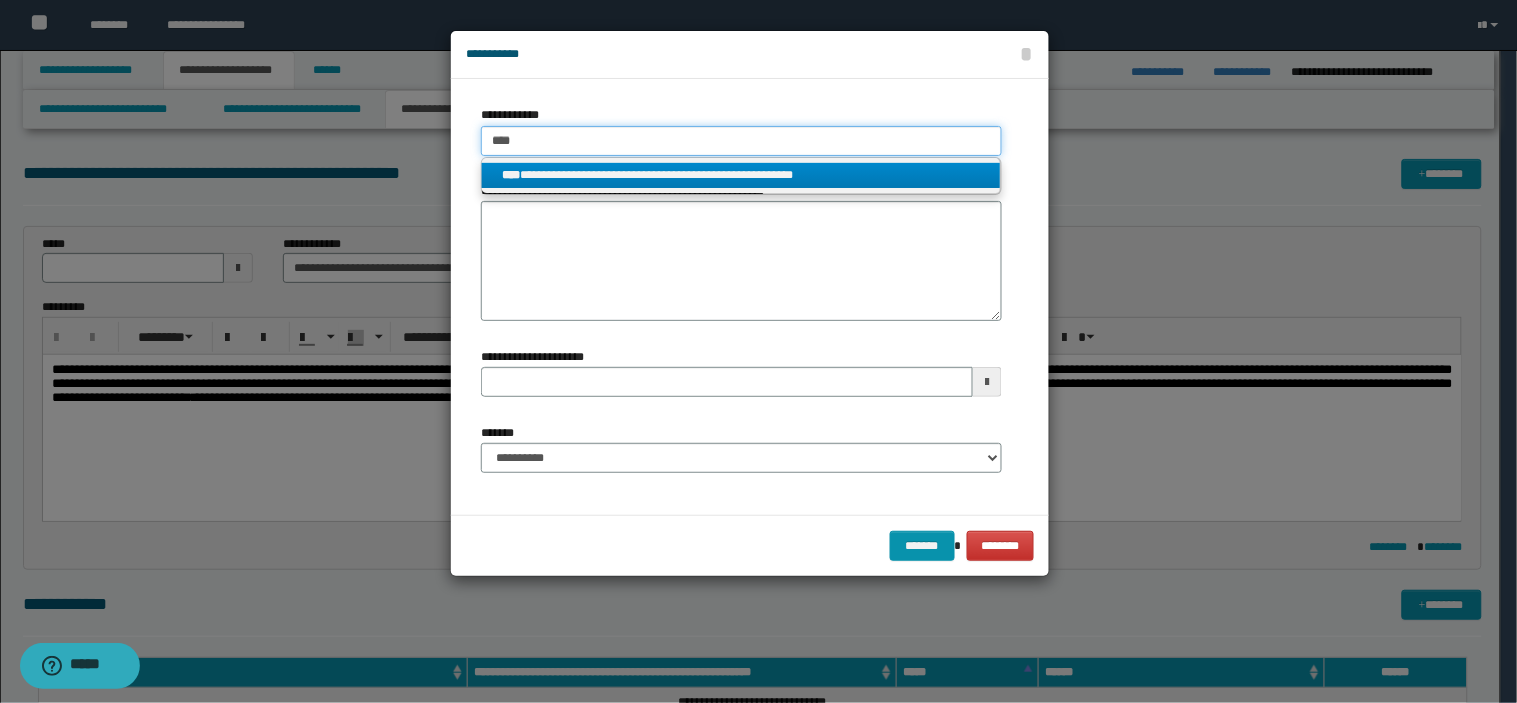 type 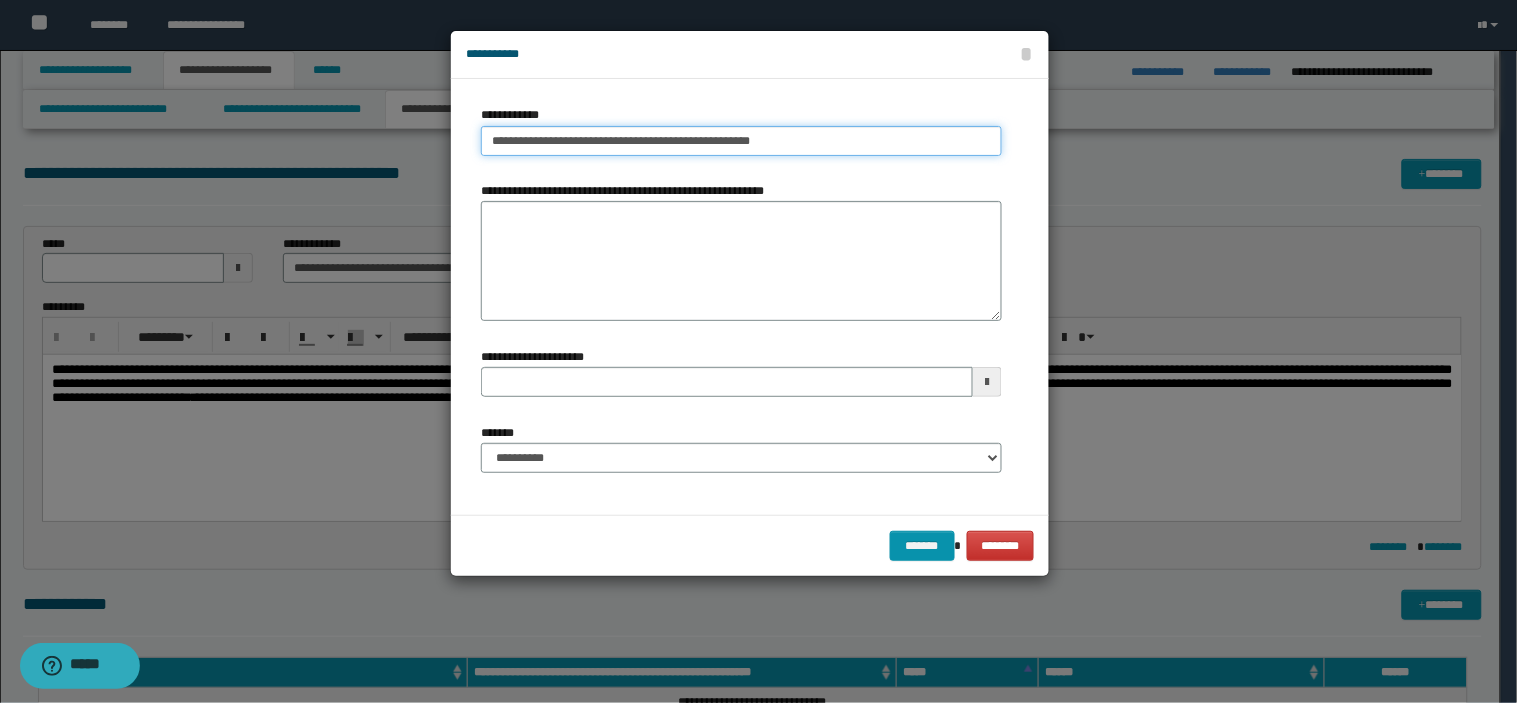 drag, startPoint x: 486, startPoint y: 128, endPoint x: 334, endPoint y: 96, distance: 155.33191 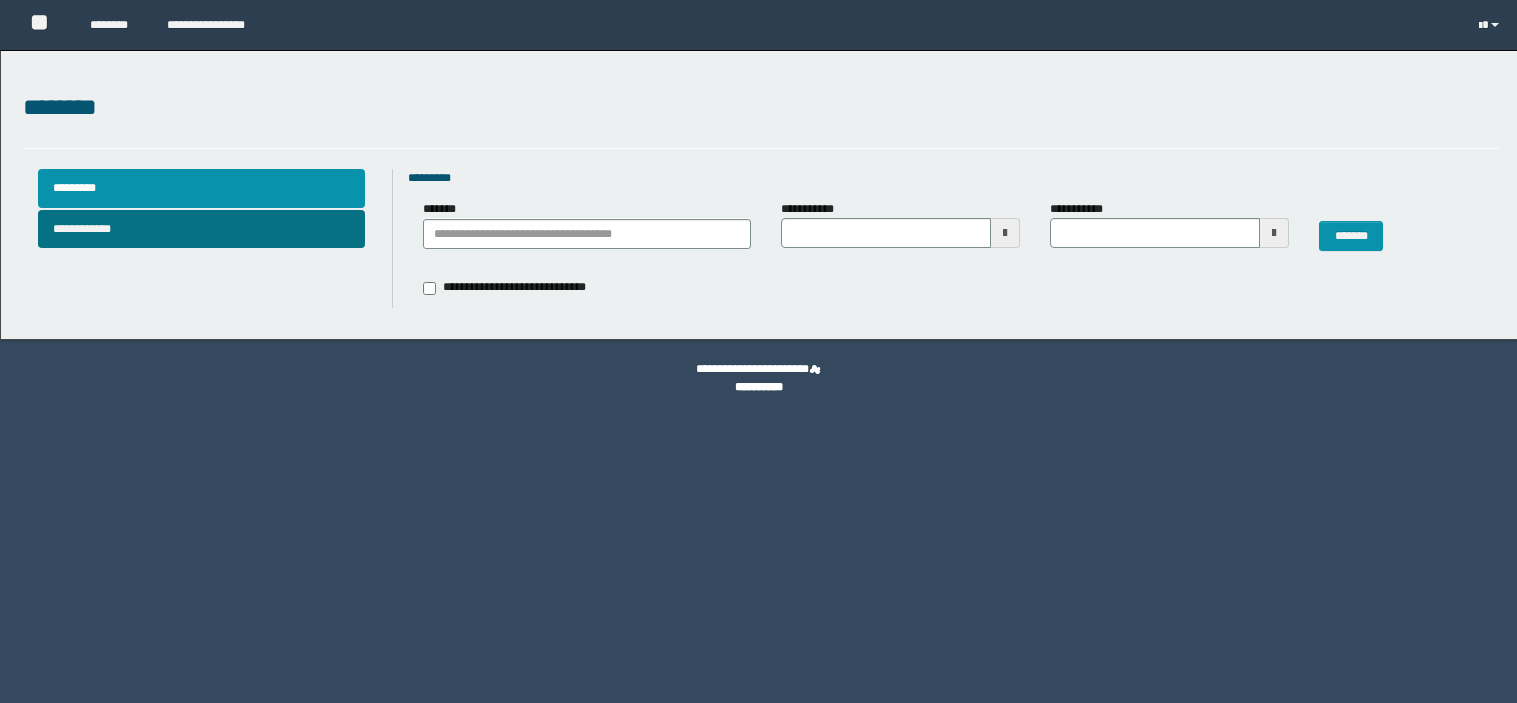 scroll, scrollTop: 0, scrollLeft: 0, axis: both 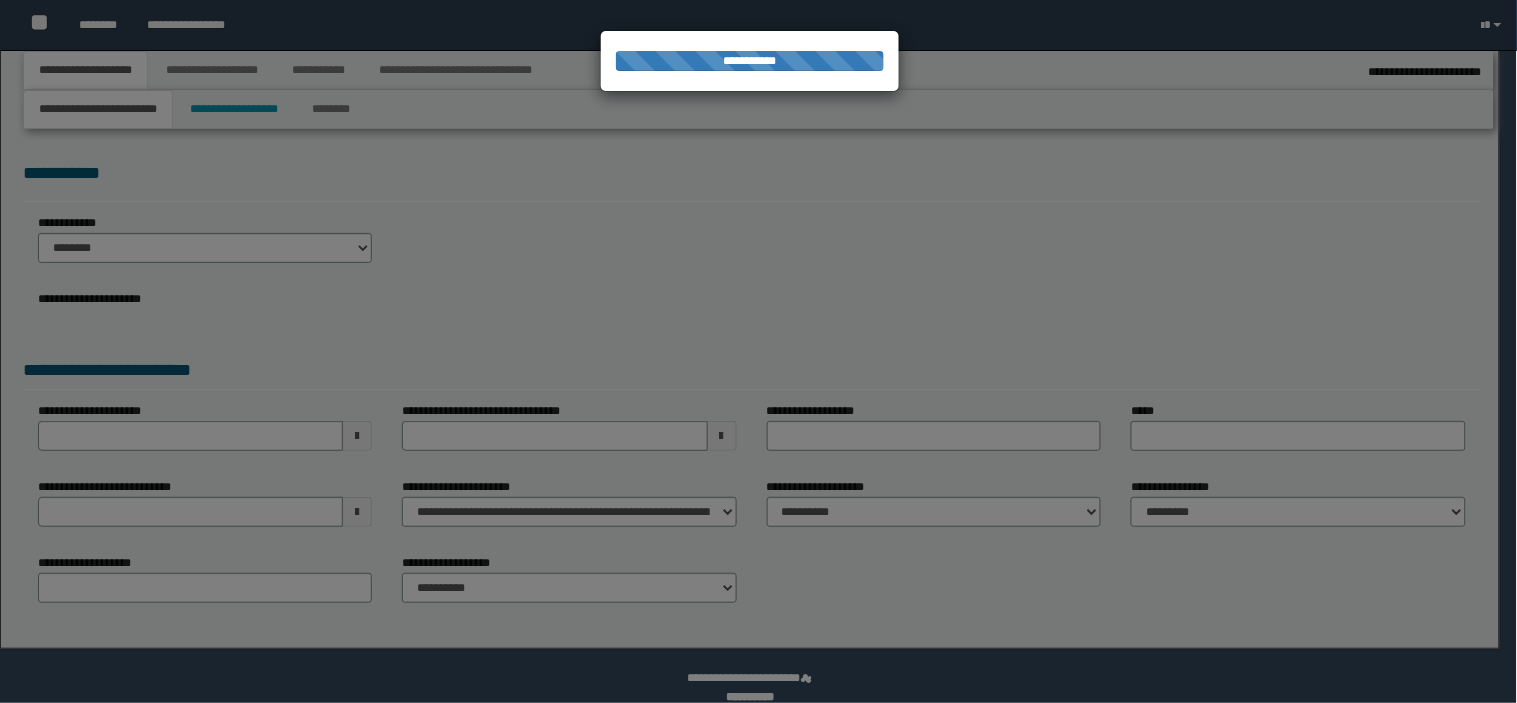type on "**********" 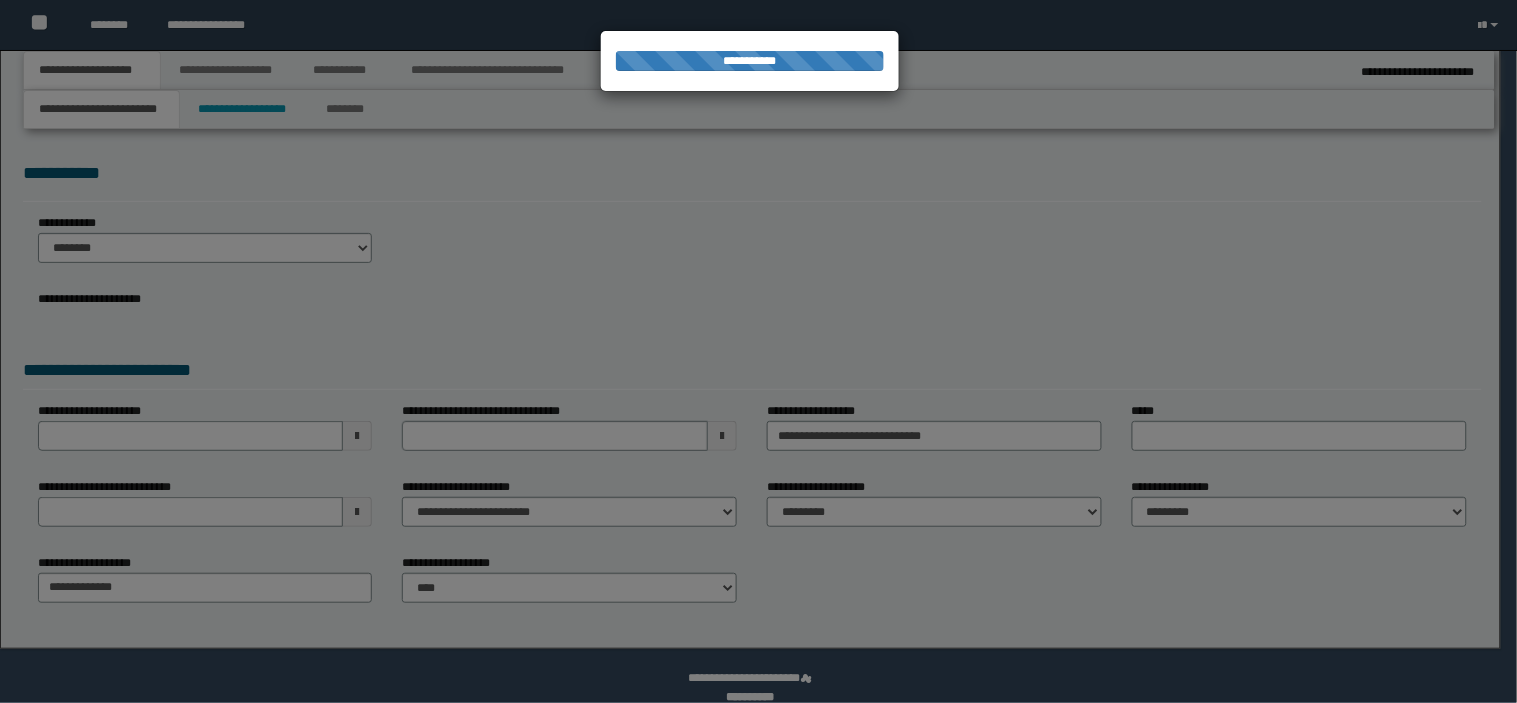 scroll, scrollTop: 0, scrollLeft: 0, axis: both 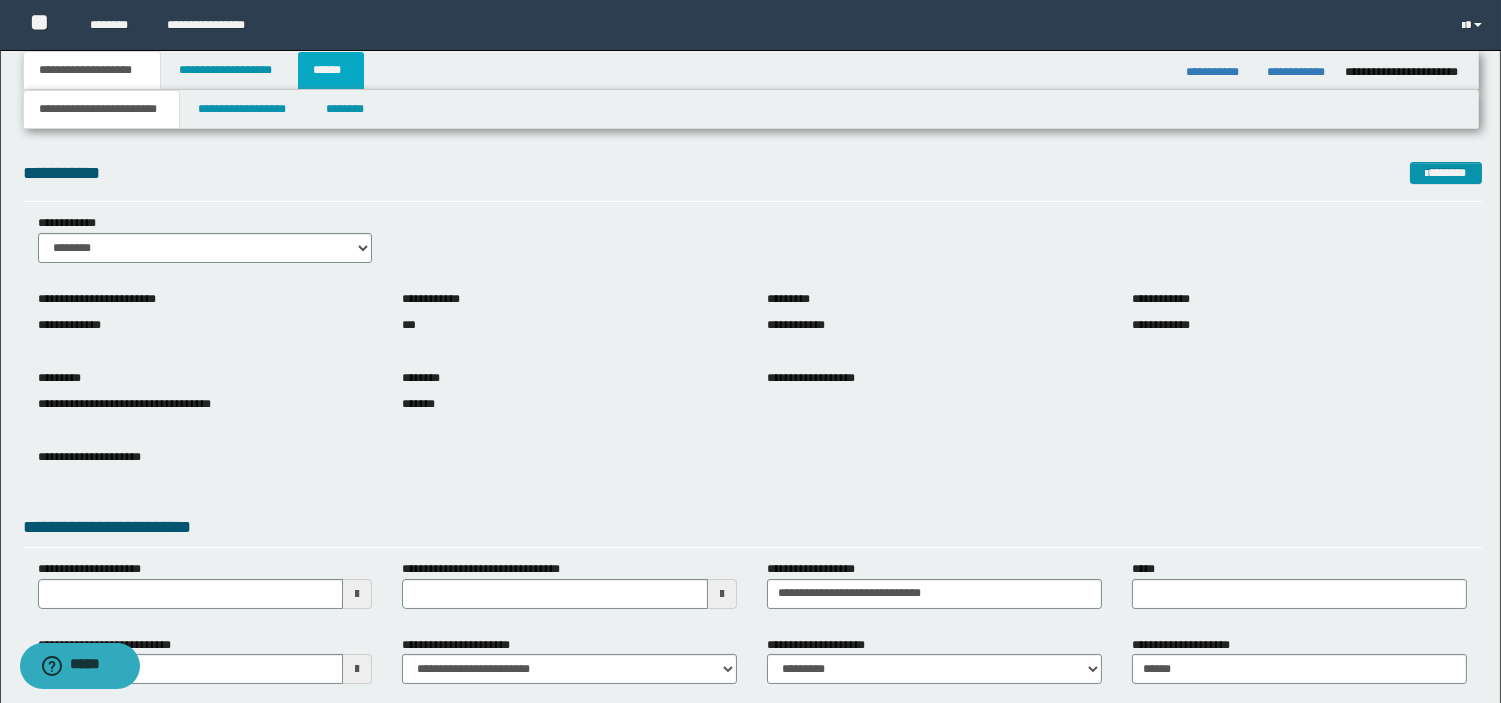 click on "******" at bounding box center (331, 70) 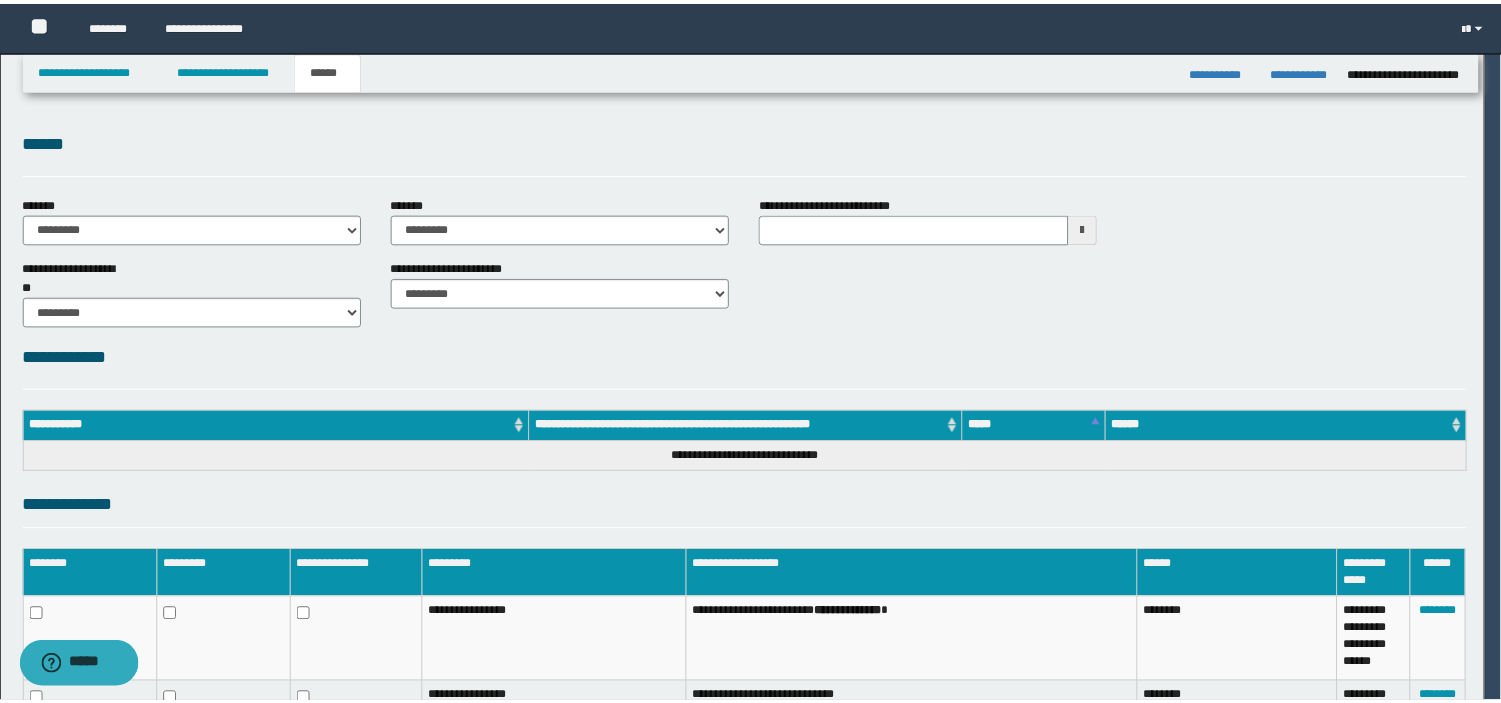 scroll, scrollTop: 0, scrollLeft: 0, axis: both 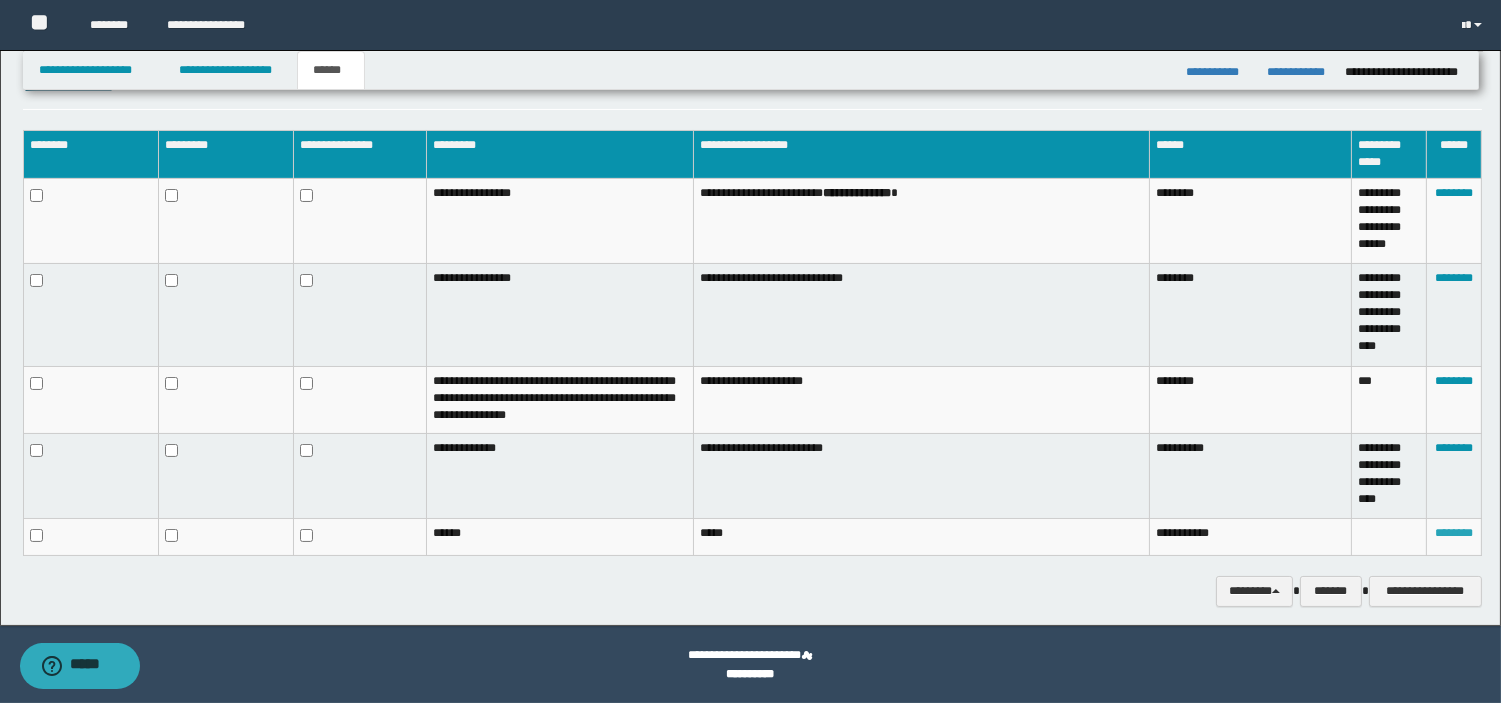 click on "********" at bounding box center (1454, 533) 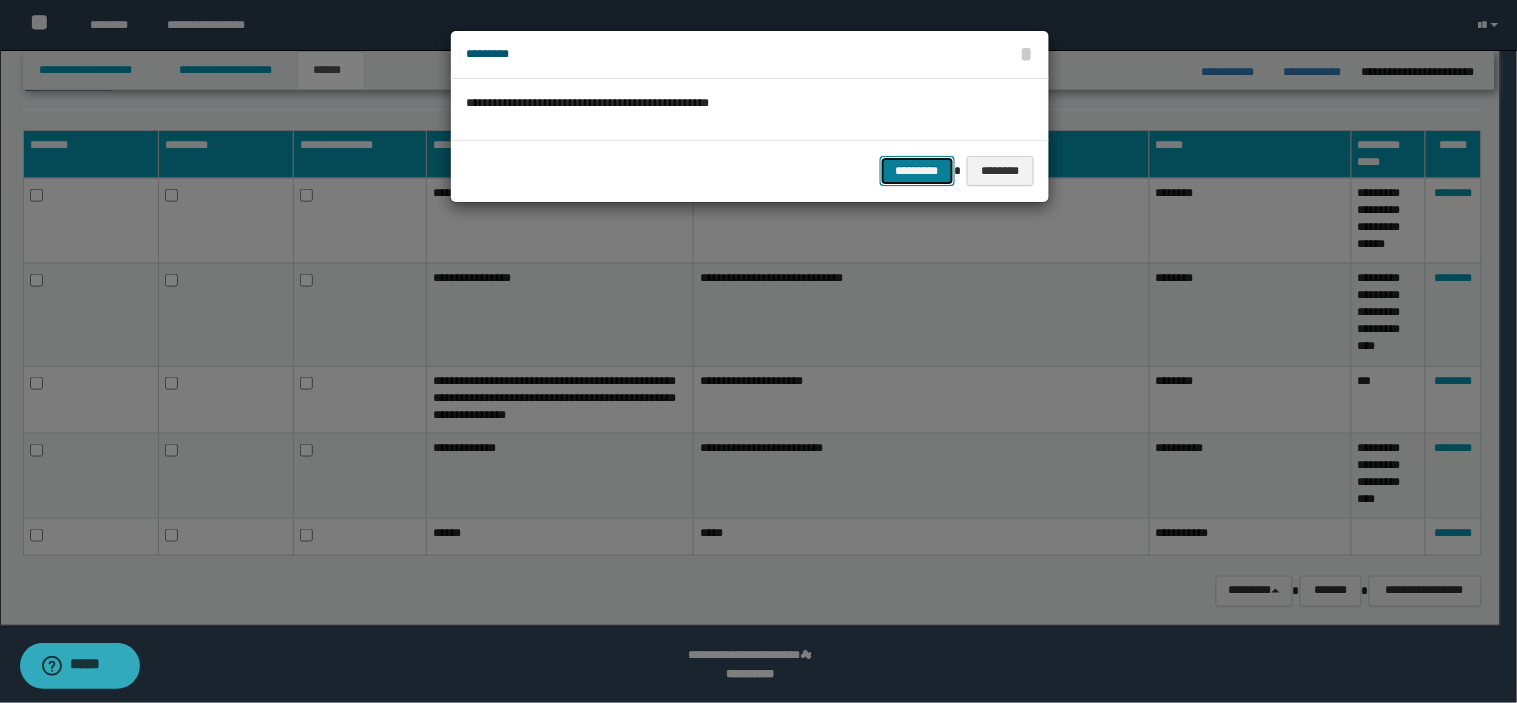 click on "*********" at bounding box center [917, 171] 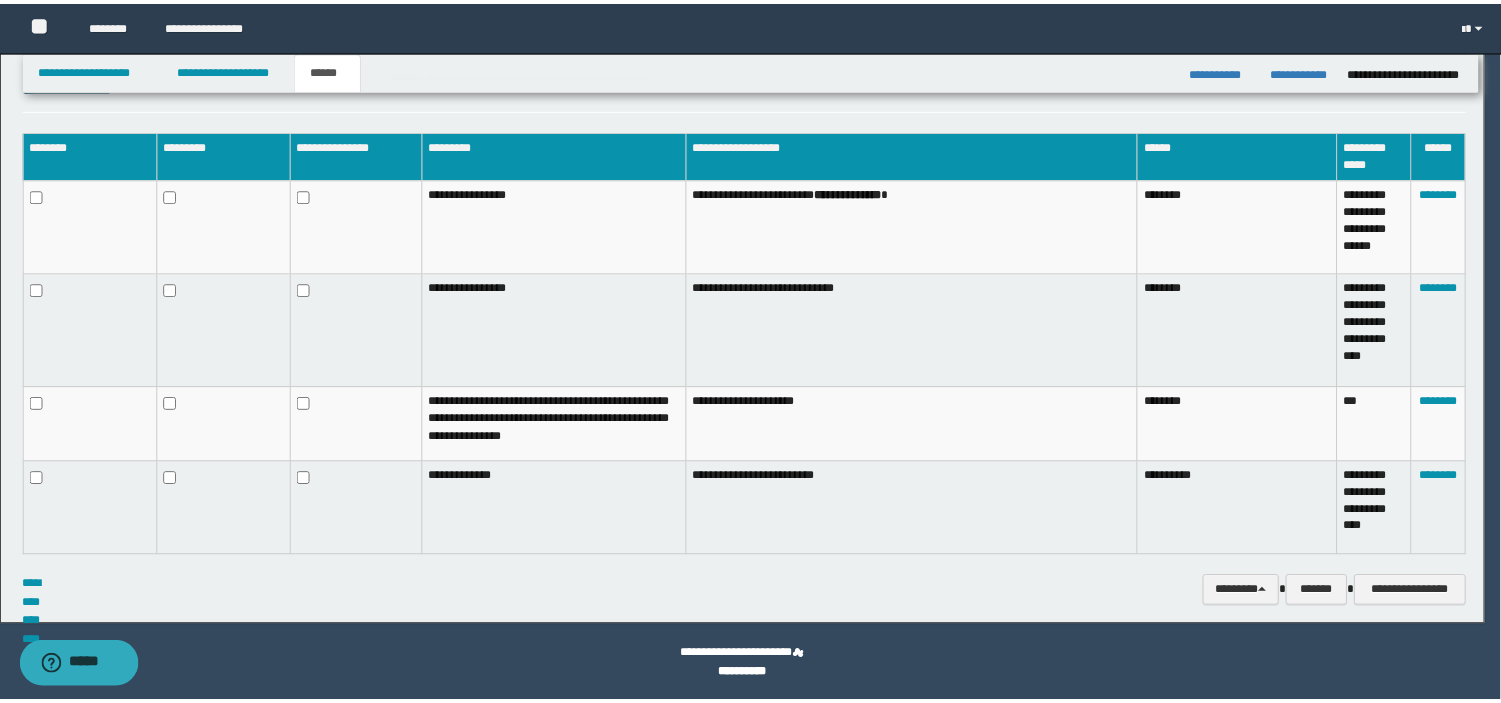 scroll, scrollTop: 405, scrollLeft: 0, axis: vertical 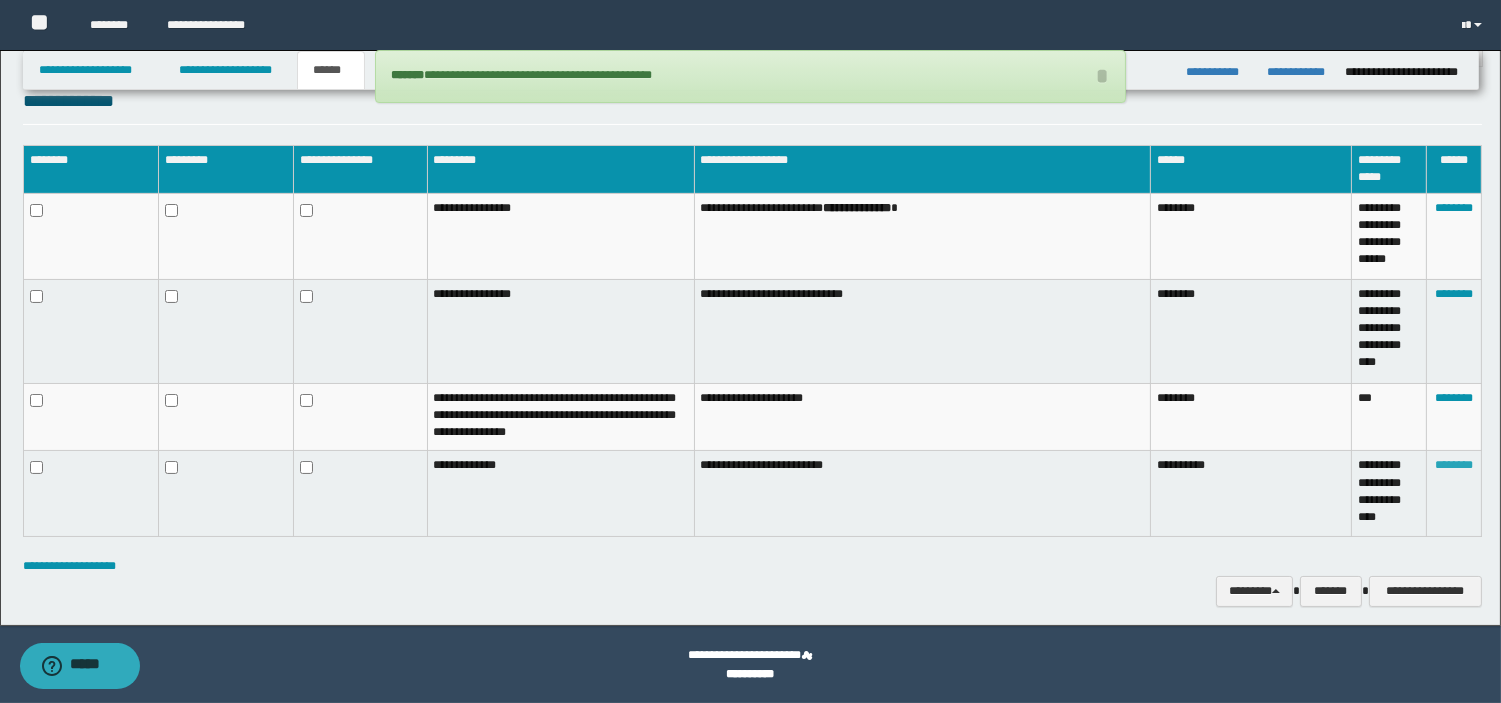 click on "********" at bounding box center [1454, 465] 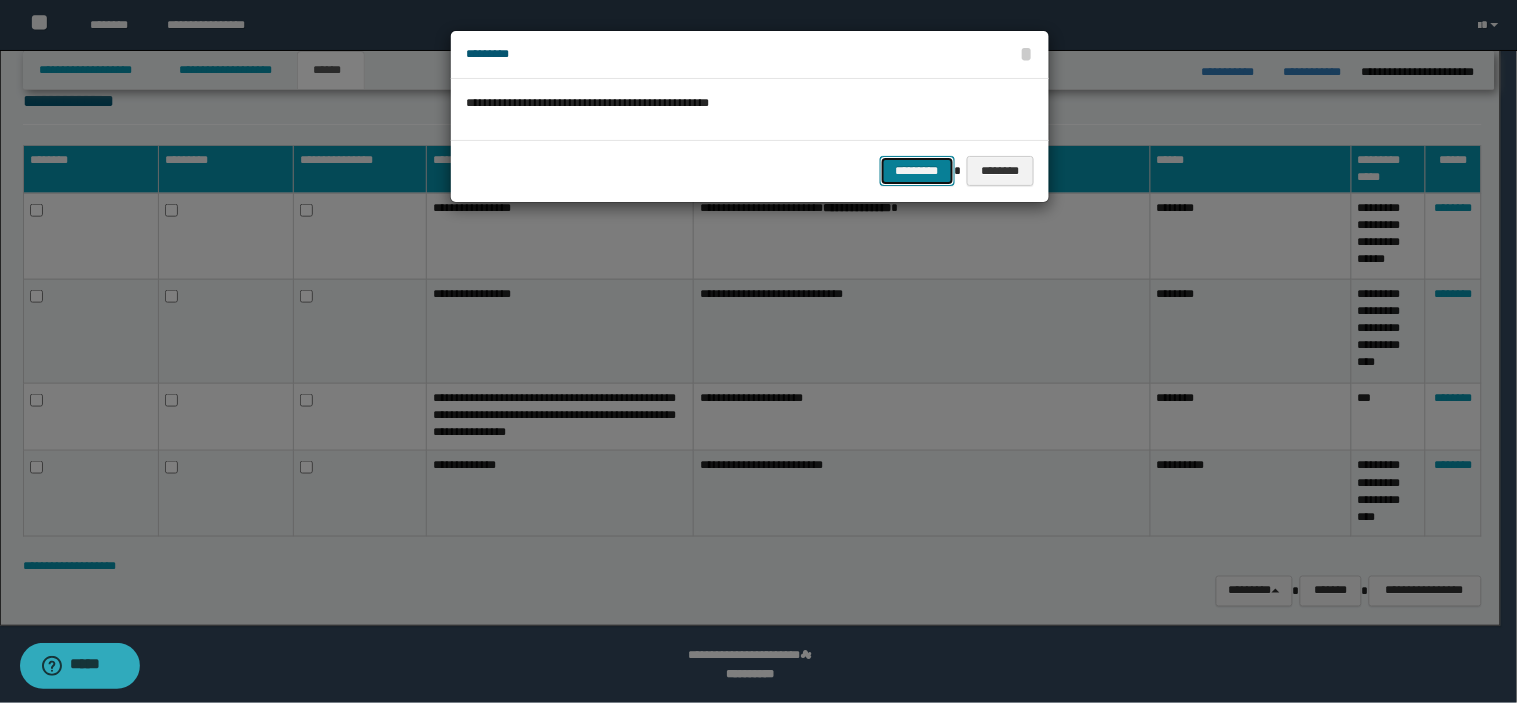 click on "*********" at bounding box center (917, 171) 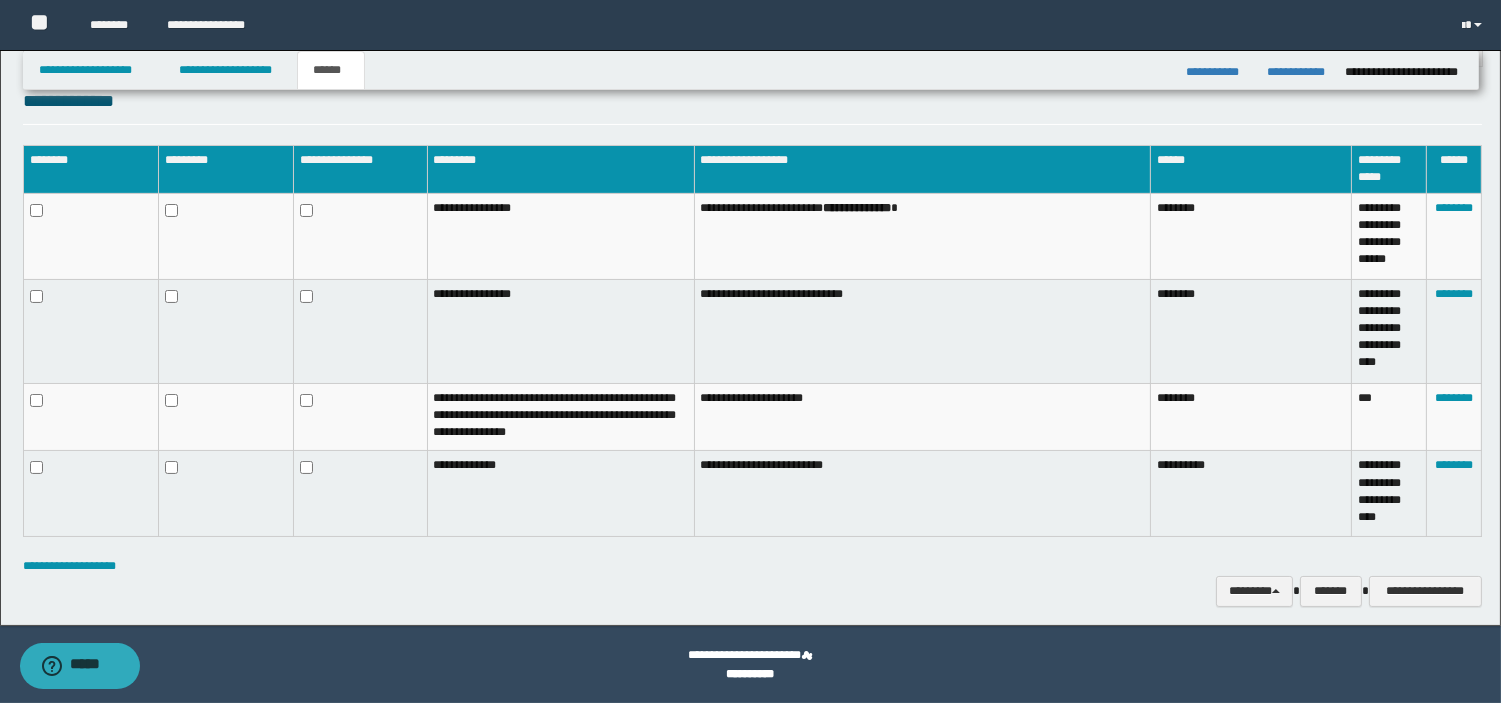 scroll, scrollTop: 306, scrollLeft: 0, axis: vertical 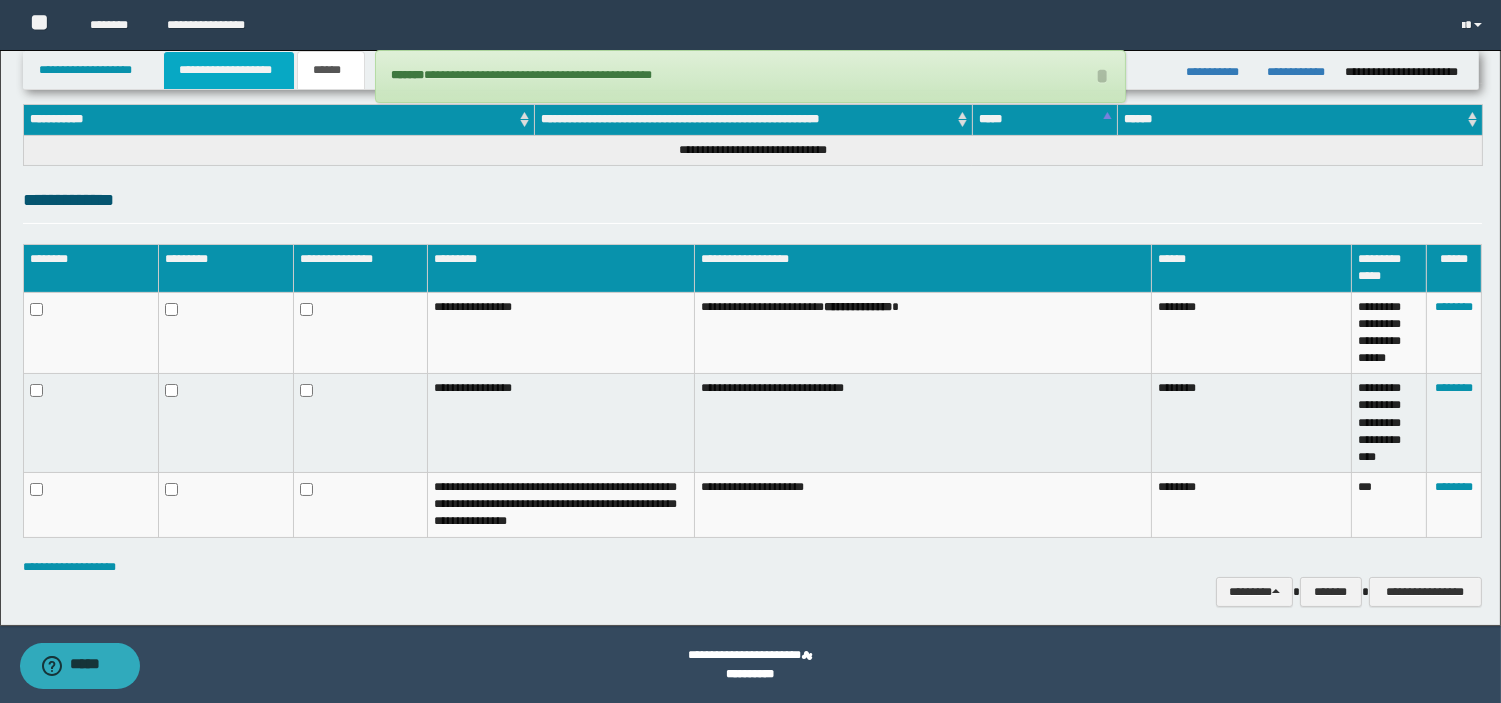 click on "**********" at bounding box center [229, 70] 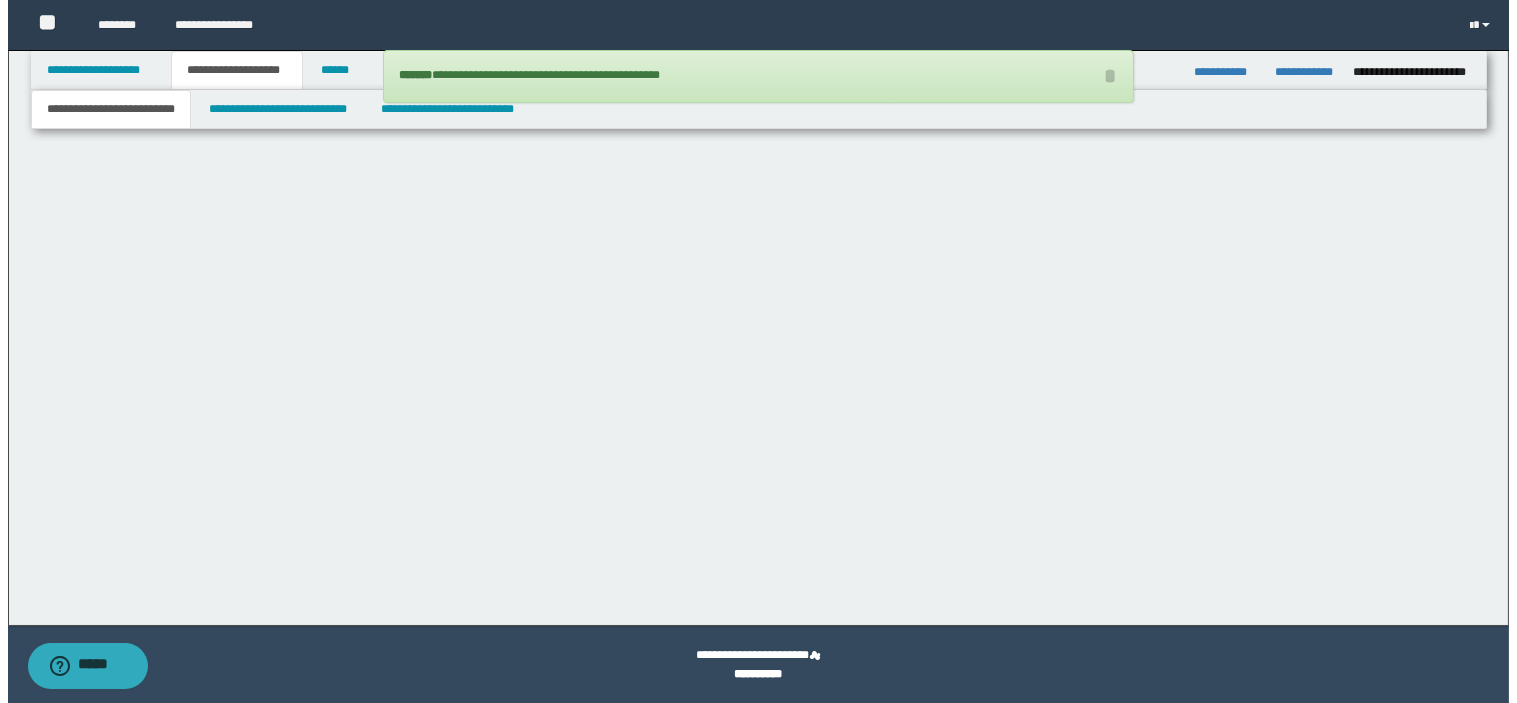 scroll, scrollTop: 0, scrollLeft: 0, axis: both 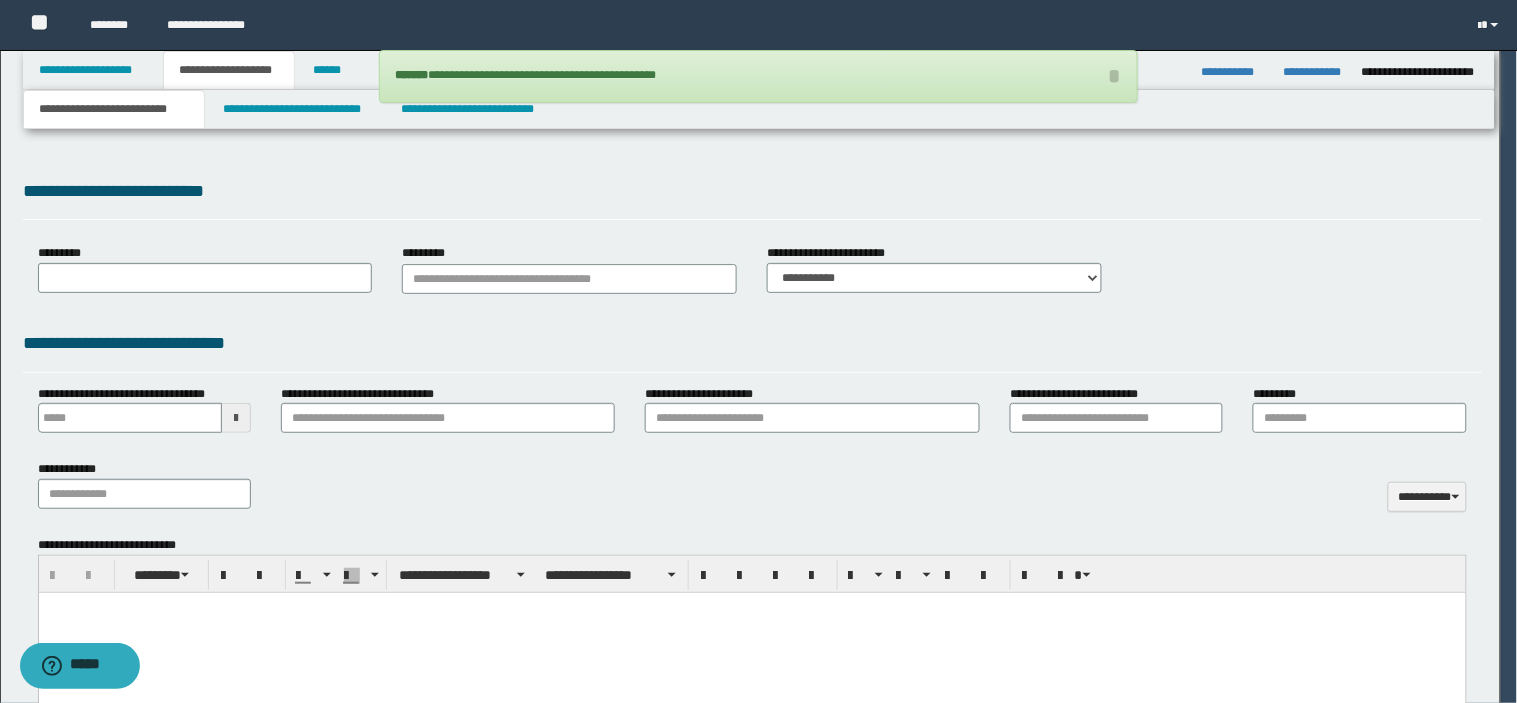 type 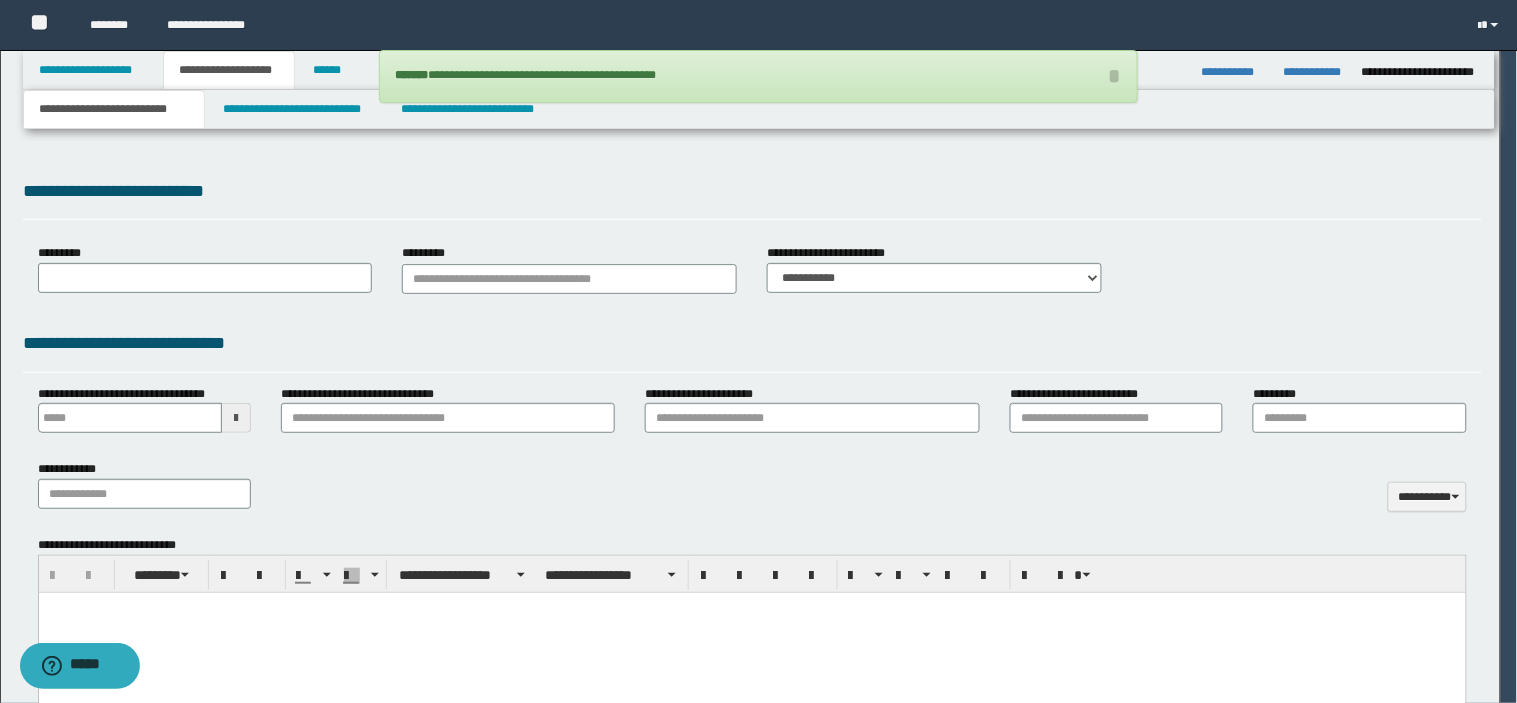 scroll, scrollTop: 0, scrollLeft: 0, axis: both 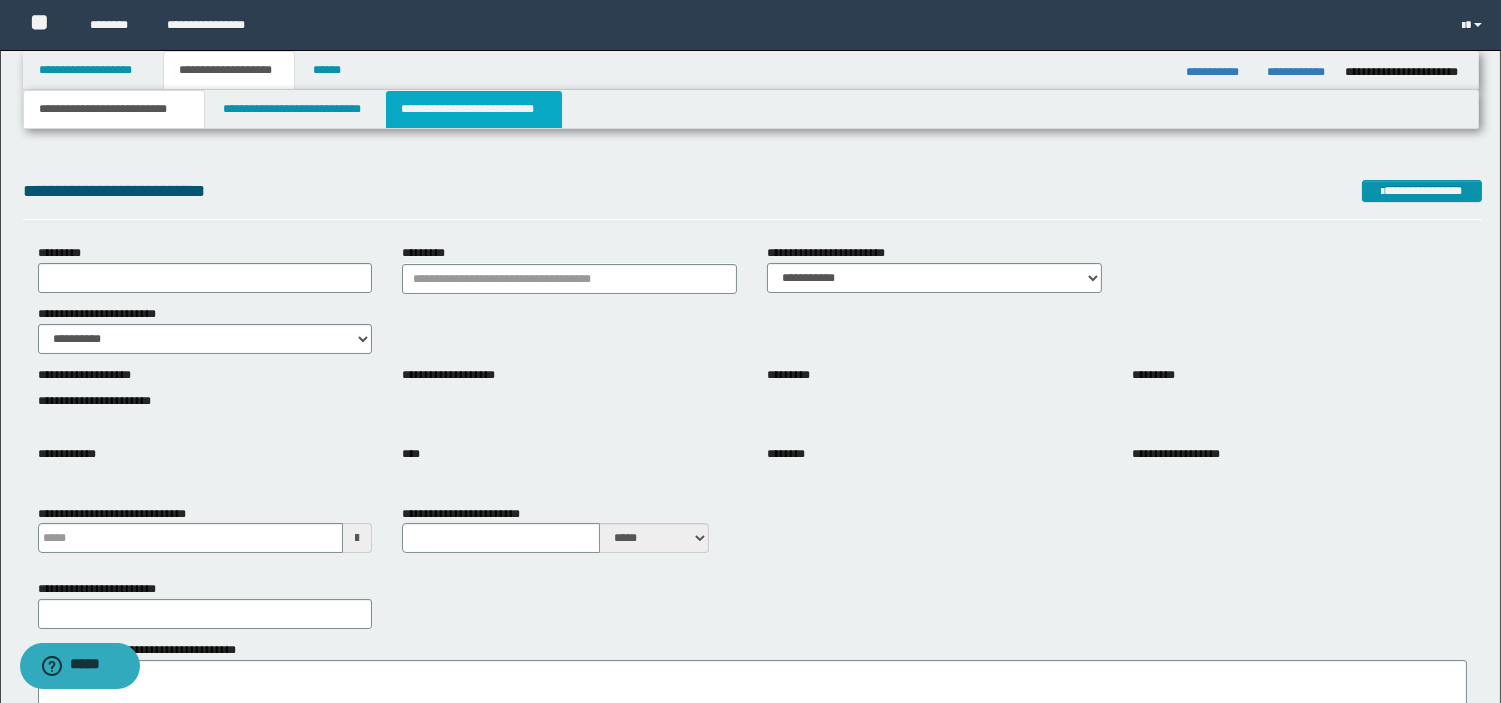 click on "**********" at bounding box center [474, 109] 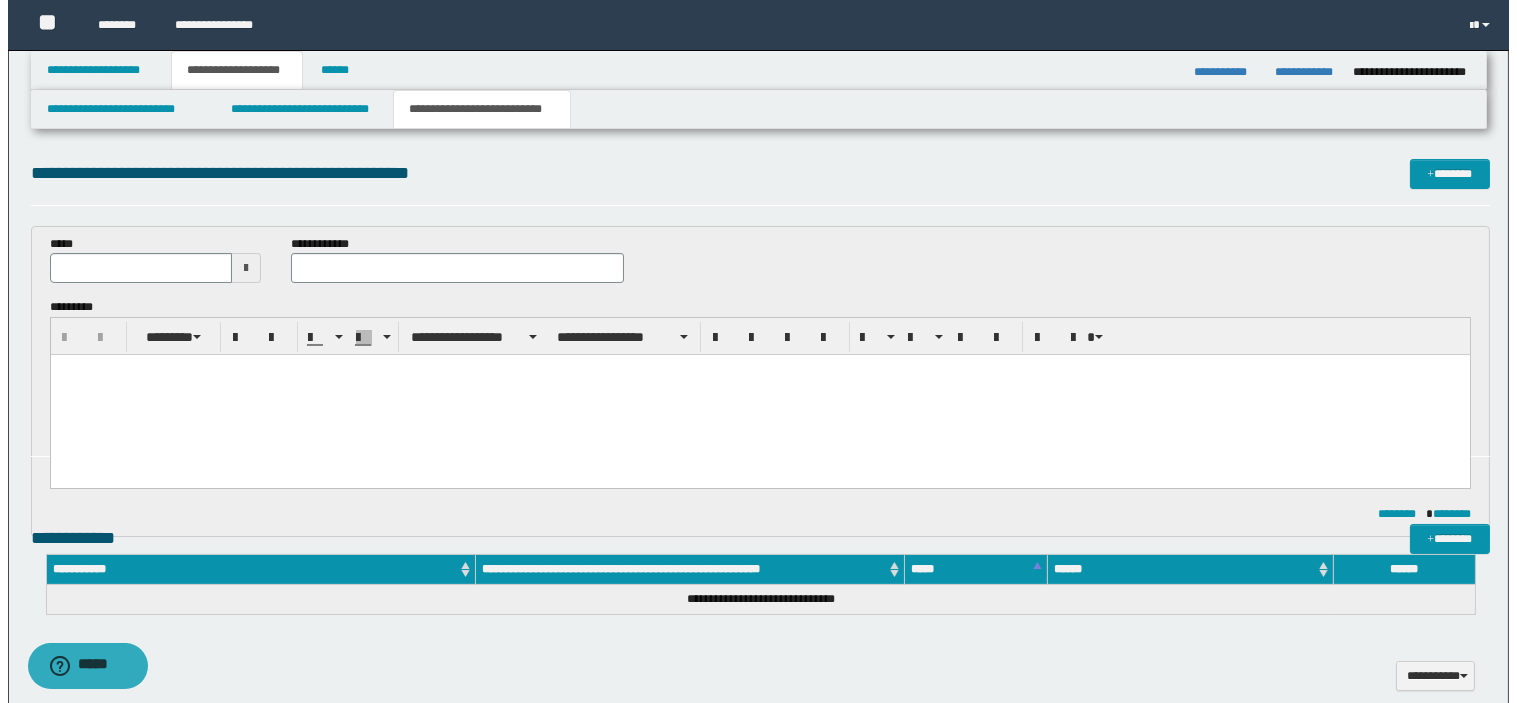 scroll, scrollTop: 0, scrollLeft: 0, axis: both 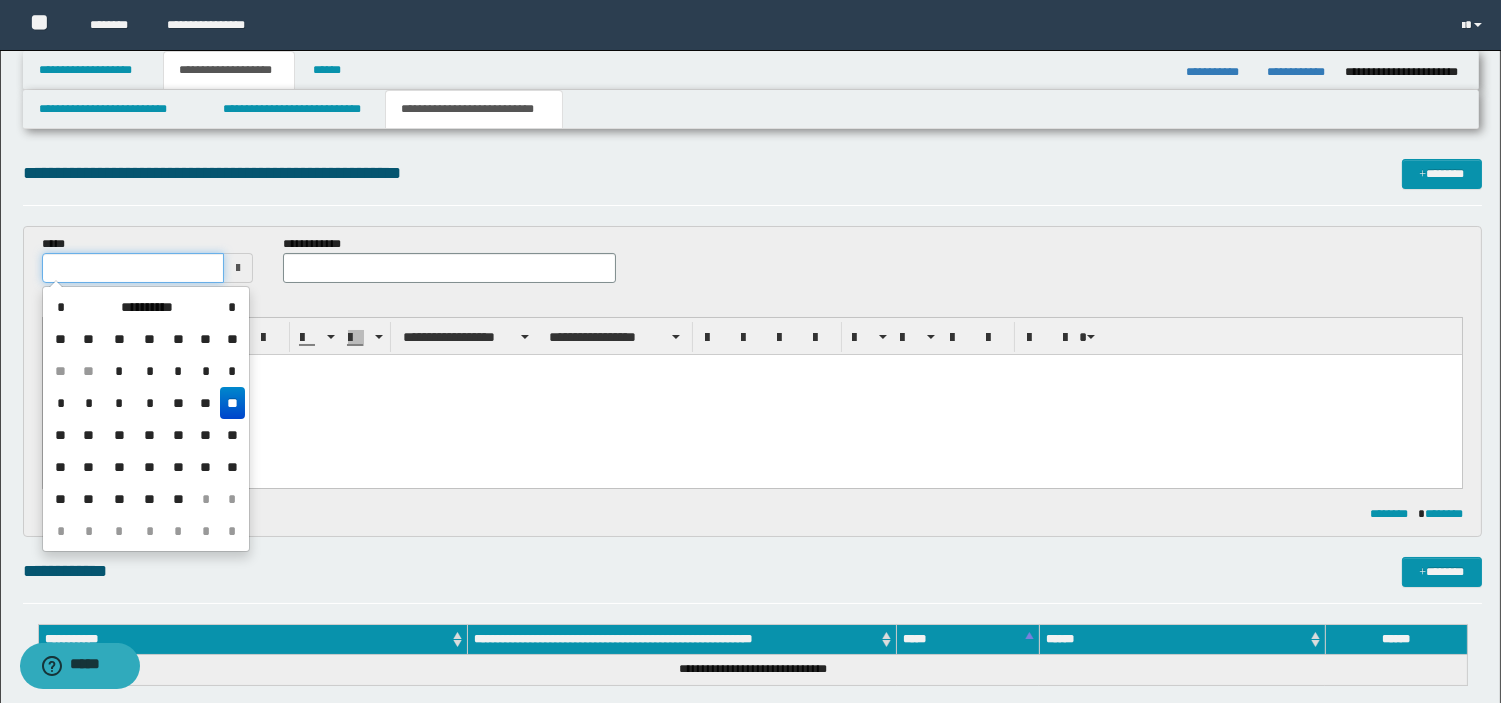 click at bounding box center (133, 268) 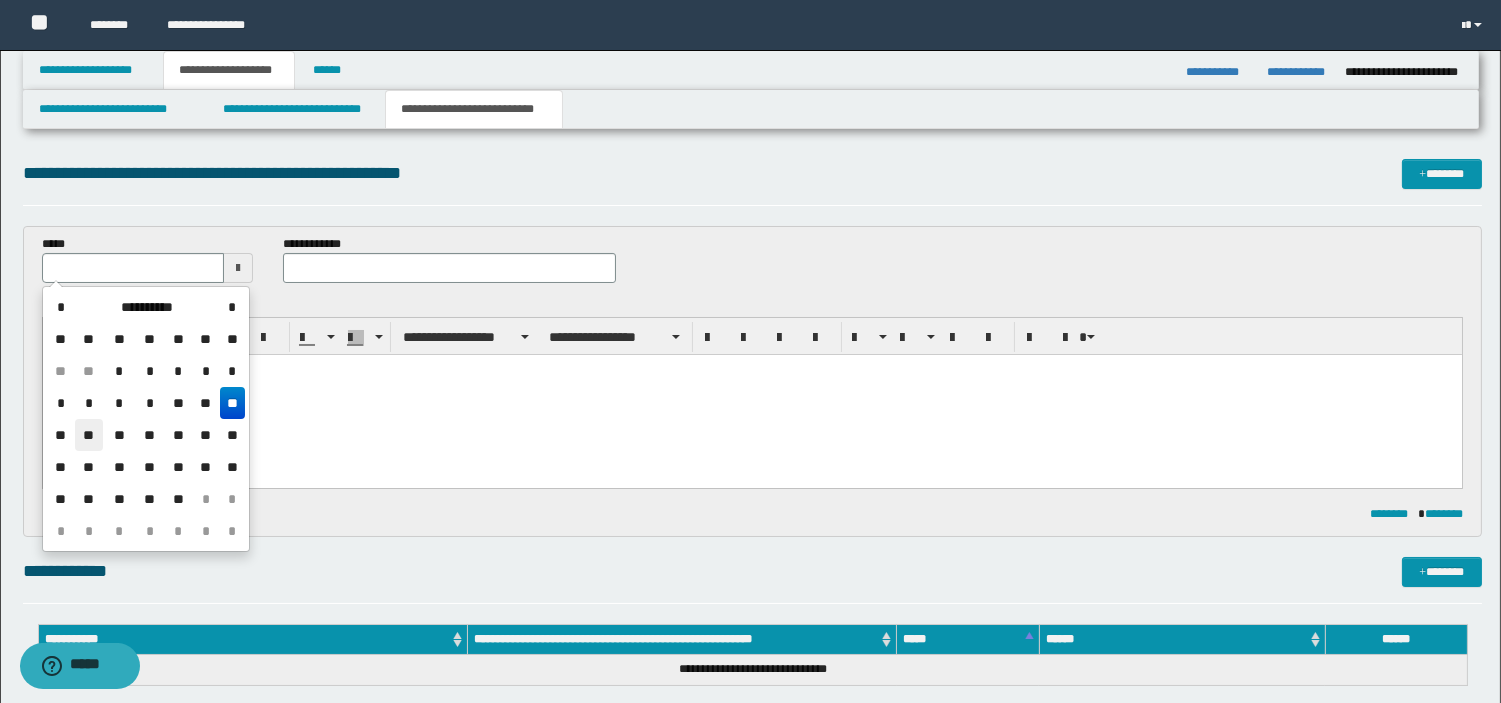 click on "**" at bounding box center (89, 435) 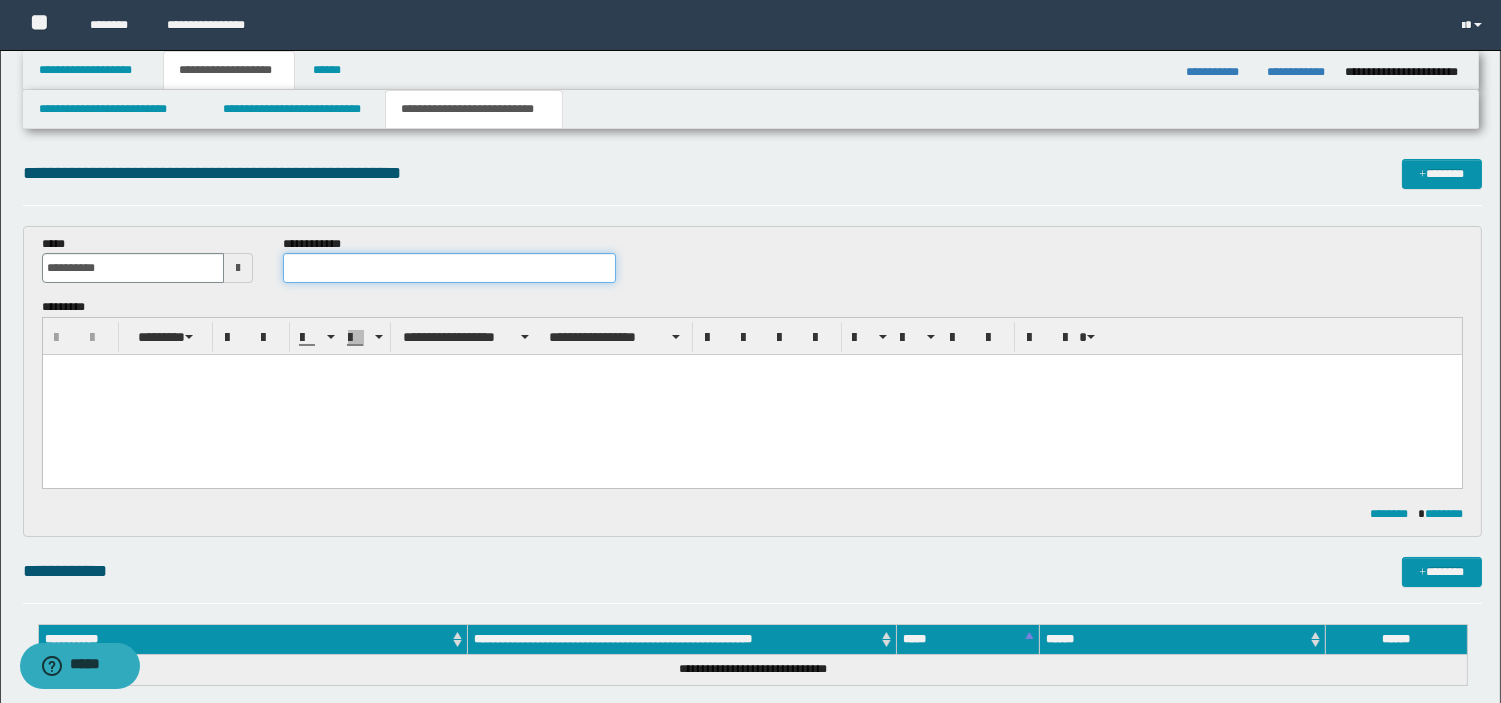click at bounding box center (449, 268) 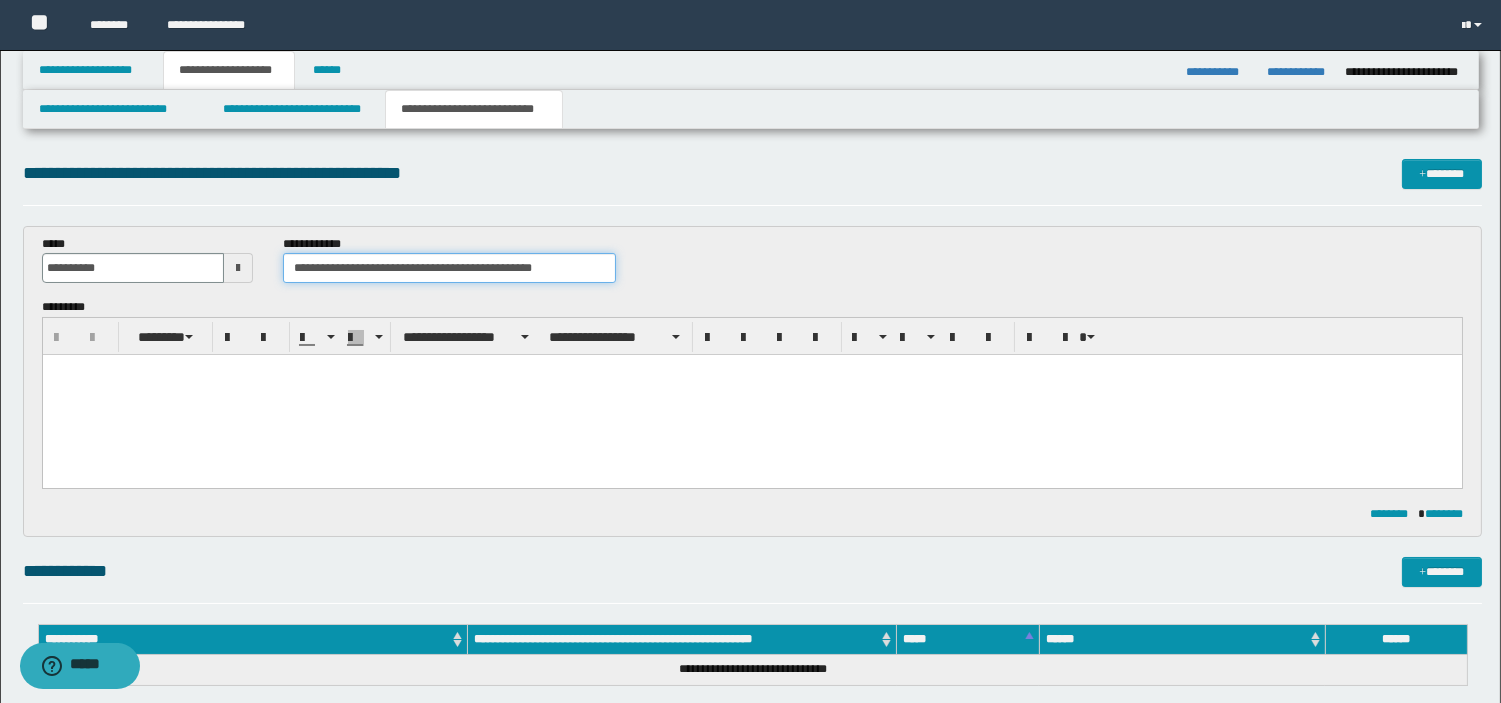 type on "**********" 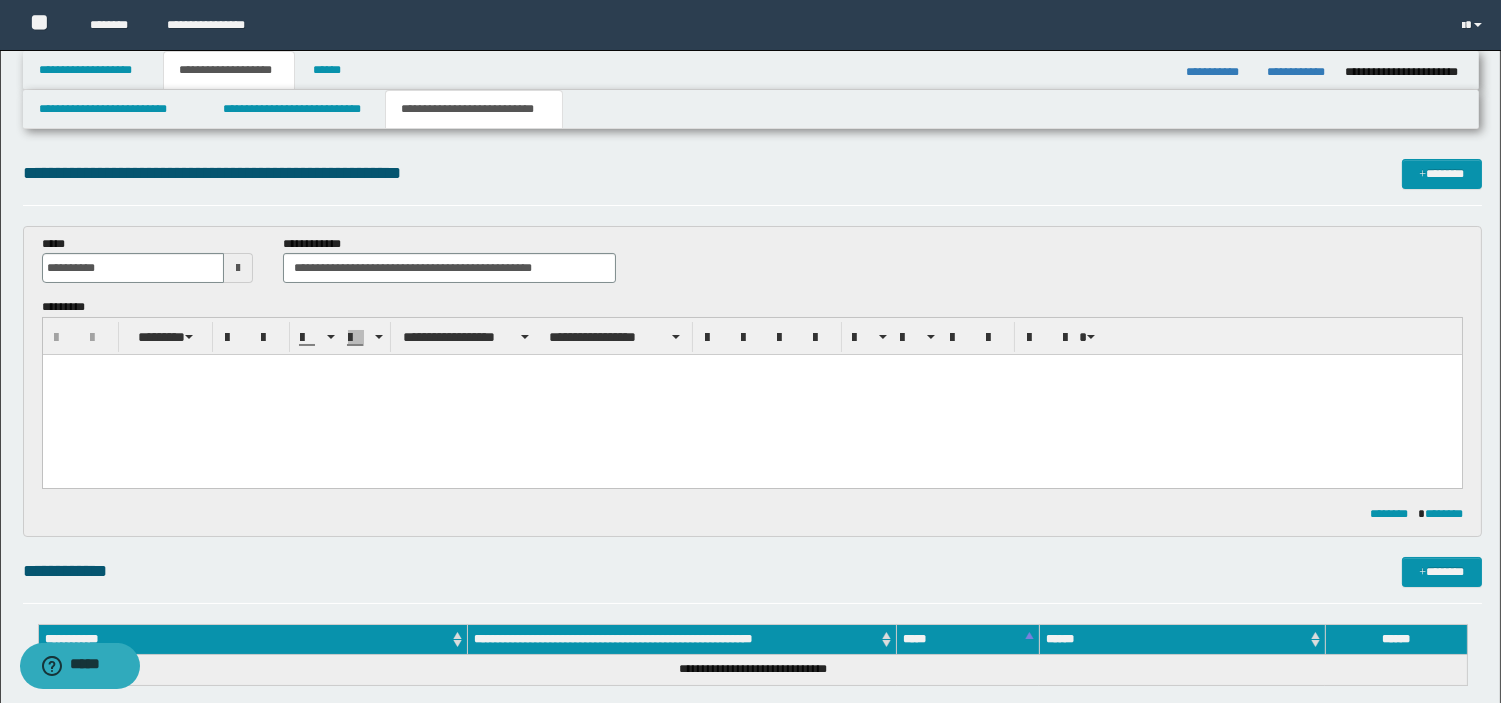 click at bounding box center (751, 395) 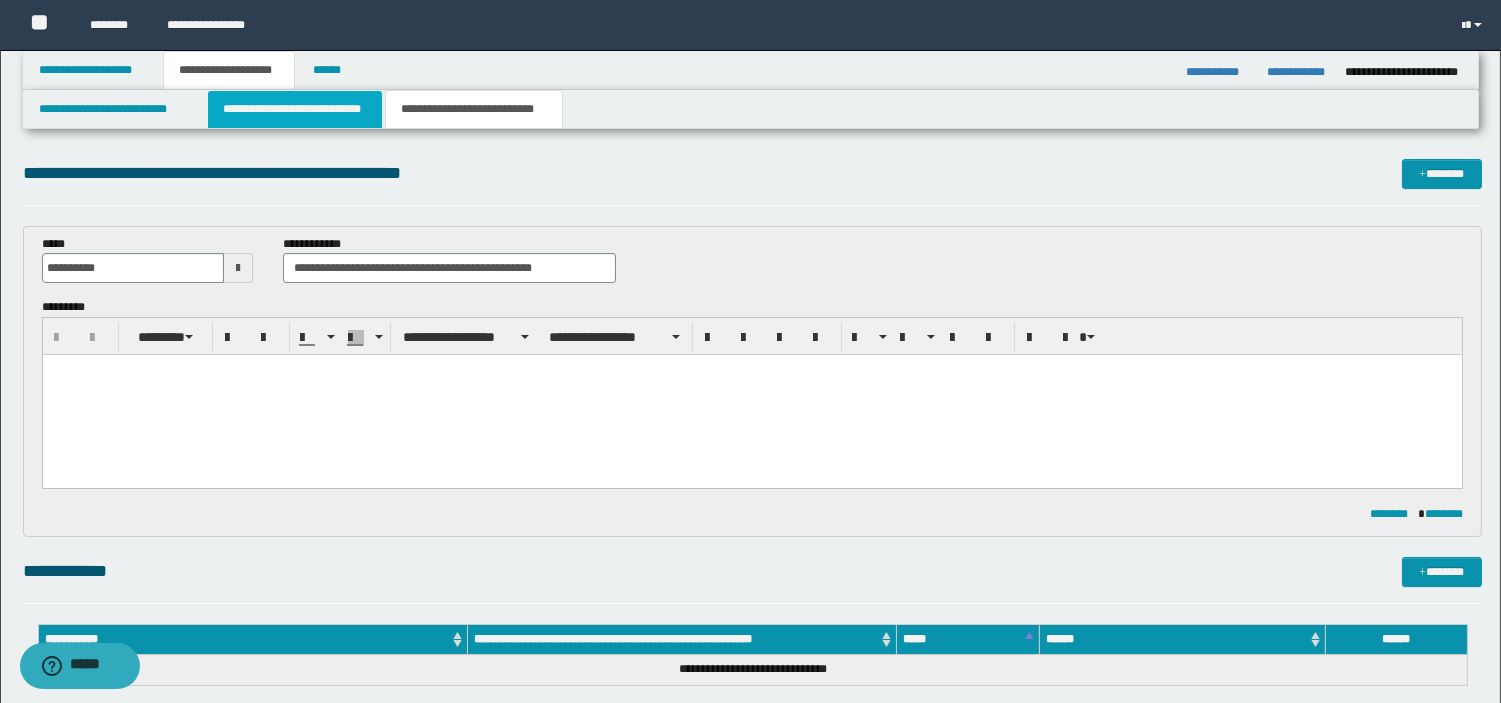 click on "**********" at bounding box center (295, 109) 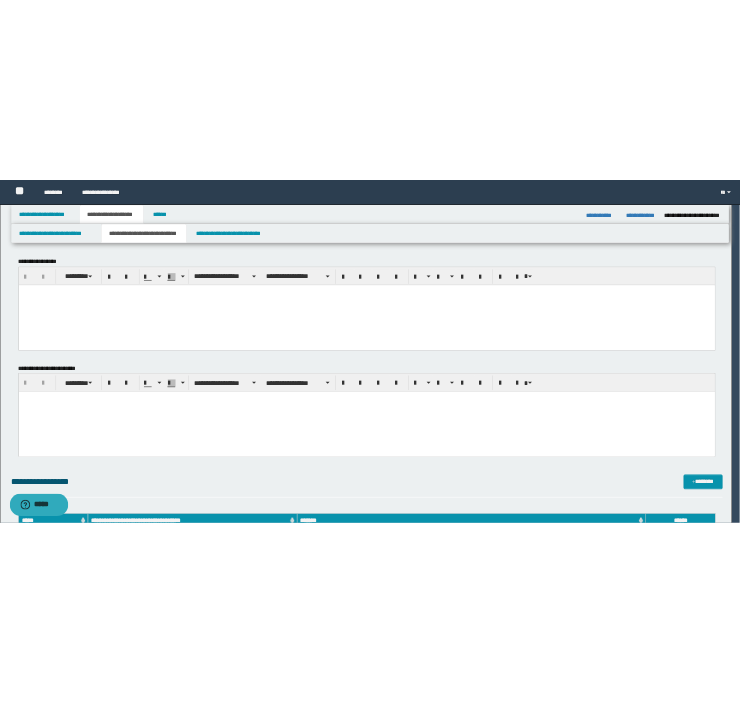 scroll, scrollTop: 0, scrollLeft: 0, axis: both 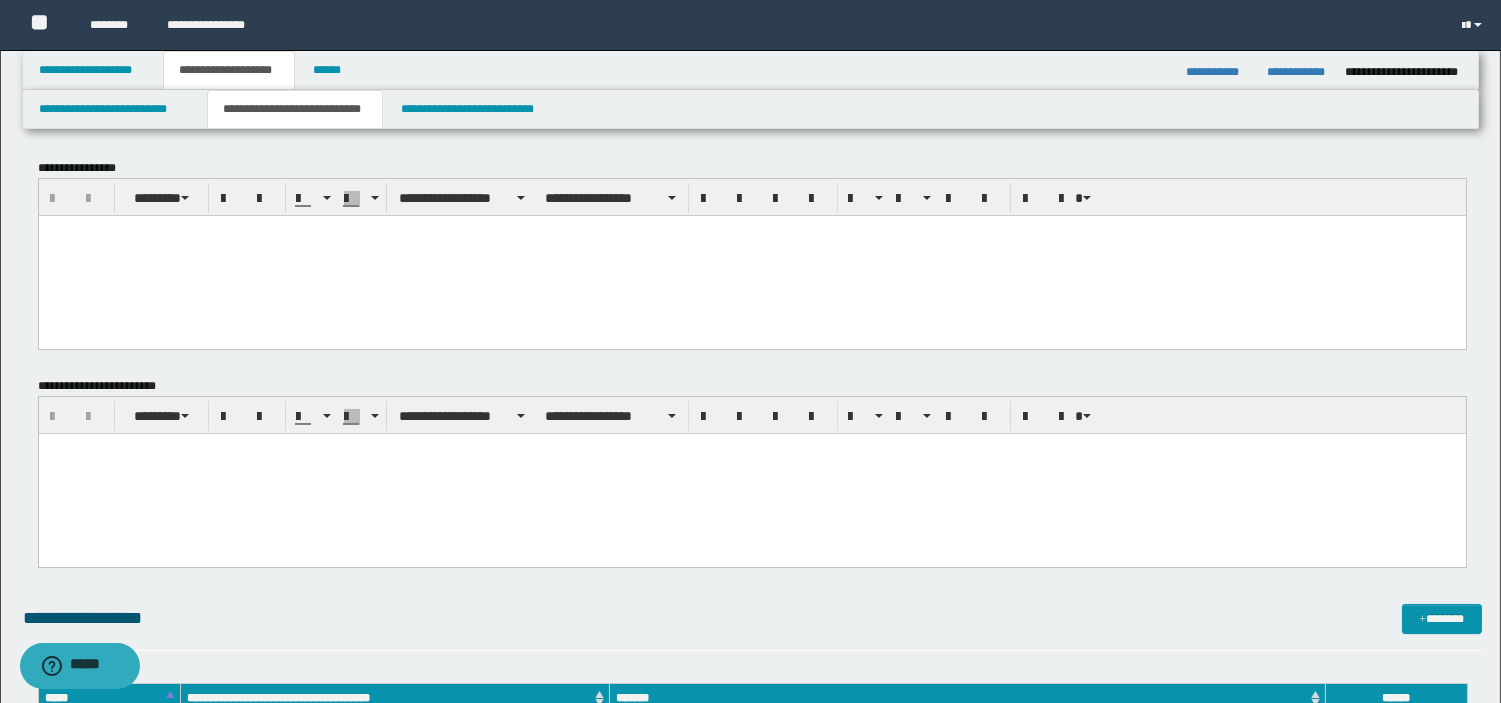 click at bounding box center [751, 255] 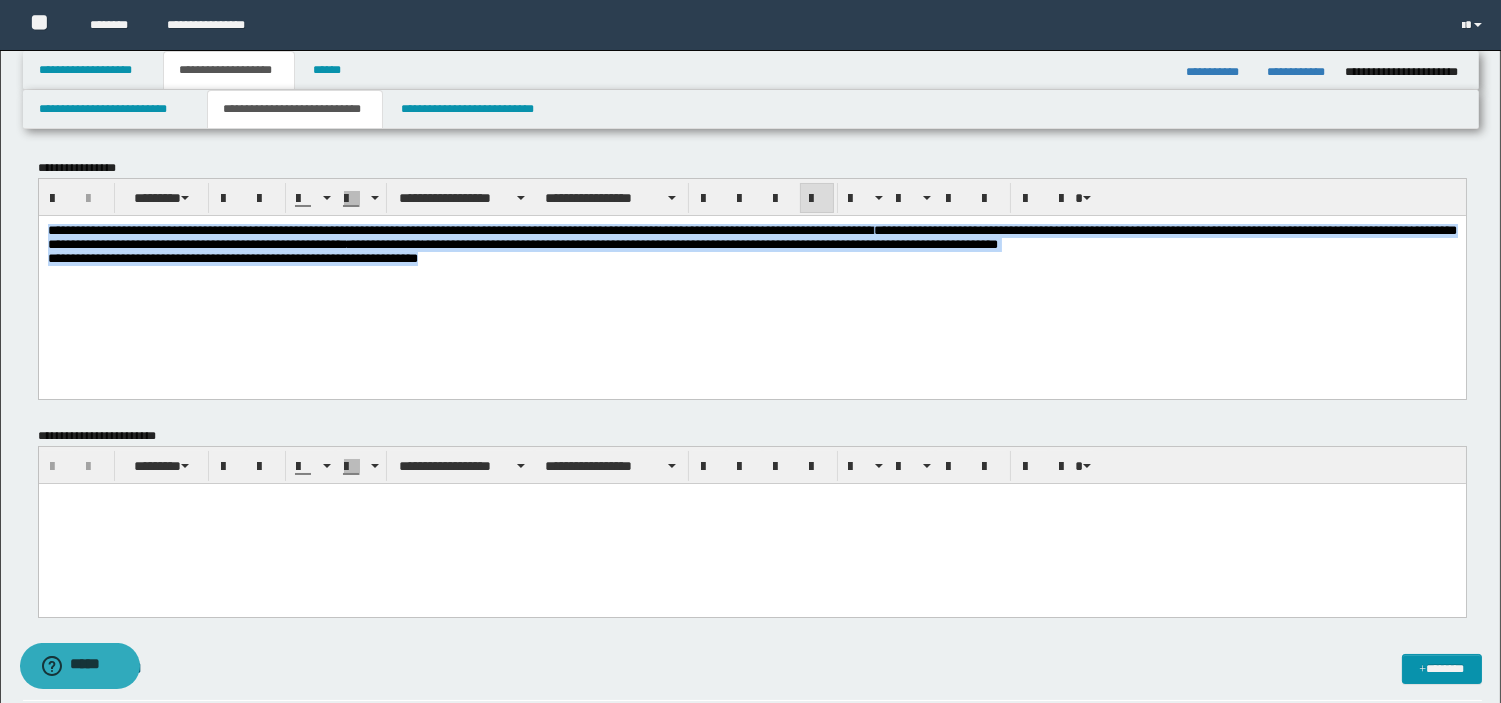 drag, startPoint x: 526, startPoint y: 288, endPoint x: -1, endPoint y: 189, distance: 536.21826 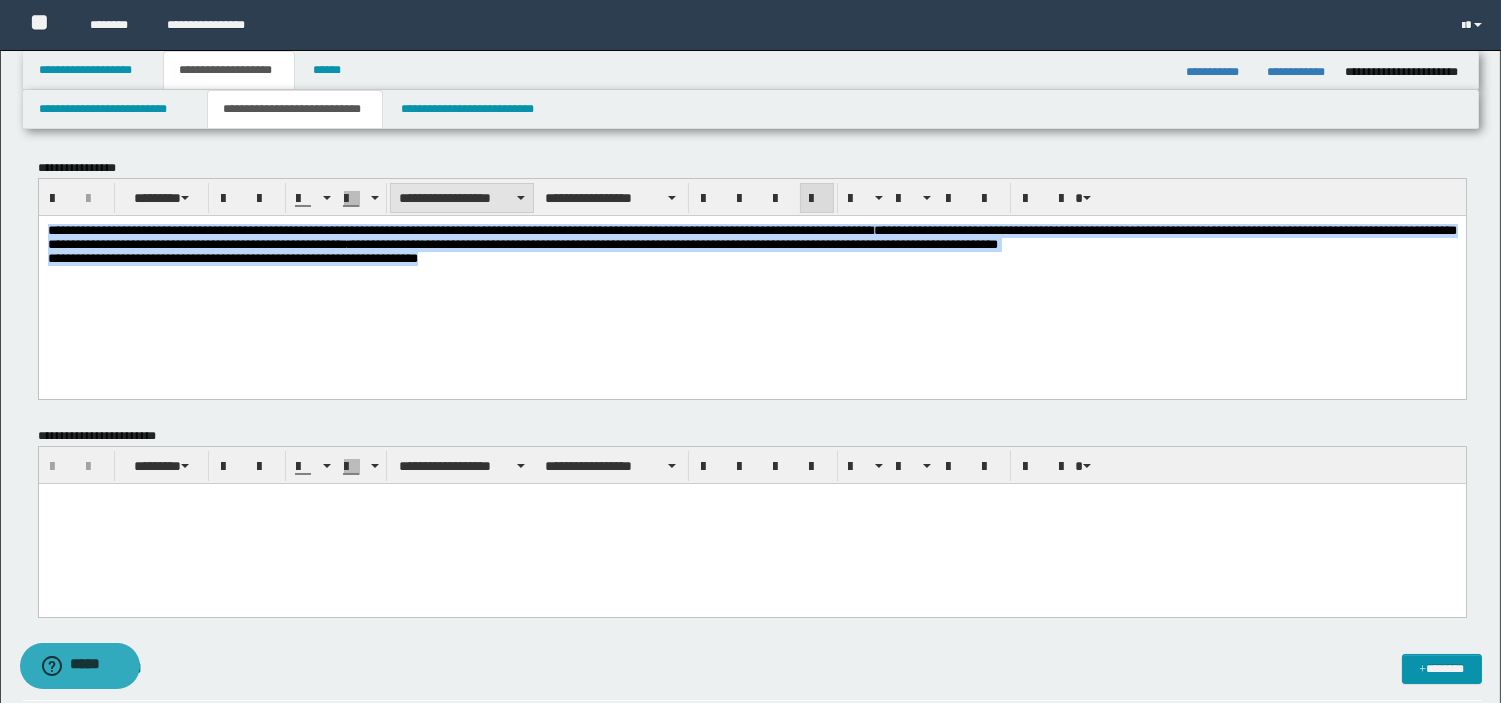 click on "**********" at bounding box center (462, 198) 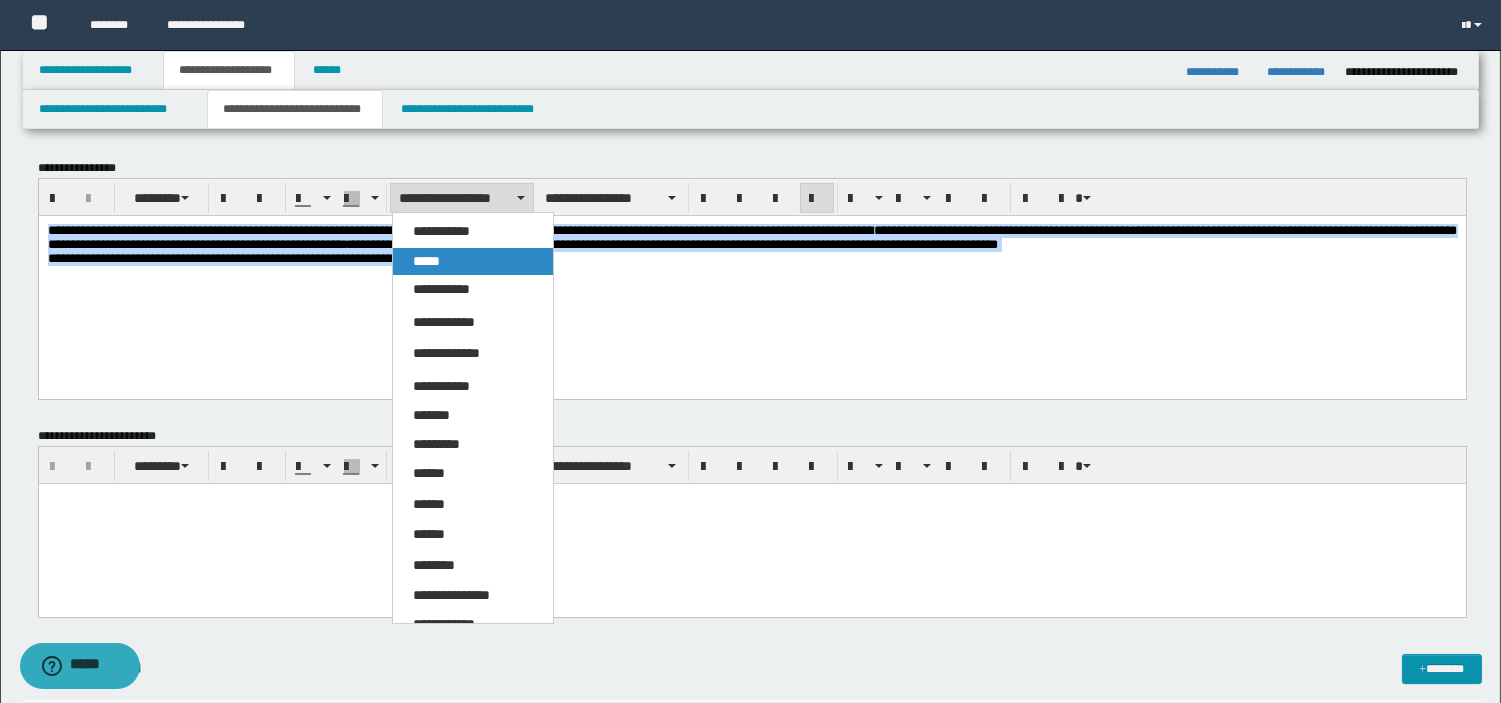 click on "*****" at bounding box center [473, 262] 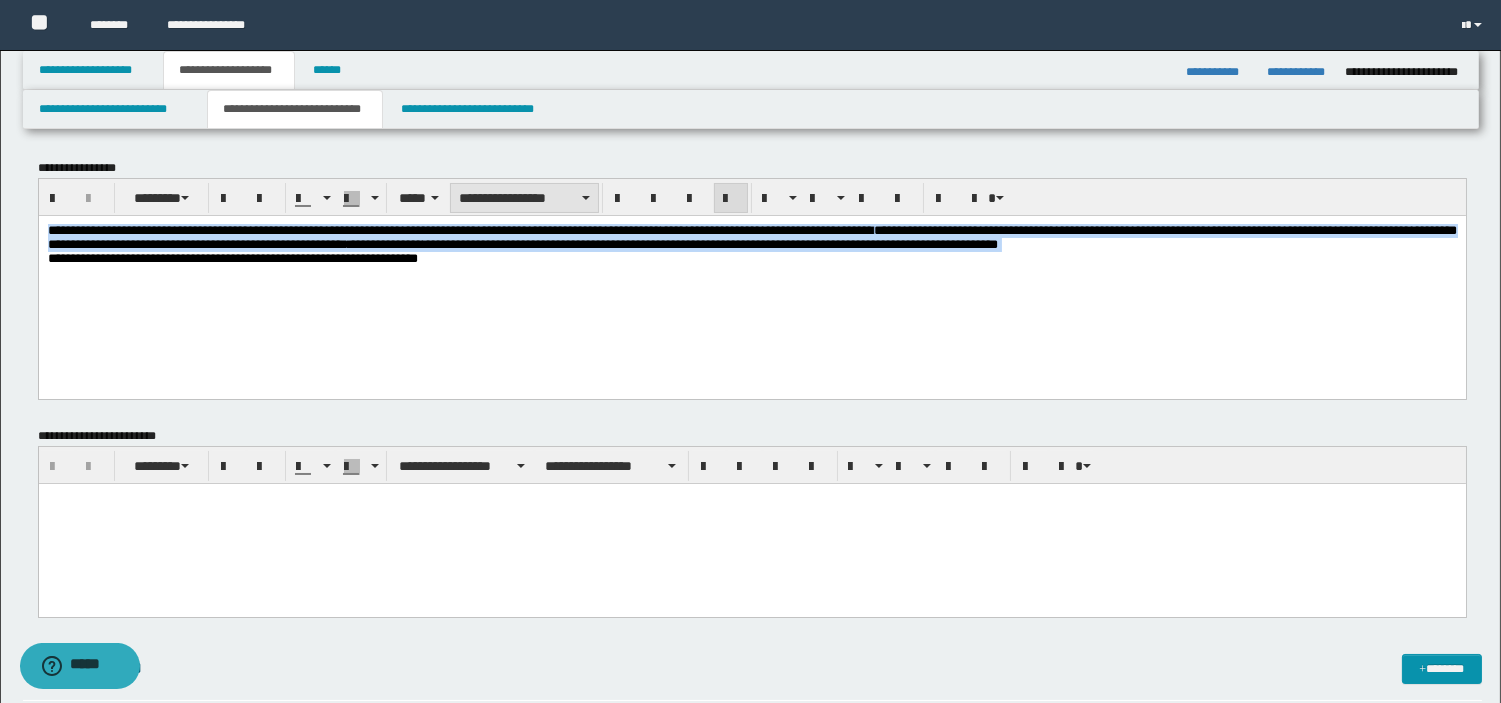 click on "**********" at bounding box center [524, 198] 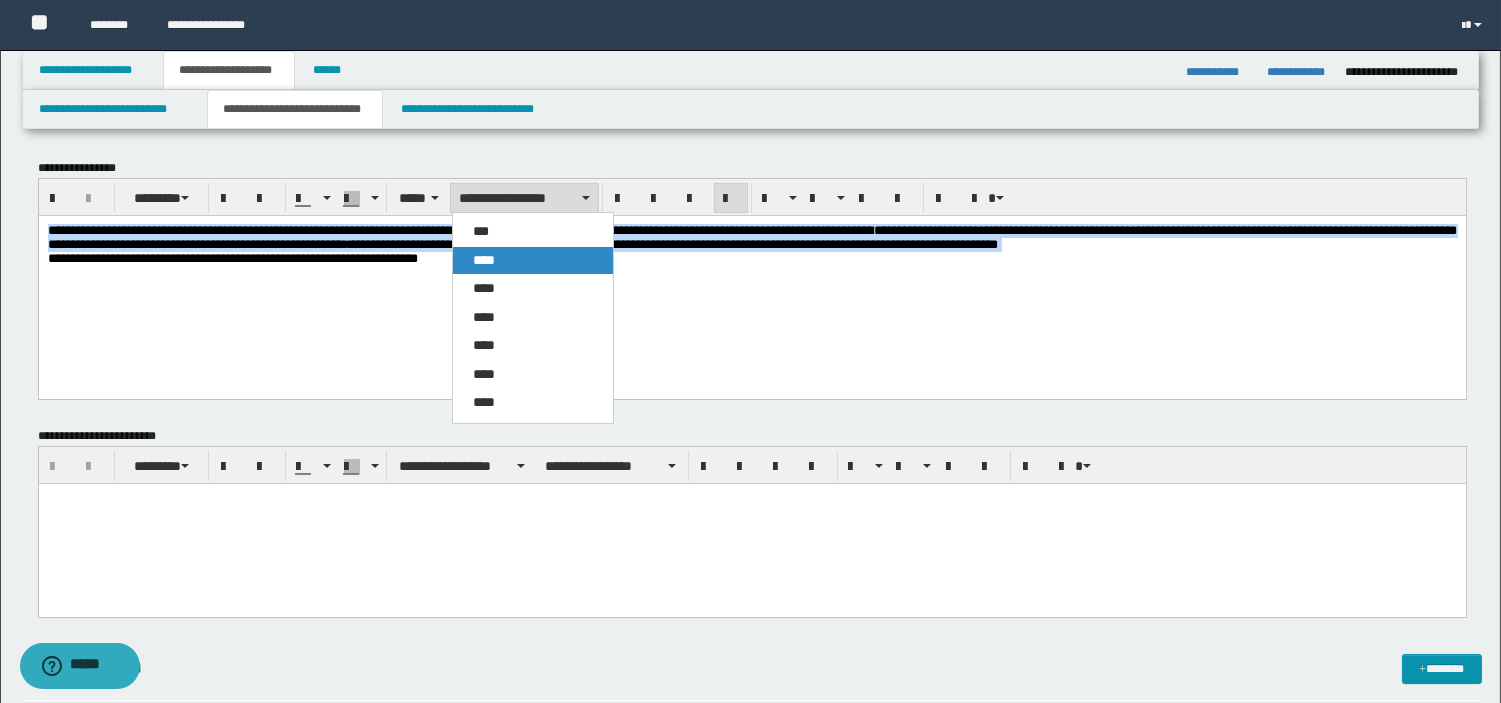 click on "****" at bounding box center [533, 261] 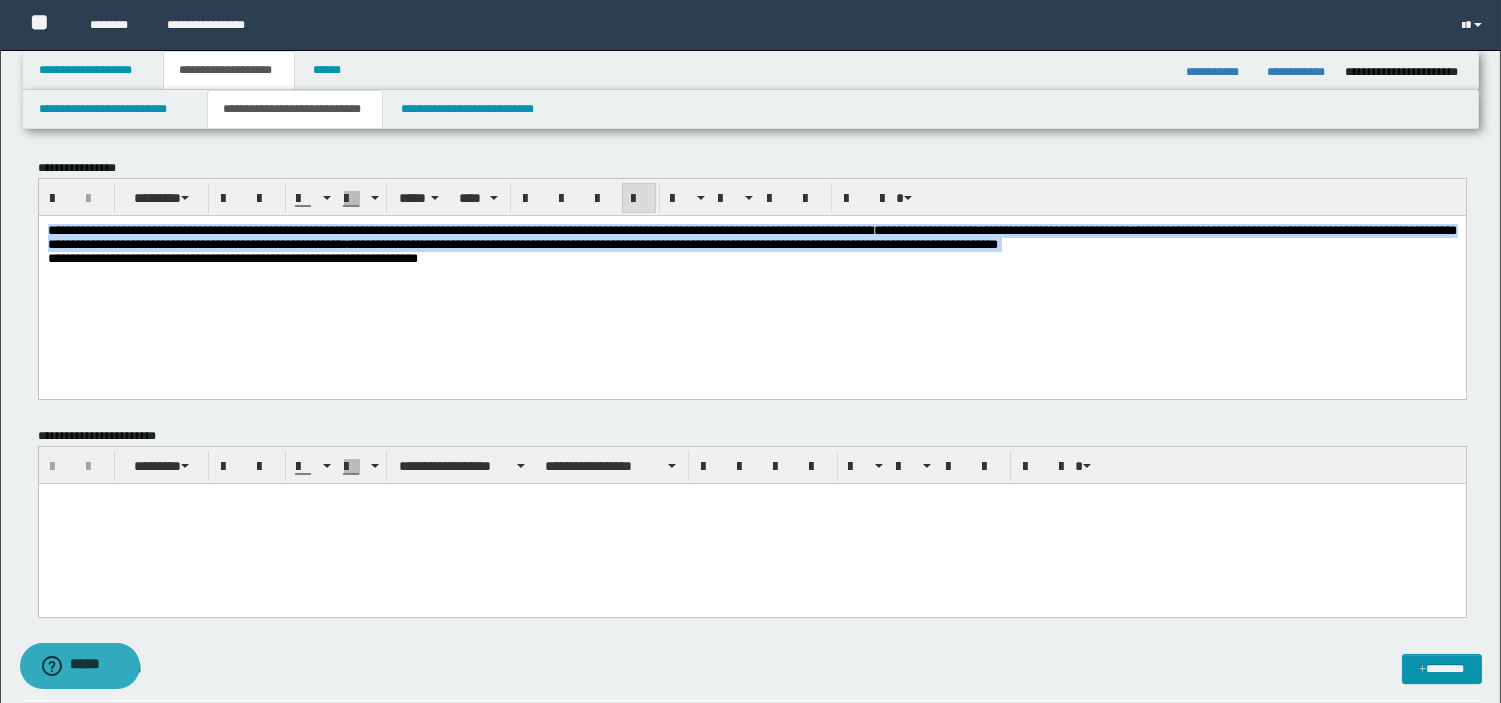 click on "**********" at bounding box center (751, 236) 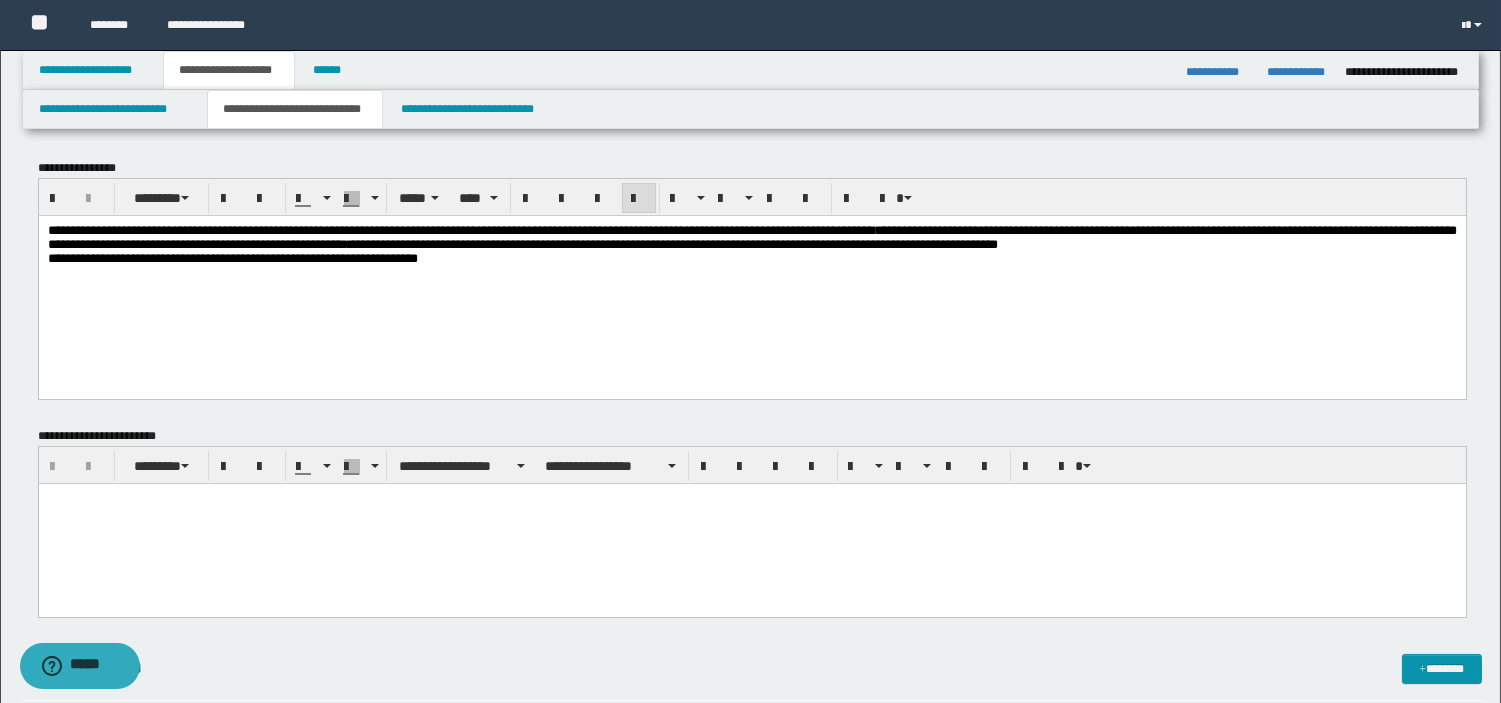 click at bounding box center (751, 524) 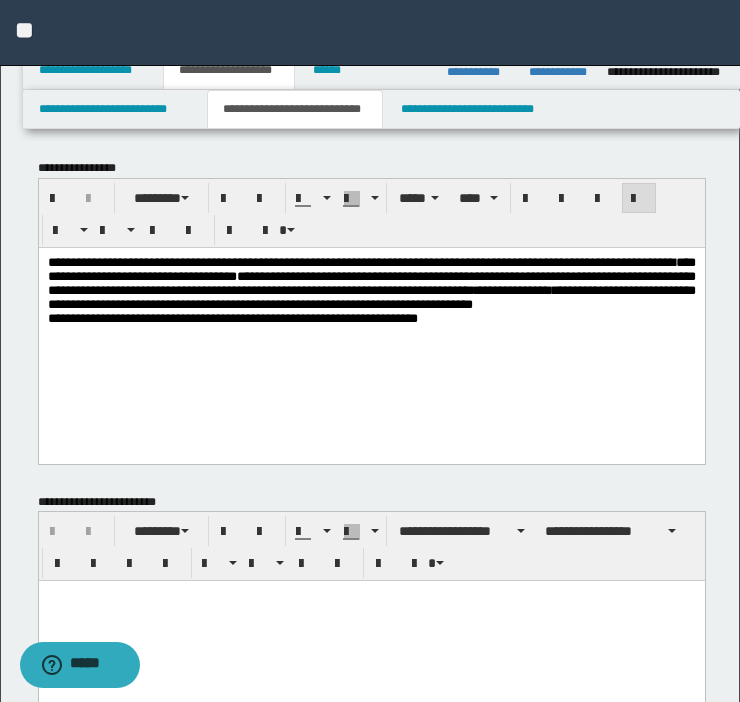 click on "**********" at bounding box center (361, 261) 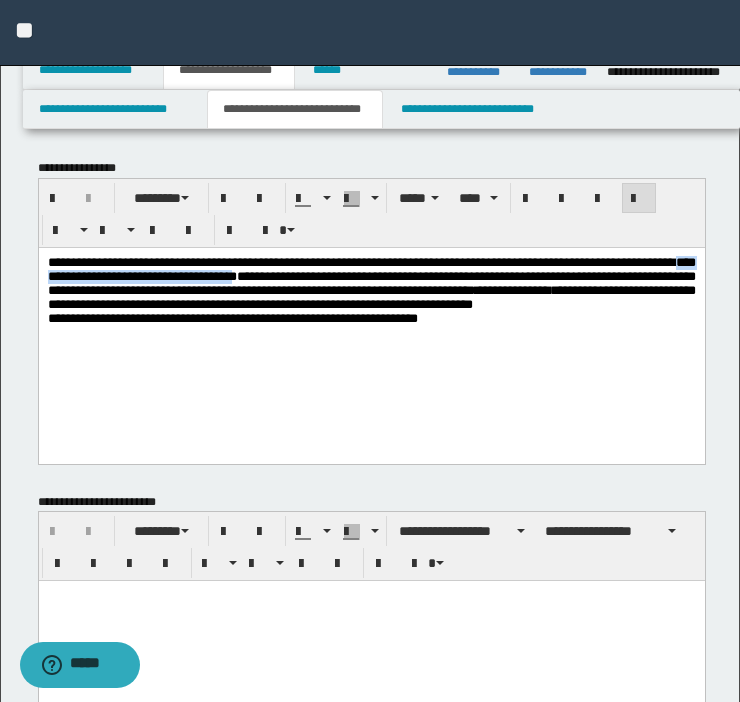 drag, startPoint x: 162, startPoint y: 278, endPoint x: 456, endPoint y: 282, distance: 294.02722 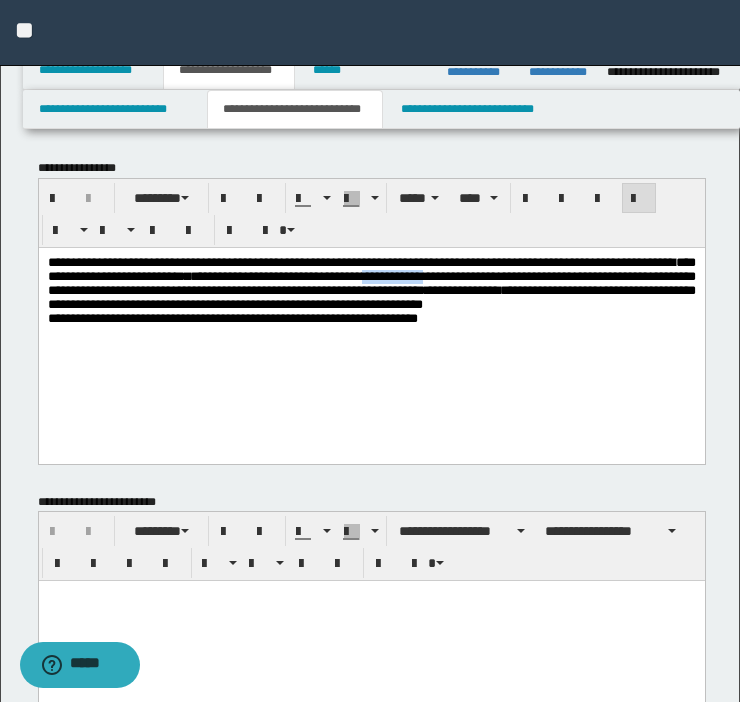 drag, startPoint x: 585, startPoint y: 275, endPoint x: 691, endPoint y: 277, distance: 106.01887 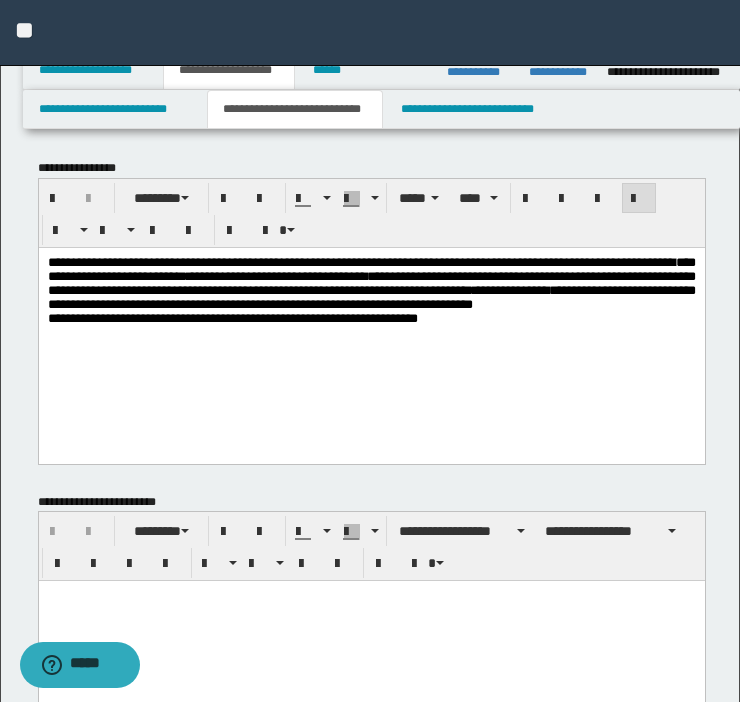 click on "**********" at bounding box center (371, 282) 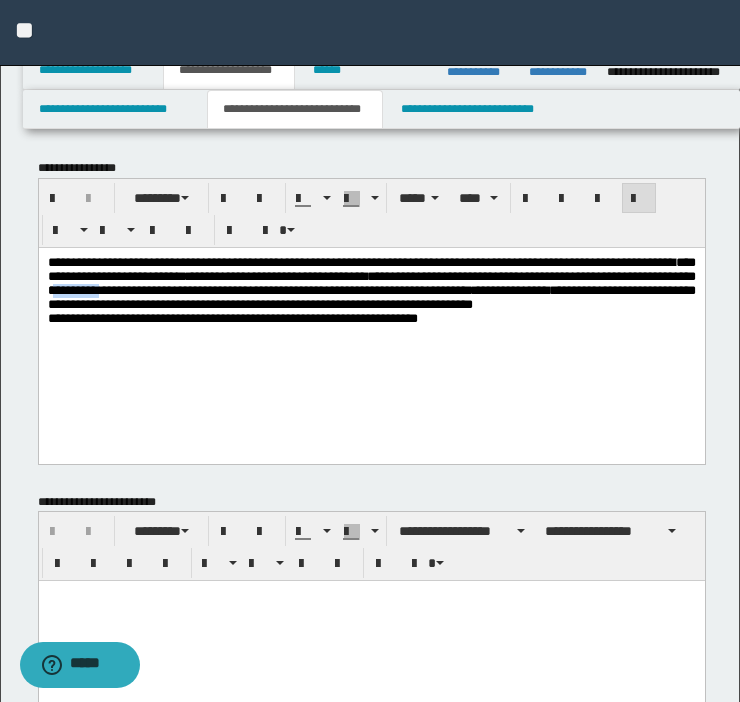 drag, startPoint x: 403, startPoint y: 296, endPoint x: 468, endPoint y: 298, distance: 65.03076 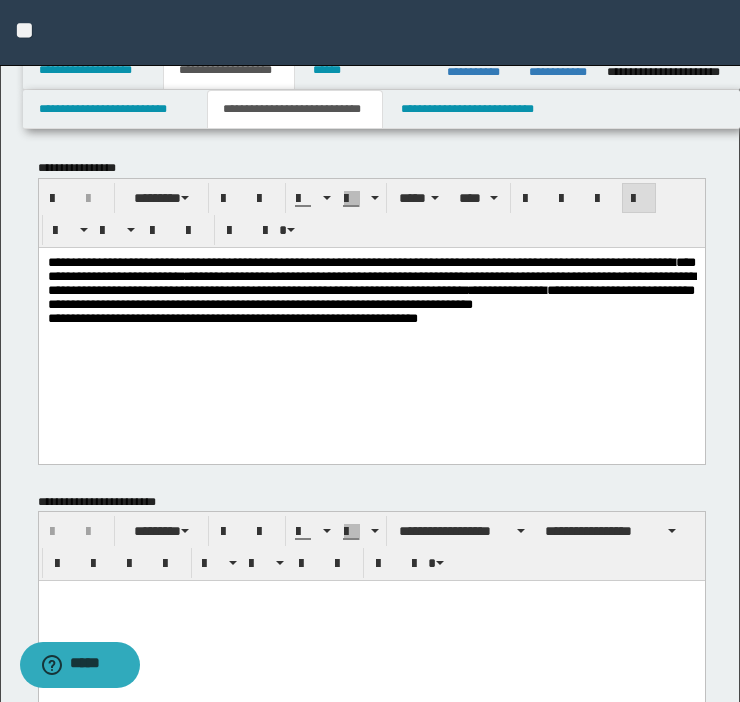 click on "**********" at bounding box center (371, 282) 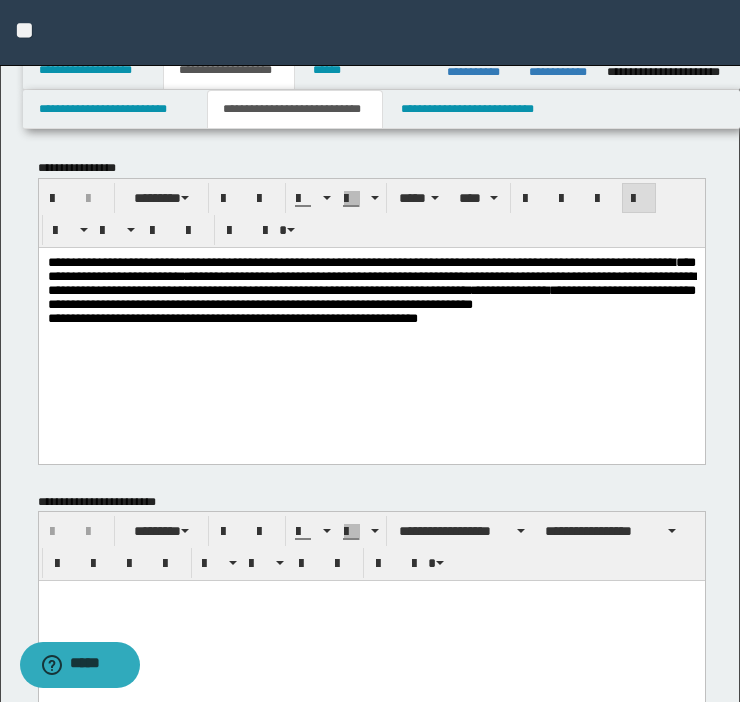 click on "**********" at bounding box center [371, 282] 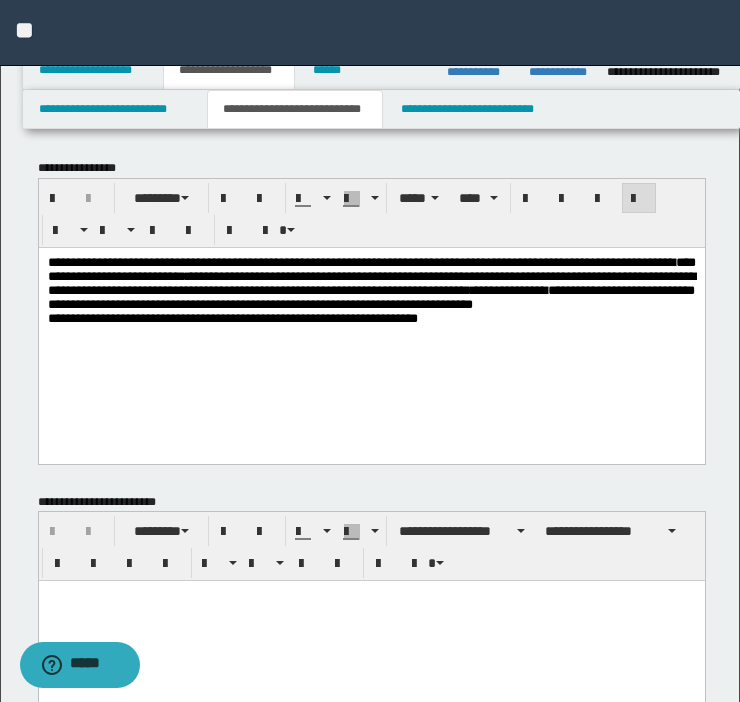click on "**********" at bounding box center (371, 282) 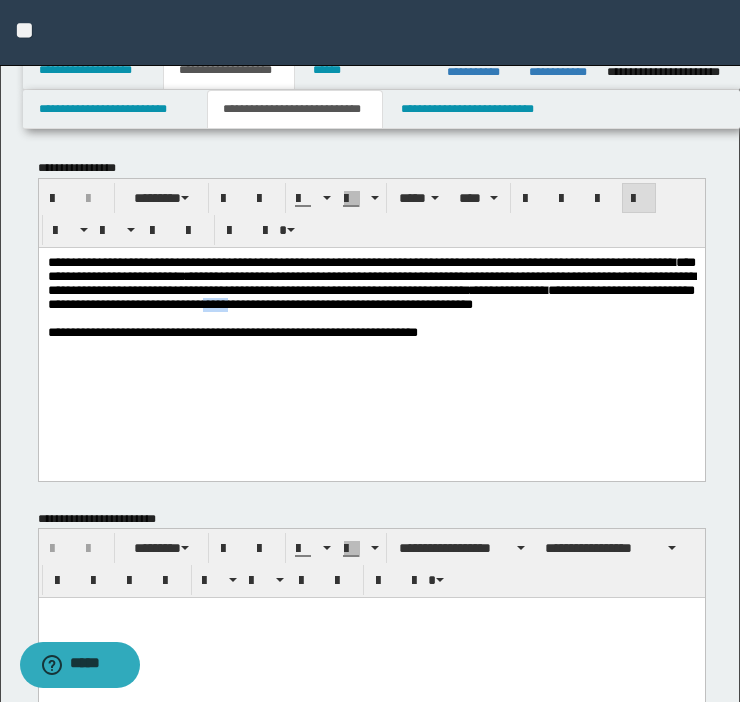 drag, startPoint x: 75, startPoint y: 328, endPoint x: 113, endPoint y: 331, distance: 38.118237 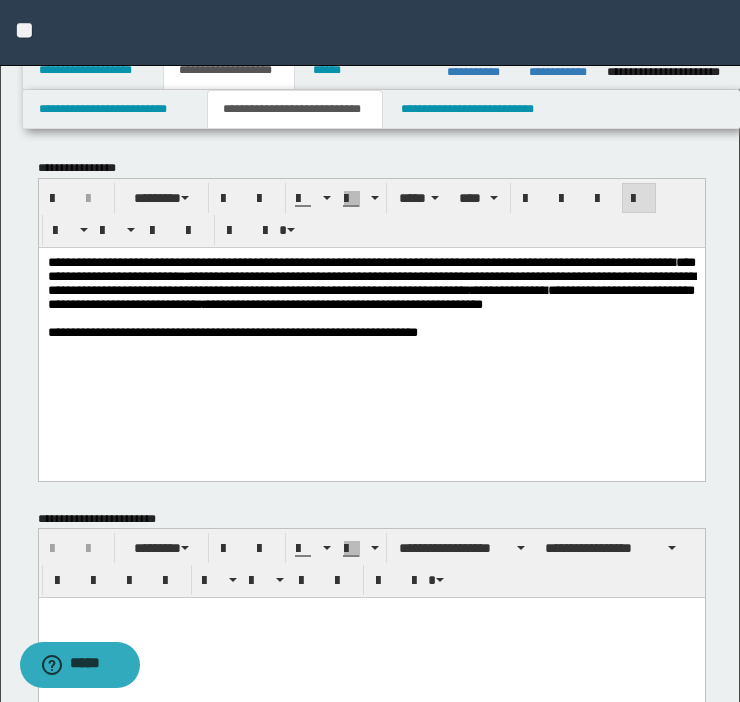click on "**********" at bounding box center (371, 296) 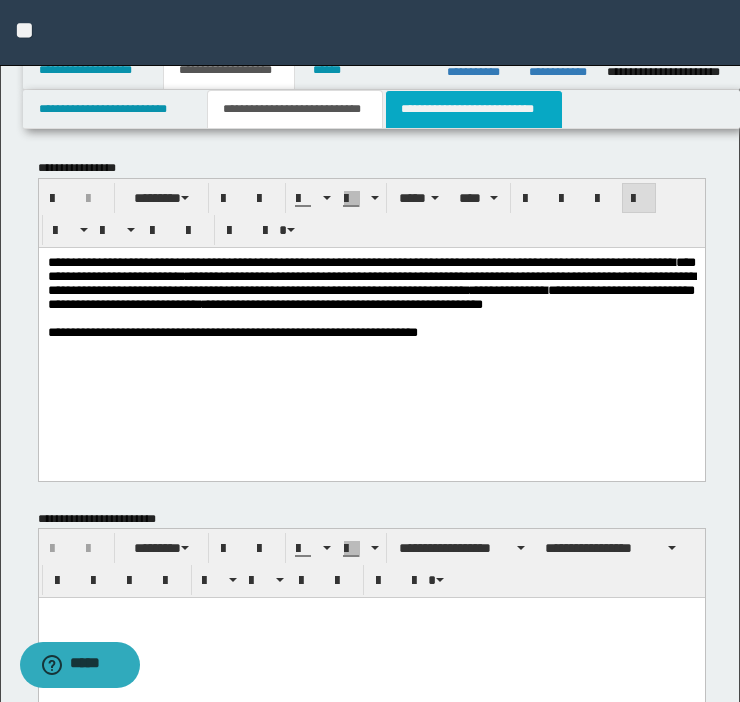 click on "**********" at bounding box center [474, 109] 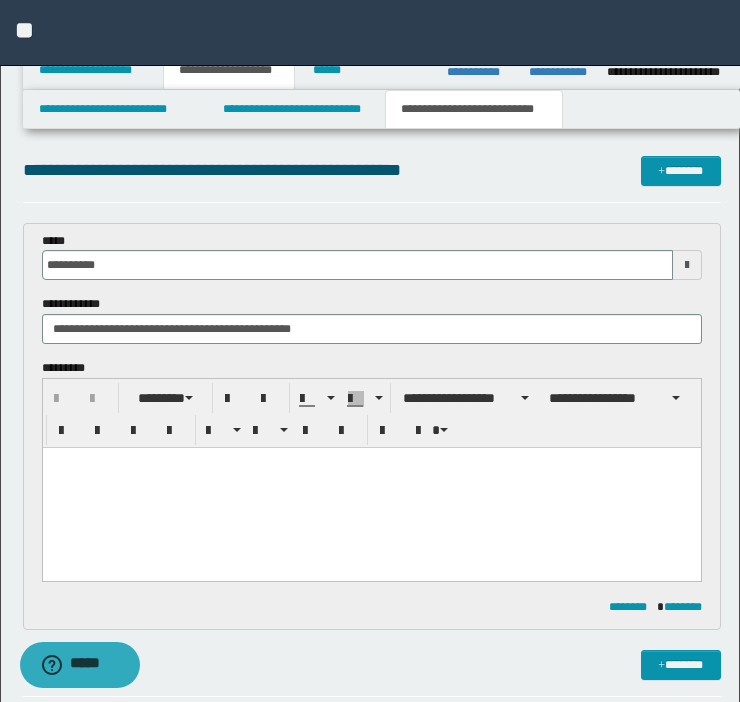 scroll, scrollTop: 303, scrollLeft: 0, axis: vertical 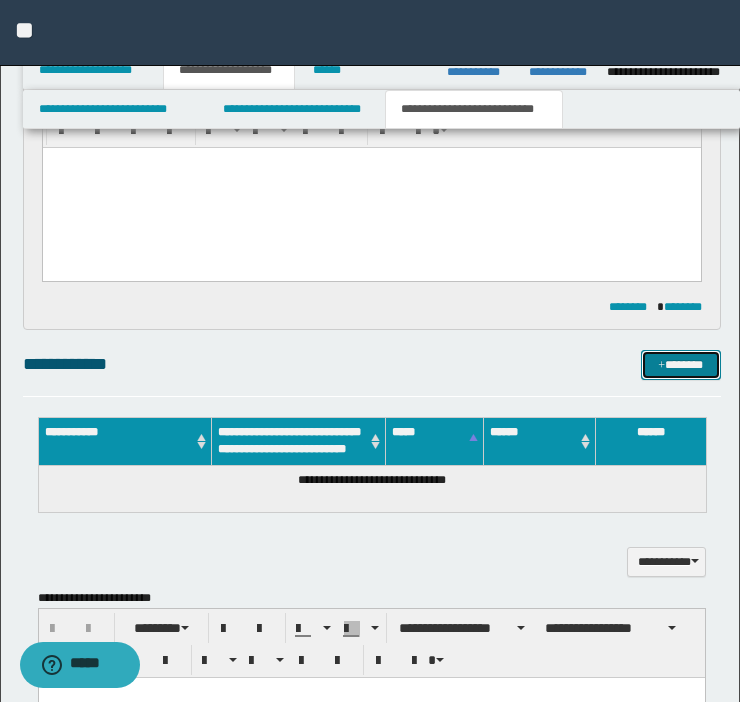click on "*******" at bounding box center (681, 365) 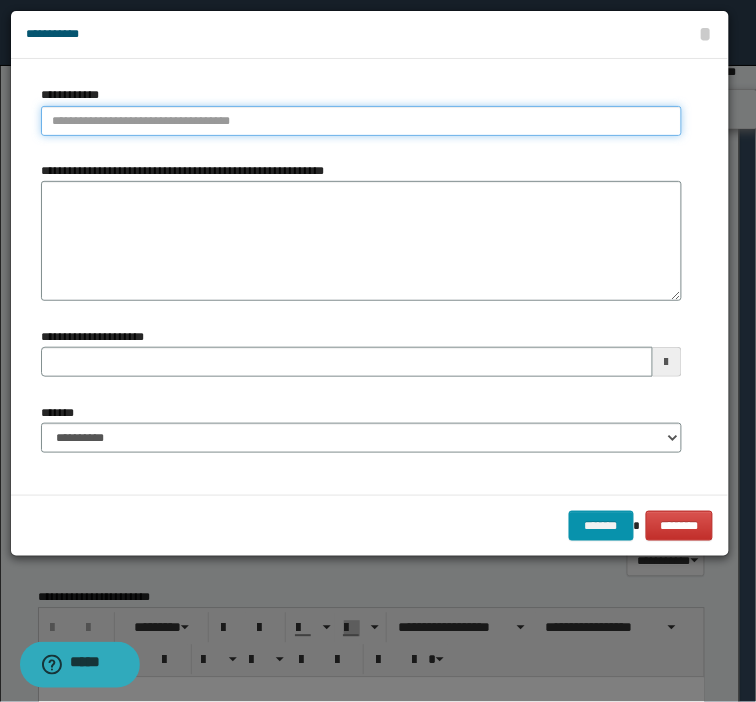 click on "**********" at bounding box center [361, 121] 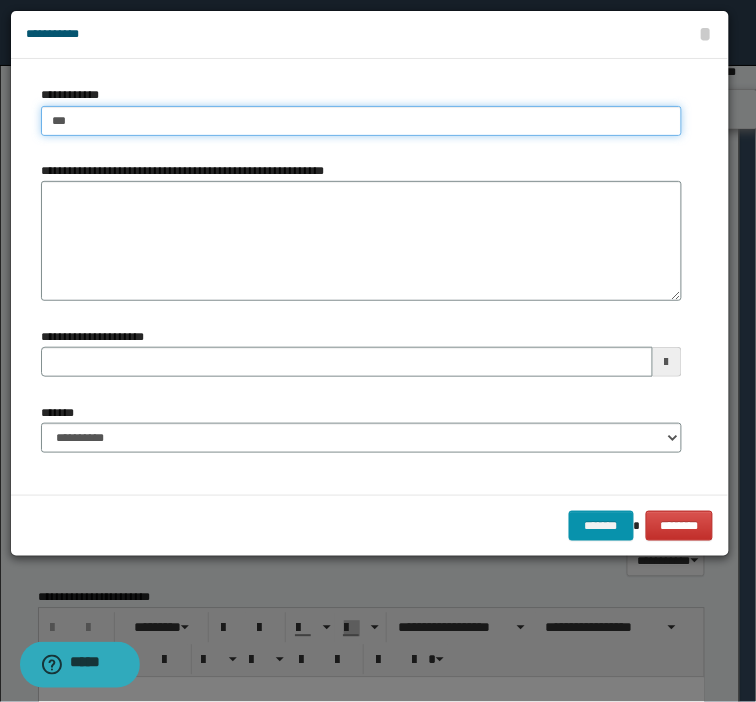 type on "****" 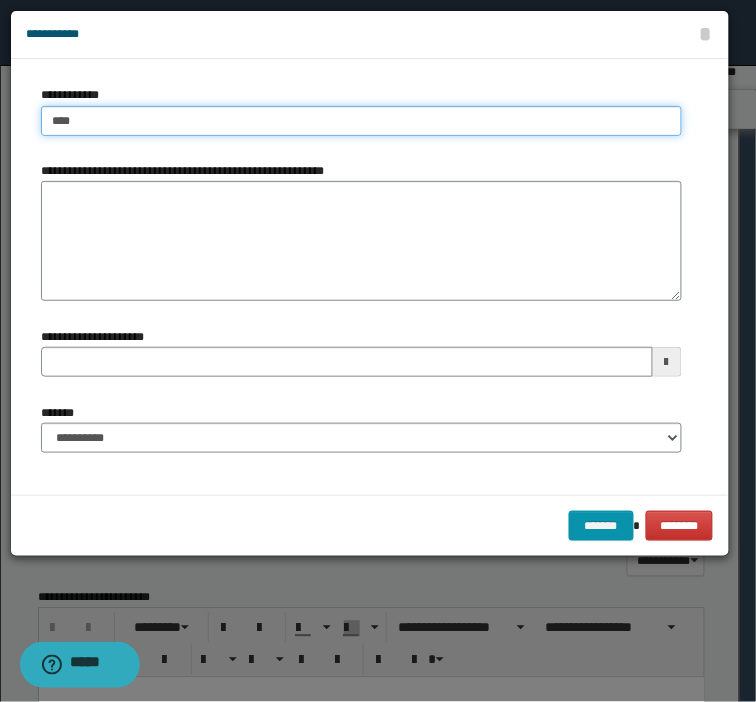 type on "****" 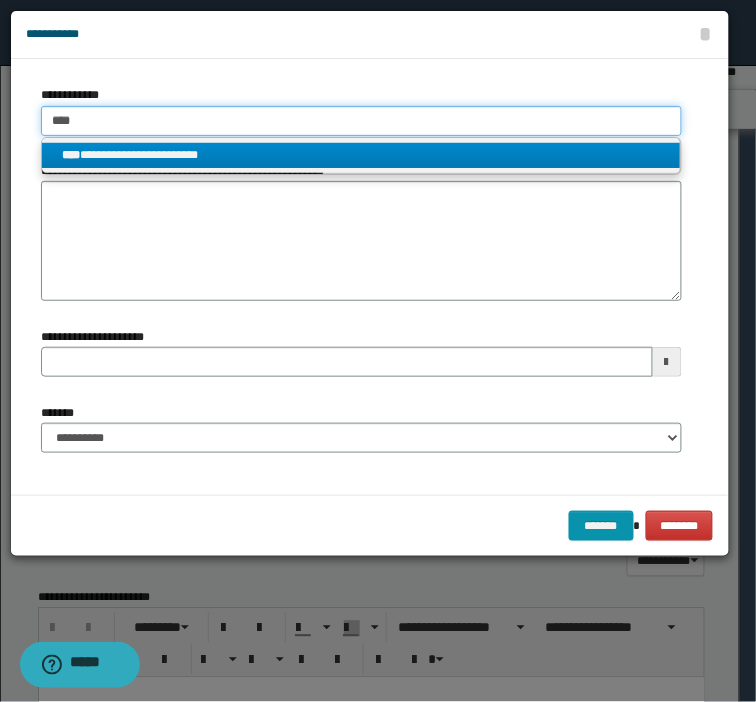 type on "****" 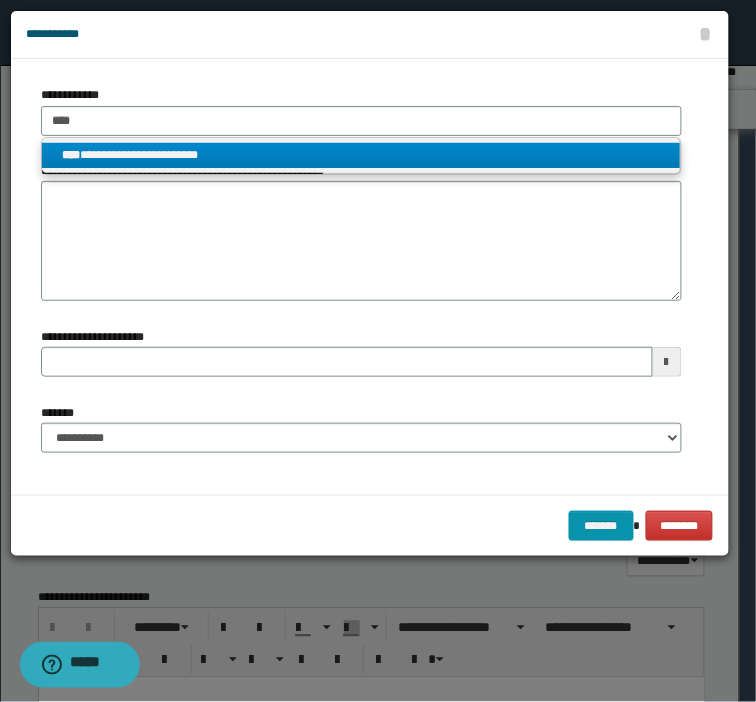 click on "**********" at bounding box center [361, 155] 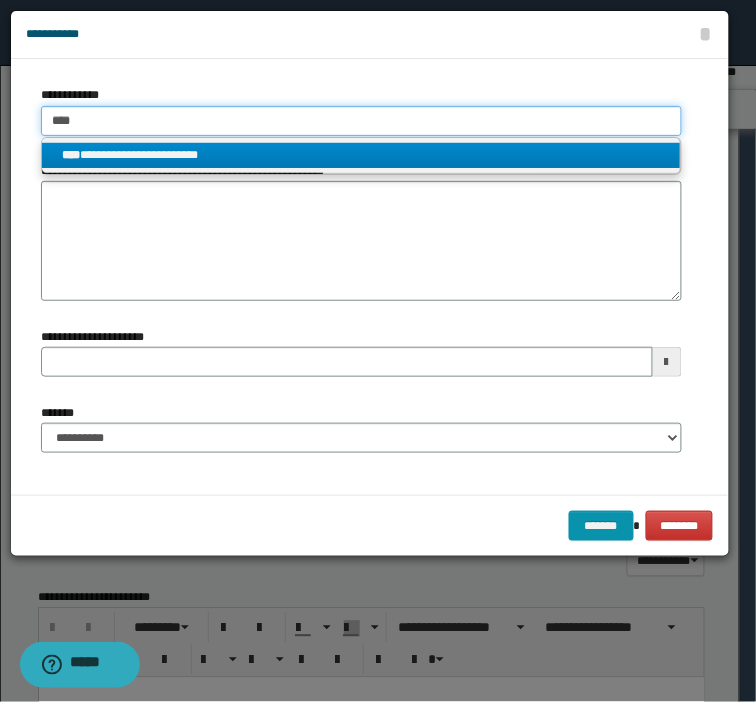 type 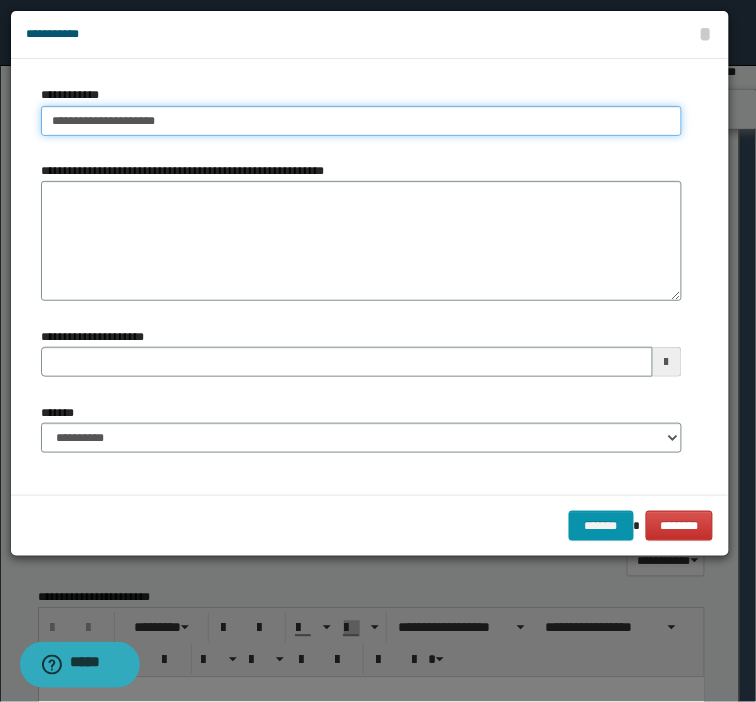 type 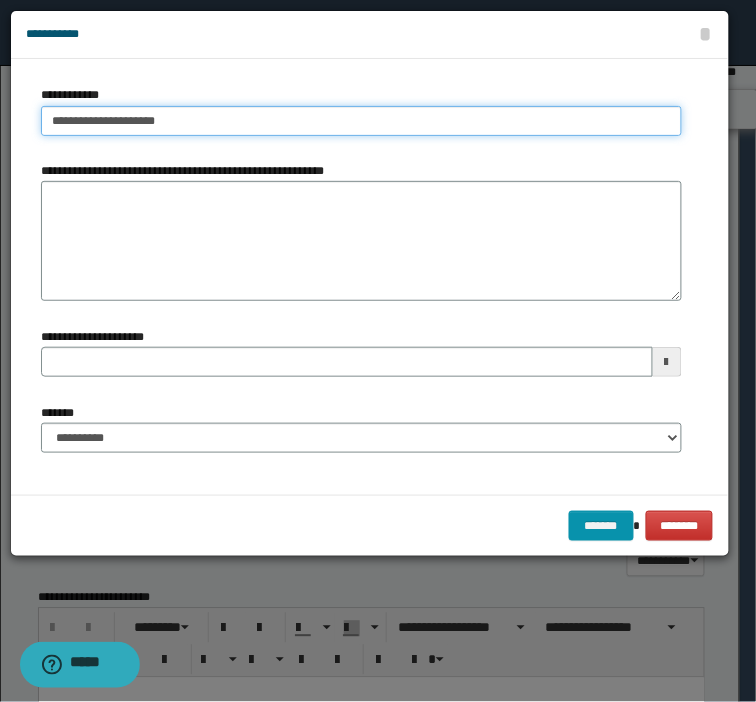 type on "**********" 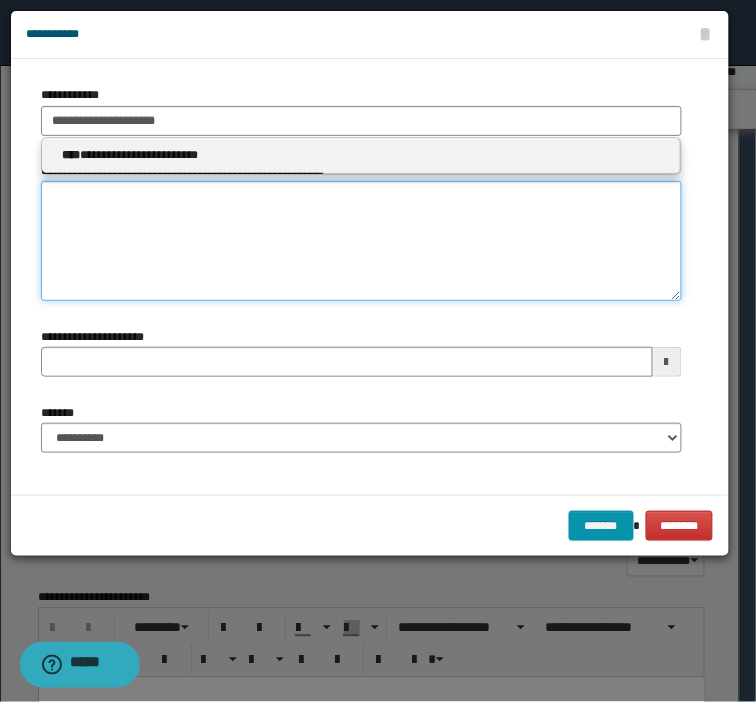 type 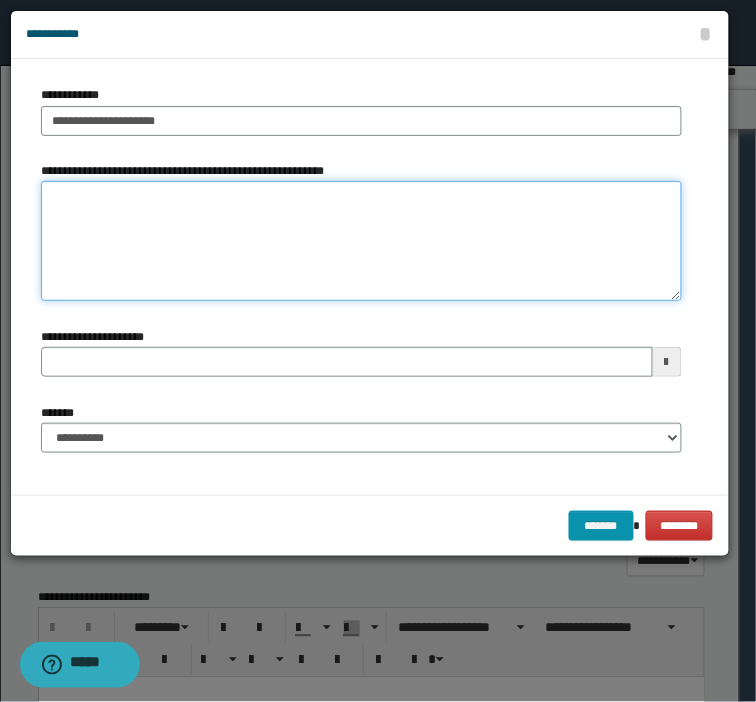 click on "**********" at bounding box center (361, 241) 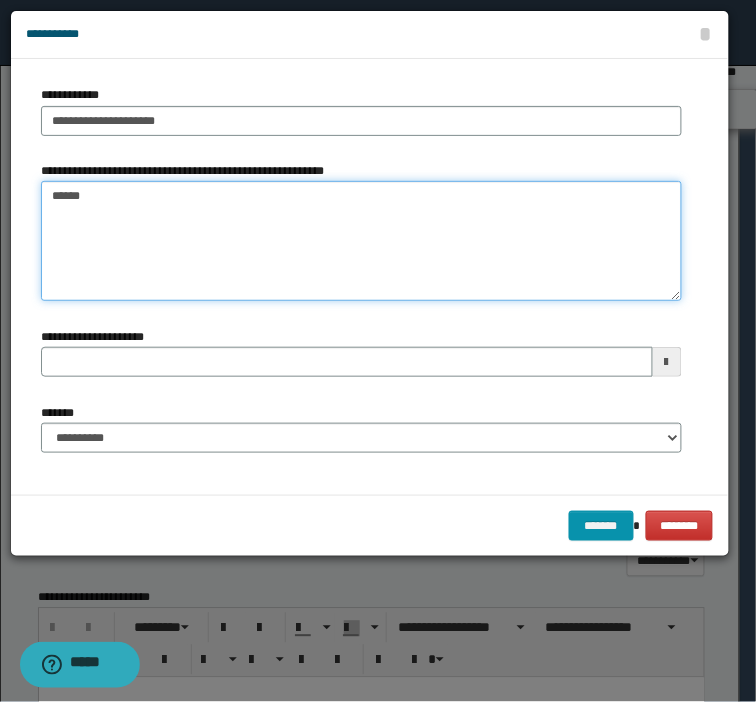 type on "*******" 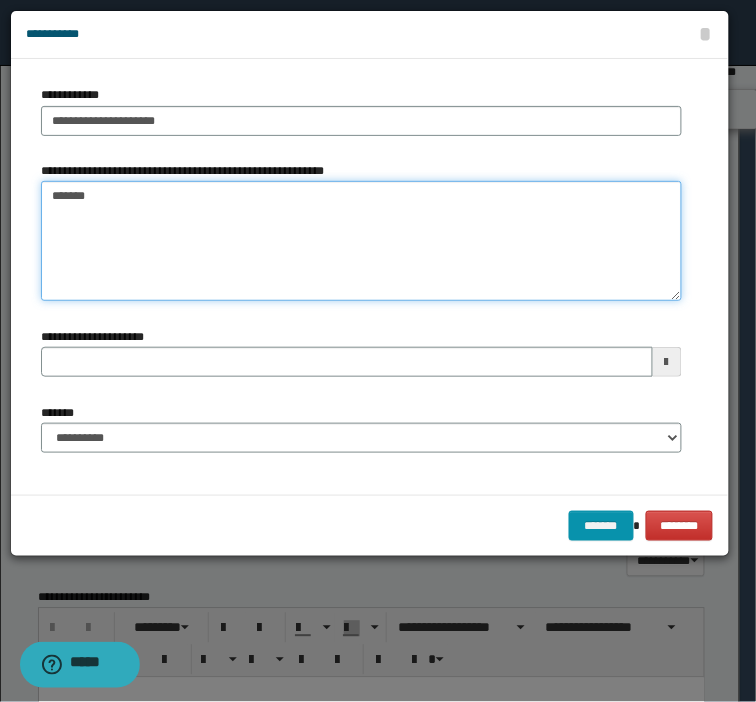 type 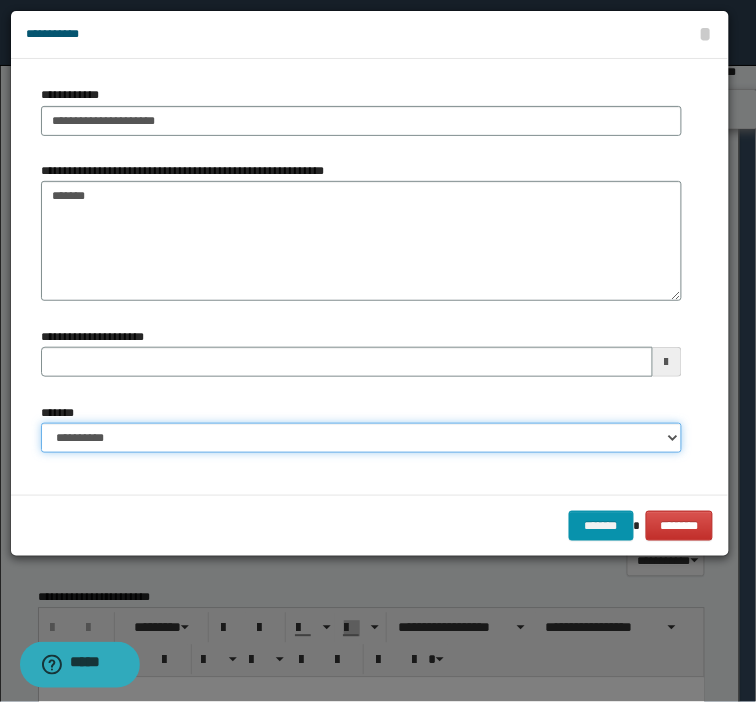 click on "**********" at bounding box center [361, 438] 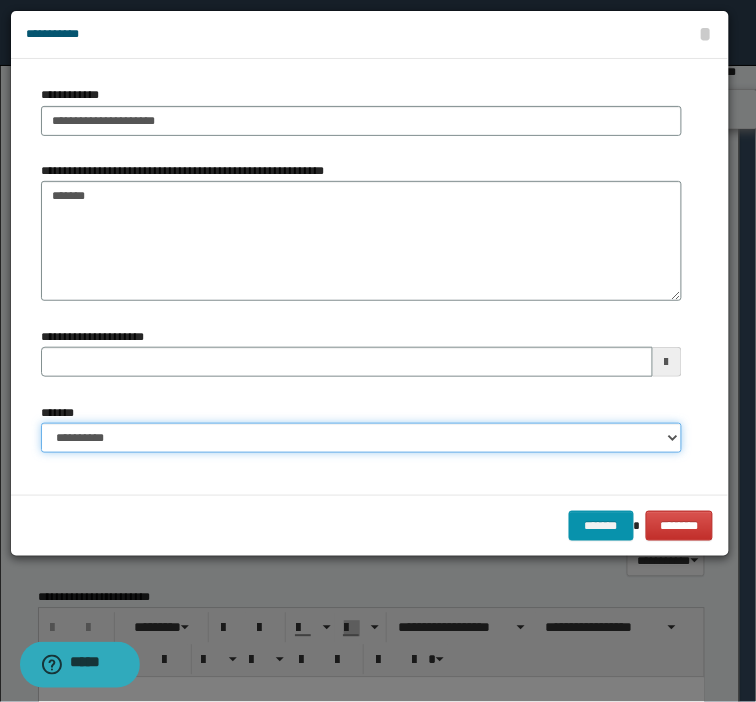 select on "*" 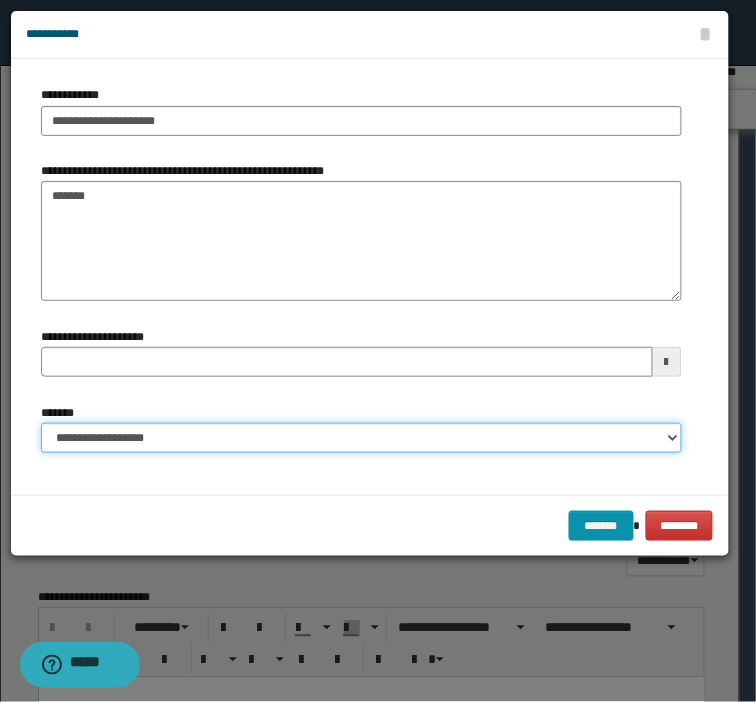 click on "**********" at bounding box center [361, 438] 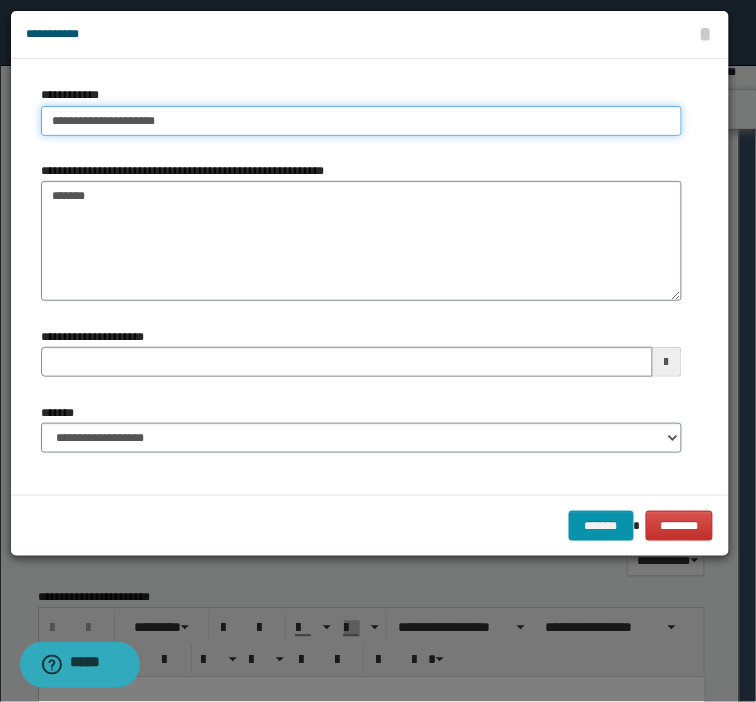 type on "**********" 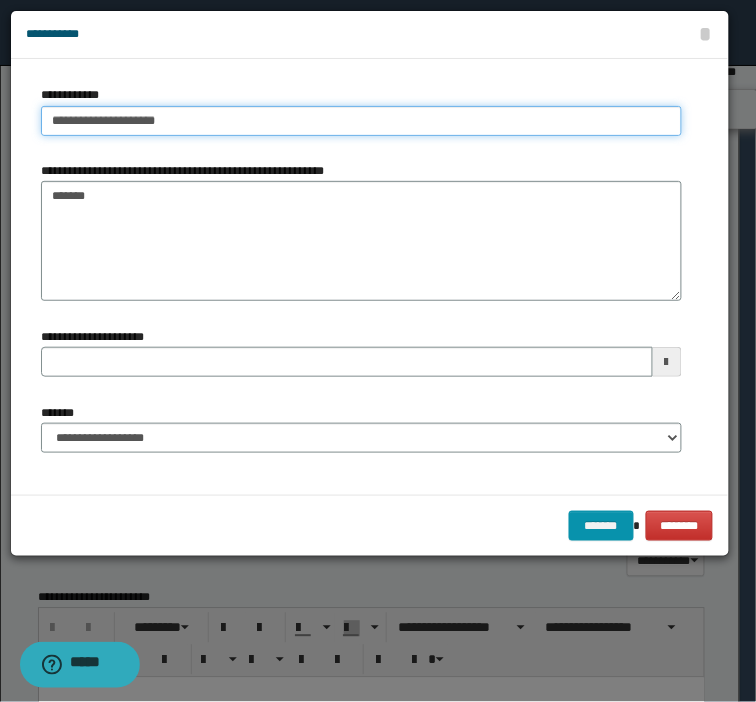 click on "**********" at bounding box center [361, 121] 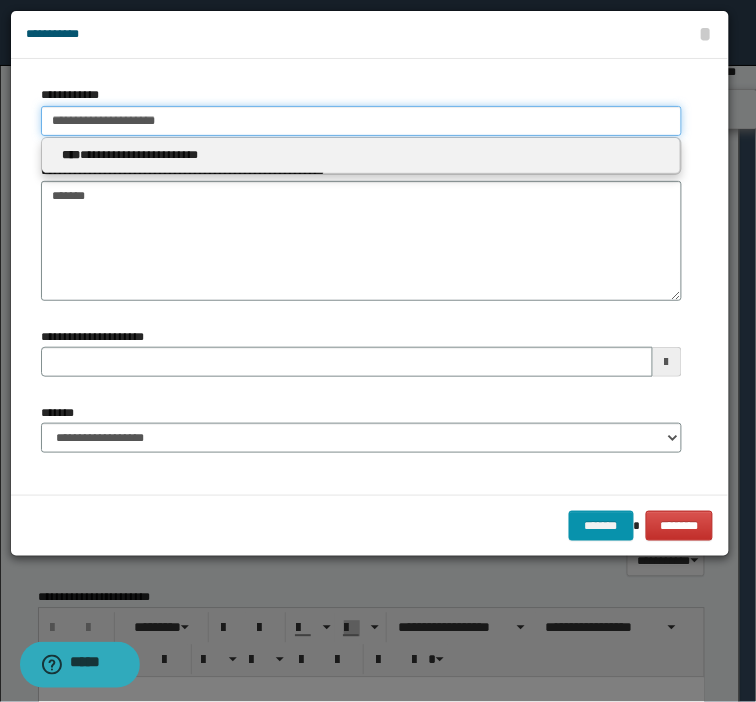 click on "**********" at bounding box center [361, 121] 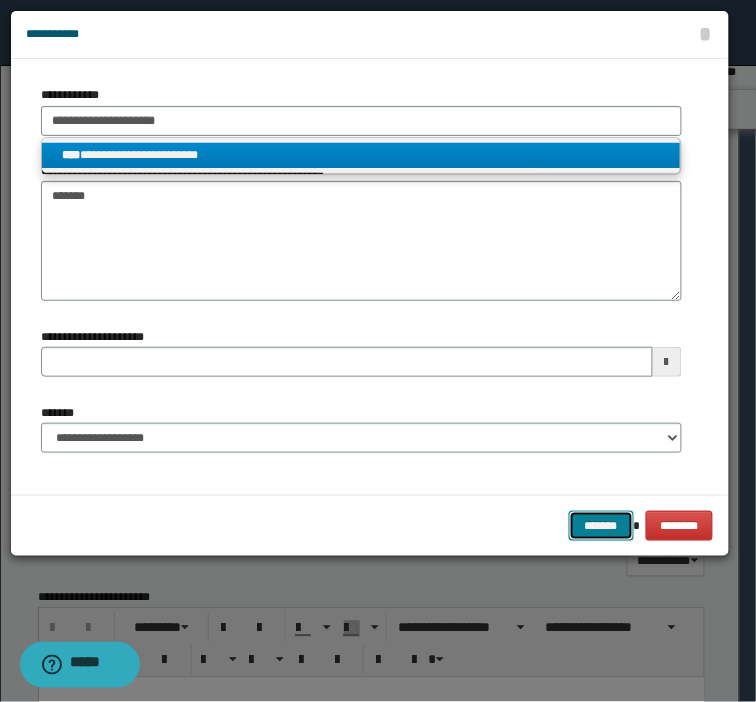 type 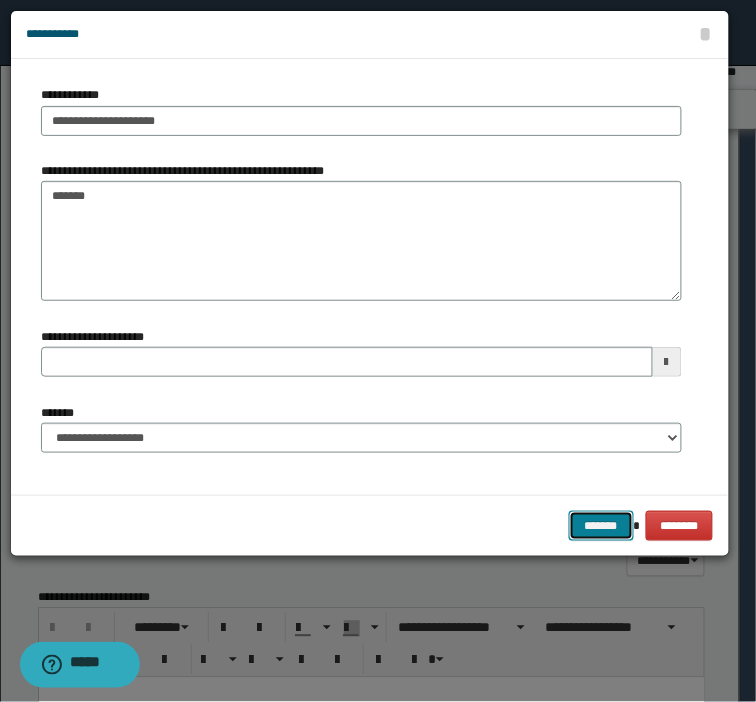 click on "*******" at bounding box center (601, 526) 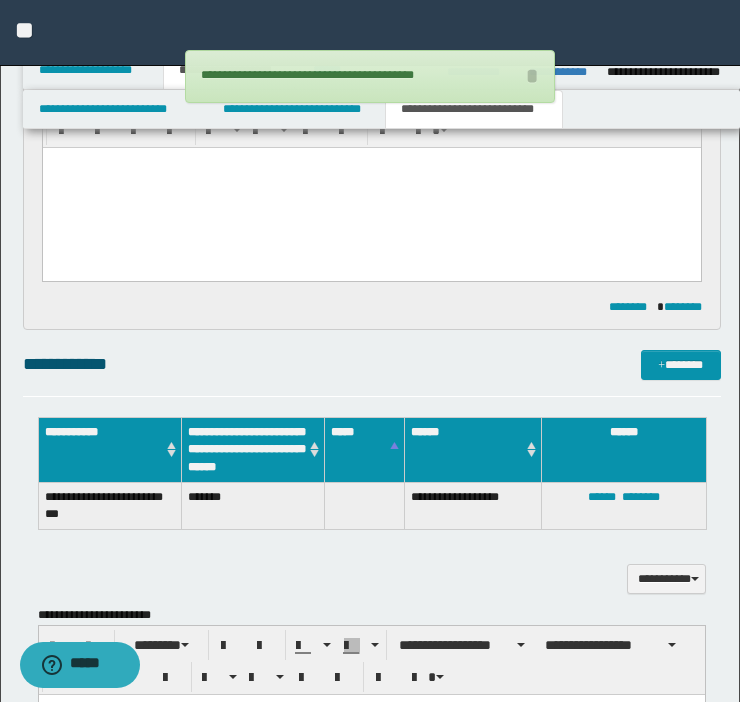 click on "**********" at bounding box center (370, 76) 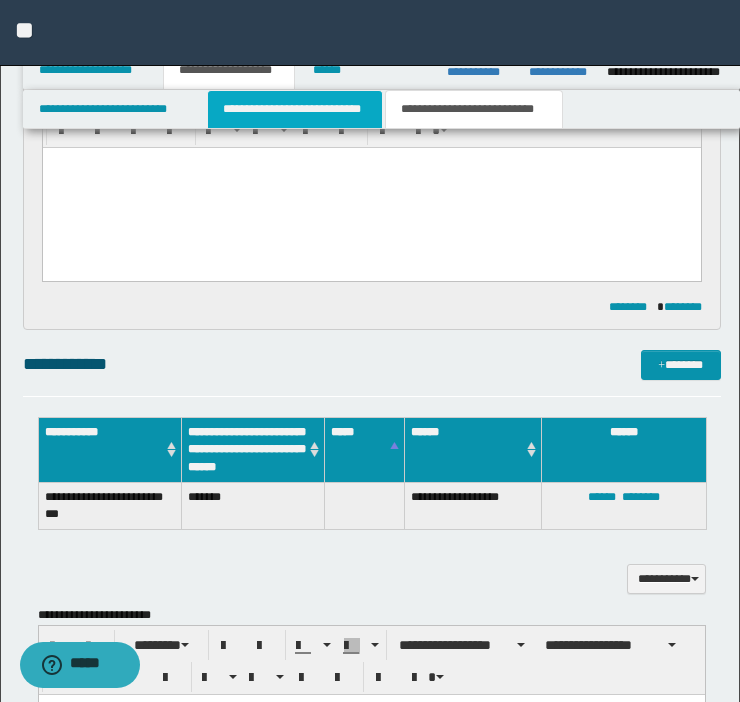 click on "**********" at bounding box center (295, 109) 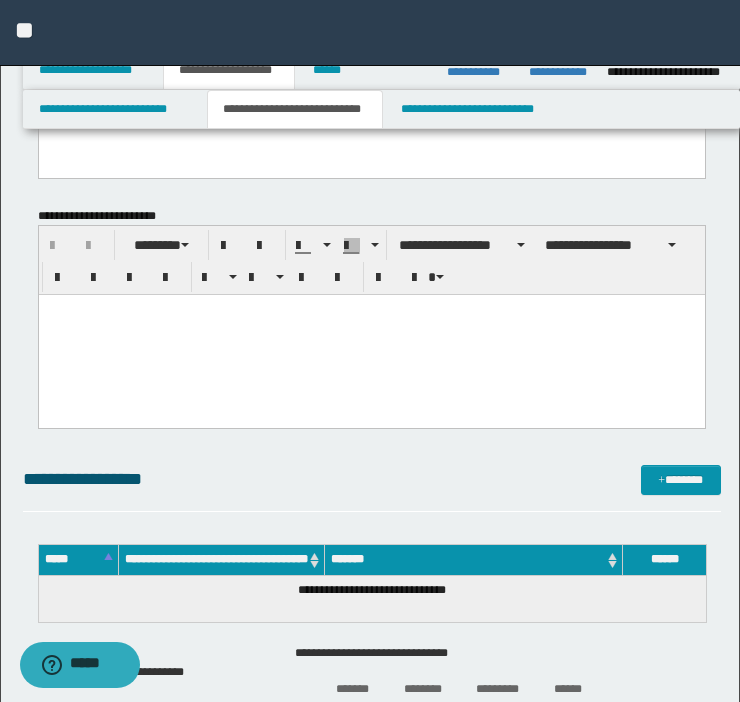 scroll, scrollTop: 0, scrollLeft: 0, axis: both 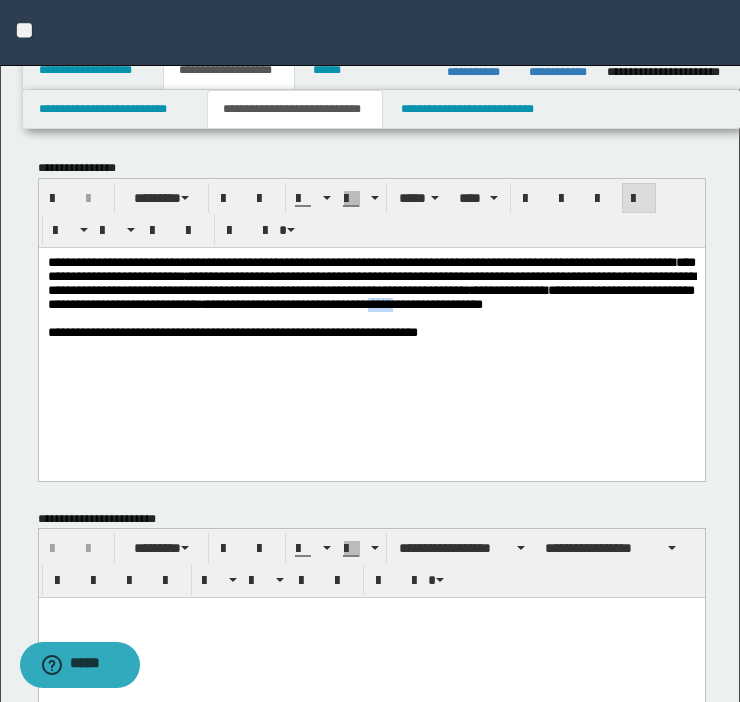 drag, startPoint x: 281, startPoint y: 330, endPoint x: 321, endPoint y: 330, distance: 40 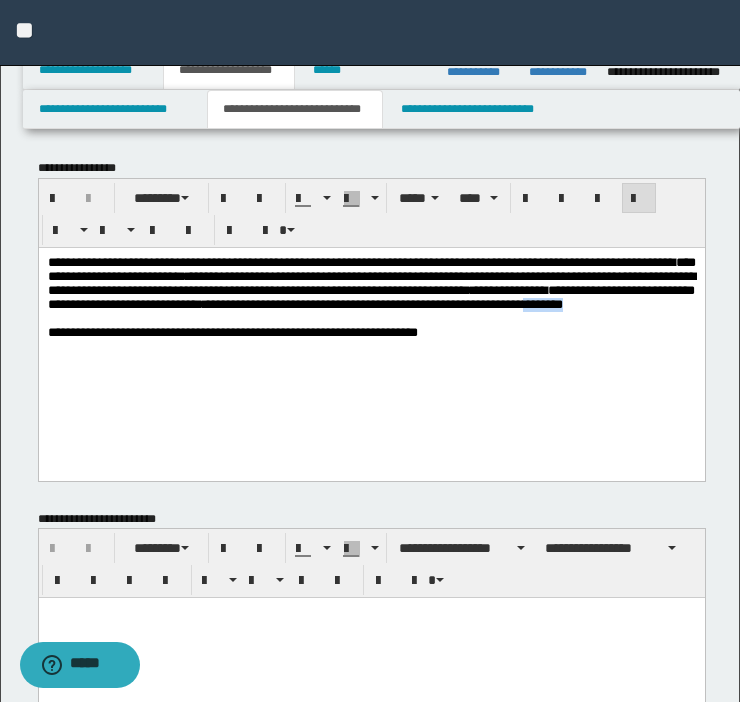 drag, startPoint x: 511, startPoint y: 329, endPoint x: 445, endPoint y: 335, distance: 66.27216 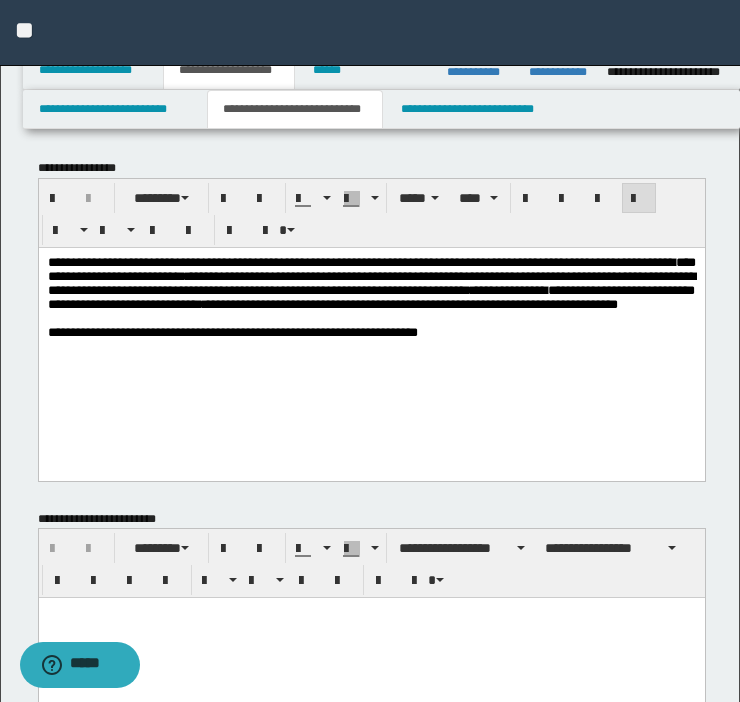 click on "**********" at bounding box center (232, 331) 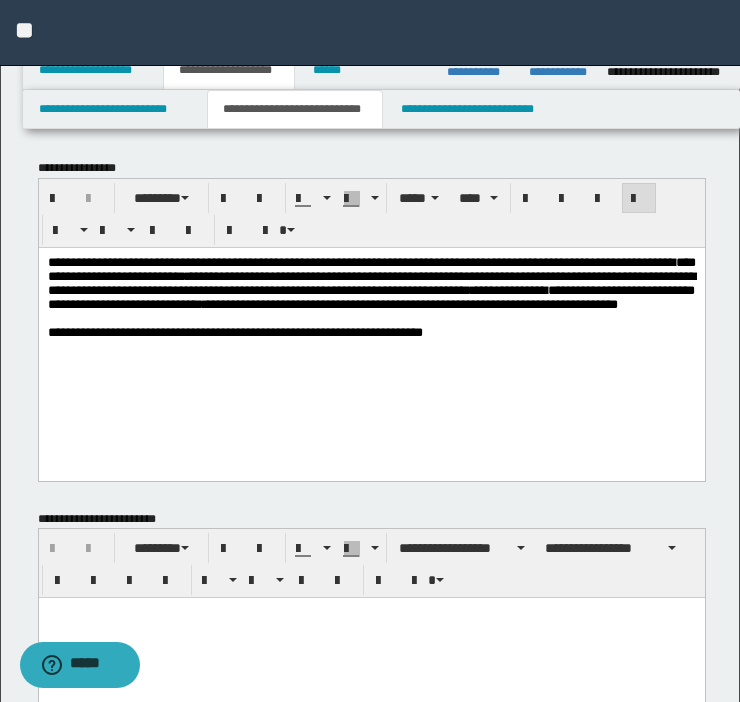 click on "**********" at bounding box center [234, 331] 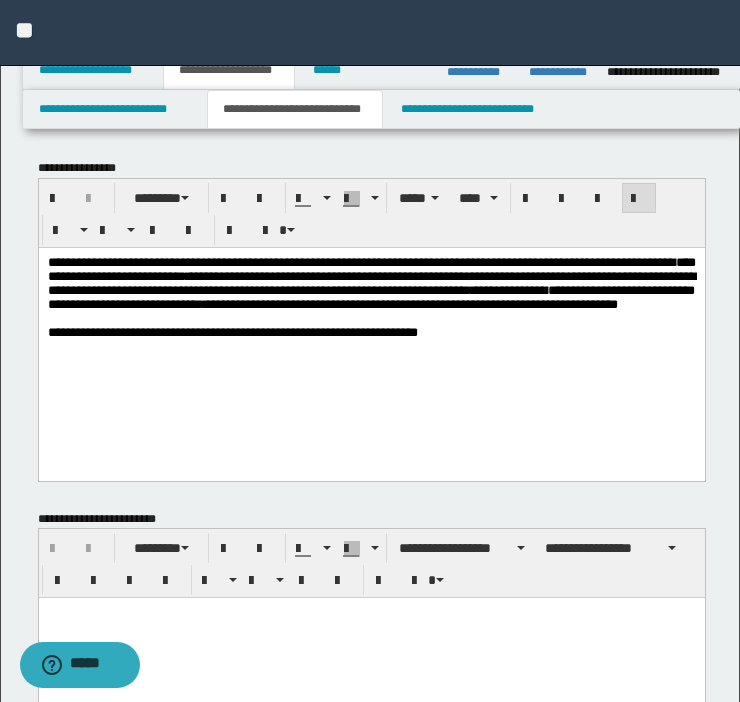 click on "**********" at bounding box center (371, 322) 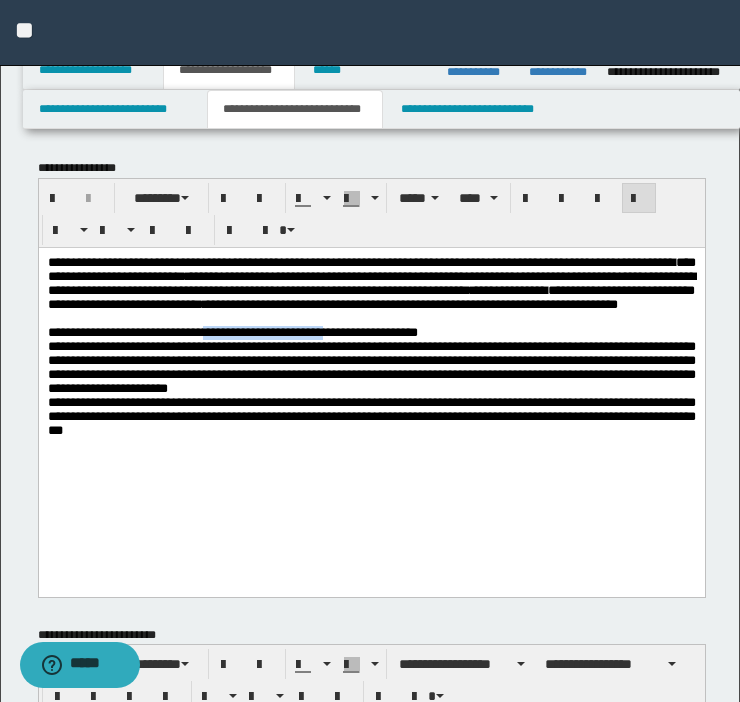 drag, startPoint x: 234, startPoint y: 361, endPoint x: 374, endPoint y: 362, distance: 140.00357 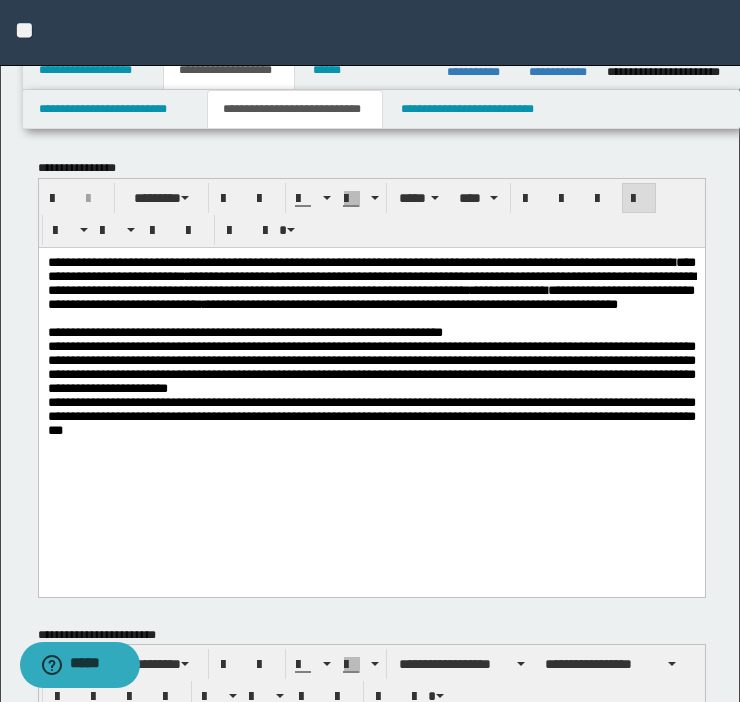 click on "**********" at bounding box center [244, 331] 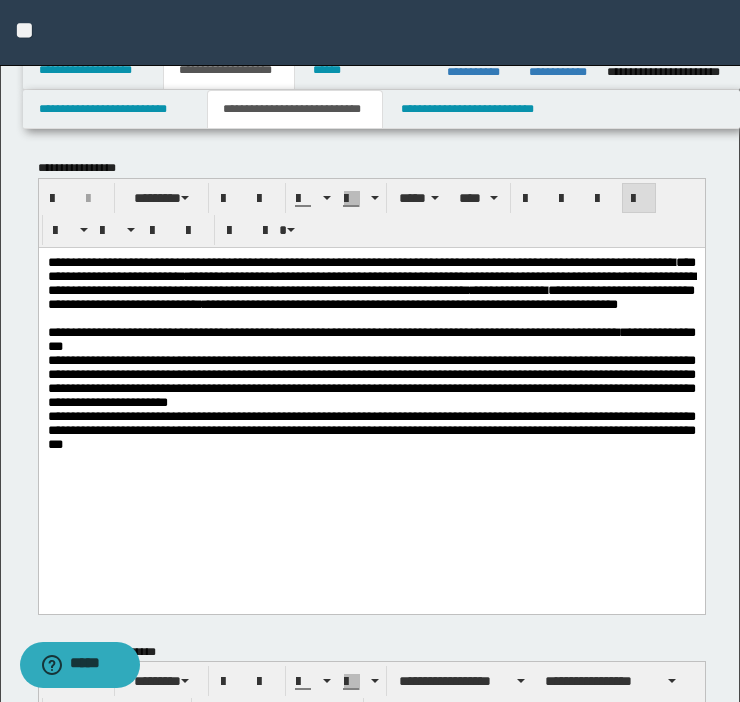 click on "**********" at bounding box center [371, 402] 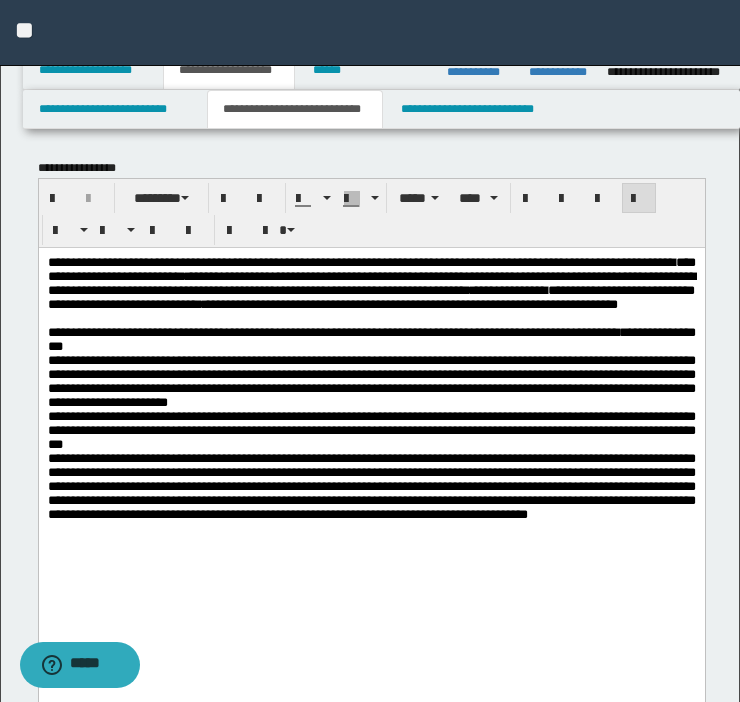 click on "**********" at bounding box center (371, 413) 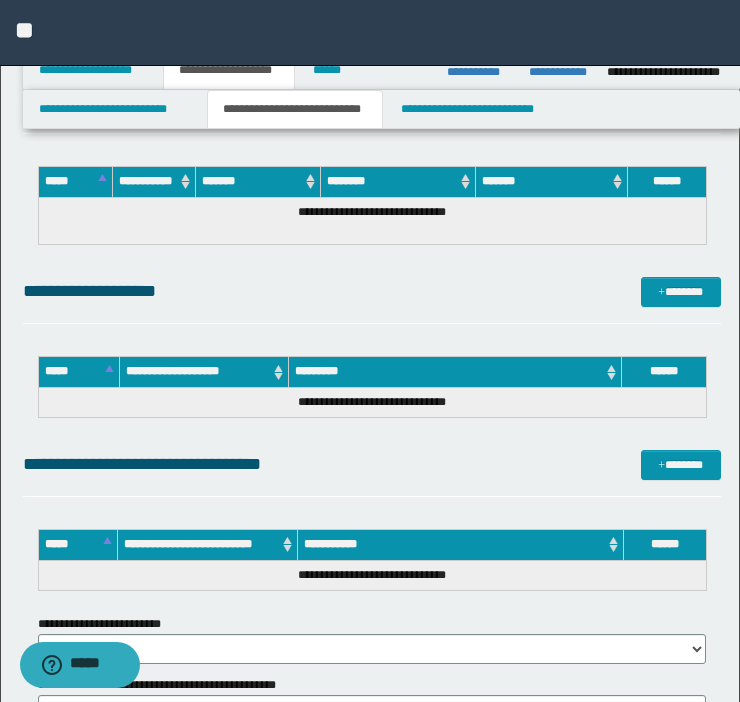 scroll, scrollTop: 1242, scrollLeft: 0, axis: vertical 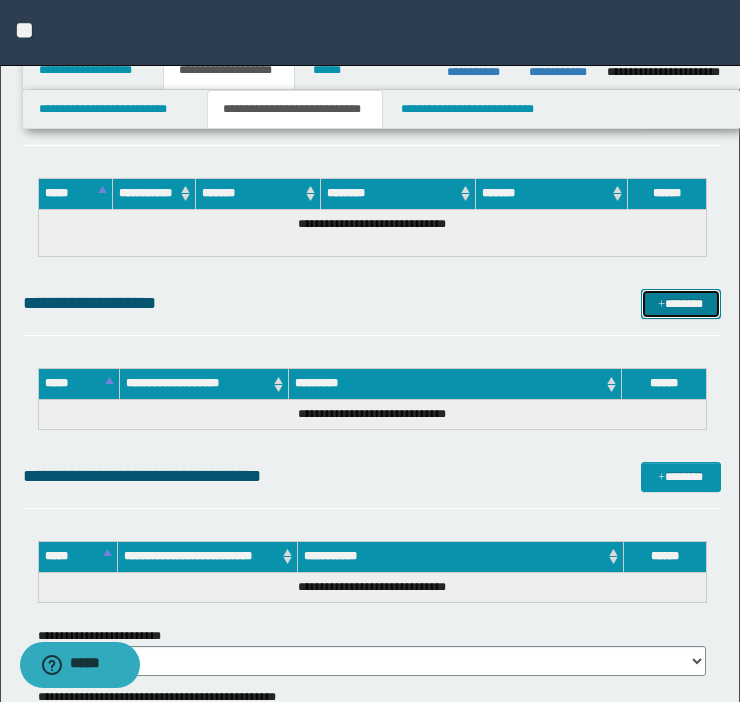 click on "*******" at bounding box center (681, 304) 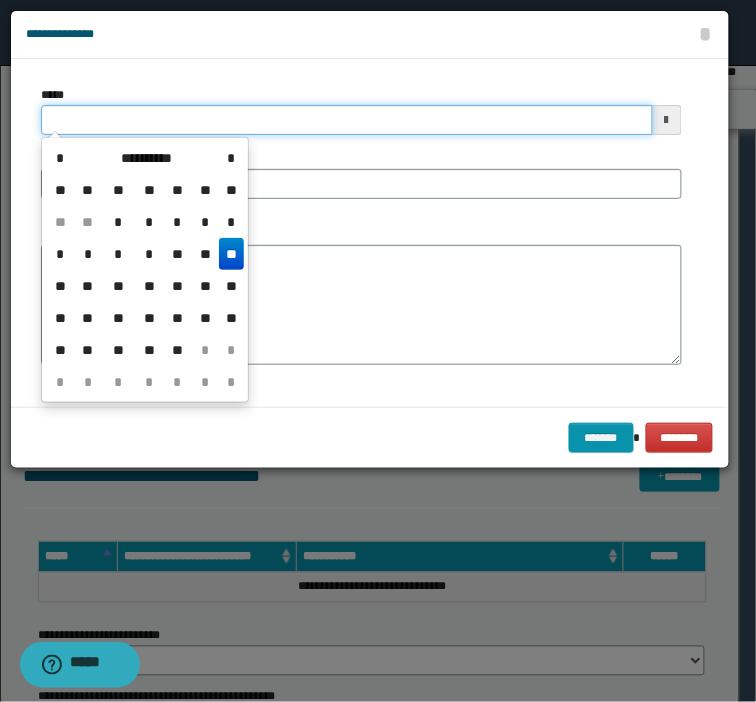 click on "*****" at bounding box center [347, 120] 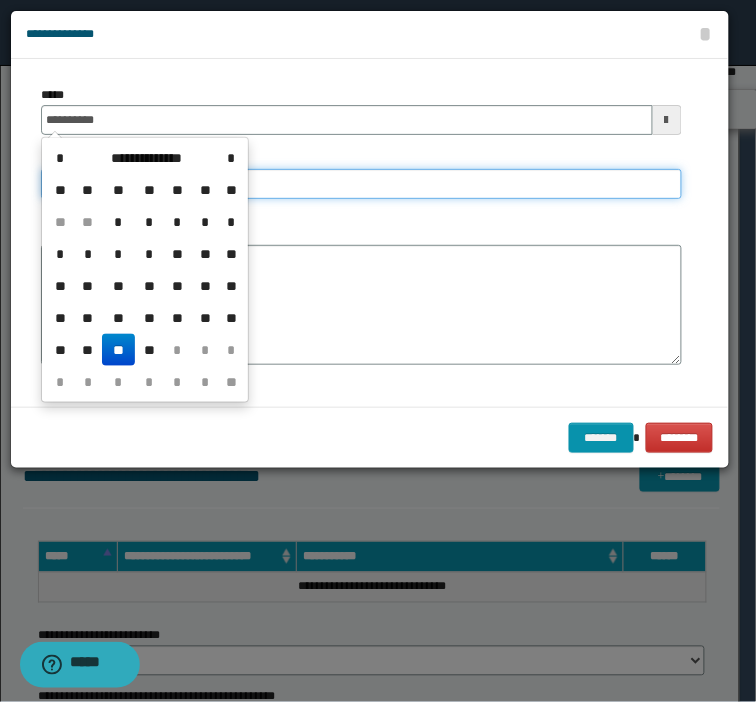 type on "**********" 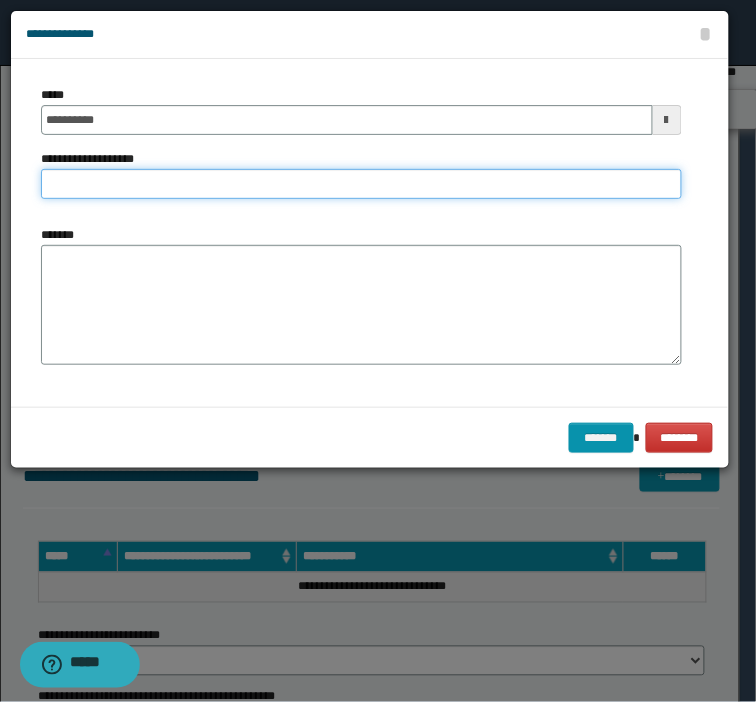 click on "**********" at bounding box center (361, 184) 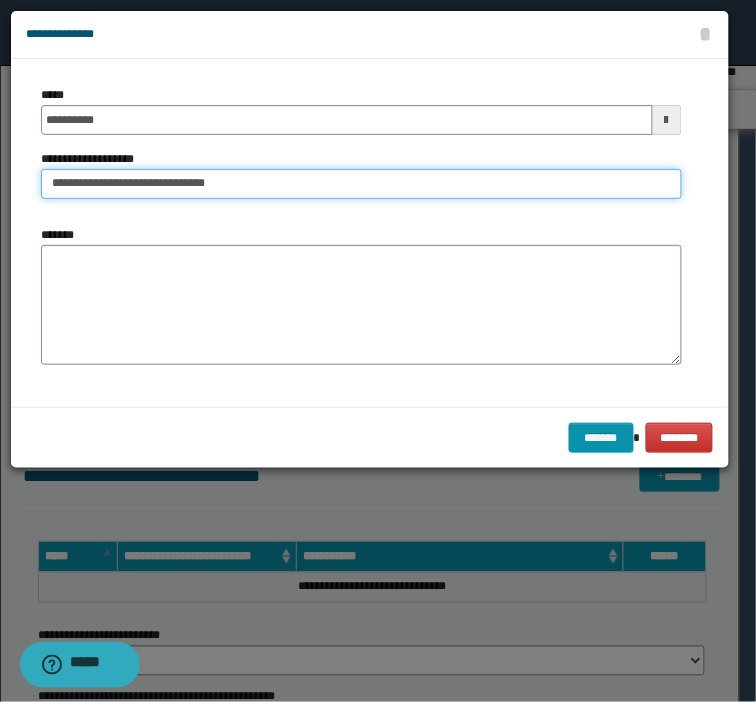 type on "**********" 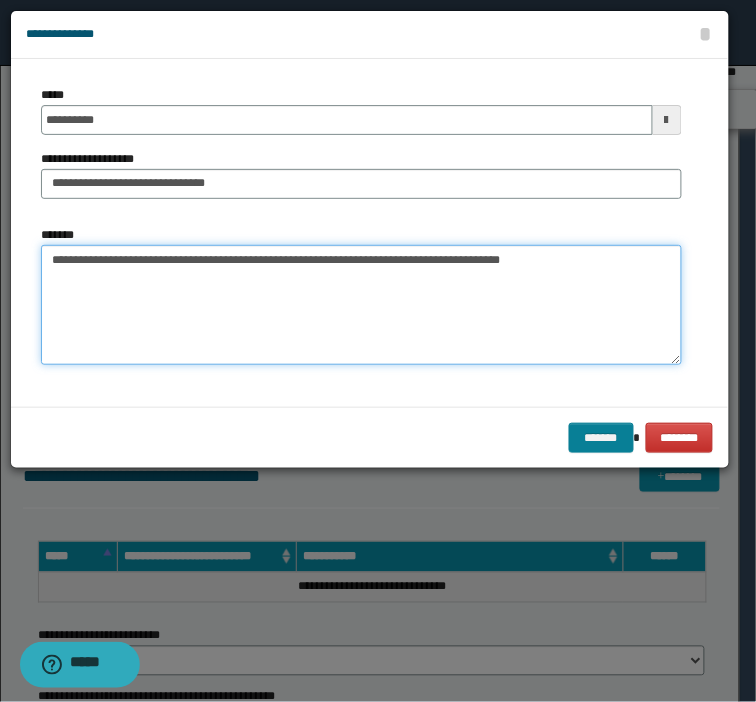 type on "**********" 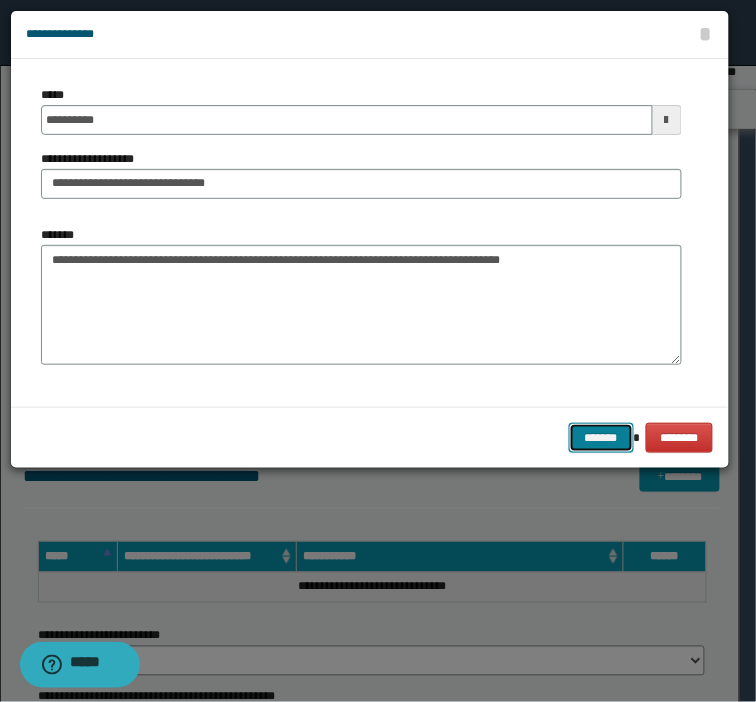 click on "*******" at bounding box center [601, 438] 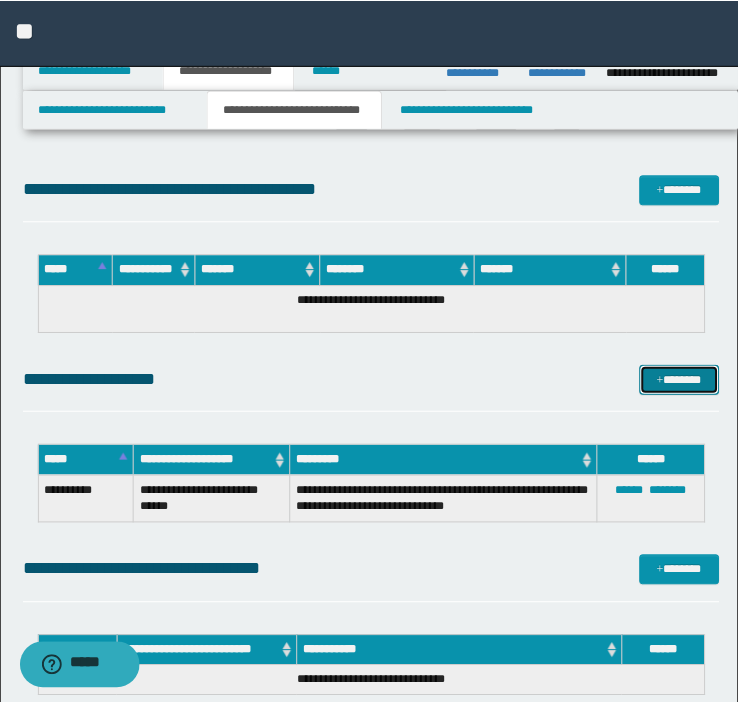 scroll, scrollTop: 1100, scrollLeft: 0, axis: vertical 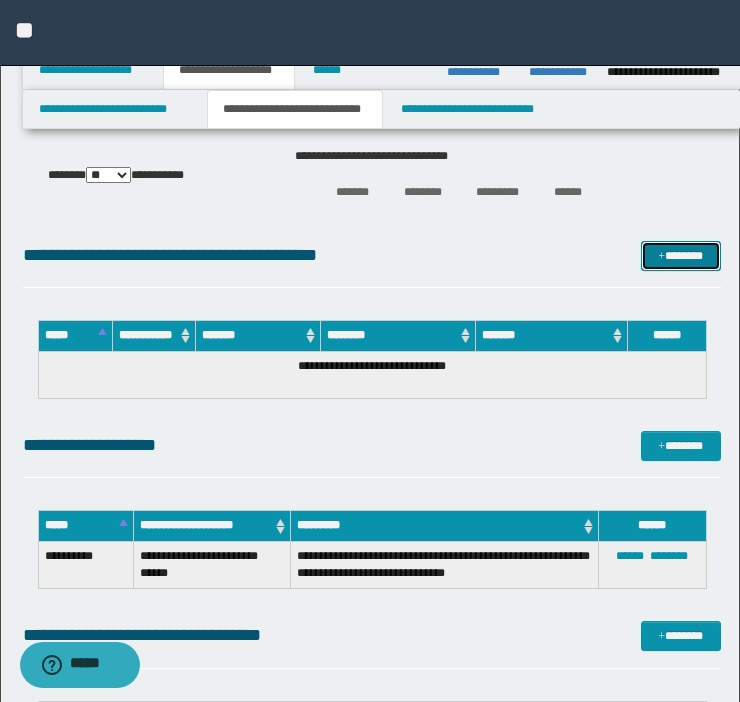 click on "*******" at bounding box center (681, 256) 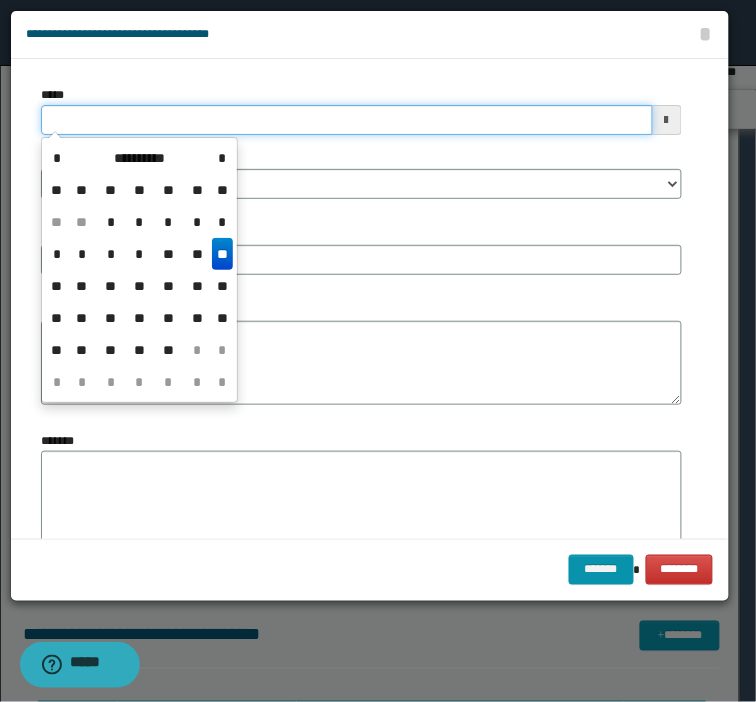 click on "*****" at bounding box center (347, 120) 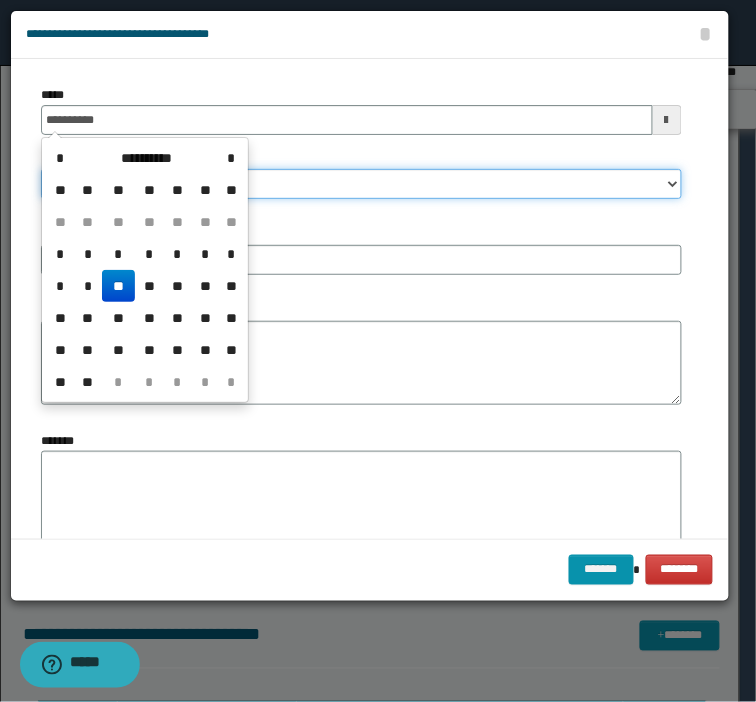 type on "**********" 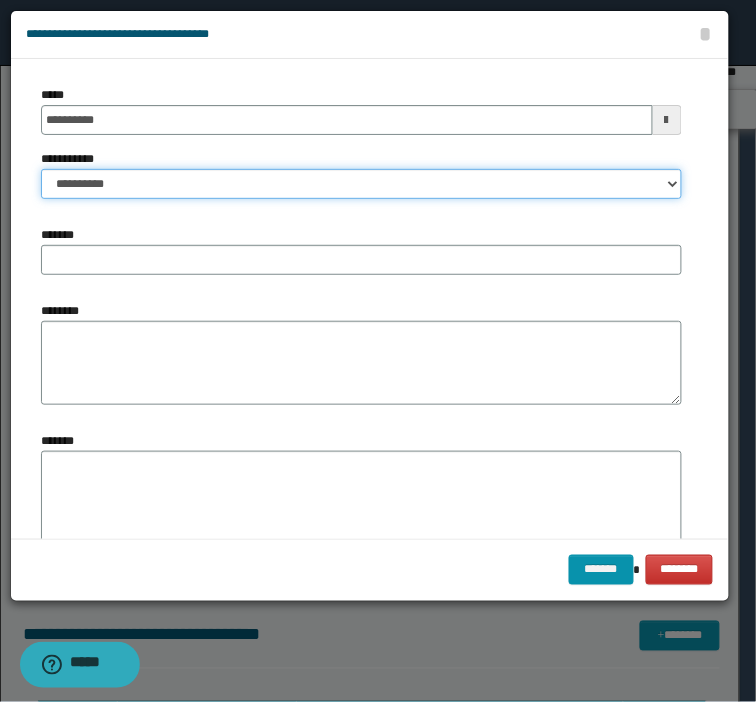 select on "*" 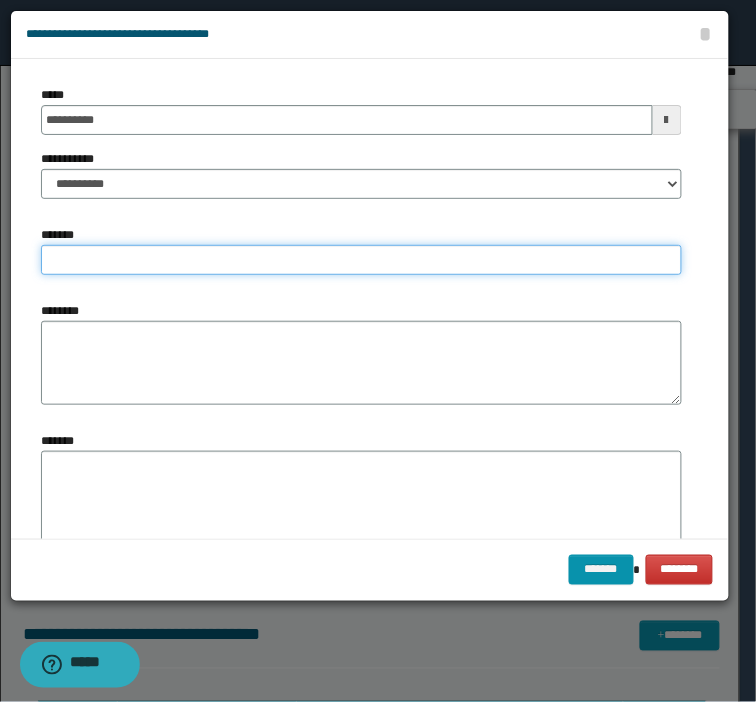 click on "*******" at bounding box center (361, 260) 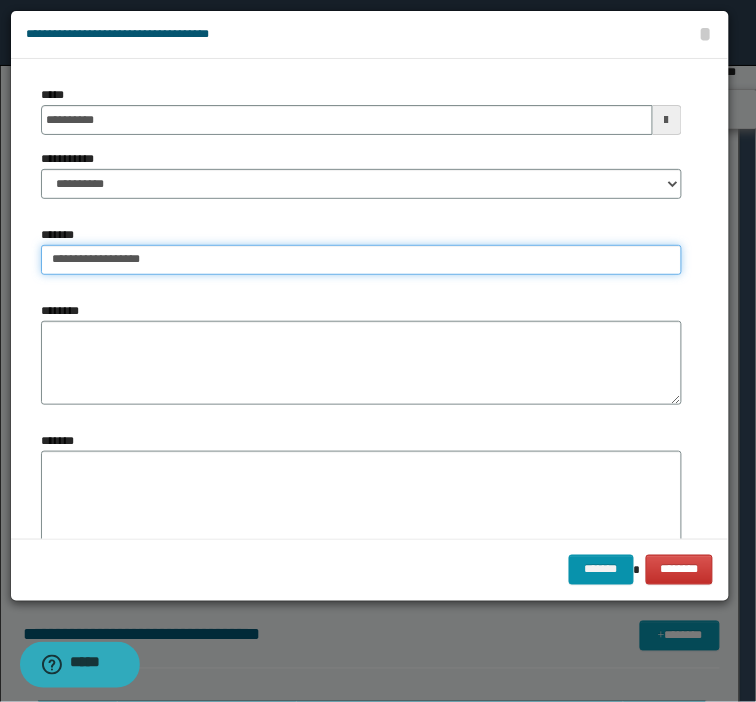 drag, startPoint x: 206, startPoint y: 254, endPoint x: -36, endPoint y: 258, distance: 242.03305 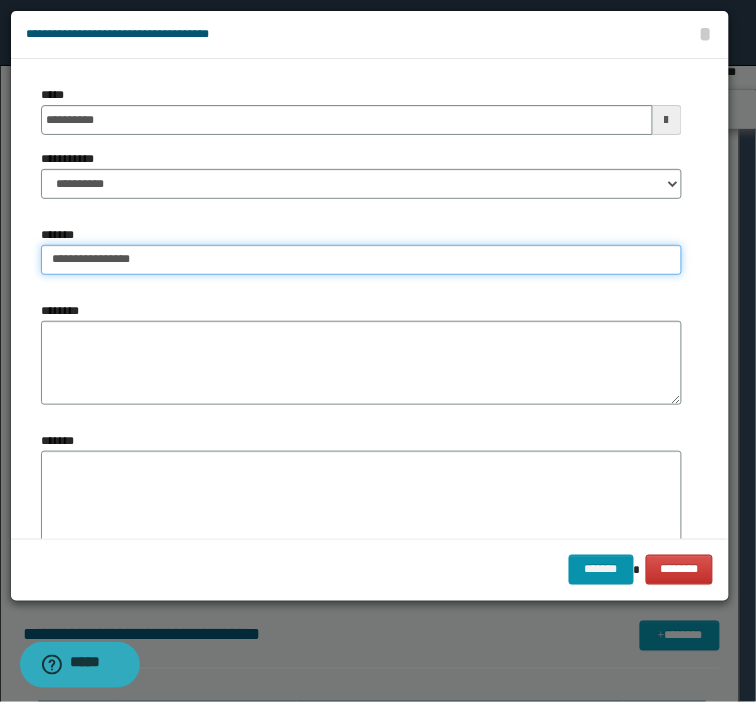 type on "**********" 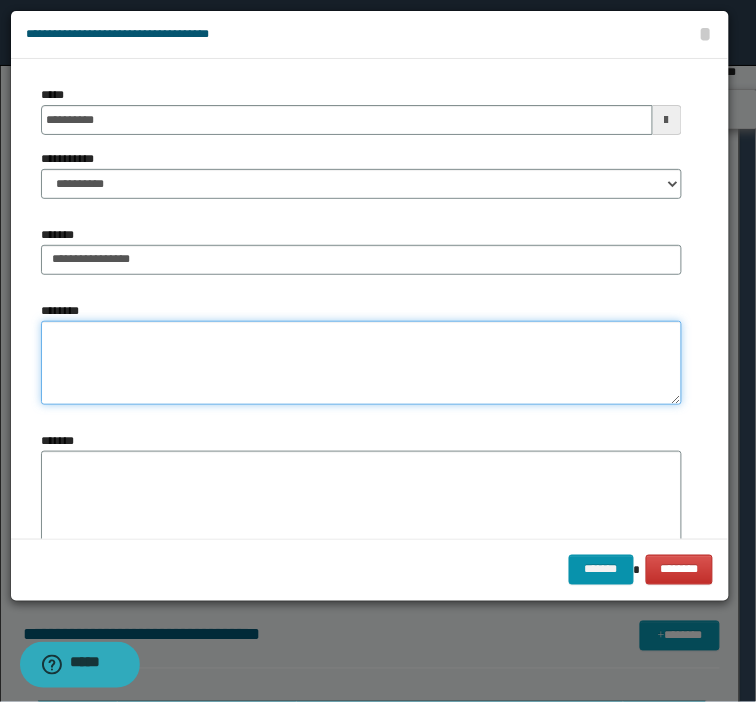 click on "********" at bounding box center (361, 363) 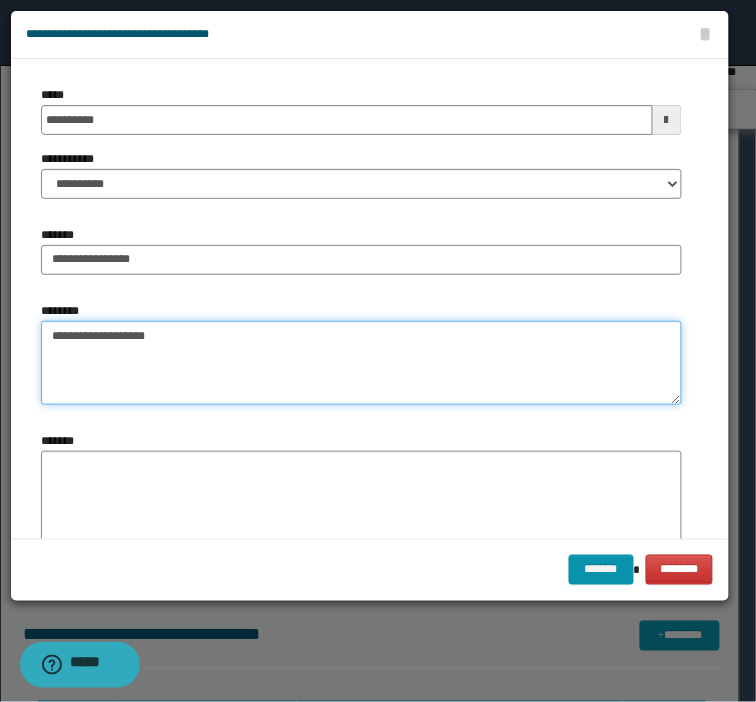 type on "**********" 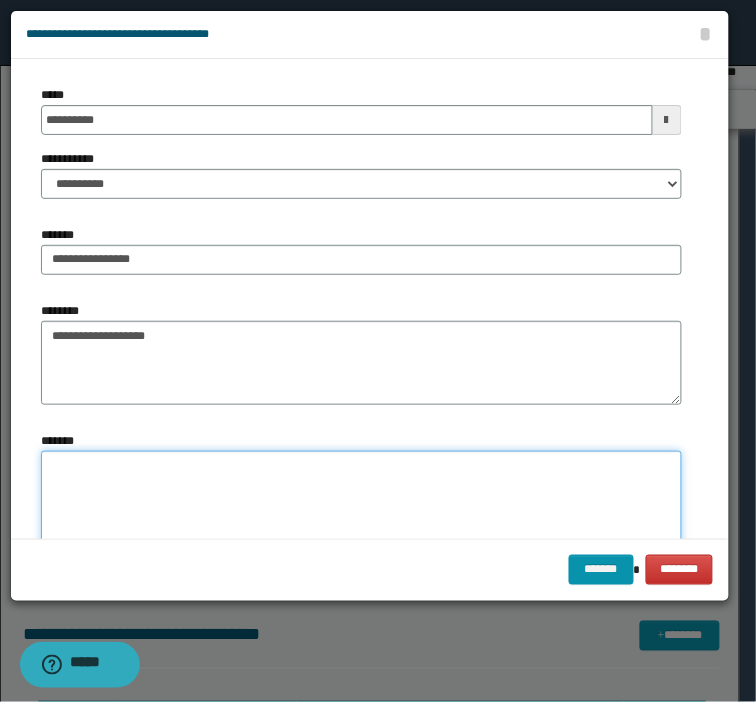 click on "*******" at bounding box center [361, 511] 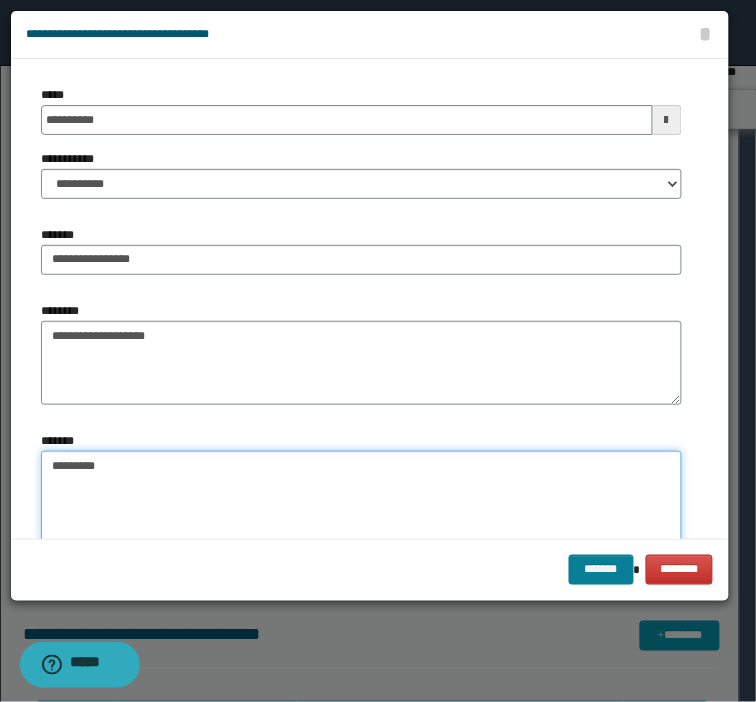 type on "*********" 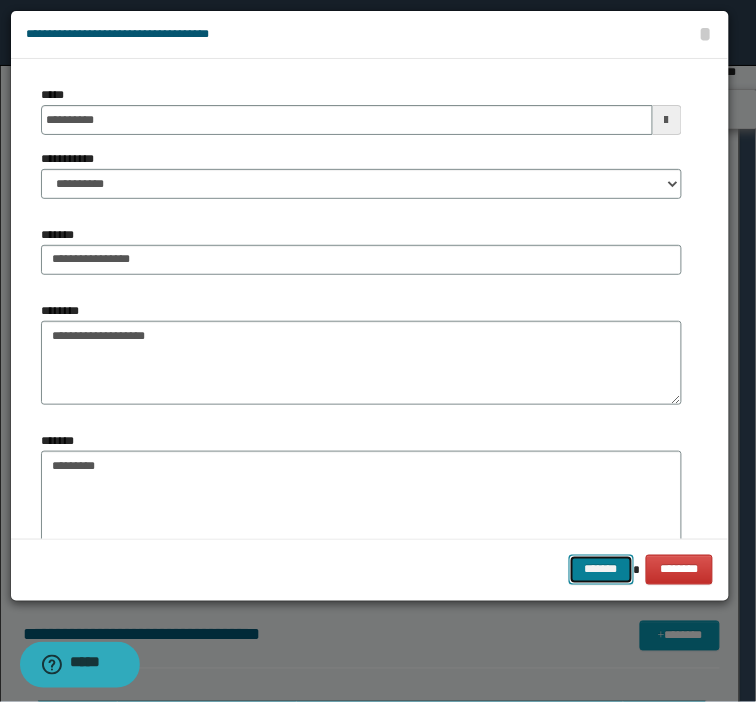 click on "*******" at bounding box center (601, 570) 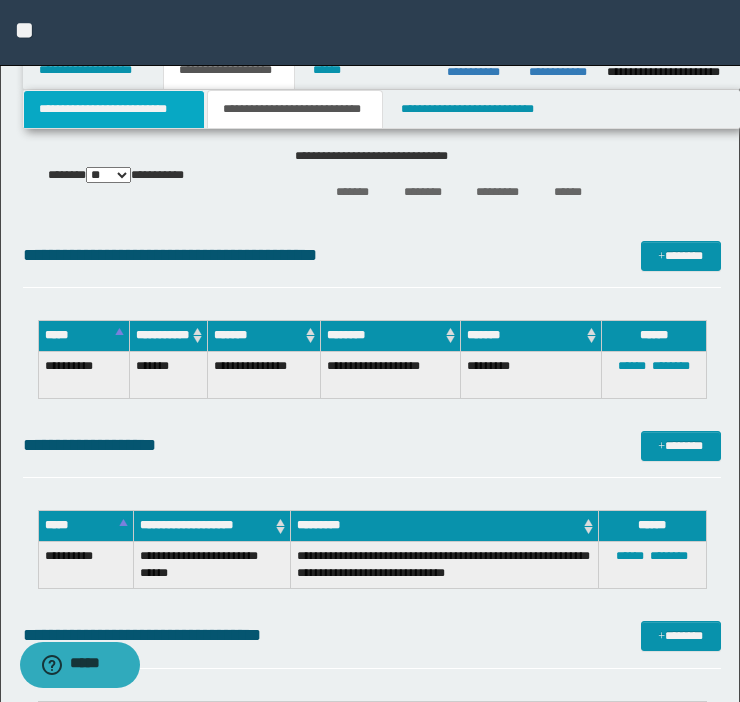 click on "**********" at bounding box center (114, 109) 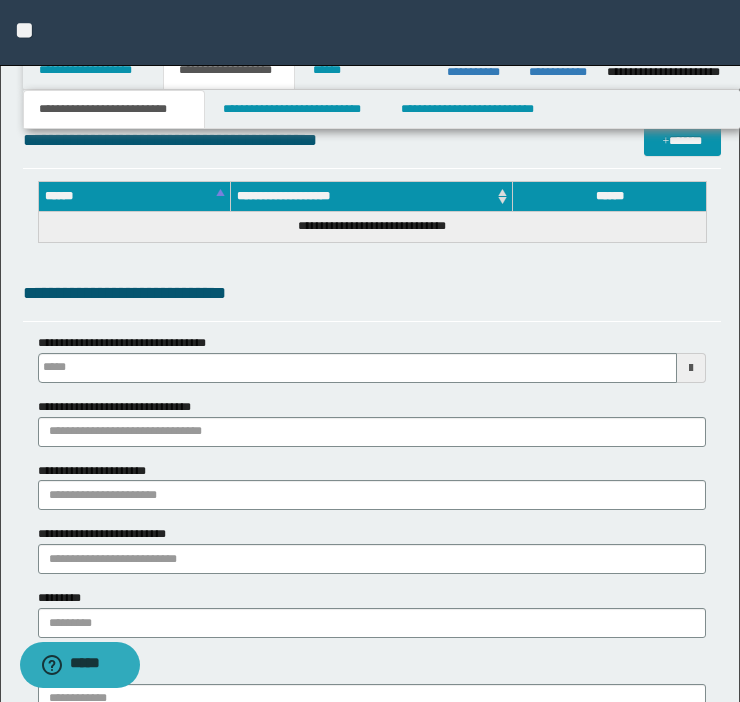 type 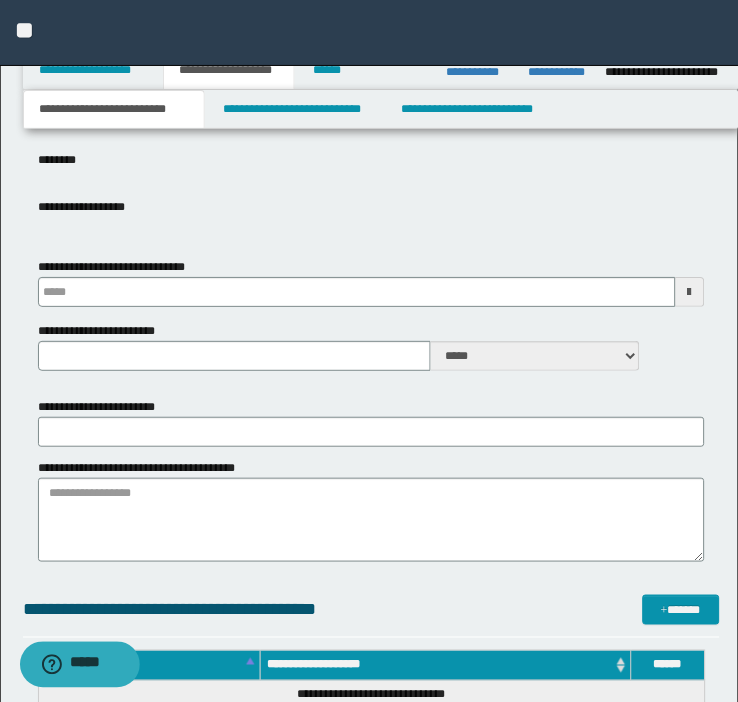 scroll, scrollTop: 626, scrollLeft: 0, axis: vertical 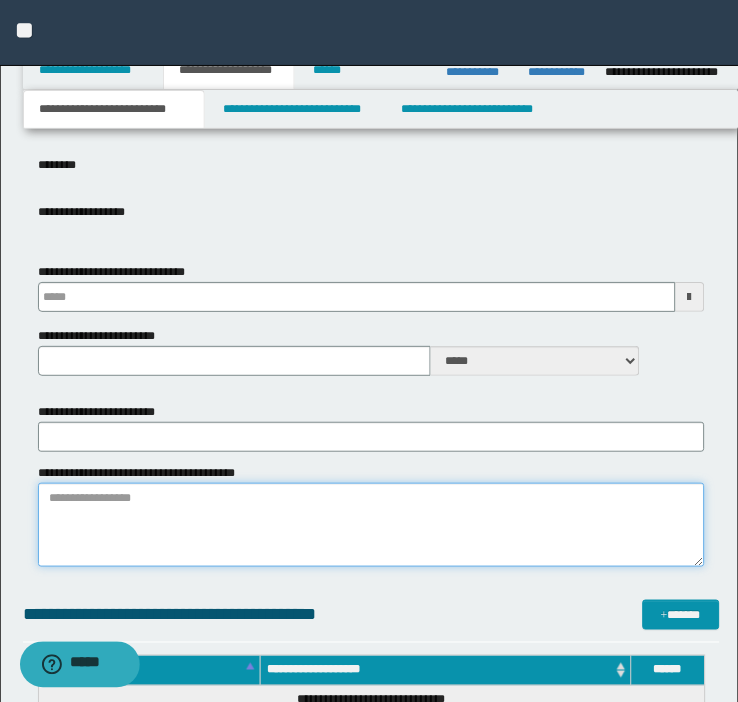 click on "**********" at bounding box center (371, 525) 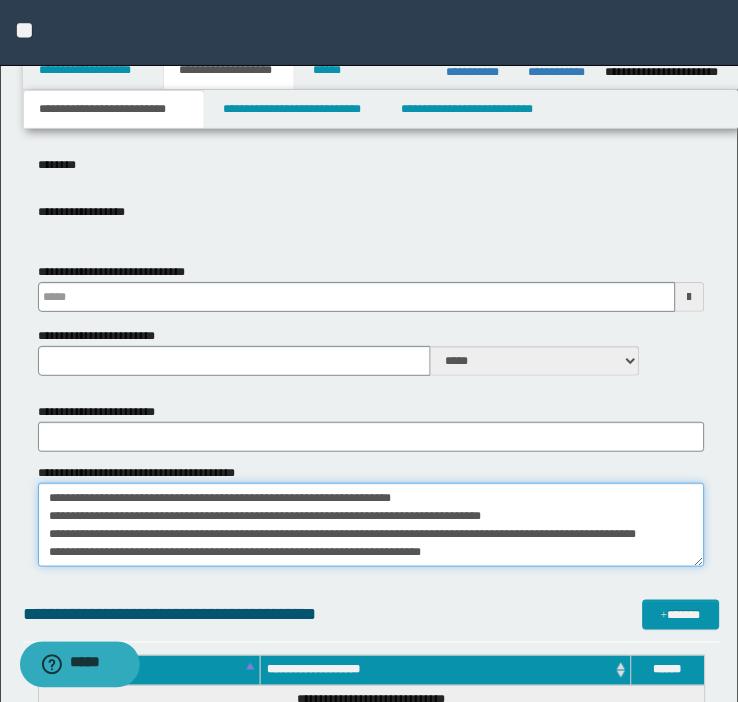 scroll, scrollTop: 31, scrollLeft: 0, axis: vertical 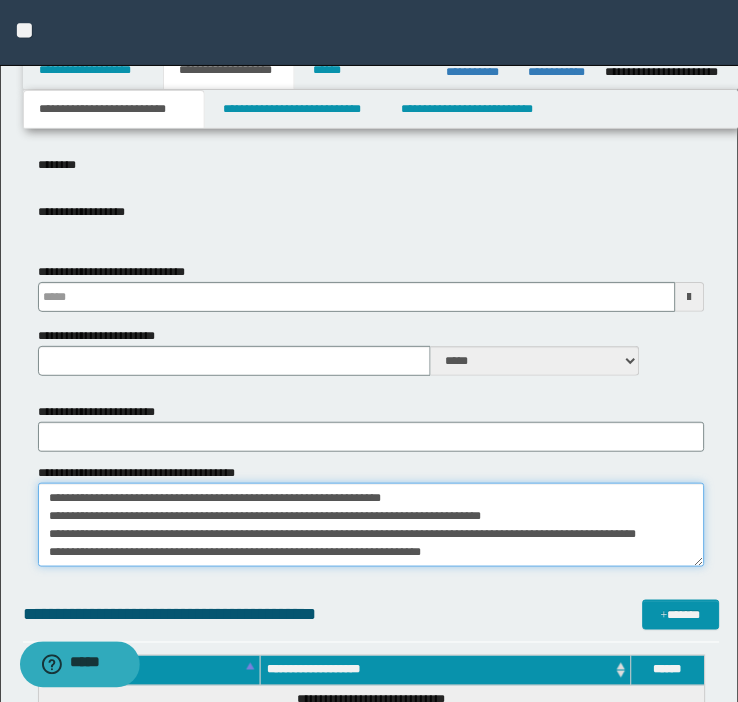 click on "**********" at bounding box center [371, 525] 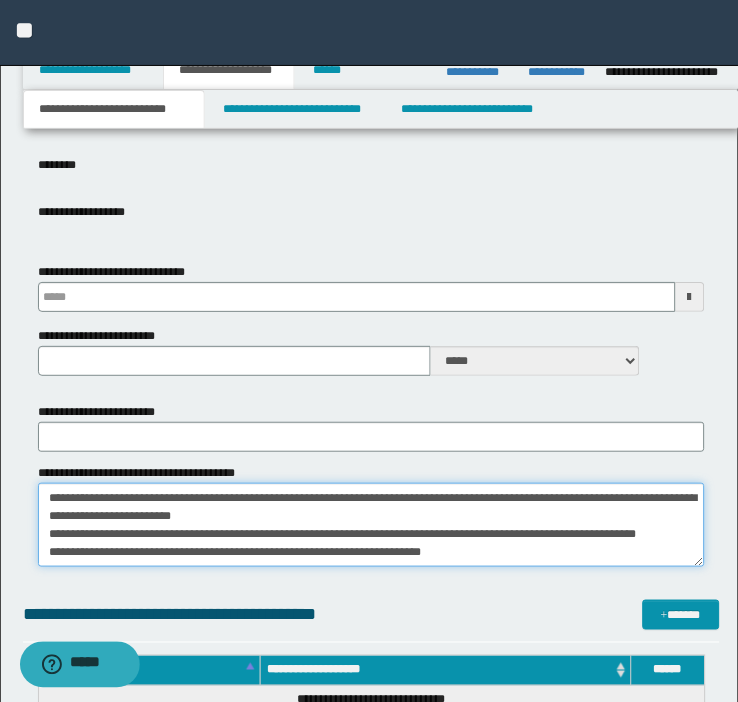 click on "**********" at bounding box center [371, 525] 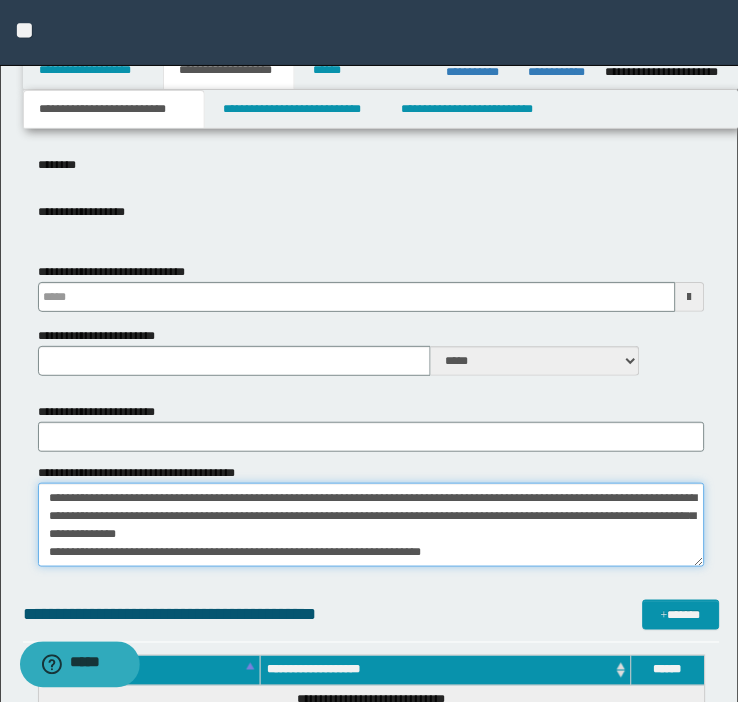 click on "**********" at bounding box center [371, 525] 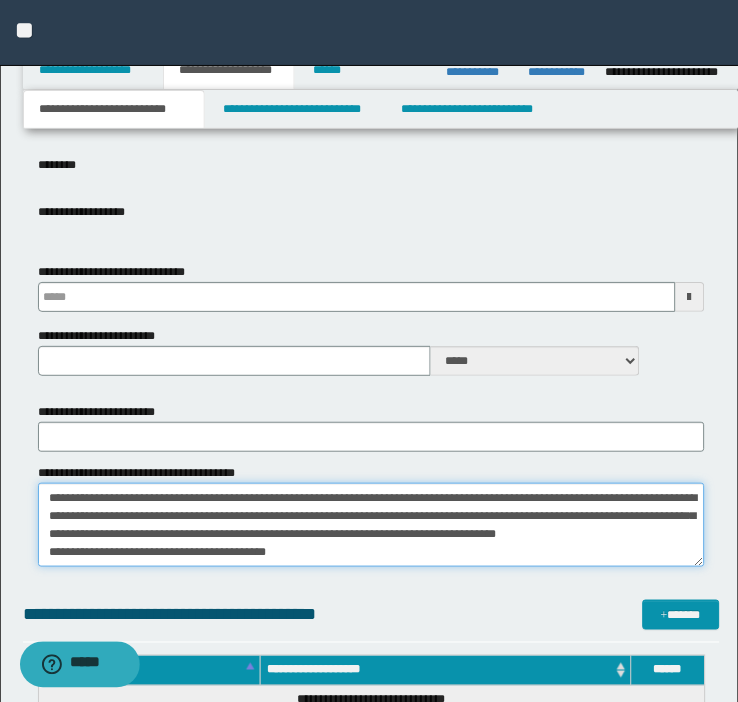 click on "**********" at bounding box center [371, 525] 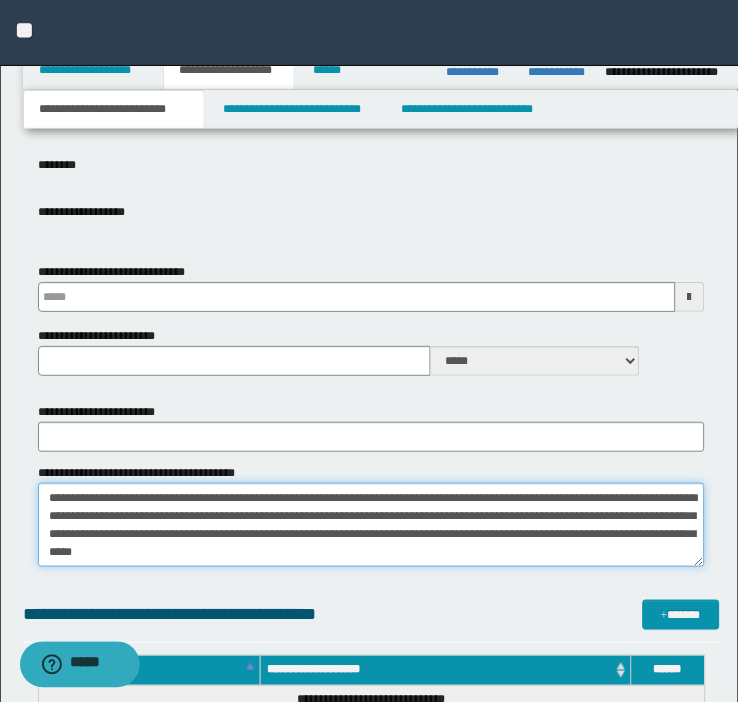 click on "**********" at bounding box center [371, 525] 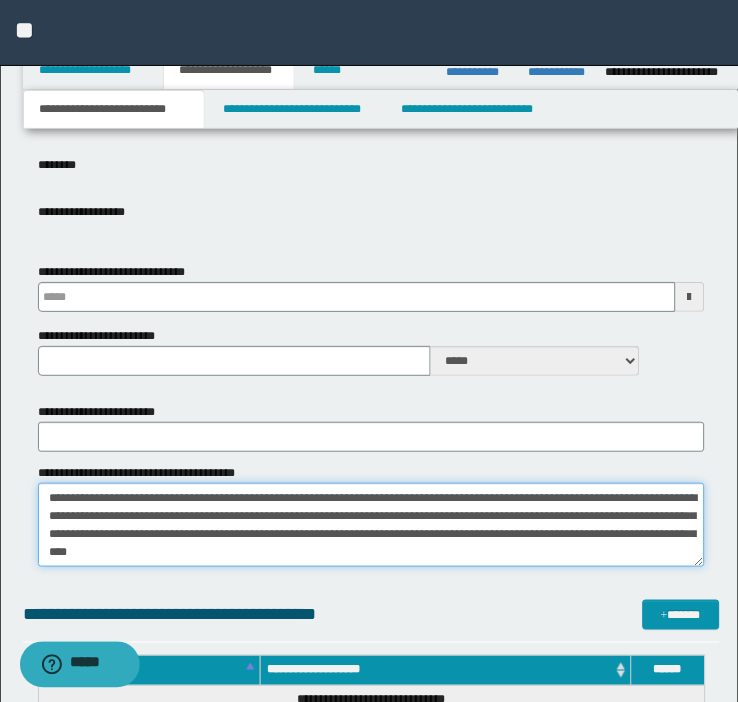click on "**********" at bounding box center (371, 525) 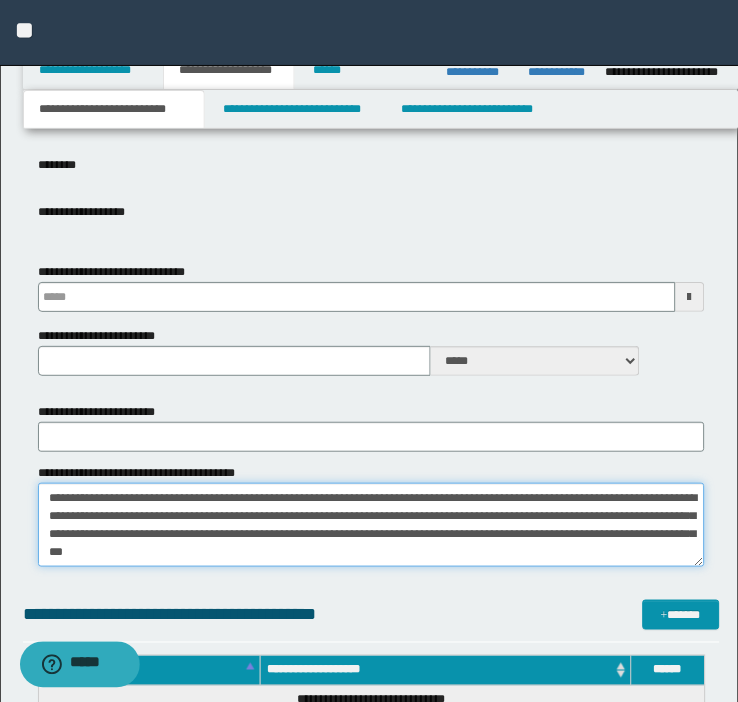 type on "**********" 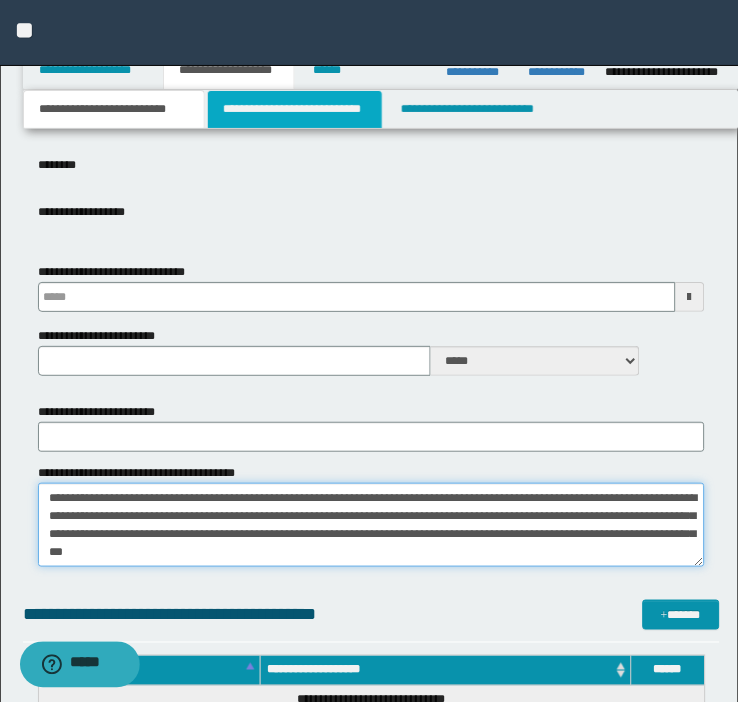 type 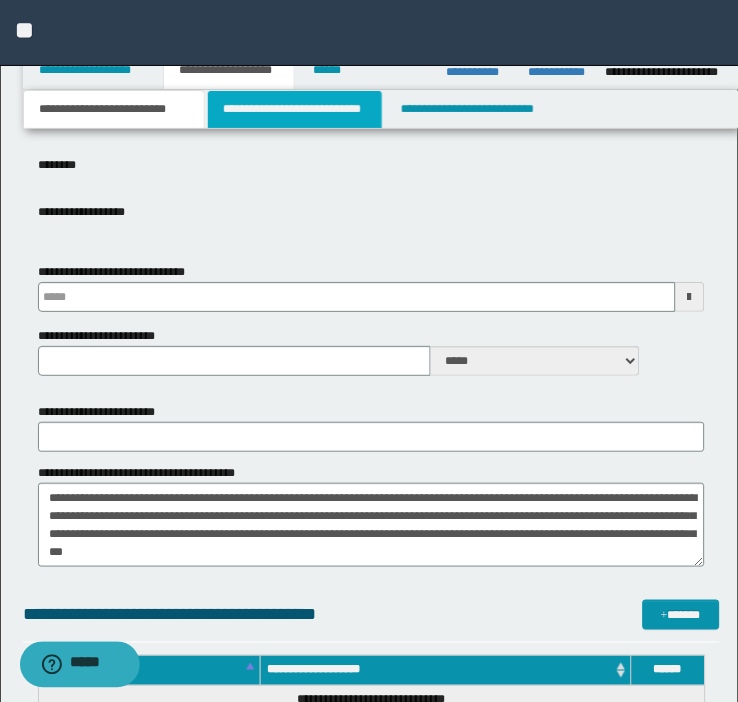 click on "**********" at bounding box center [295, 109] 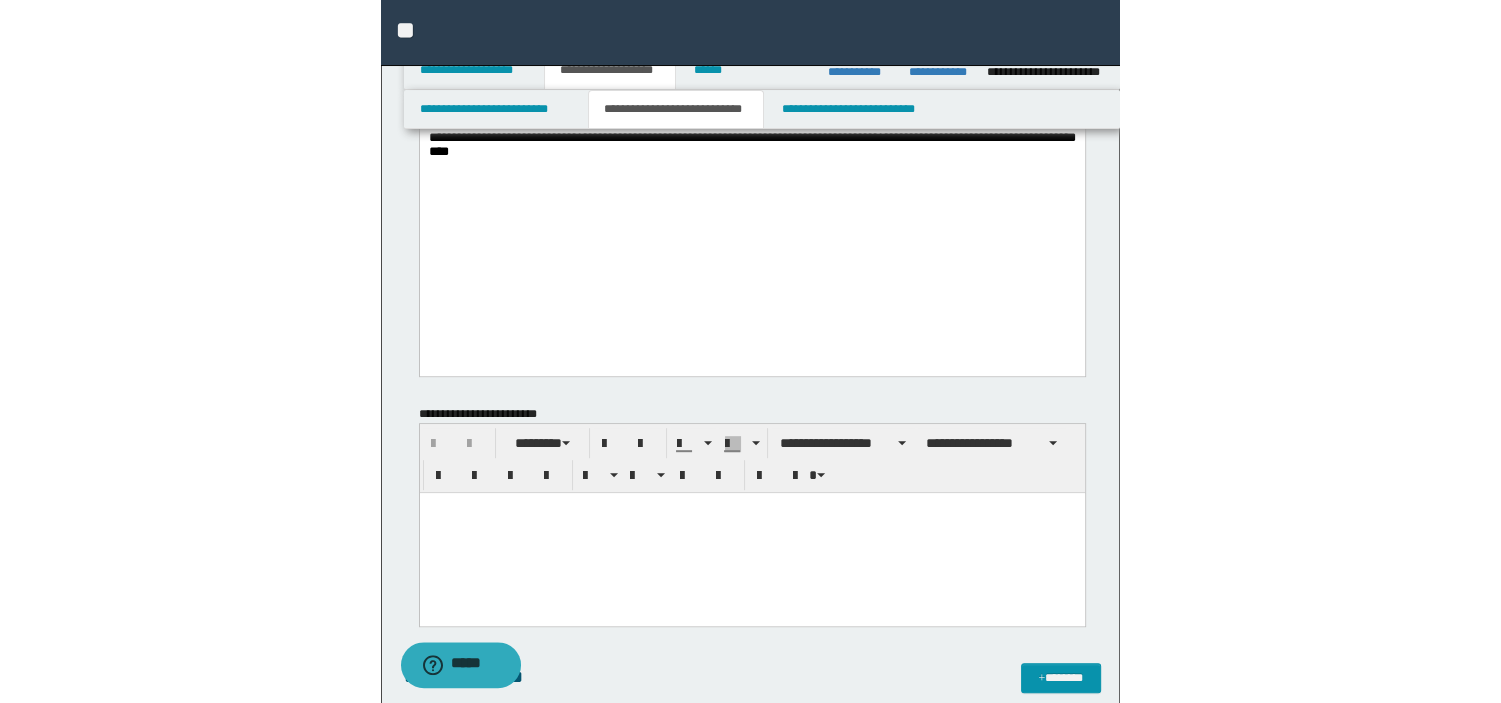 scroll, scrollTop: 444, scrollLeft: 0, axis: vertical 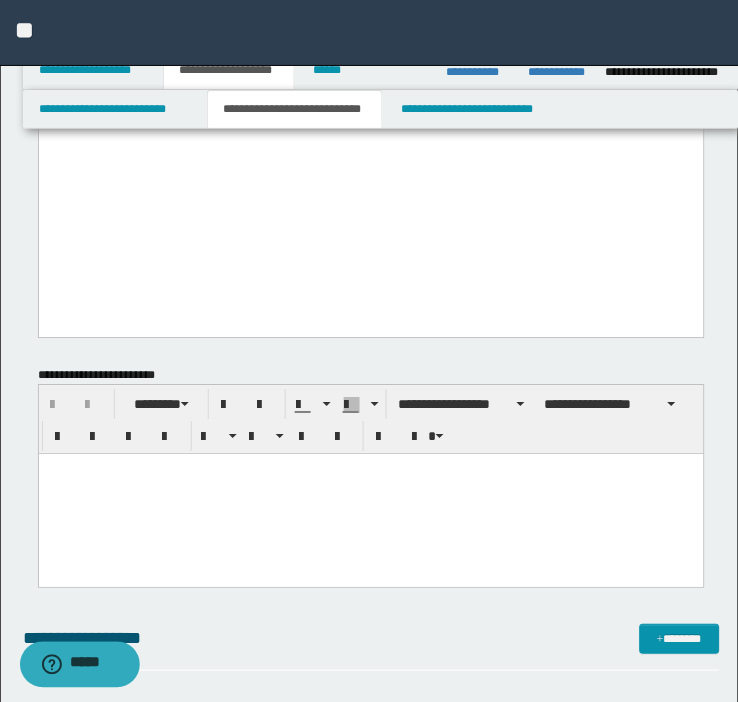click on "**********" at bounding box center (370, -8) 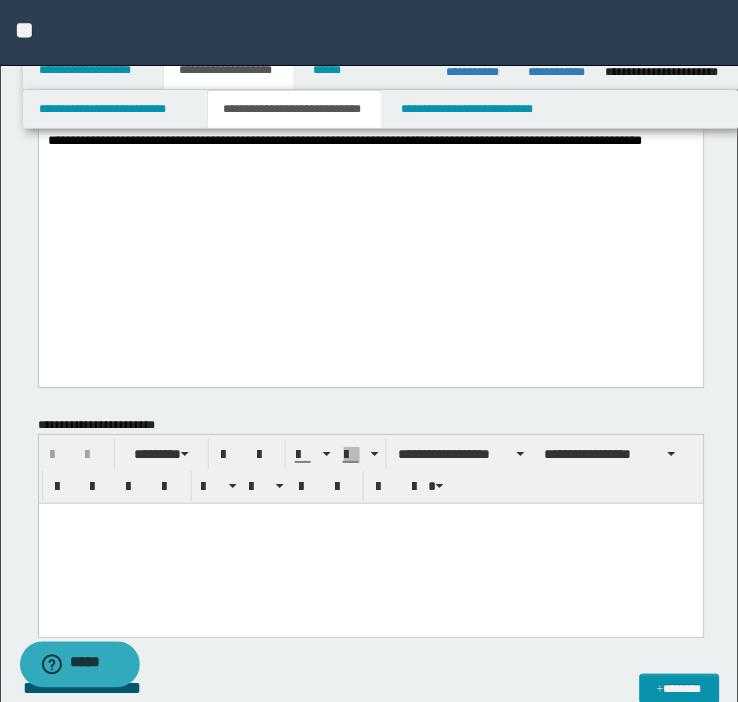 click on "**********" at bounding box center (344, 141) 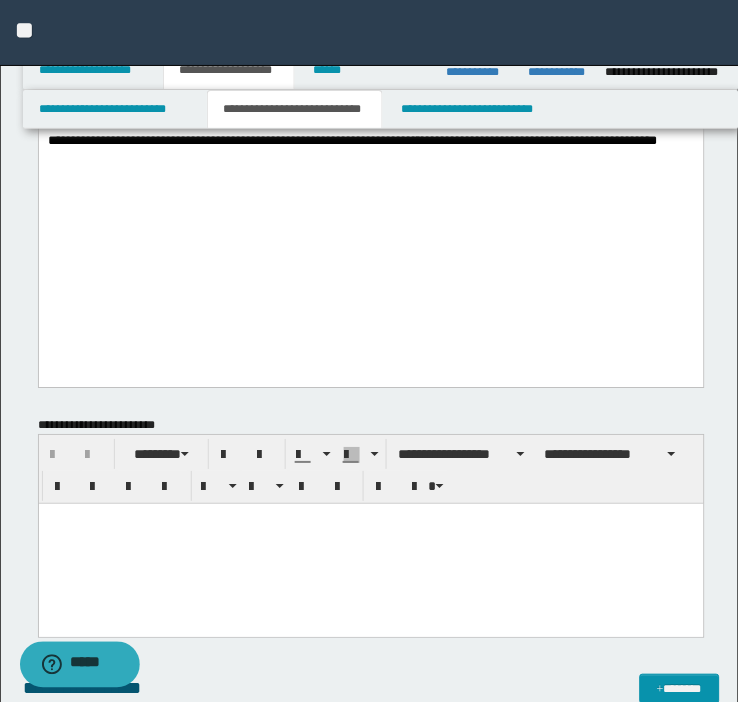 click on "**********" at bounding box center (370, 142) 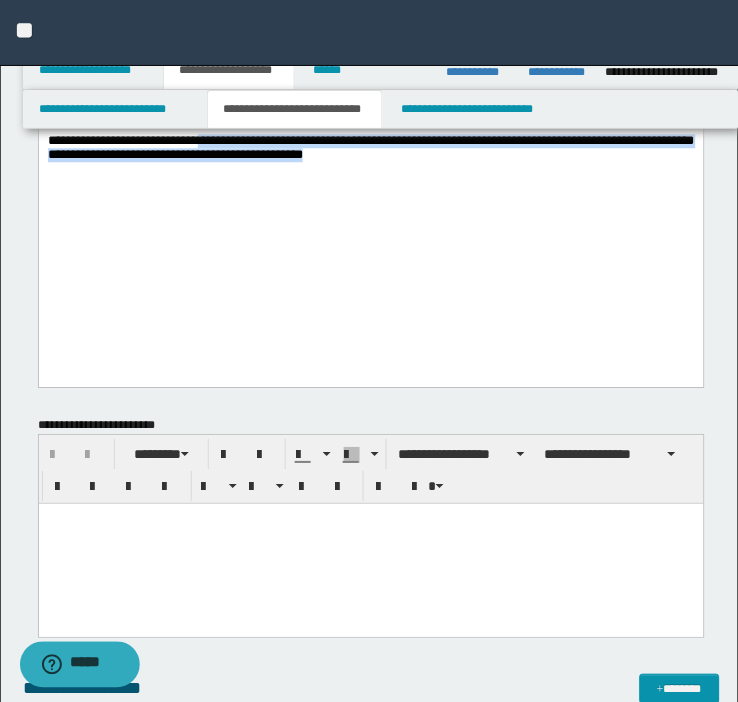 drag, startPoint x: 504, startPoint y: 283, endPoint x: 254, endPoint y: 251, distance: 252.03967 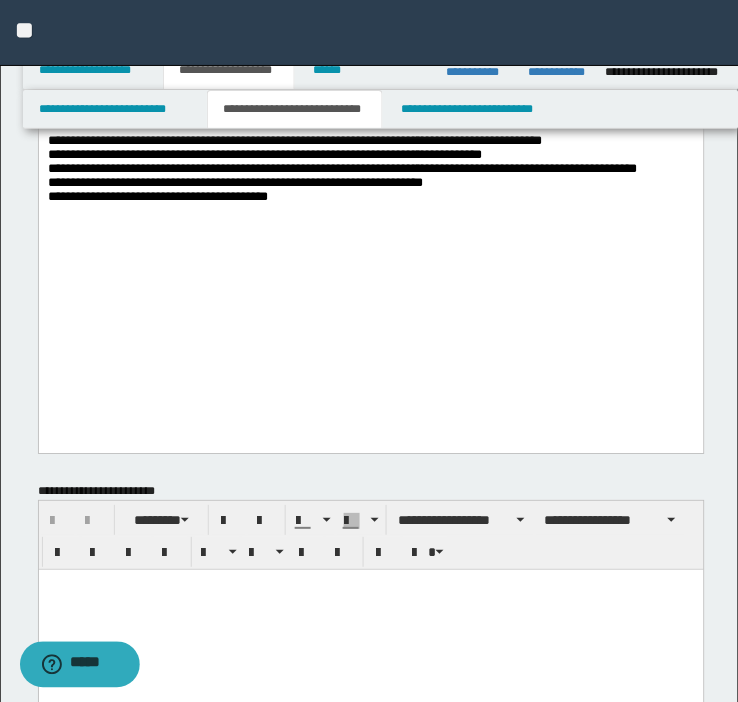 click on "**********" at bounding box center [370, 34] 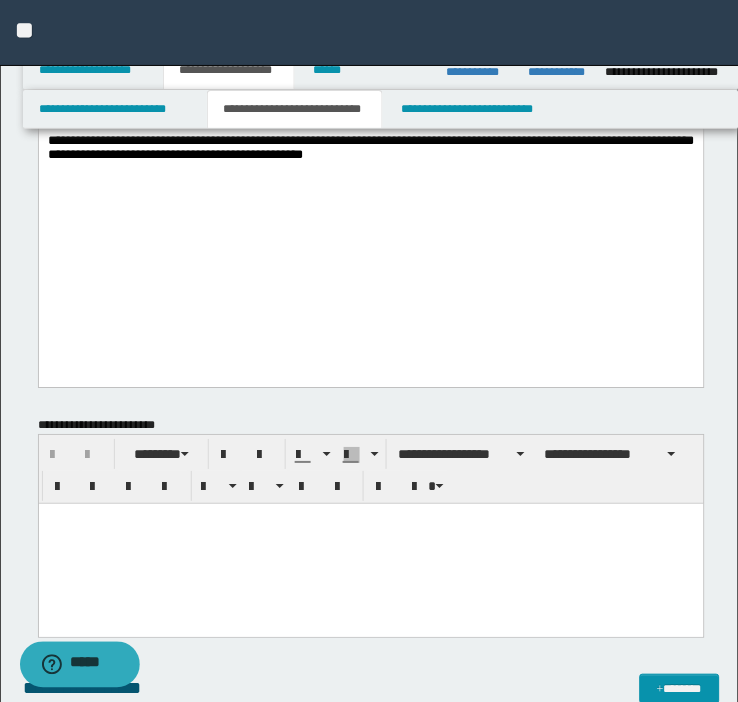 click on "**********" at bounding box center [370, 13] 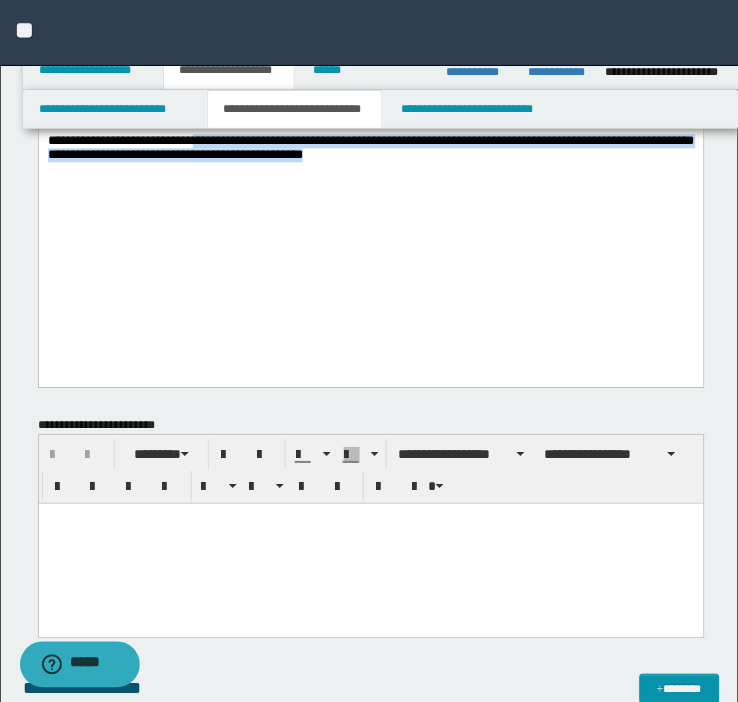 drag, startPoint x: 514, startPoint y: 269, endPoint x: 249, endPoint y: 251, distance: 265.61063 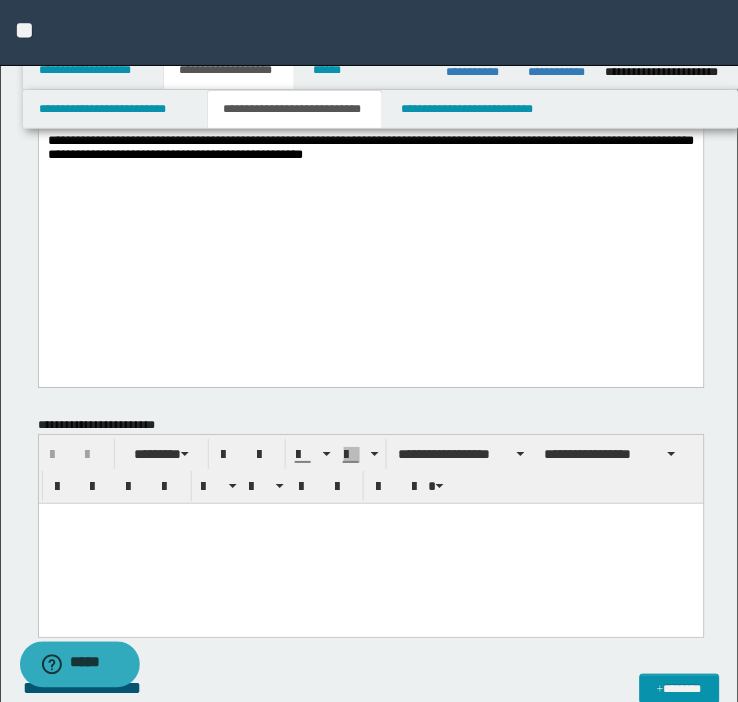 click on "**********" at bounding box center [370, 13] 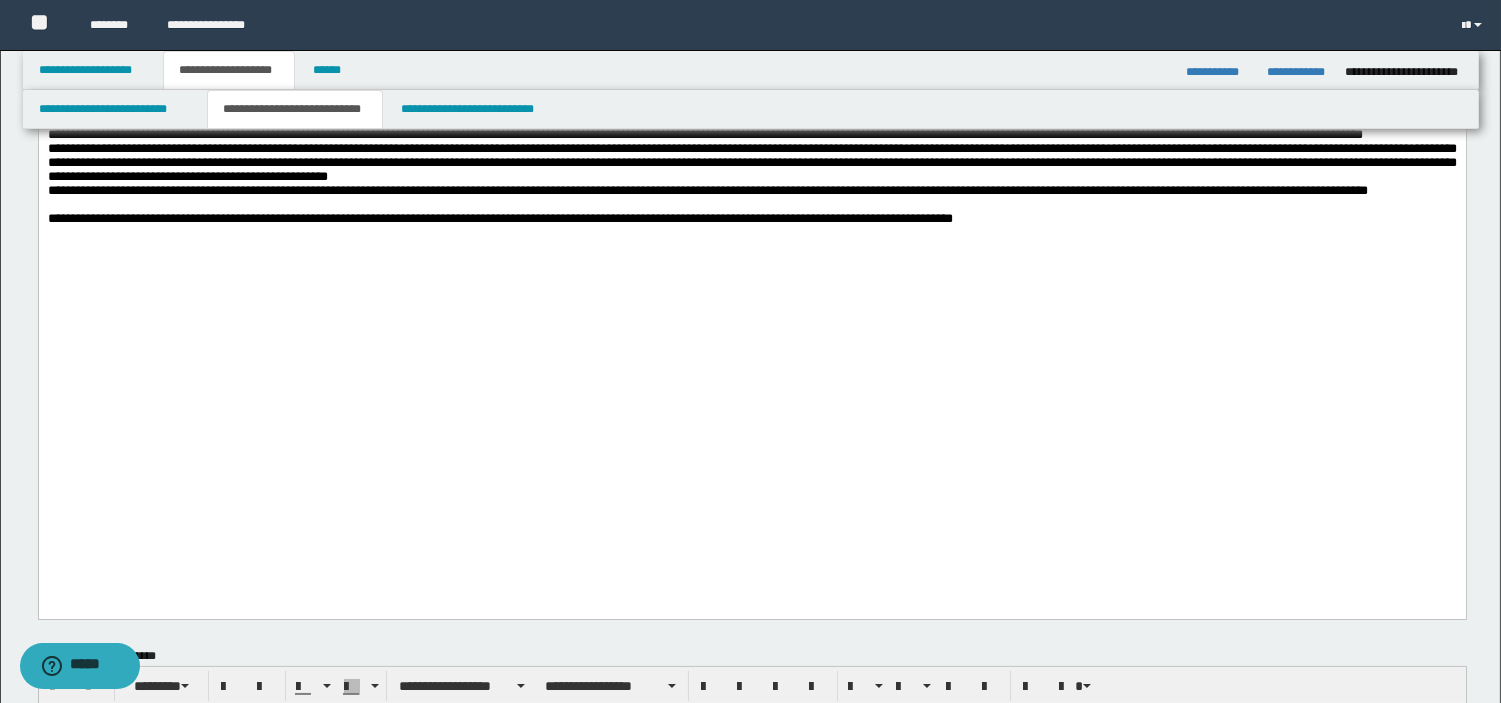 scroll, scrollTop: 108, scrollLeft: 0, axis: vertical 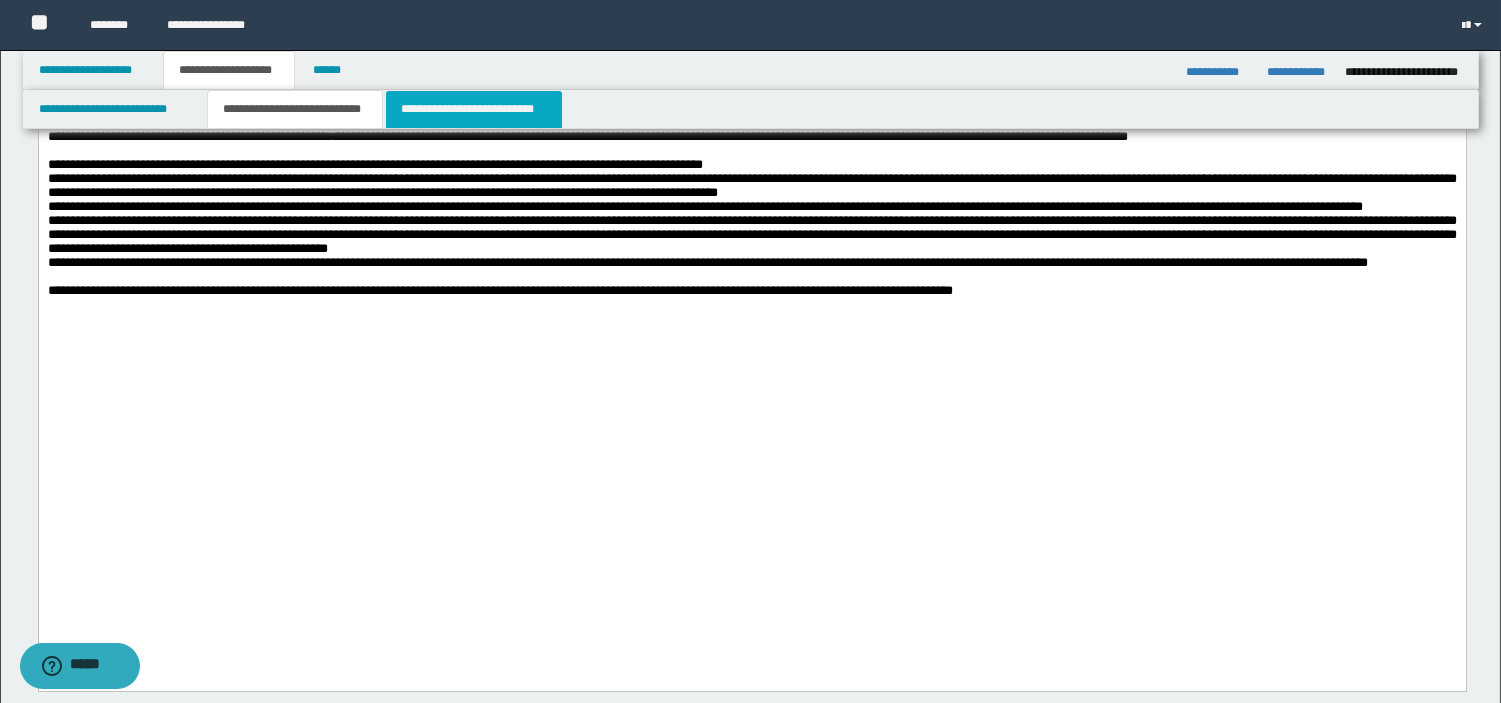 click on "**********" at bounding box center [474, 109] 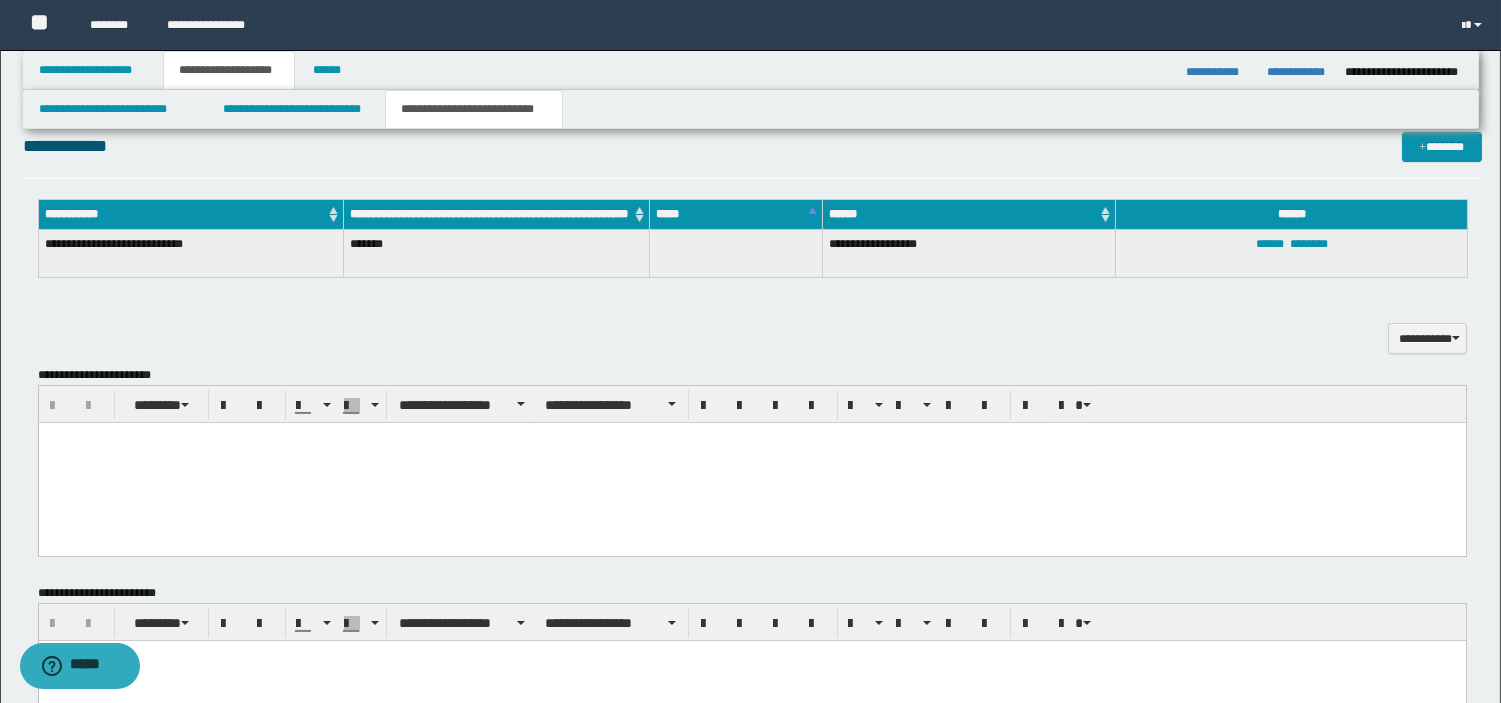 scroll, scrollTop: 790, scrollLeft: 0, axis: vertical 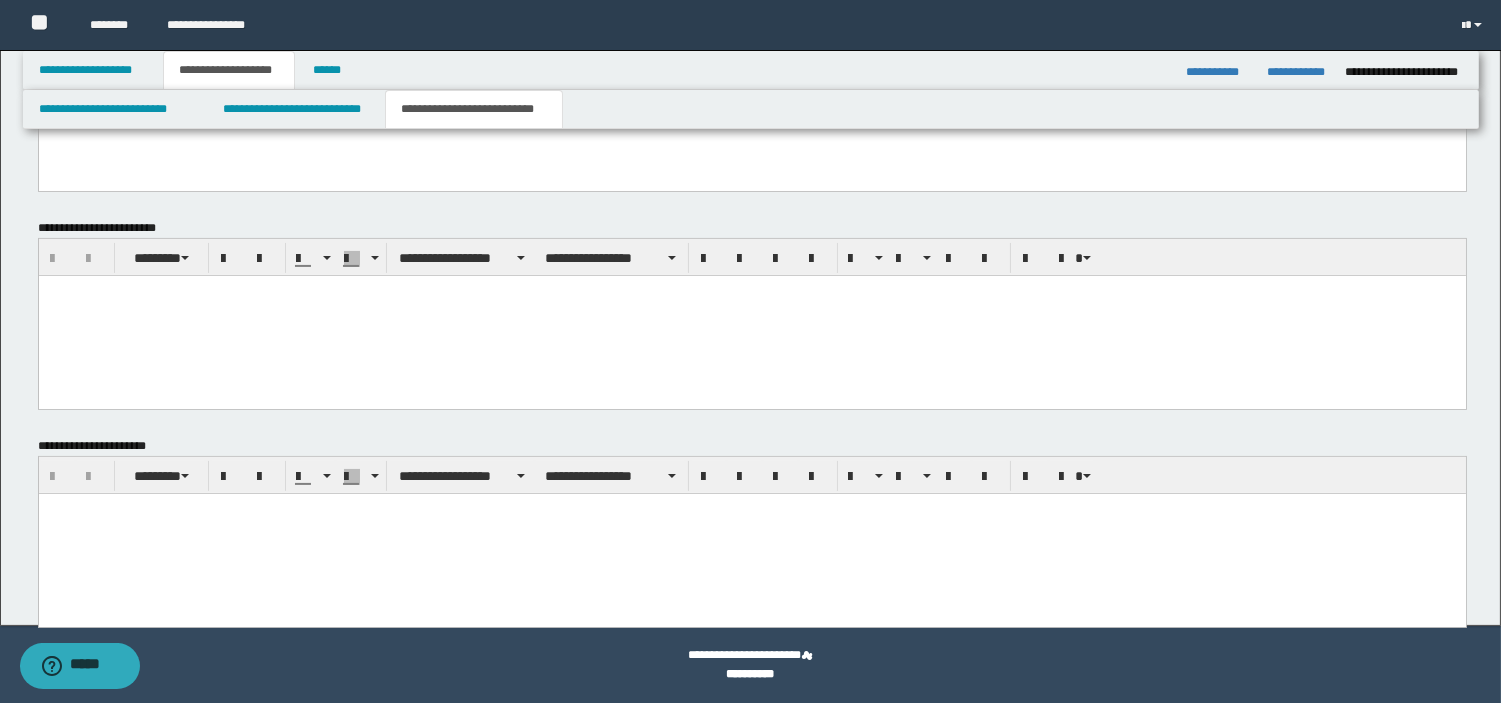 click at bounding box center [751, 509] 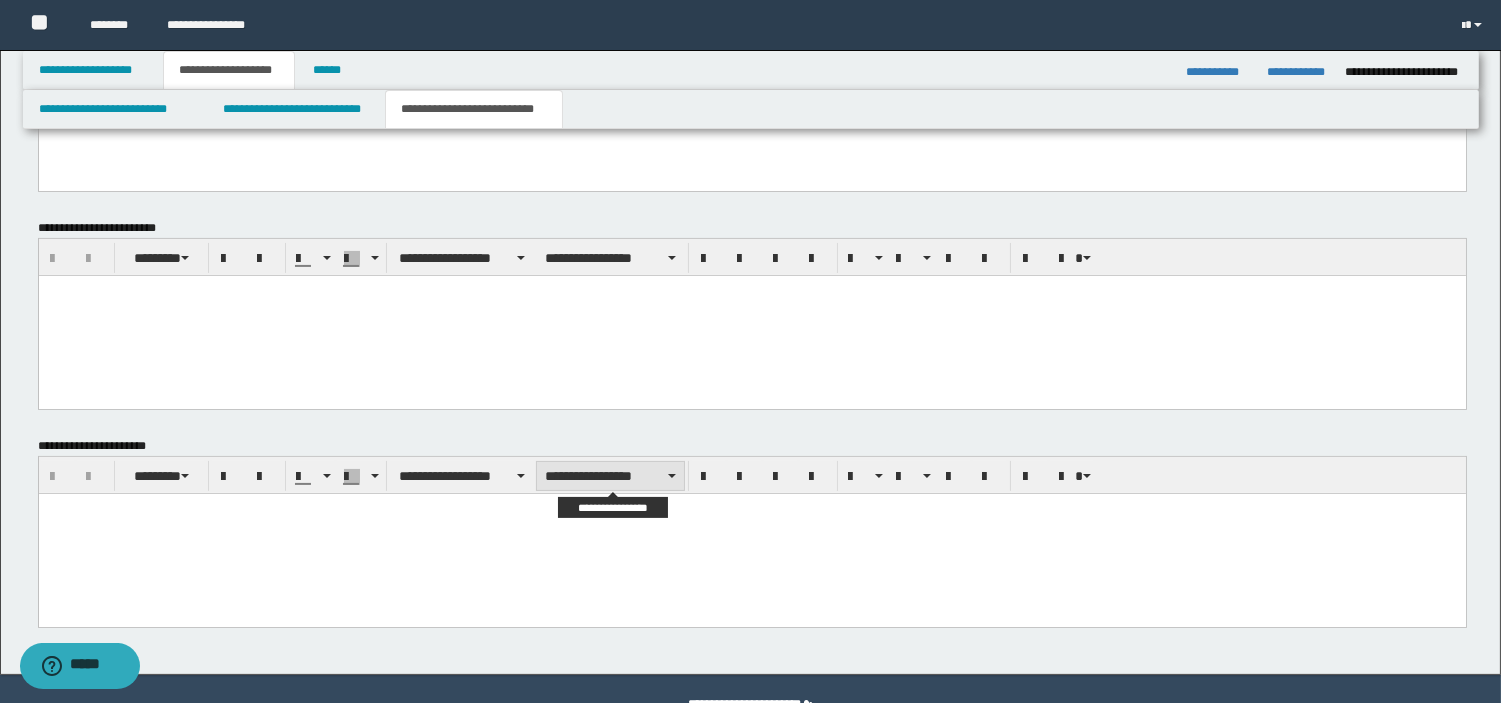 paste 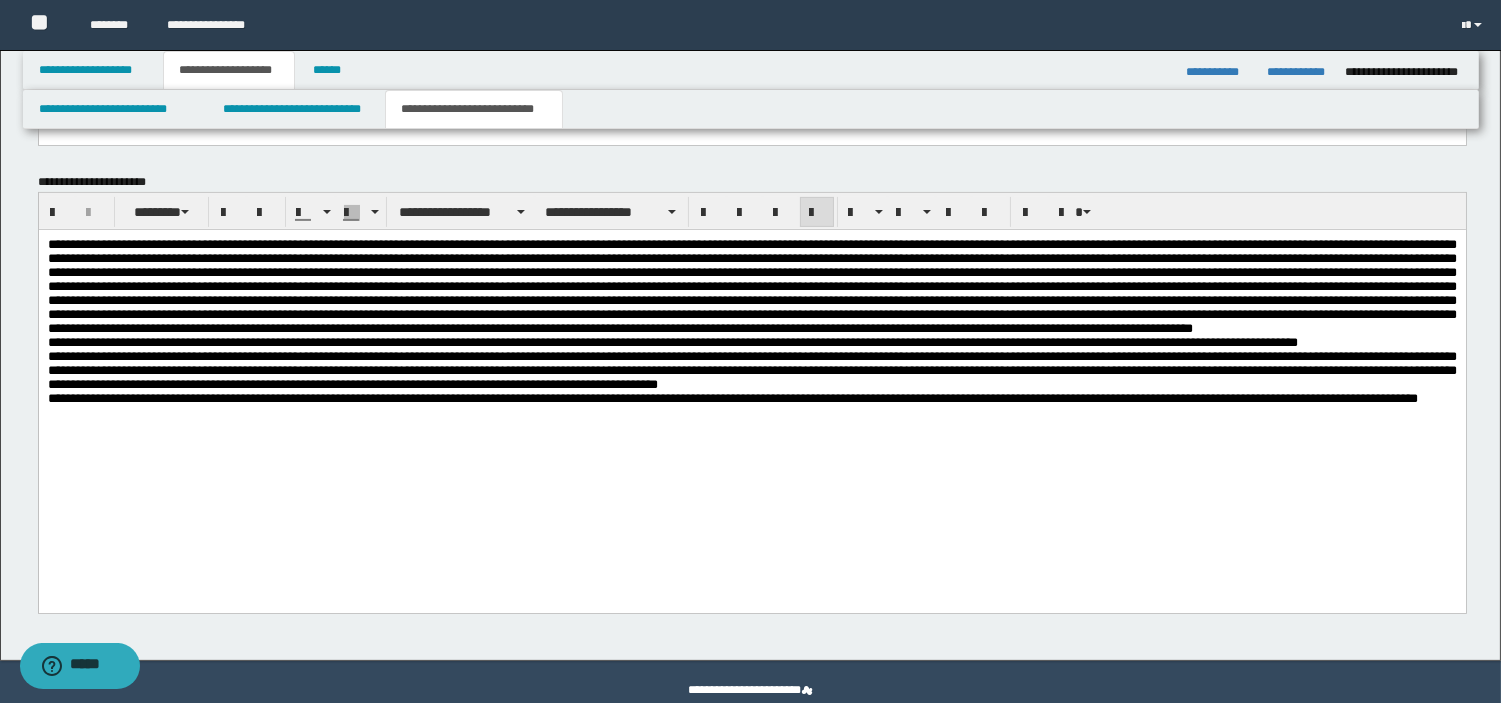 scroll, scrollTop: 1056, scrollLeft: 0, axis: vertical 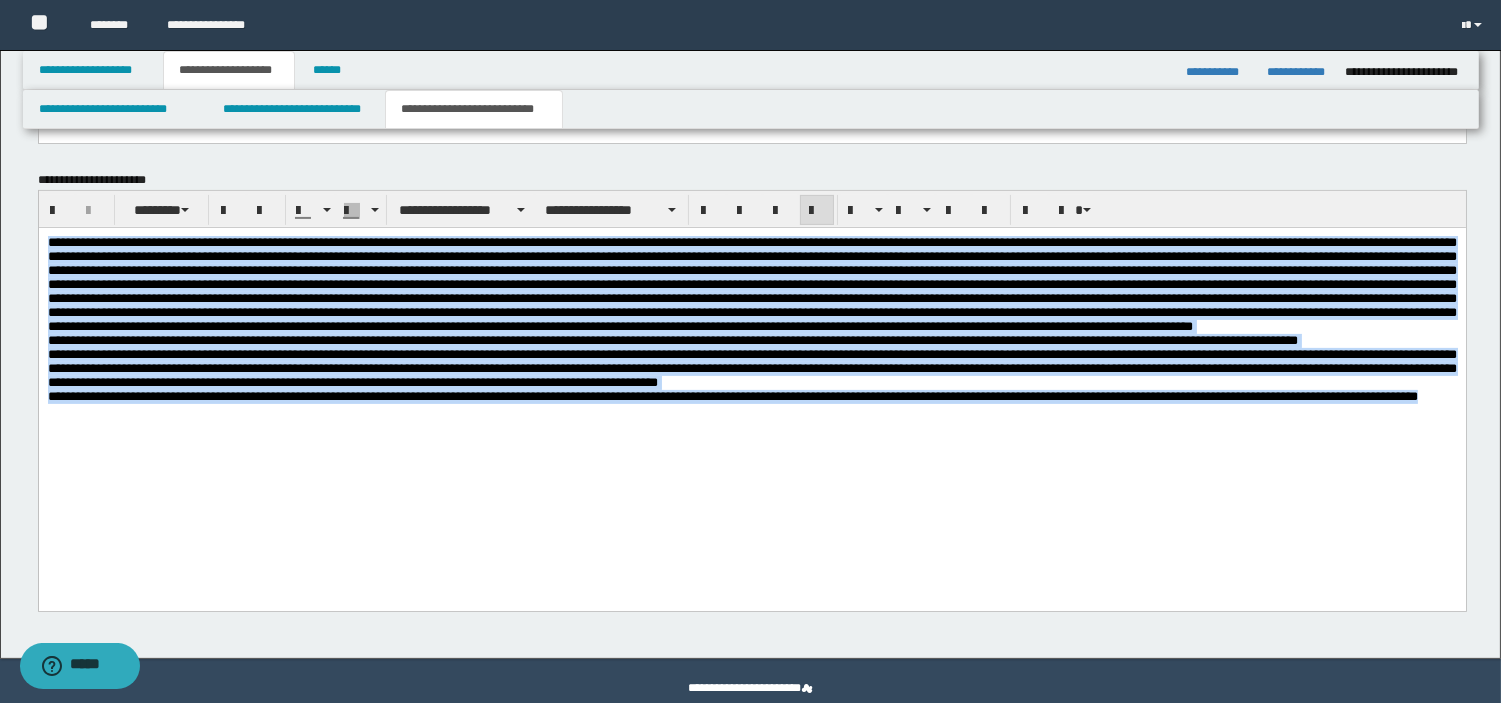 drag, startPoint x: 80, startPoint y: 401, endPoint x: 75, endPoint y: 416, distance: 15.811388 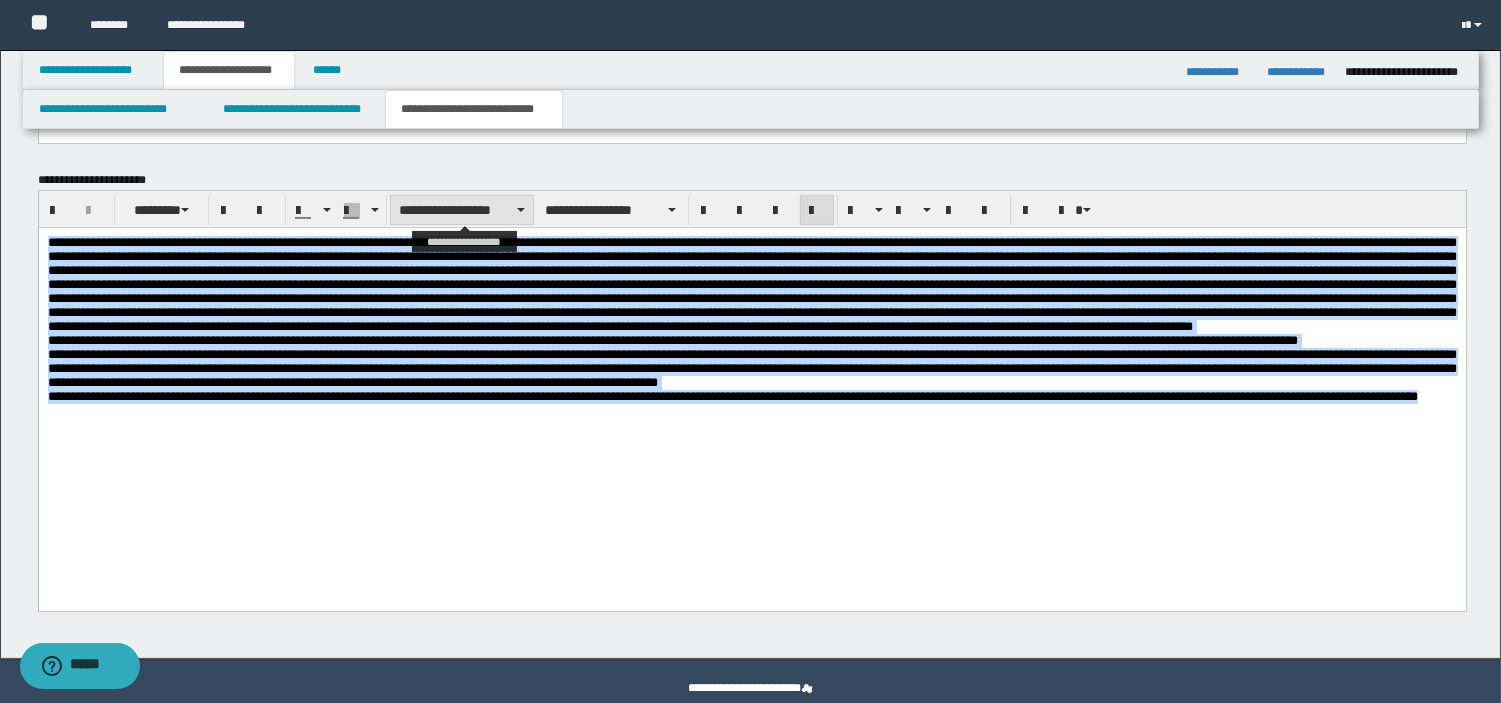 click on "**********" at bounding box center (462, 210) 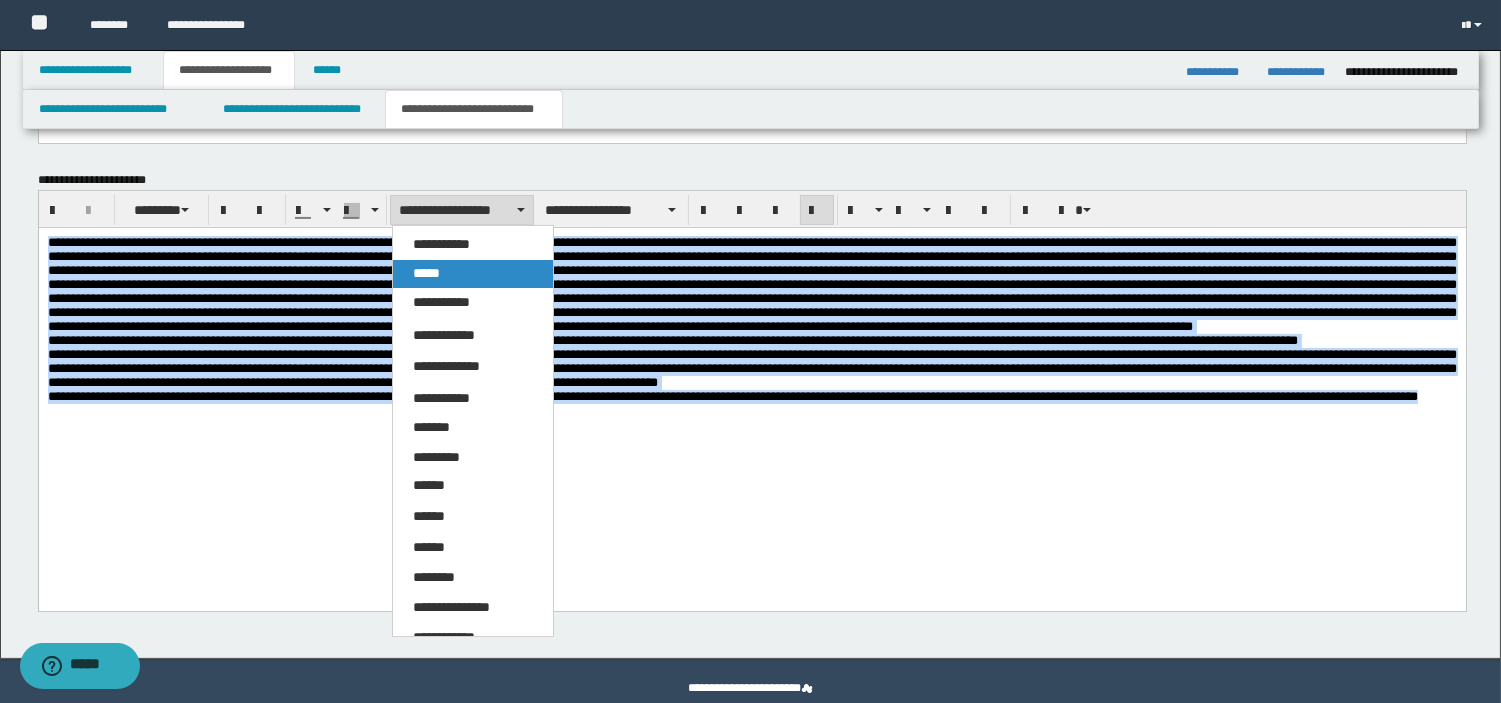 click on "*****" at bounding box center [473, 274] 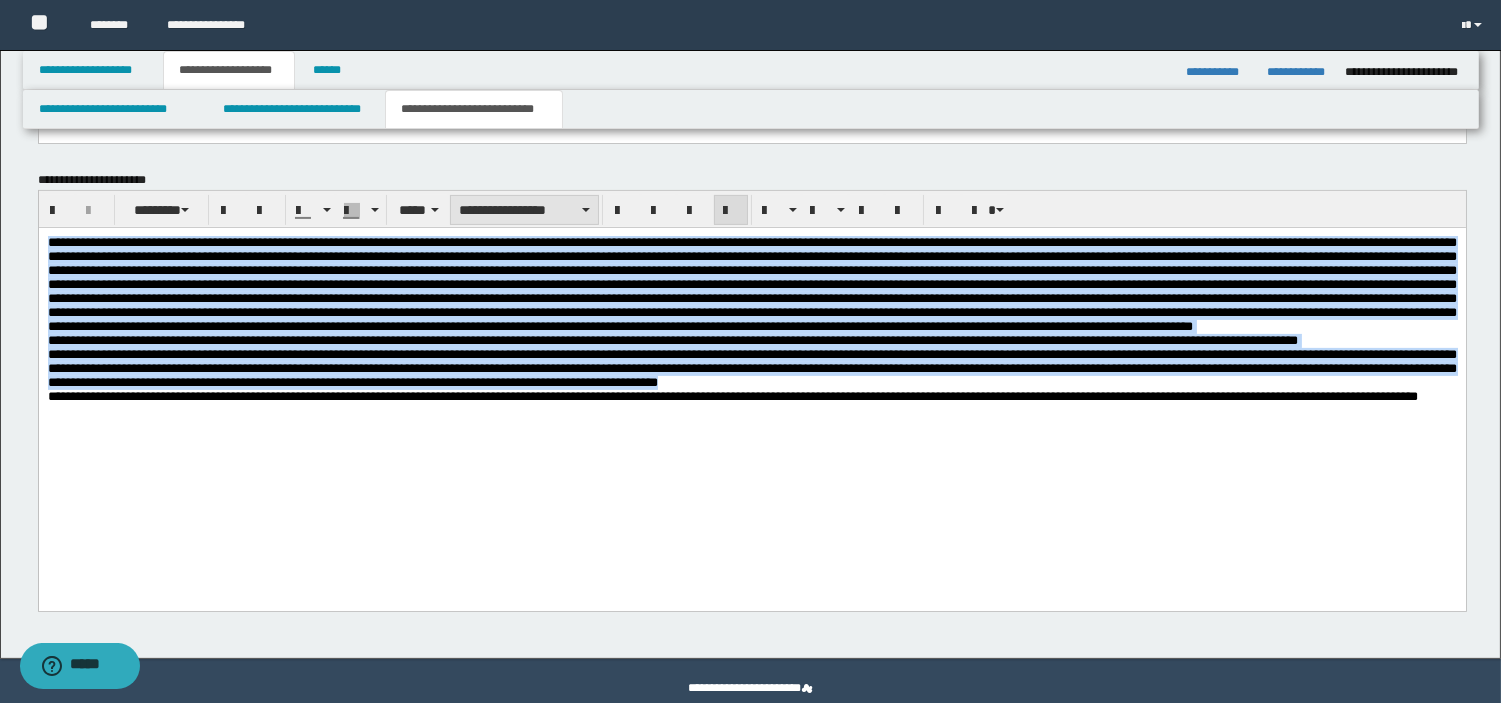 click on "**********" at bounding box center [524, 210] 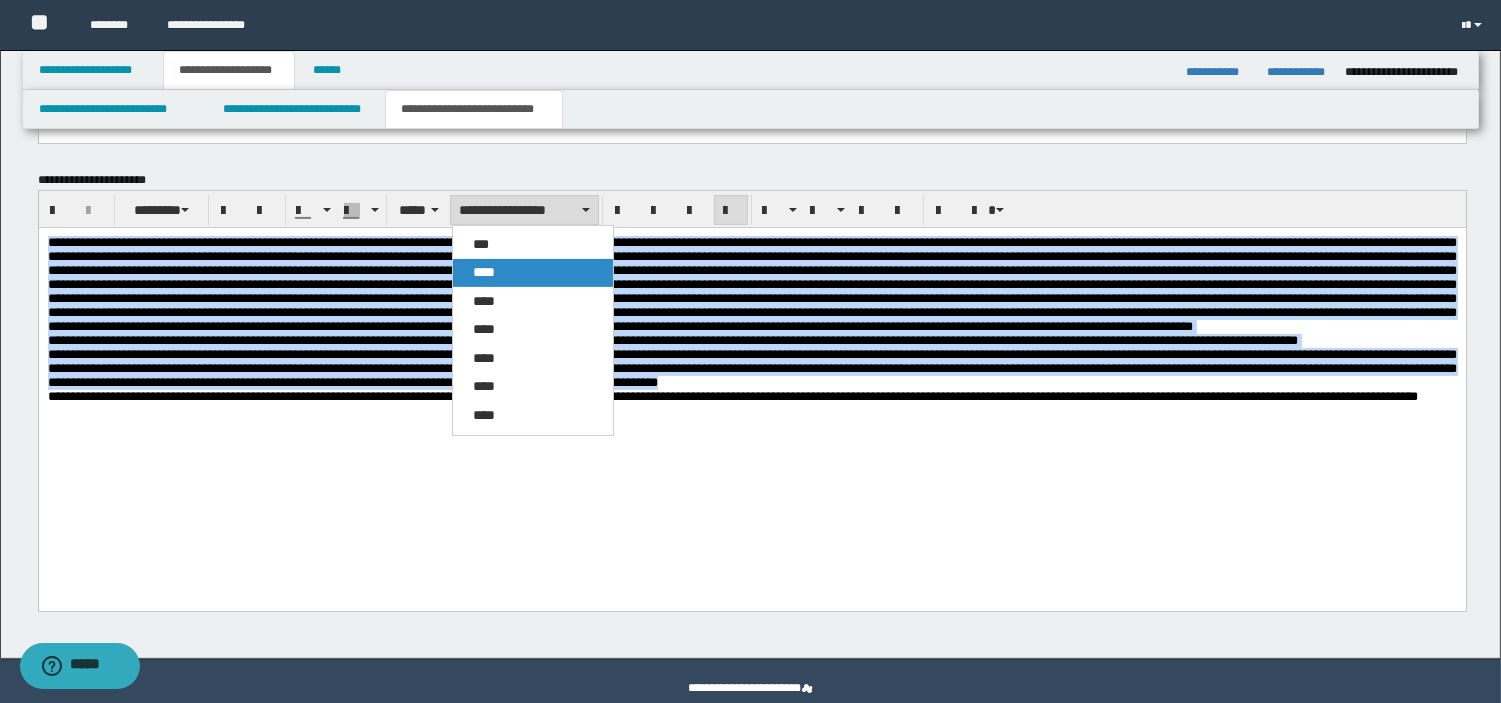 click on "****" at bounding box center (484, 272) 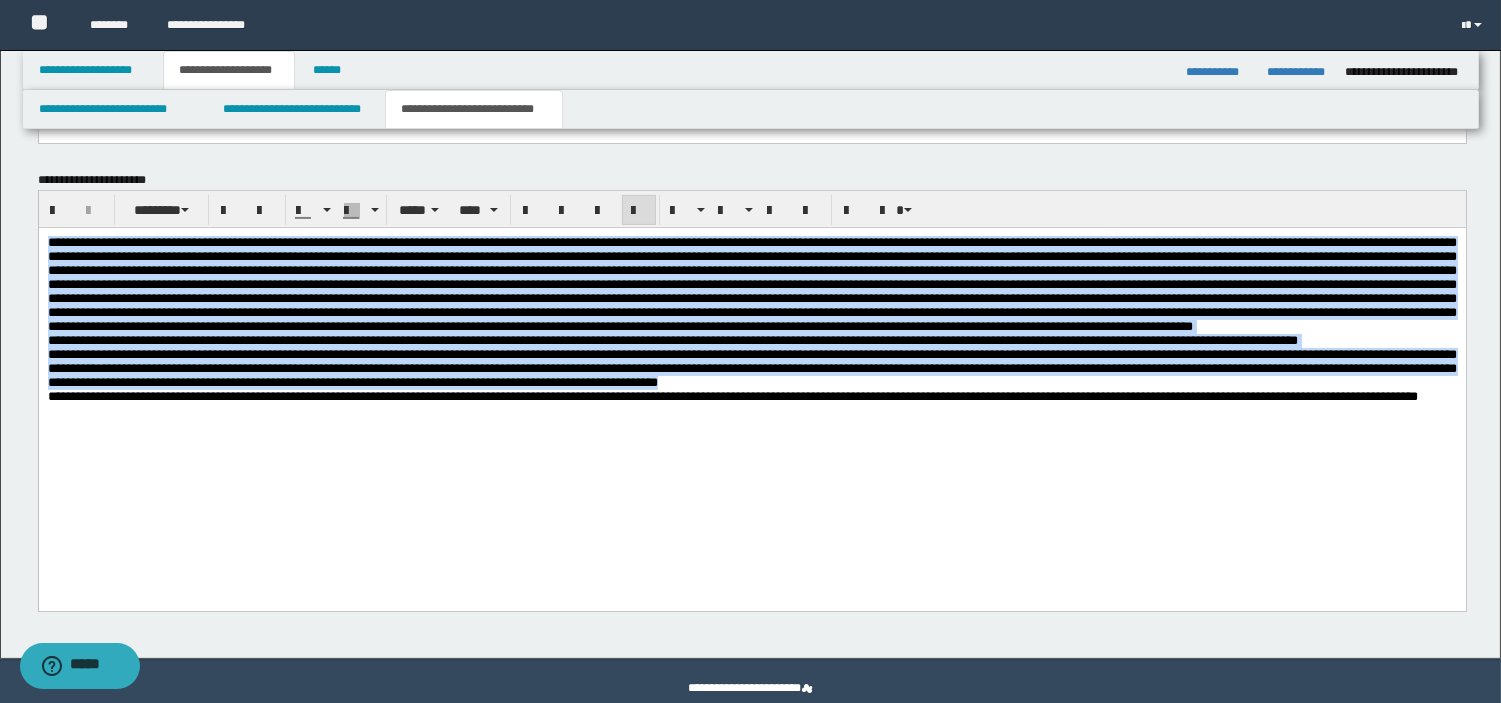 click at bounding box center (751, 284) 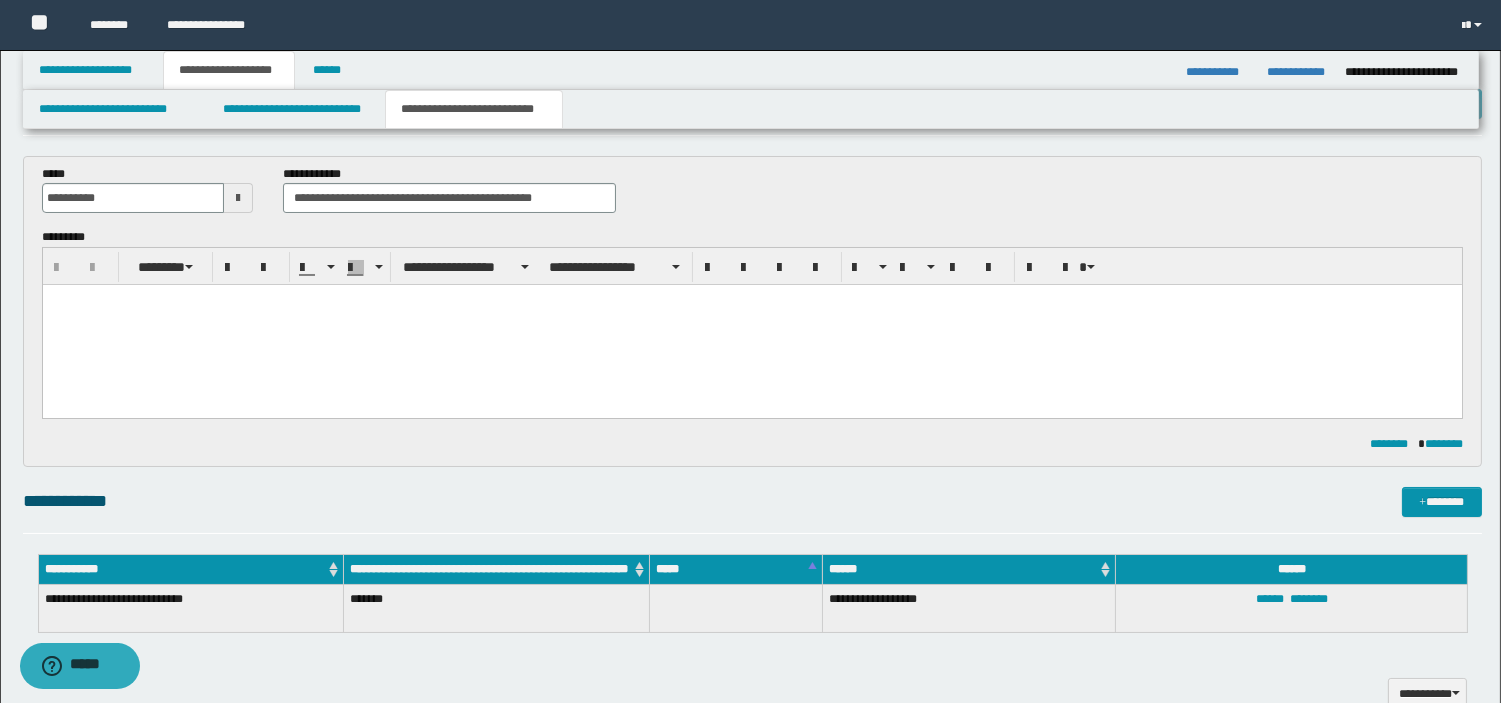 scroll, scrollTop: 0, scrollLeft: 0, axis: both 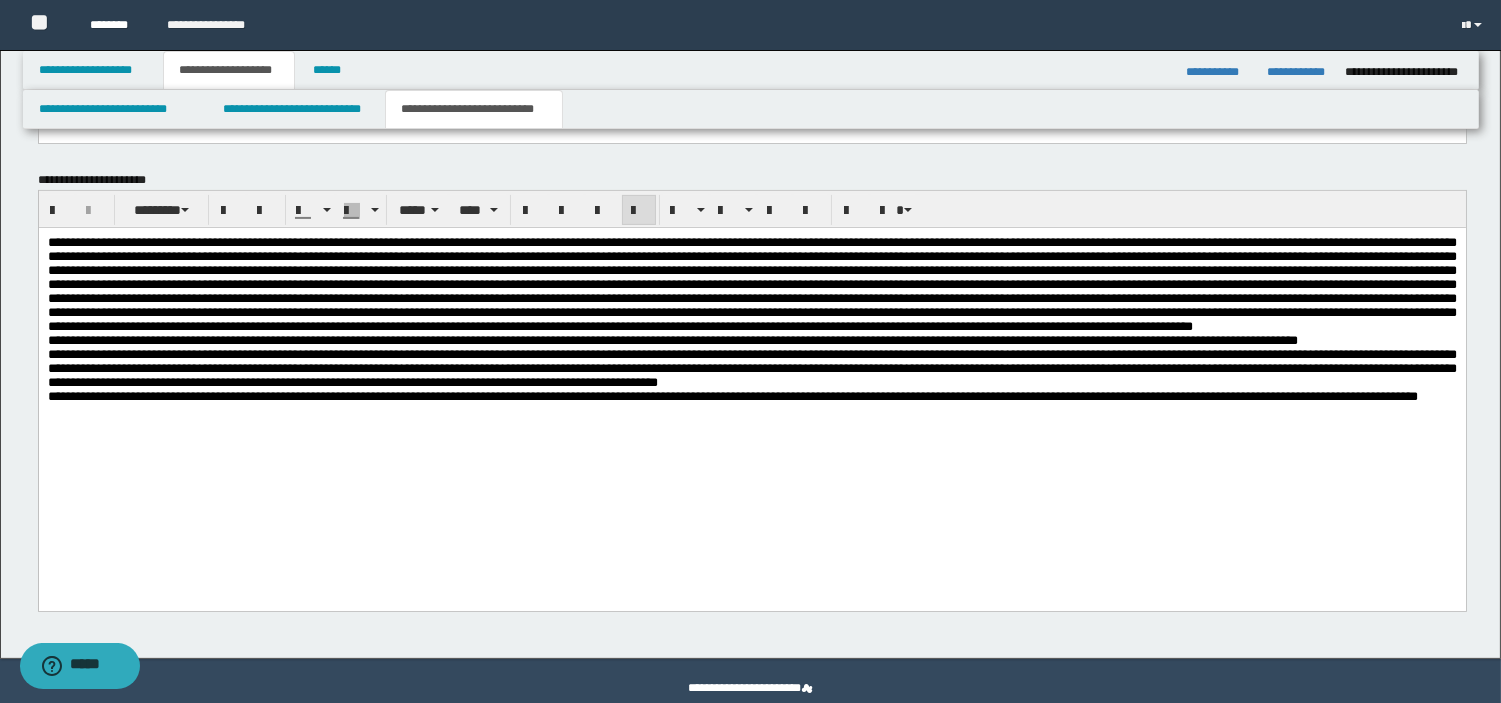 click on "********" at bounding box center [113, 25] 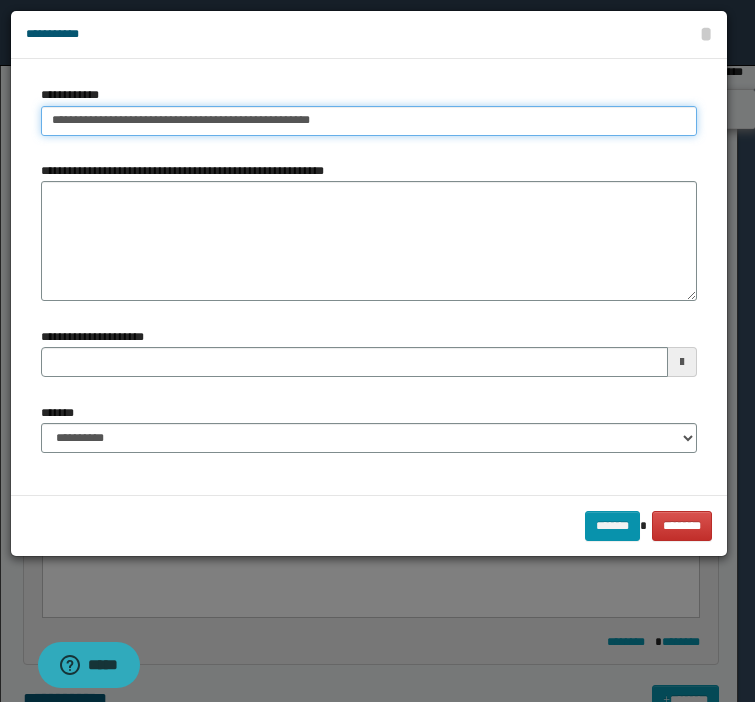 type on "**********" 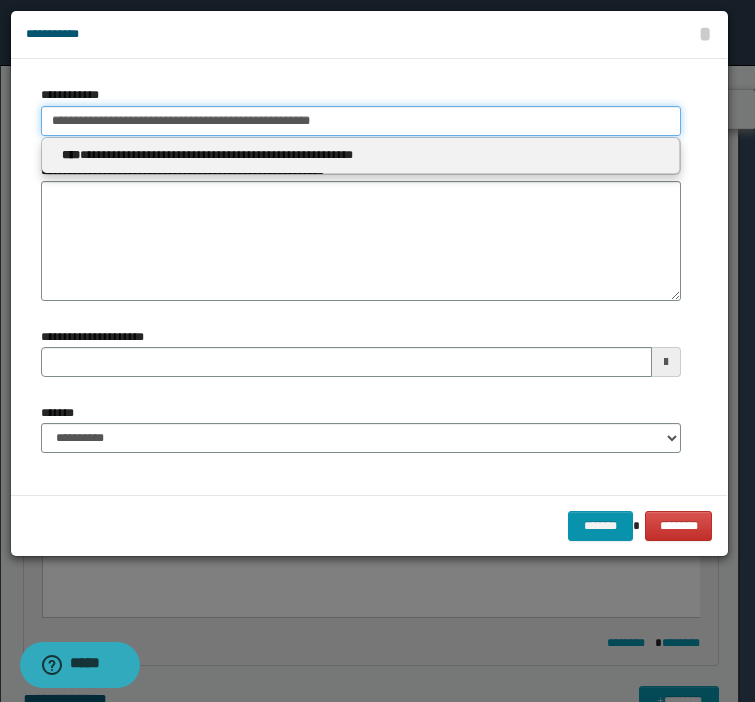 scroll, scrollTop: 0, scrollLeft: 0, axis: both 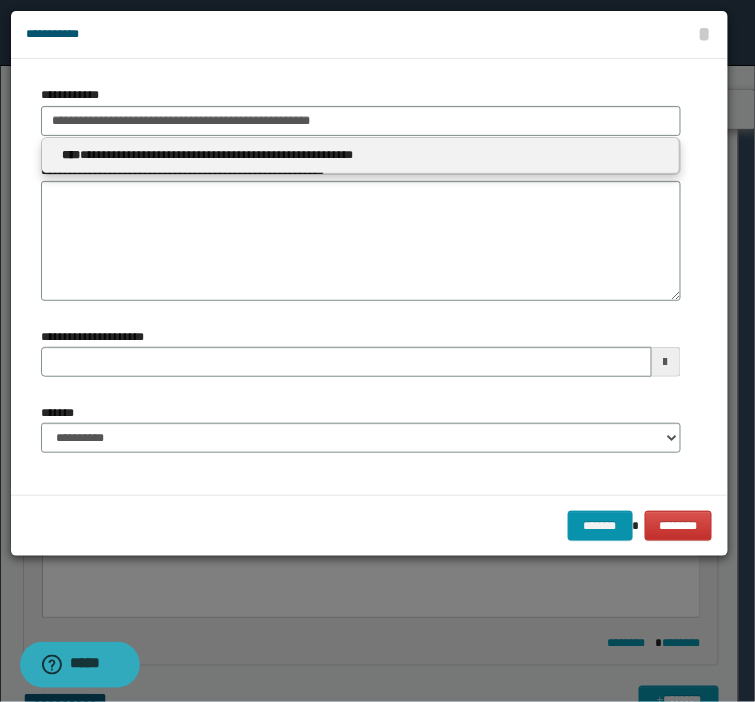 type 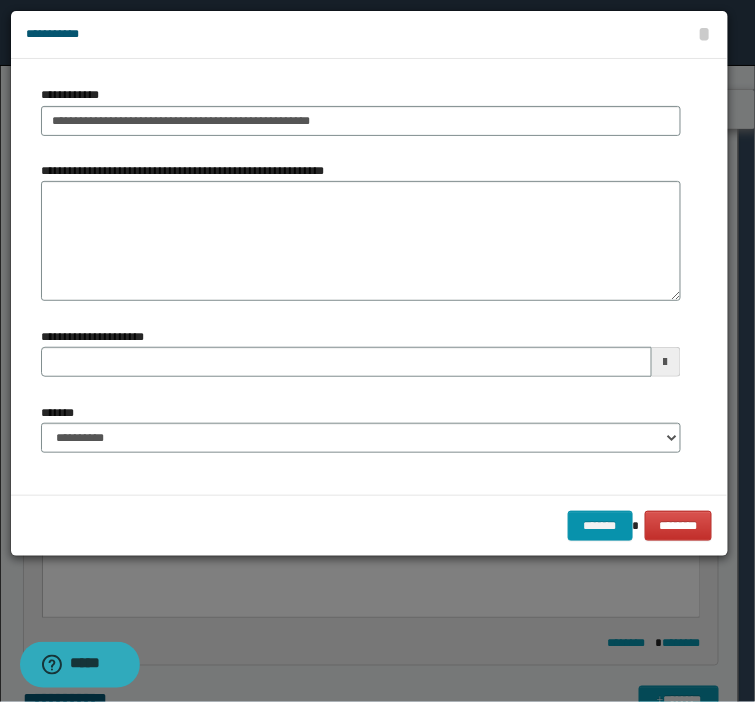 click on "**********" at bounding box center (361, 352) 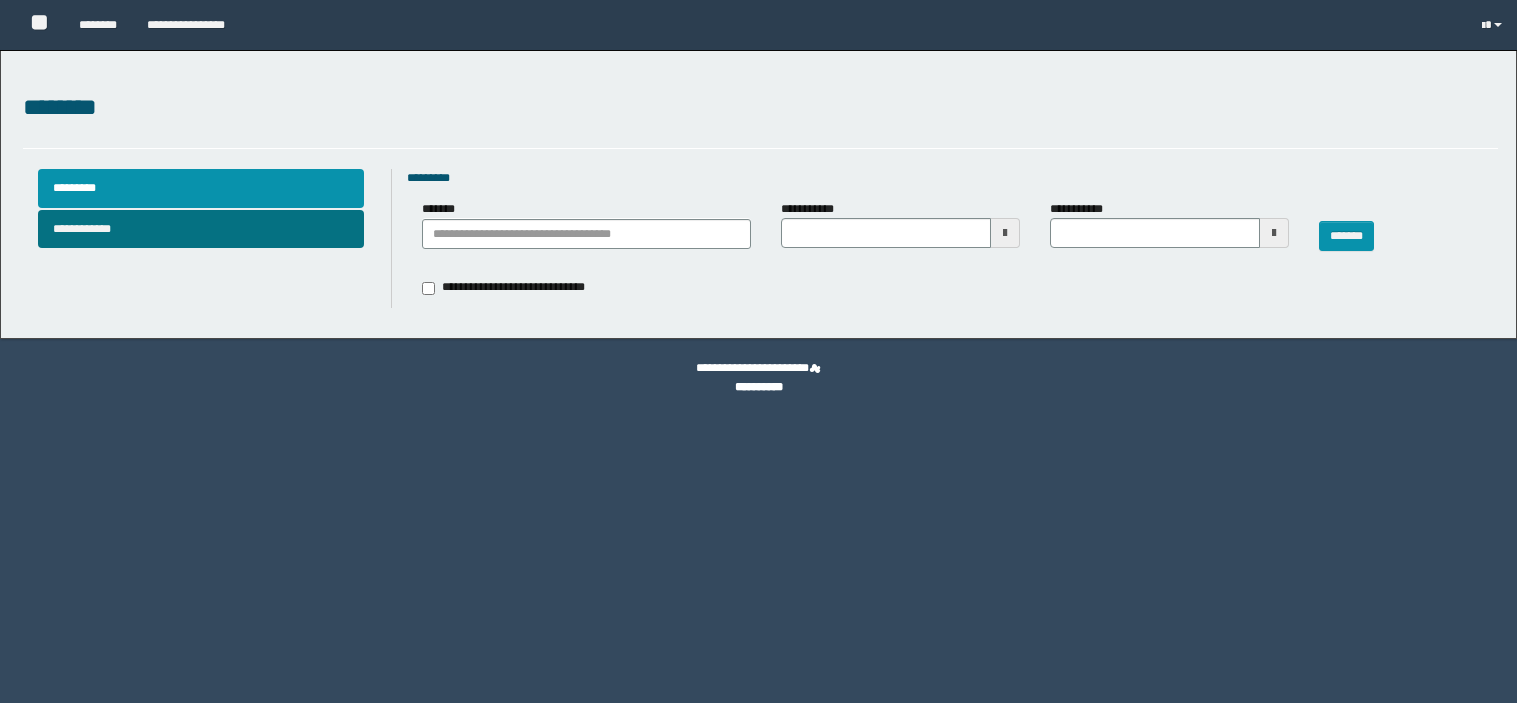 scroll, scrollTop: 0, scrollLeft: 0, axis: both 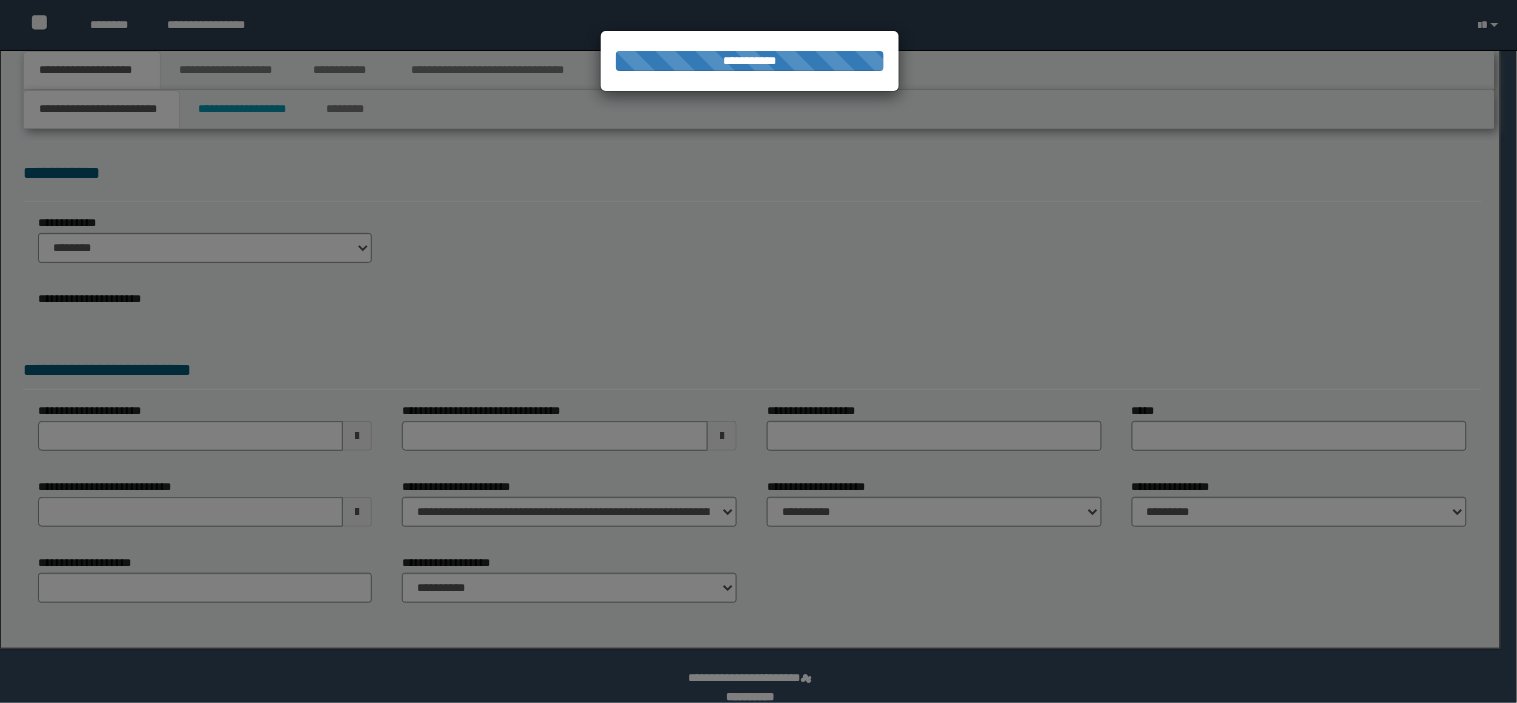 type on "**********" 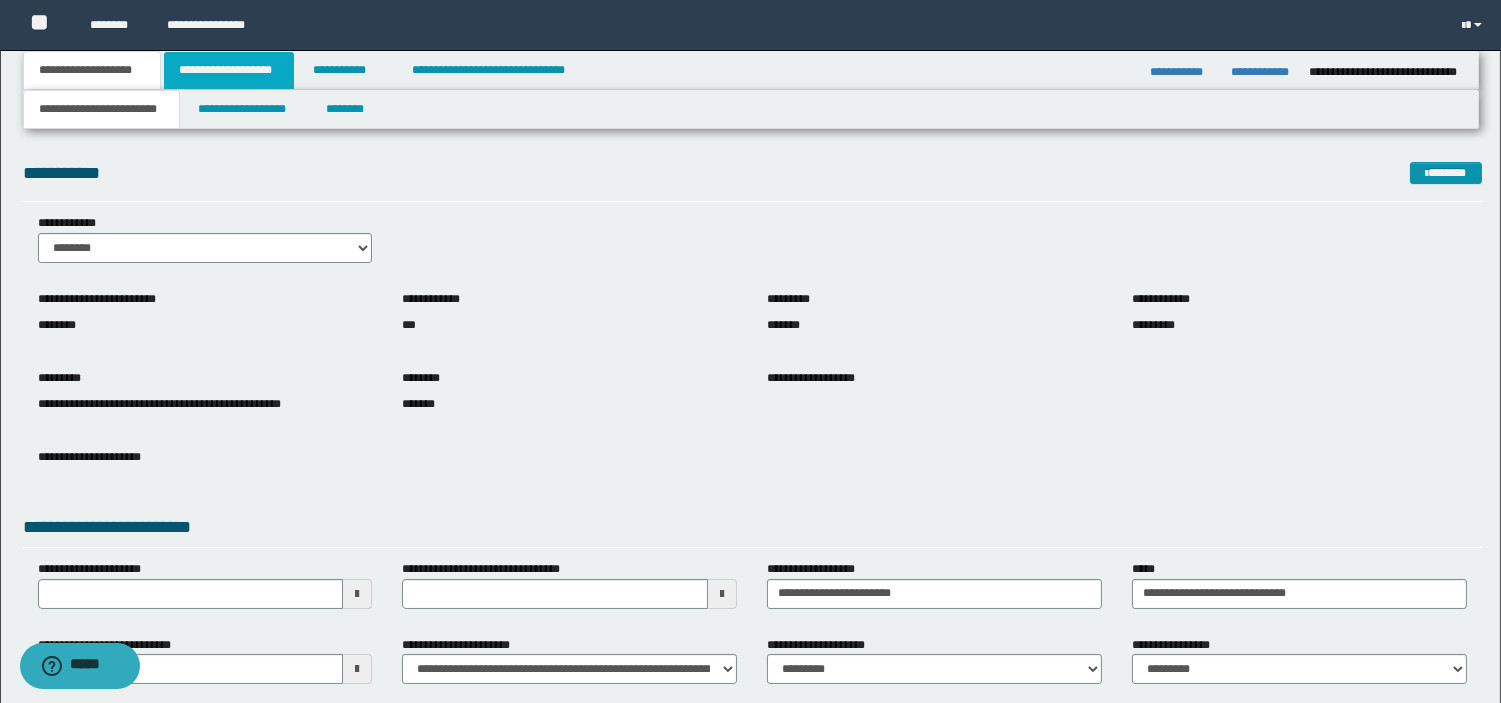 click on "**********" at bounding box center (229, 70) 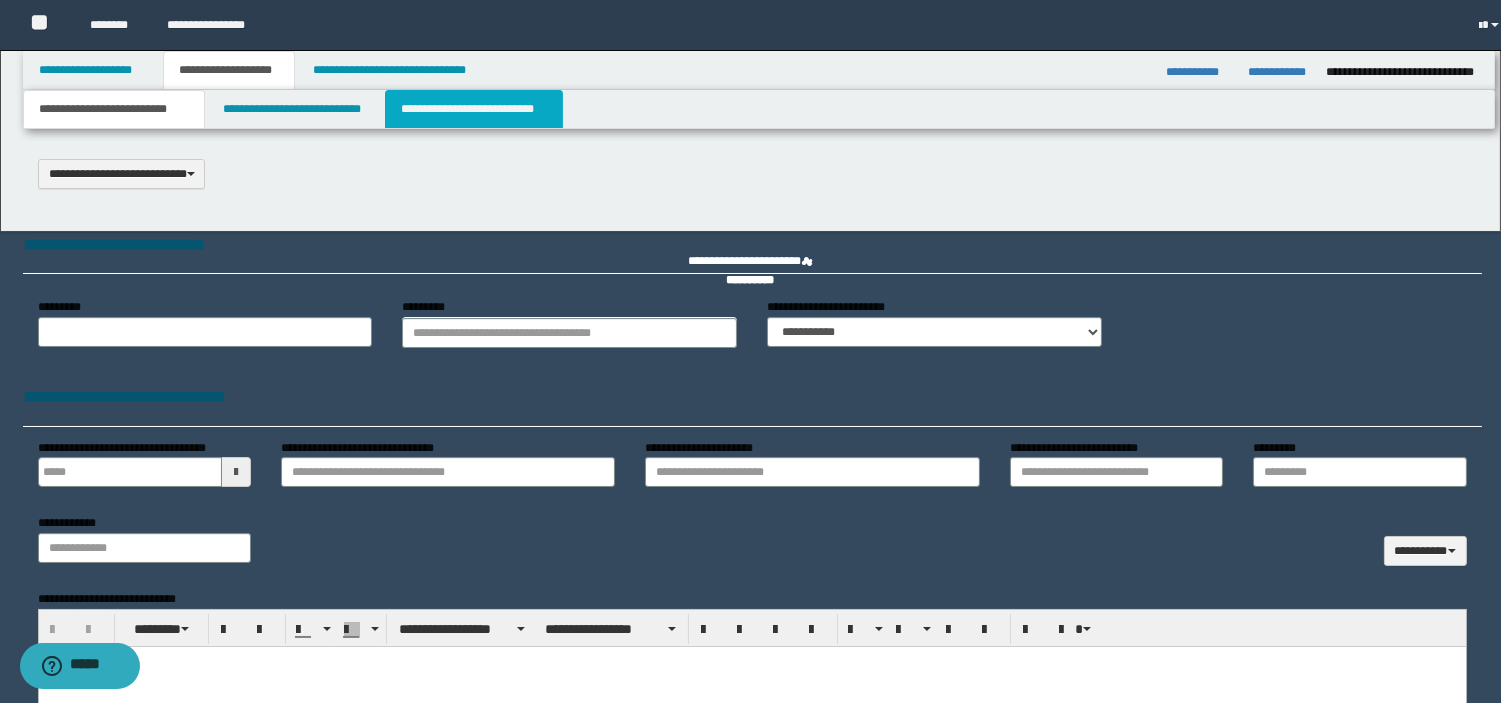 select on "*" 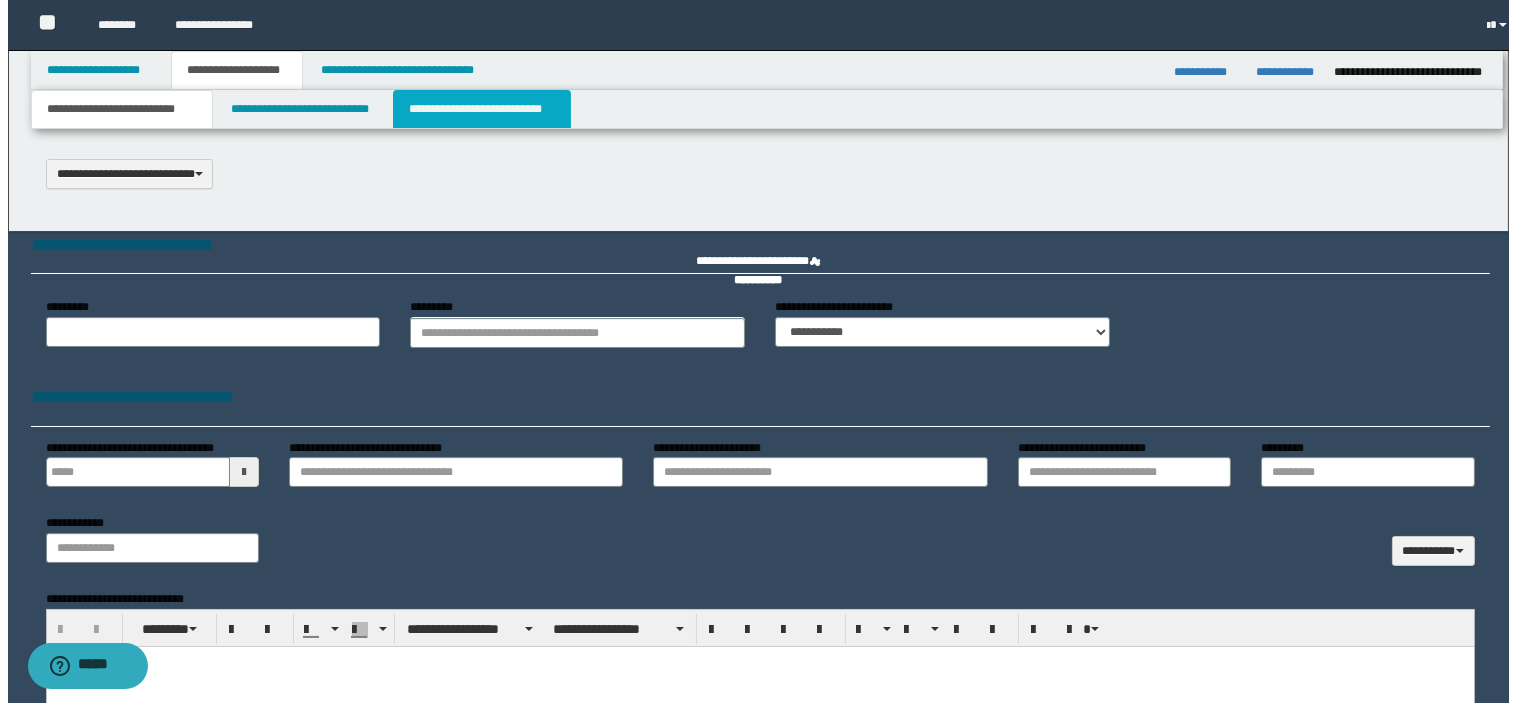 scroll, scrollTop: 0, scrollLeft: 0, axis: both 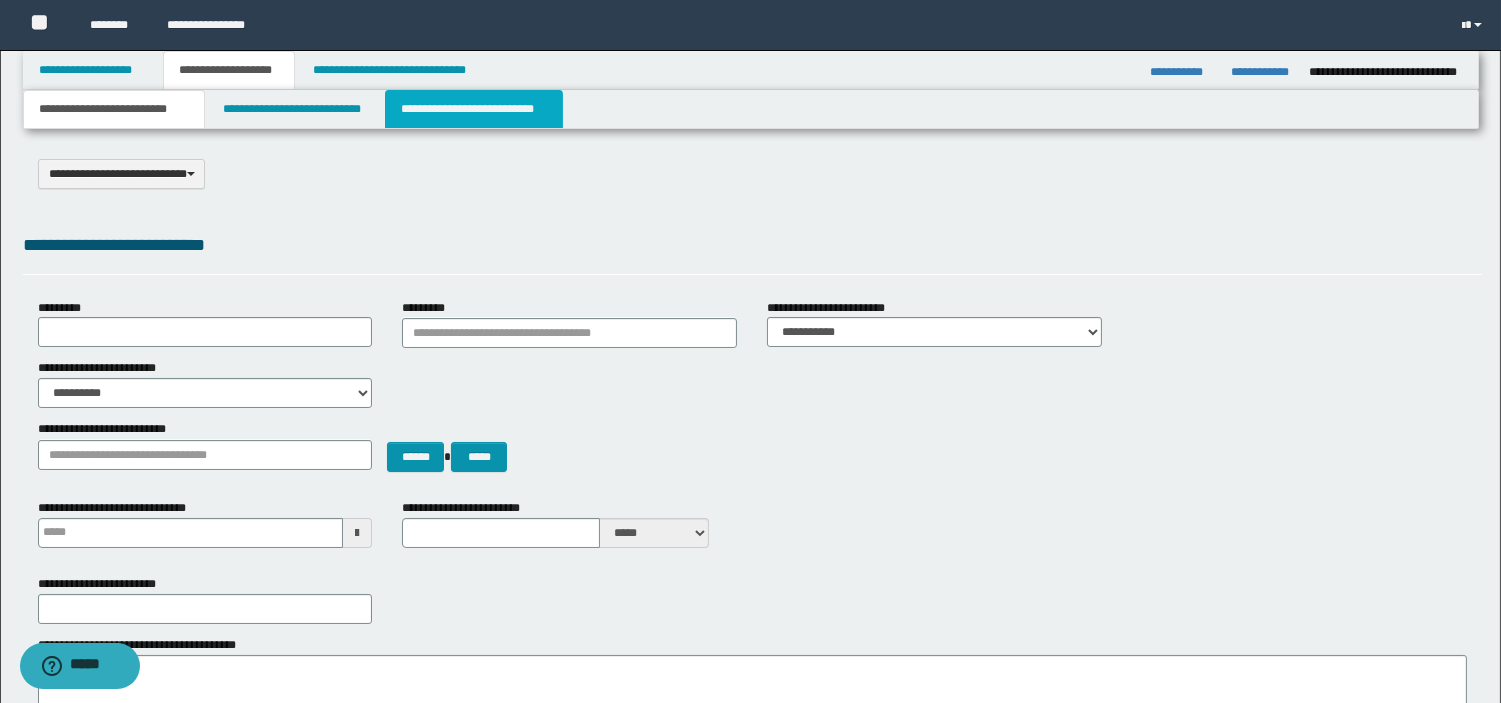 click on "**********" at bounding box center [474, 109] 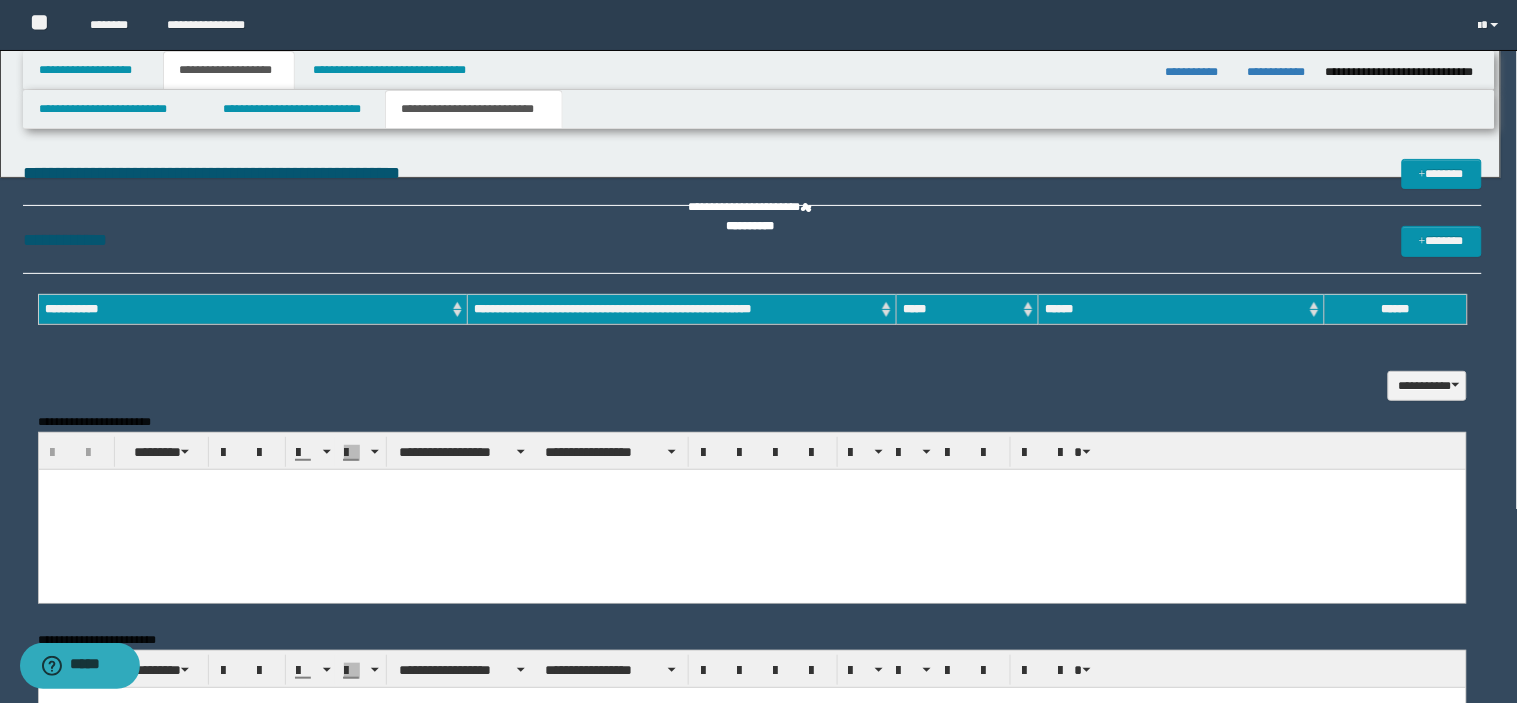 scroll, scrollTop: 0, scrollLeft: 0, axis: both 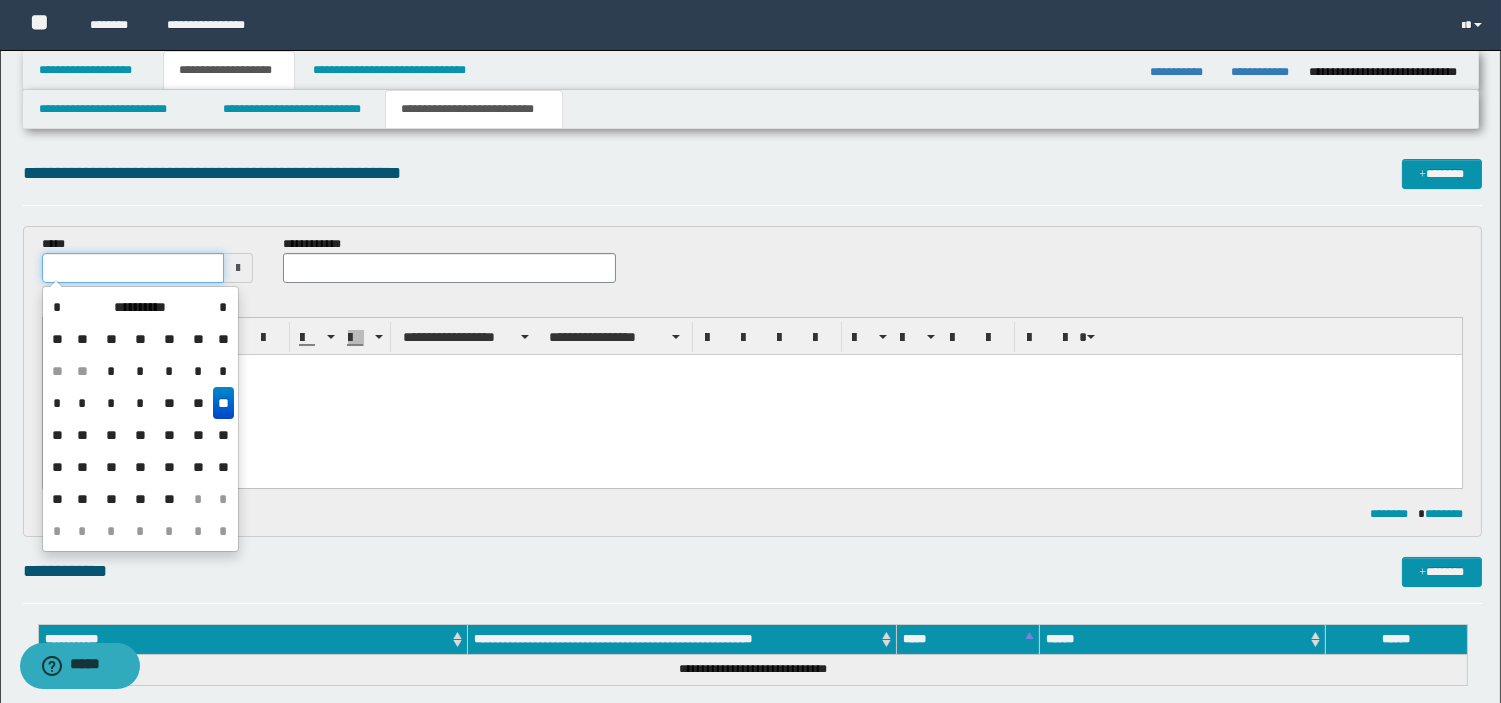 click at bounding box center [133, 268] 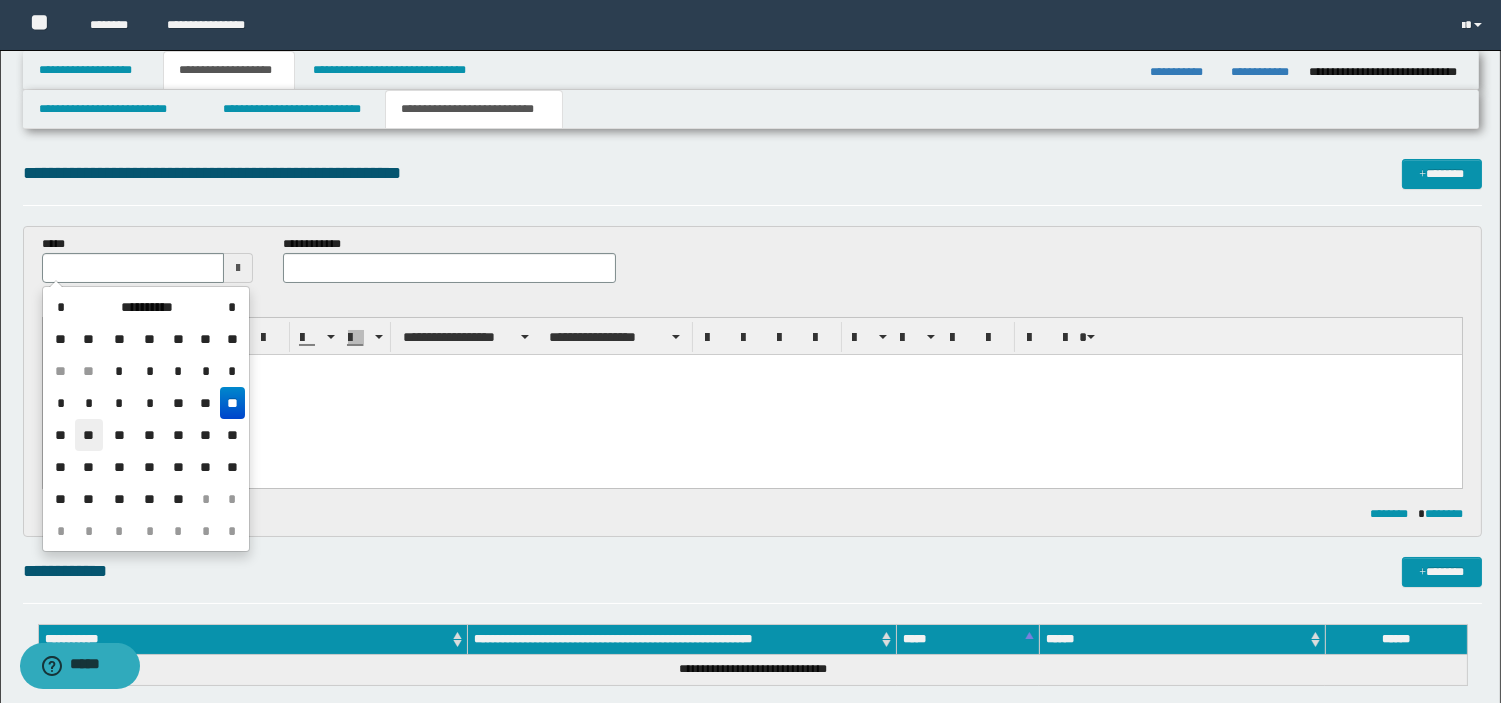 click on "**" at bounding box center (89, 435) 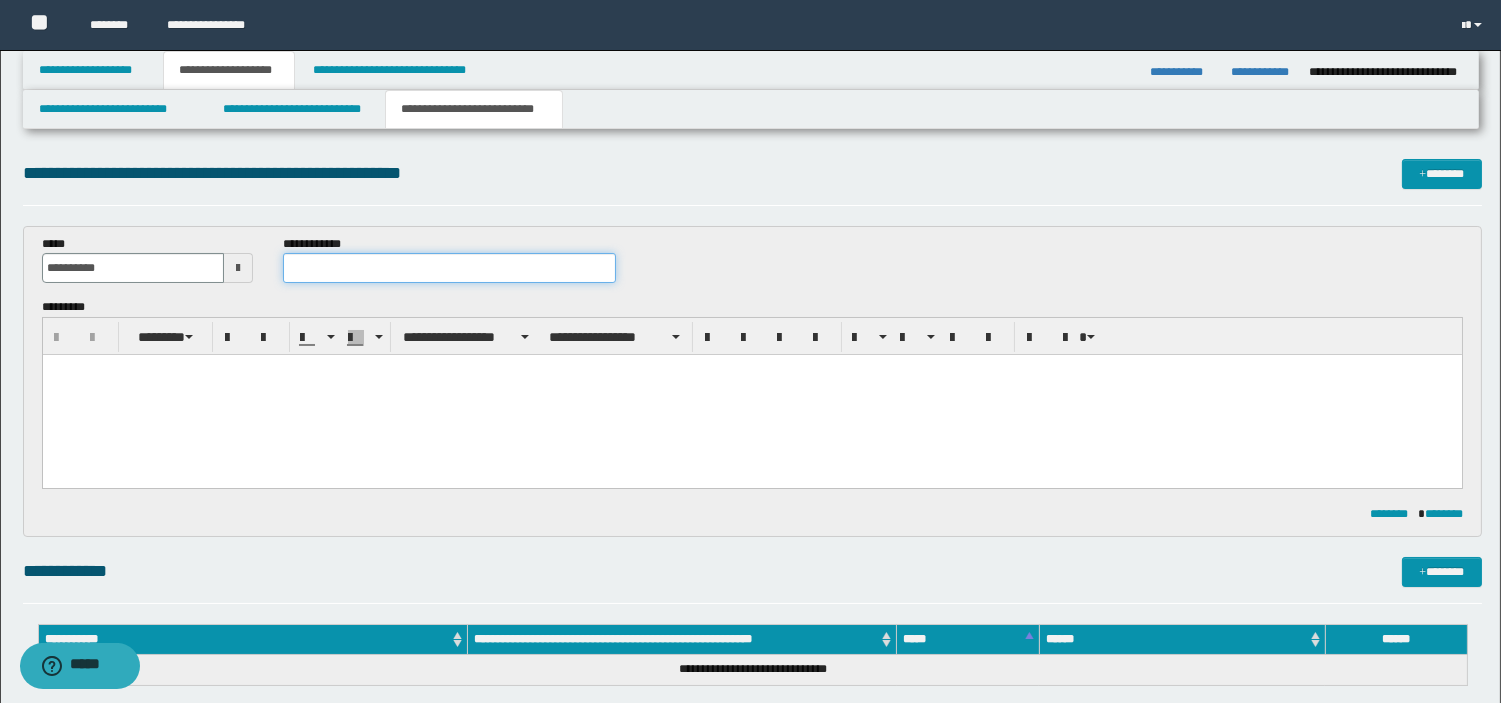 click at bounding box center [449, 268] 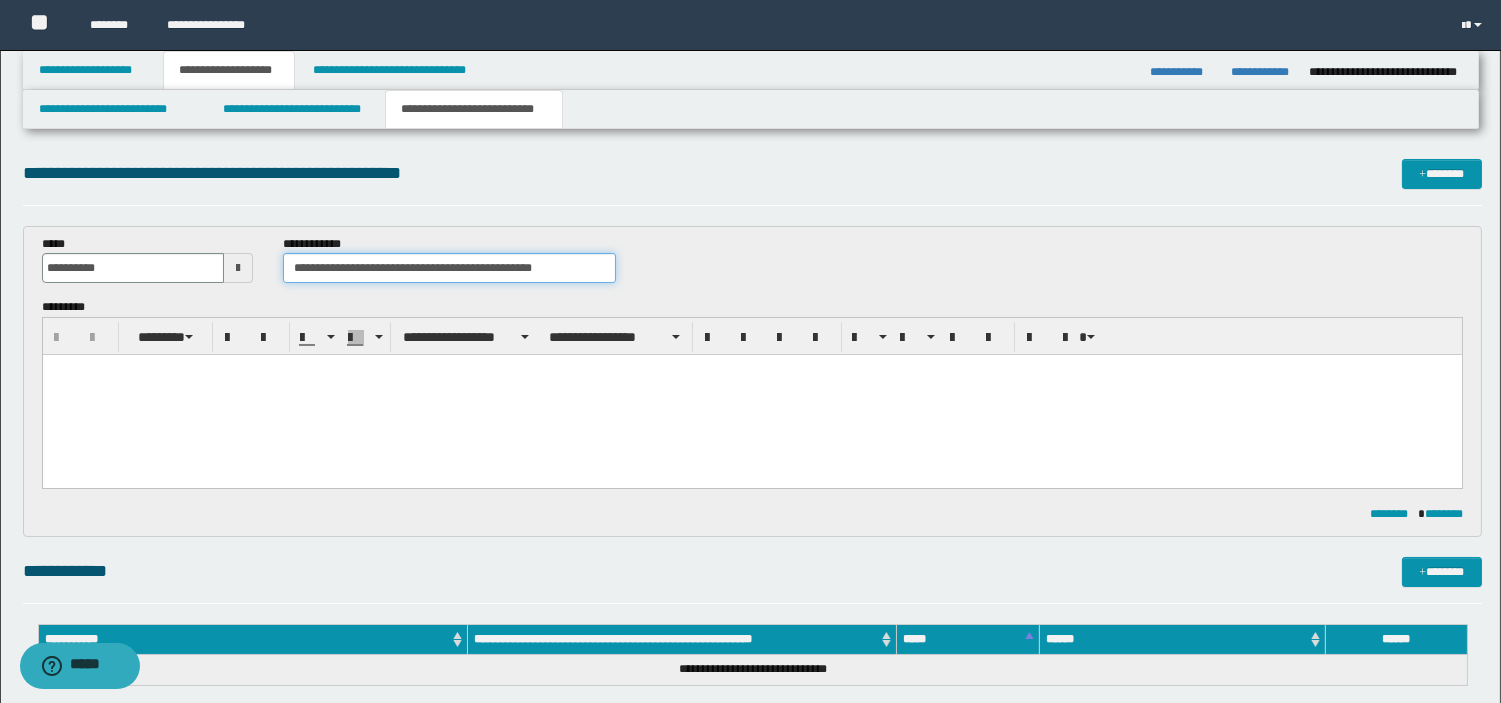 type on "**********" 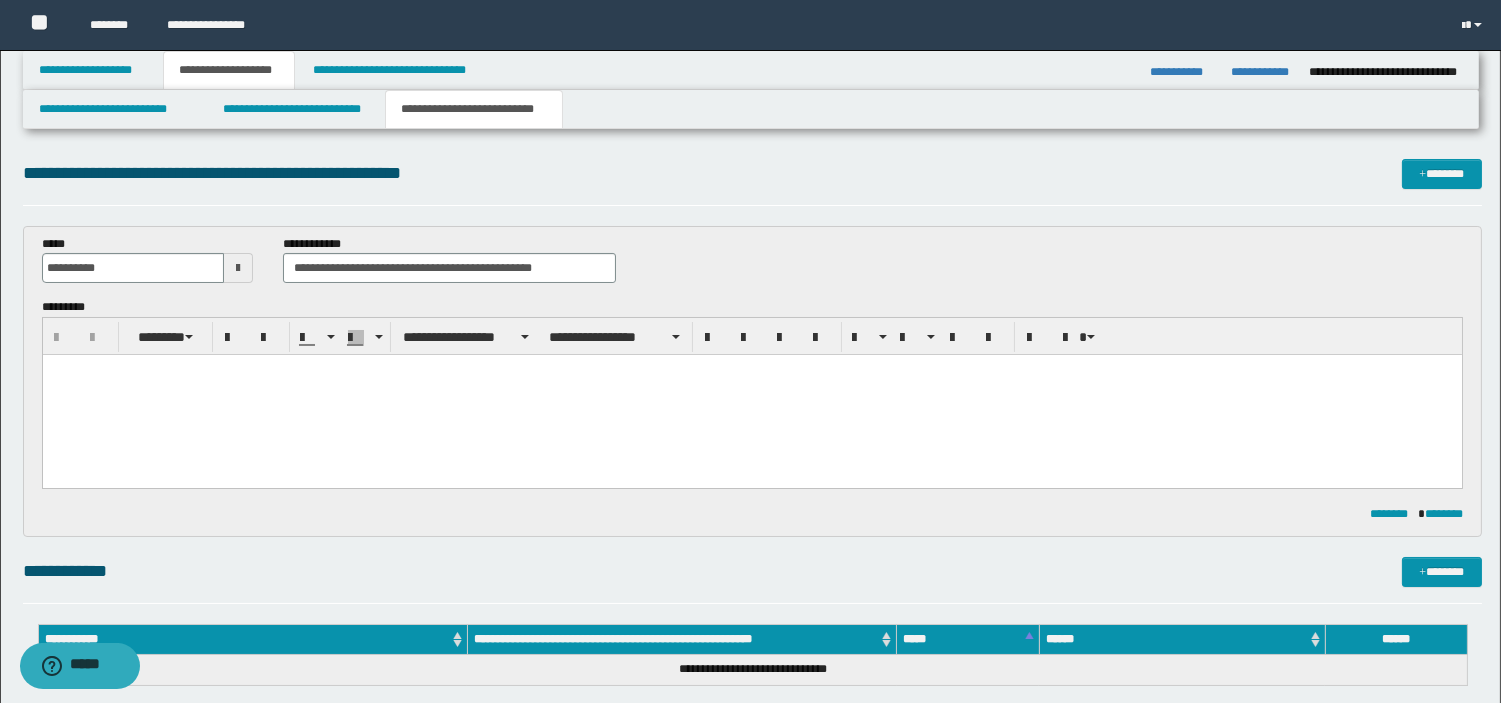 click at bounding box center (751, 395) 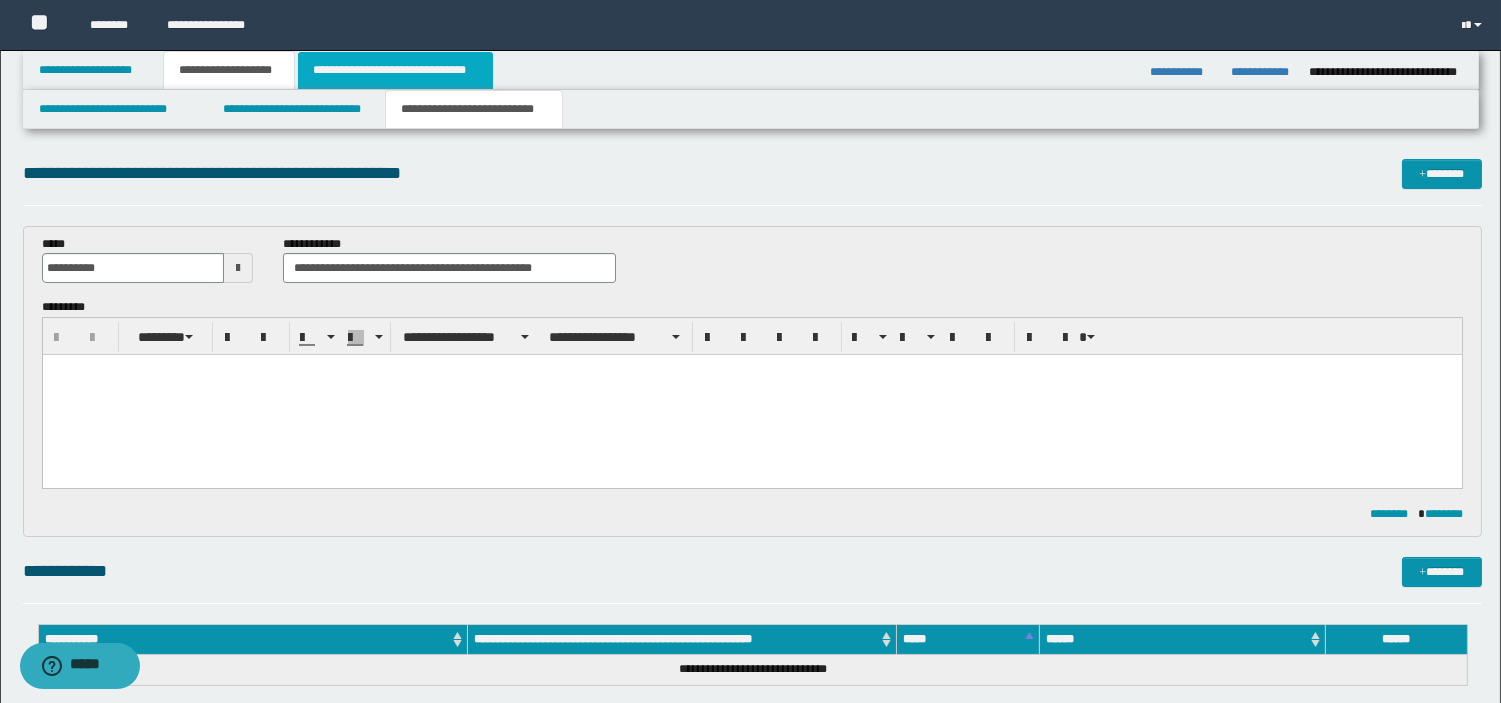 click on "**********" at bounding box center [395, 70] 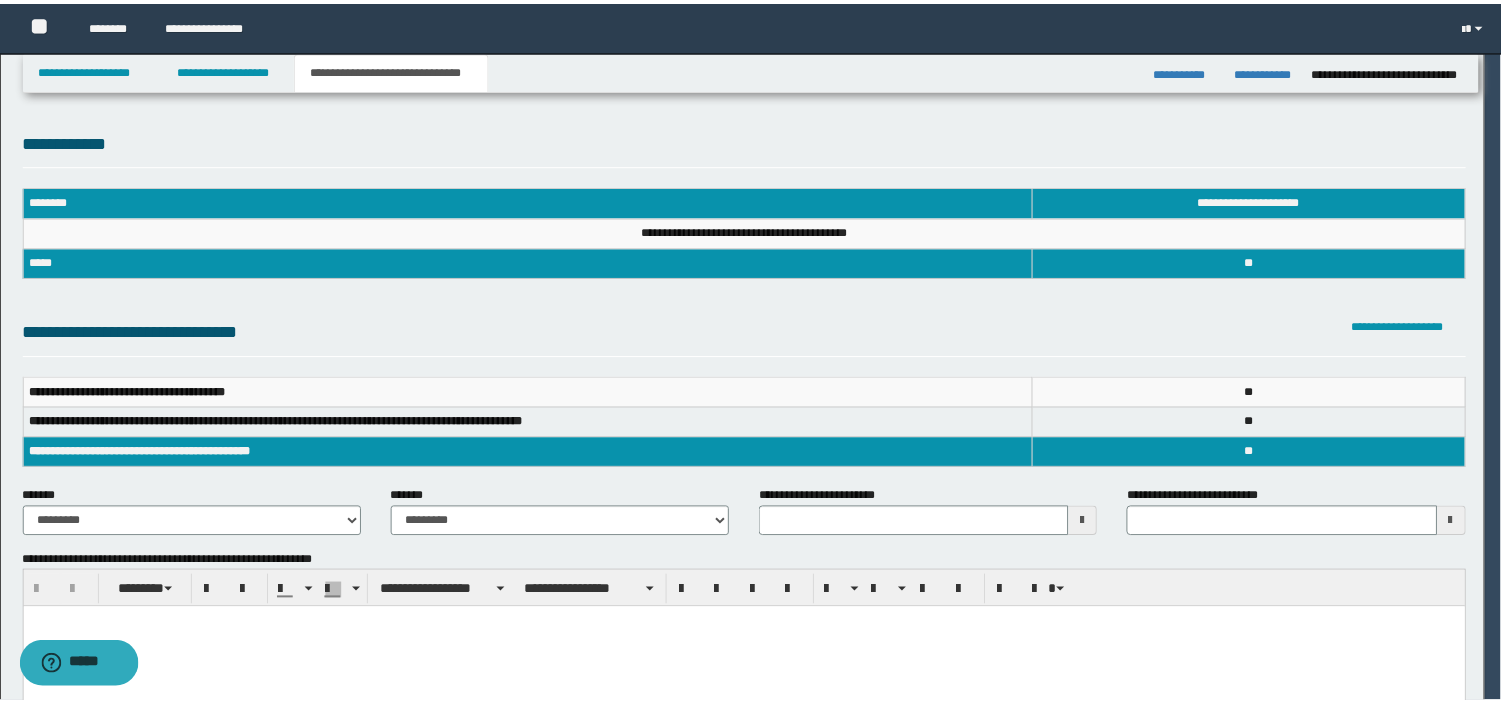 scroll, scrollTop: 0, scrollLeft: 0, axis: both 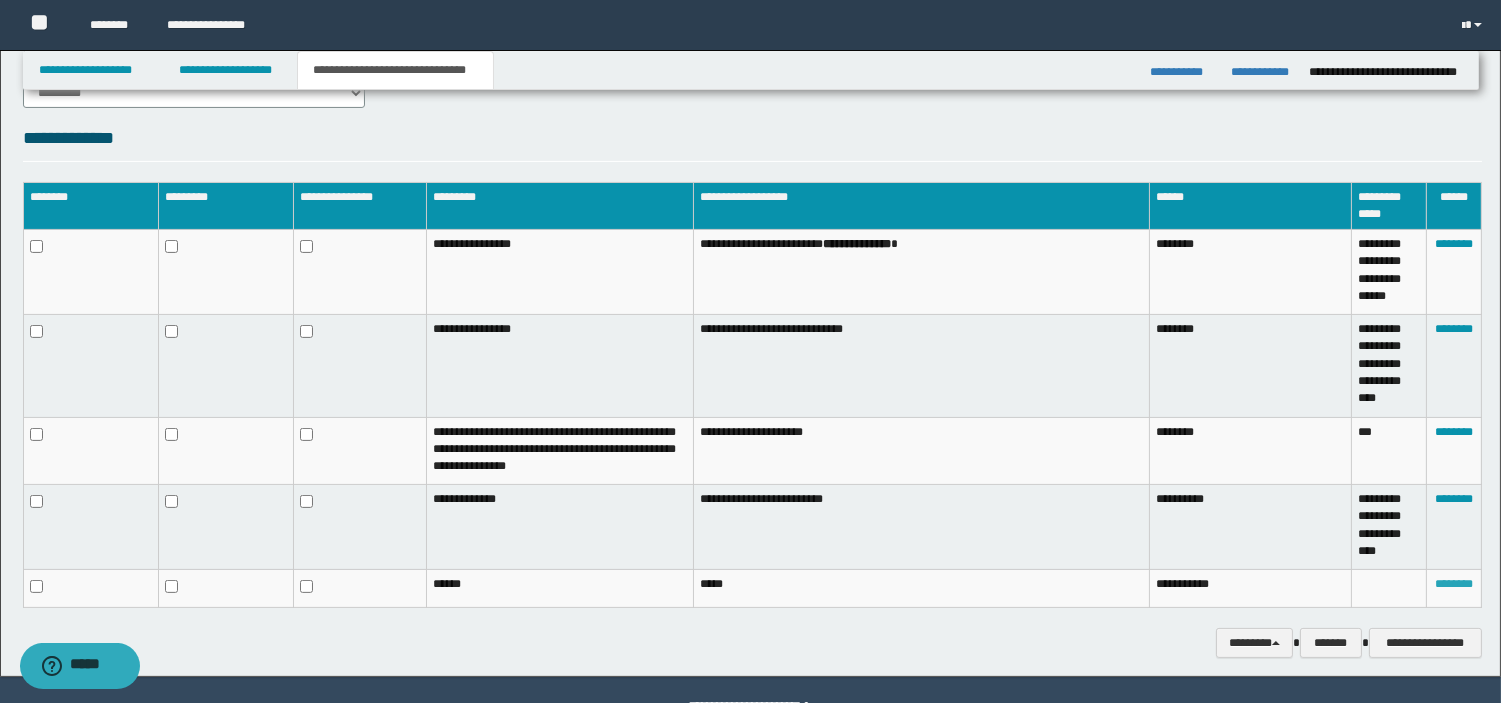click on "********" at bounding box center (1454, 584) 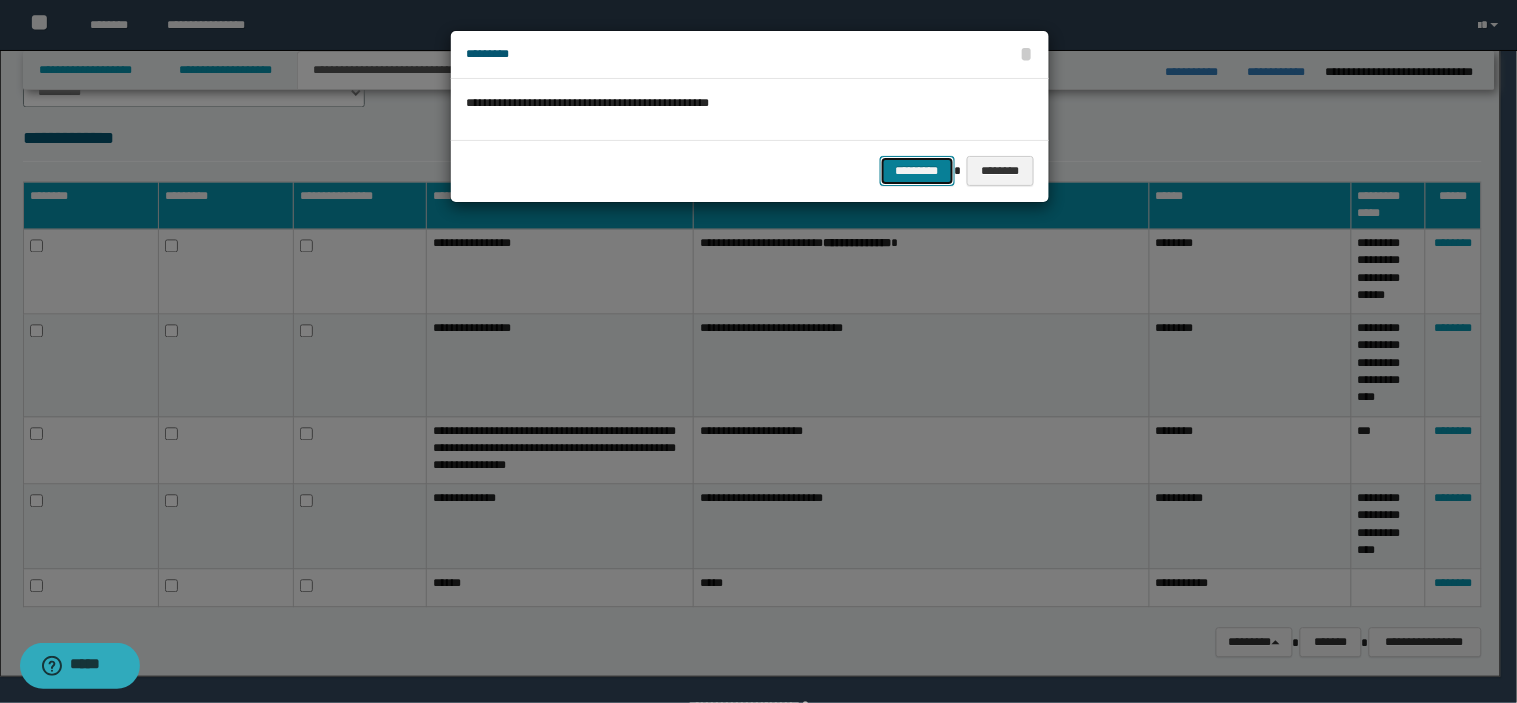 click on "*********" at bounding box center [917, 171] 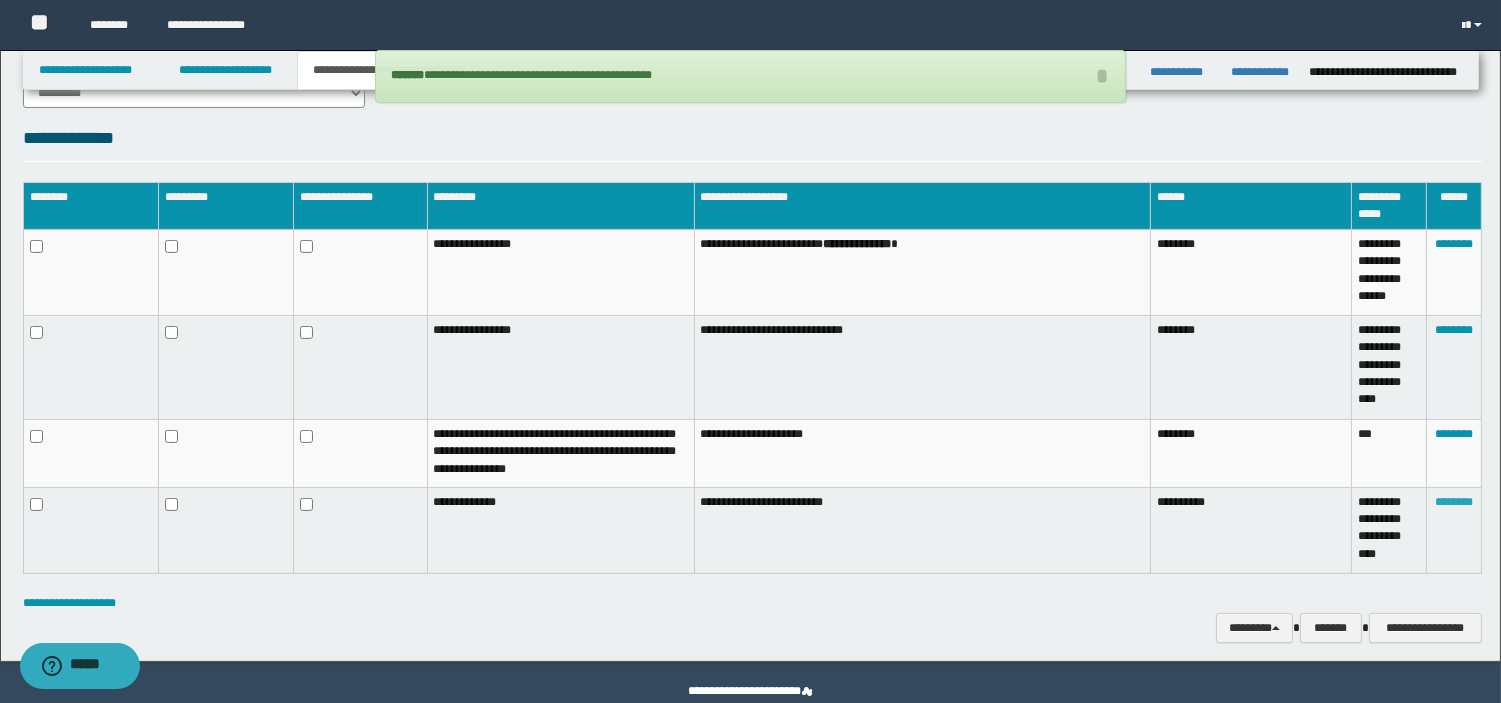 click on "********" at bounding box center (1454, 502) 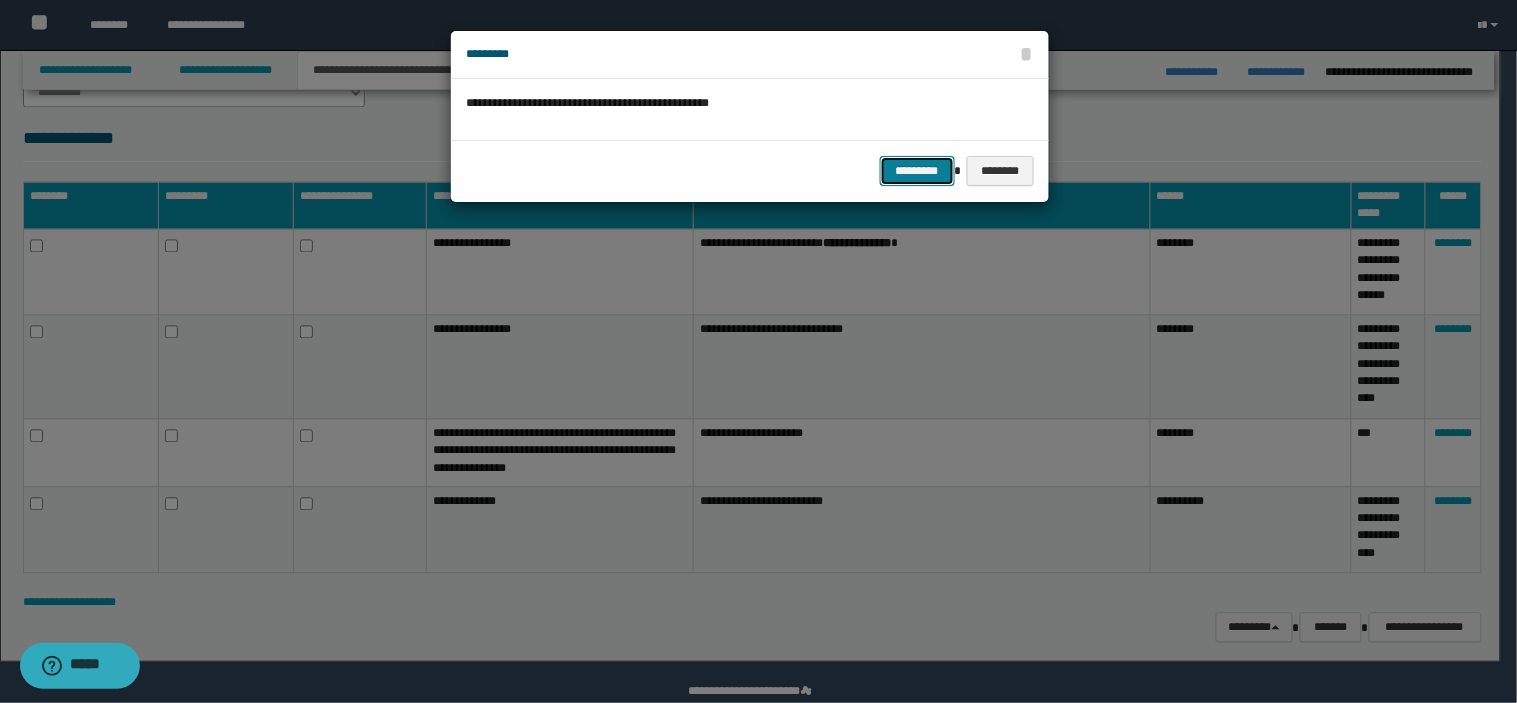 click on "*********" at bounding box center [917, 171] 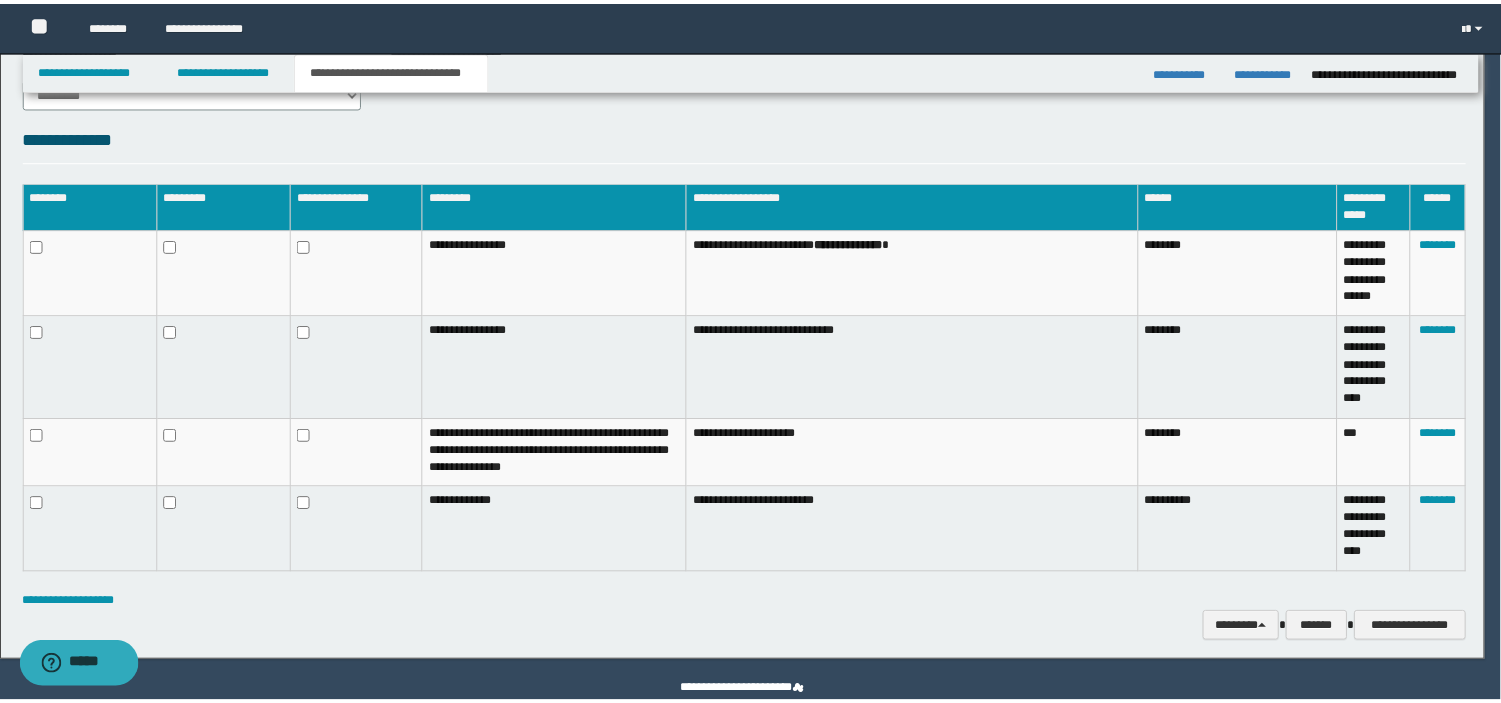 scroll, scrollTop: 875, scrollLeft: 0, axis: vertical 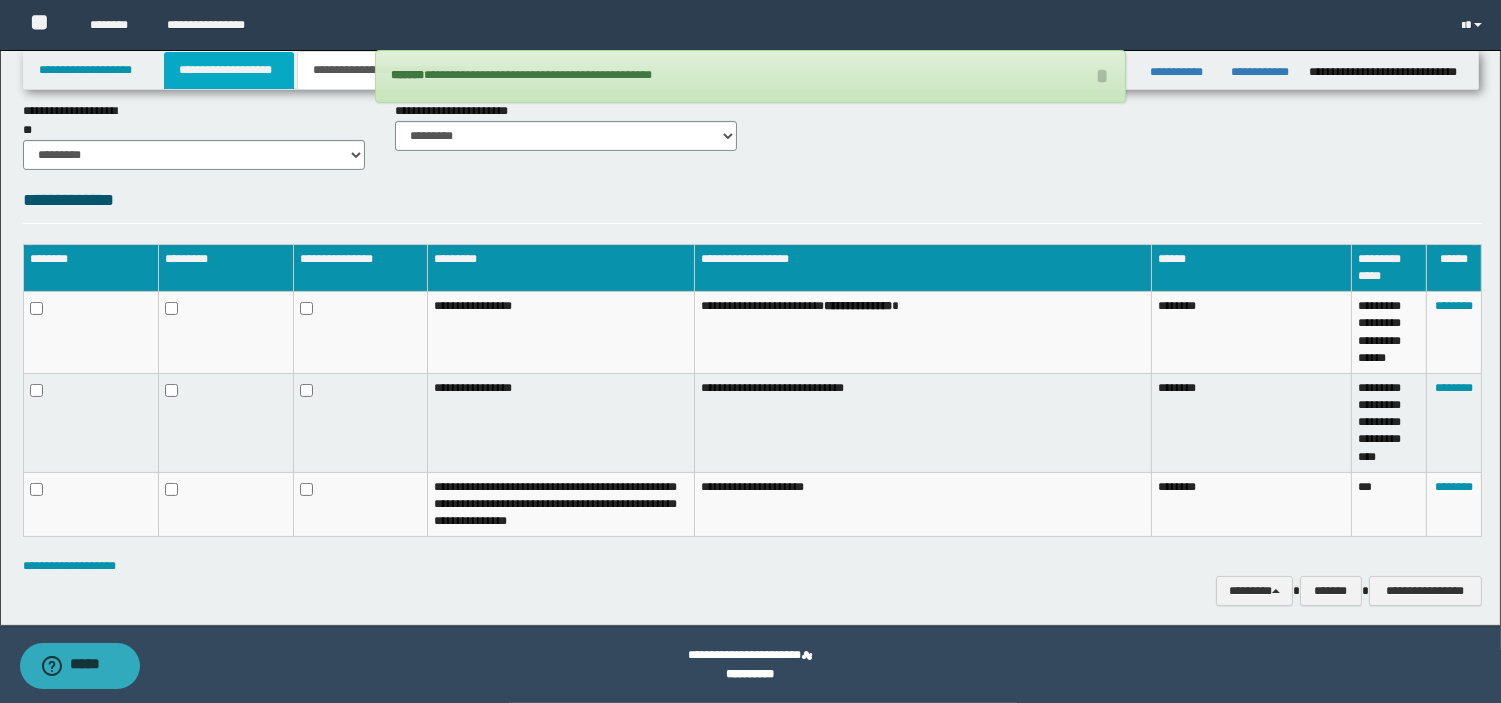 click on "**********" at bounding box center [229, 70] 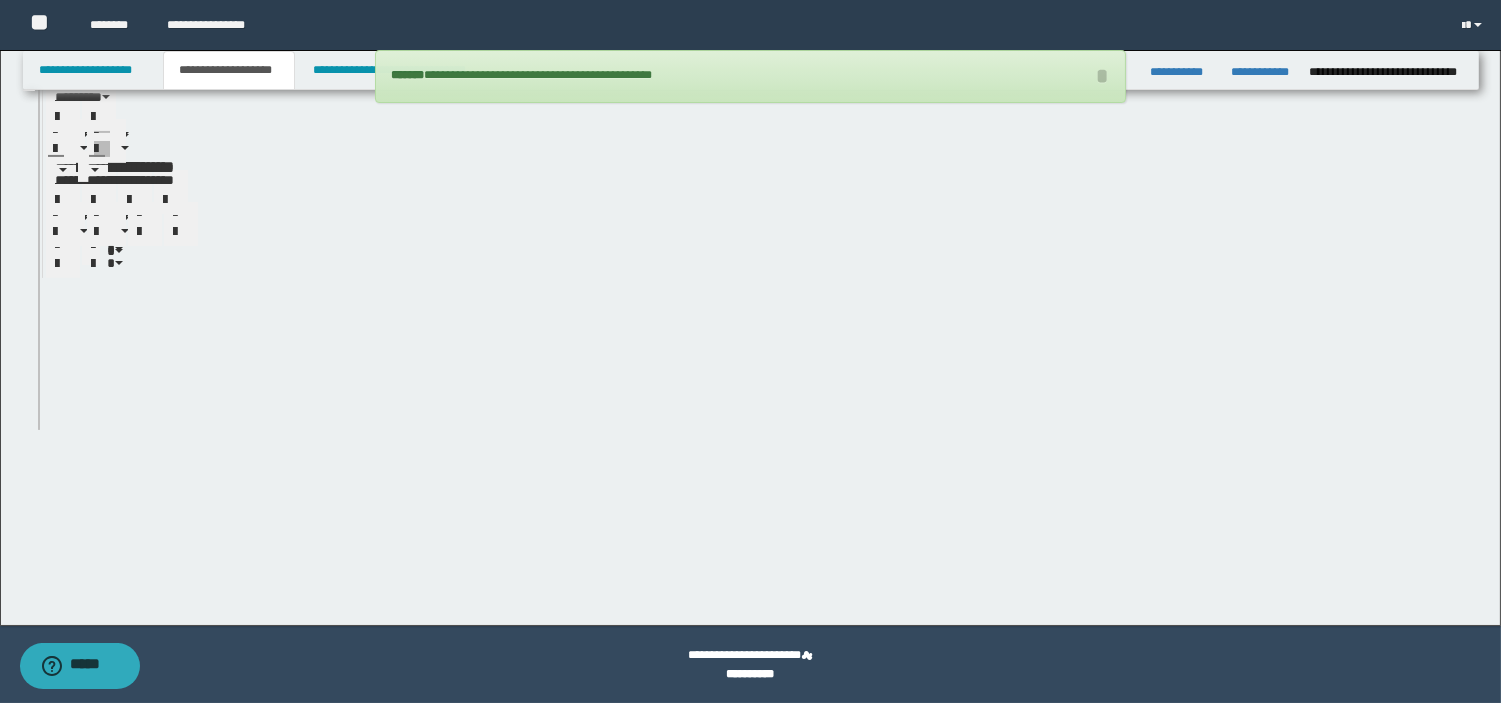 scroll, scrollTop: 822, scrollLeft: 0, axis: vertical 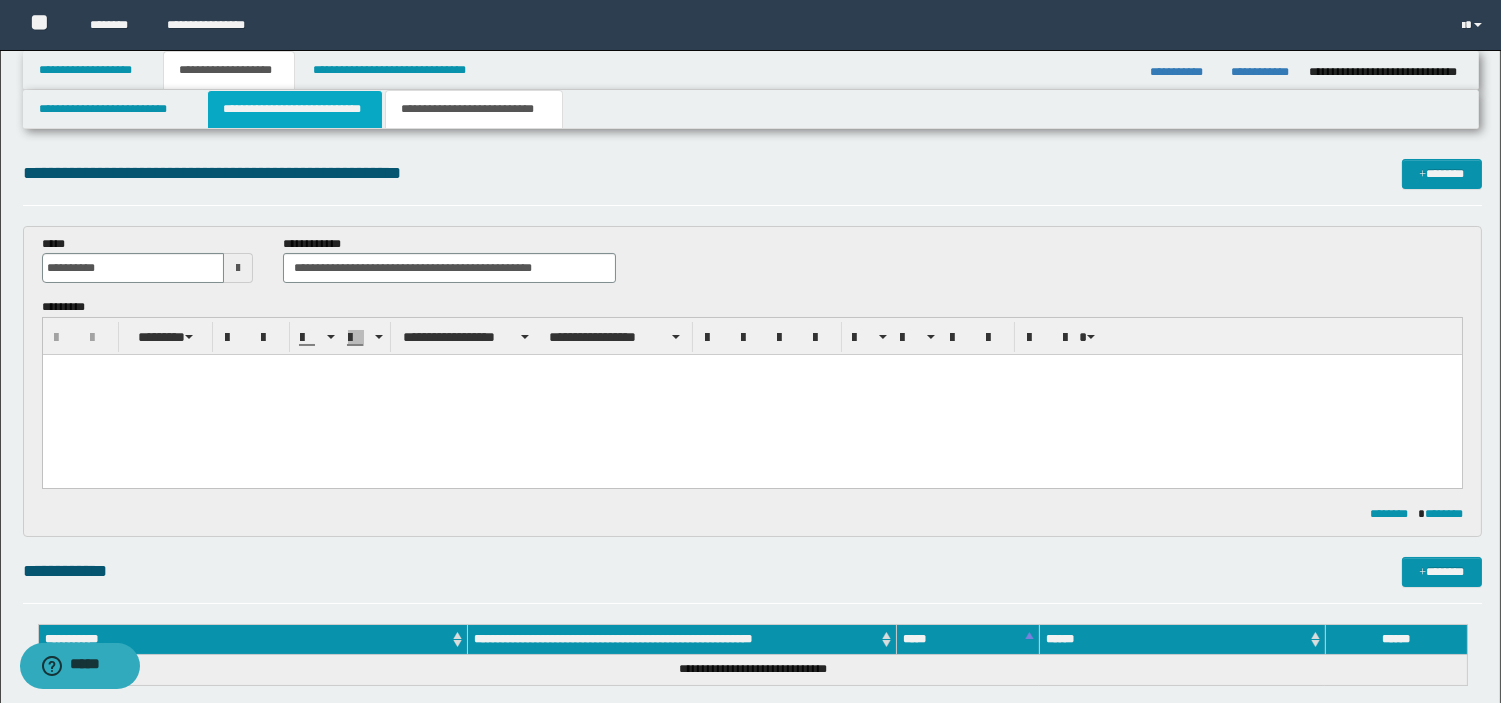 click on "**********" at bounding box center [295, 109] 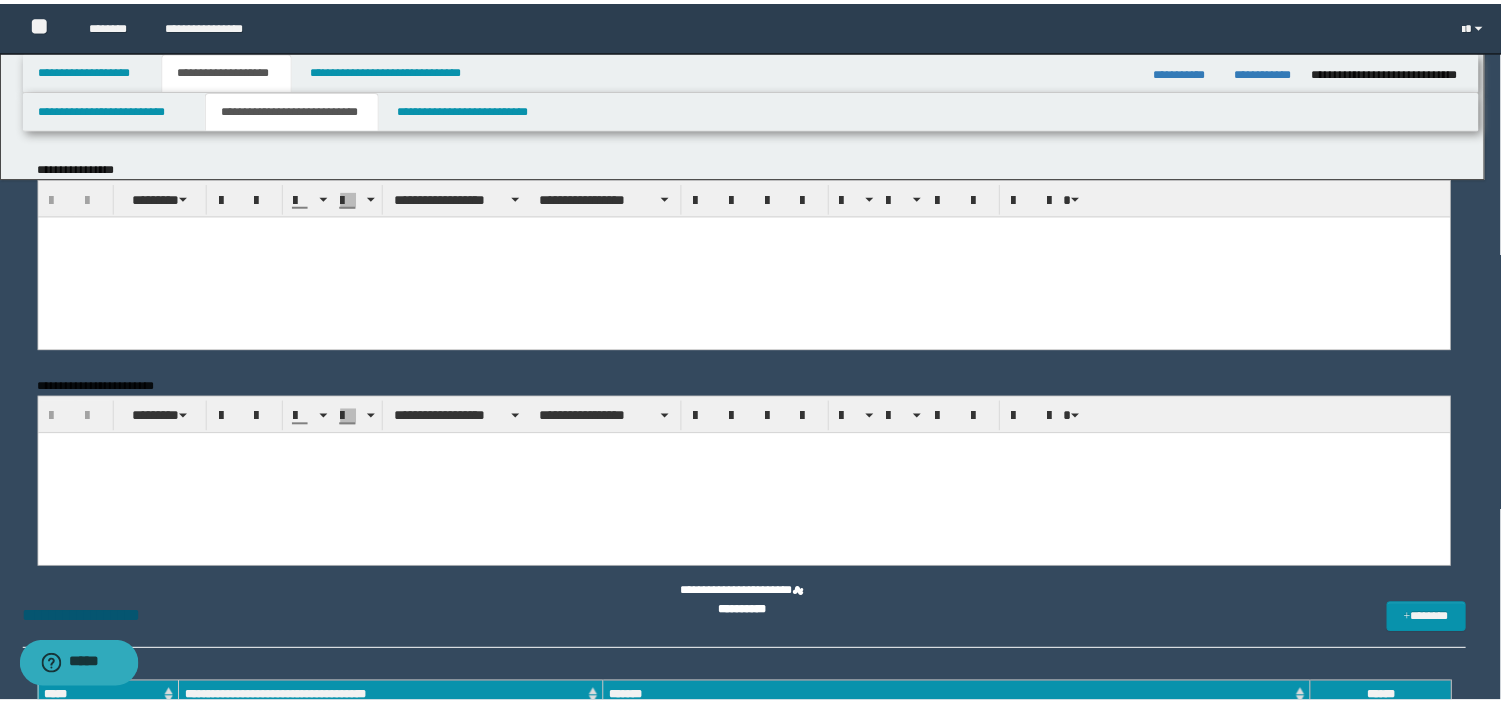 scroll, scrollTop: 0, scrollLeft: 0, axis: both 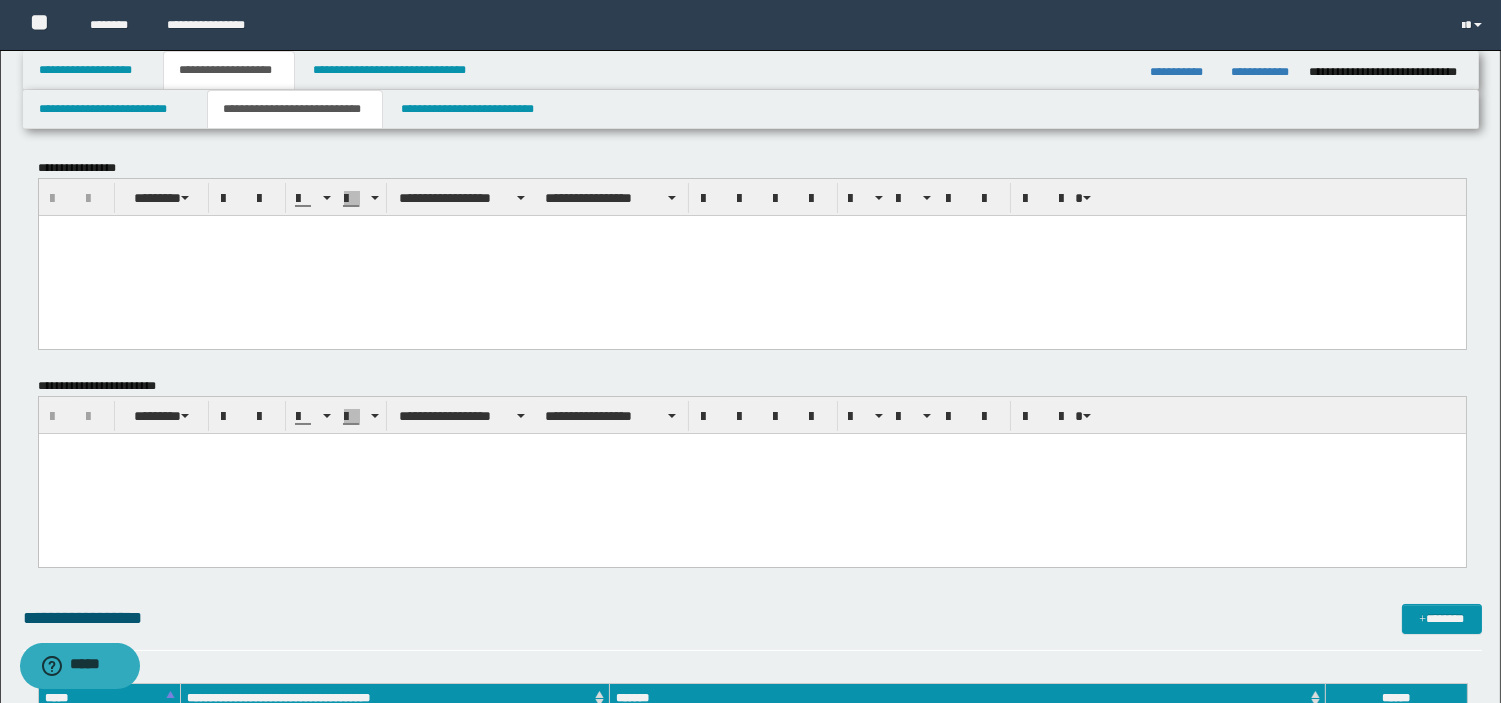 click at bounding box center (751, 255) 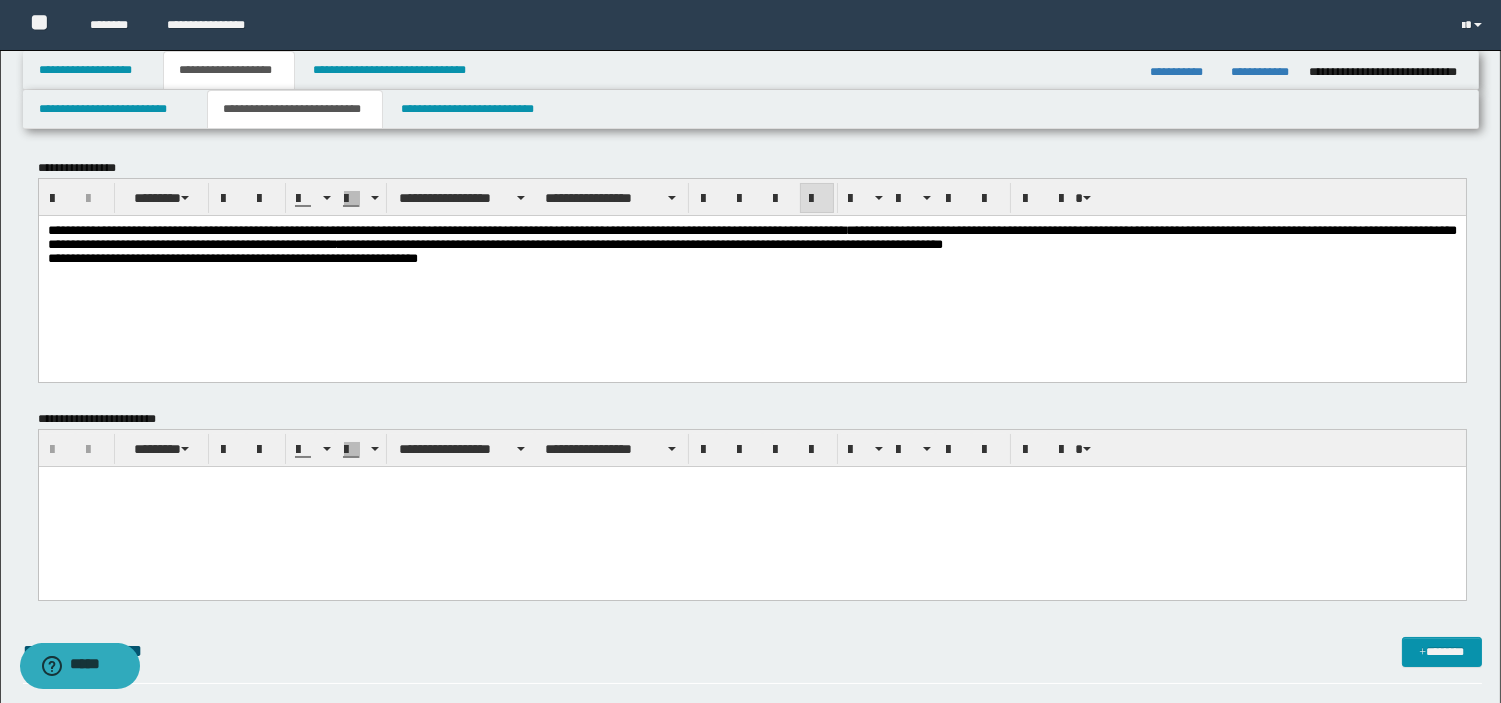 click on "**********" at bounding box center (339, 229) 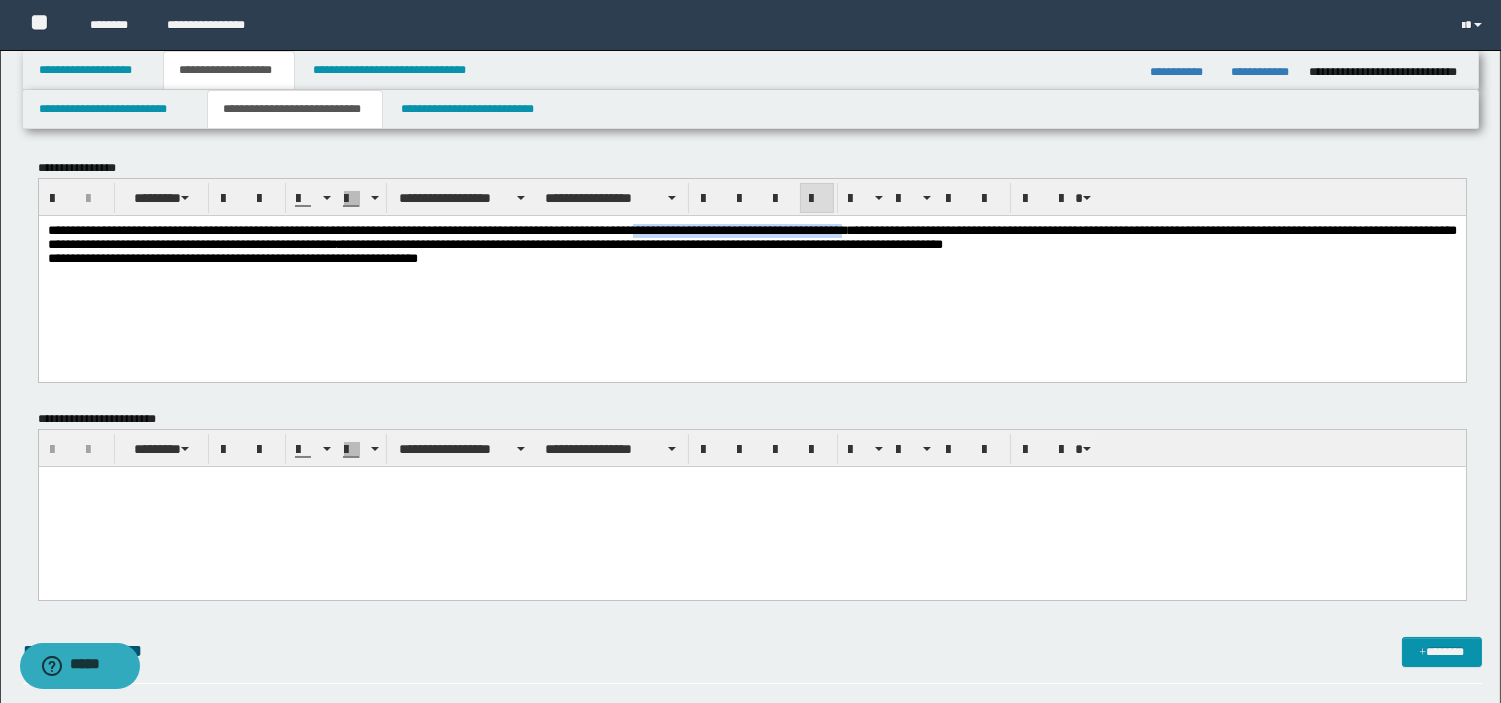 drag, startPoint x: 736, startPoint y: 233, endPoint x: 975, endPoint y: 229, distance: 239.03348 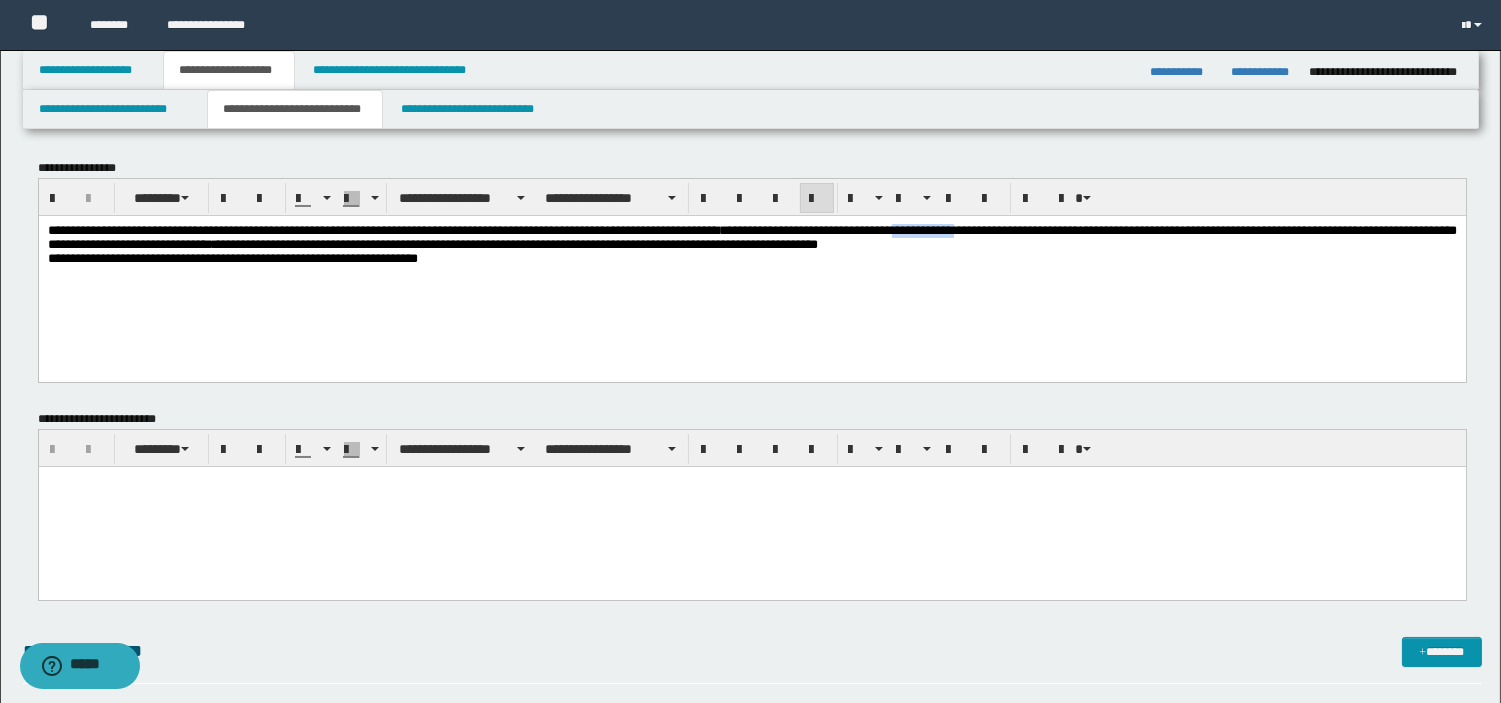 drag, startPoint x: 1075, startPoint y: 230, endPoint x: 1179, endPoint y: 224, distance: 104.172935 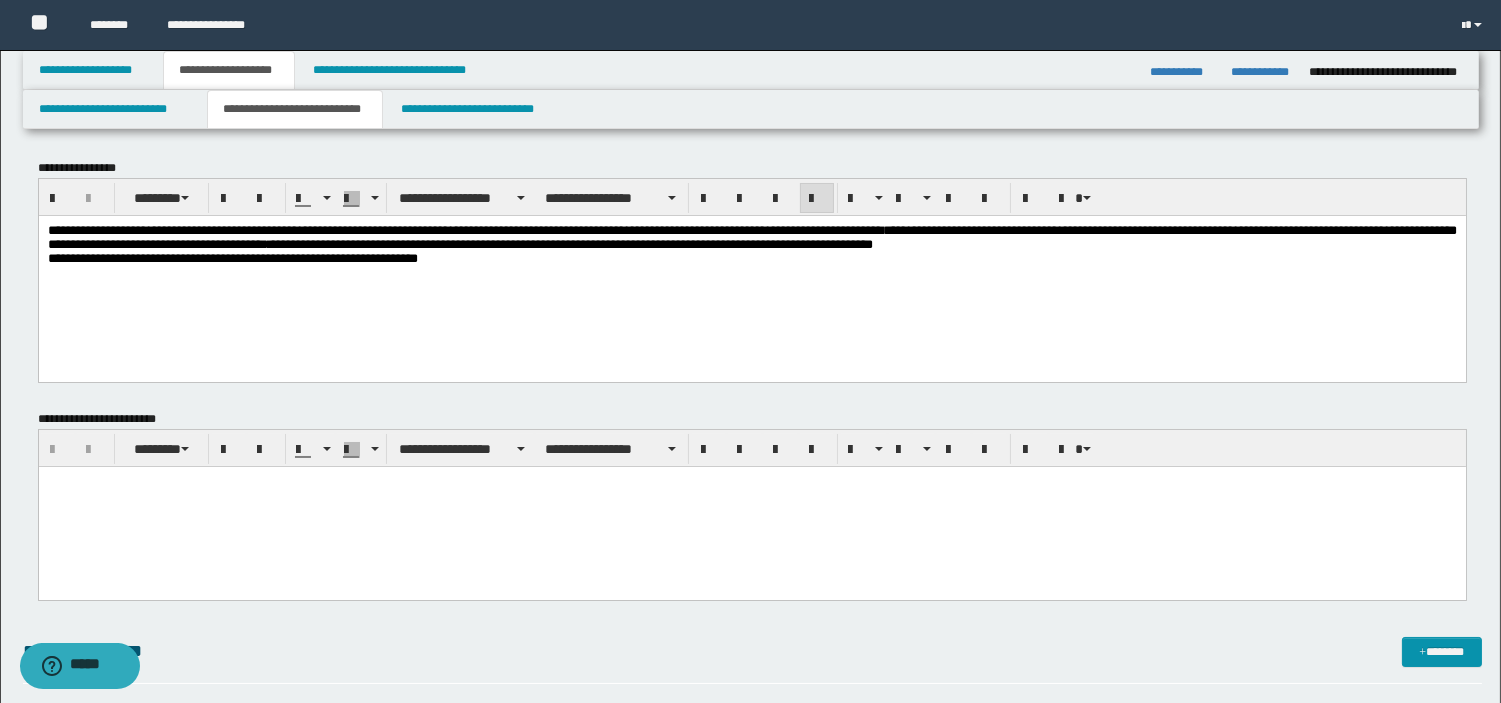 click on "**********" at bounding box center (751, 236) 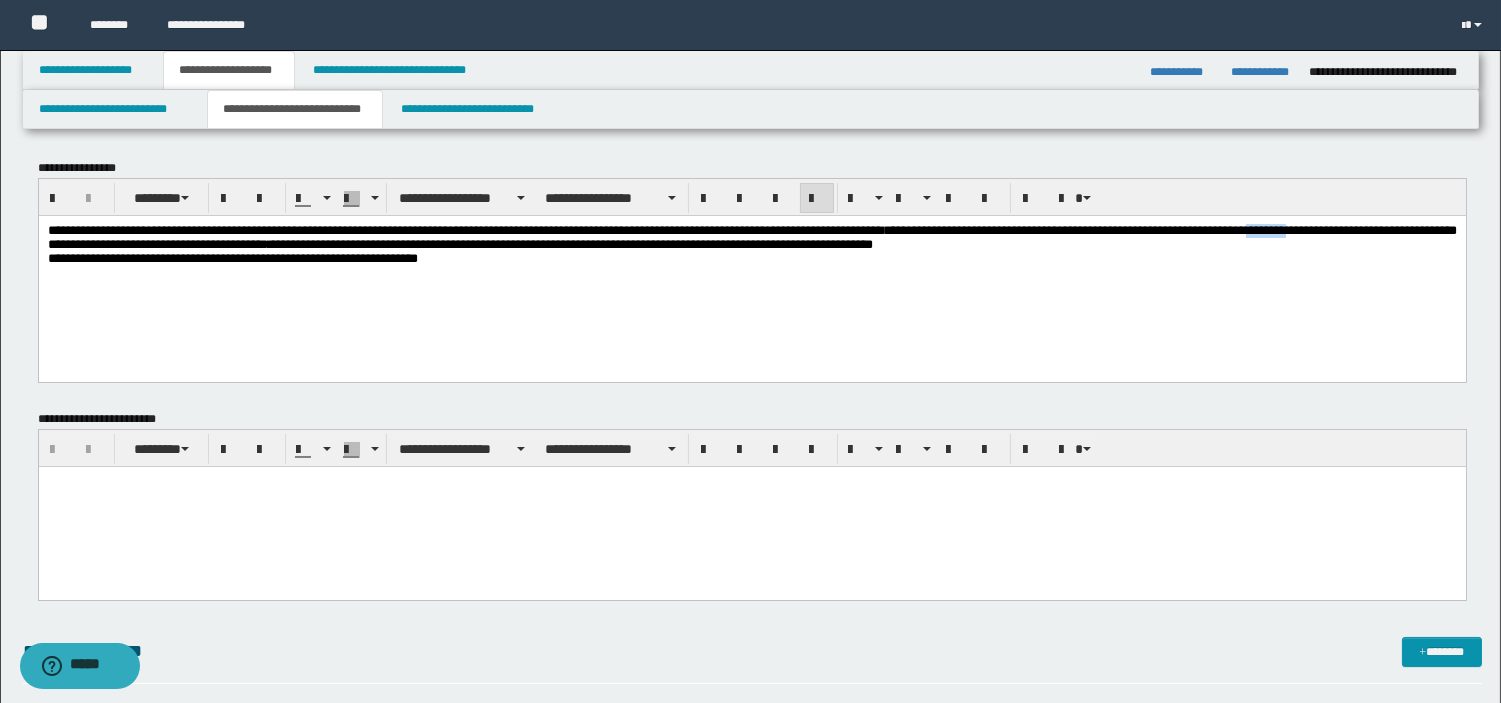 drag, startPoint x: 138, startPoint y: 249, endPoint x: 205, endPoint y: 249, distance: 67 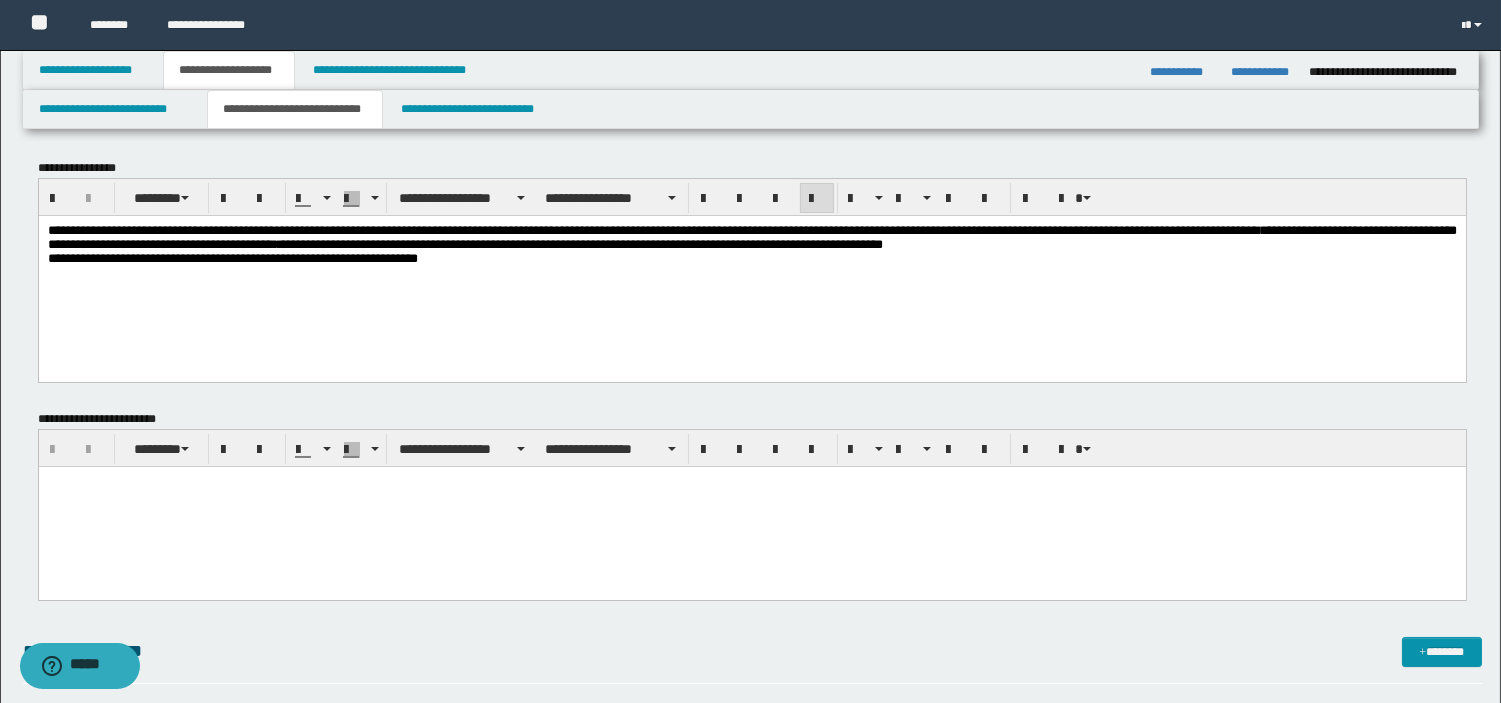 click on "**********" at bounding box center [751, 236] 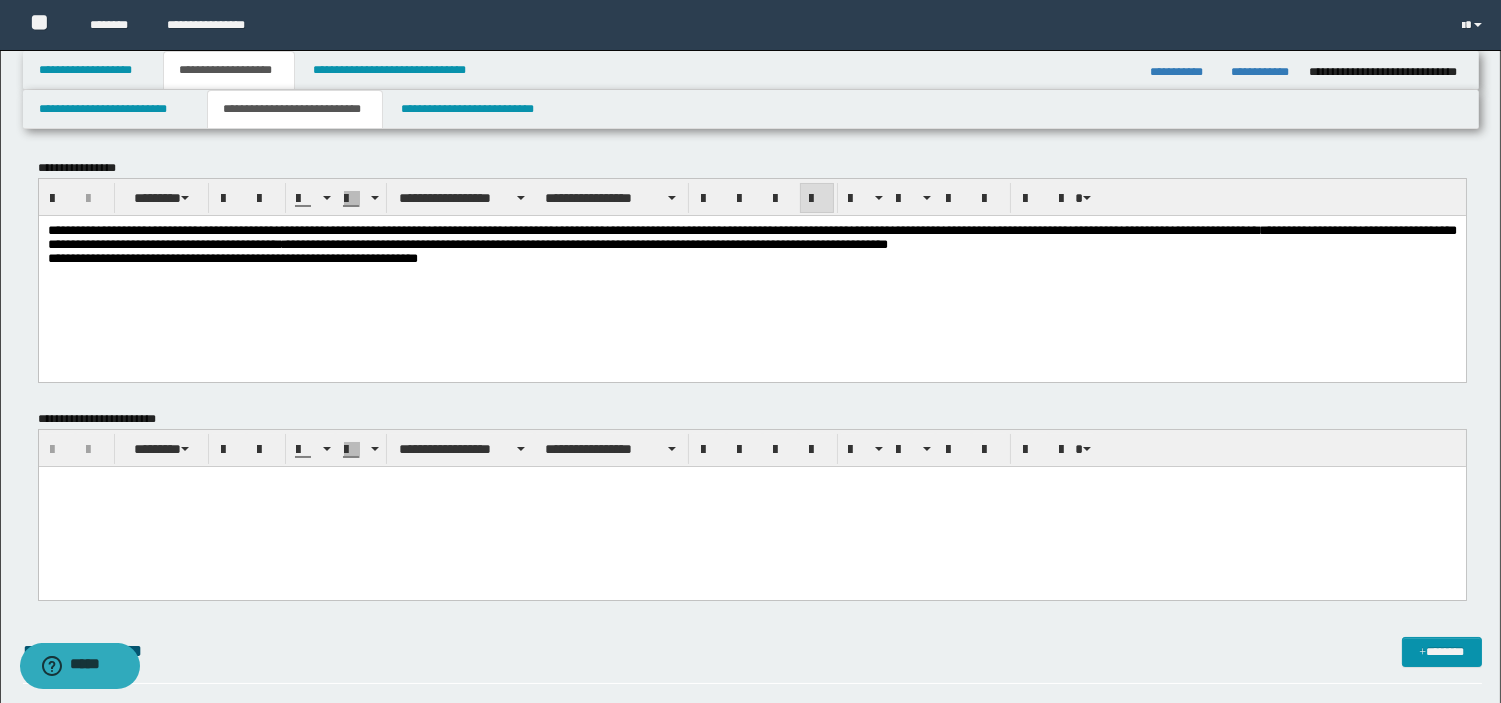 click on "**********" at bounding box center (751, 236) 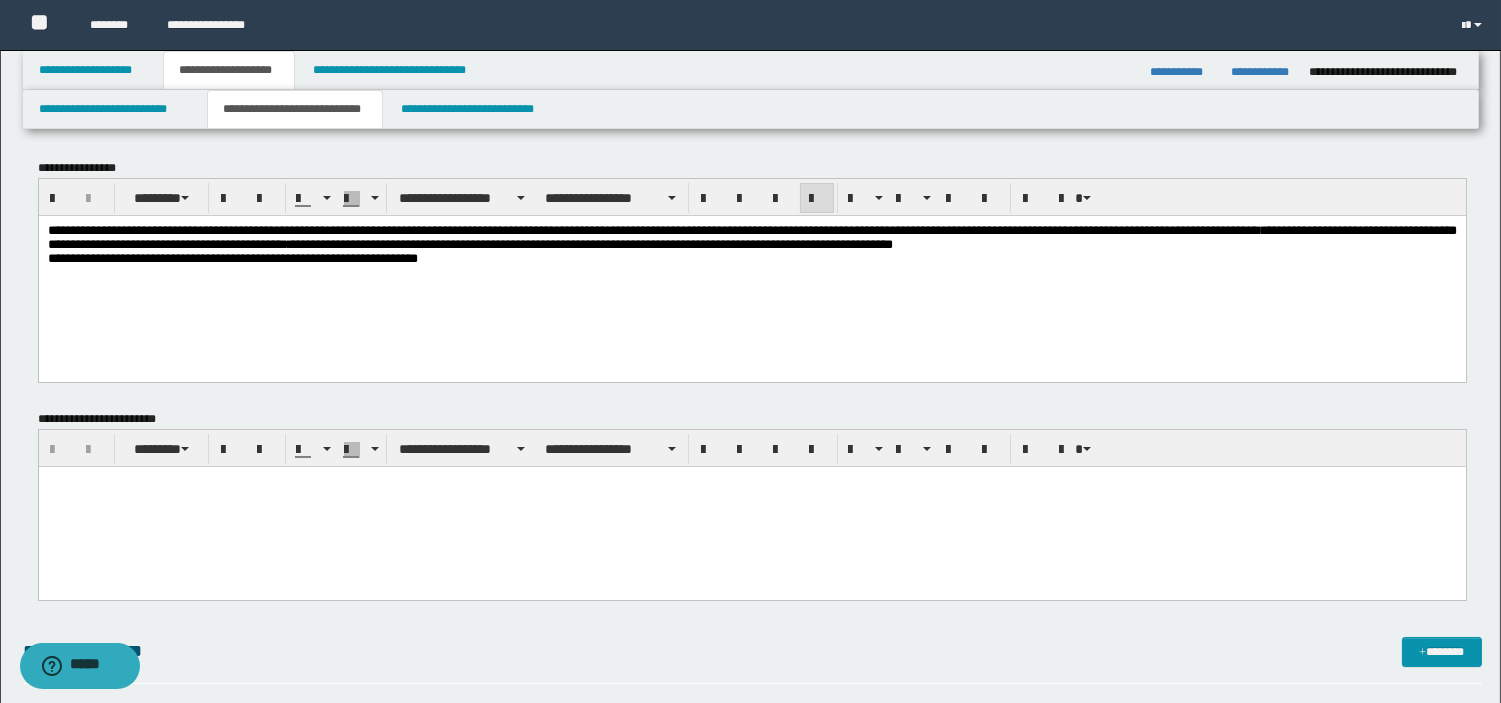 click on "**********" at bounding box center [751, 269] 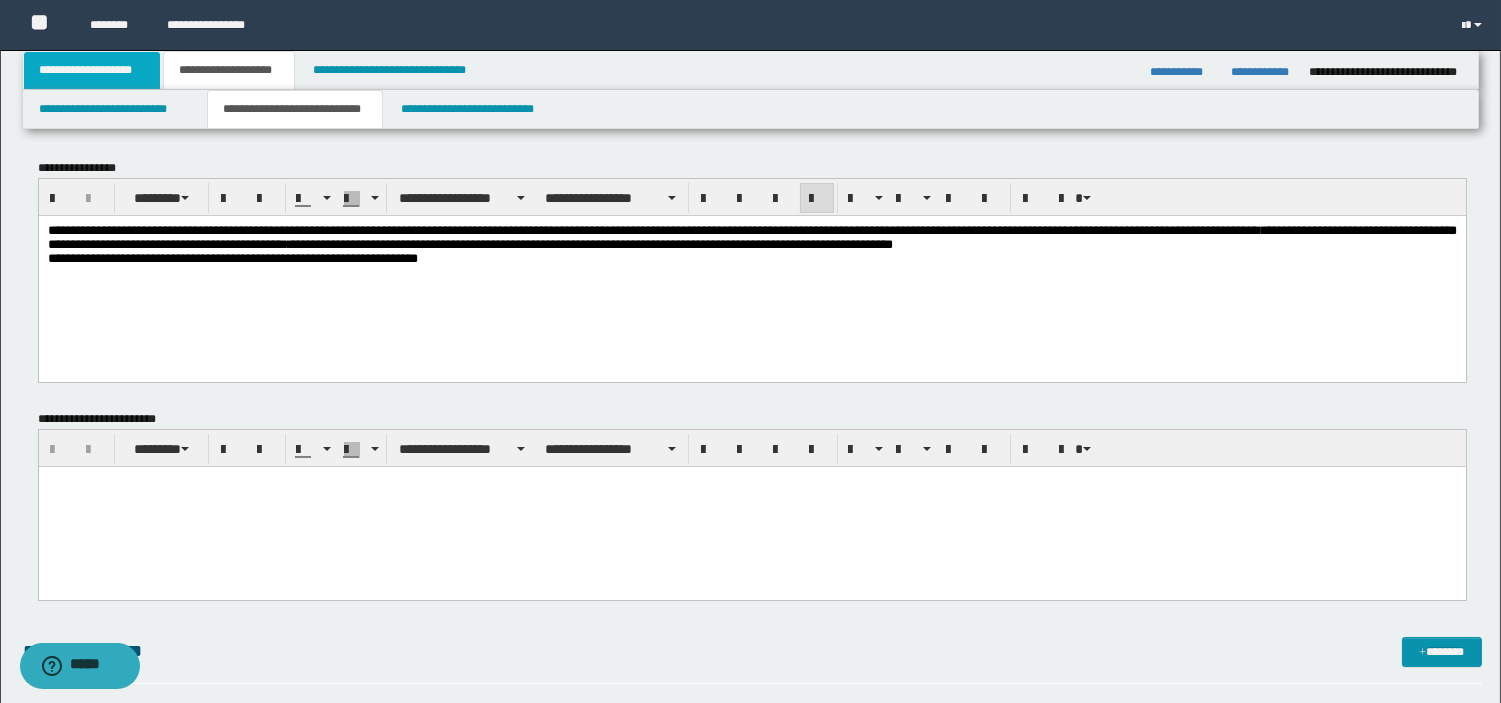 click on "**********" at bounding box center [92, 70] 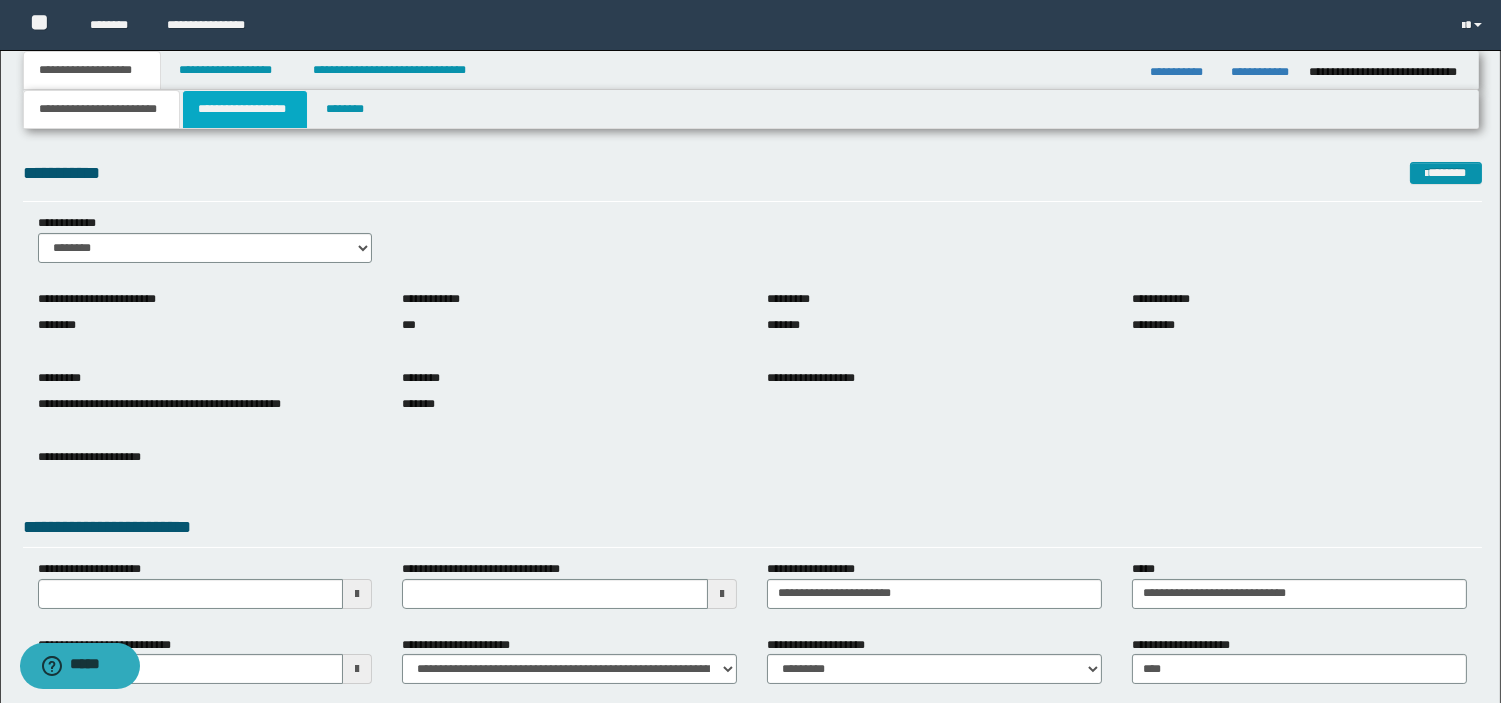click on "**********" at bounding box center [245, 109] 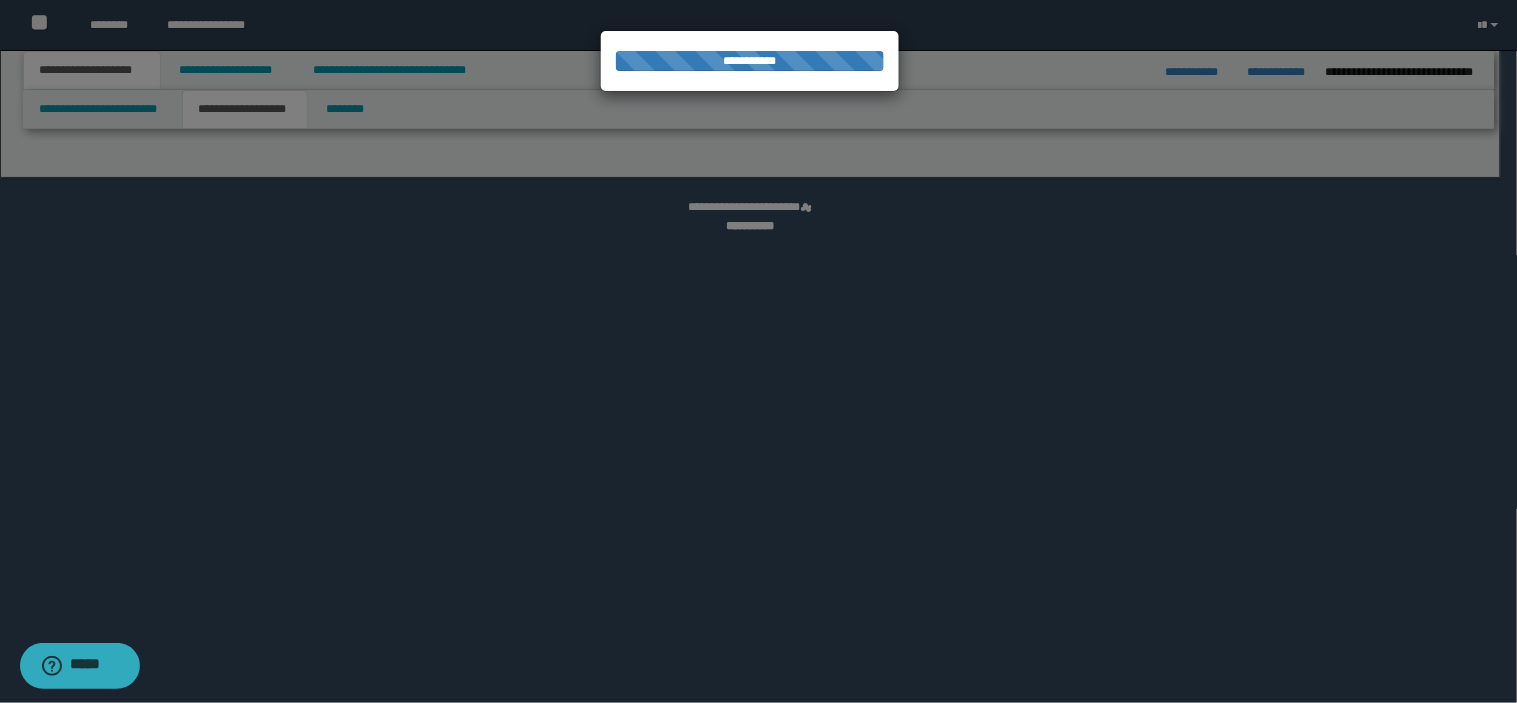 select on "*" 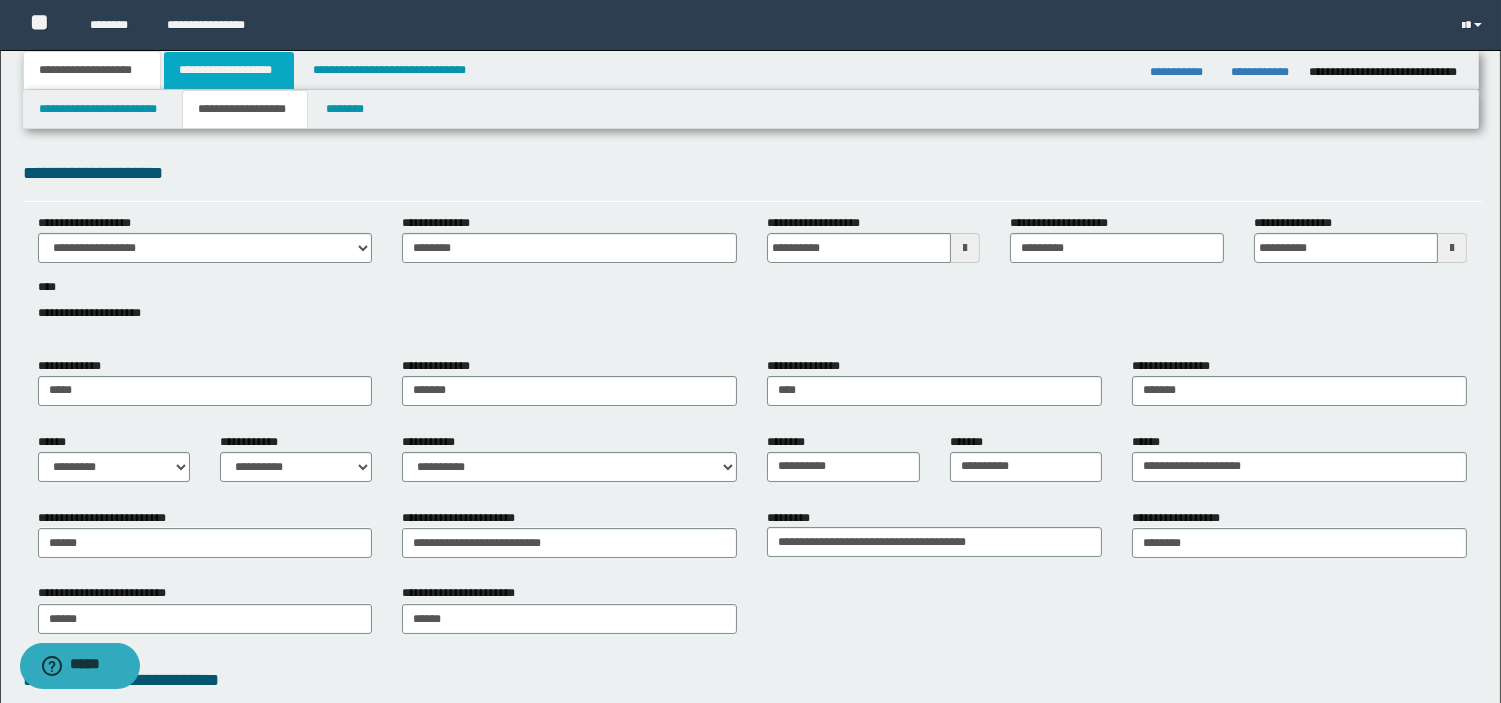 click on "**********" at bounding box center [229, 70] 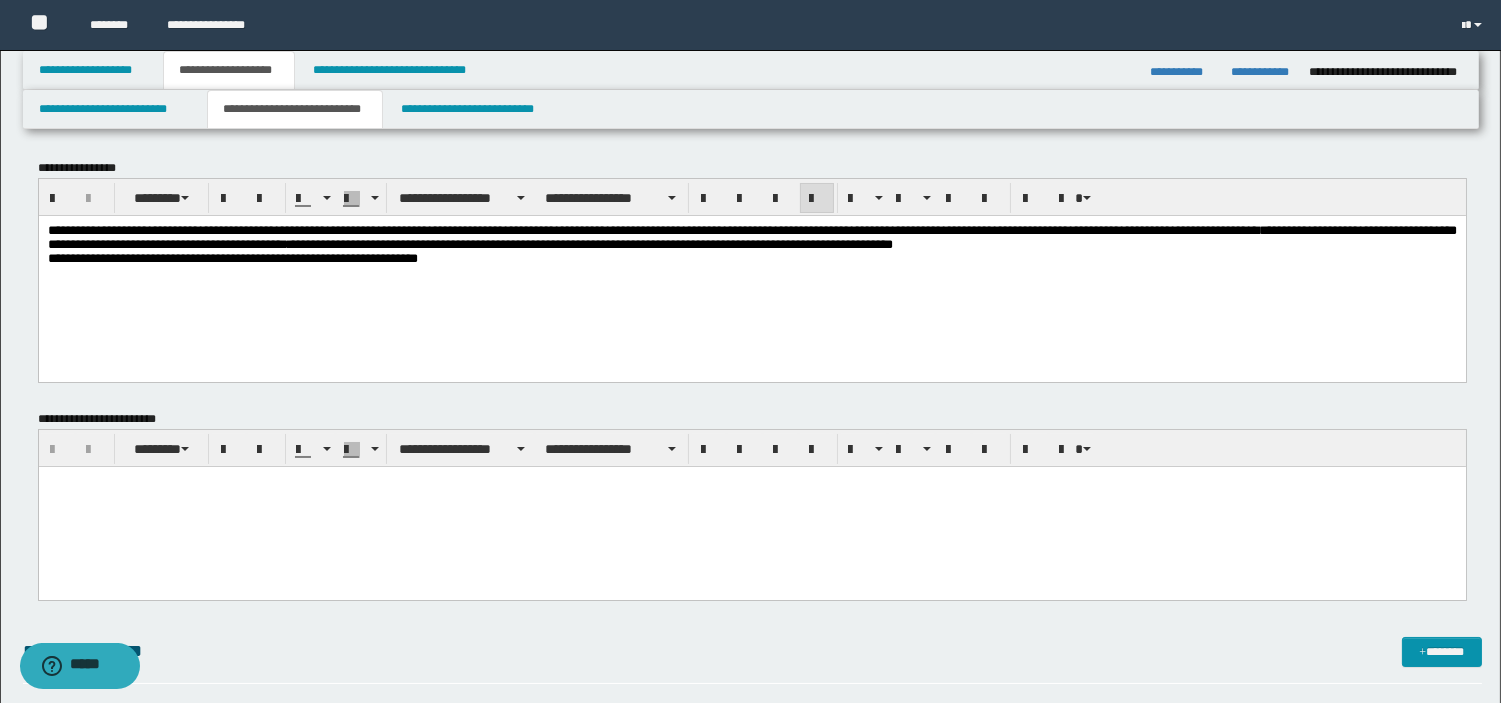 click on "**********" at bounding box center (232, 257) 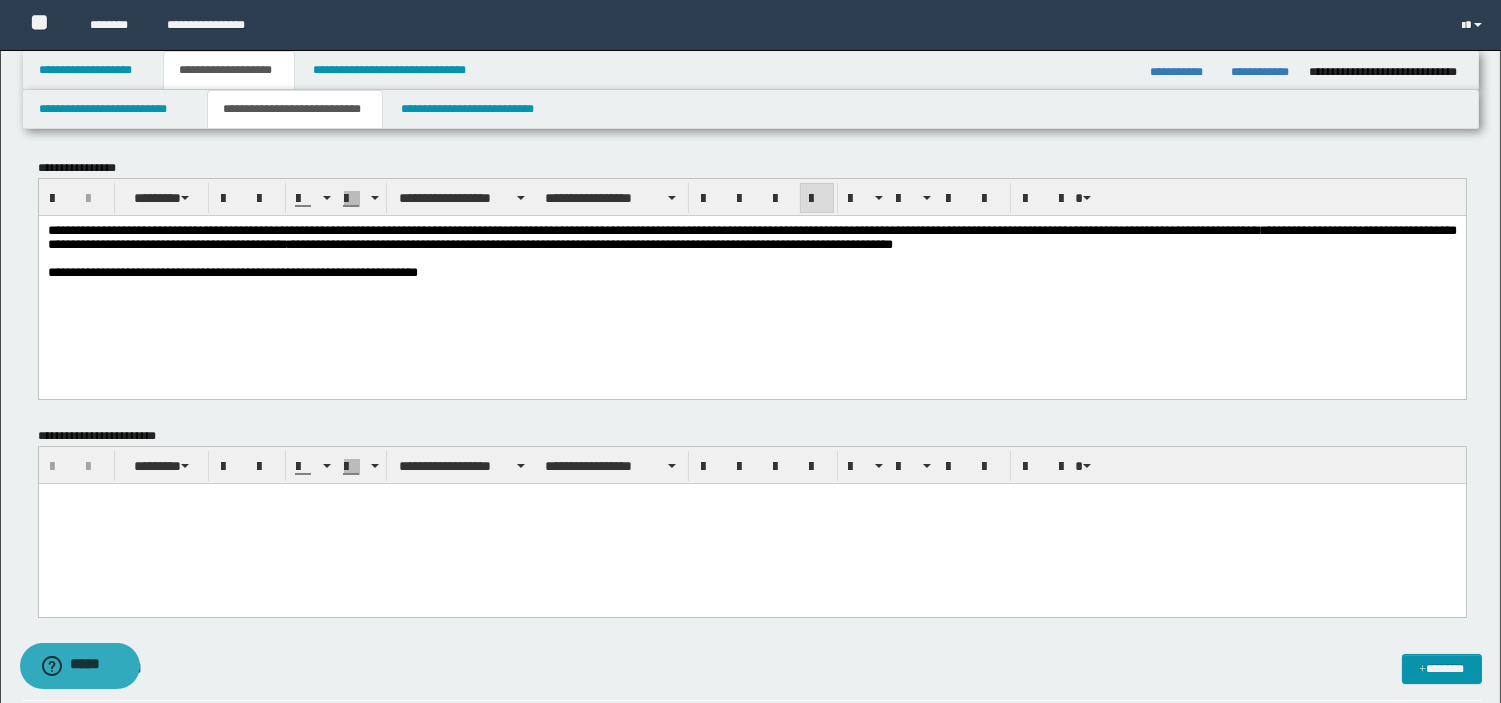 click on "**********" at bounding box center [232, 271] 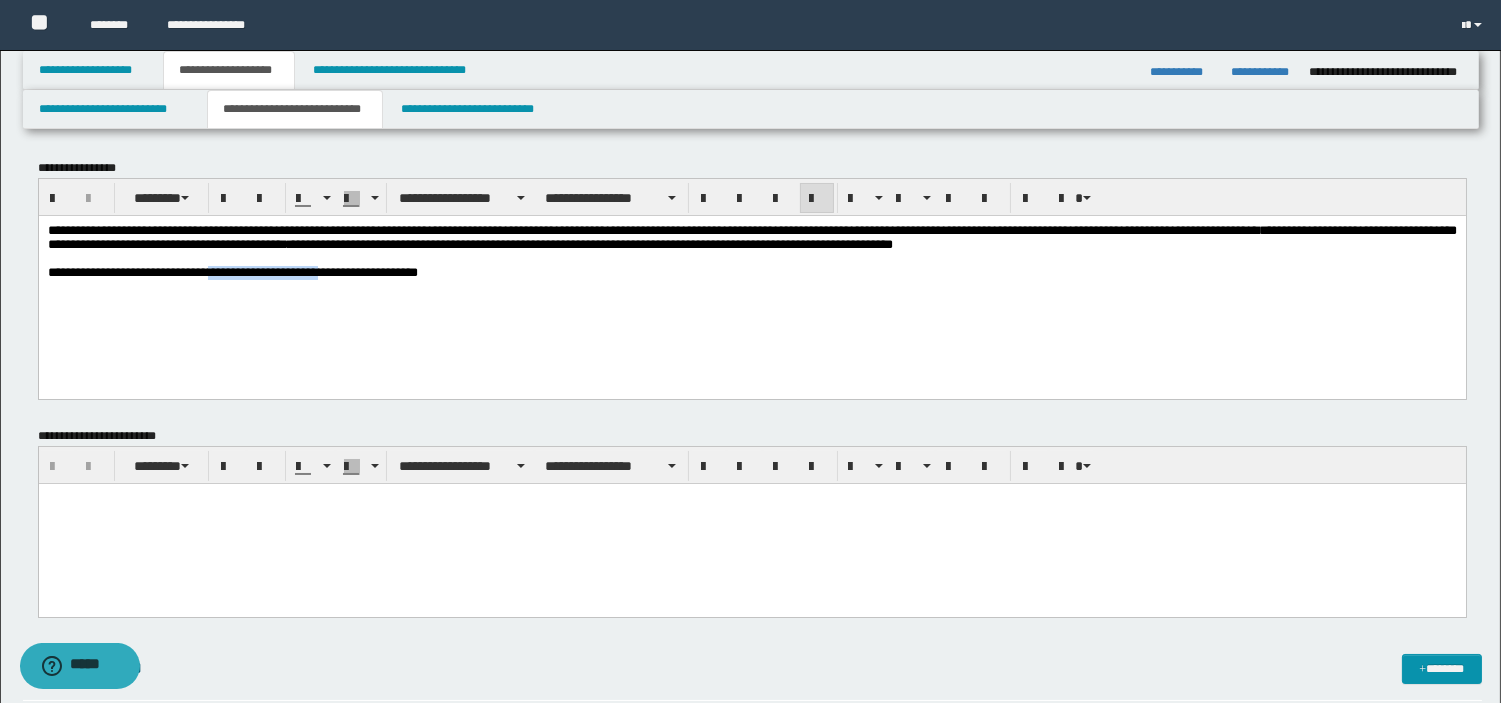 drag, startPoint x: 244, startPoint y: 280, endPoint x: 365, endPoint y: 297, distance: 122.18838 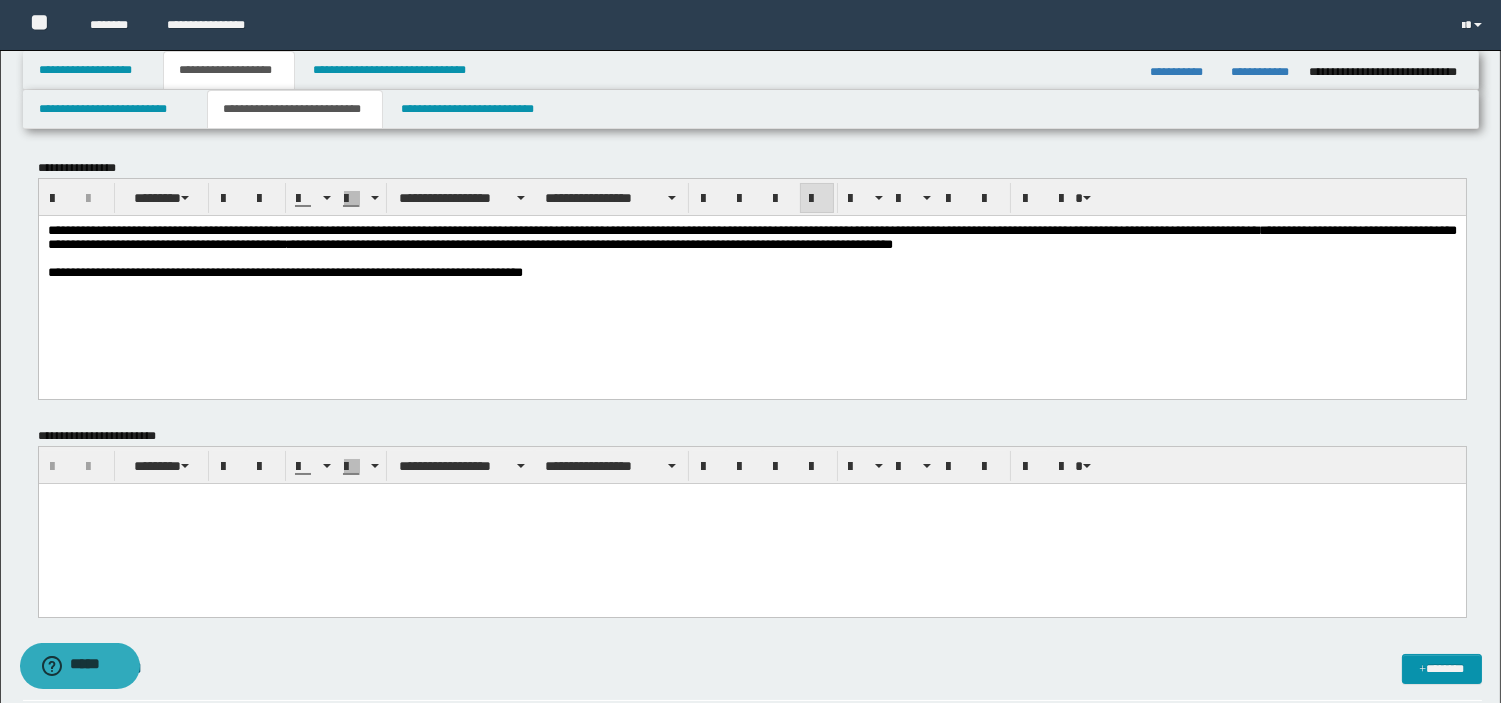 click on "**********" at bounding box center [284, 271] 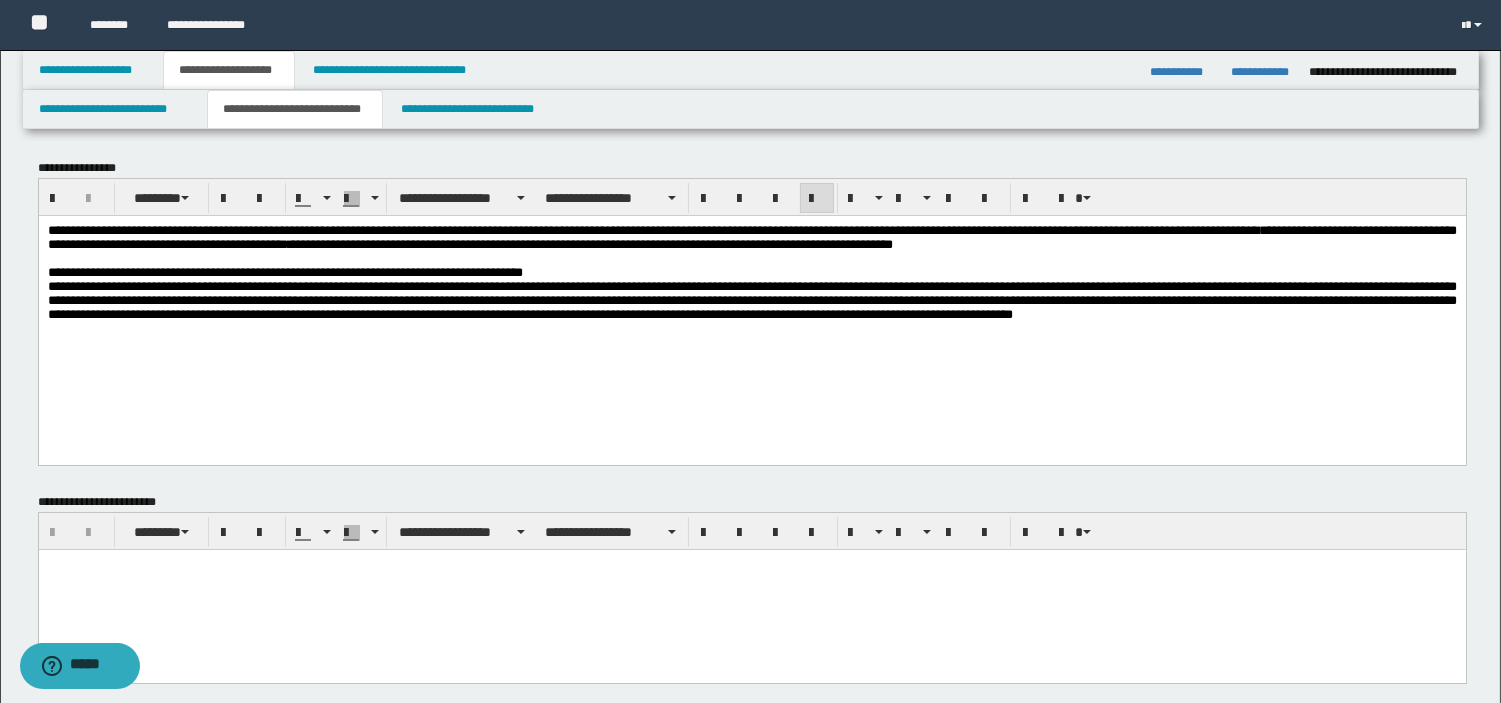click on "**********" at bounding box center [751, 300] 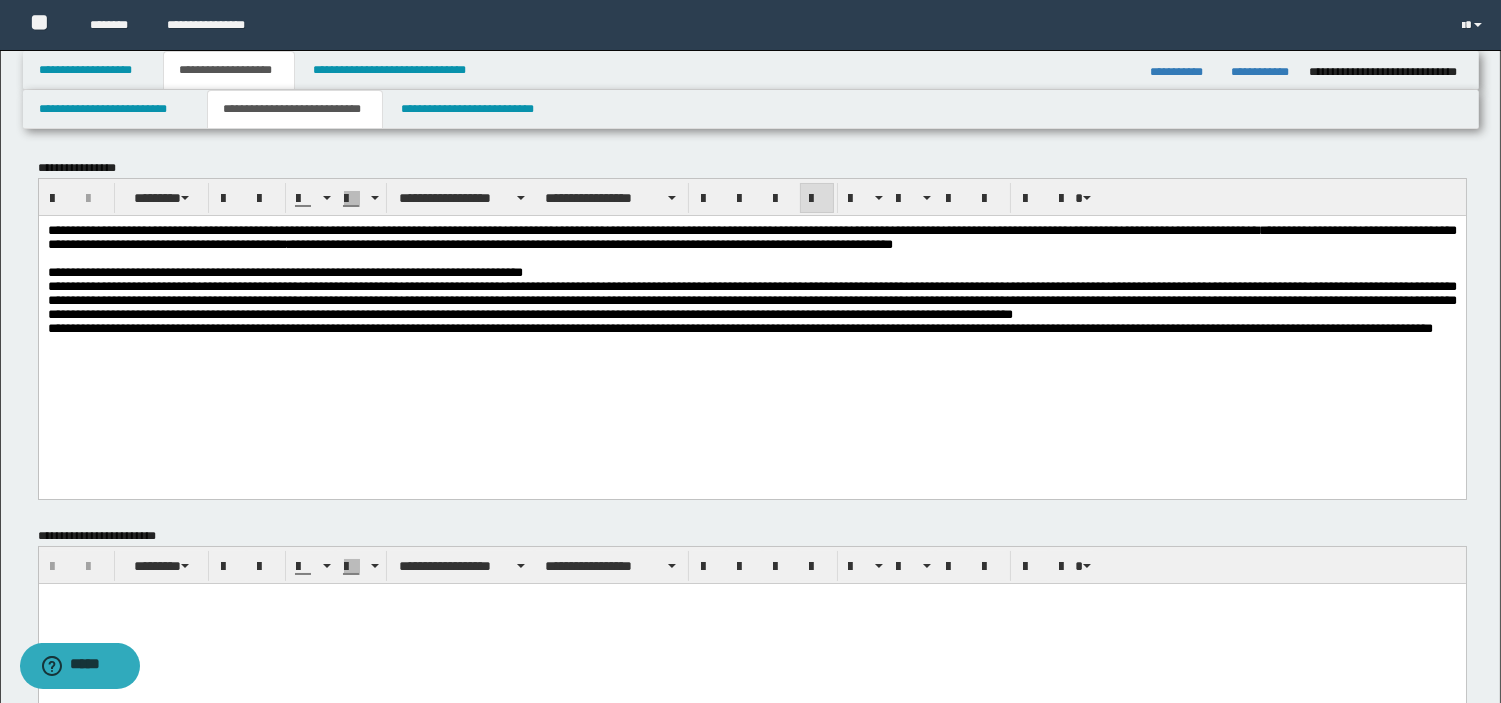 click on "**********" at bounding box center [751, 304] 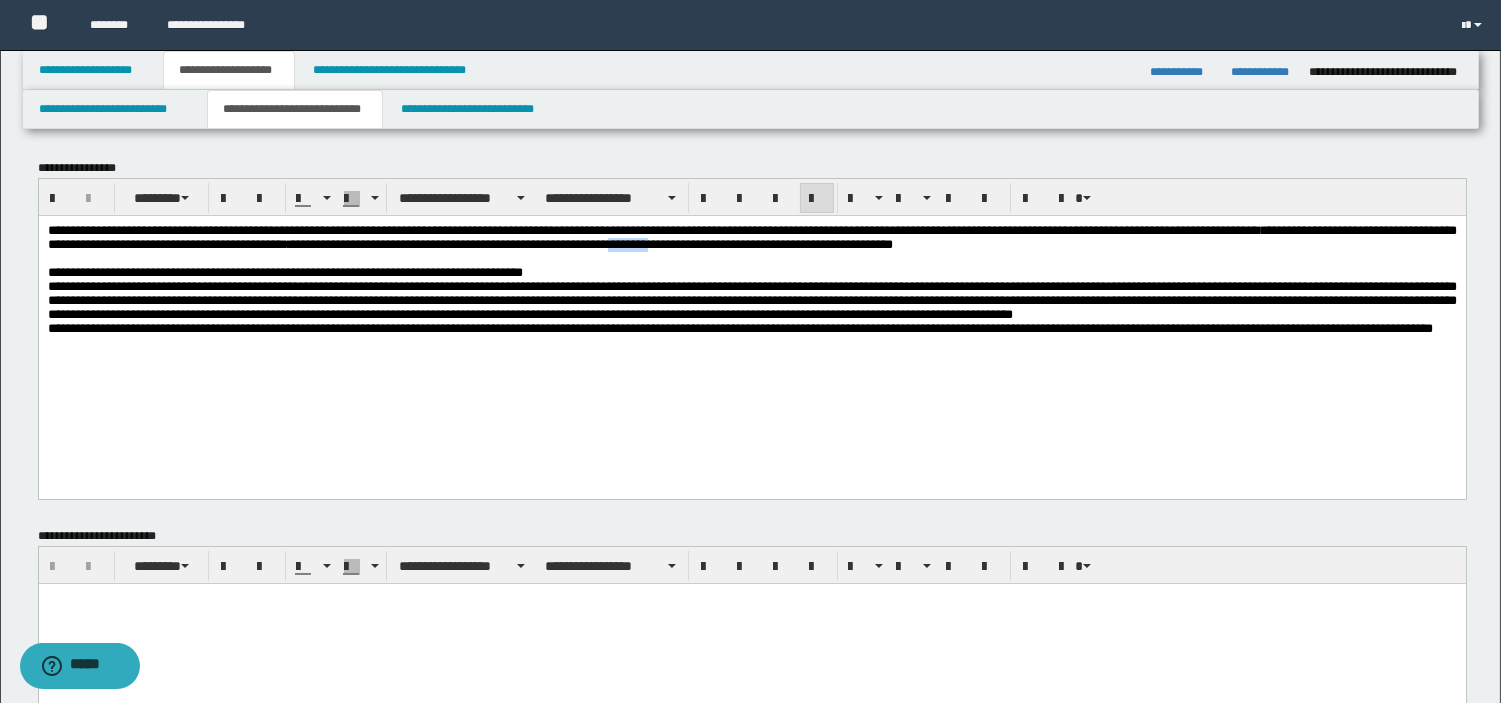 drag, startPoint x: 1092, startPoint y: 250, endPoint x: 1031, endPoint y: 248, distance: 61.03278 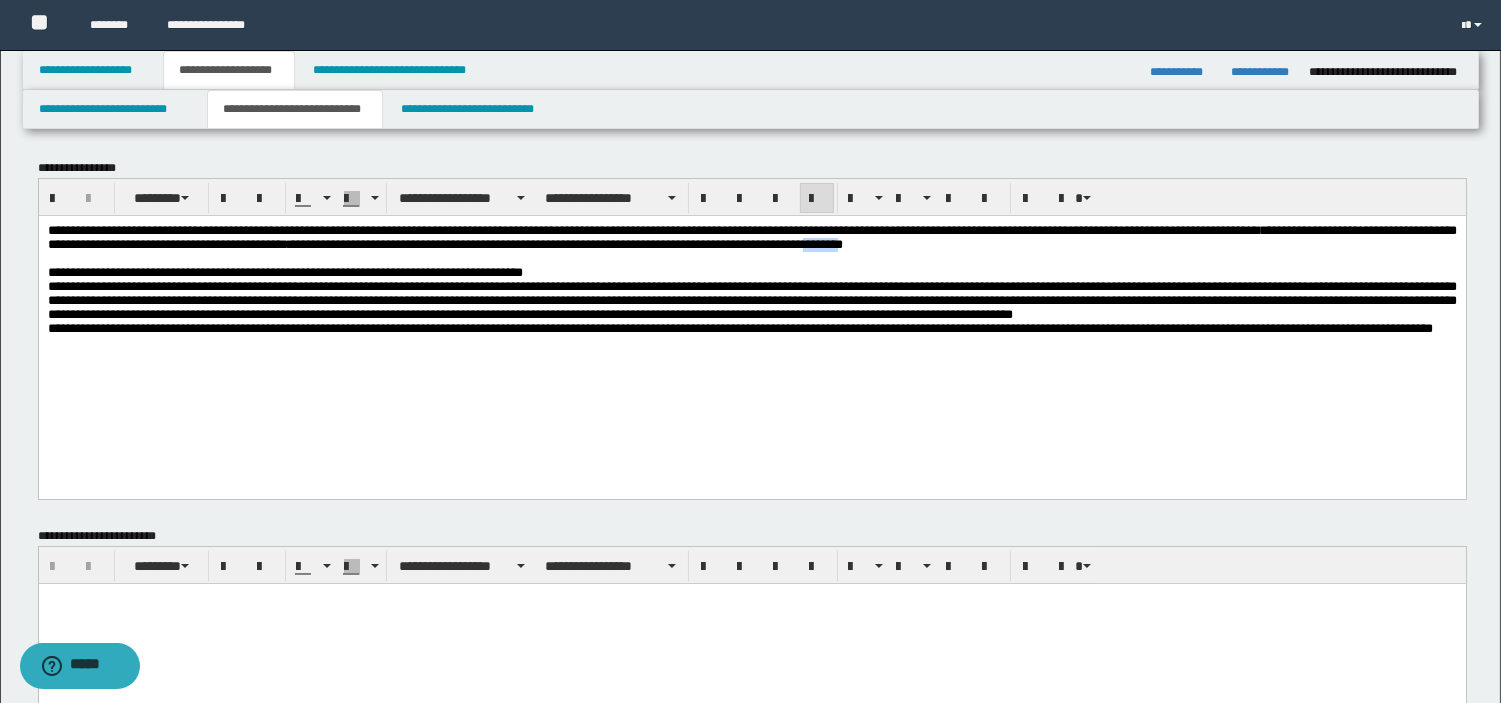 drag, startPoint x: 1279, startPoint y: 250, endPoint x: 1338, endPoint y: 249, distance: 59.008472 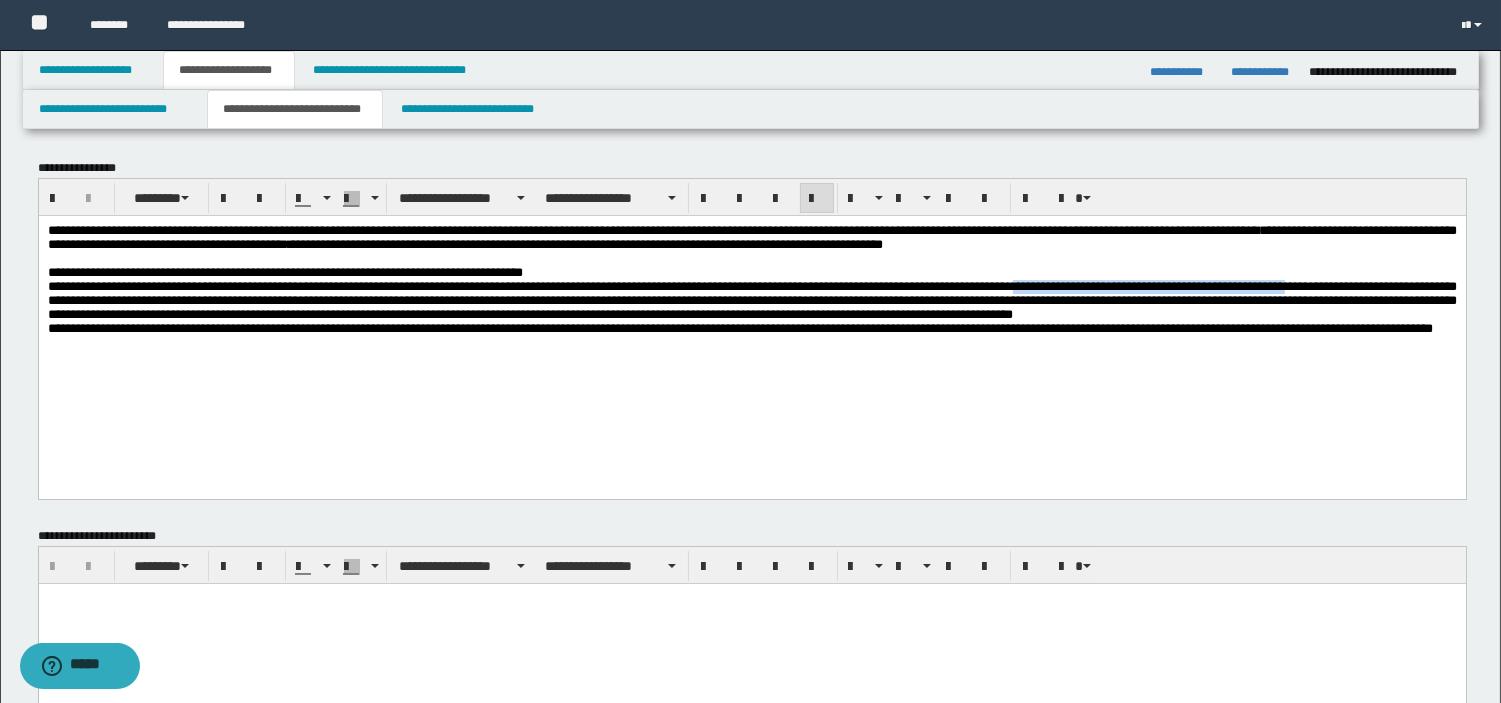 drag, startPoint x: 1211, startPoint y: 299, endPoint x: 199, endPoint y: 311, distance: 1012.07117 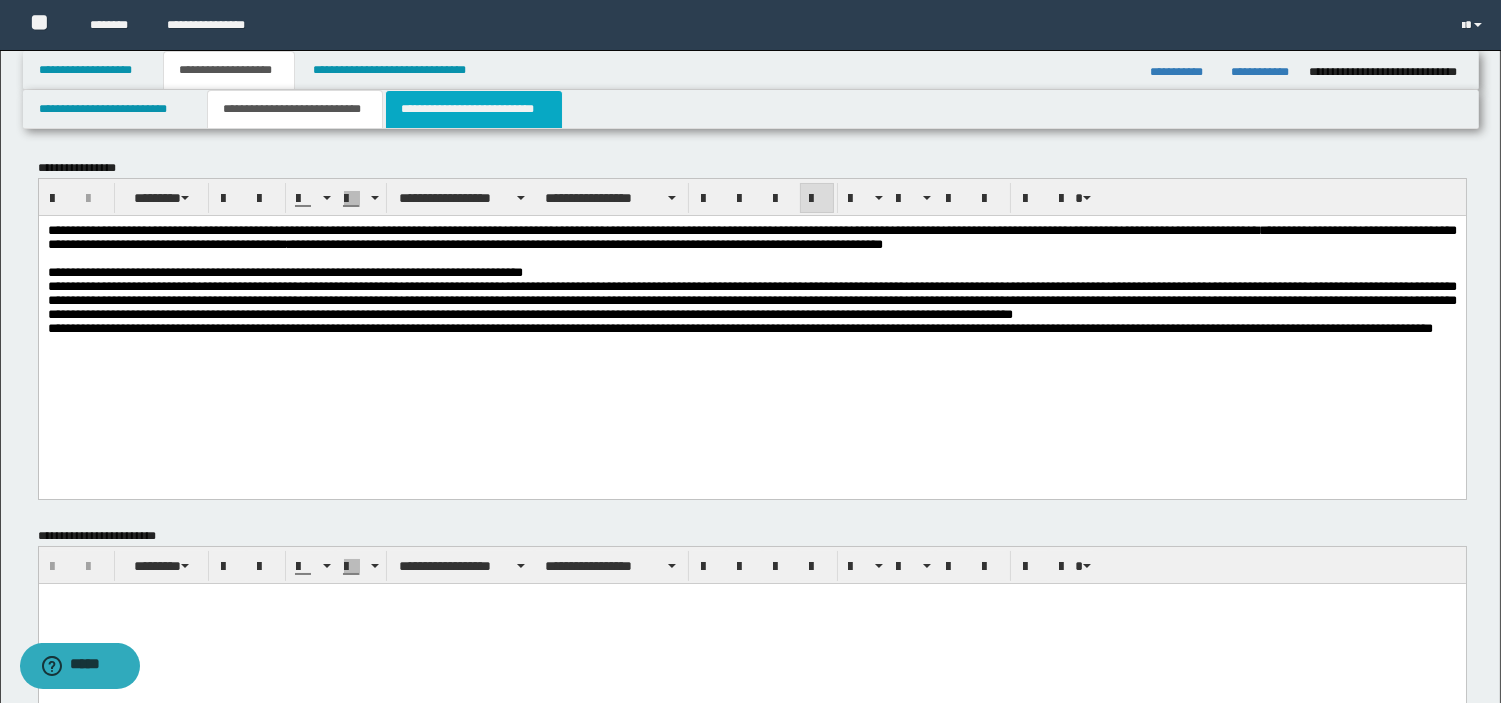 click on "**********" at bounding box center (474, 109) 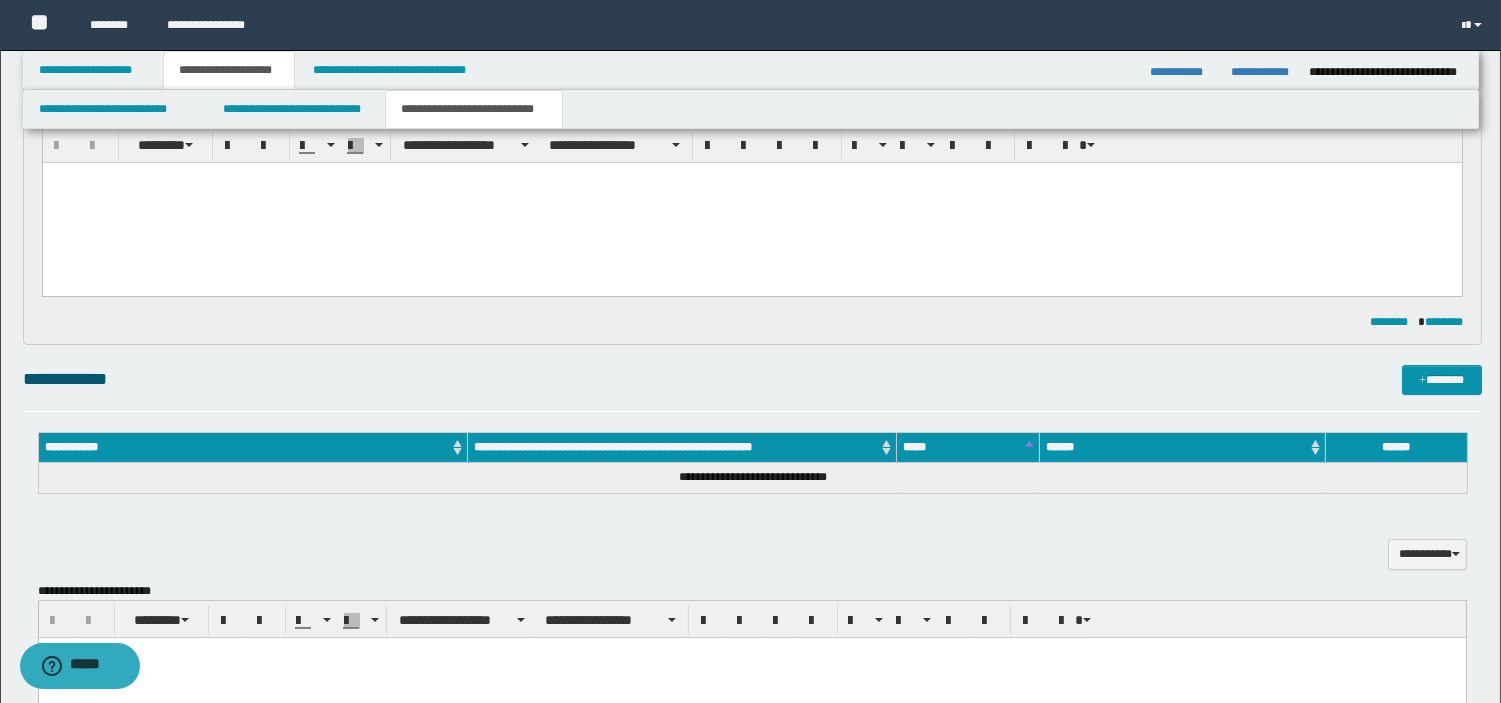 scroll, scrollTop: 195, scrollLeft: 0, axis: vertical 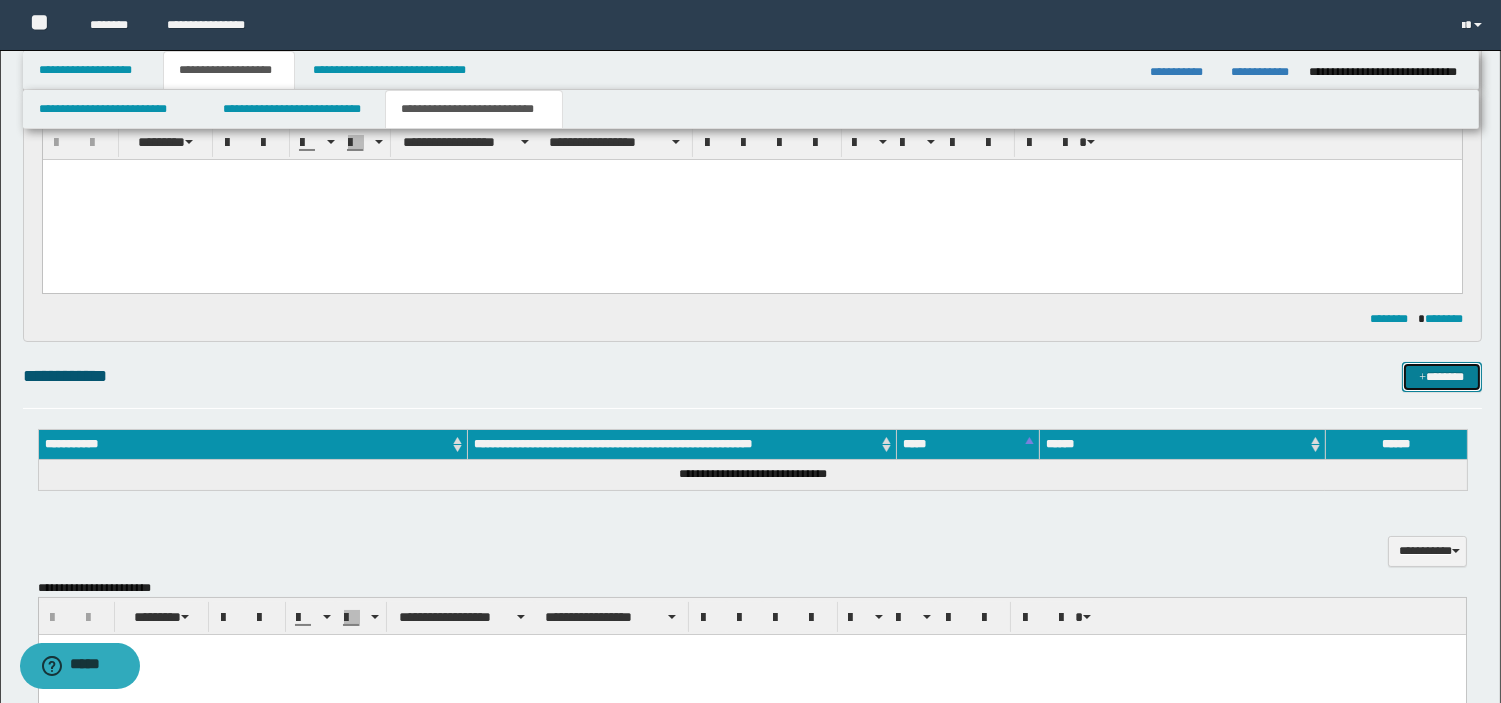 click on "*******" at bounding box center [1442, 377] 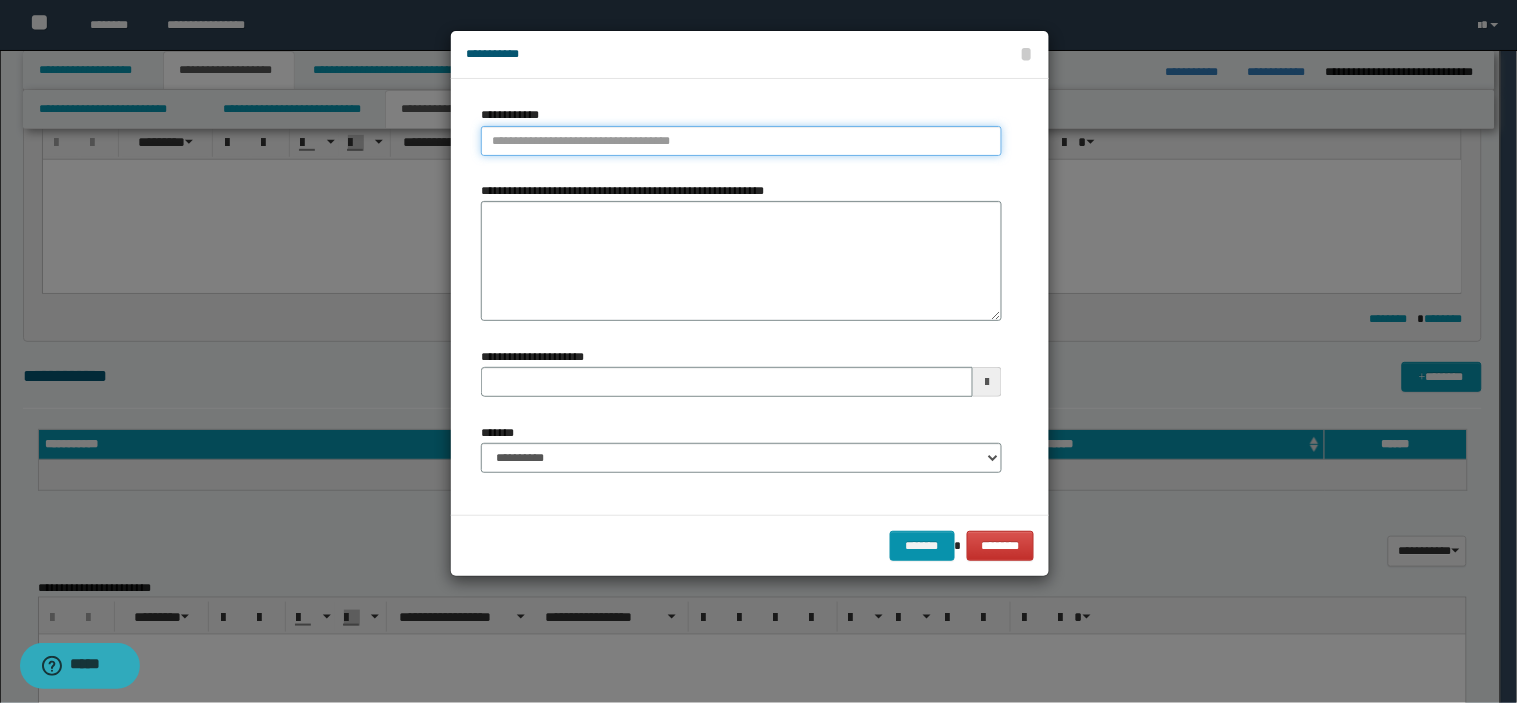 click on "**********" at bounding box center (741, 141) 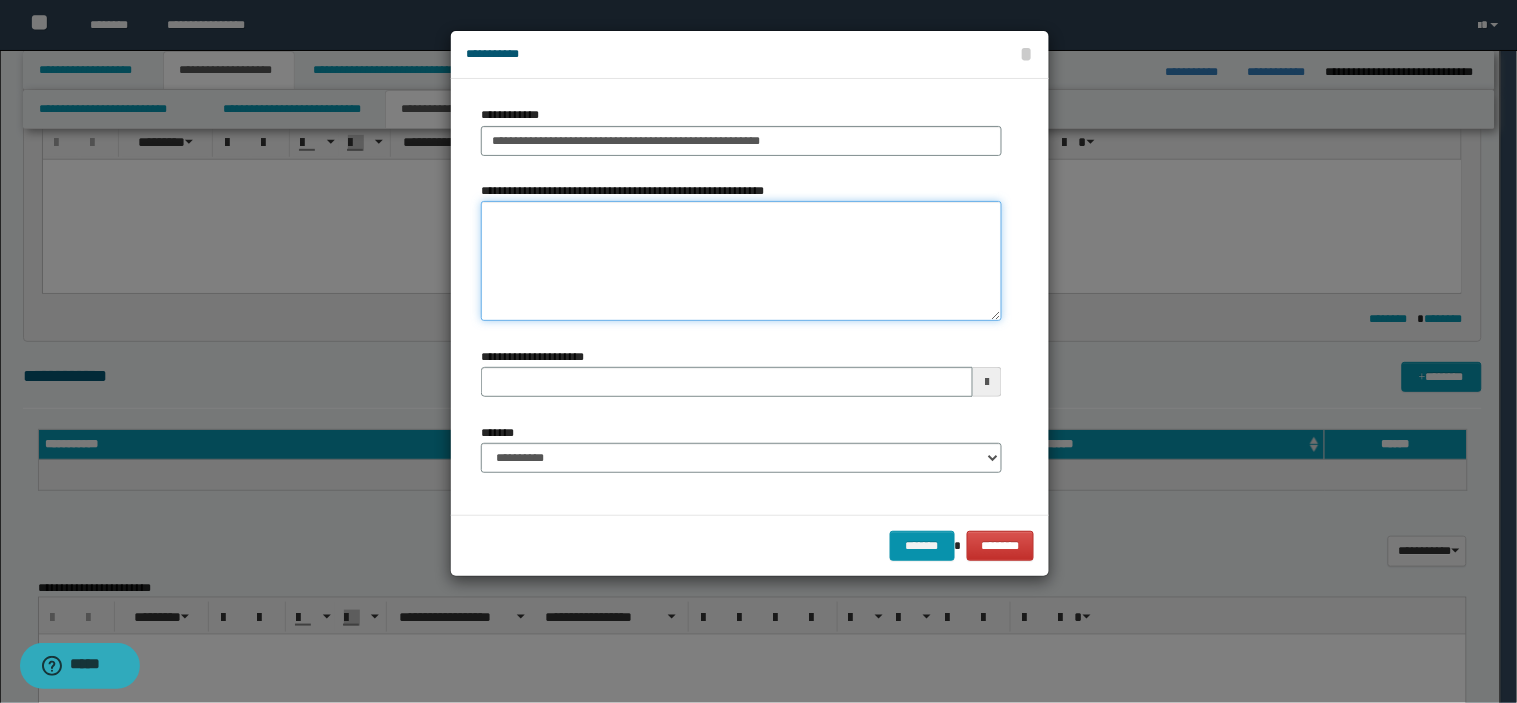click on "**********" at bounding box center (741, 261) 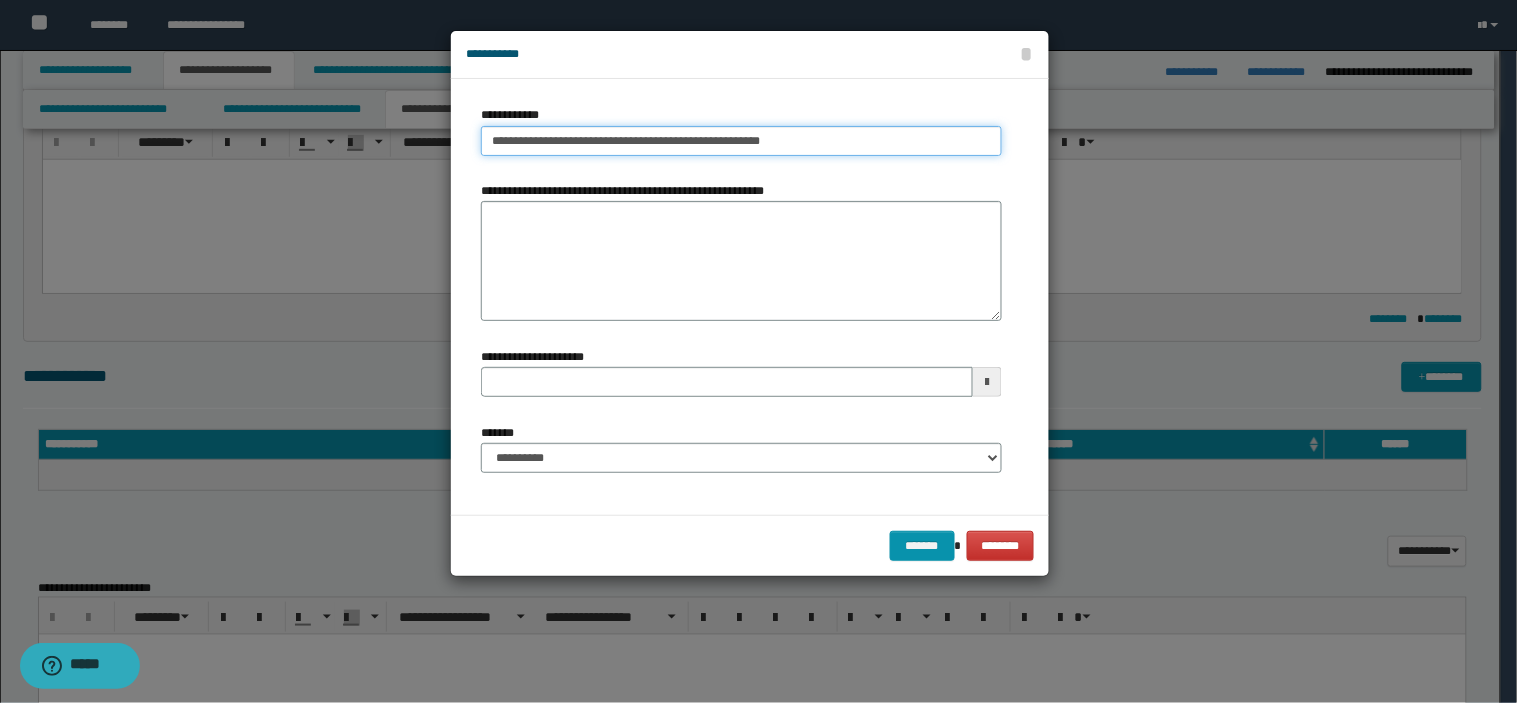 click on "**********" at bounding box center [741, 141] 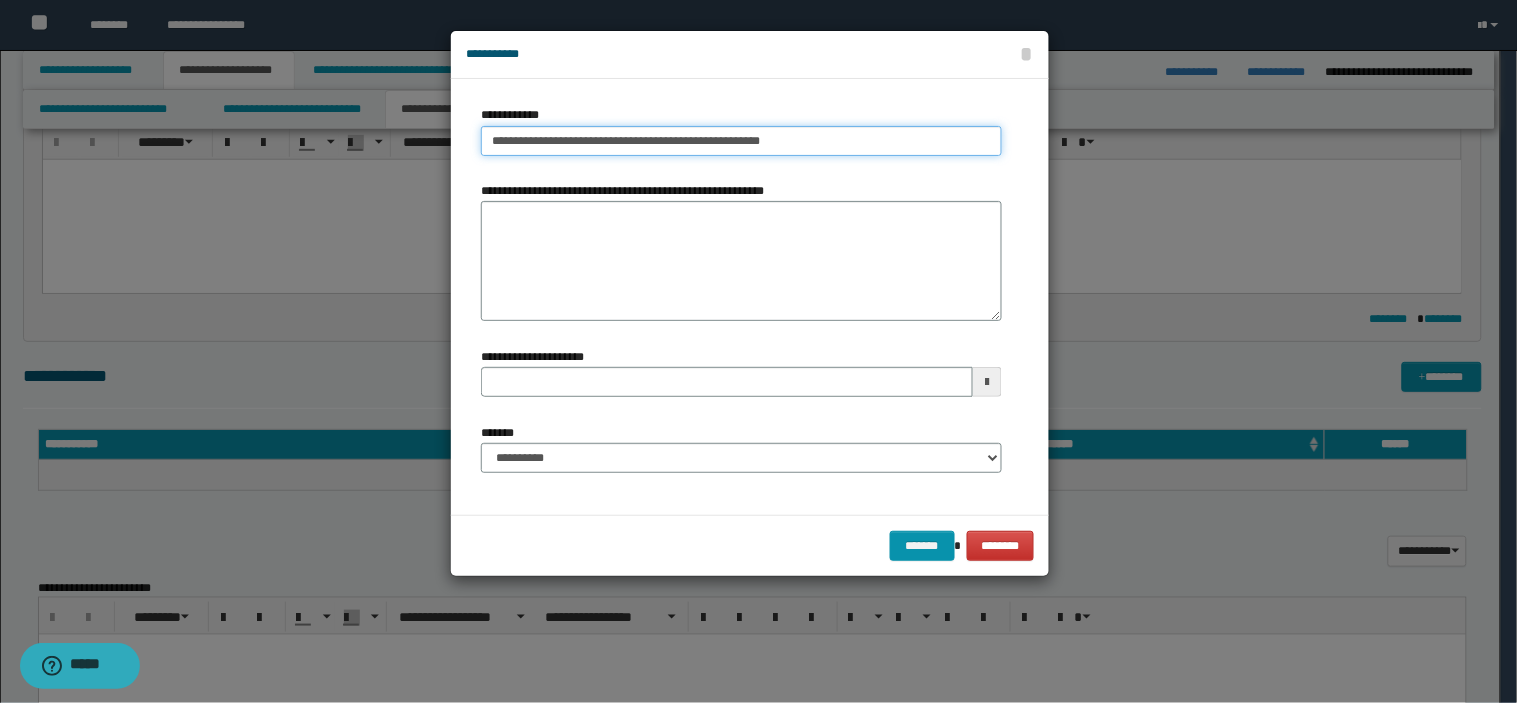 click on "**********" at bounding box center [741, 141] 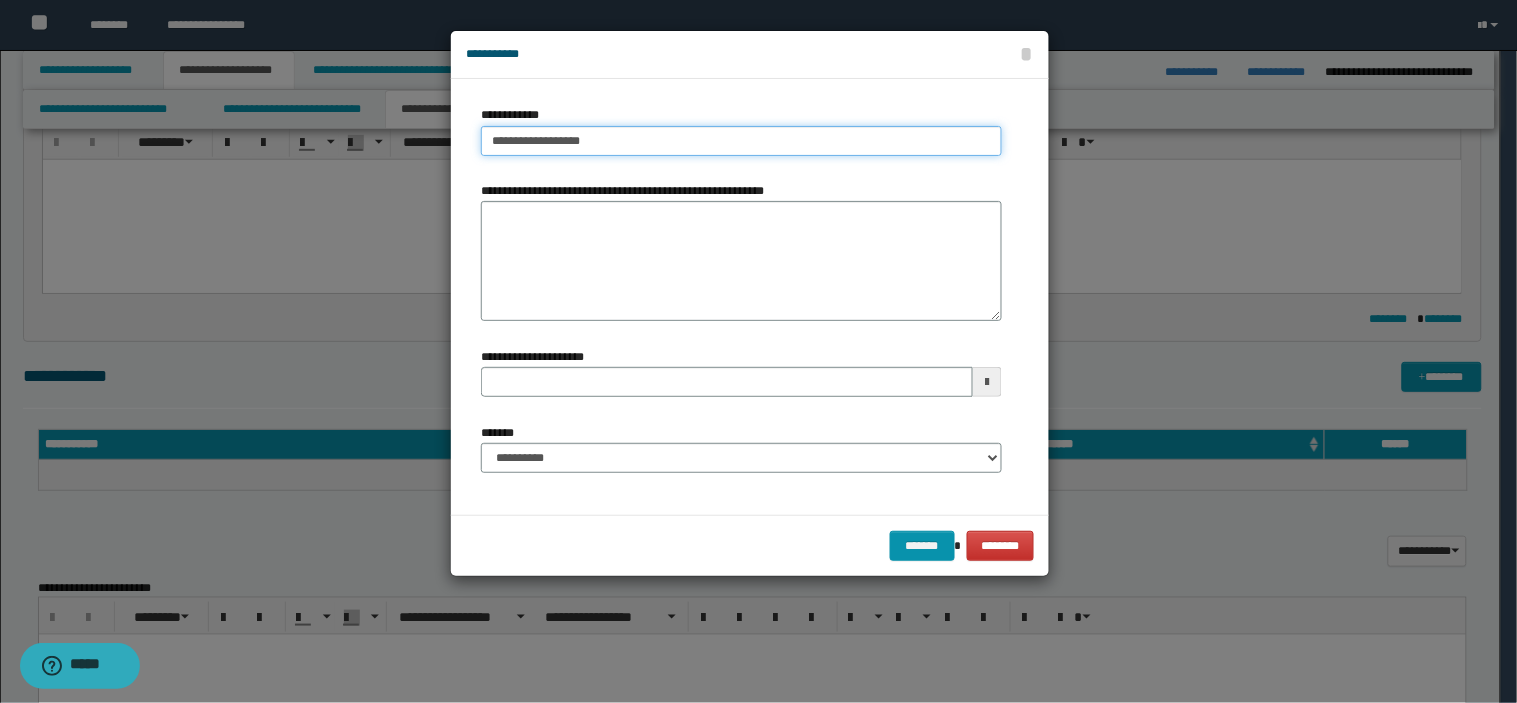type on "**********" 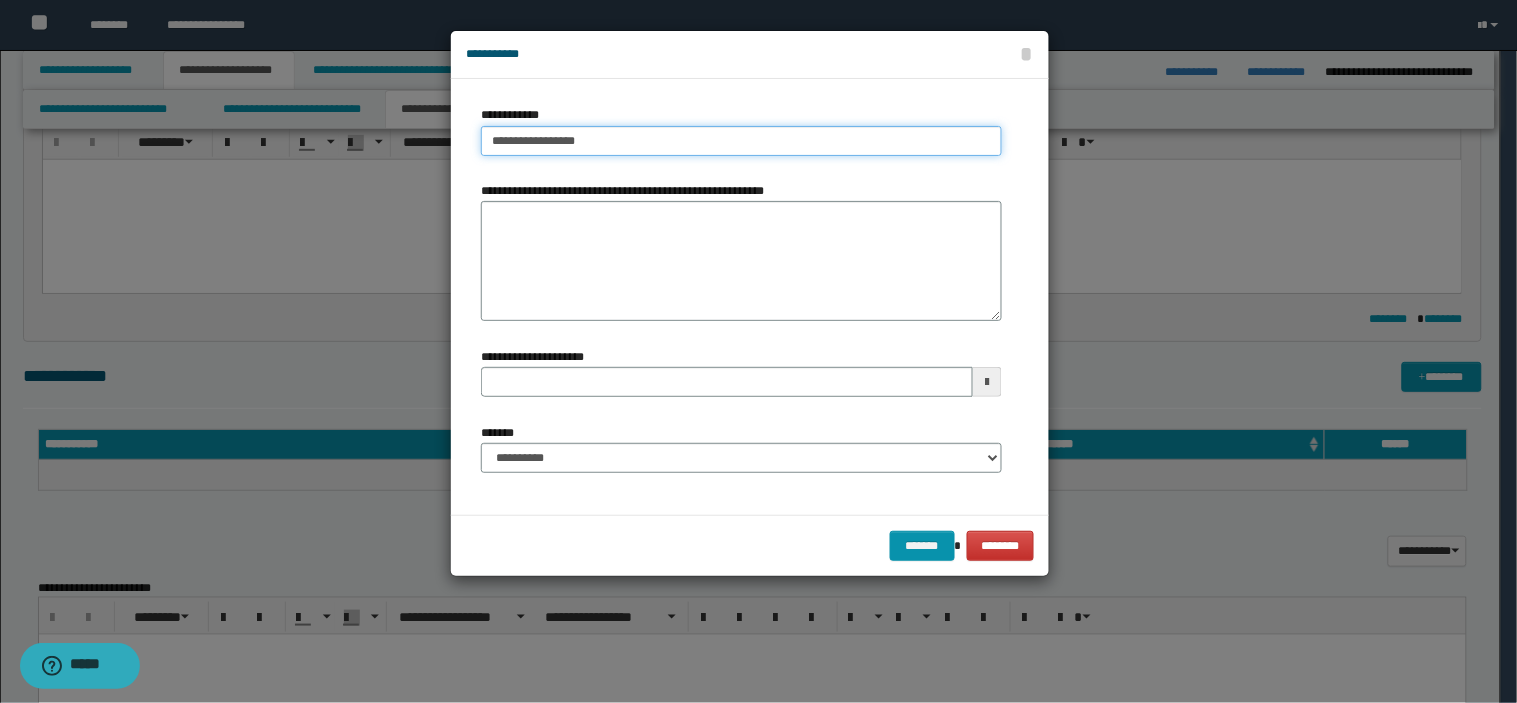 type on "**********" 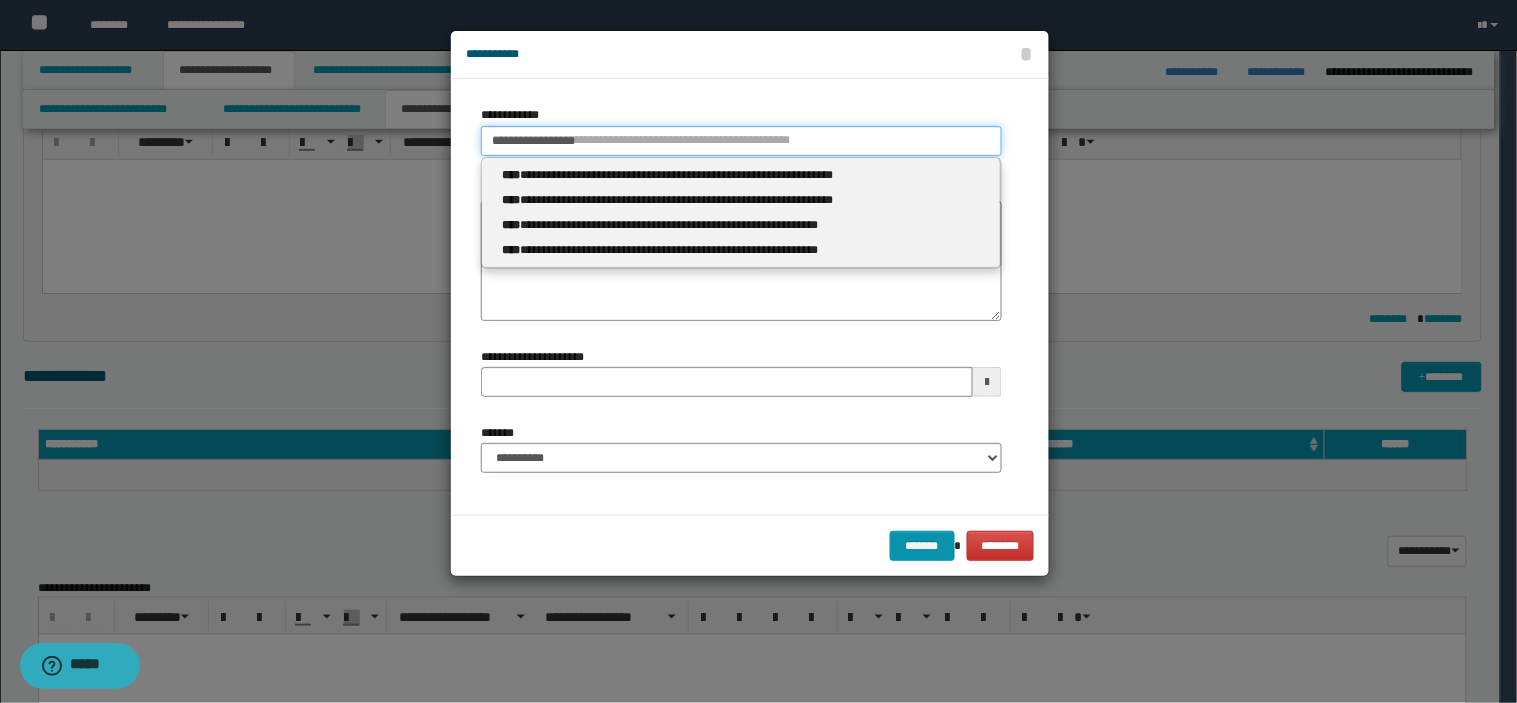 type on "**********" 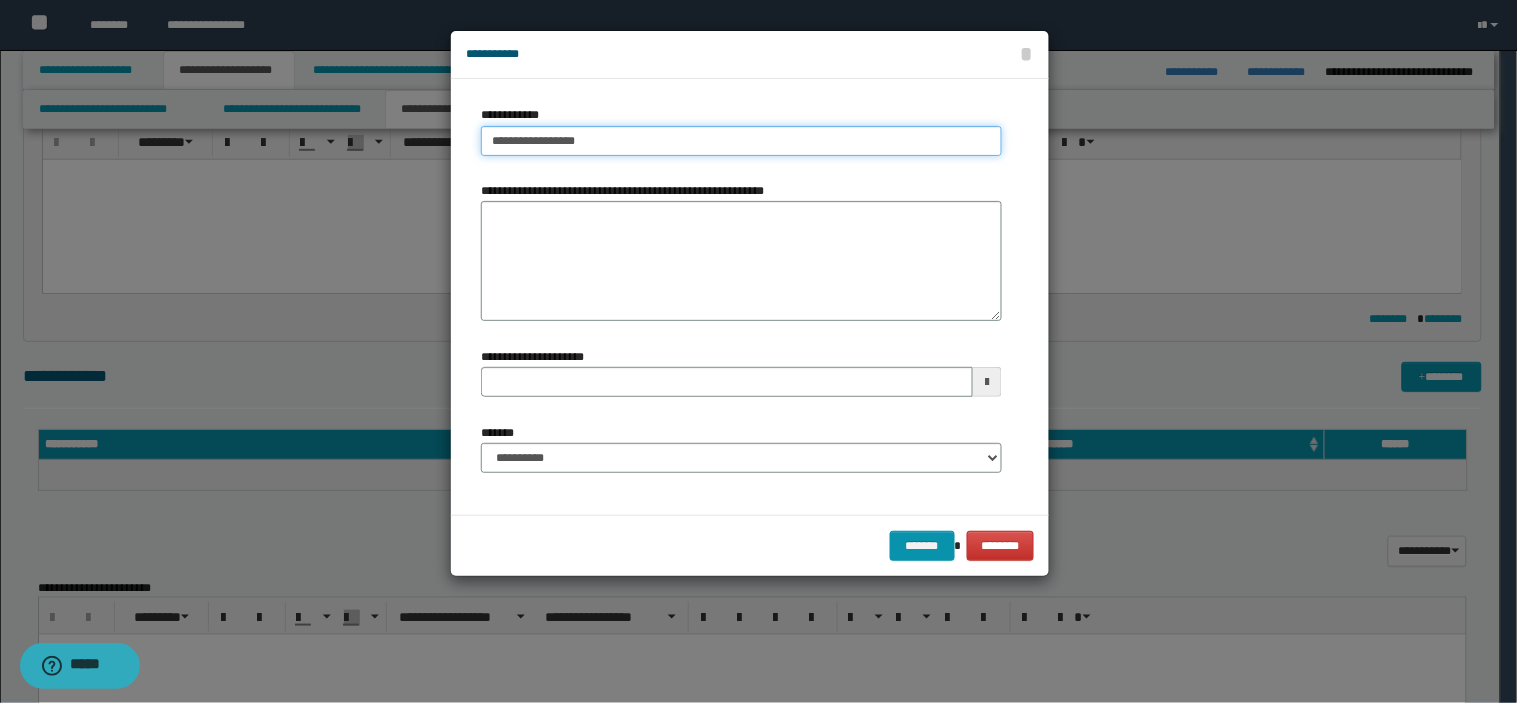 type on "**********" 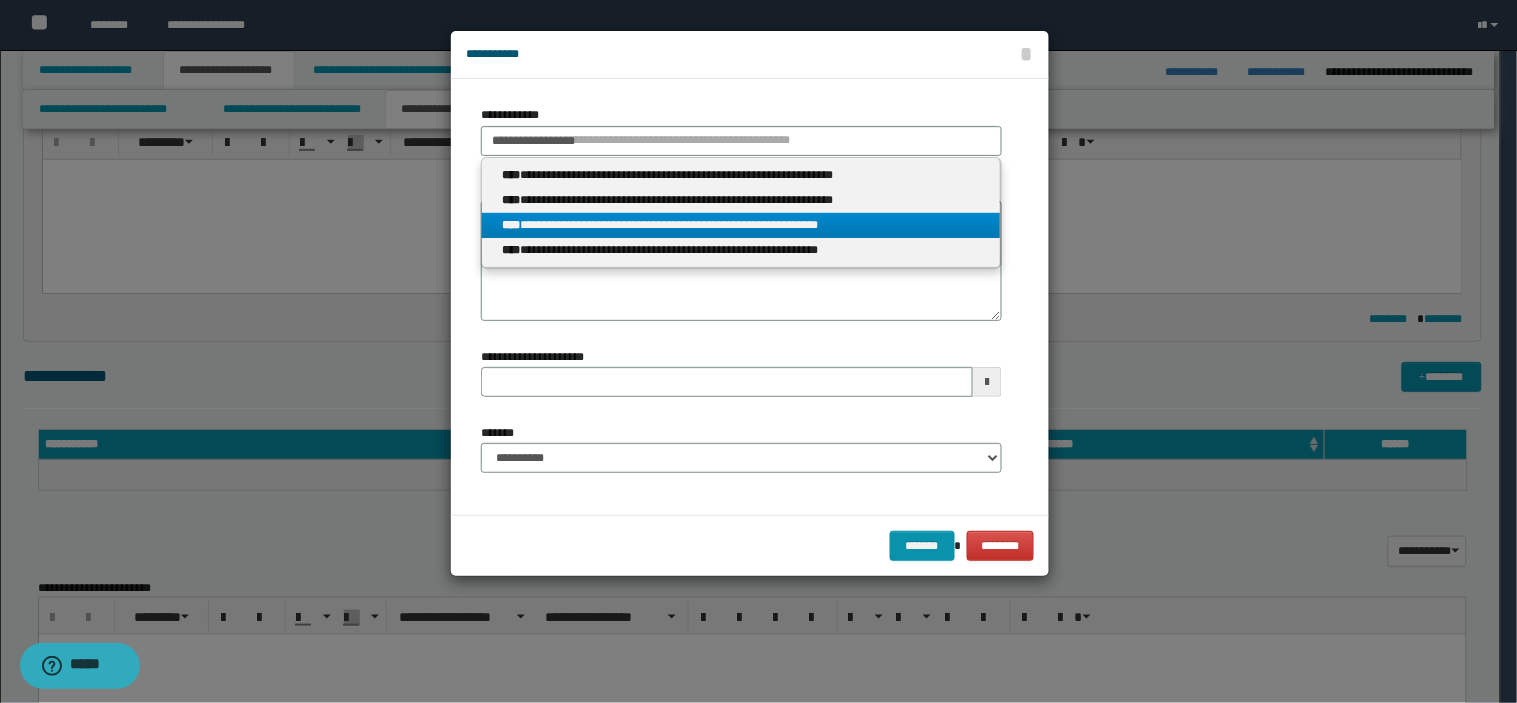 click on "**********" at bounding box center [741, 225] 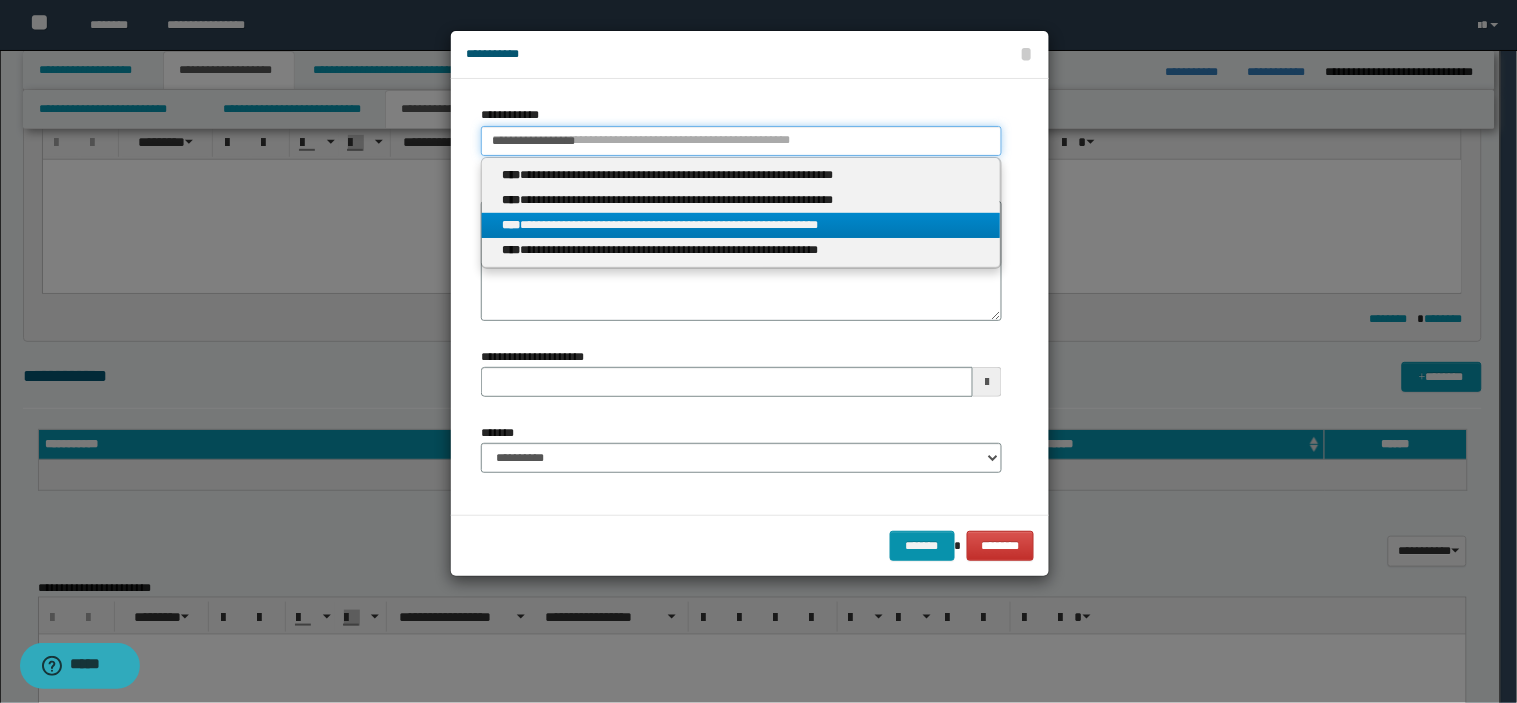 type 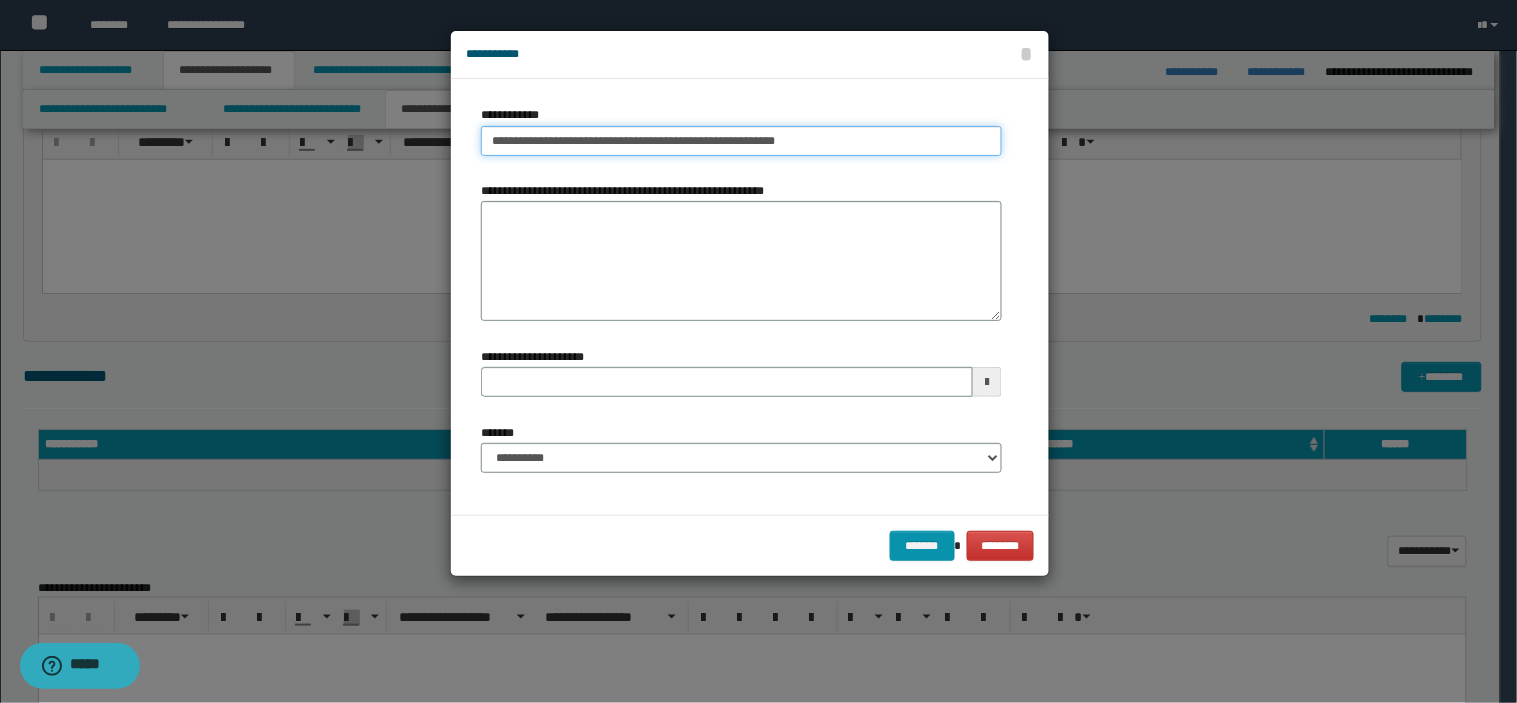 type 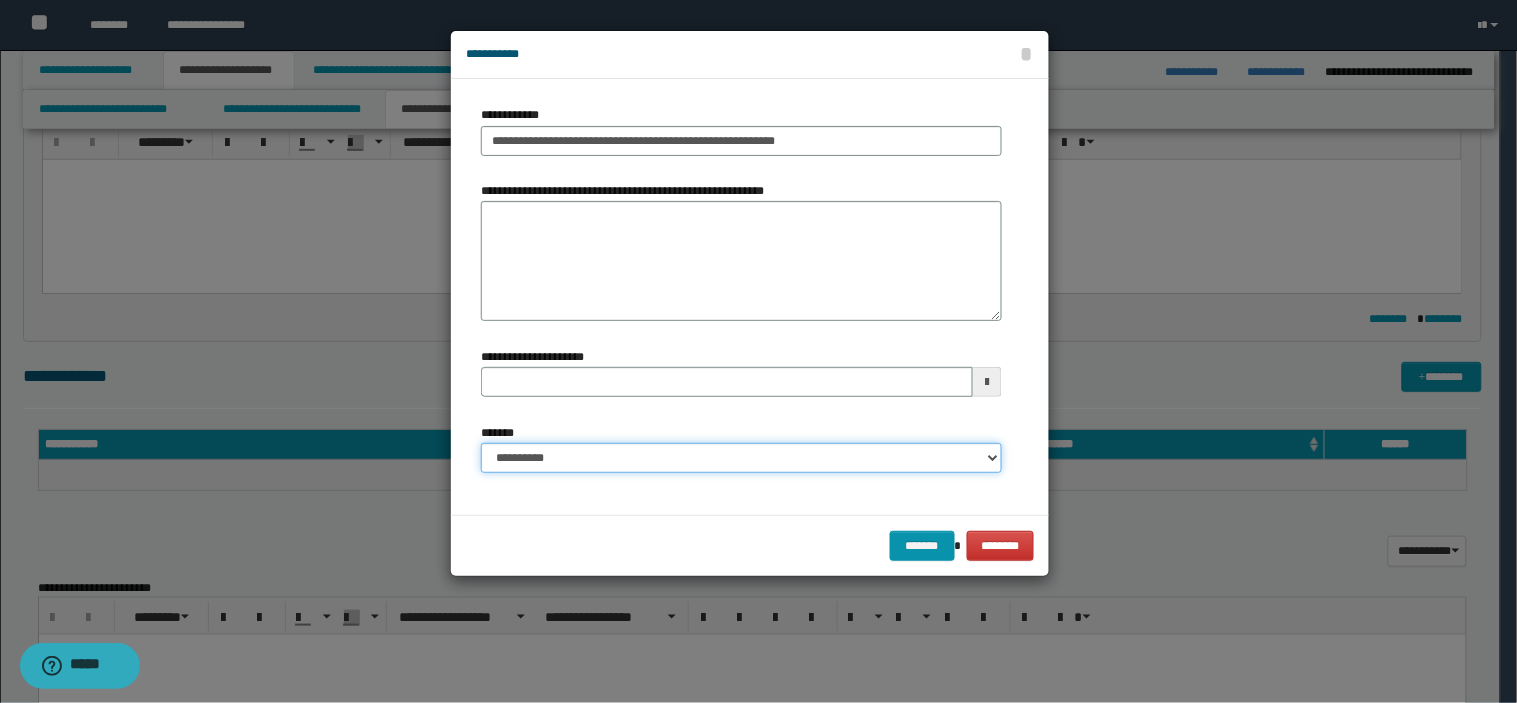 click on "**********" at bounding box center [741, 458] 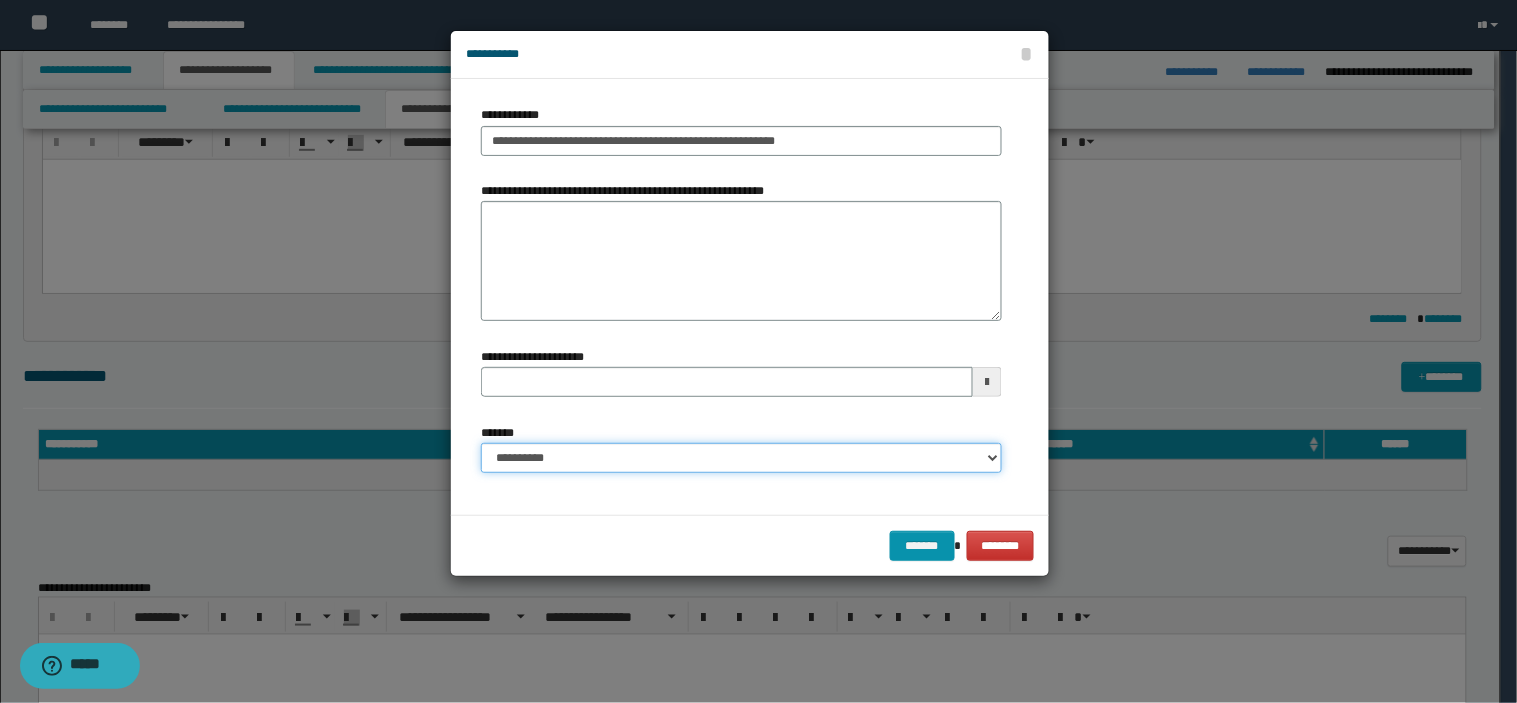 select on "*" 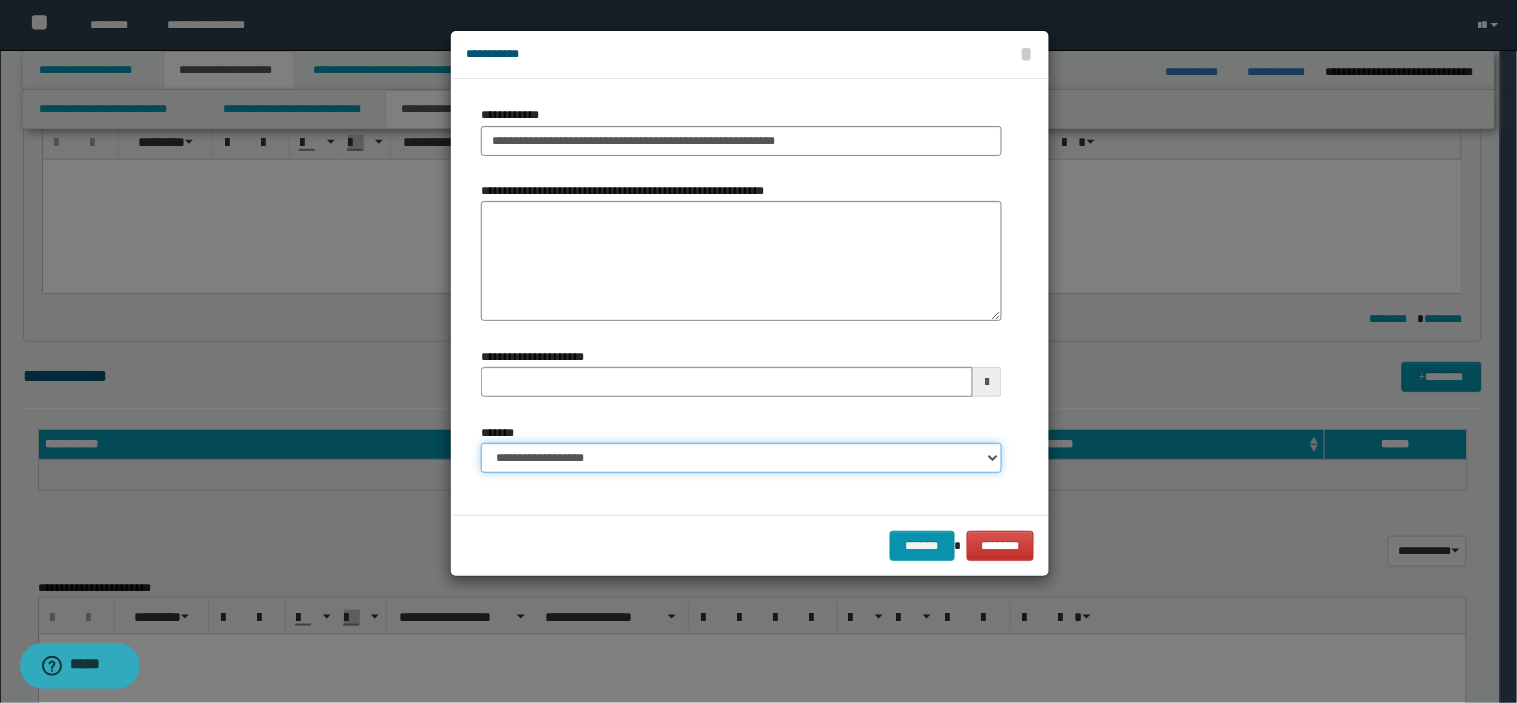 click on "**********" at bounding box center (741, 458) 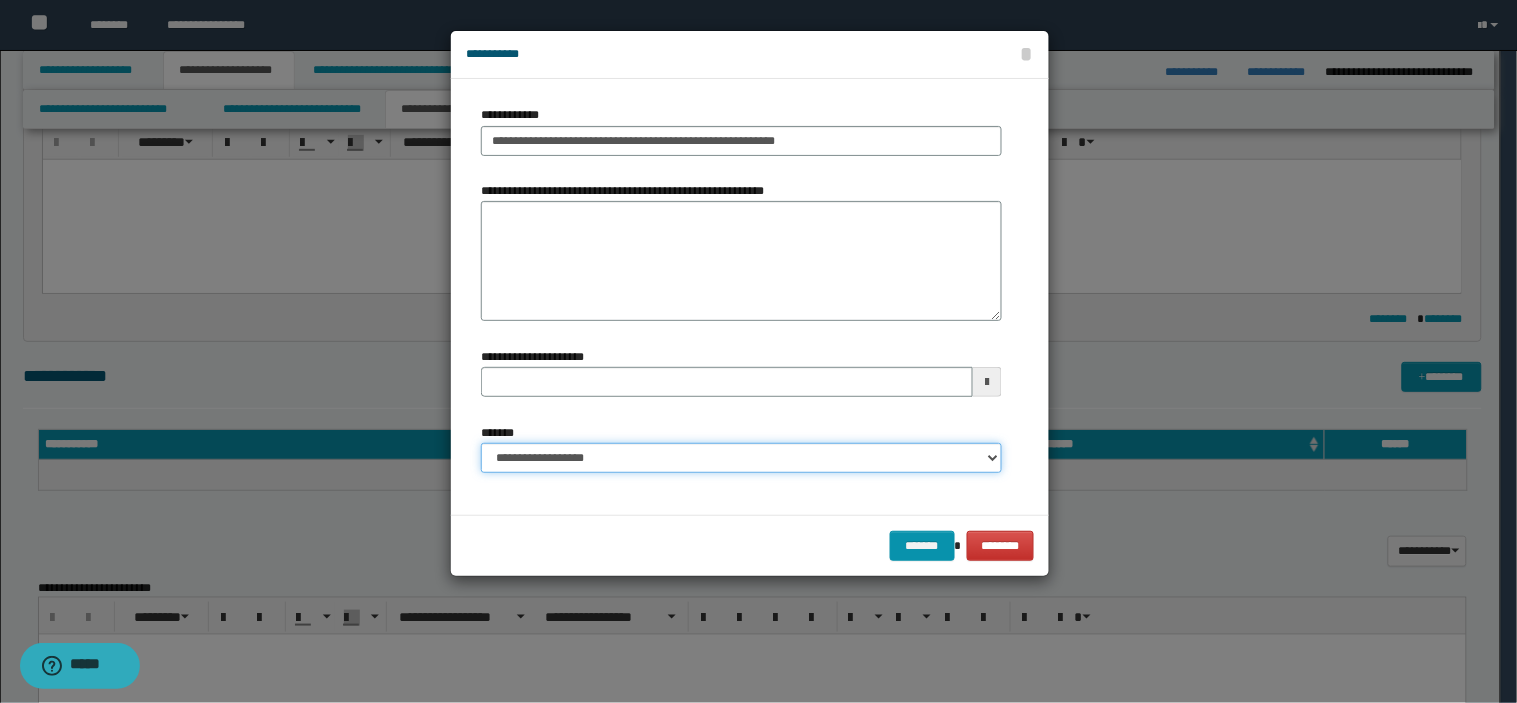 type 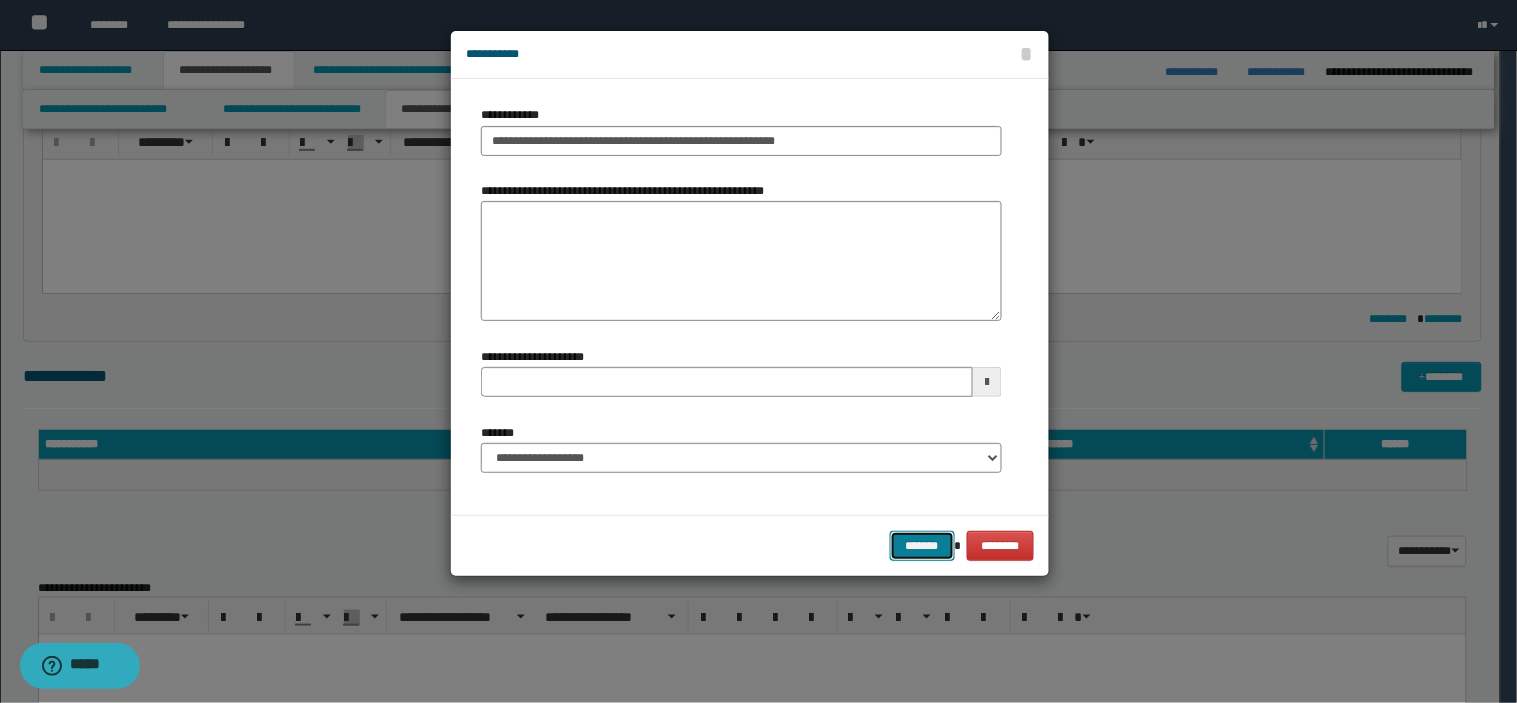 click on "*******" at bounding box center (922, 546) 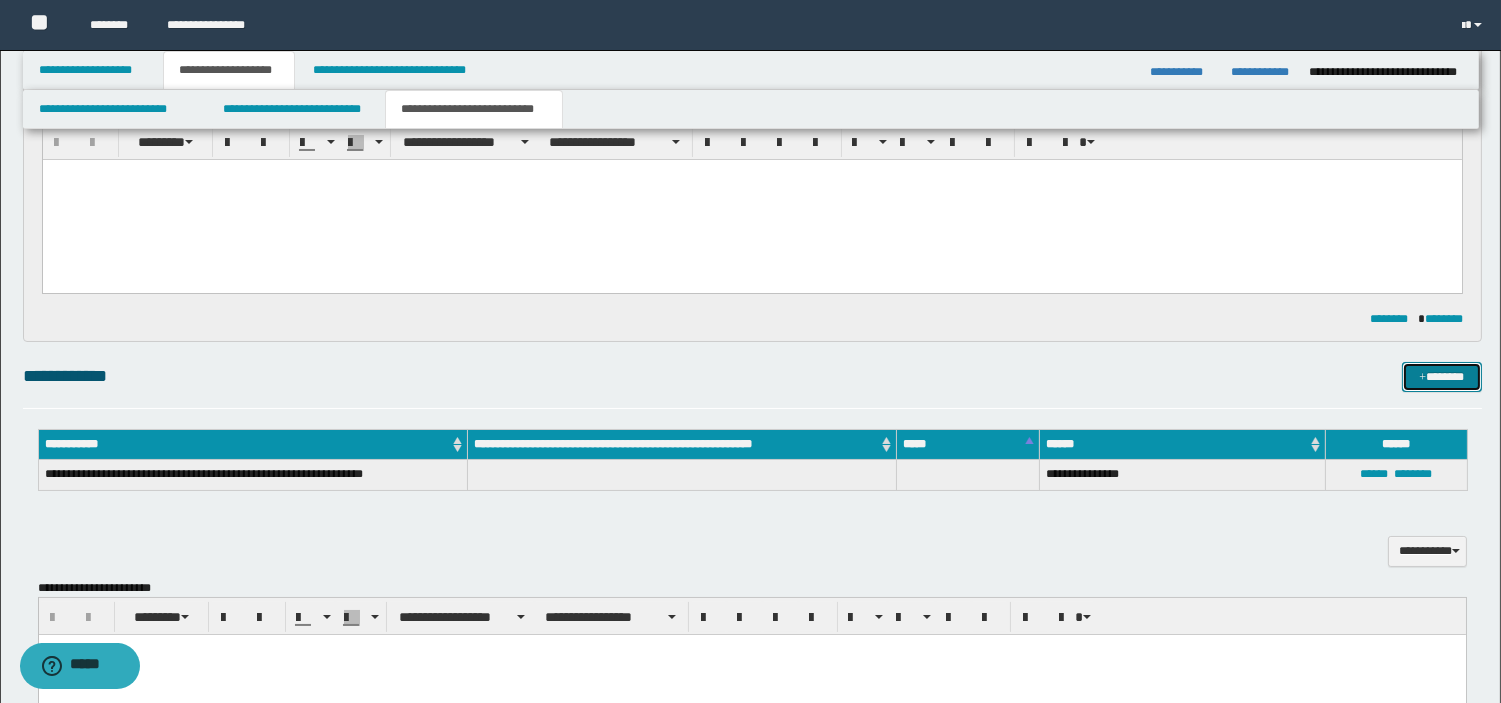 type 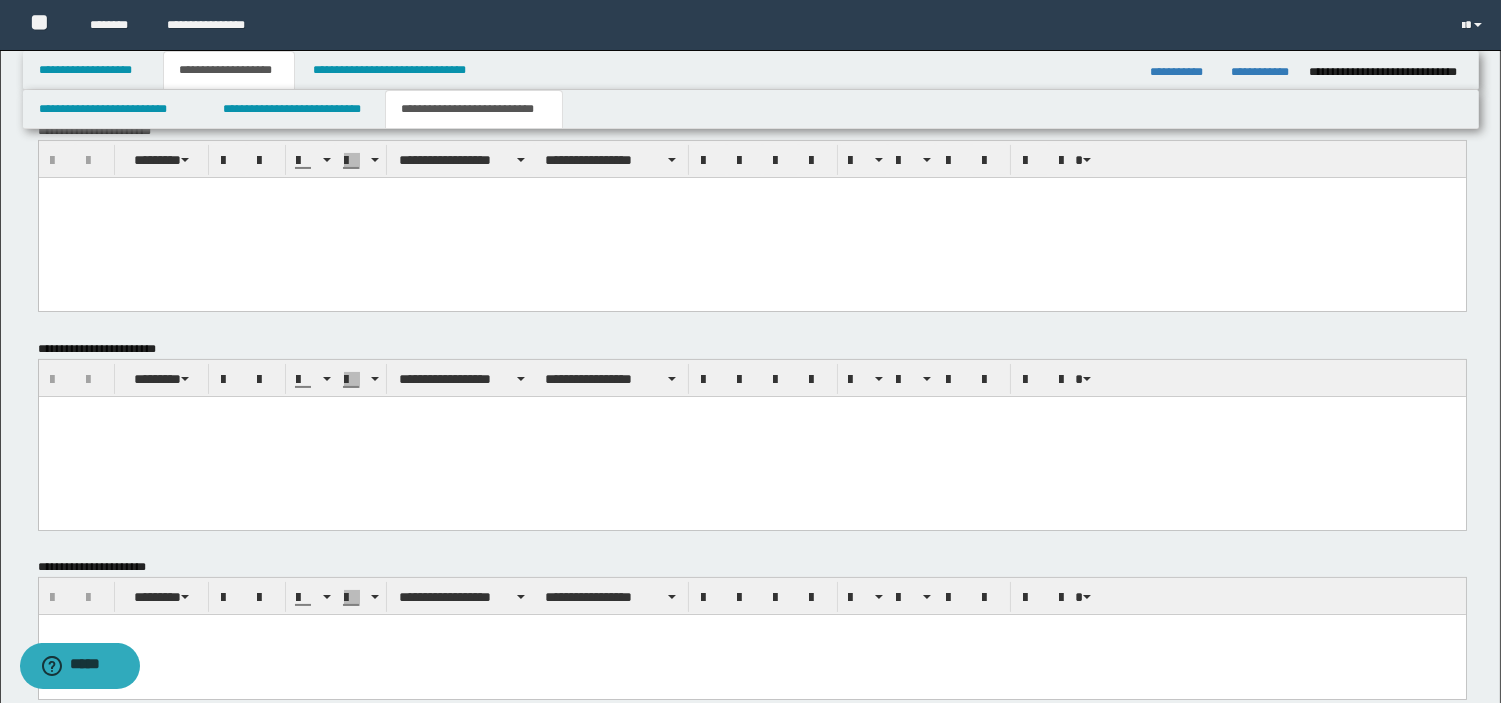 scroll, scrollTop: 694, scrollLeft: 0, axis: vertical 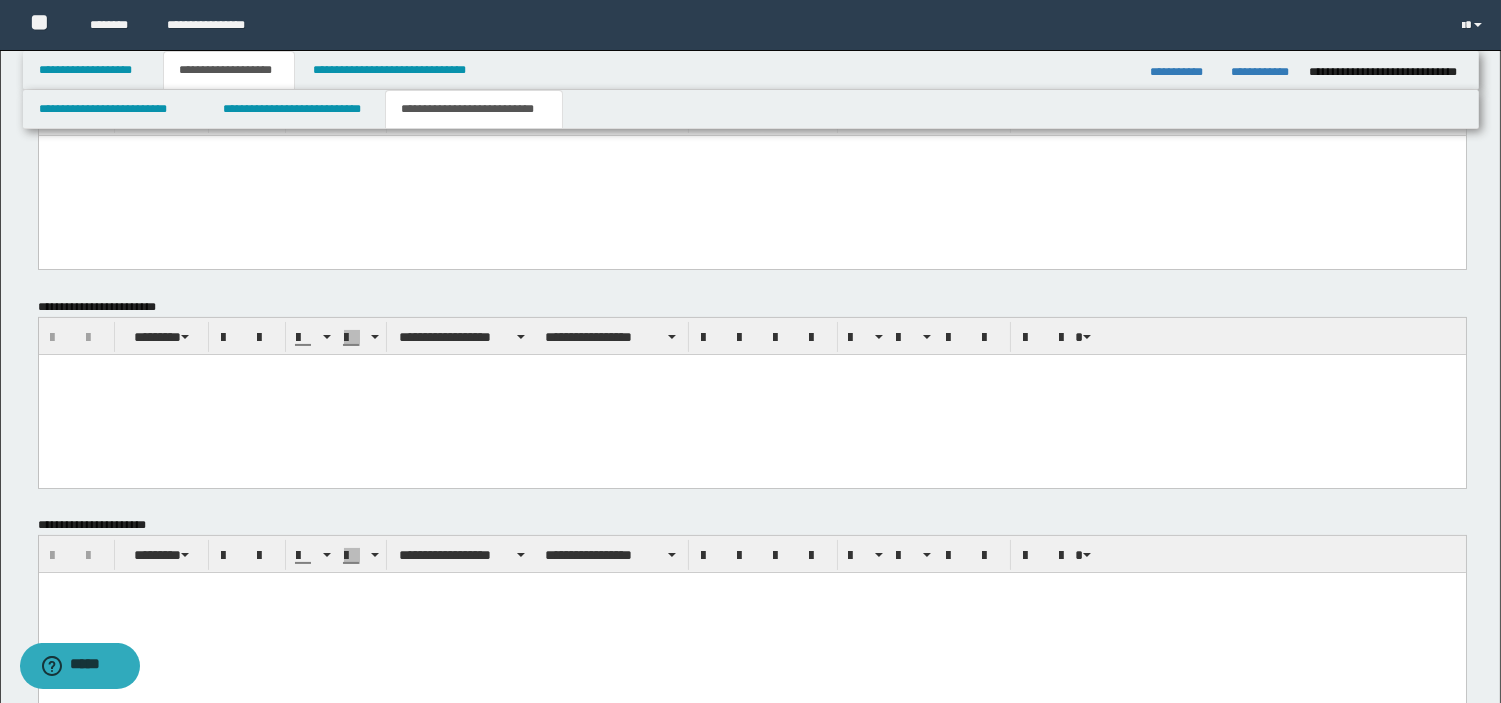 click at bounding box center (751, 613) 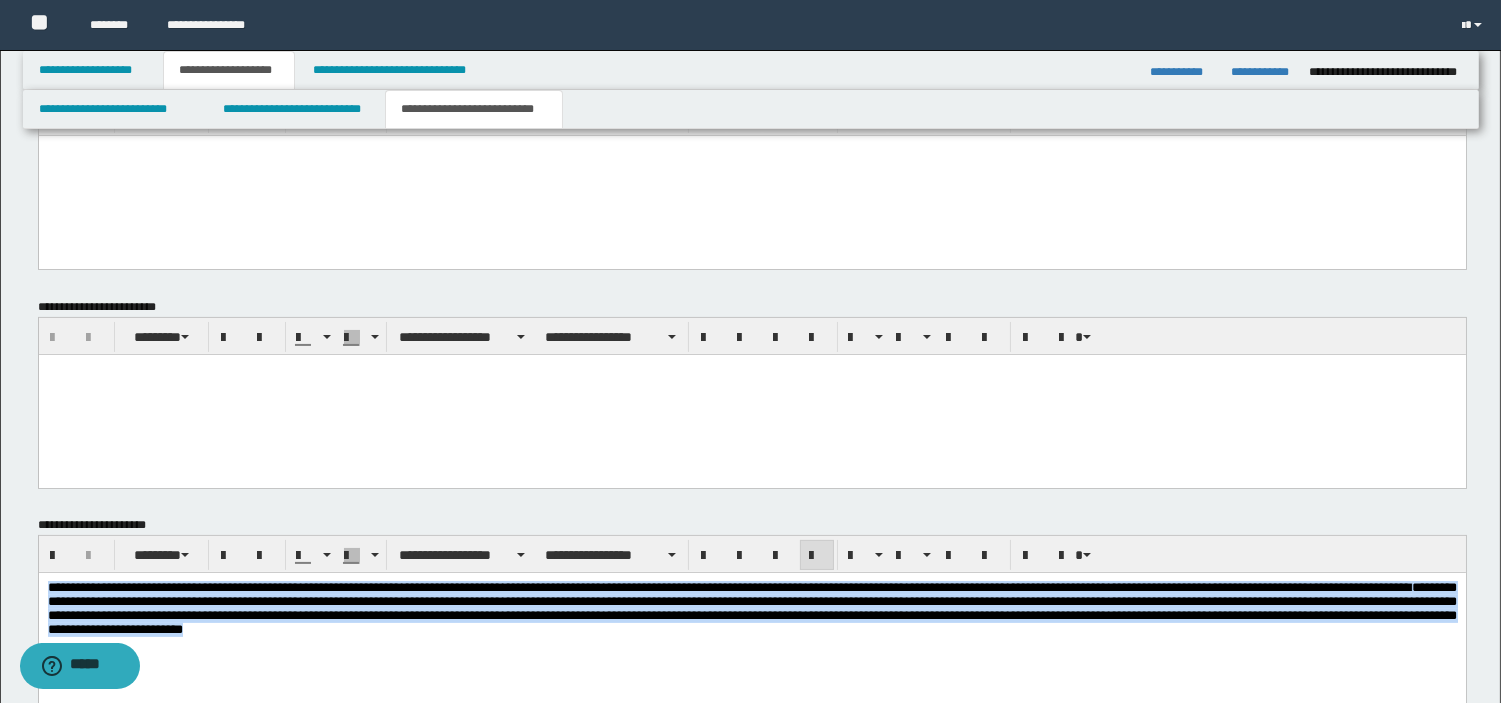 drag, startPoint x: 743, startPoint y: 546, endPoint x: -1, endPoint y: 400, distance: 758.18994 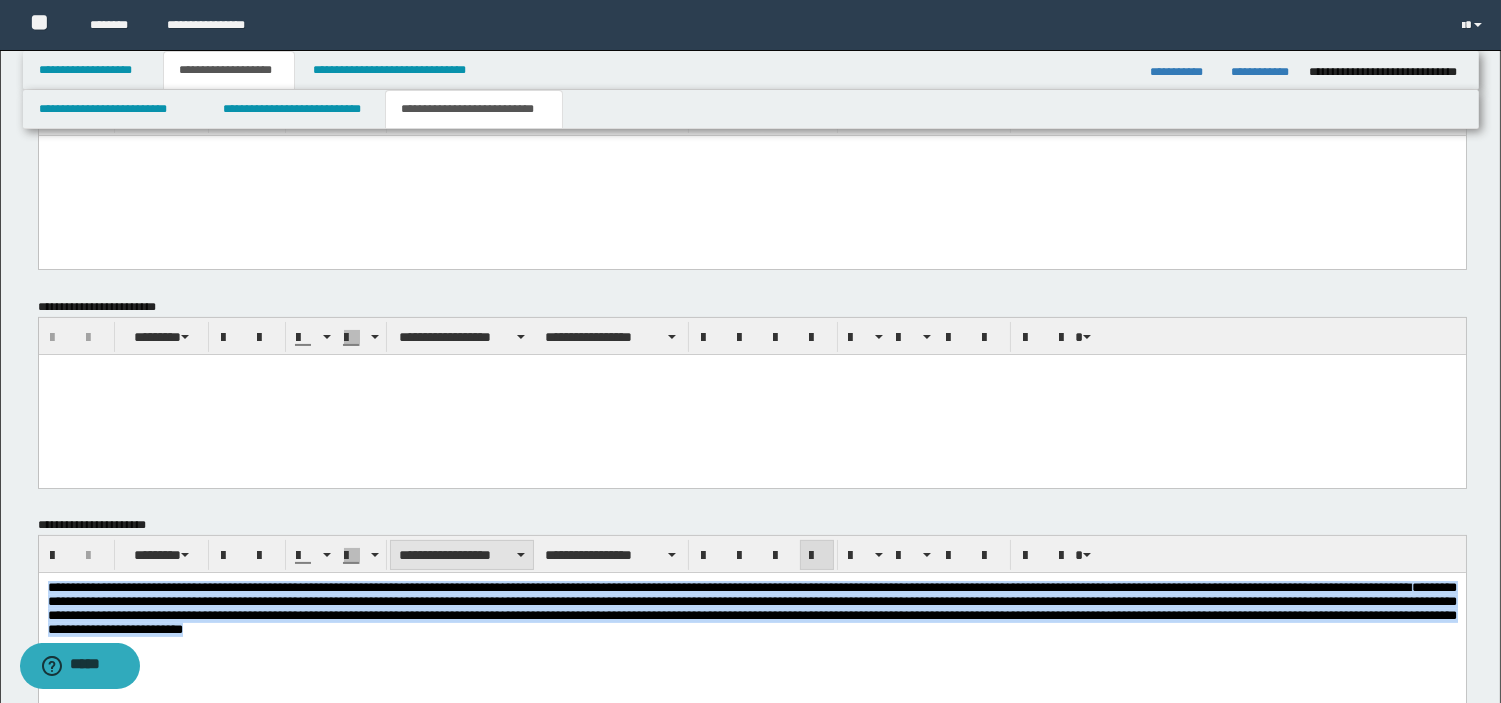 click on "**********" at bounding box center [462, 555] 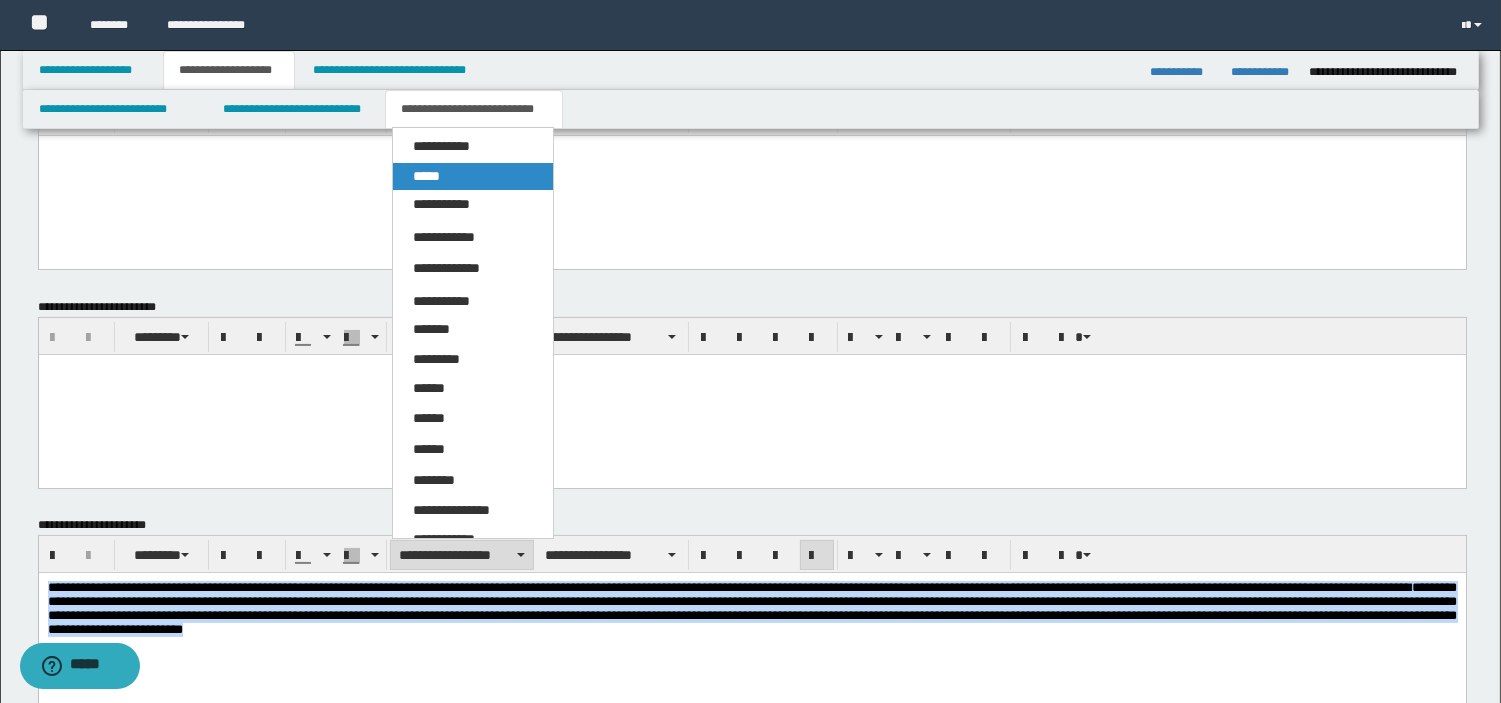 click on "*****" at bounding box center [473, 177] 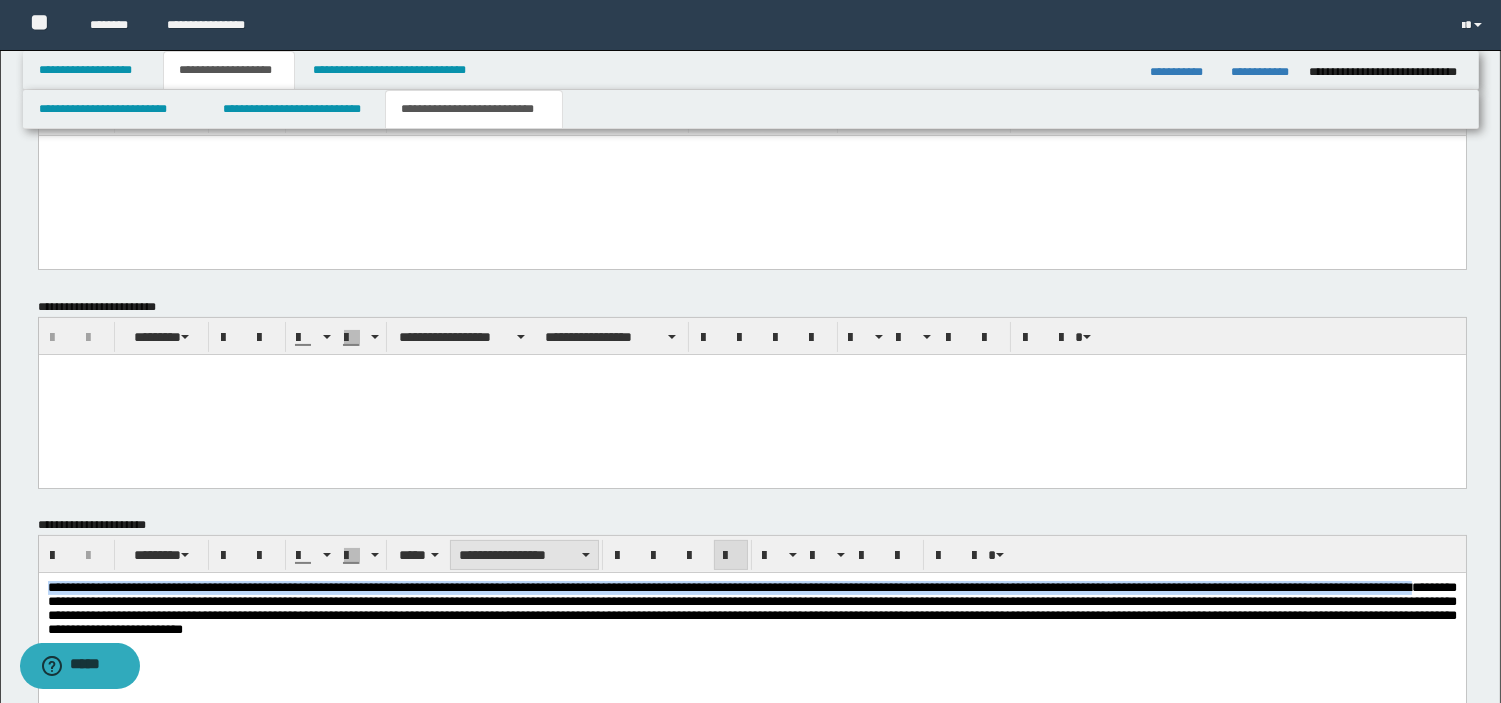 click on "**********" at bounding box center [524, 555] 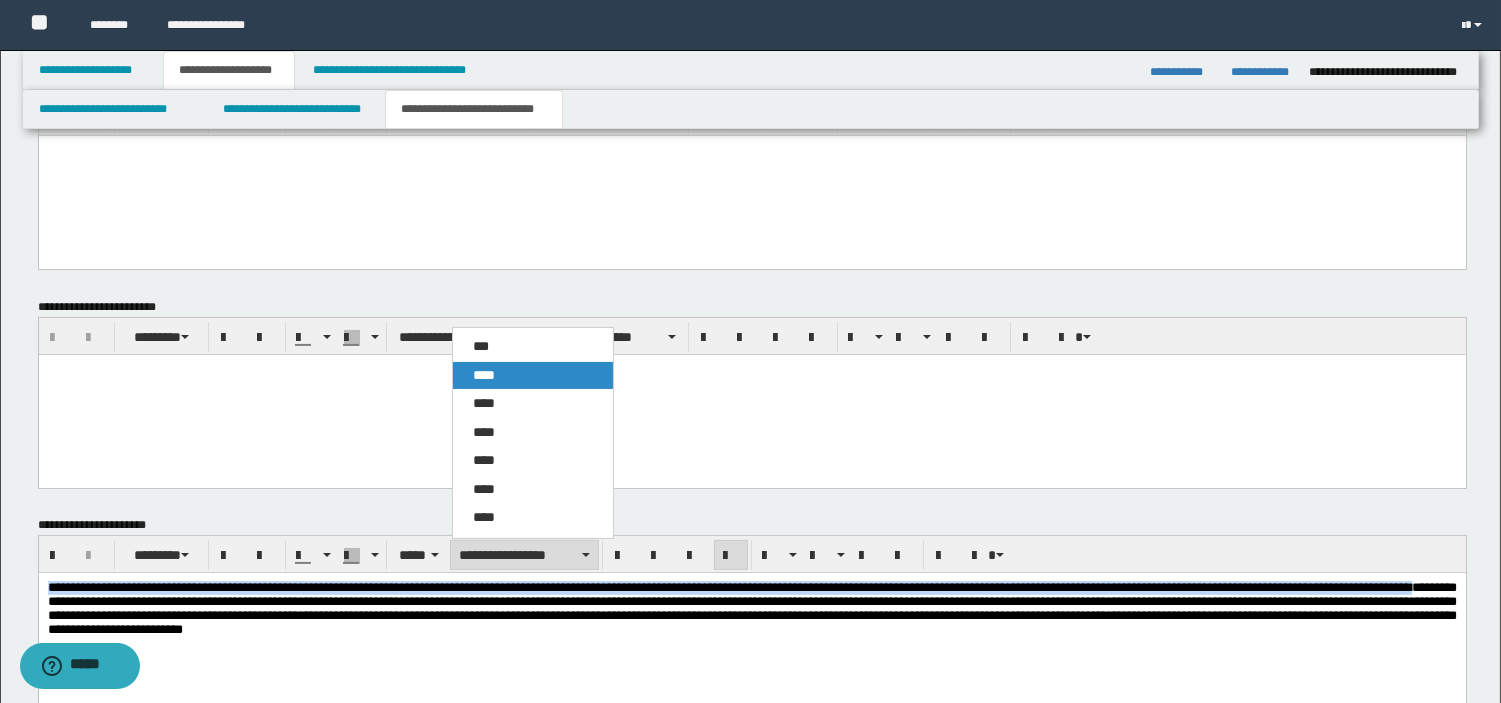 click on "****" at bounding box center [484, 375] 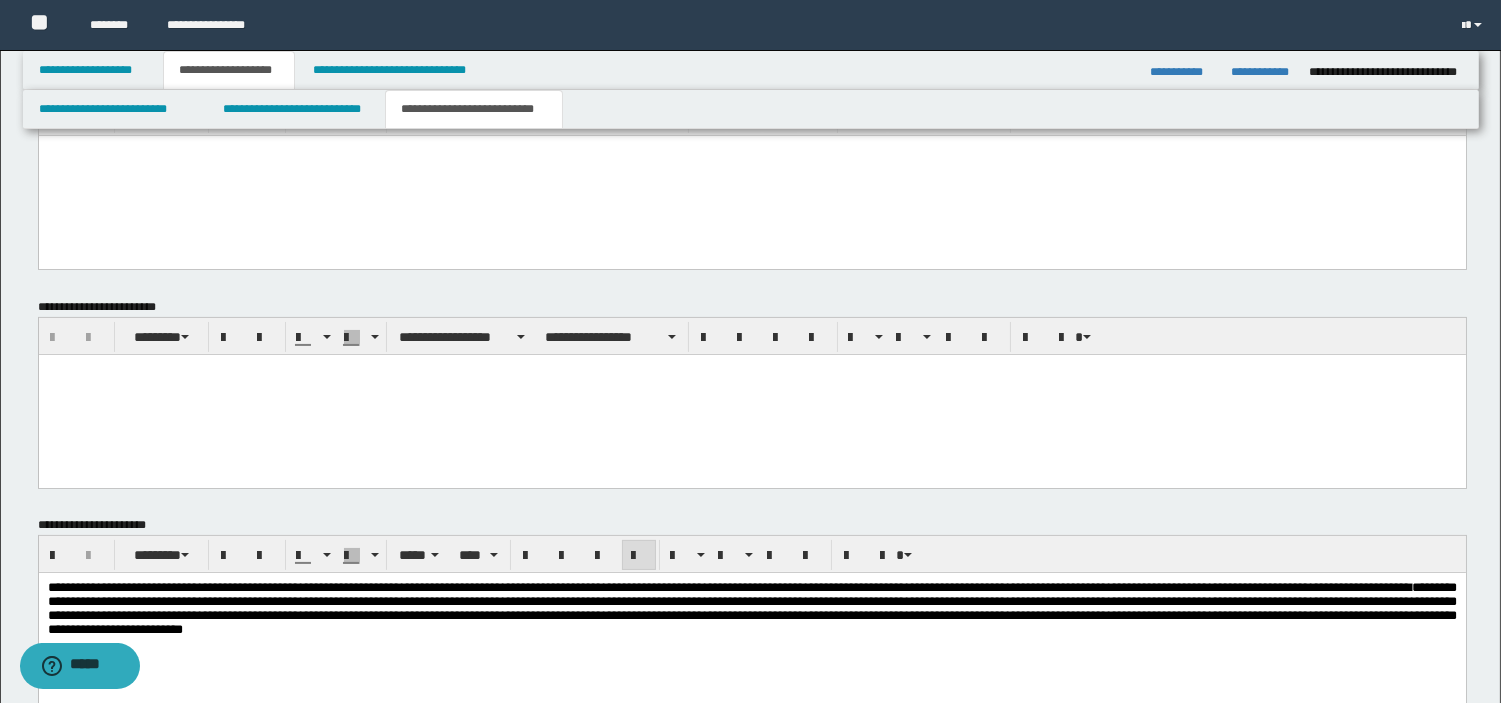 click on "**********" at bounding box center [751, 634] 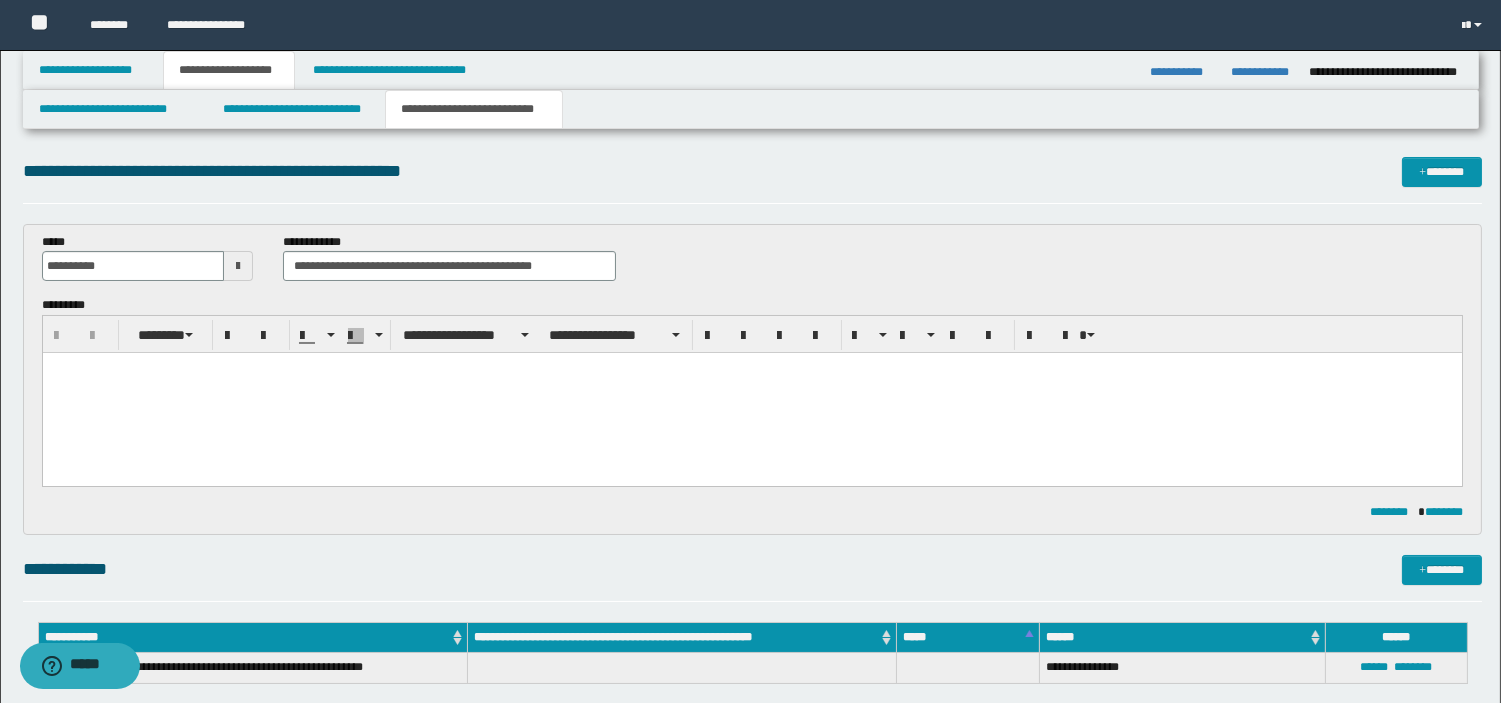 scroll, scrollTop: 0, scrollLeft: 0, axis: both 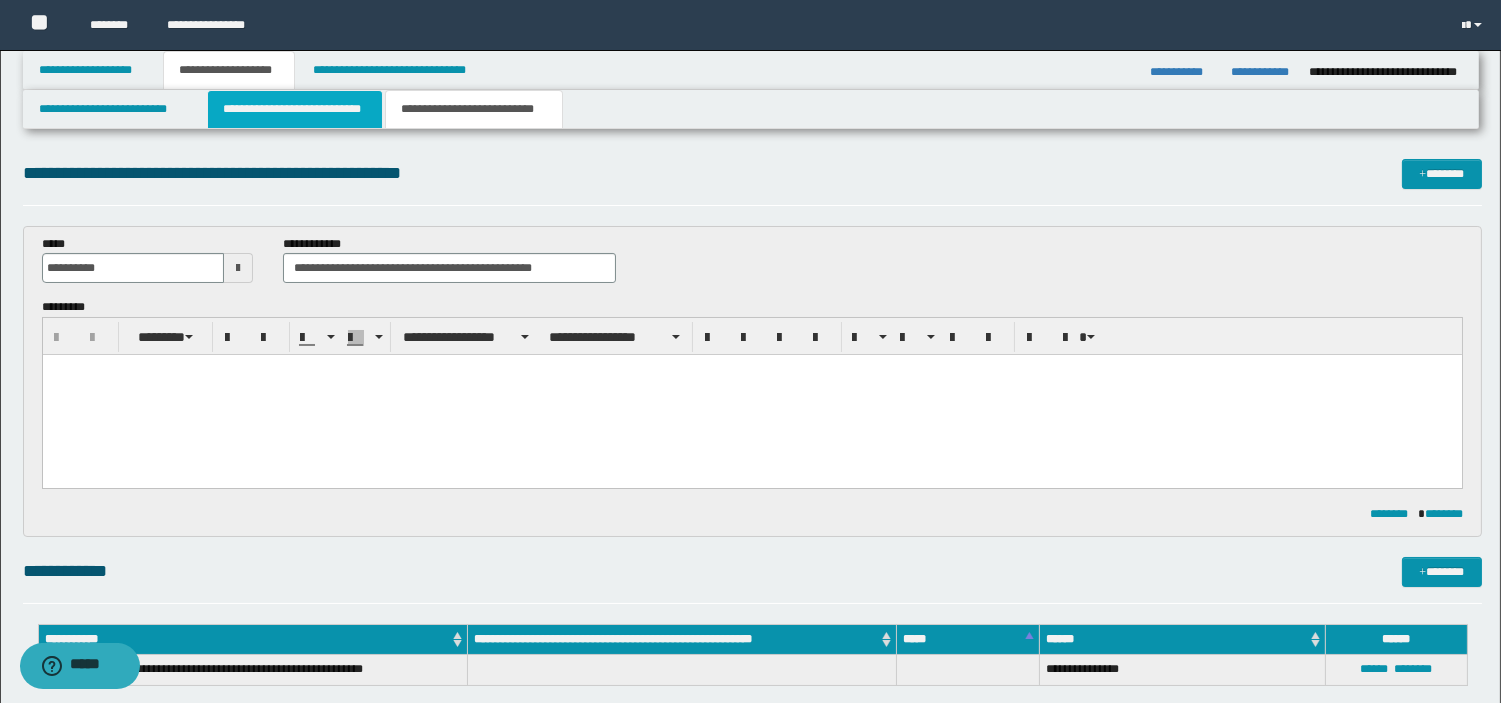 click on "**********" at bounding box center [295, 109] 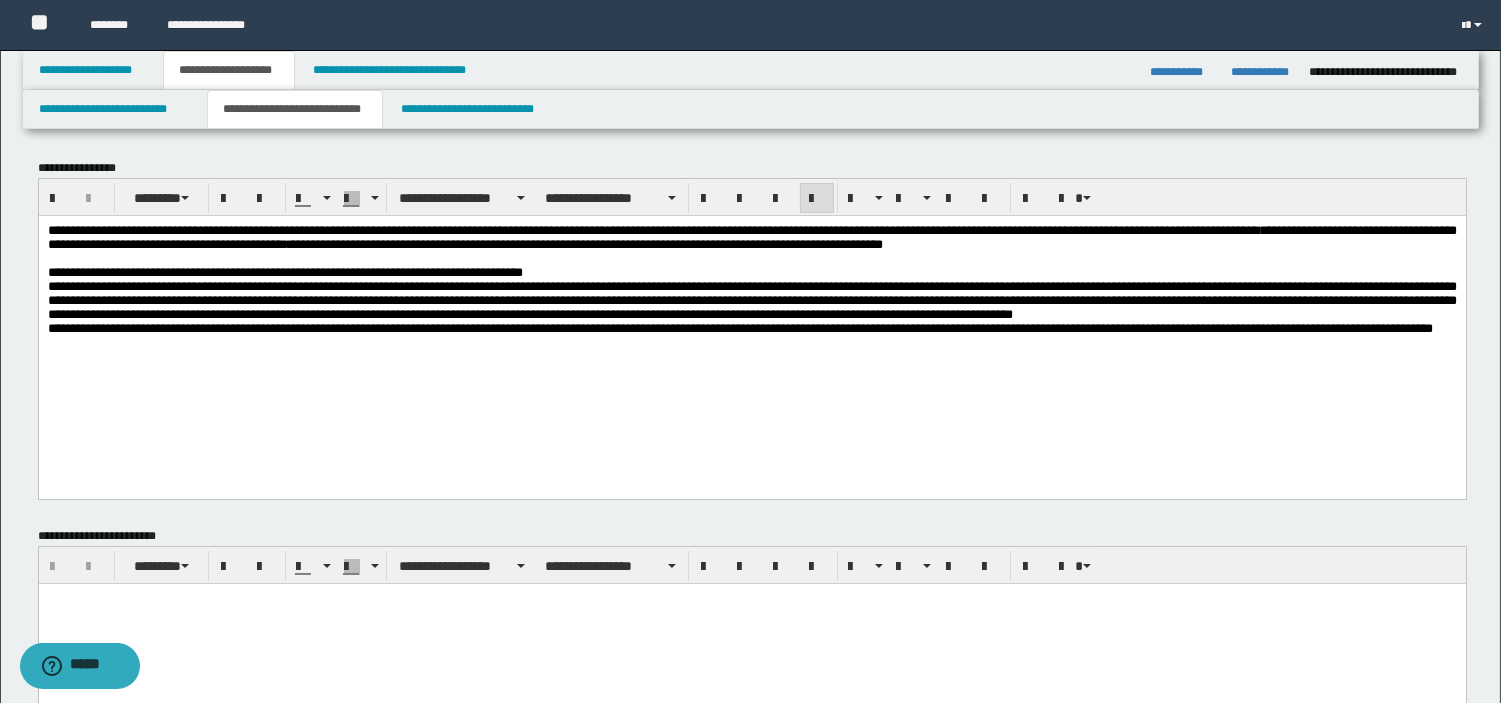 click on "**********" at bounding box center (599, 243) 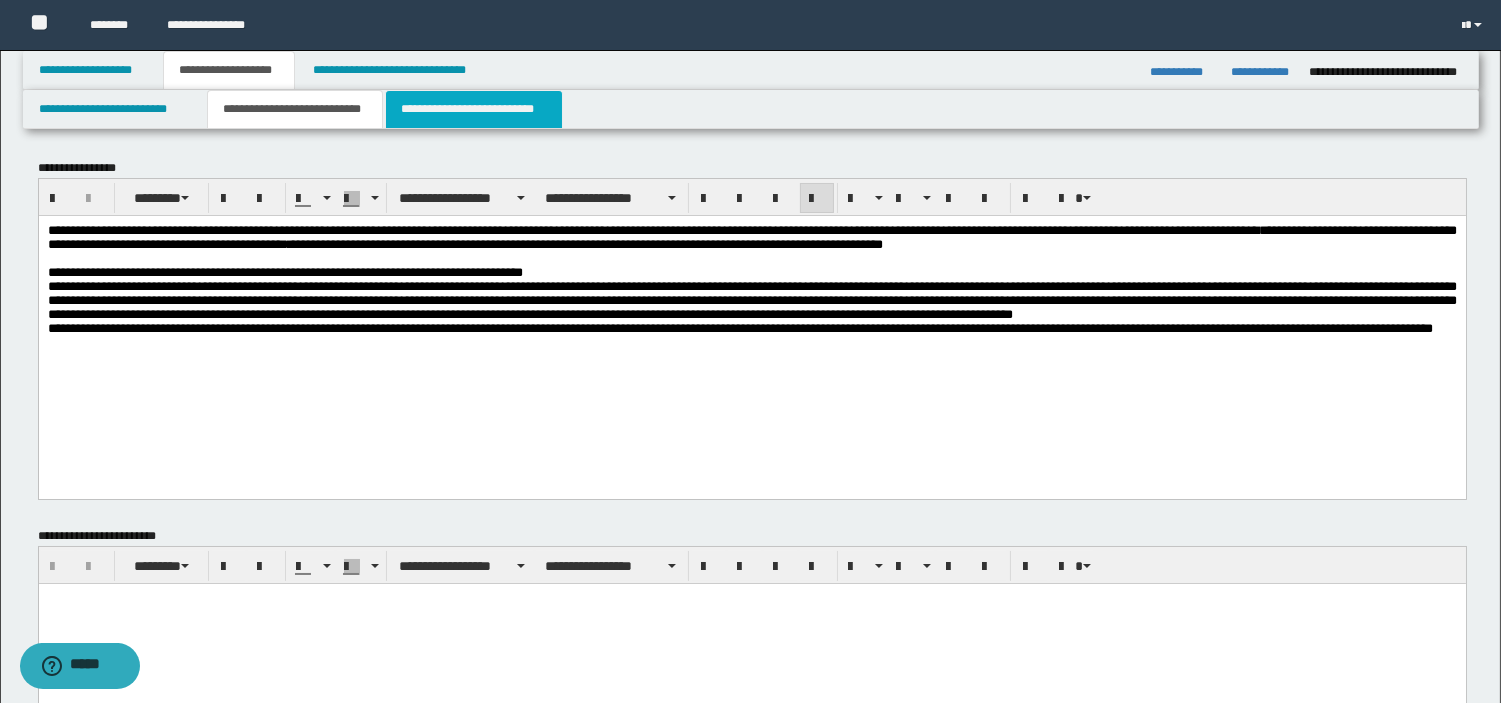 click on "**********" at bounding box center [474, 109] 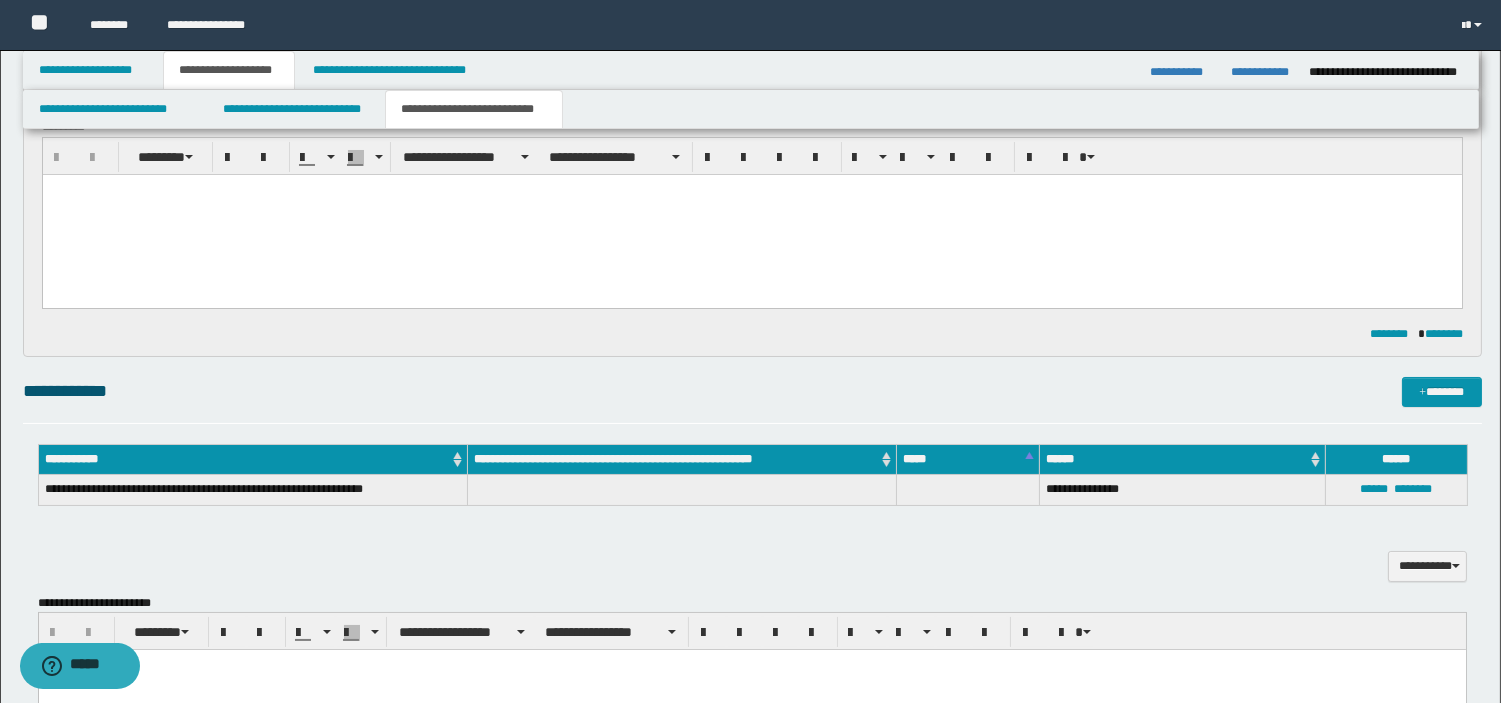 scroll, scrollTop: 195, scrollLeft: 0, axis: vertical 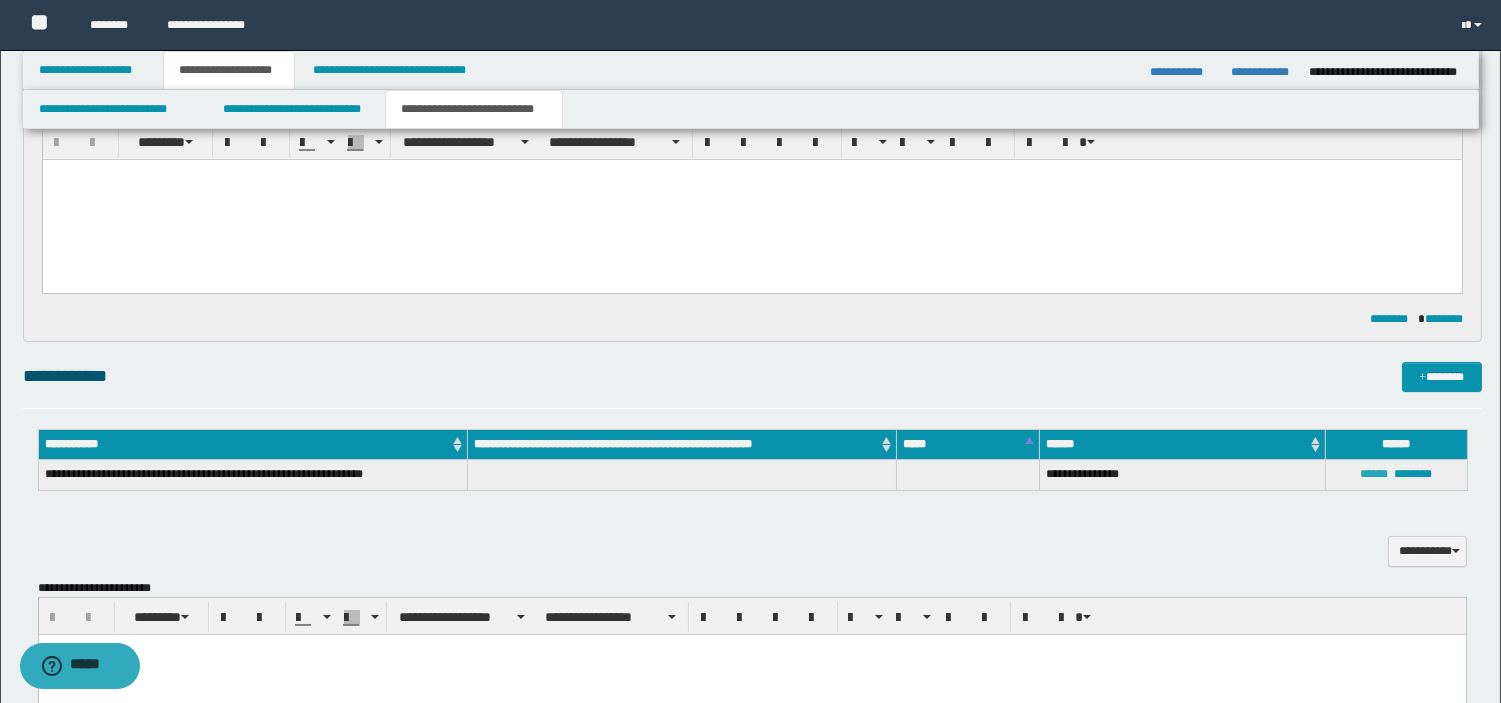 click on "******" at bounding box center (1374, 474) 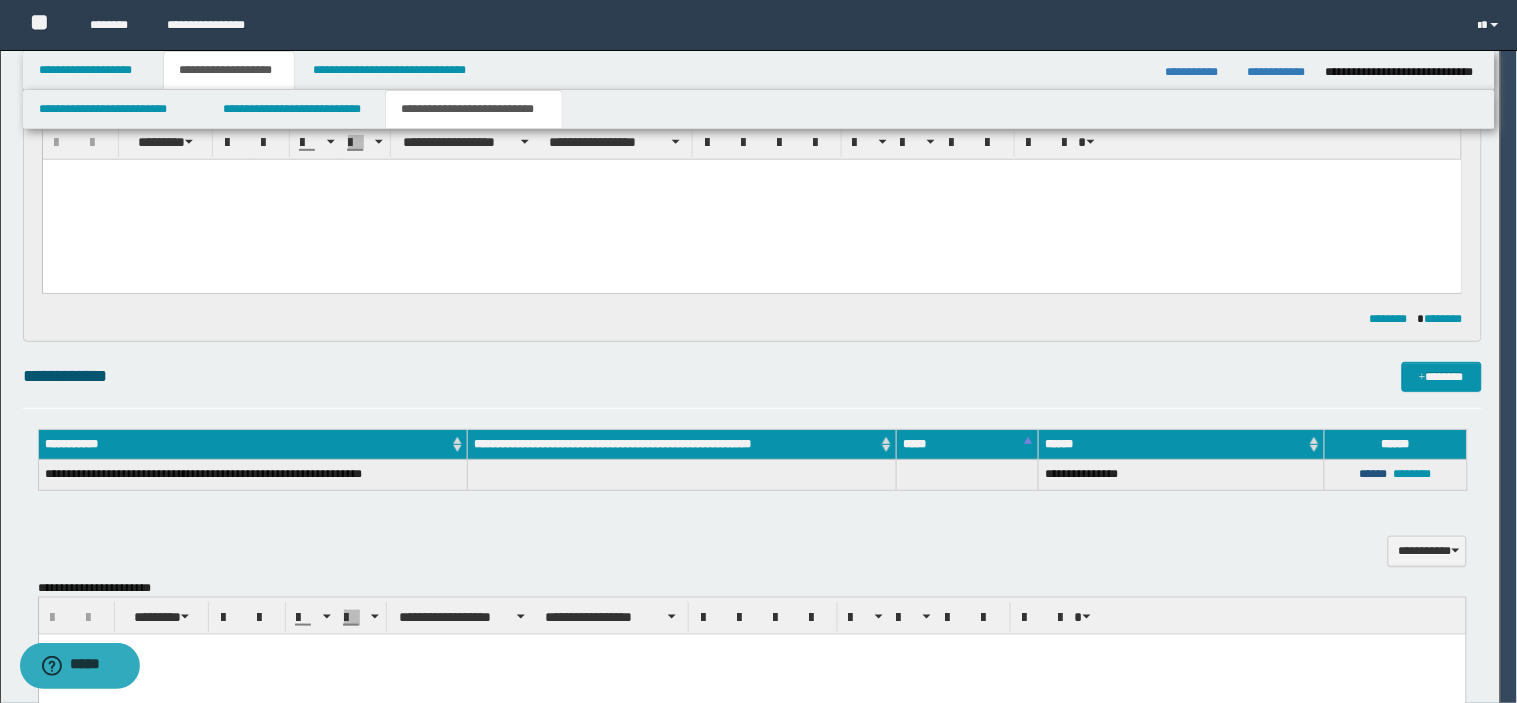 type 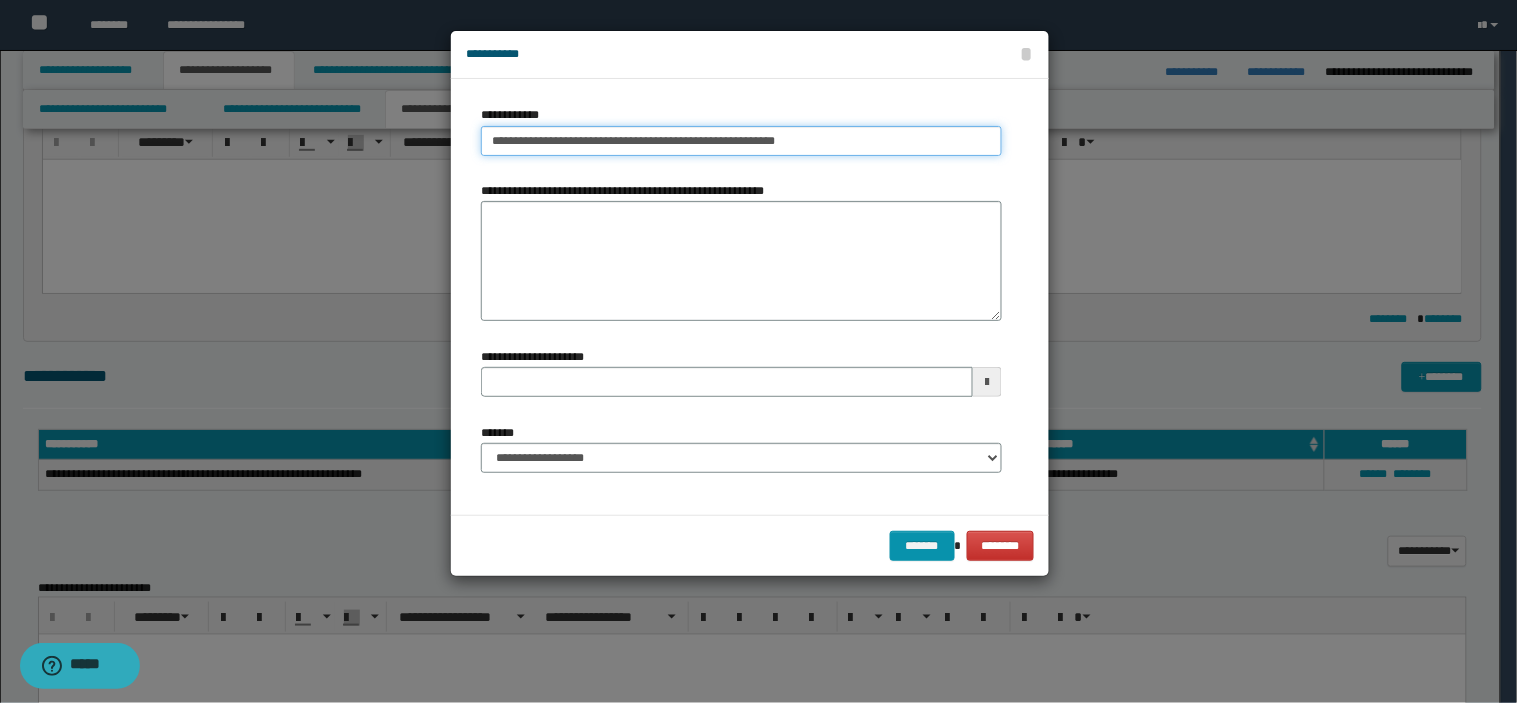 type on "**********" 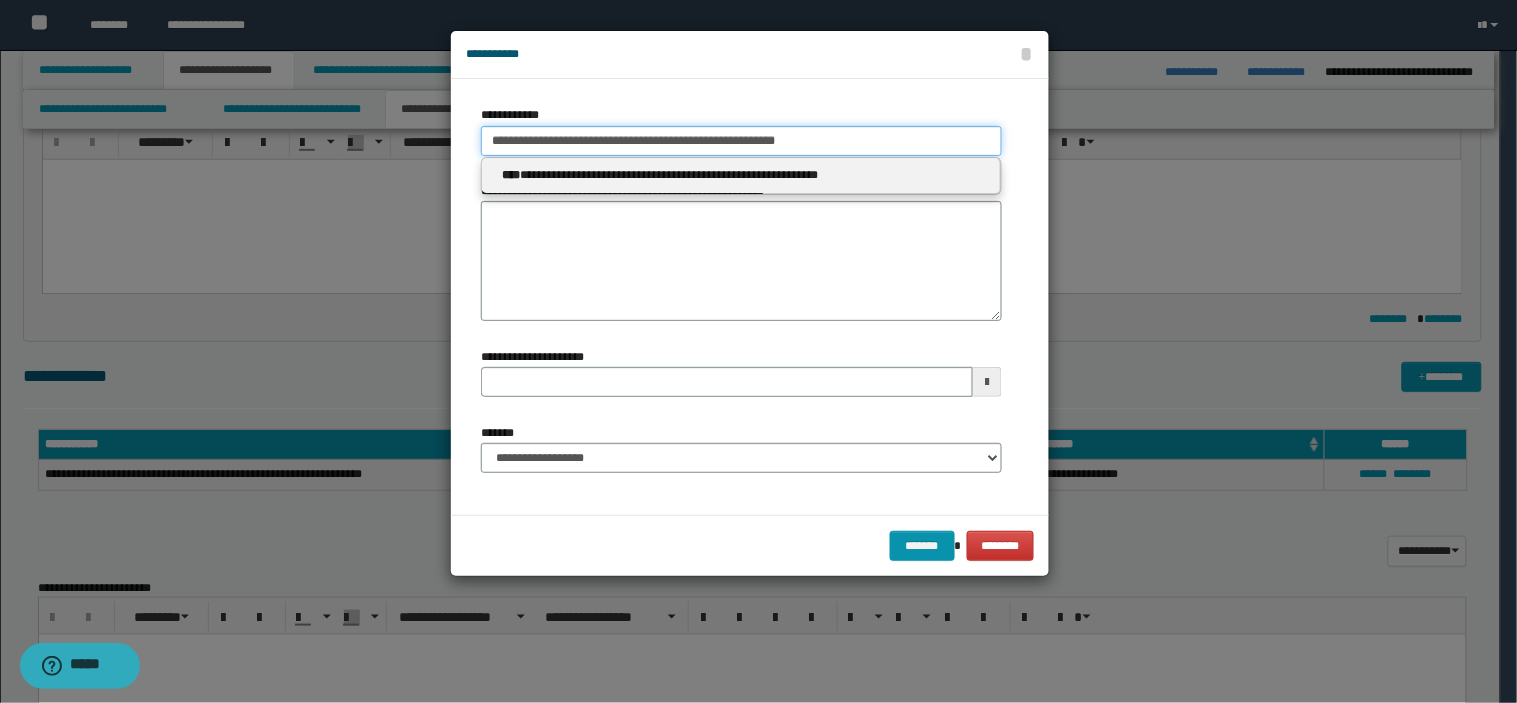 drag, startPoint x: 555, startPoint y: 98, endPoint x: 48, endPoint y: 91, distance: 507.0483 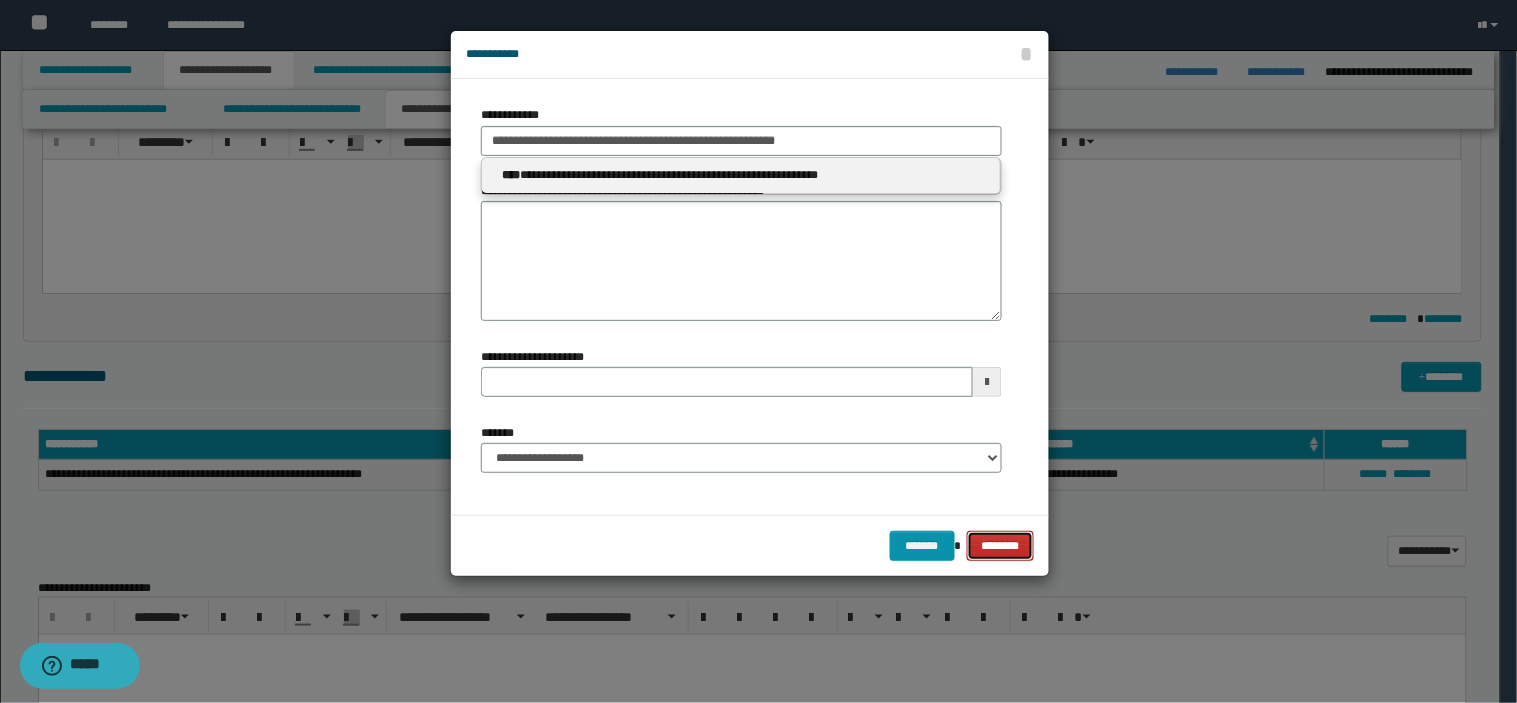type 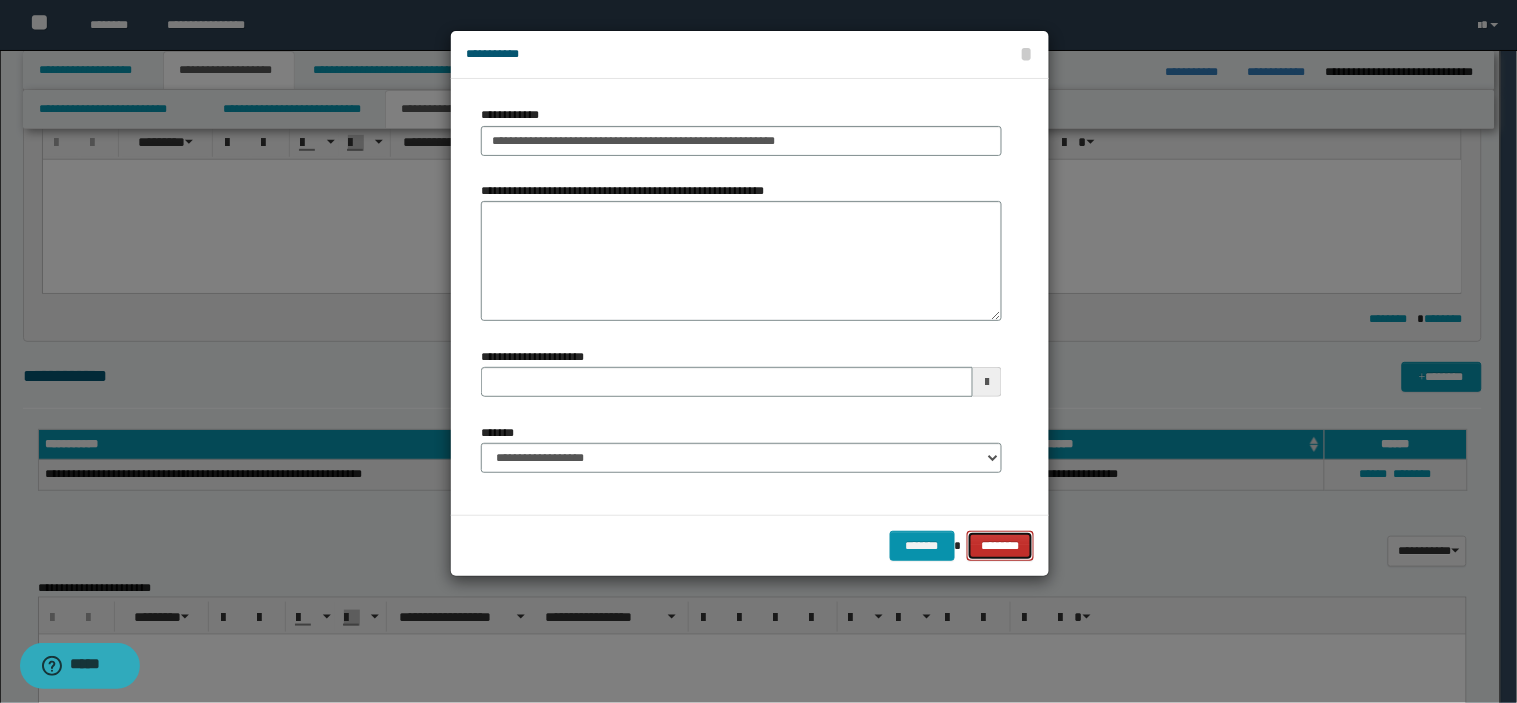 click on "********" at bounding box center [1001, 546] 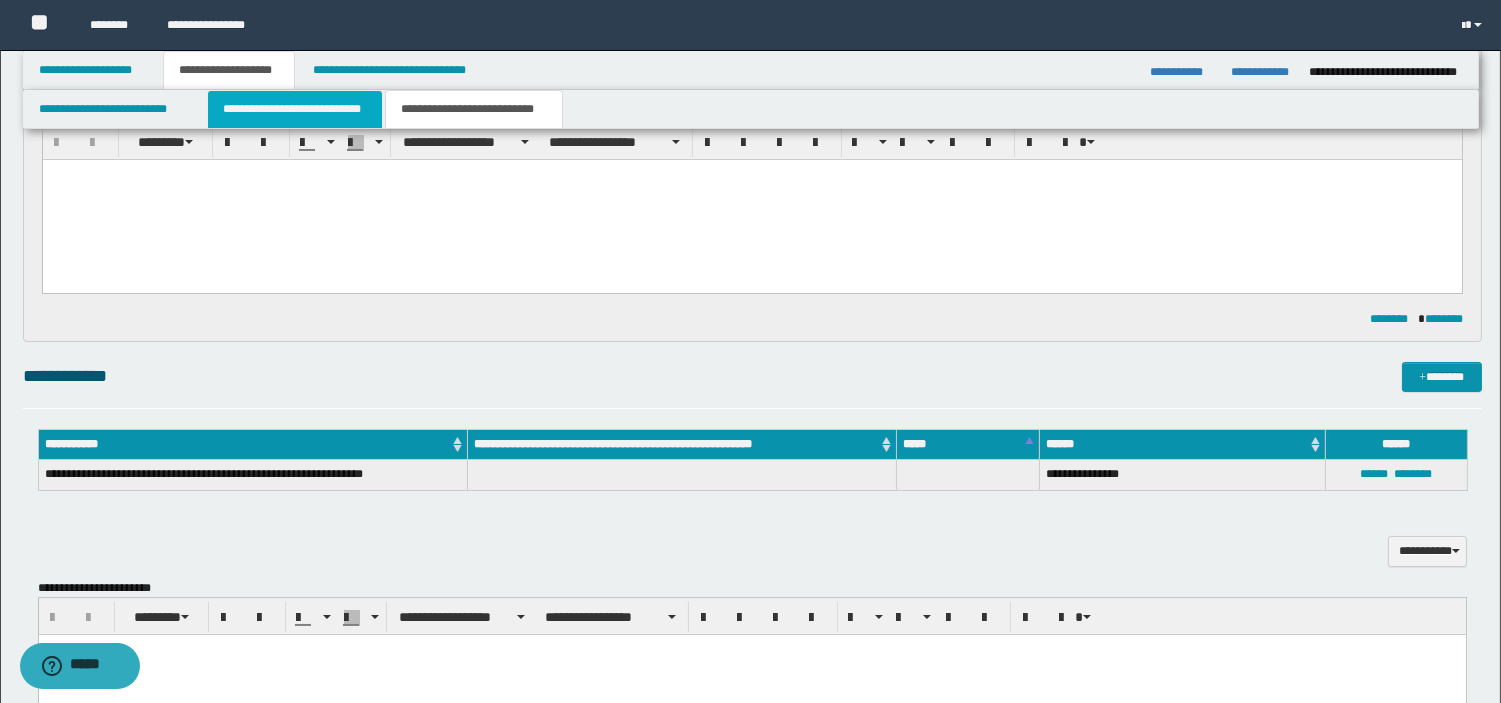 click on "**********" at bounding box center (295, 109) 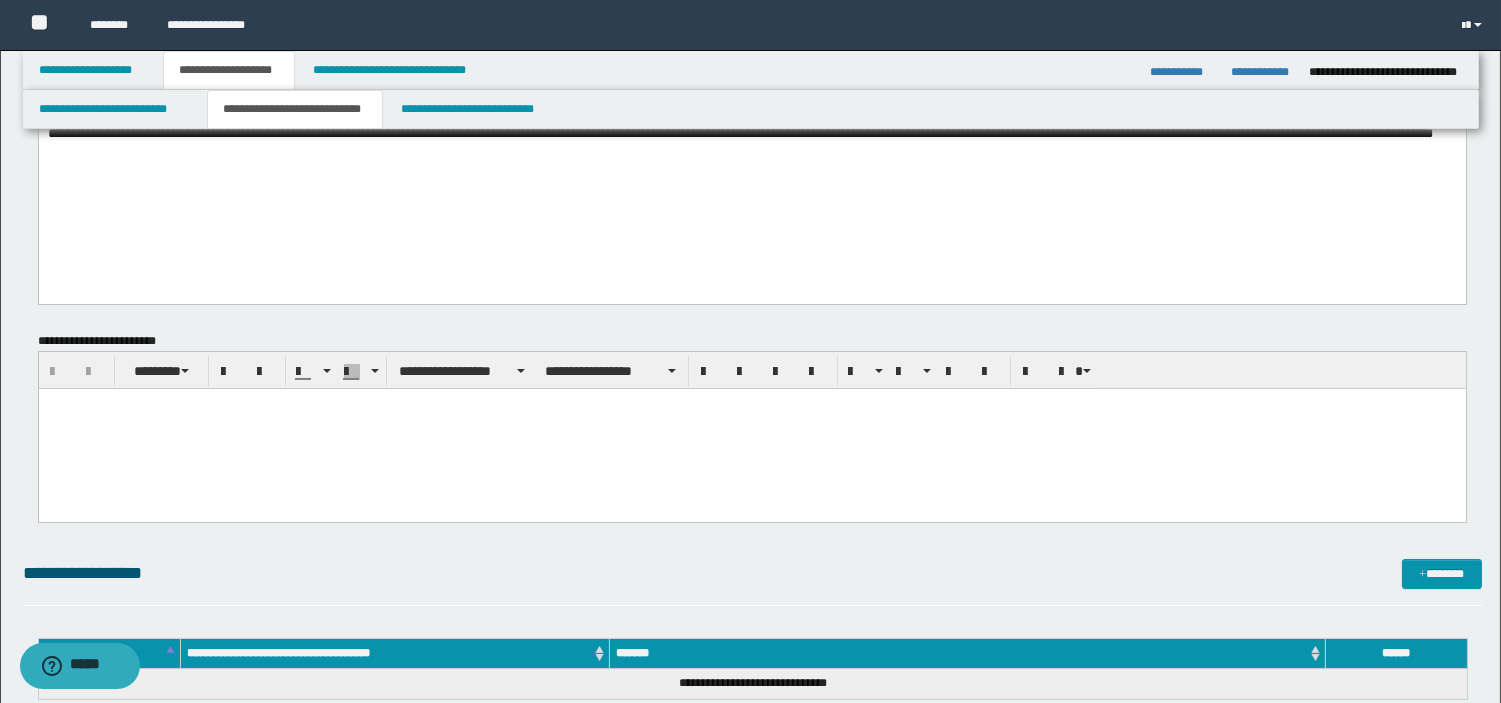 scroll, scrollTop: 0, scrollLeft: 0, axis: both 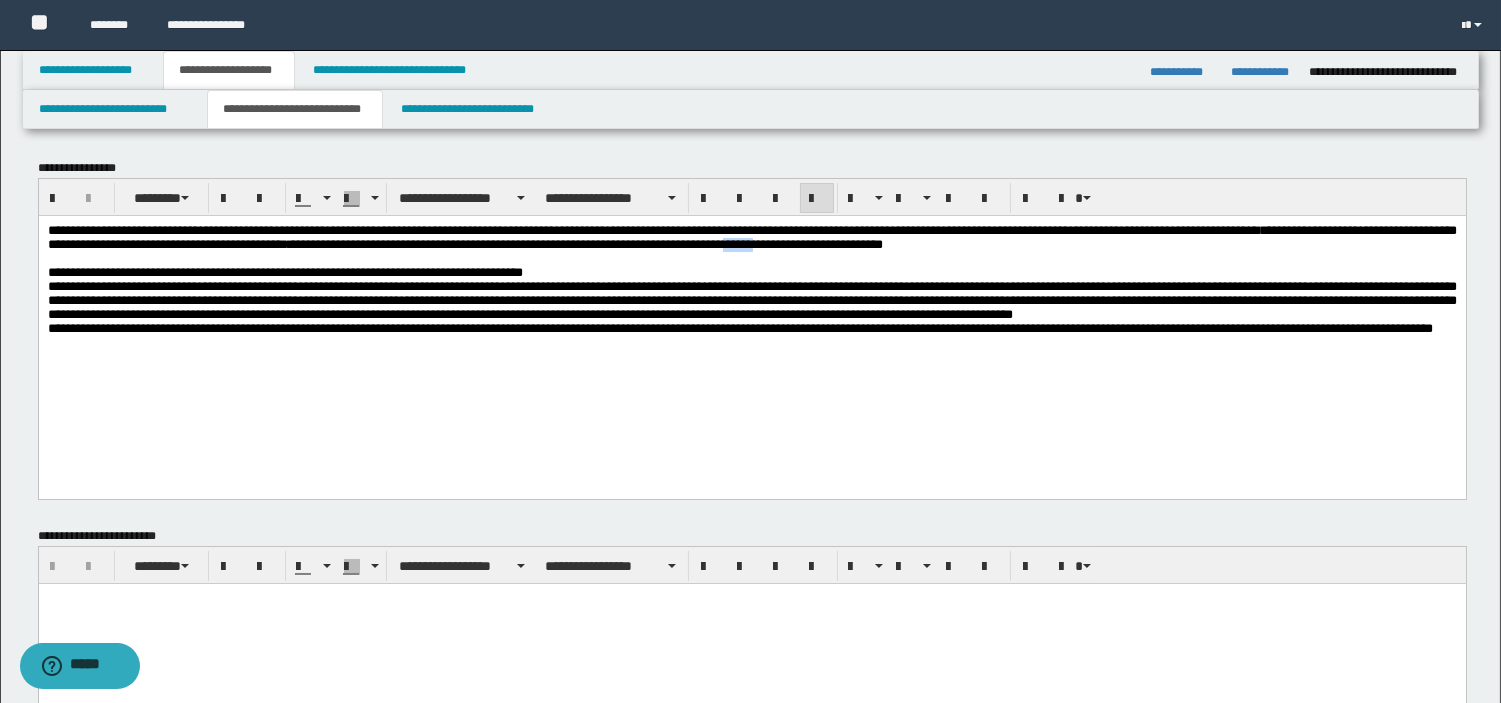 drag, startPoint x: 1174, startPoint y: 245, endPoint x: 1218, endPoint y: 250, distance: 44.28318 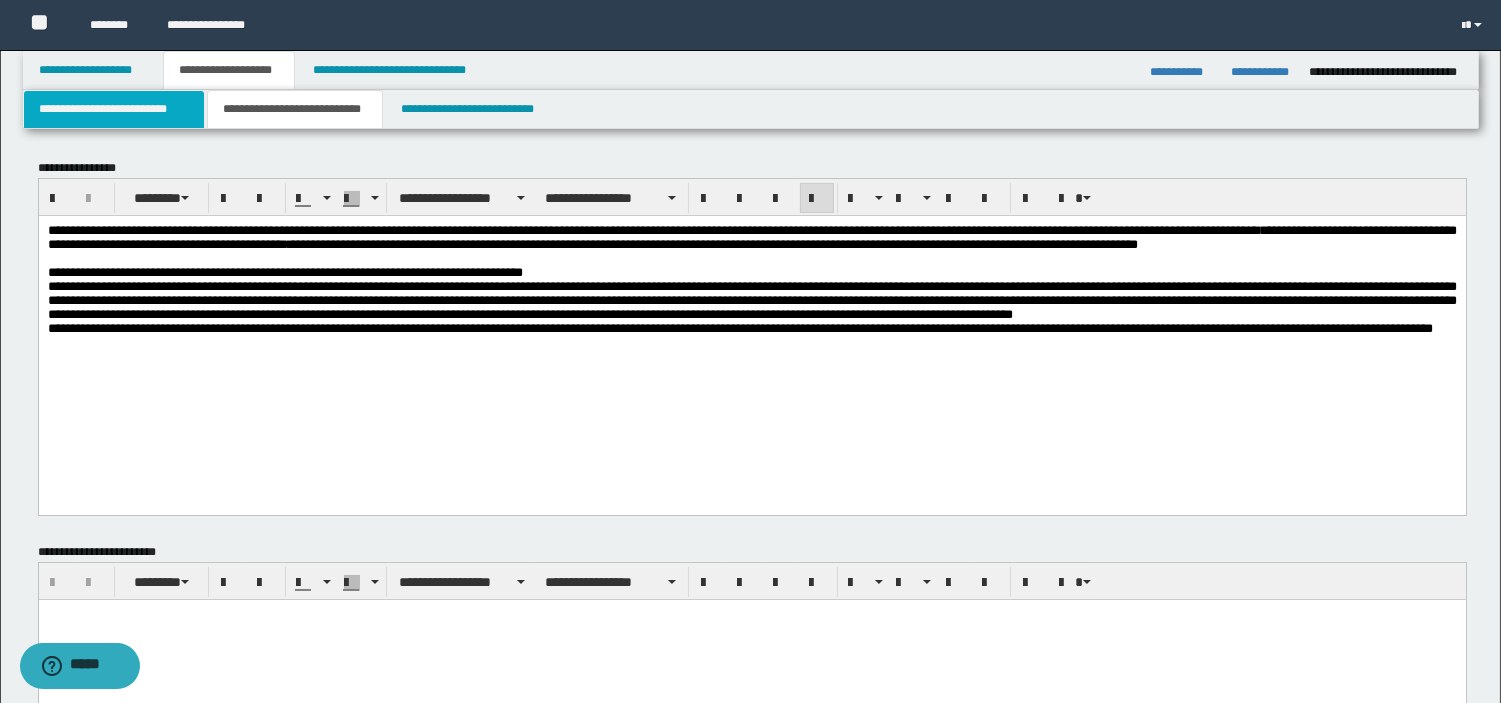 click on "**********" at bounding box center (114, 109) 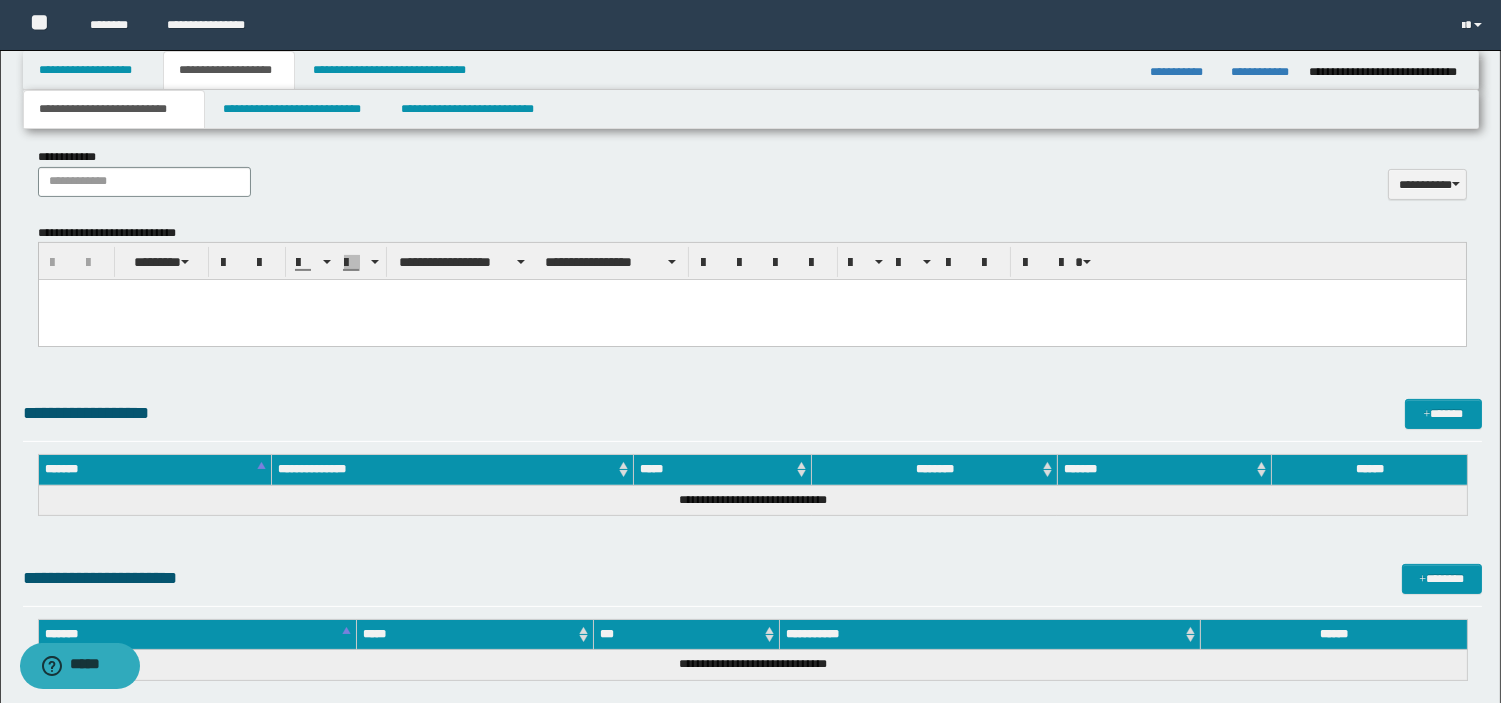 scroll, scrollTop: 1042, scrollLeft: 0, axis: vertical 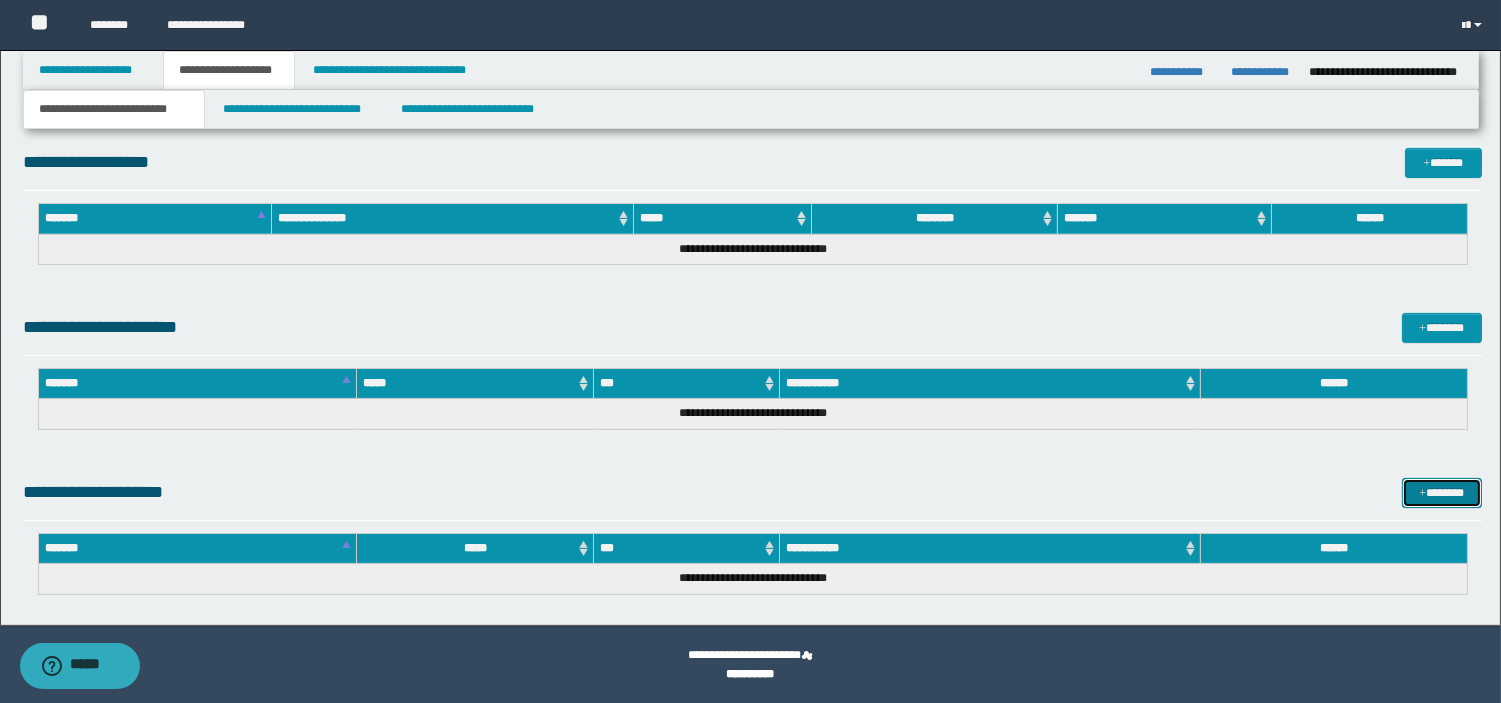 click at bounding box center [1422, 494] 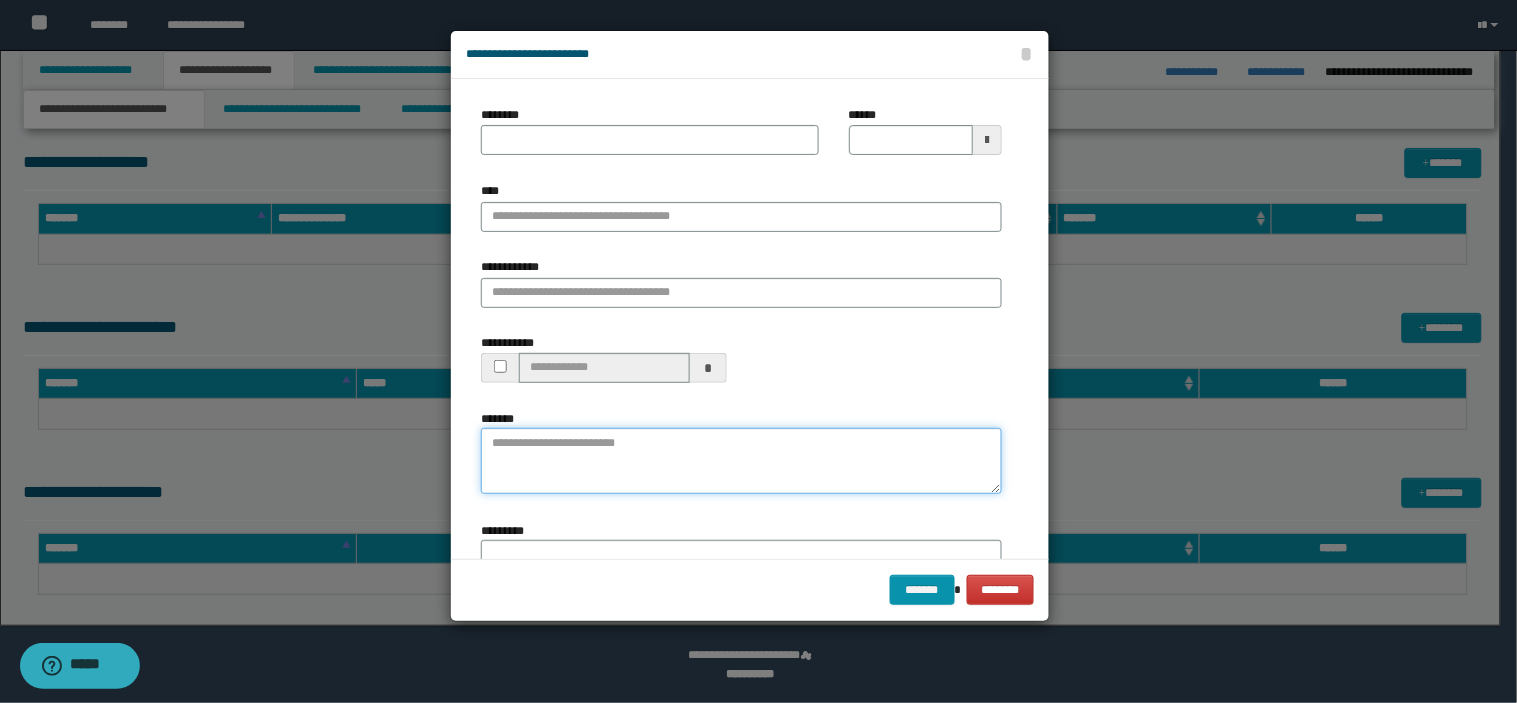 click on "*******" at bounding box center [741, 461] 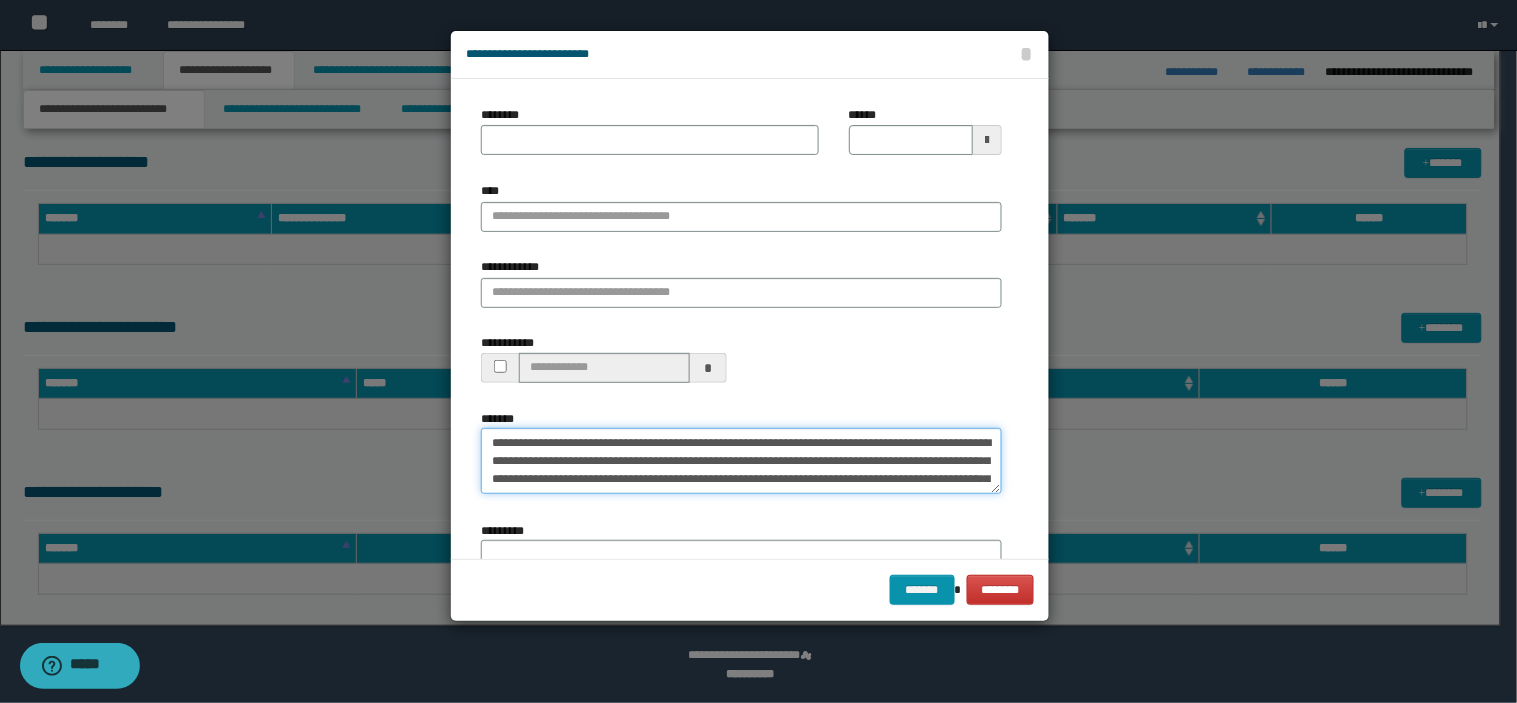 scroll, scrollTop: 120, scrollLeft: 0, axis: vertical 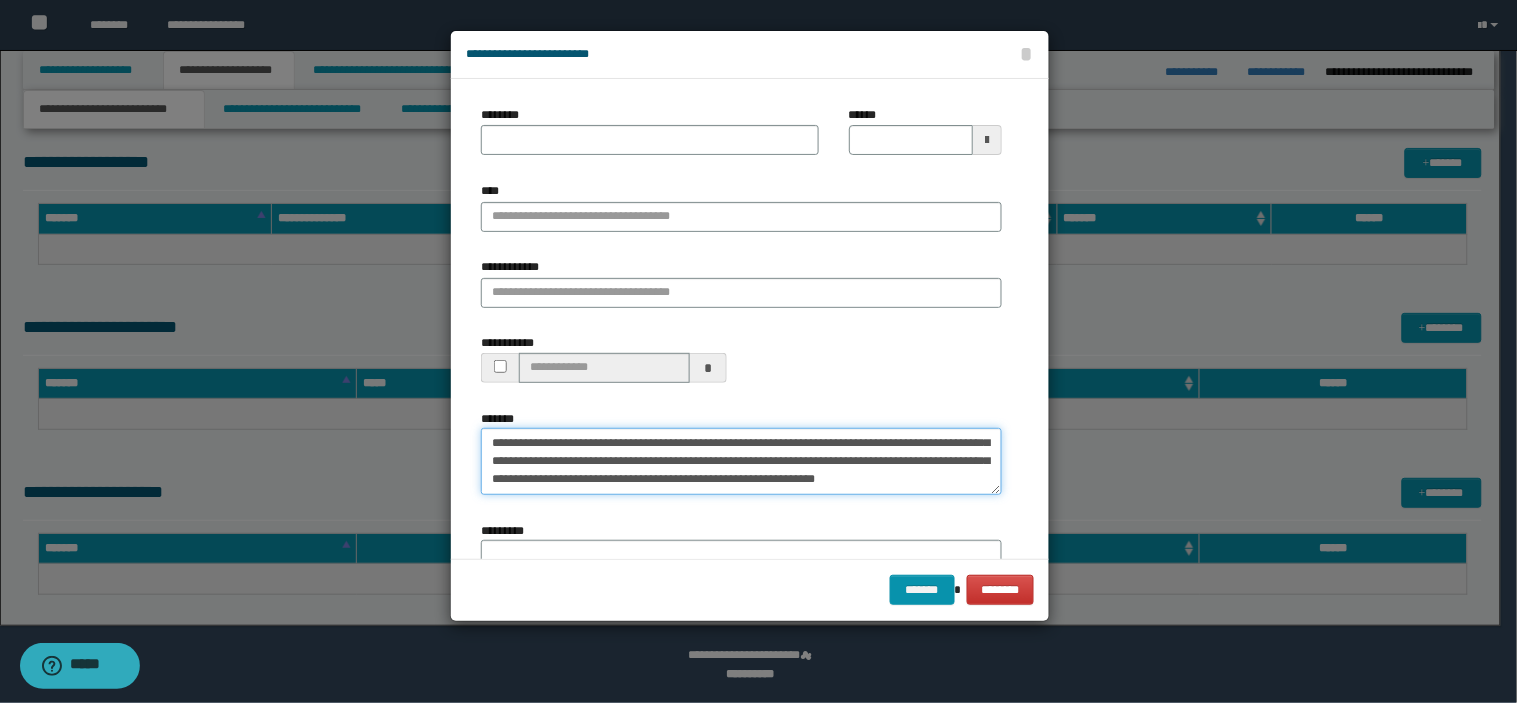 type on "**********" 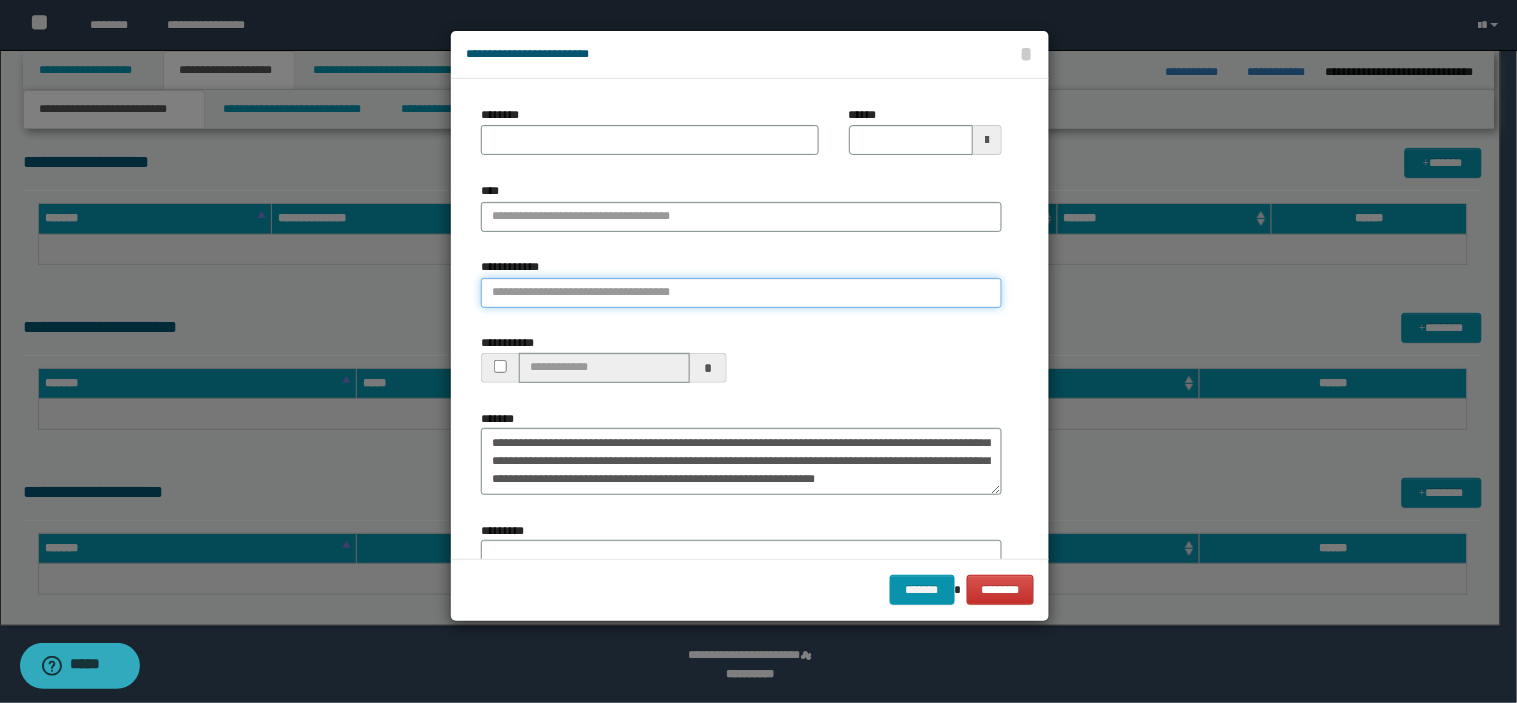 click on "**********" at bounding box center [741, 293] 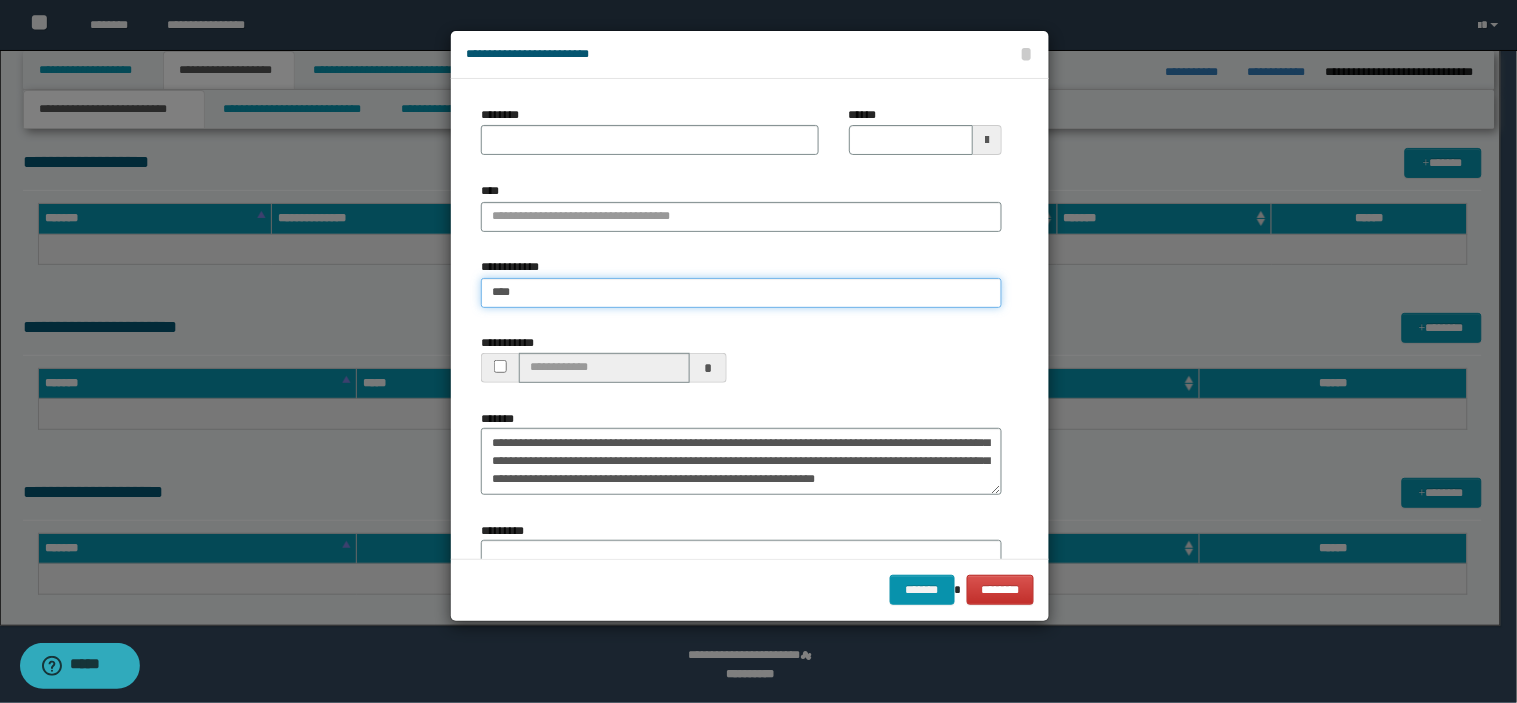 click on "****" at bounding box center (741, 293) 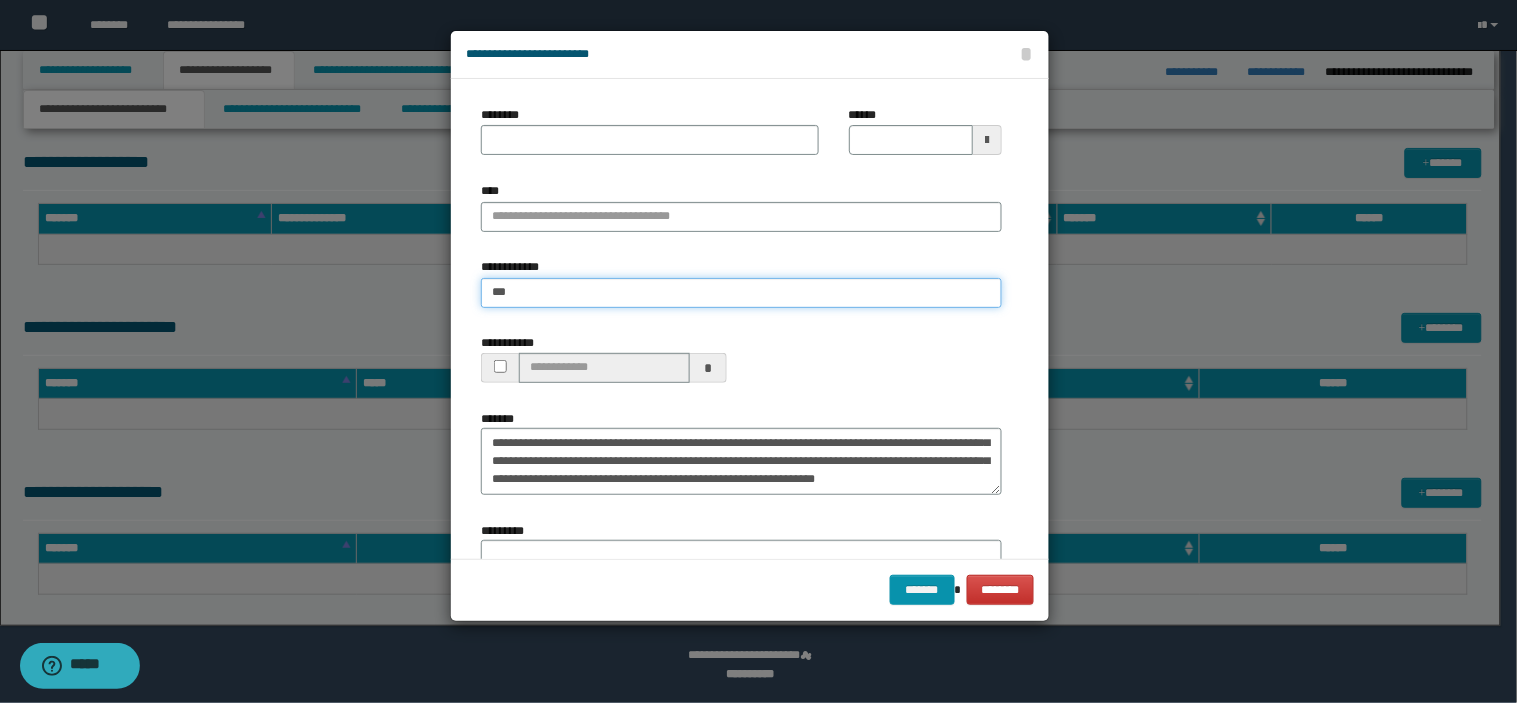 type on "****" 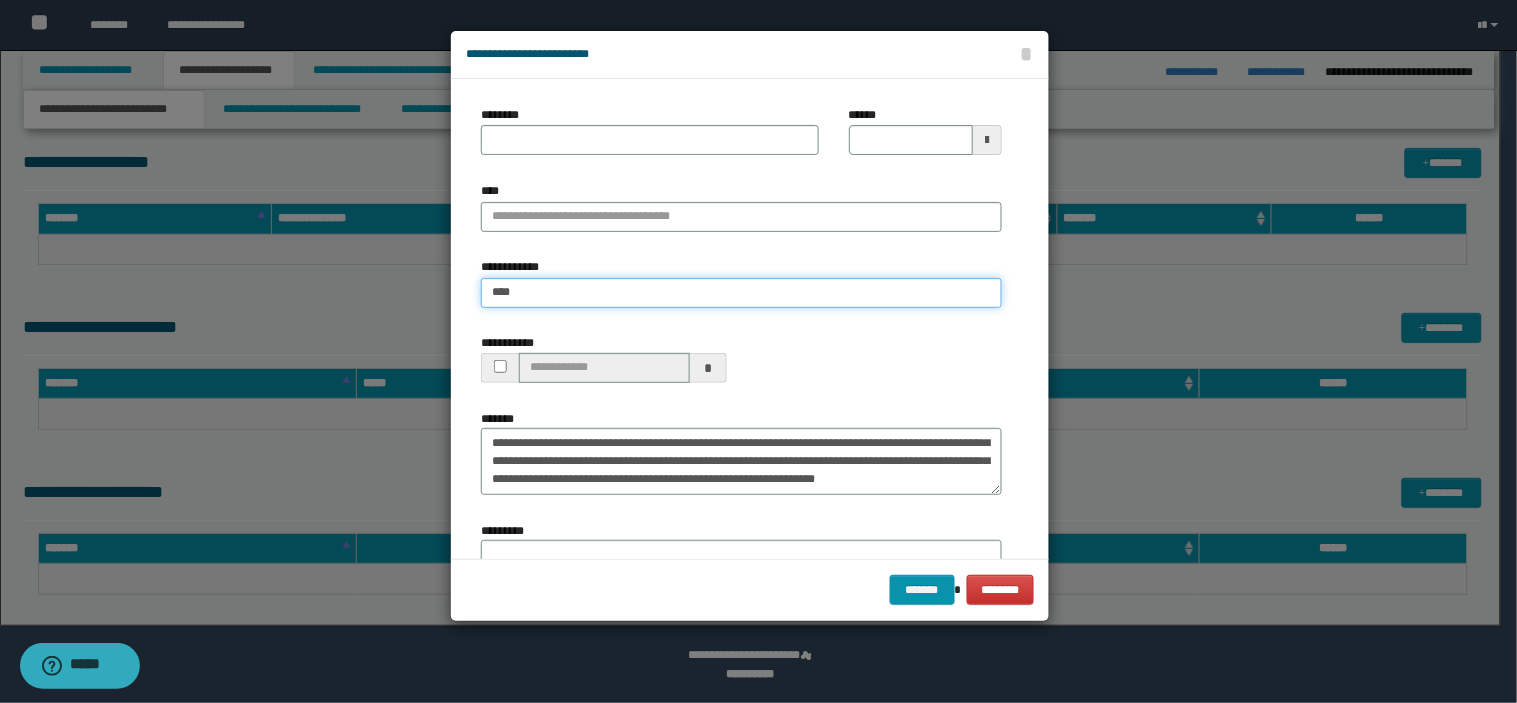 type on "****" 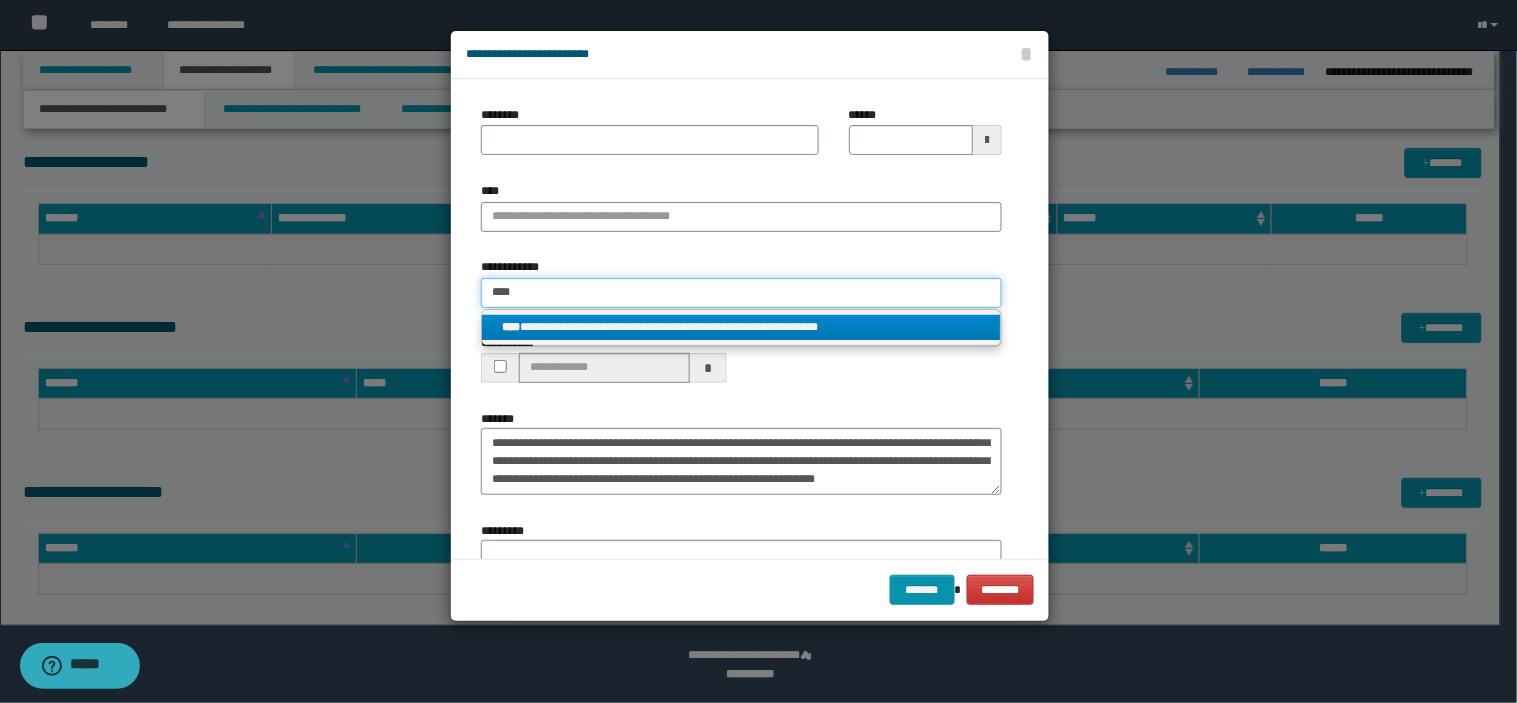 type on "****" 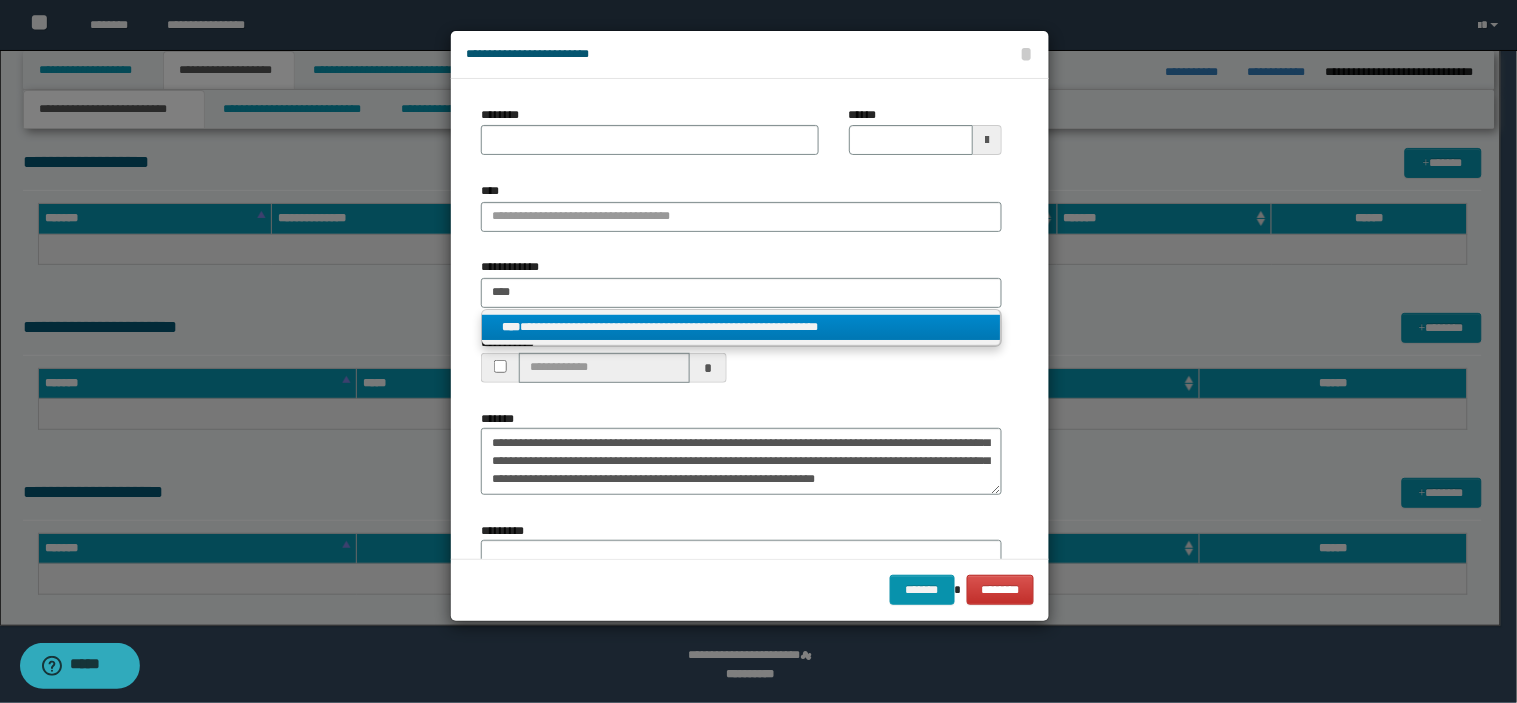 click on "**********" at bounding box center [741, 327] 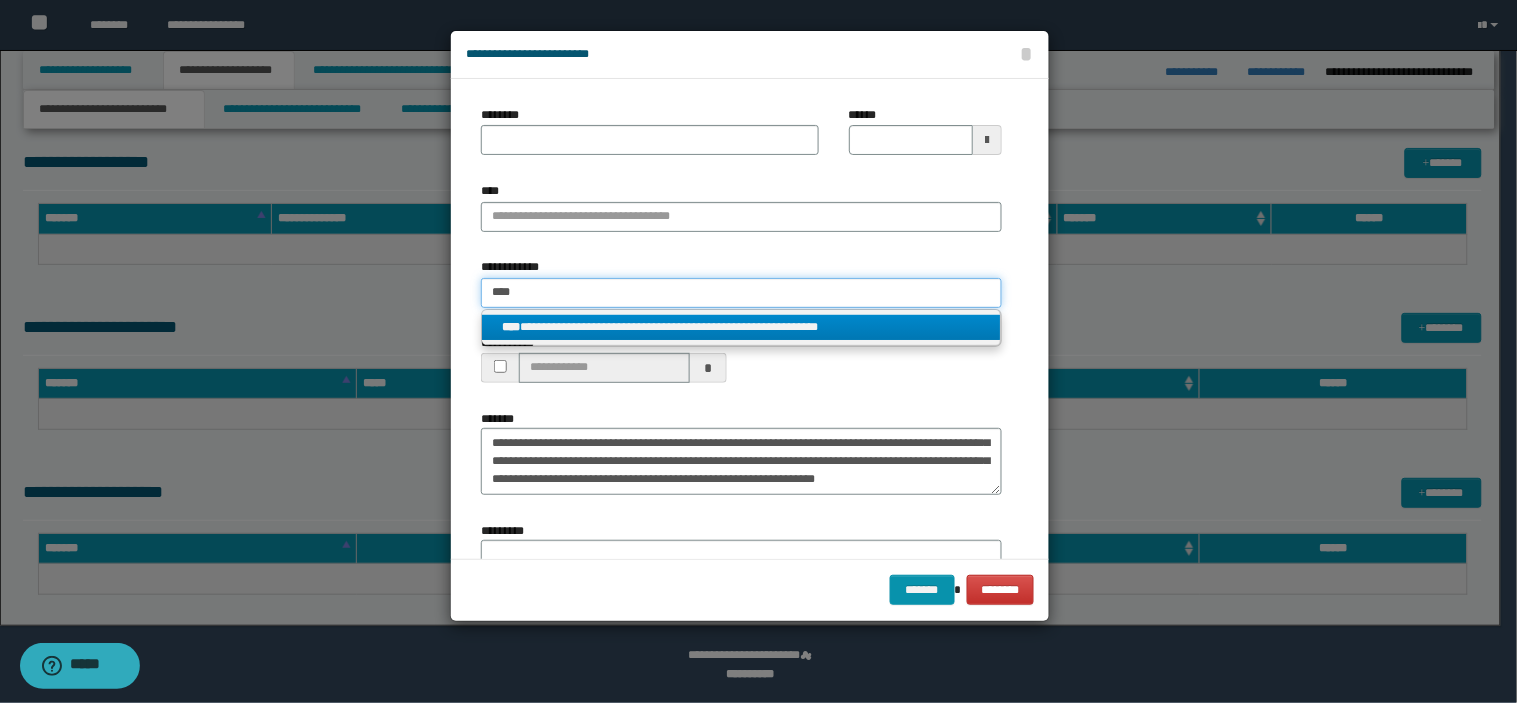 type 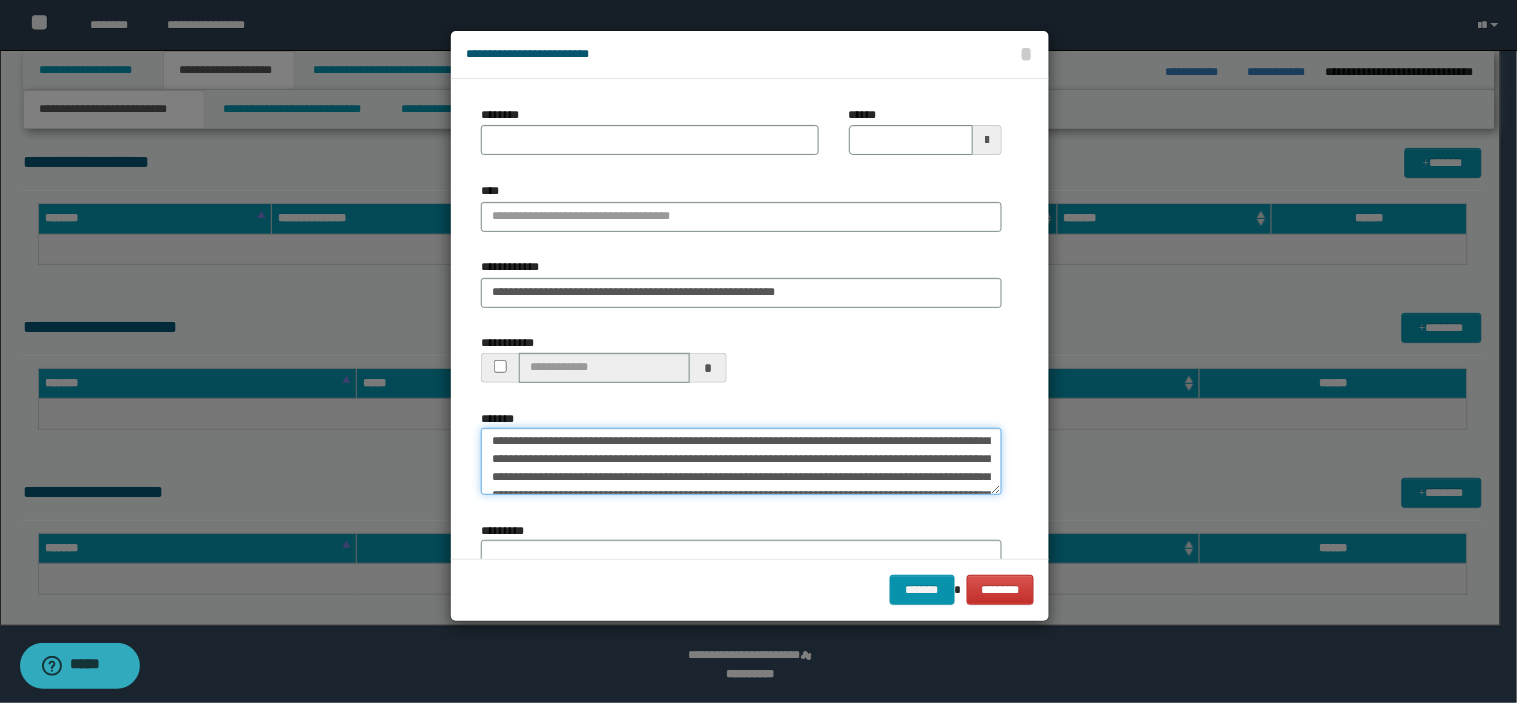 scroll, scrollTop: 17, scrollLeft: 0, axis: vertical 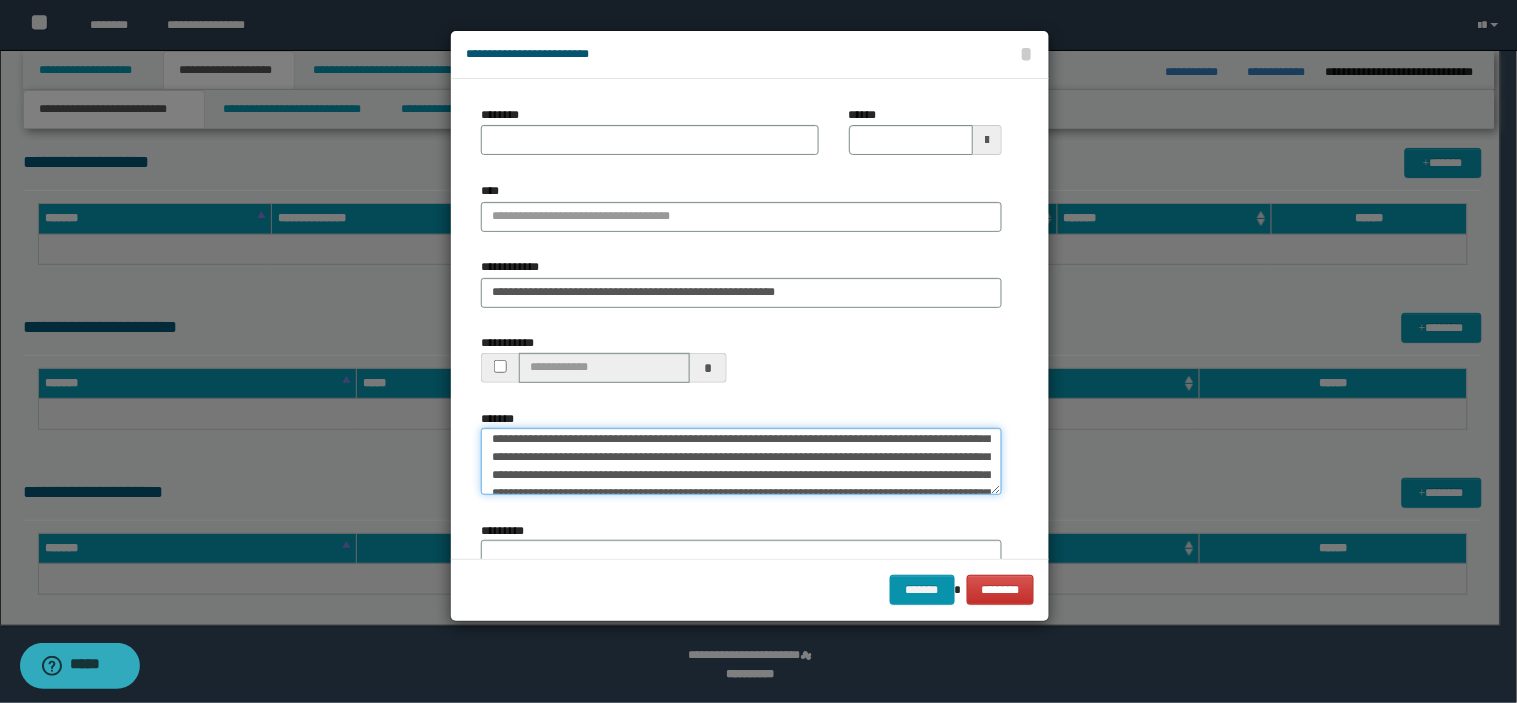 click on "**********" at bounding box center (741, 461) 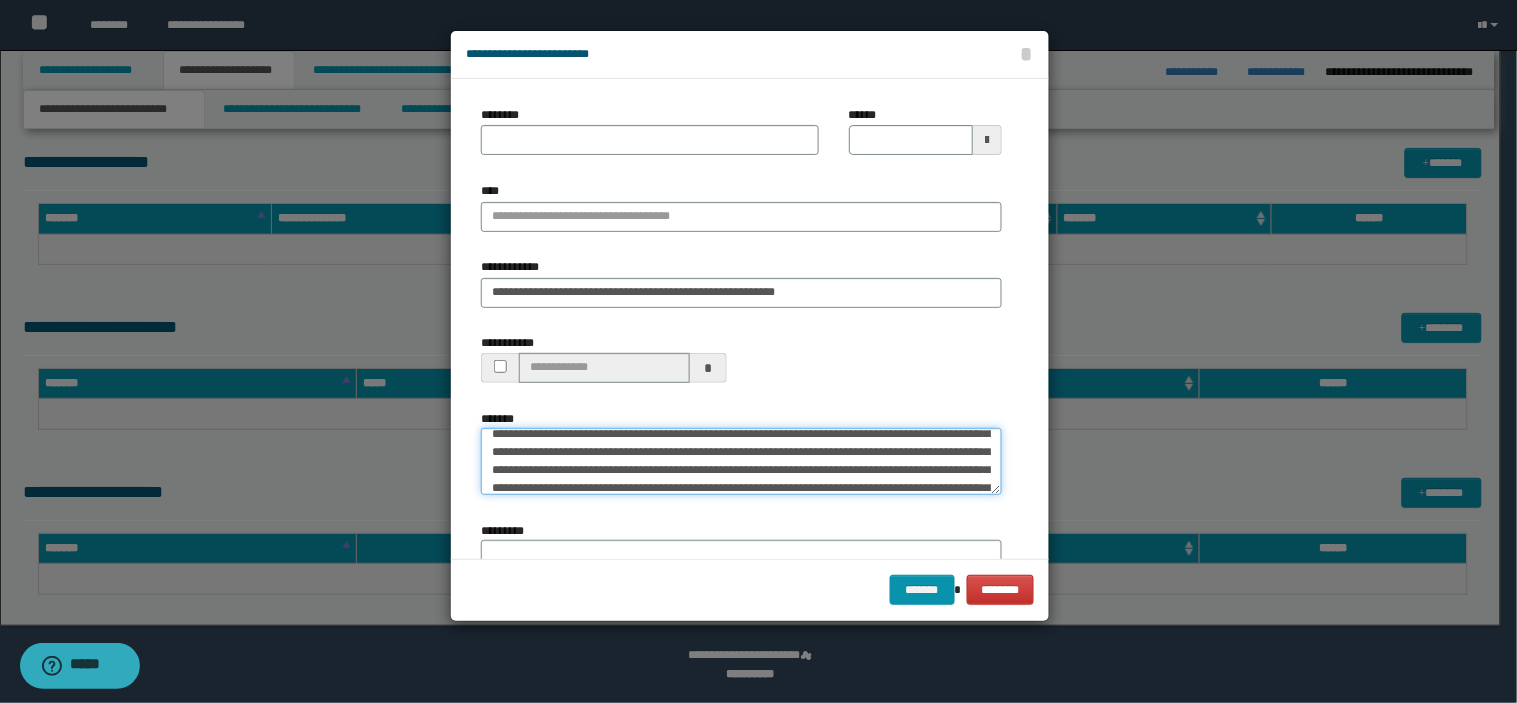 scroll, scrollTop: 84, scrollLeft: 0, axis: vertical 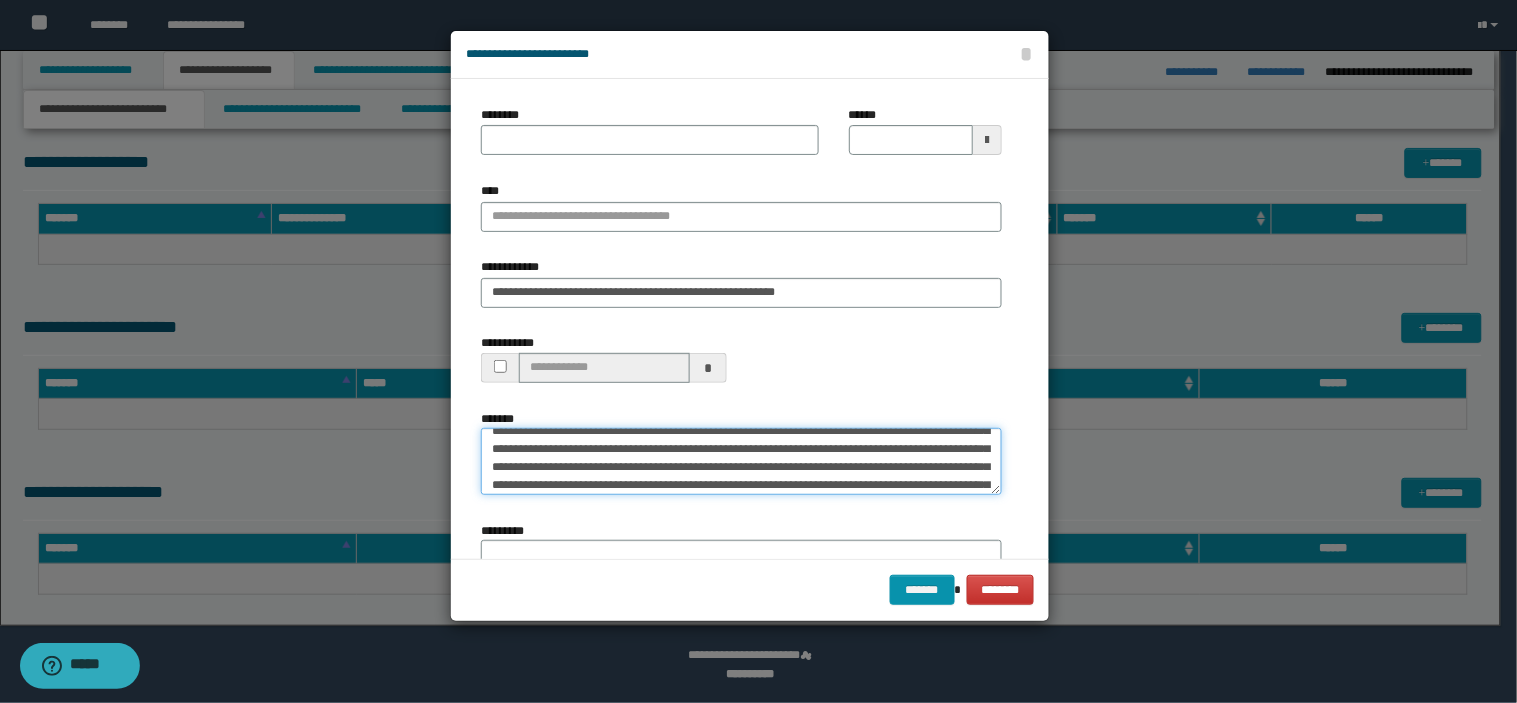 click on "**********" at bounding box center [741, 461] 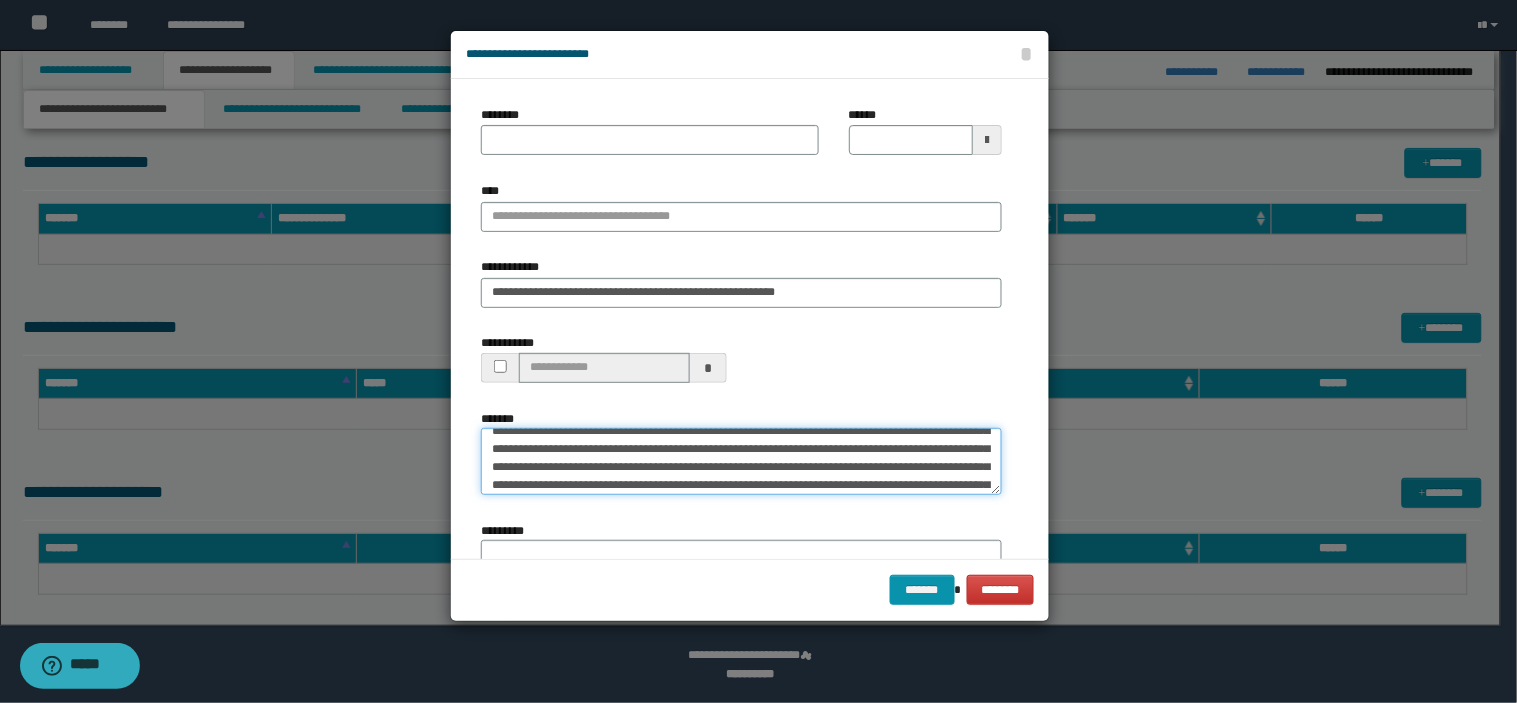 type 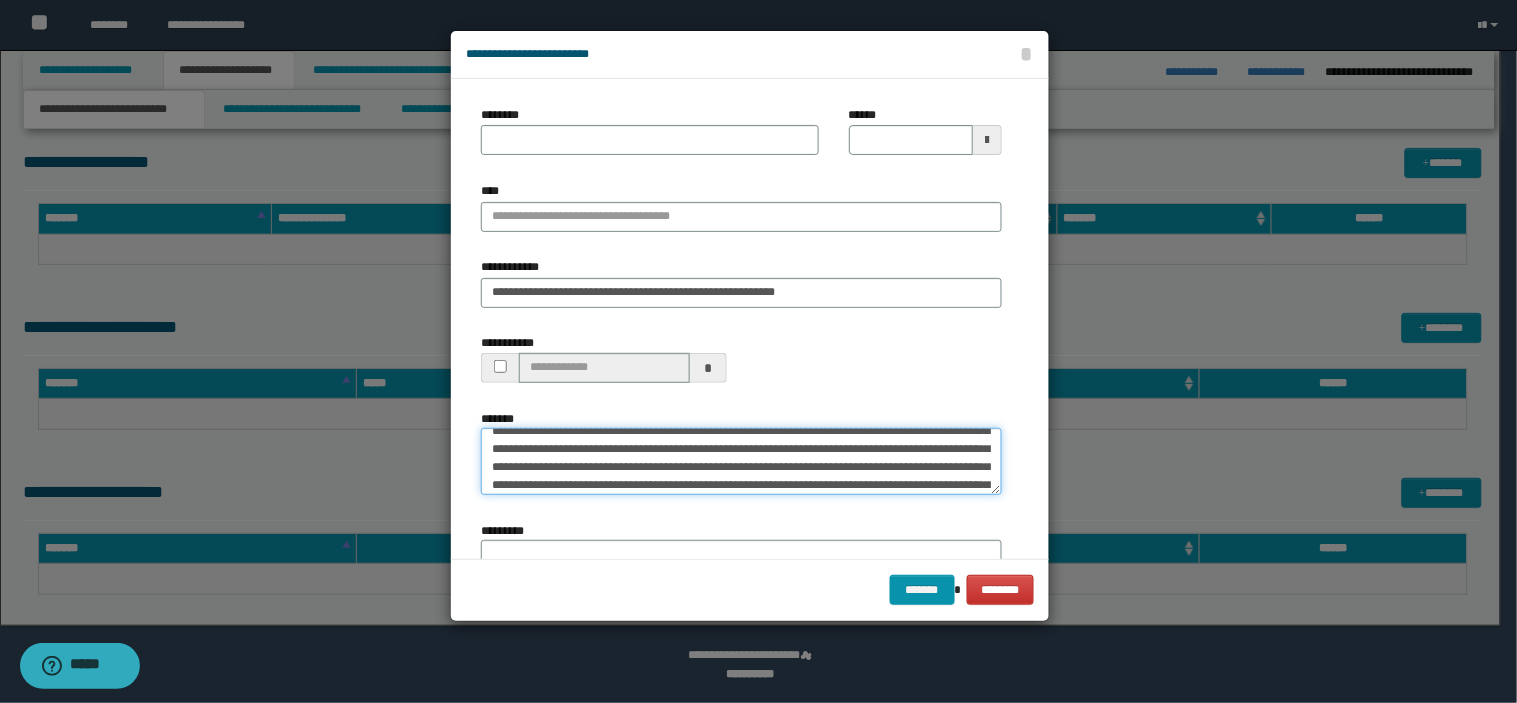 click on "**********" at bounding box center (741, 461) 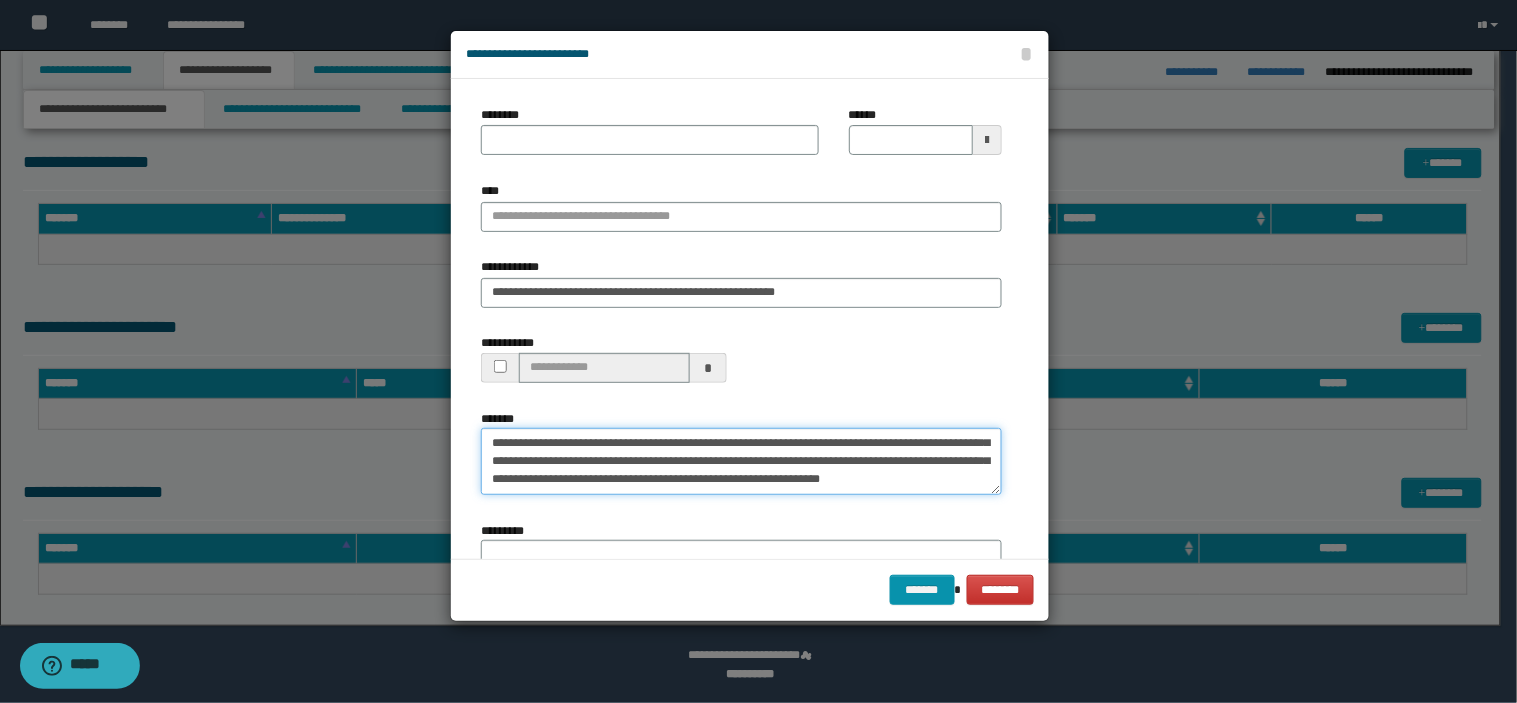 click on "**********" at bounding box center (741, 461) 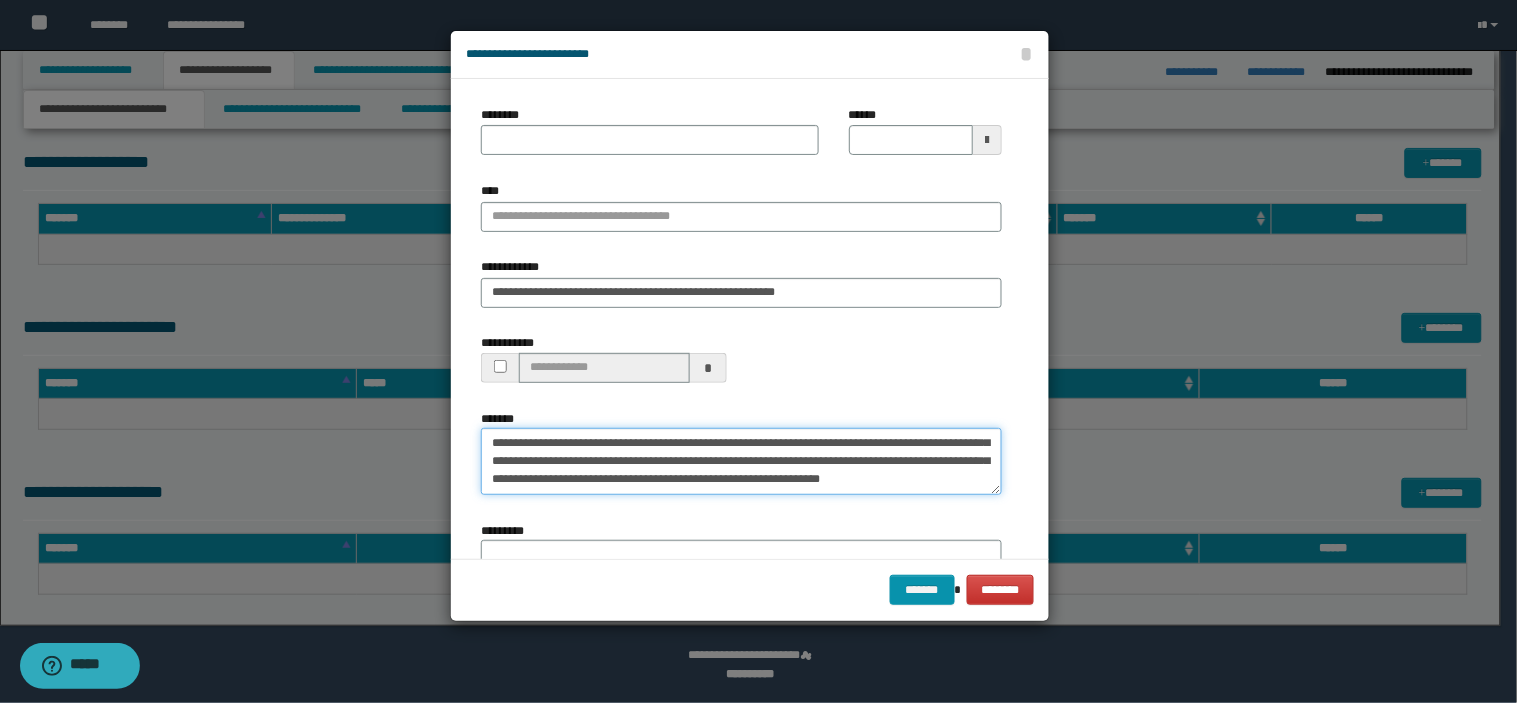 type 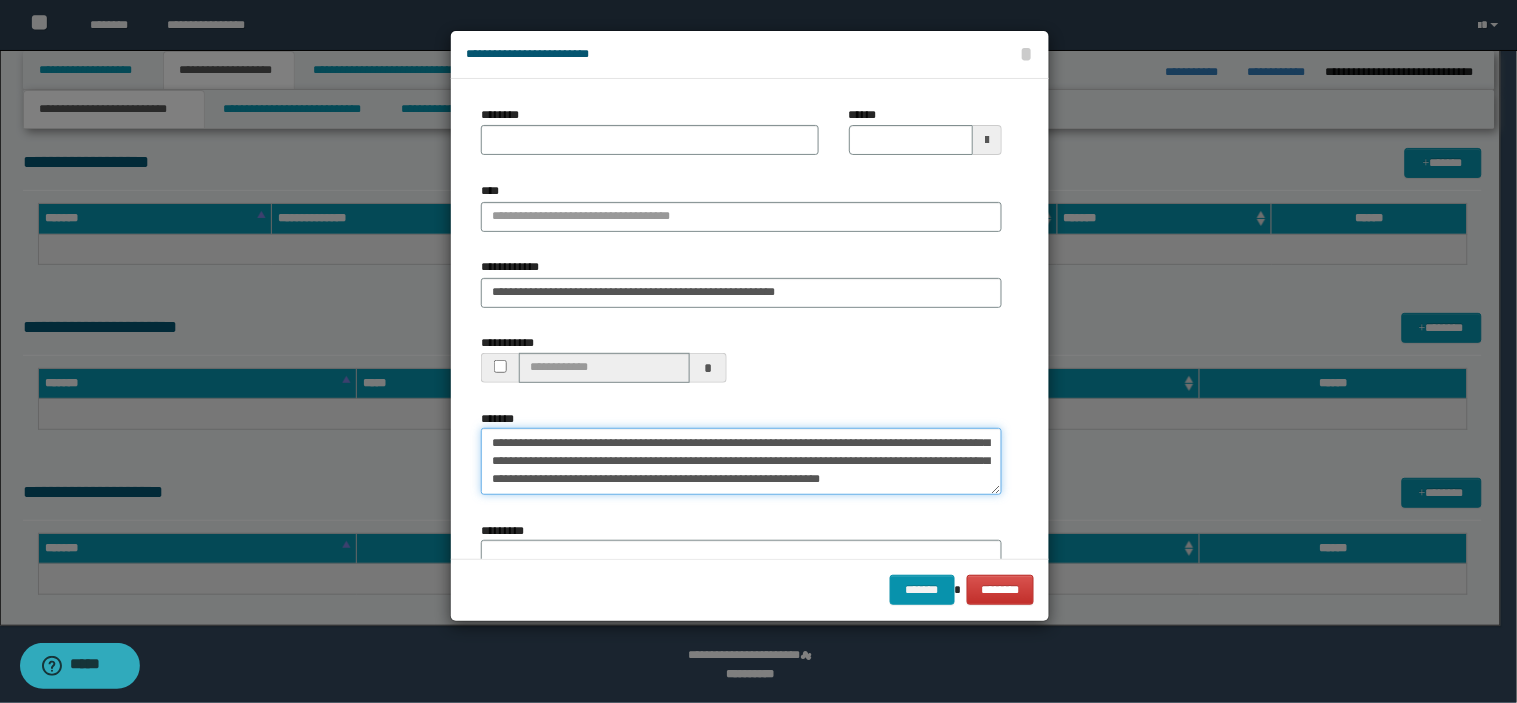 click on "**********" at bounding box center (741, 461) 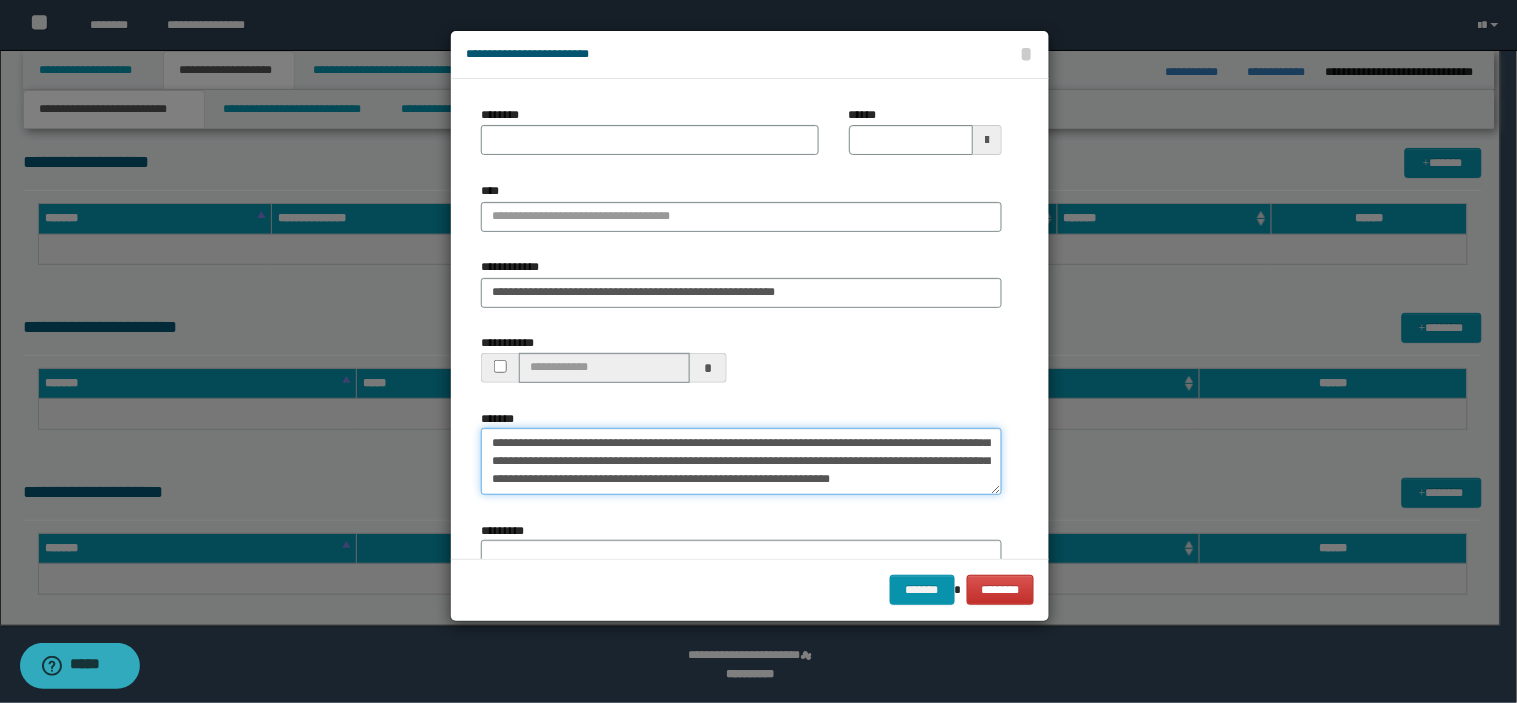 type on "**********" 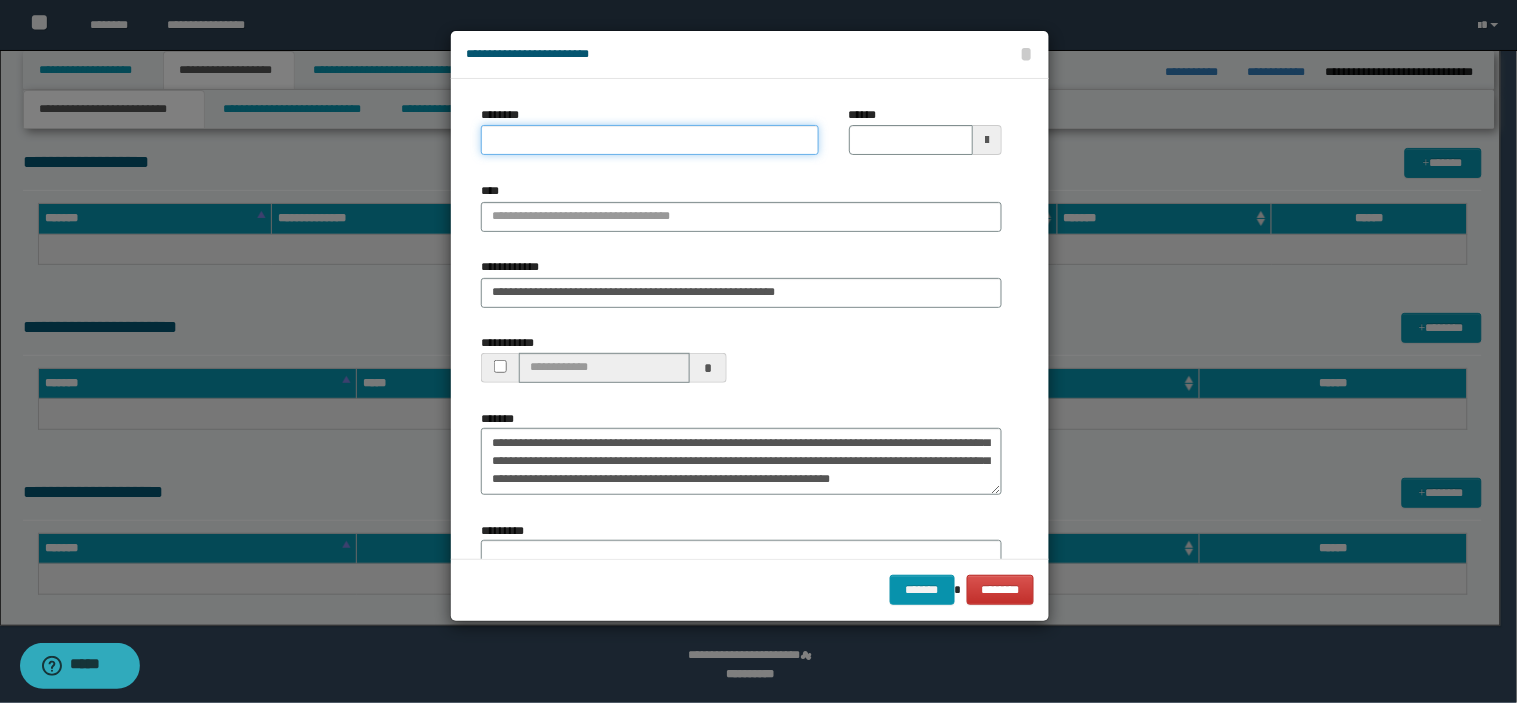 click on "********" at bounding box center [649, 140] 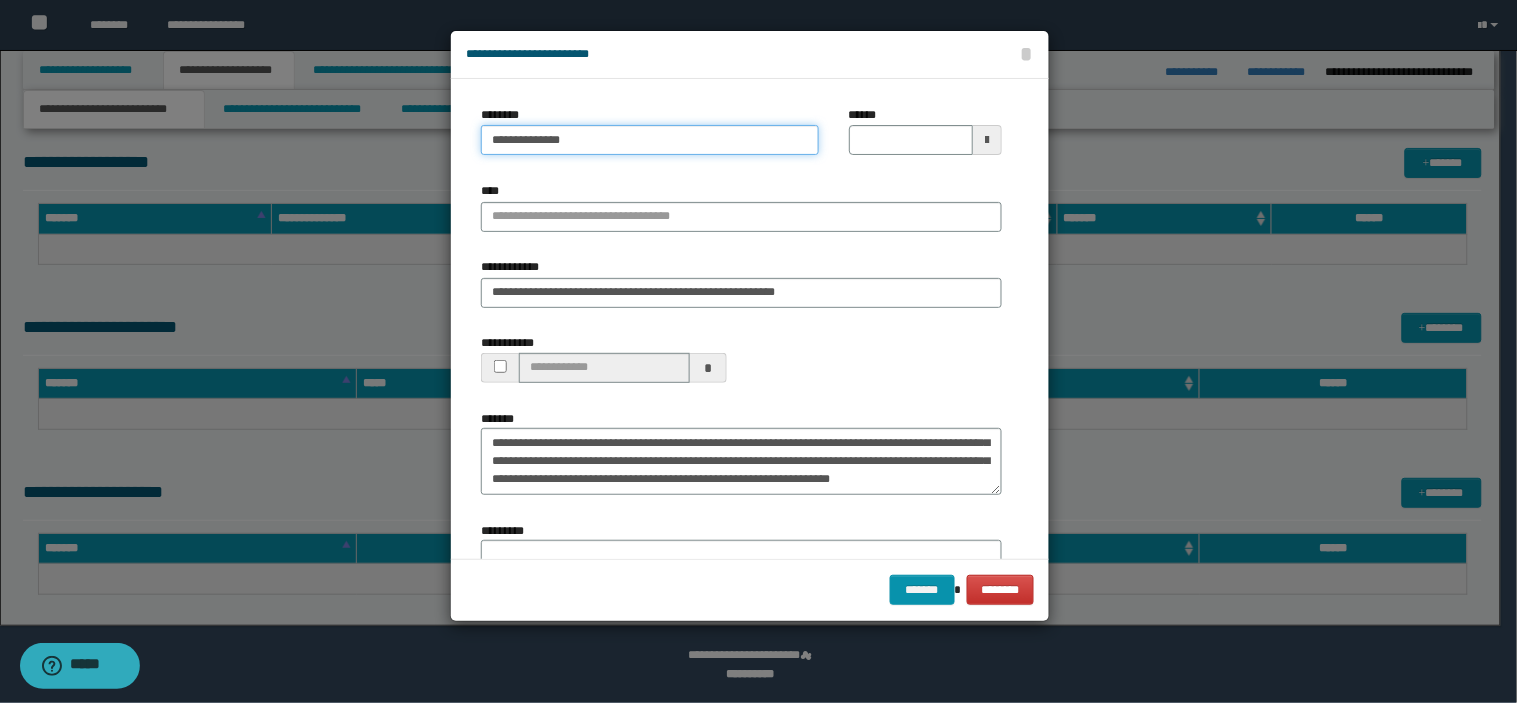 type on "**********" 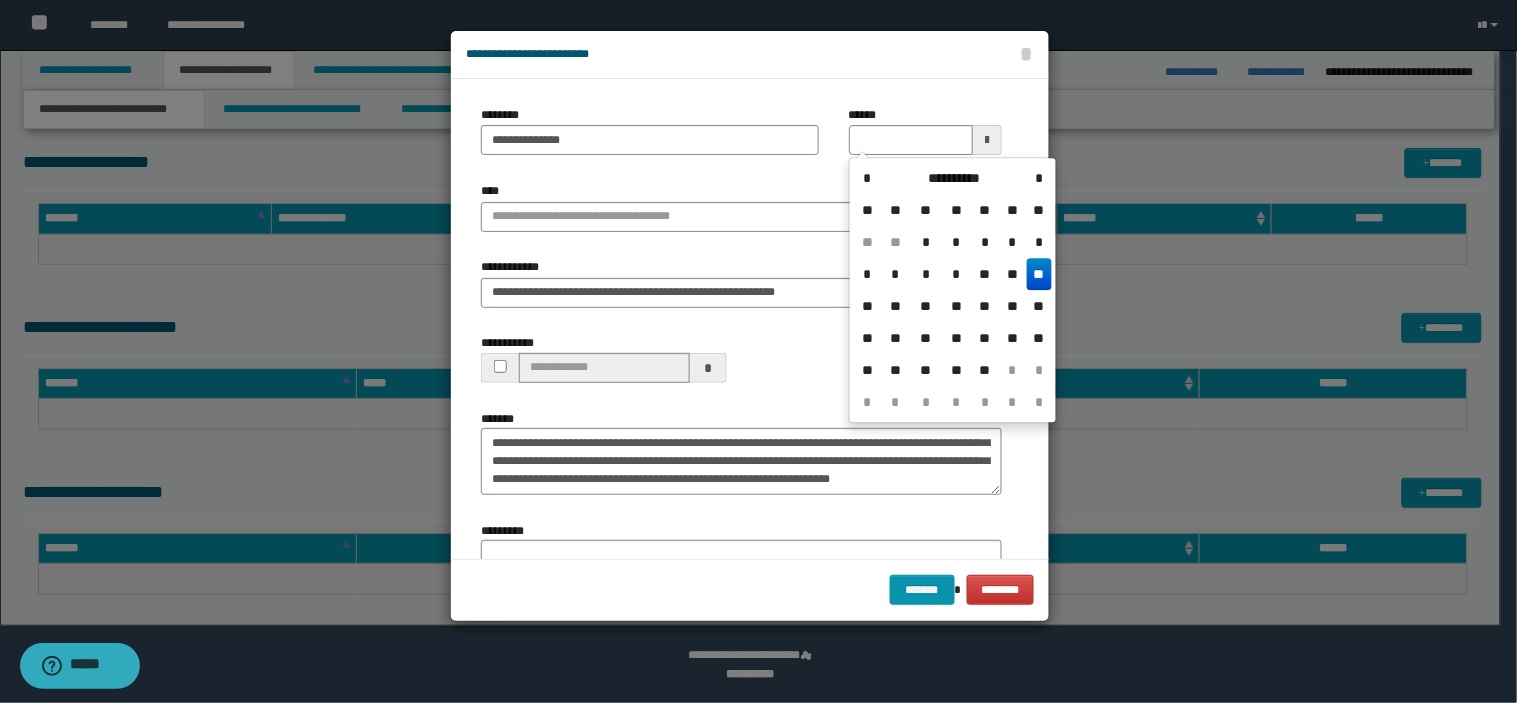 click on "**********" at bounding box center [953, 290] 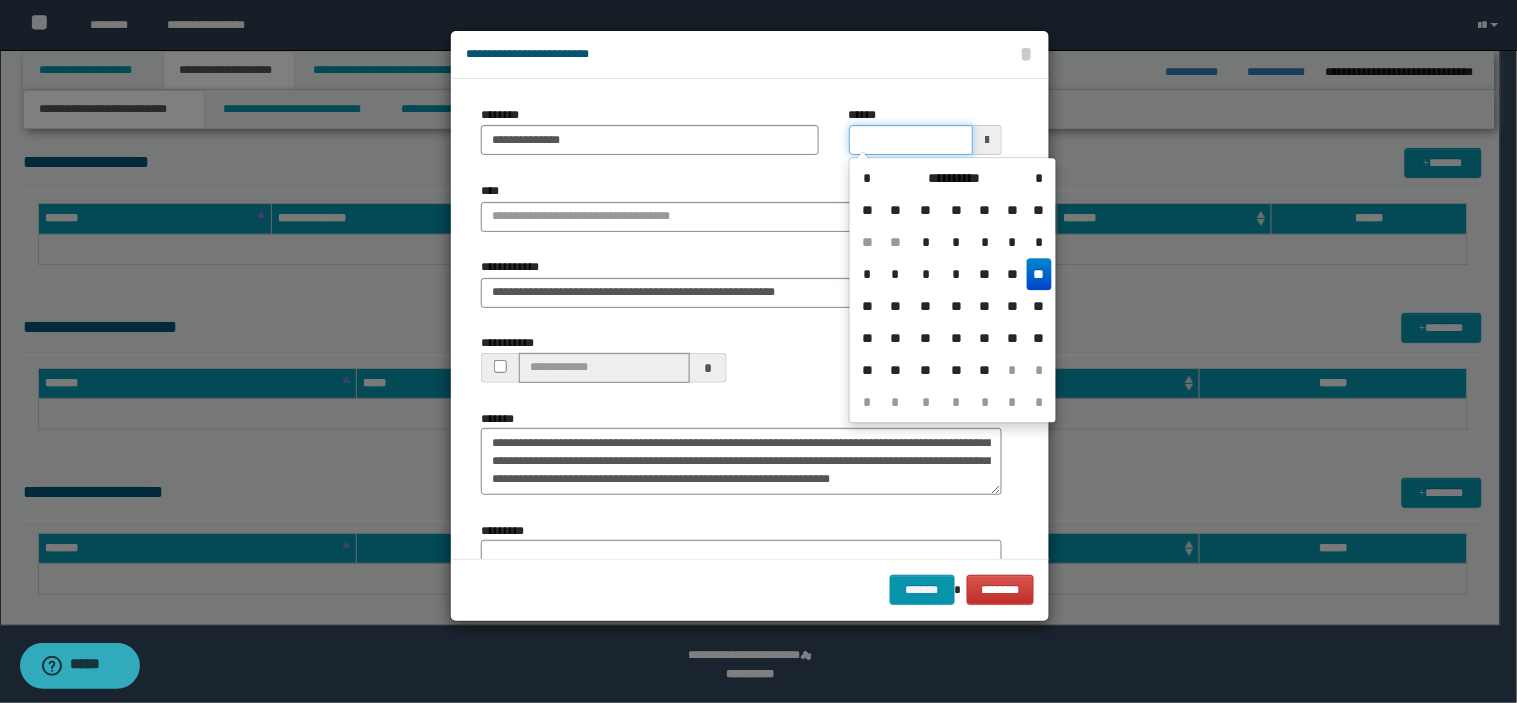 click on "******" at bounding box center [911, 140] 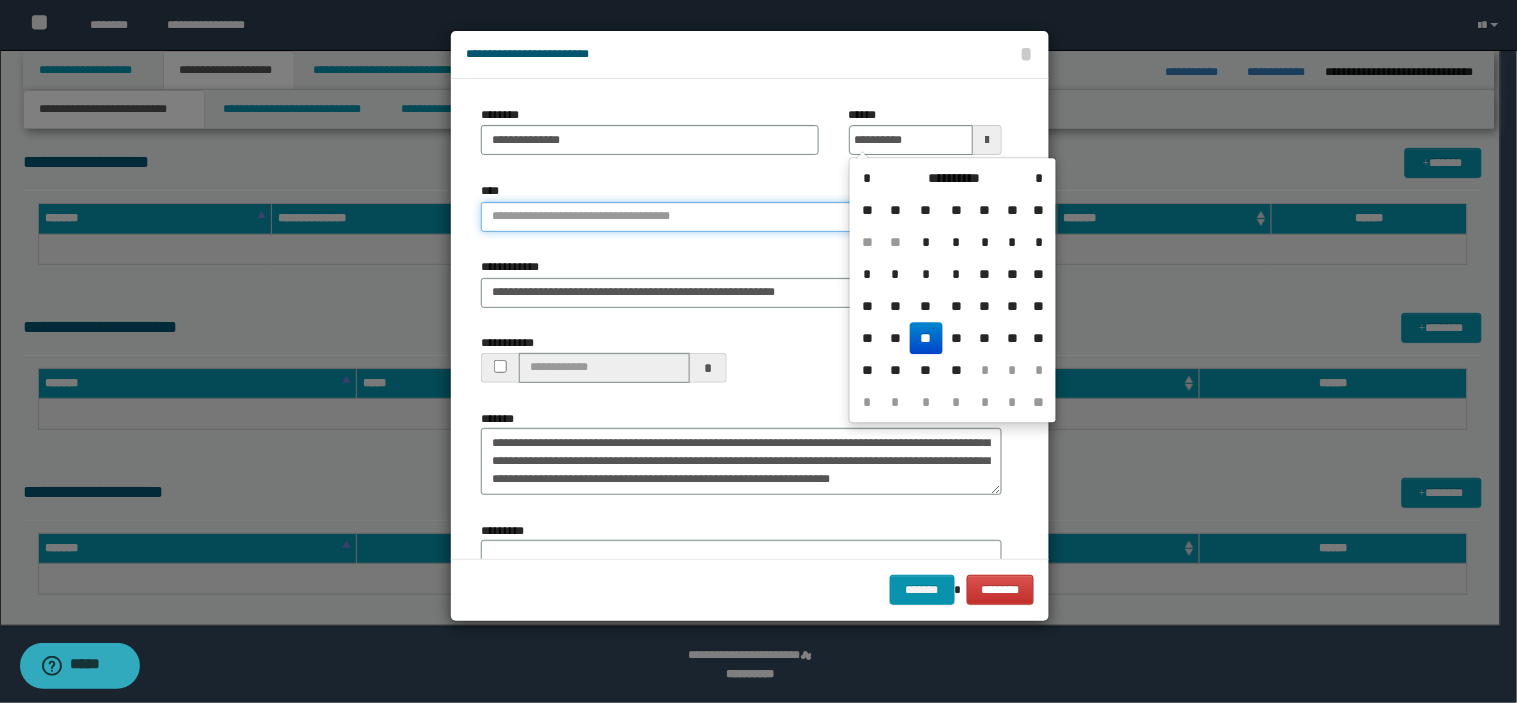 type on "**********" 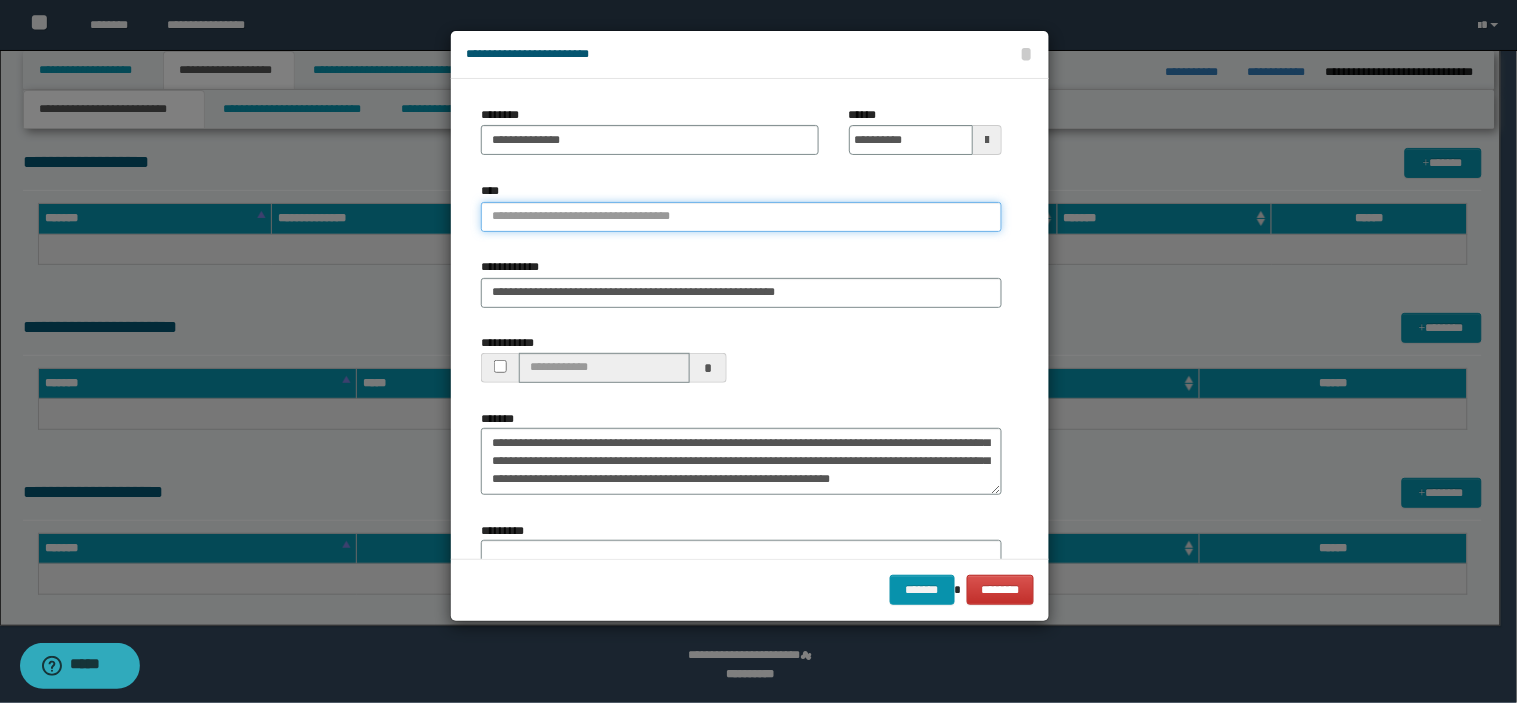 click on "****" at bounding box center [741, 217] 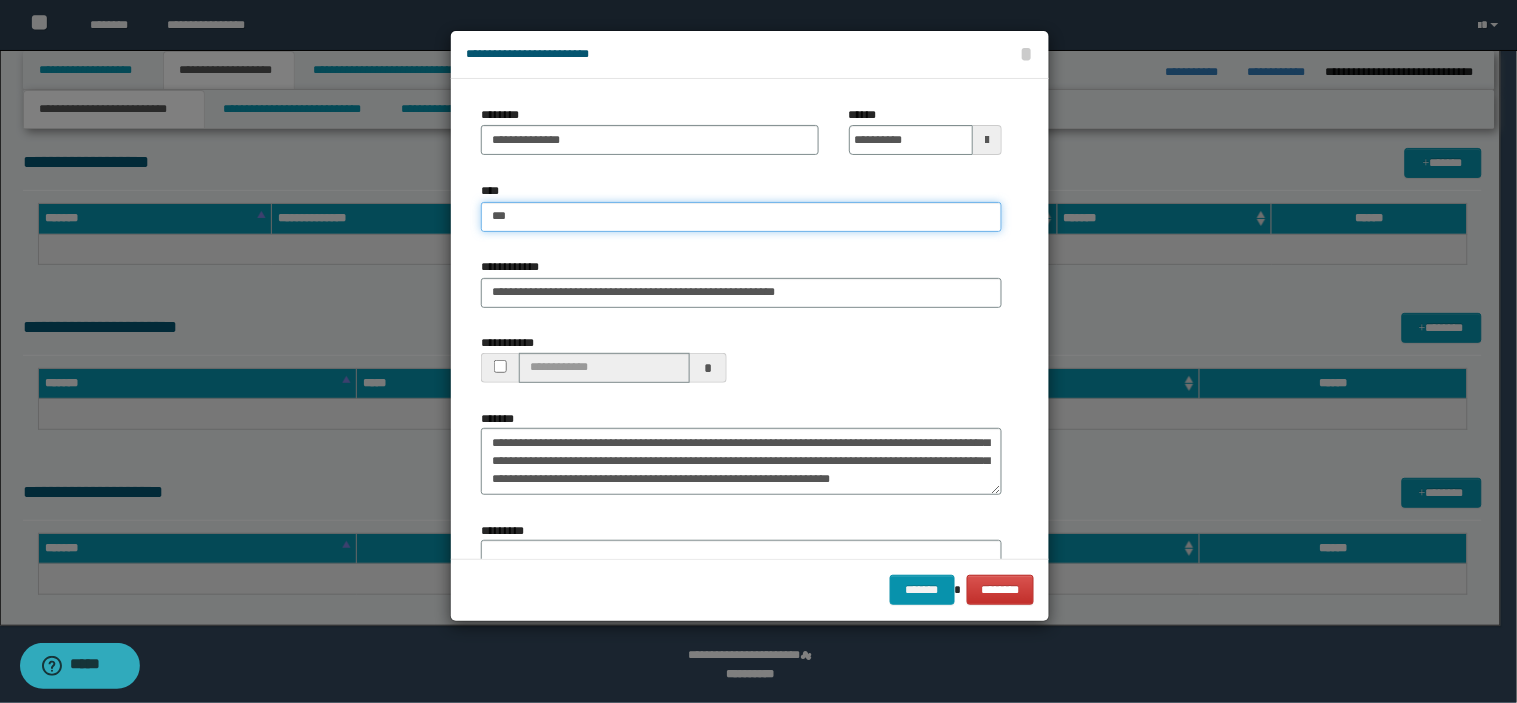 type on "****" 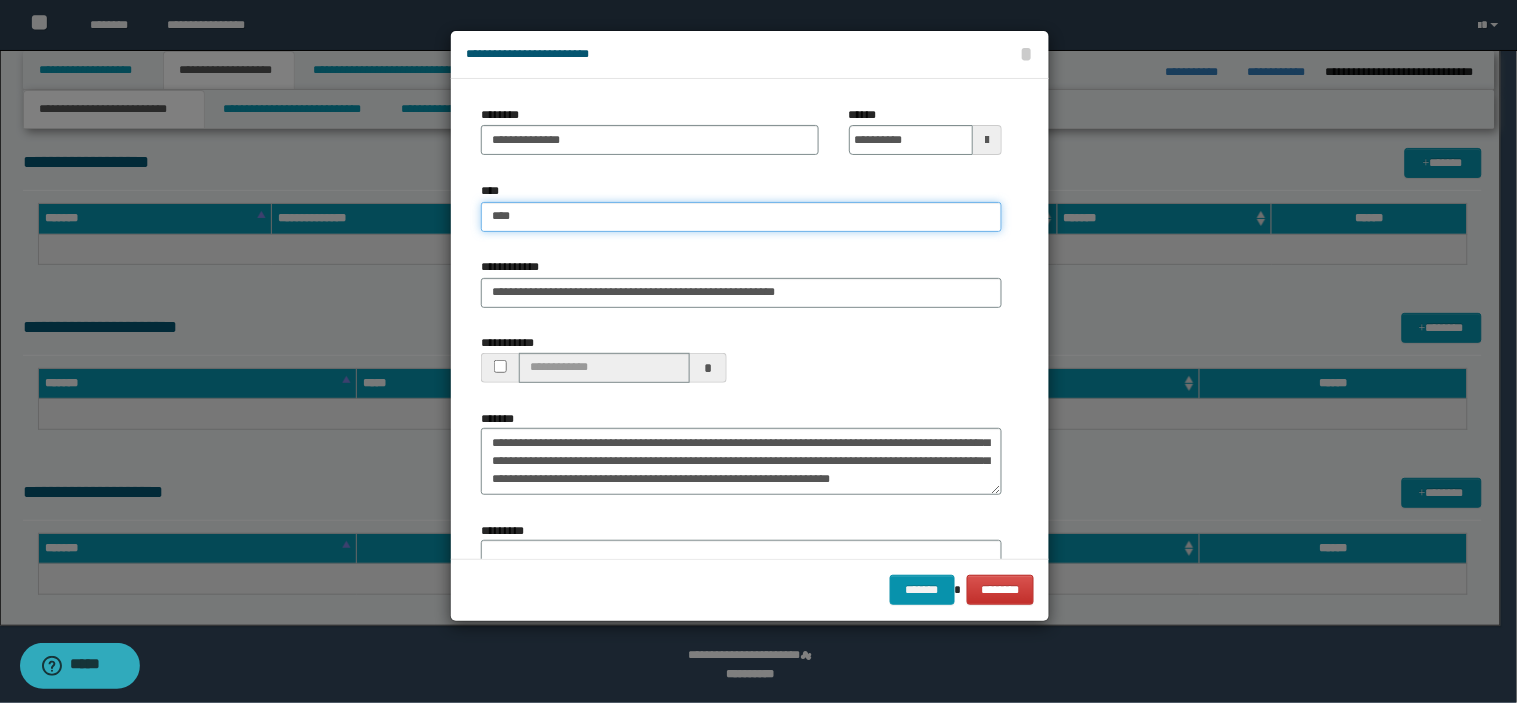 type on "****" 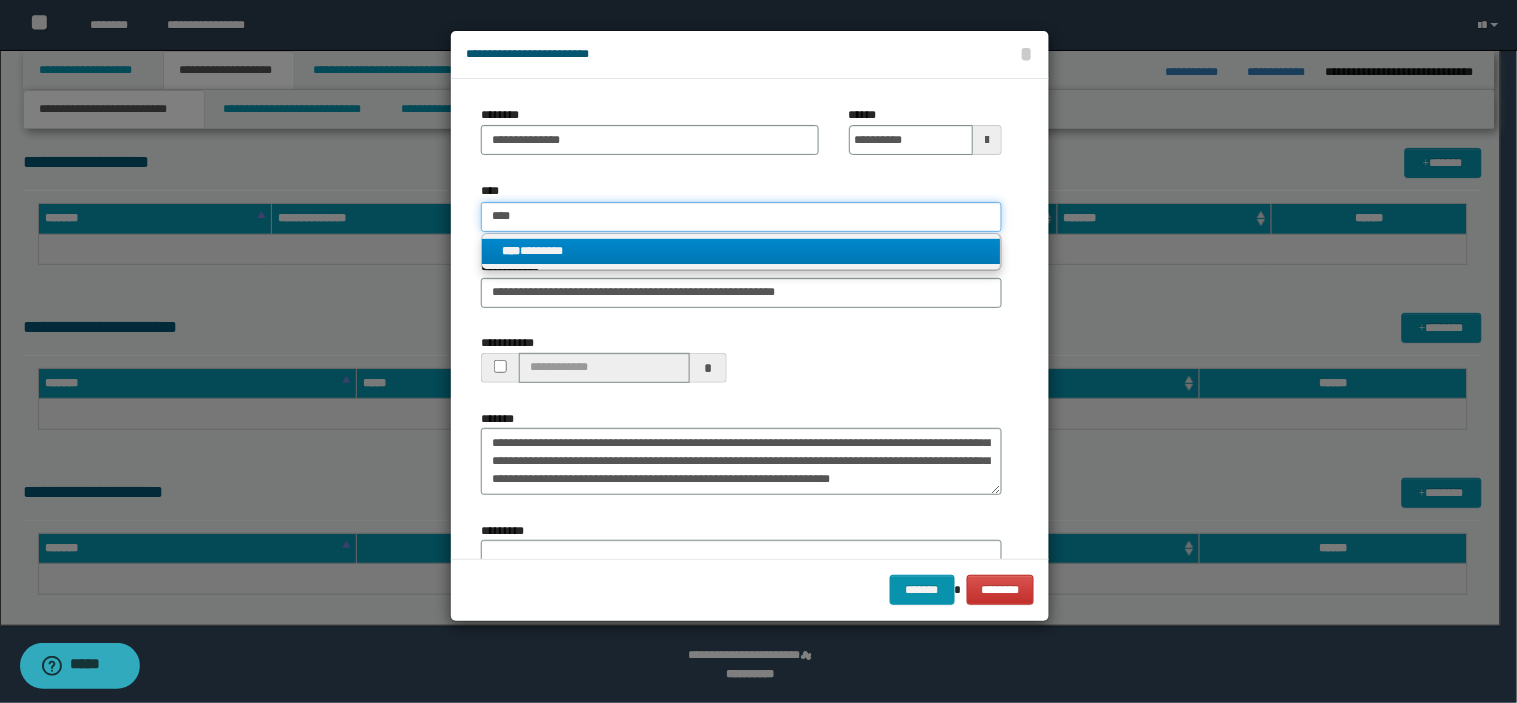 type on "****" 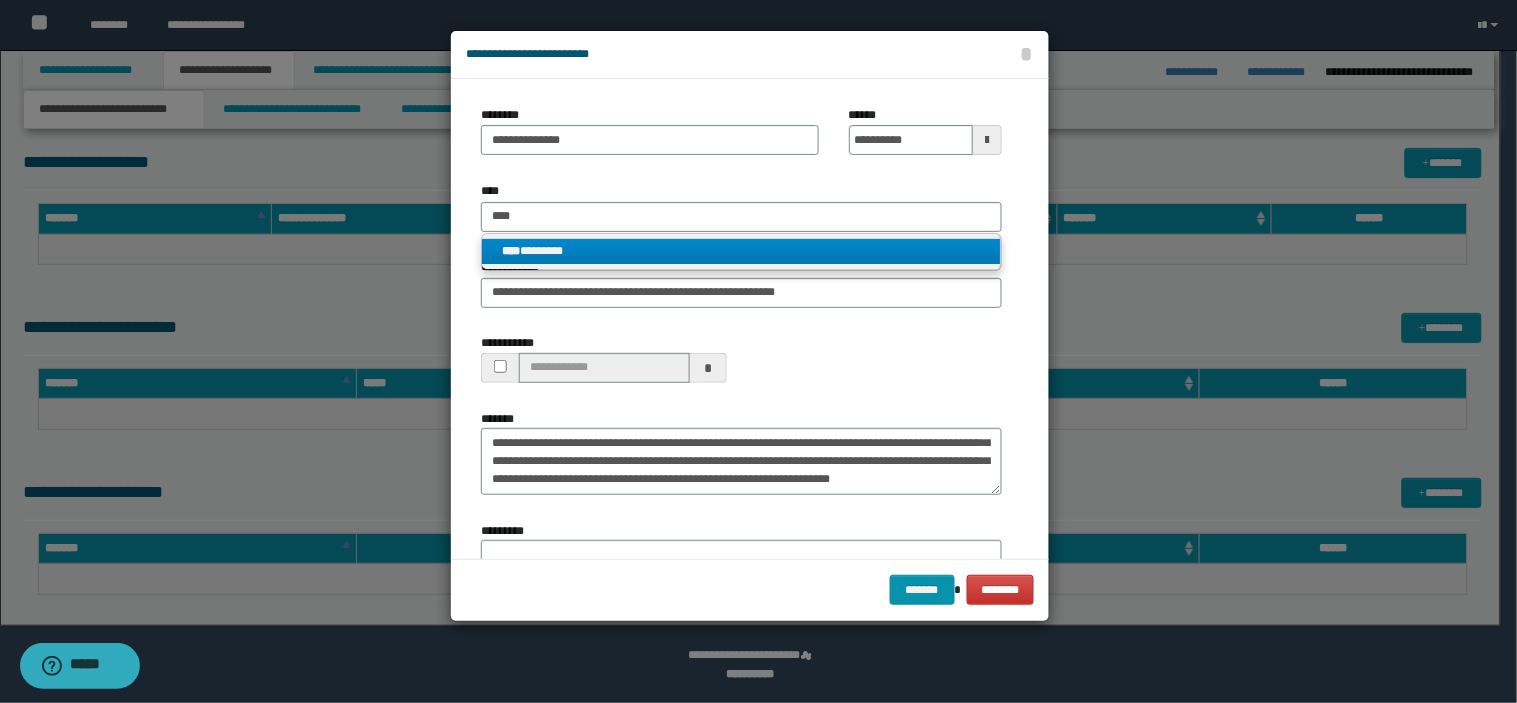 click on "**** ********" at bounding box center [741, 251] 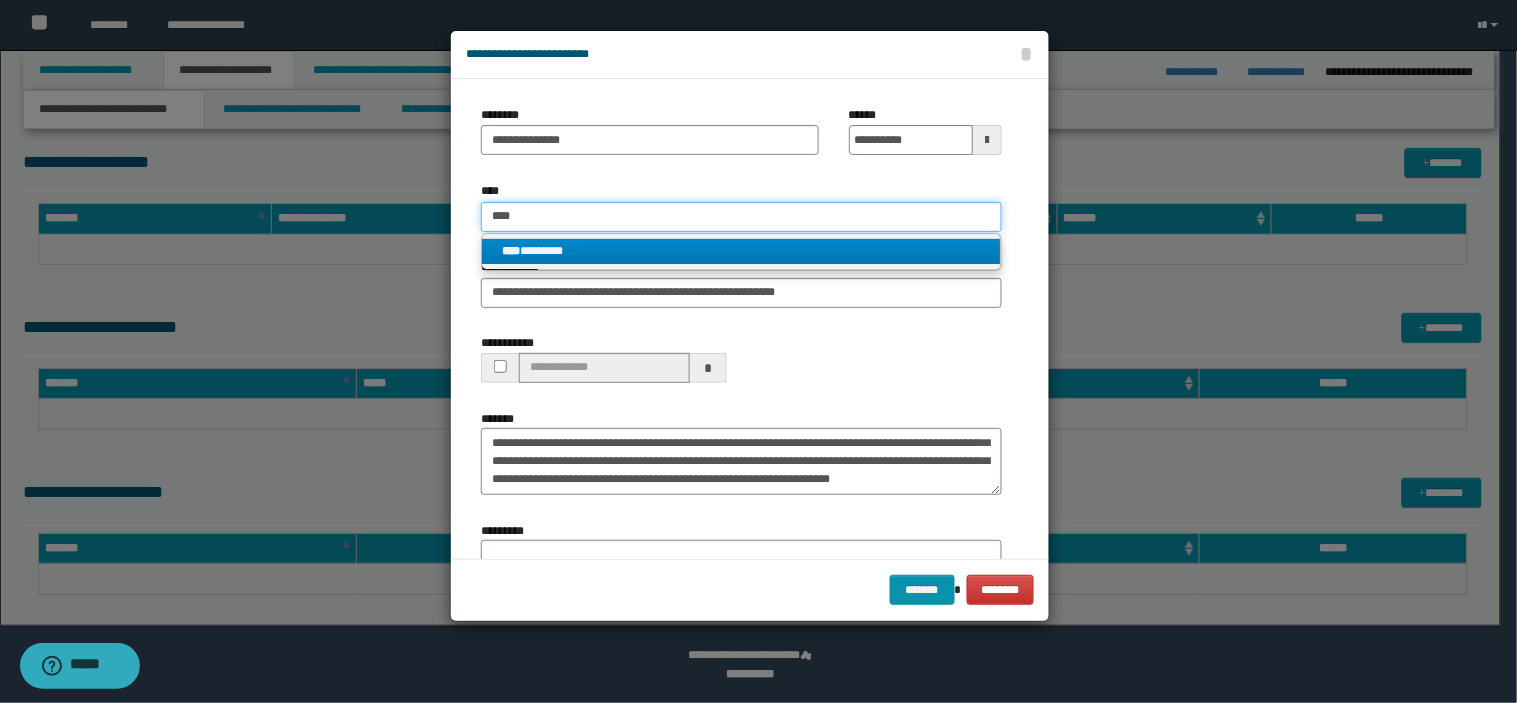 type 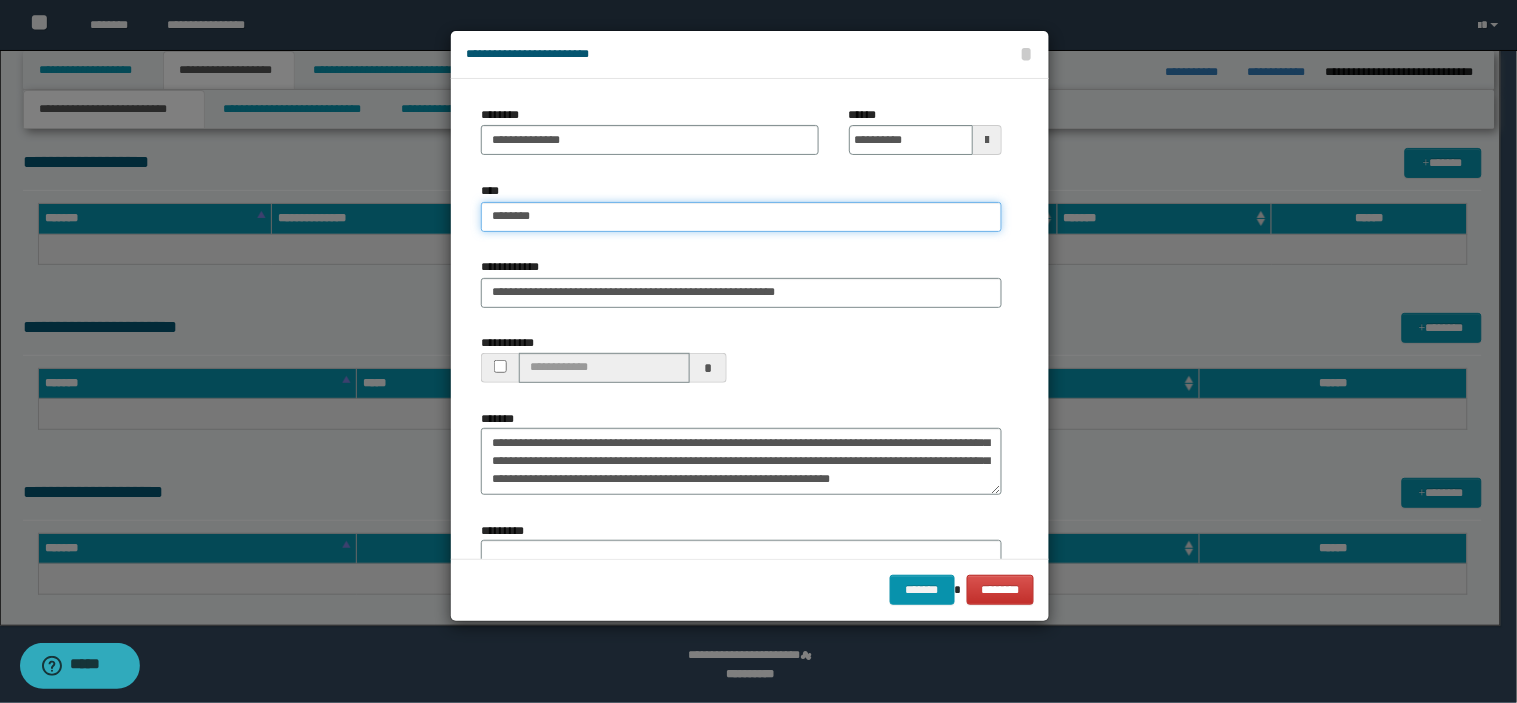 type on "********" 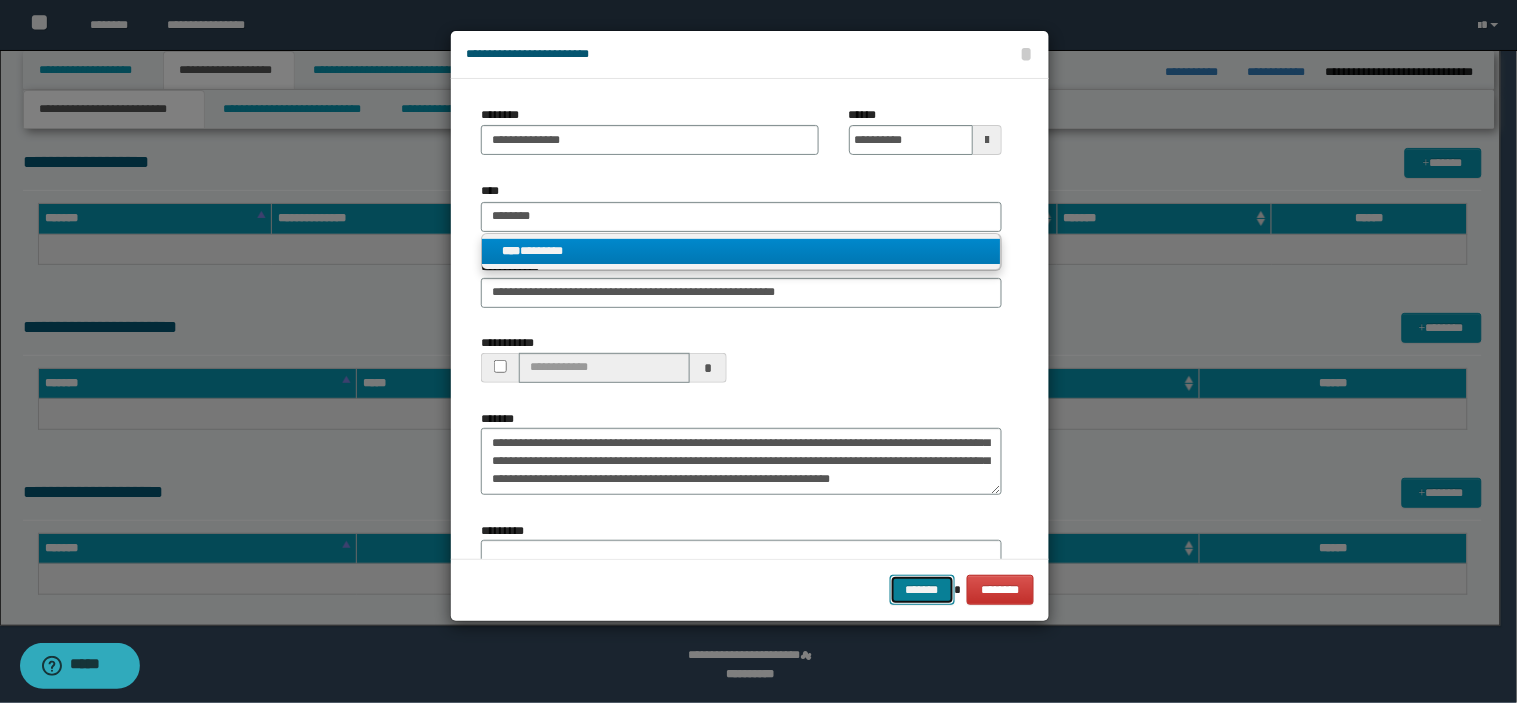 type 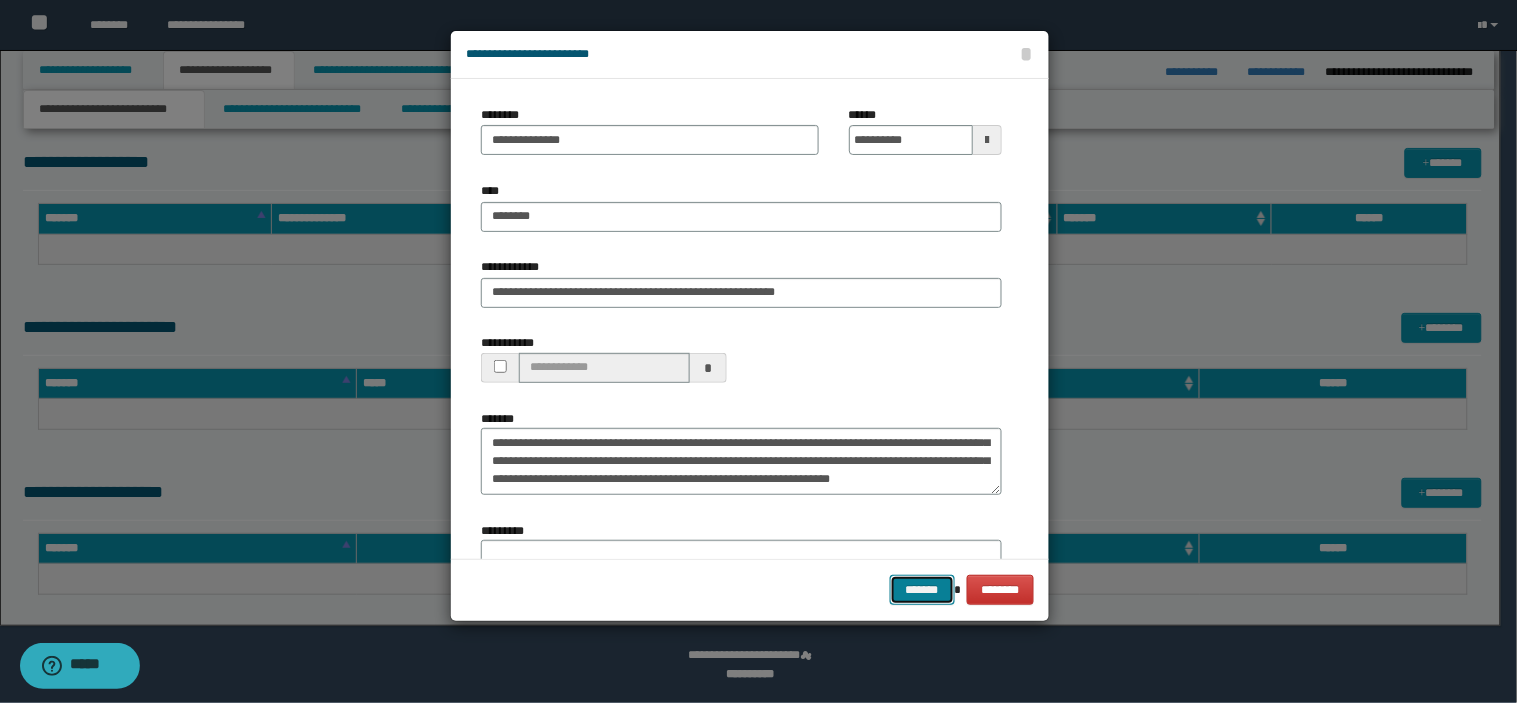 click on "*******" at bounding box center [922, 590] 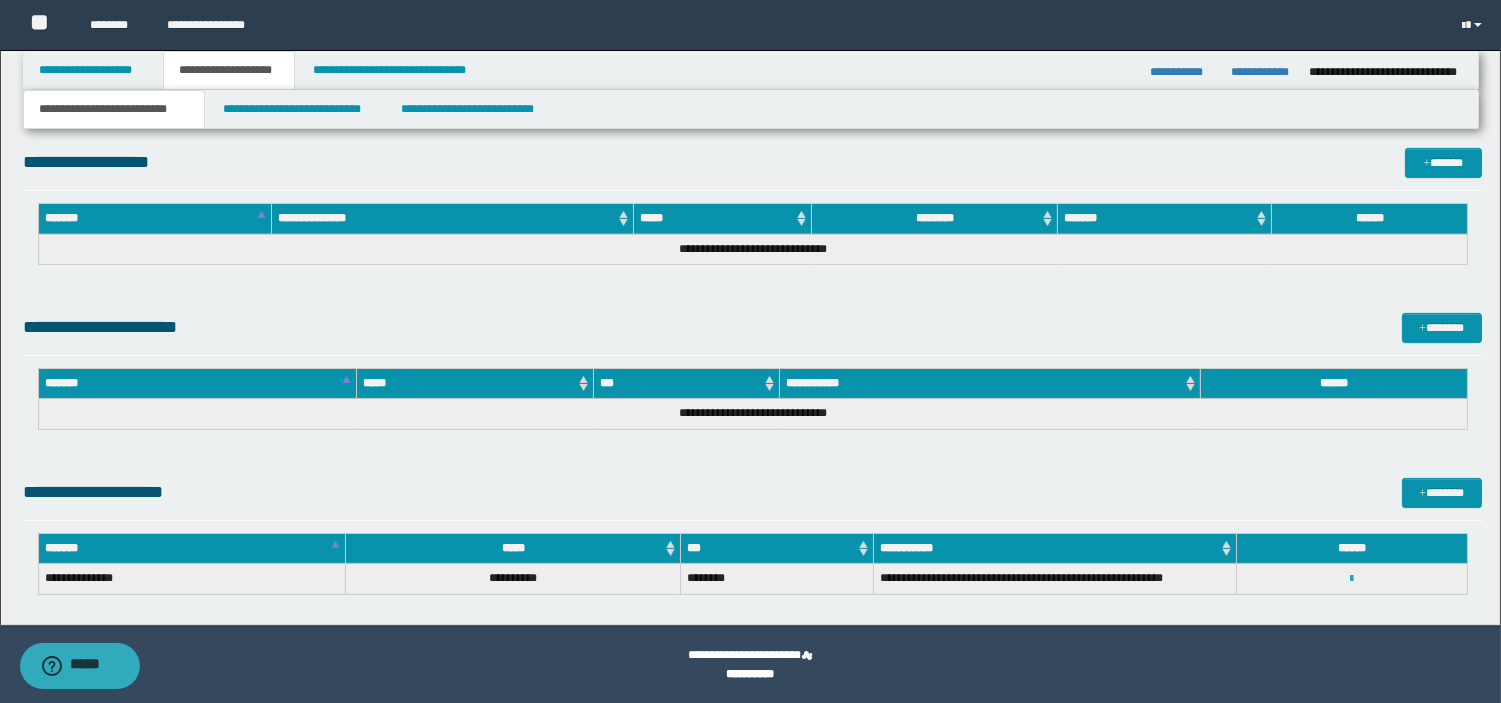 drag, startPoint x: 1361, startPoint y: 573, endPoint x: 1348, endPoint y: 583, distance: 16.40122 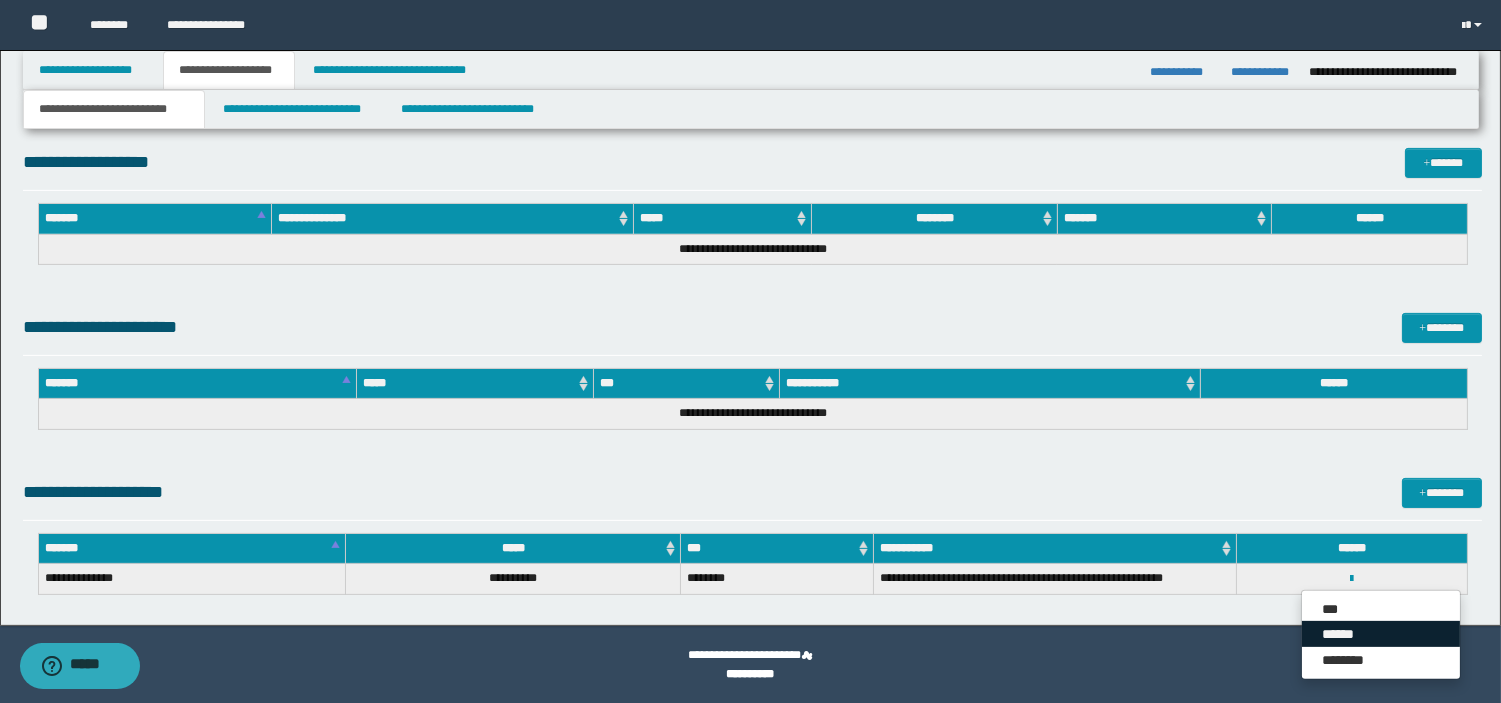 click on "******" at bounding box center (1381, 634) 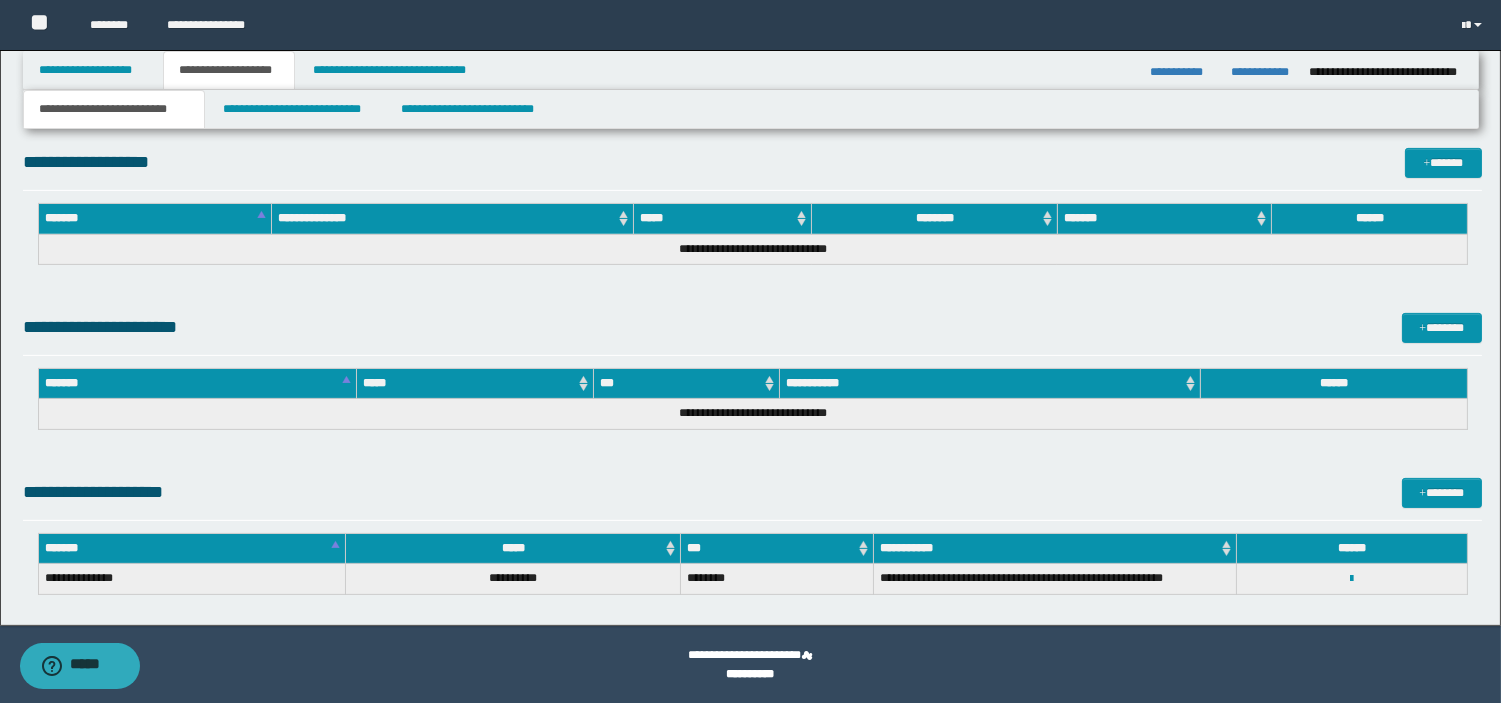 type on "**********" 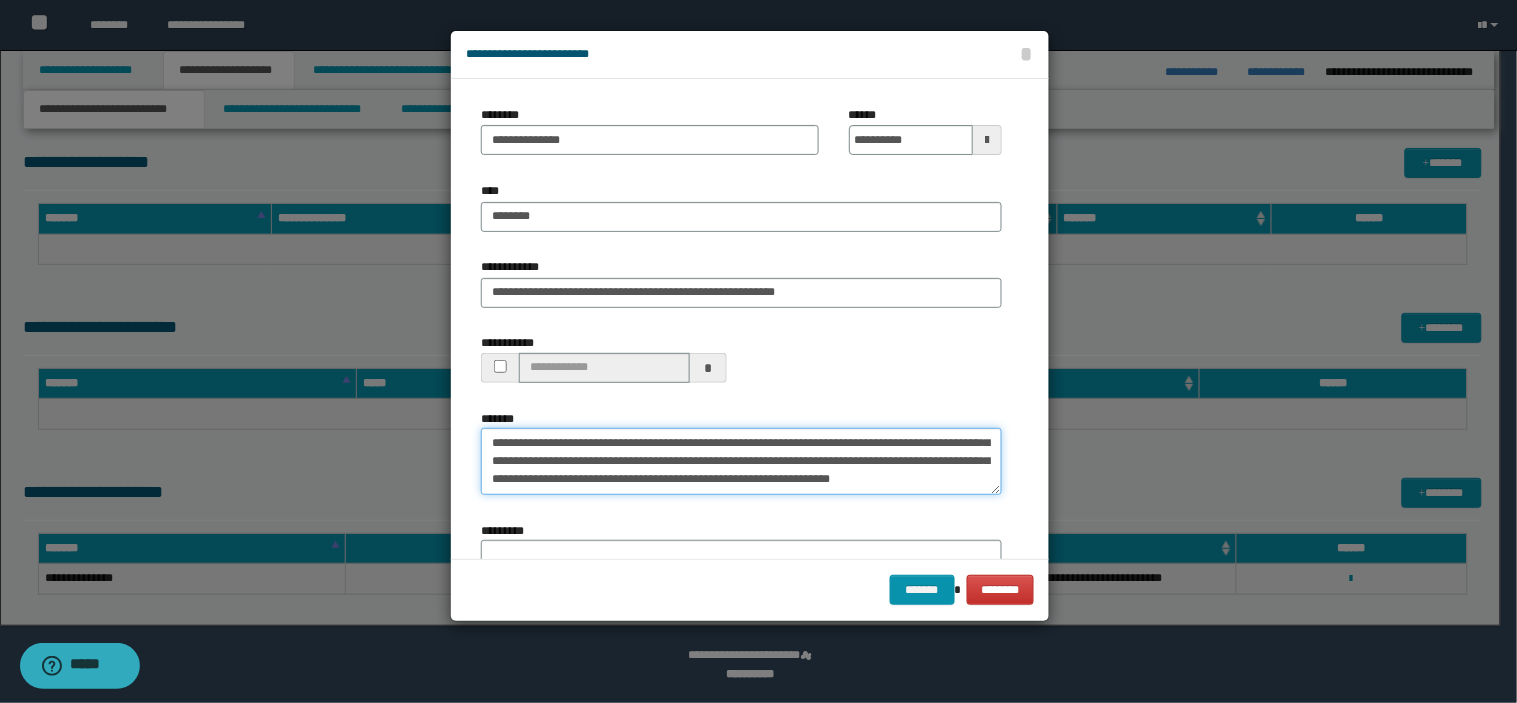 click on "**********" at bounding box center (741, 461) 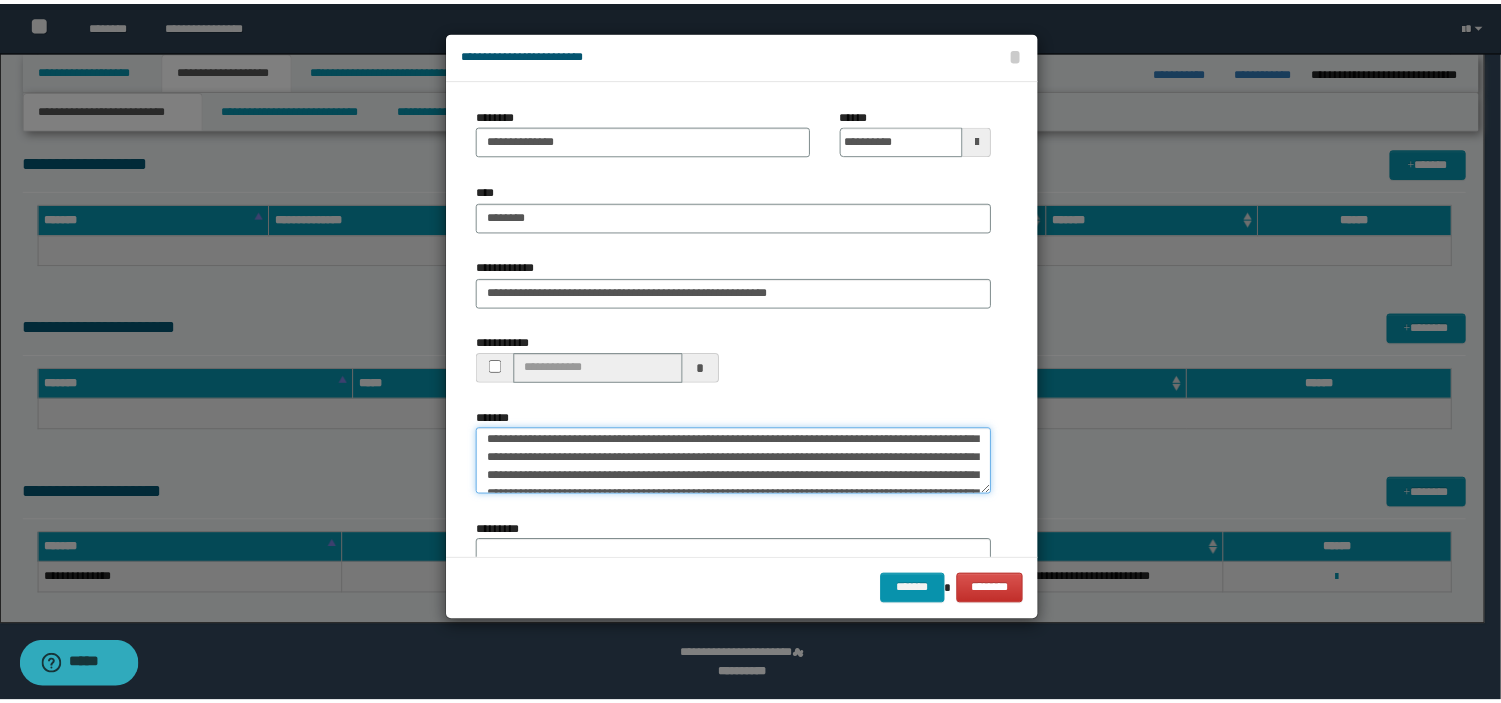 scroll, scrollTop: 4, scrollLeft: 0, axis: vertical 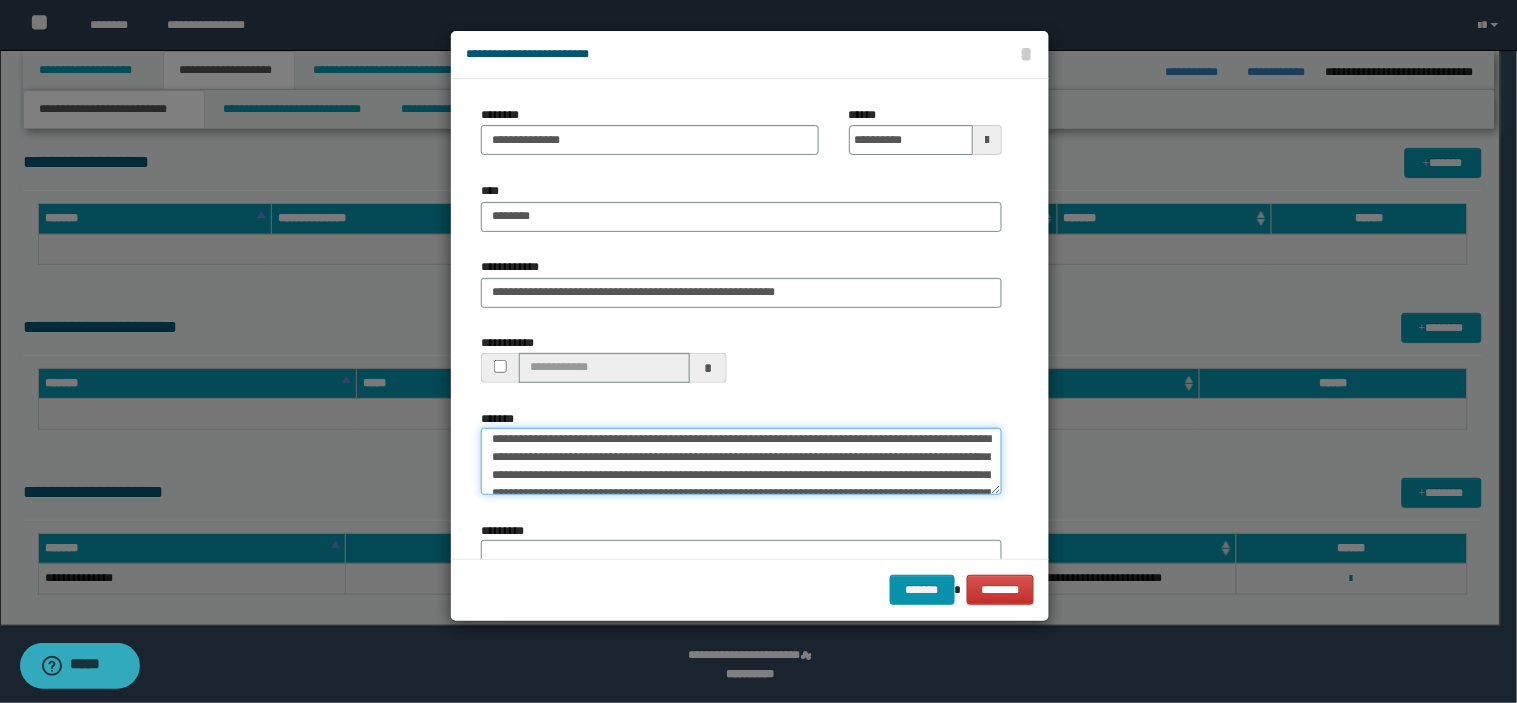 paste on "**********" 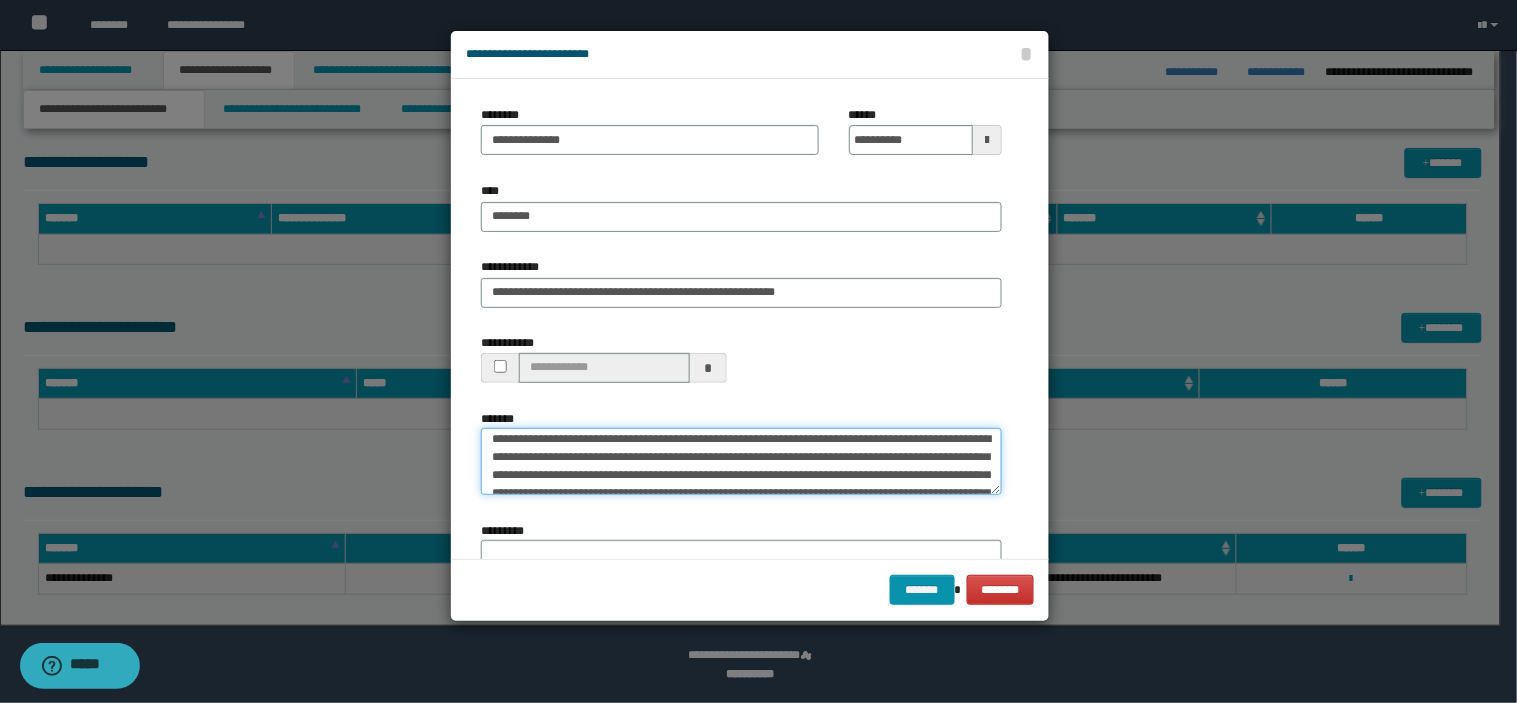 click on "**********" at bounding box center (741, 461) 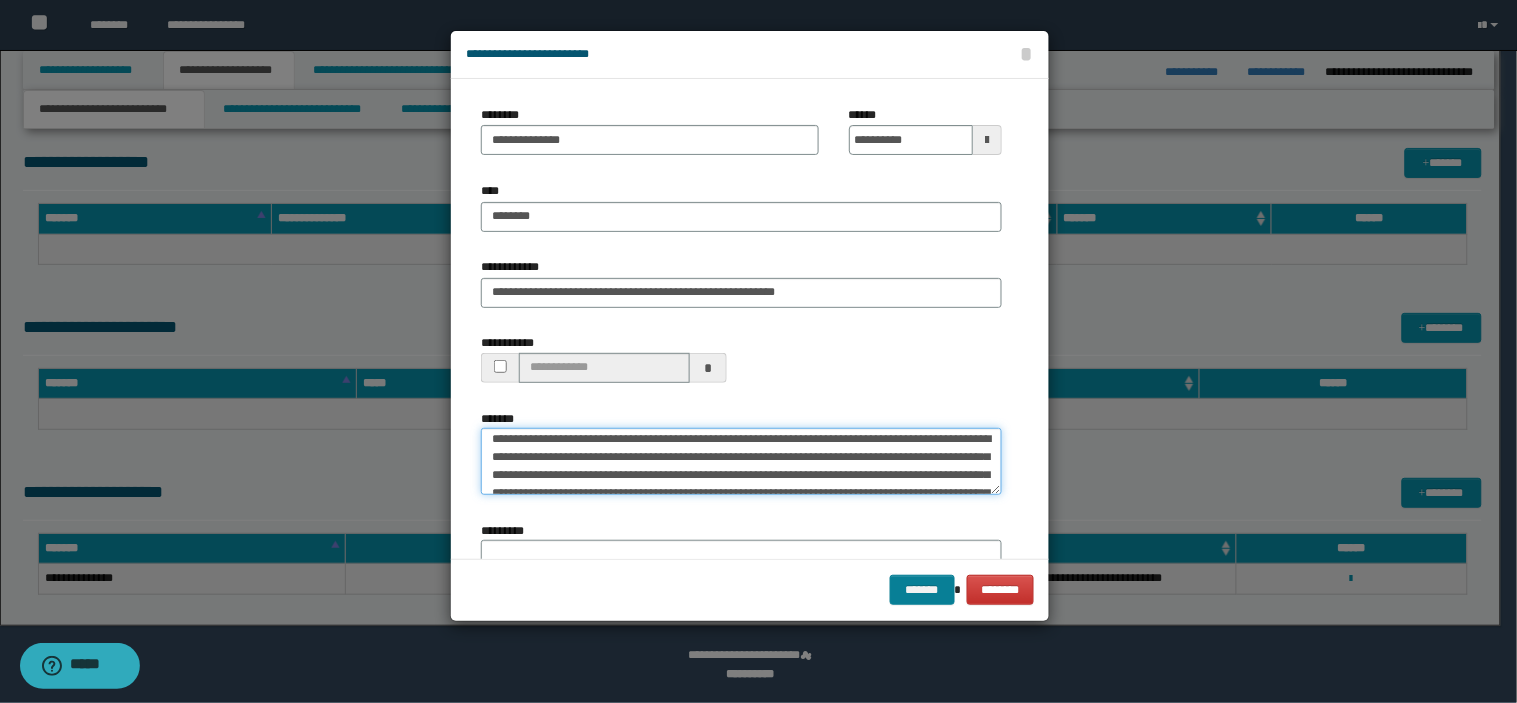 type on "**********" 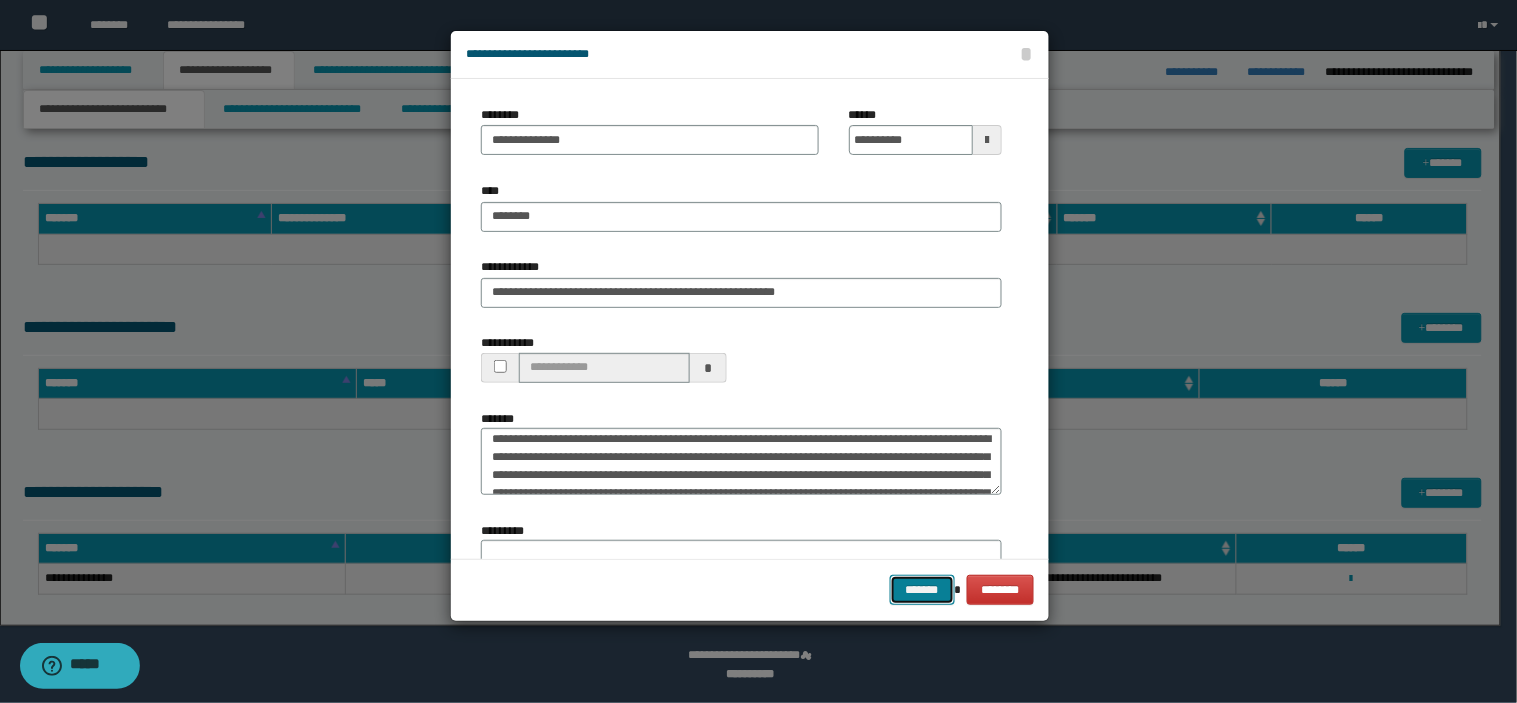 click on "*******" at bounding box center (922, 590) 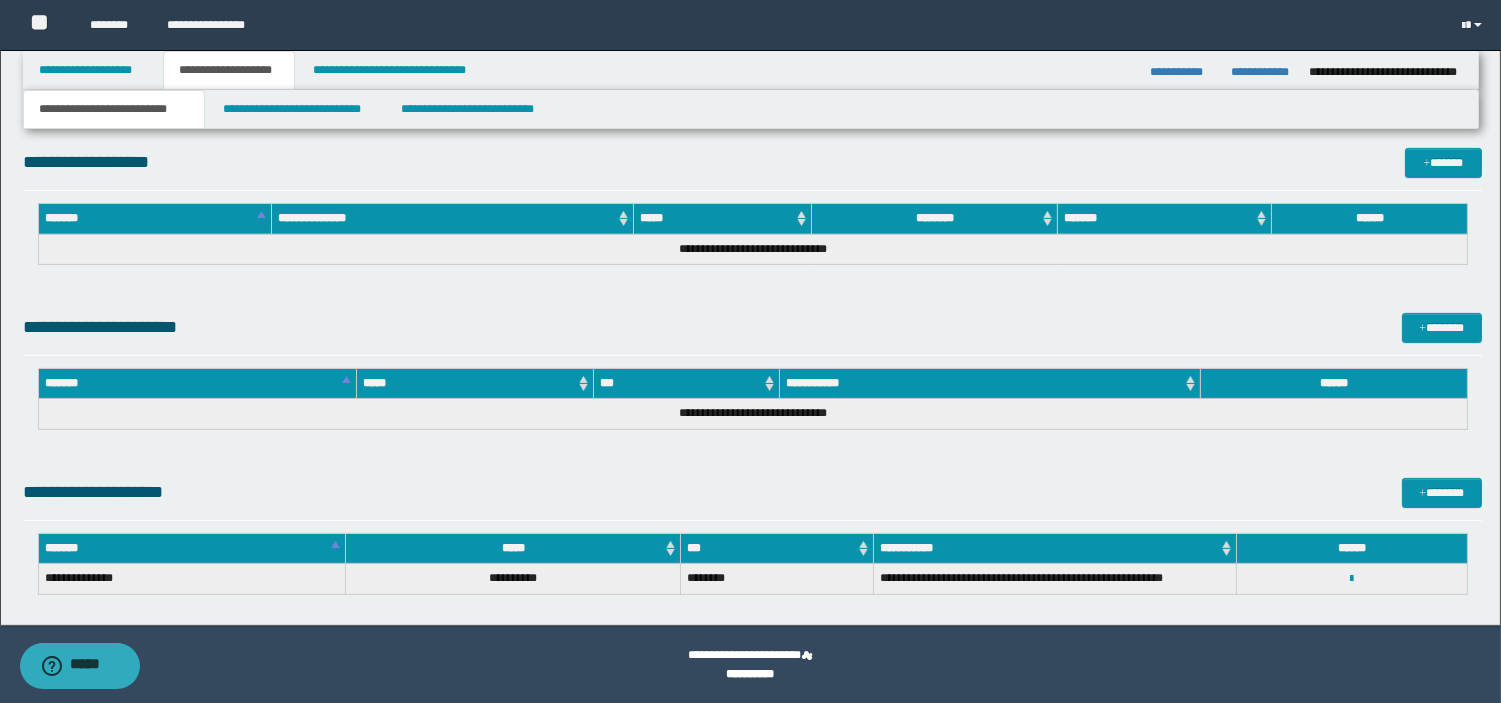 drag, startPoint x: 1496, startPoint y: 495, endPoint x: 1507, endPoint y: 490, distance: 12.083046 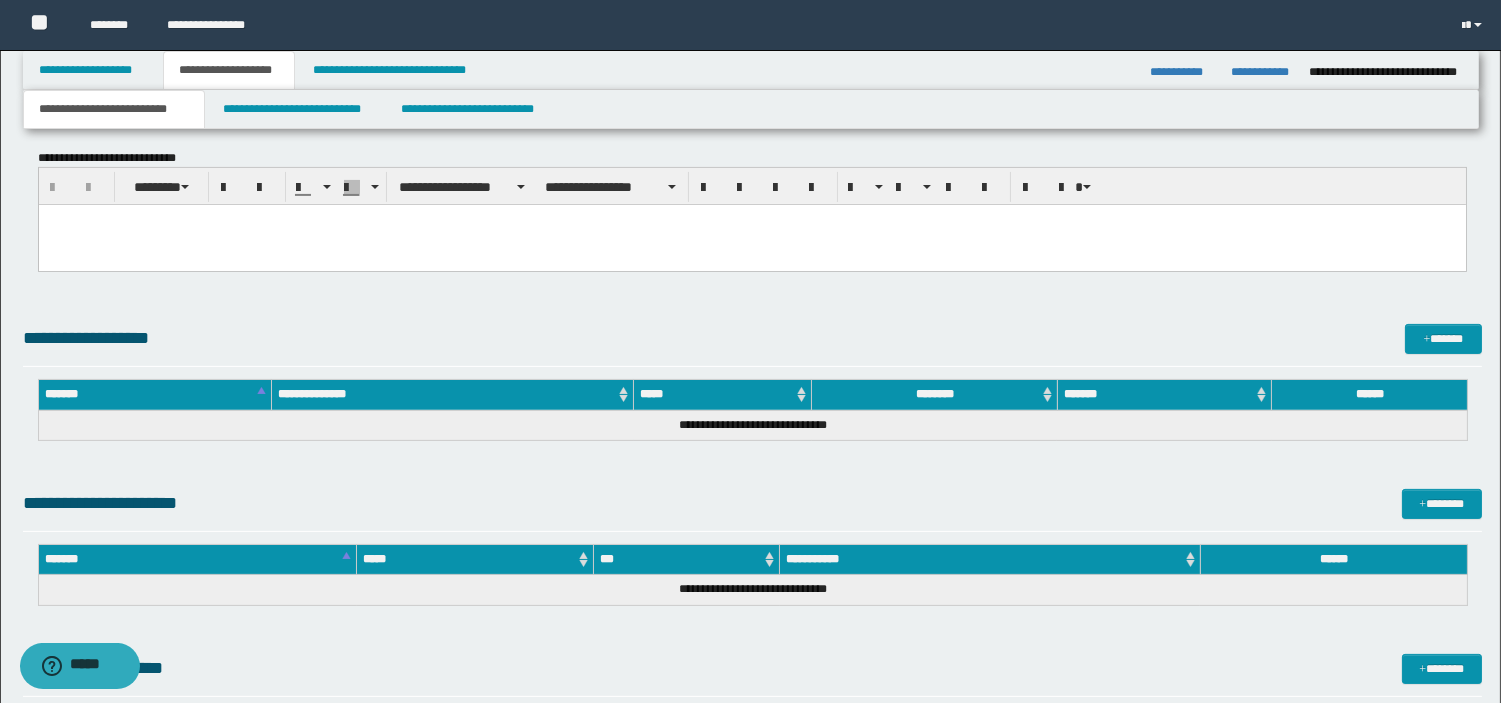scroll, scrollTop: 982, scrollLeft: 0, axis: vertical 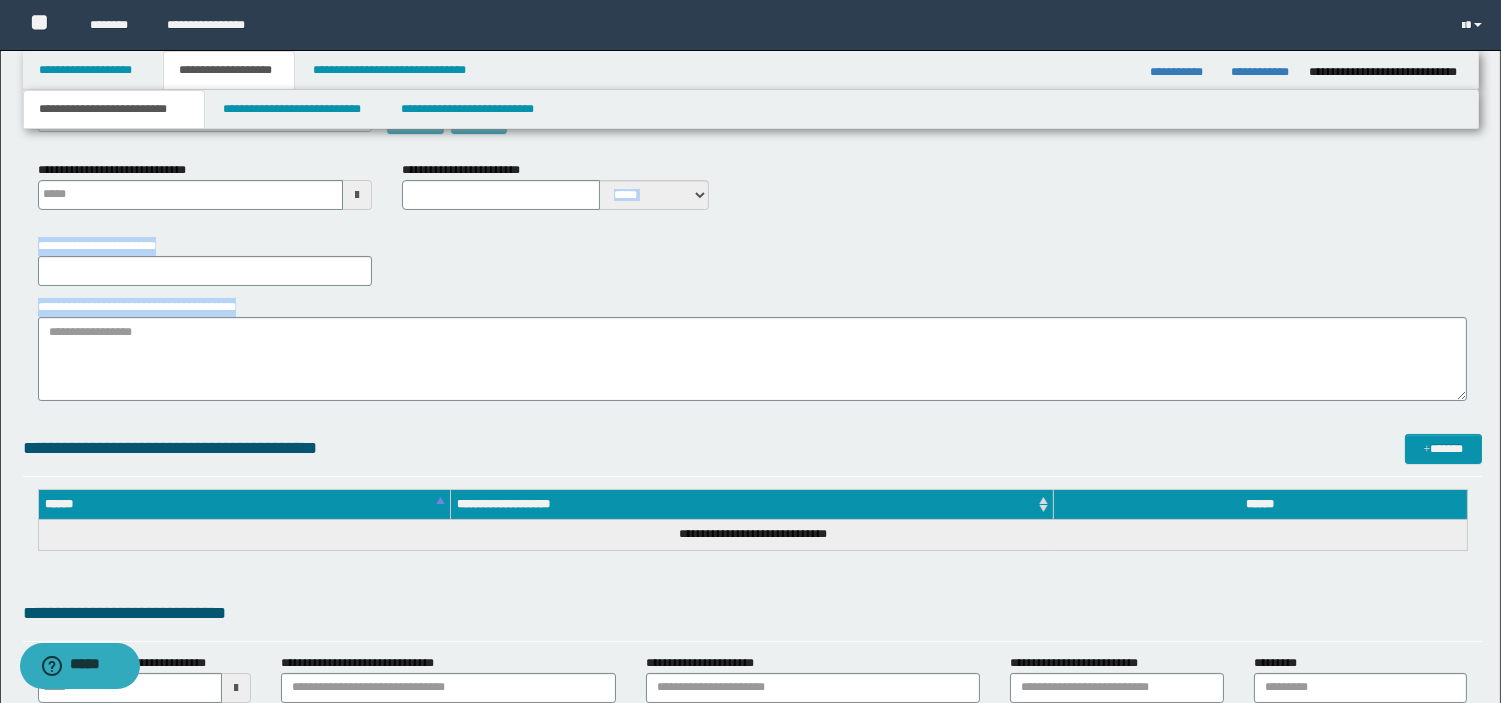 drag, startPoint x: 1496, startPoint y: 346, endPoint x: 1488, endPoint y: 170, distance: 176.18172 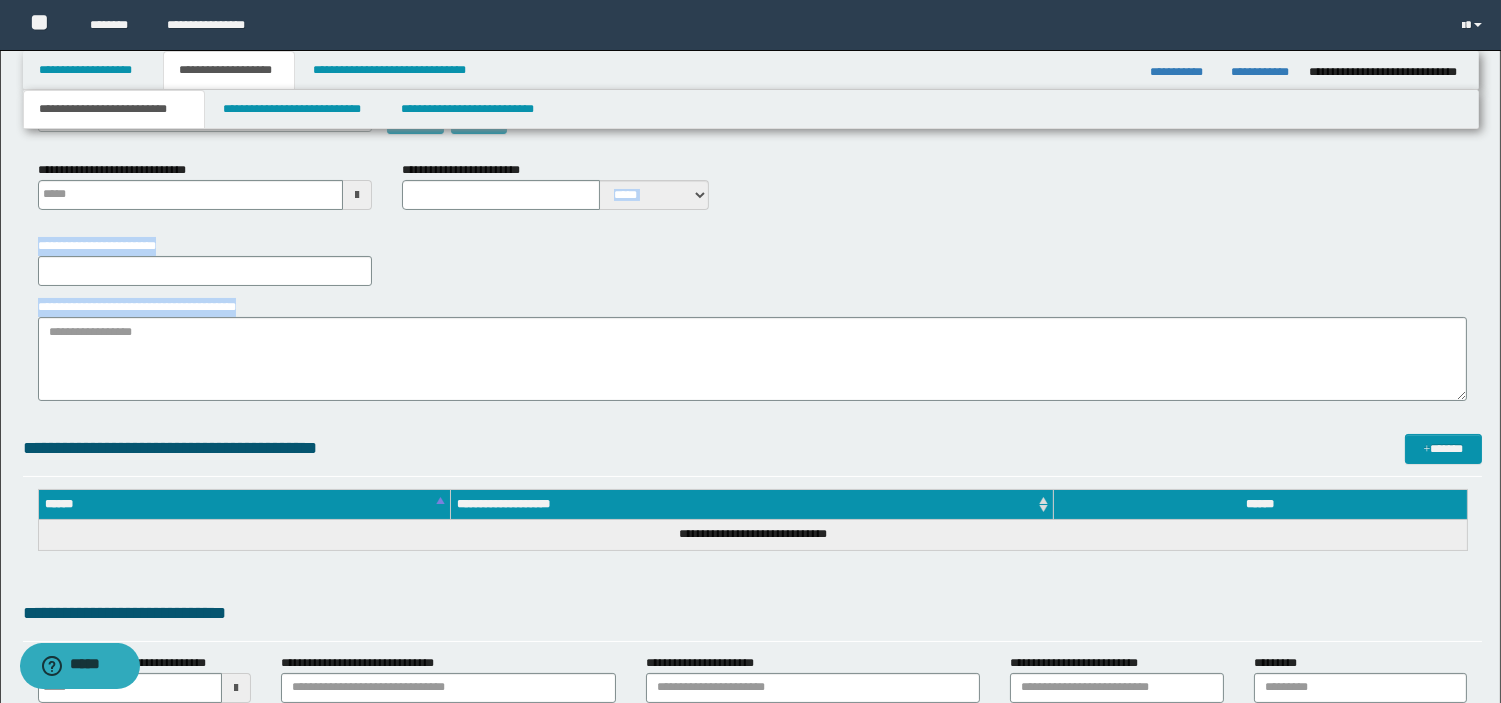 click on "**********" at bounding box center (750, 585) 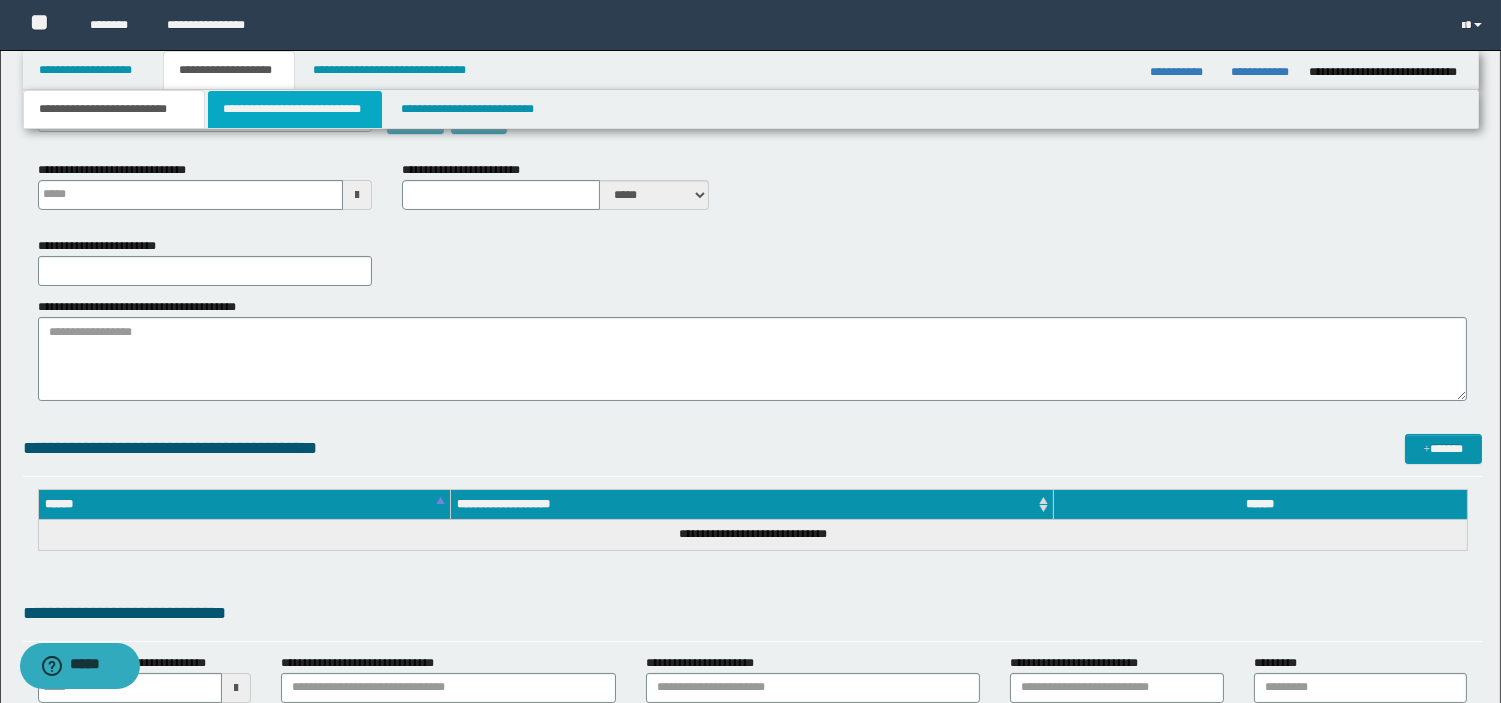 click on "**********" at bounding box center [295, 109] 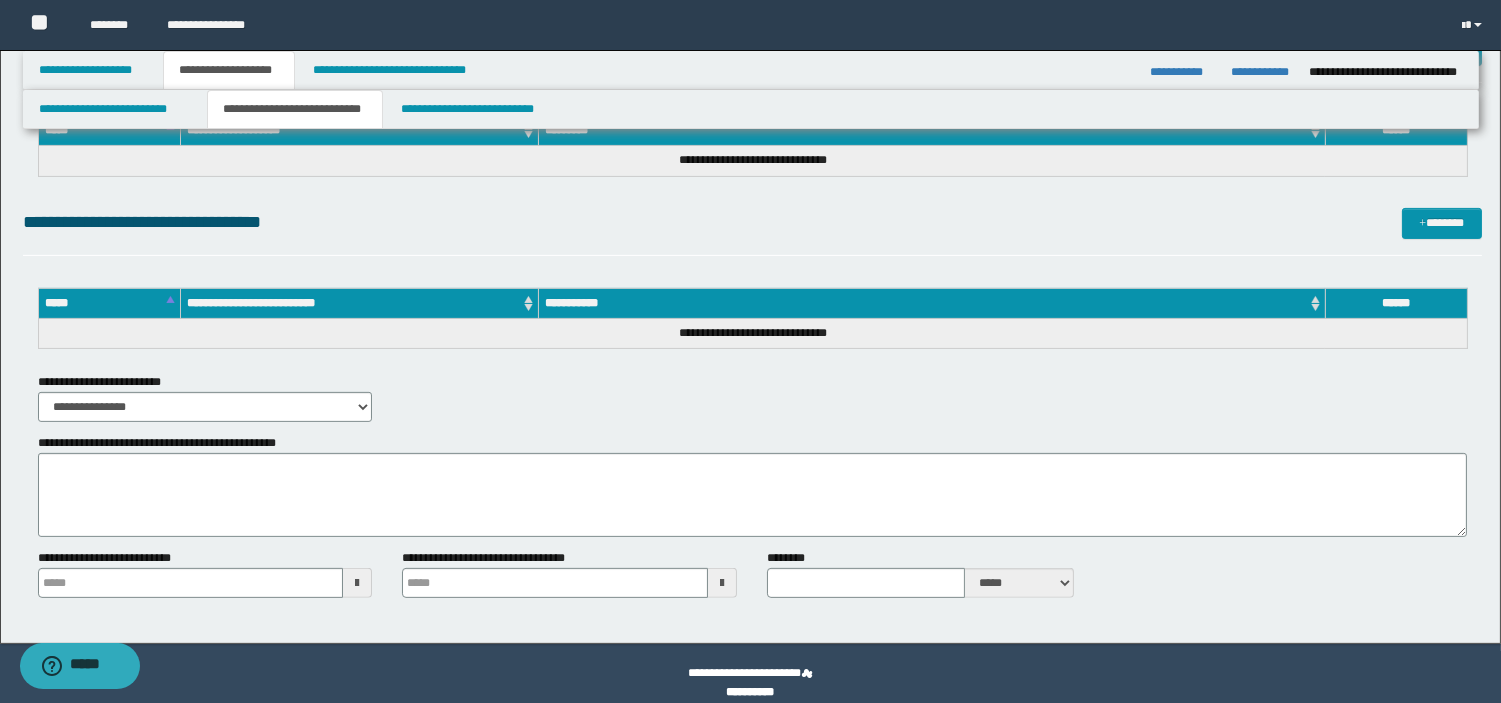 scroll, scrollTop: 1146, scrollLeft: 0, axis: vertical 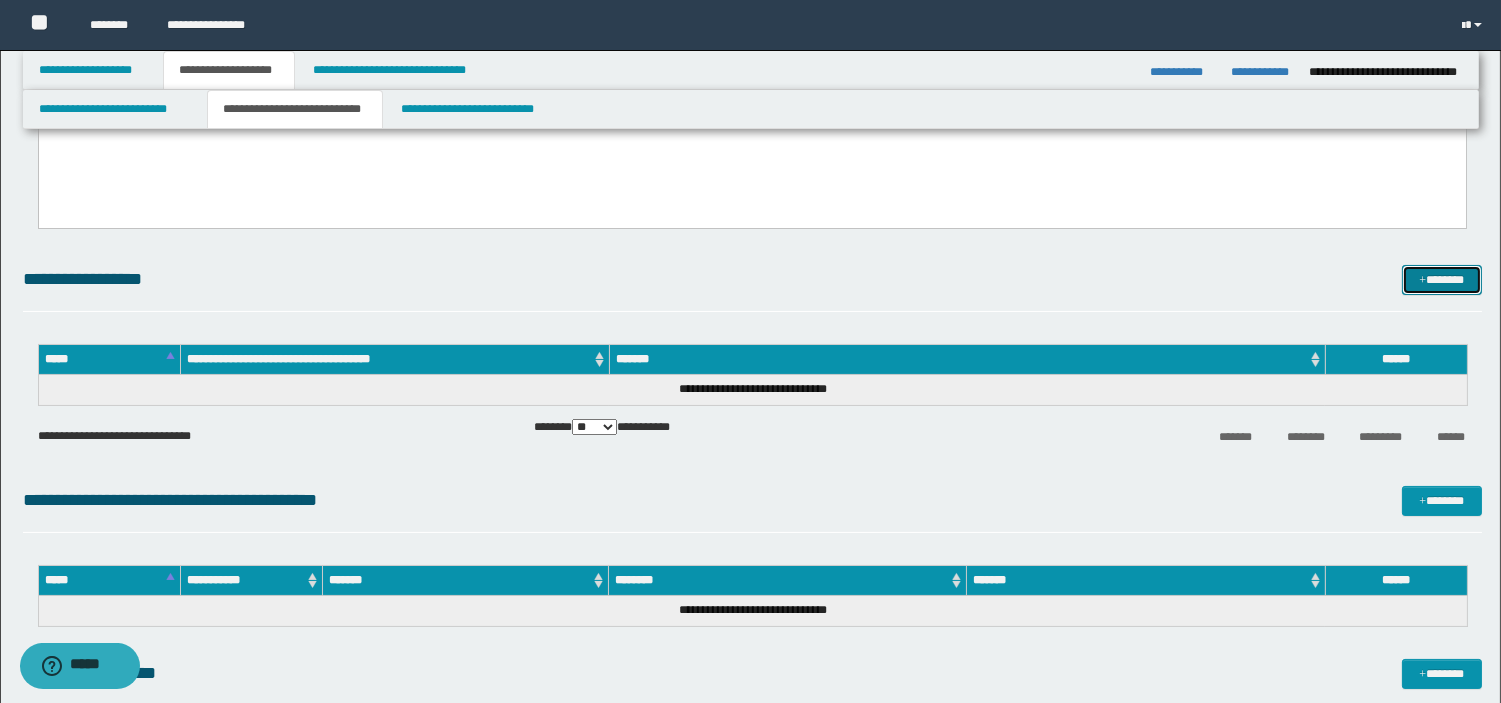 click on "*******" at bounding box center (1442, 280) 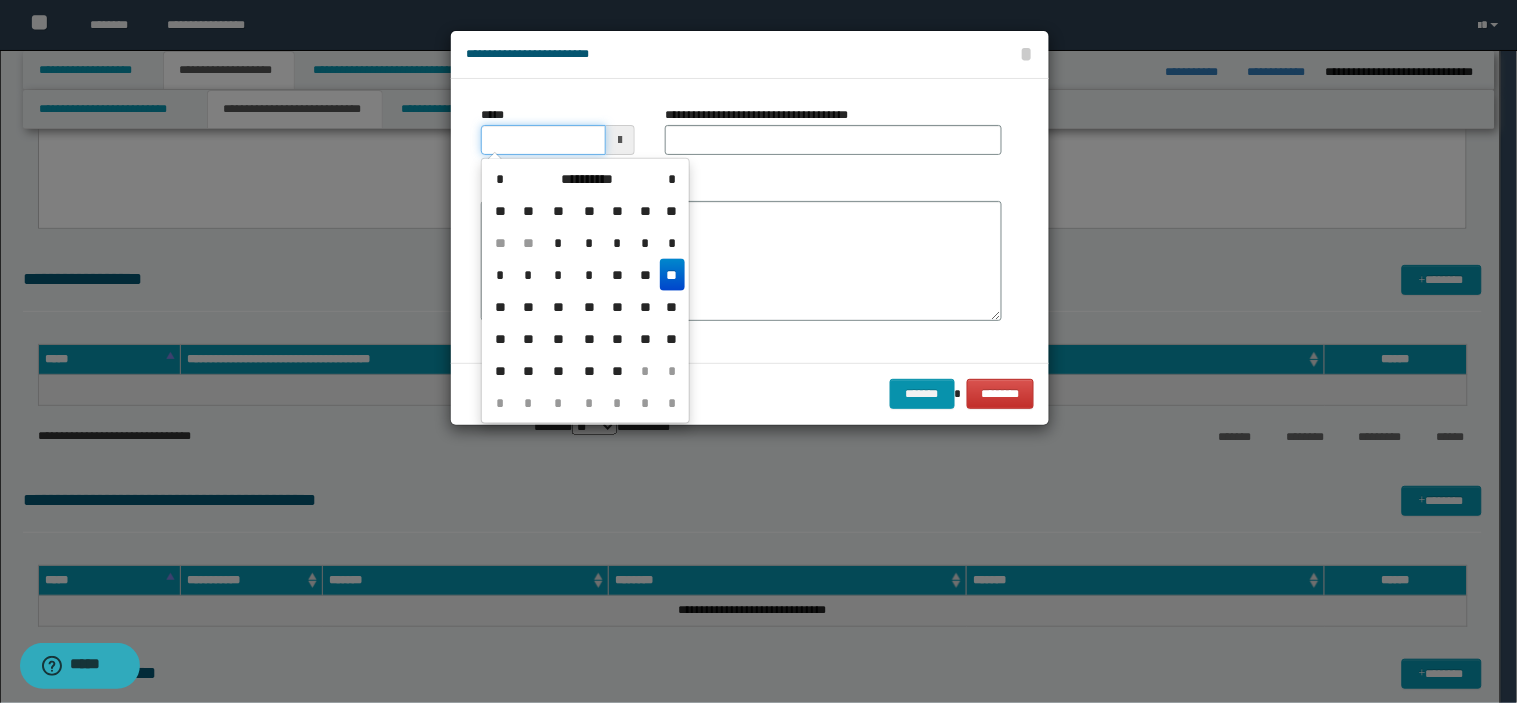 click on "*****" at bounding box center (543, 140) 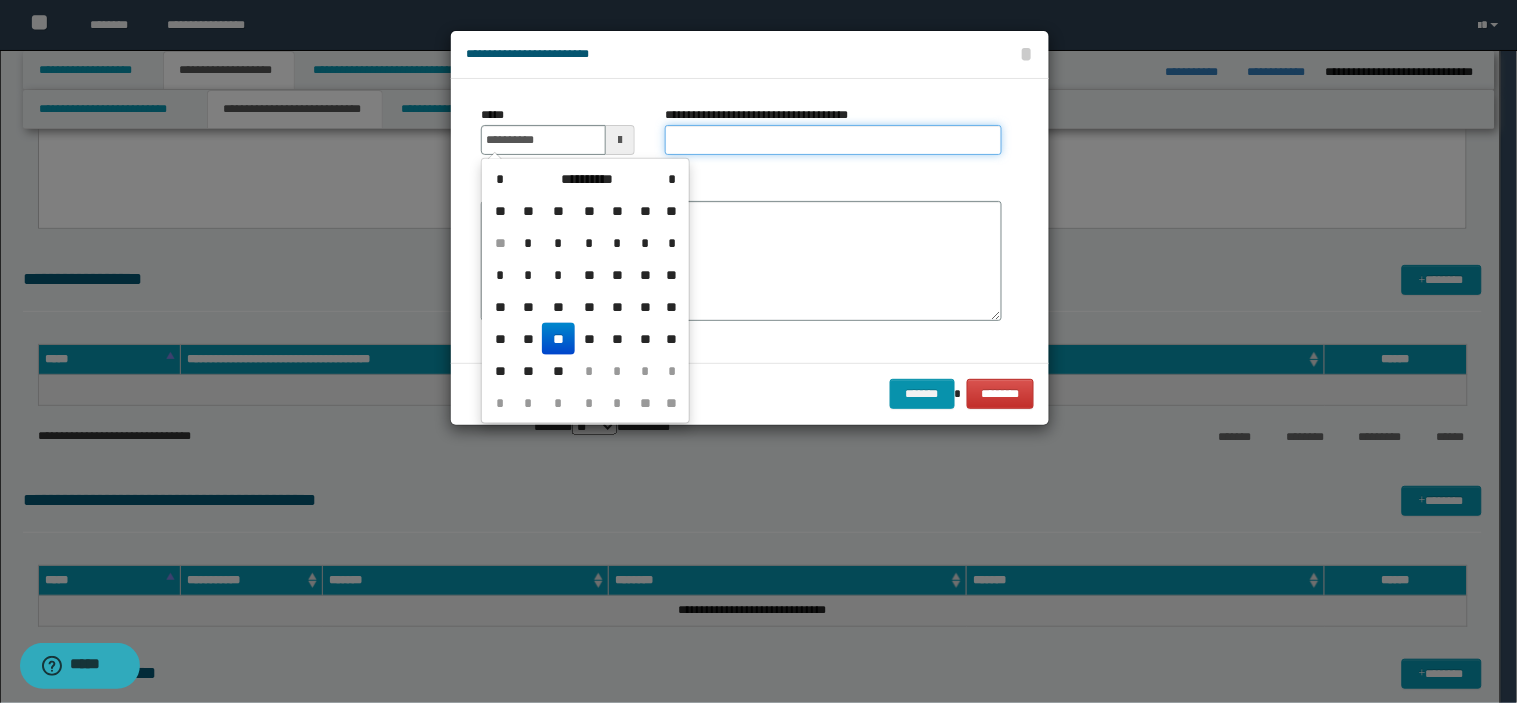 type on "**********" 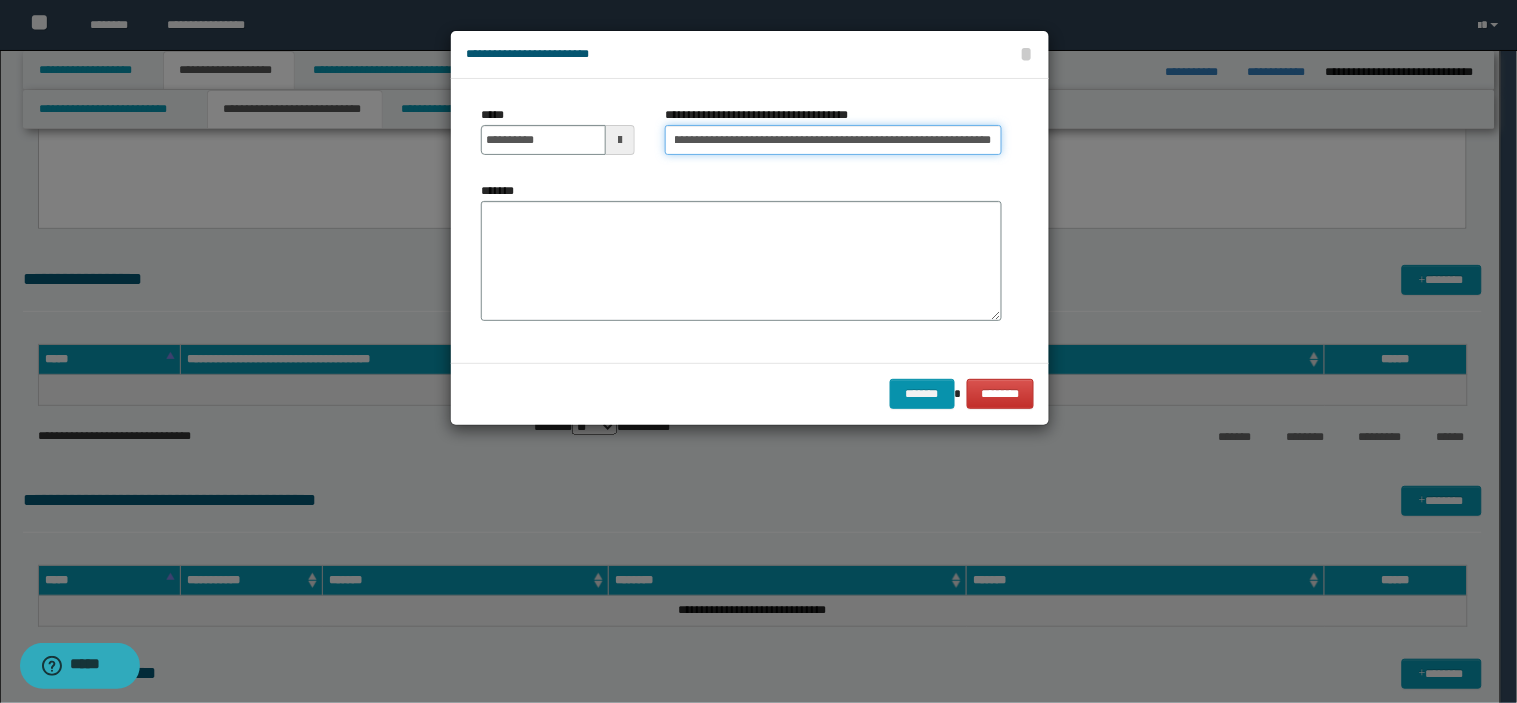 scroll, scrollTop: 0, scrollLeft: 161, axis: horizontal 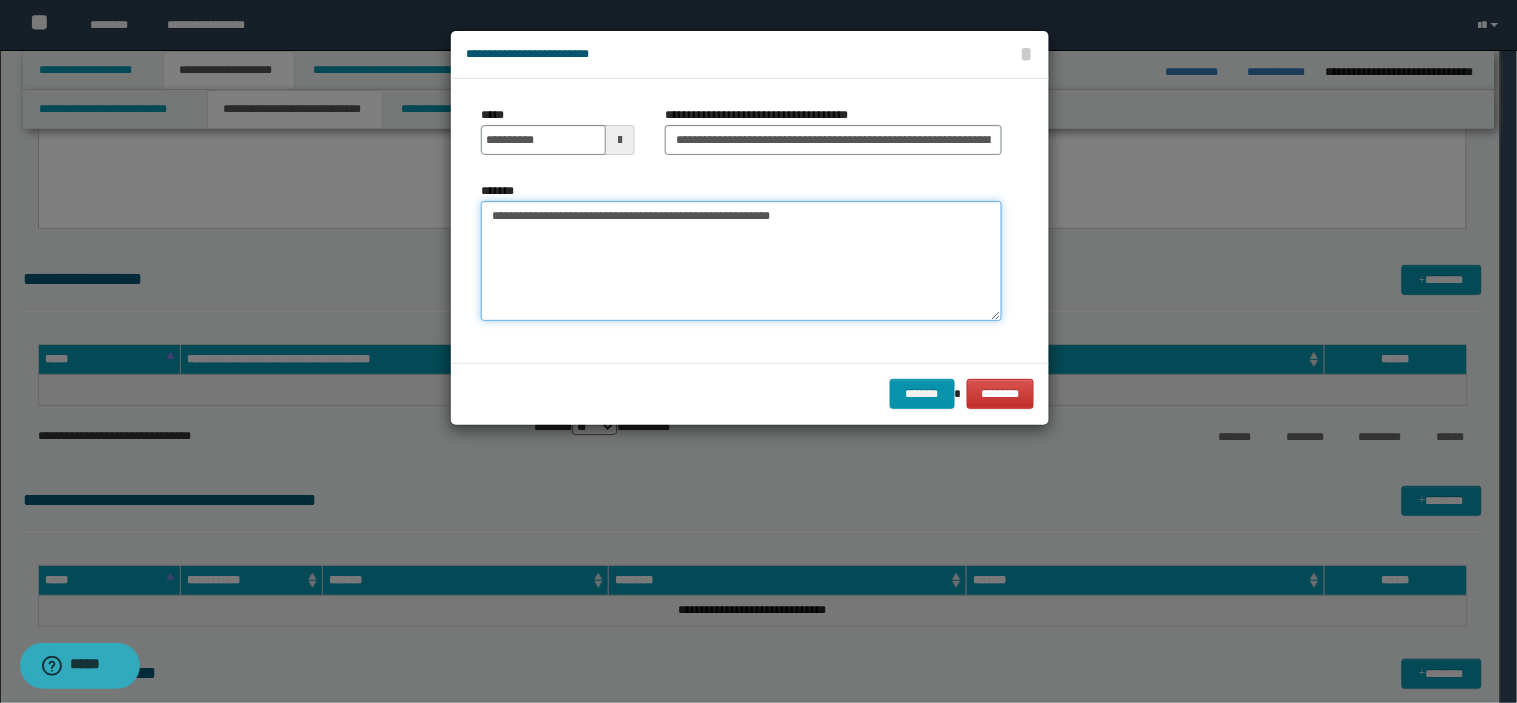 paste on "**********" 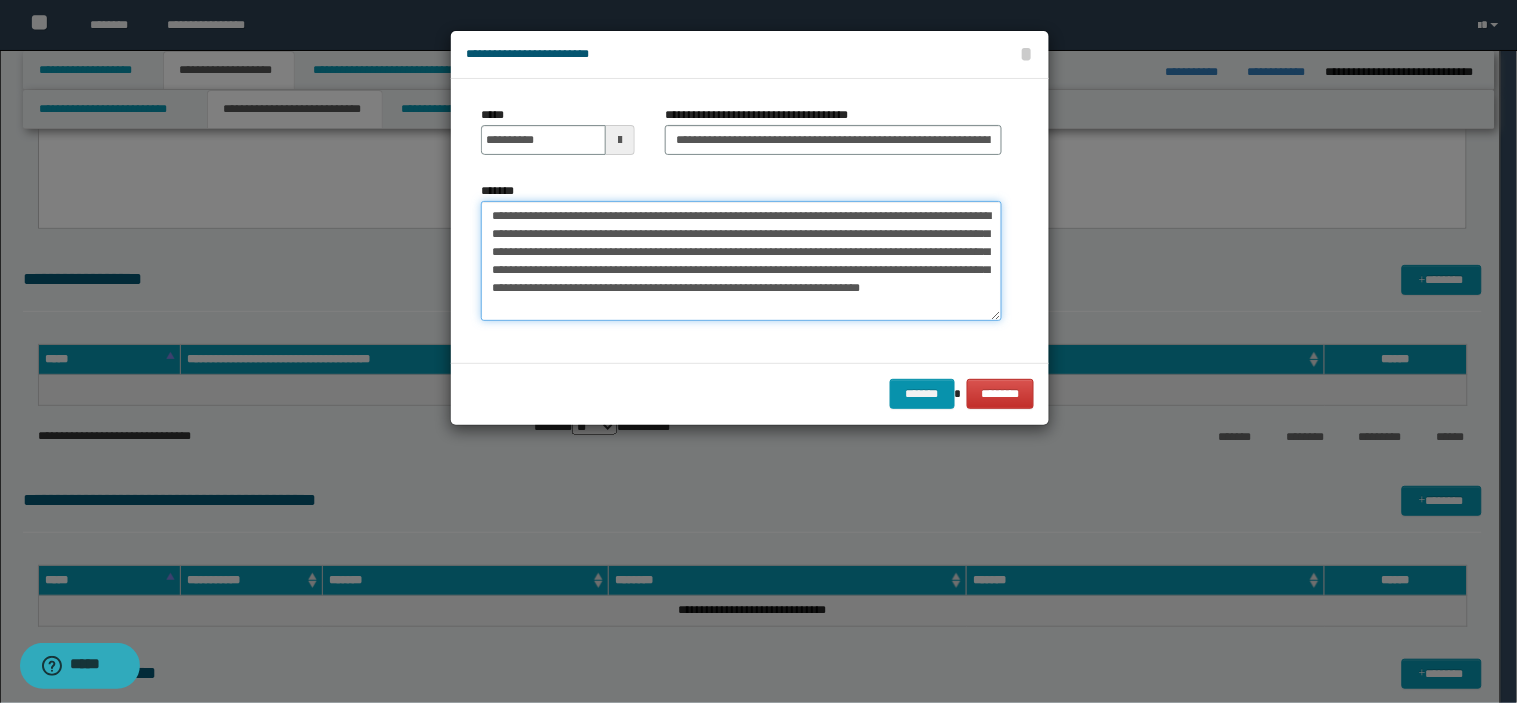 click on "**********" at bounding box center [741, 261] 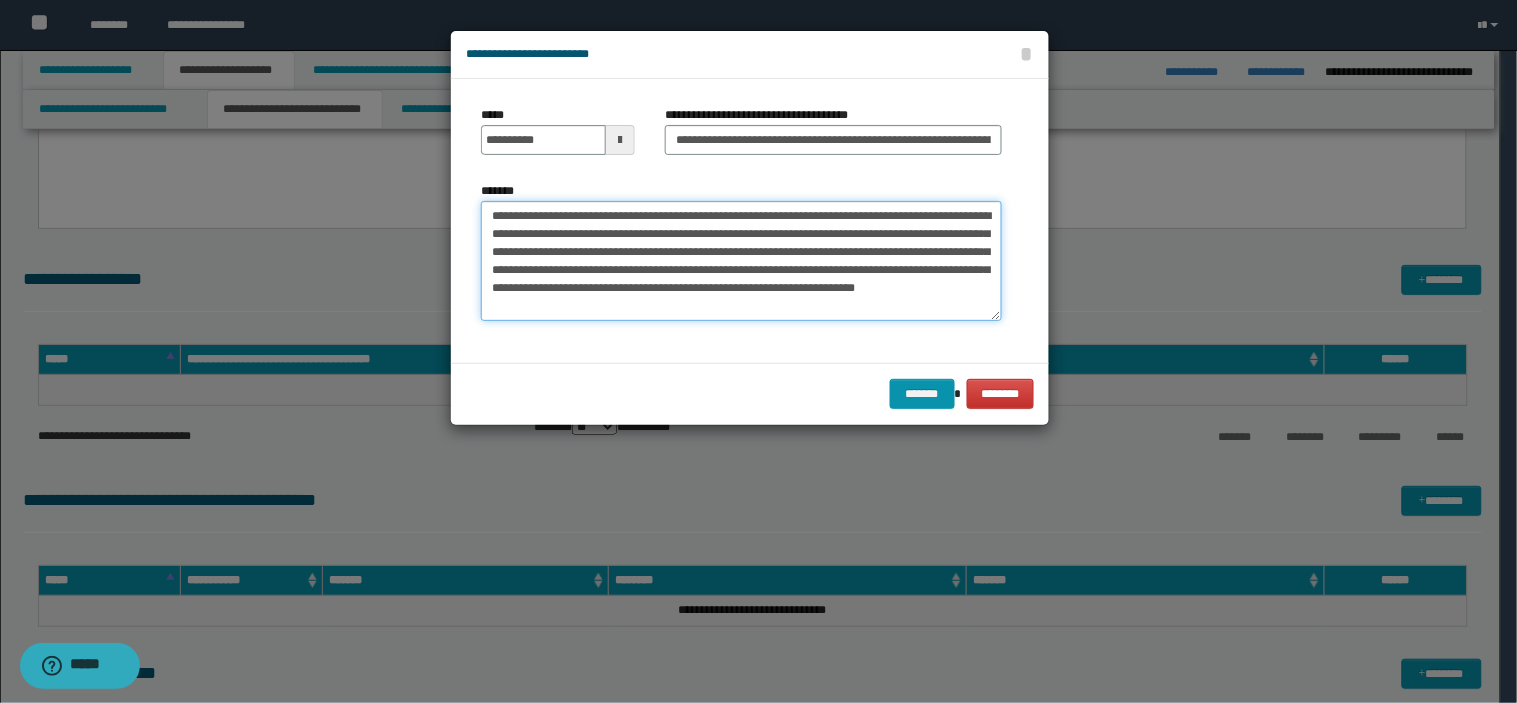 click on "**********" at bounding box center (741, 261) 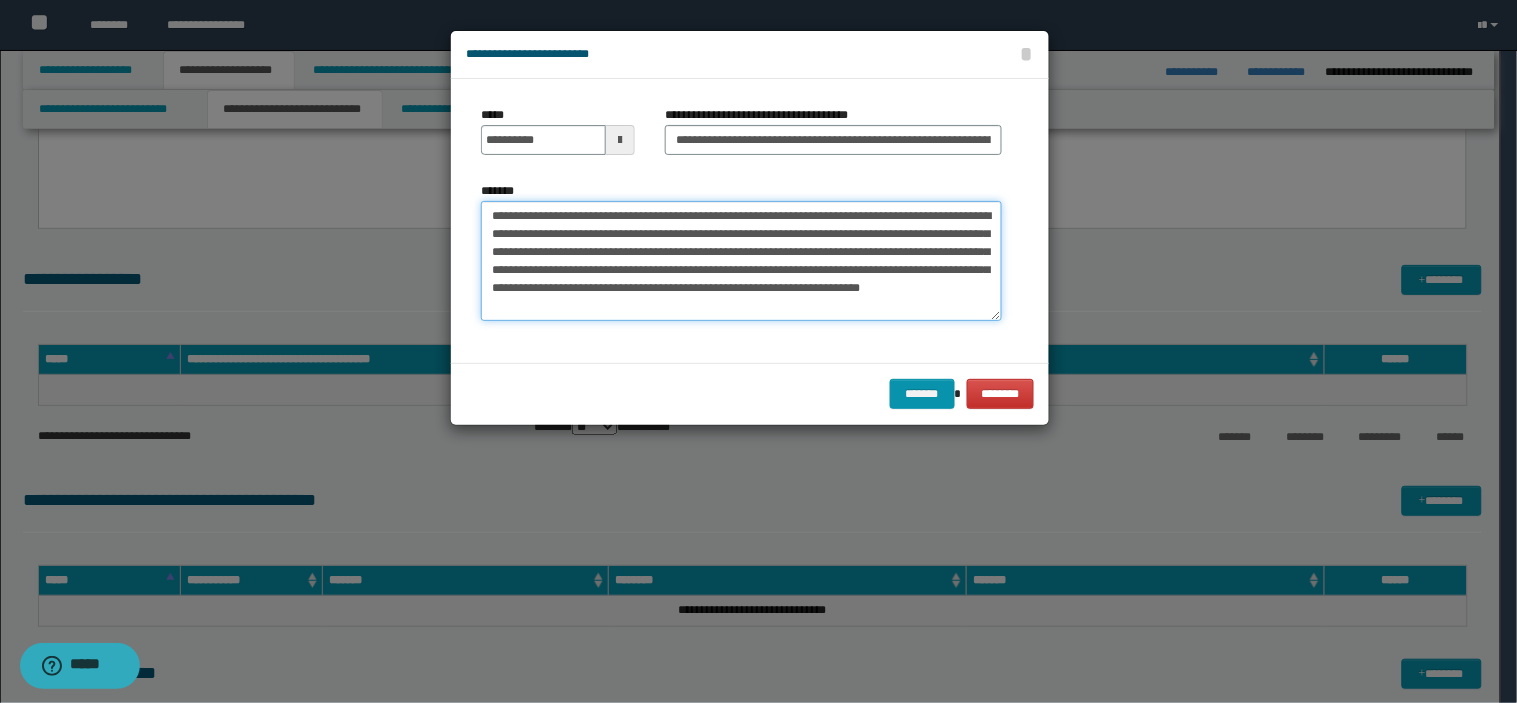 click on "**********" at bounding box center (741, 261) 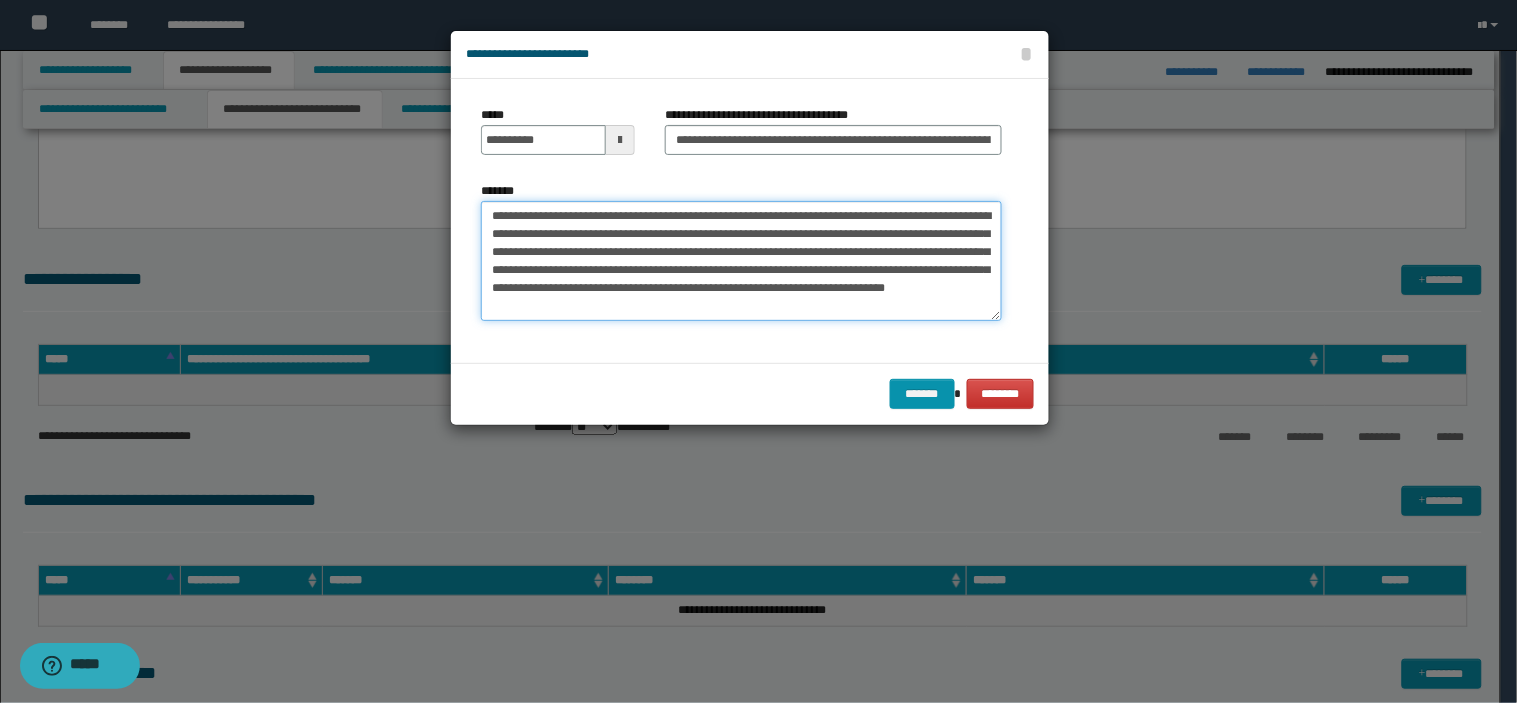paste on "**********" 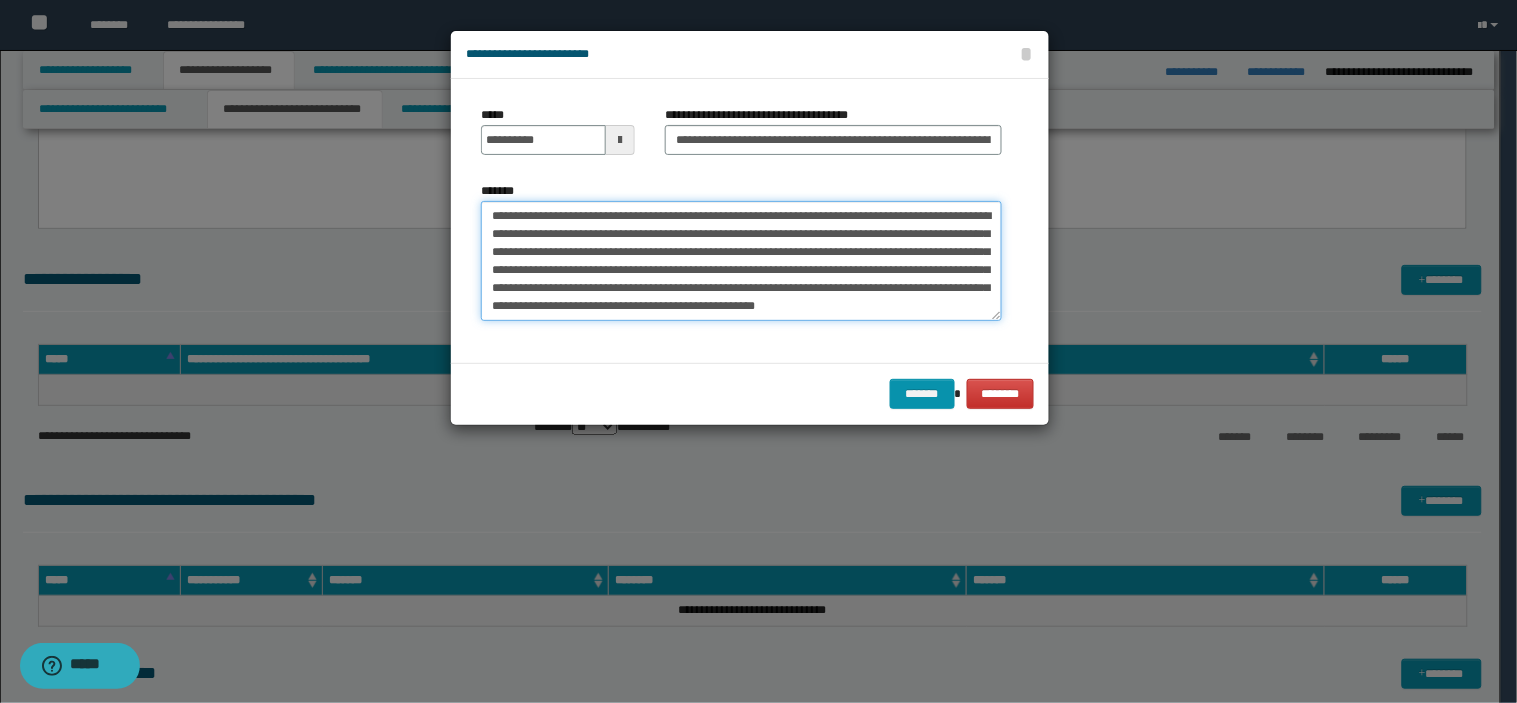 scroll, scrollTop: 192, scrollLeft: 0, axis: vertical 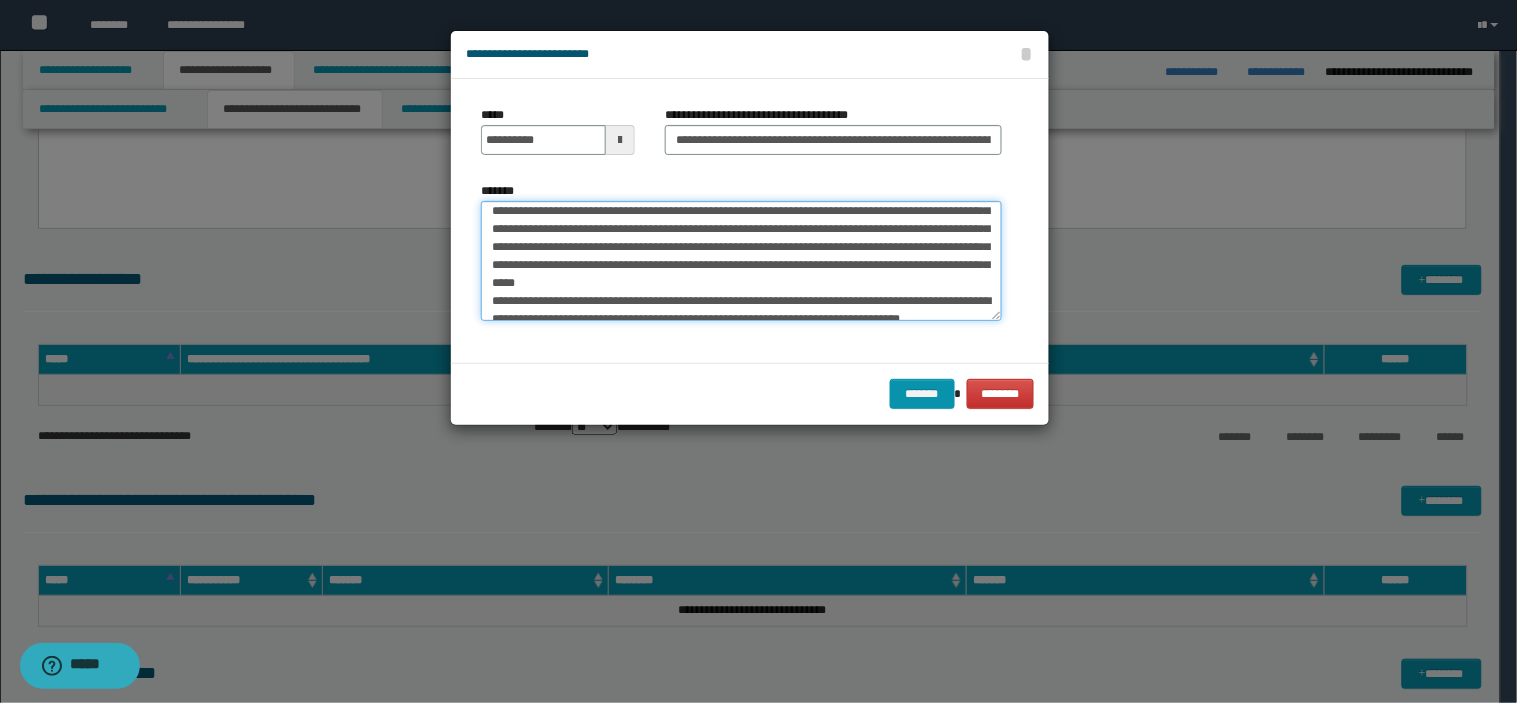 click on "*******" at bounding box center [741, 261] 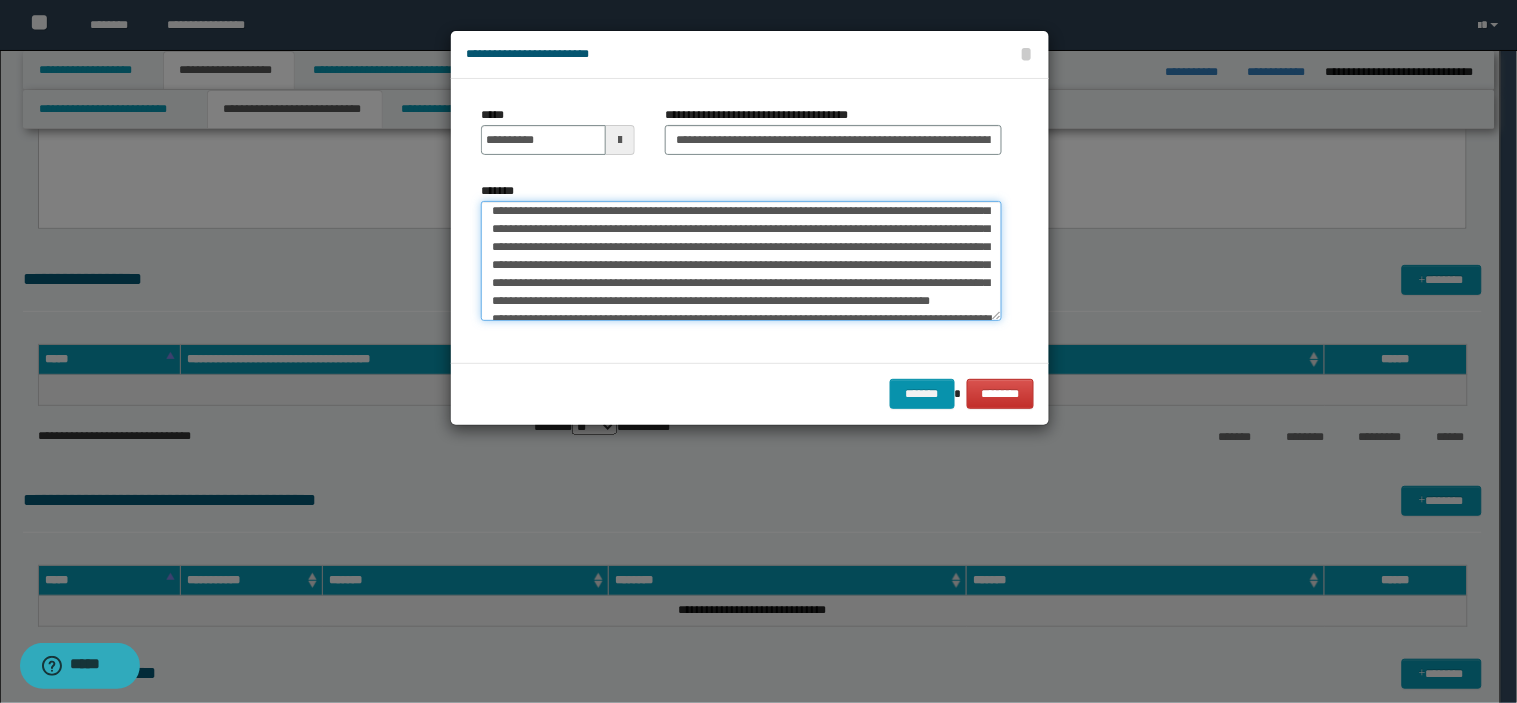 scroll, scrollTop: 23, scrollLeft: 0, axis: vertical 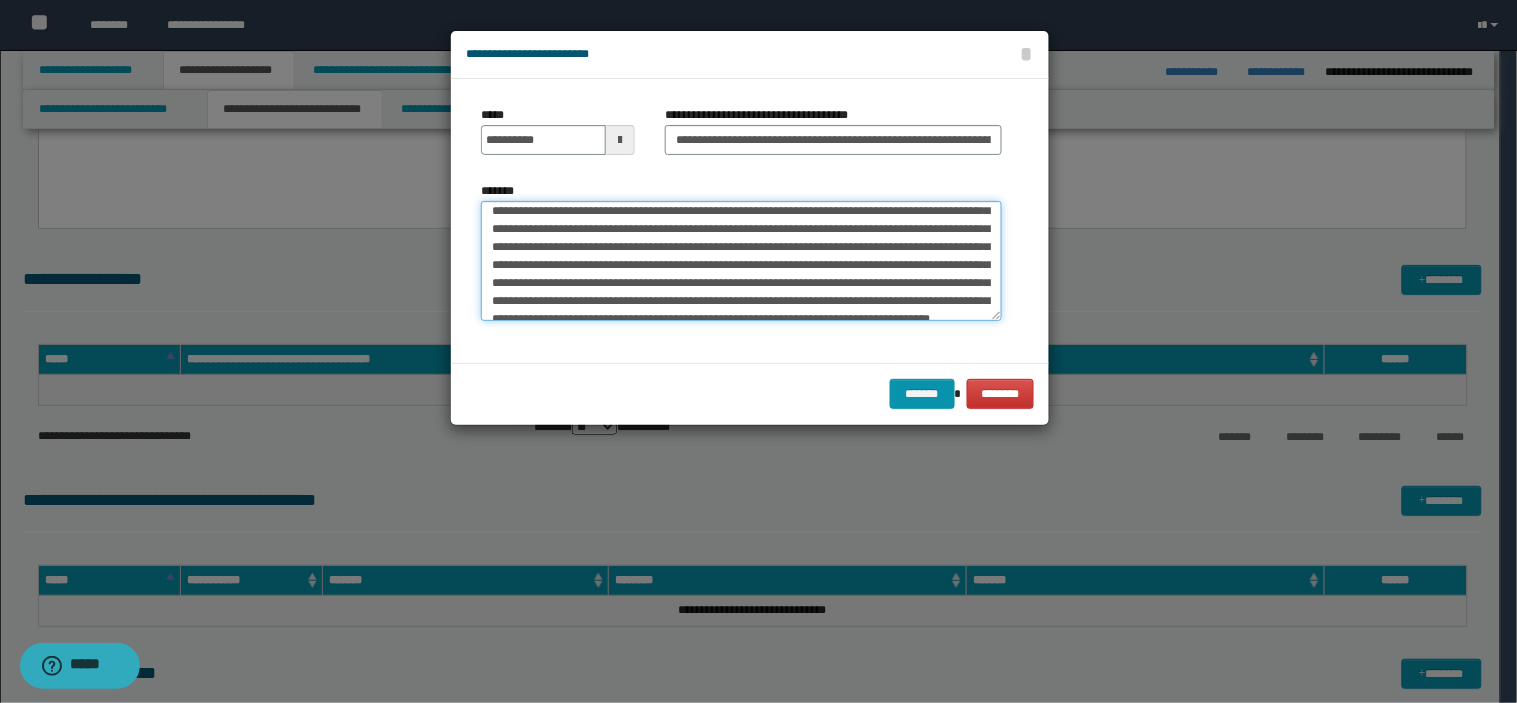 click on "*******" at bounding box center [741, 261] 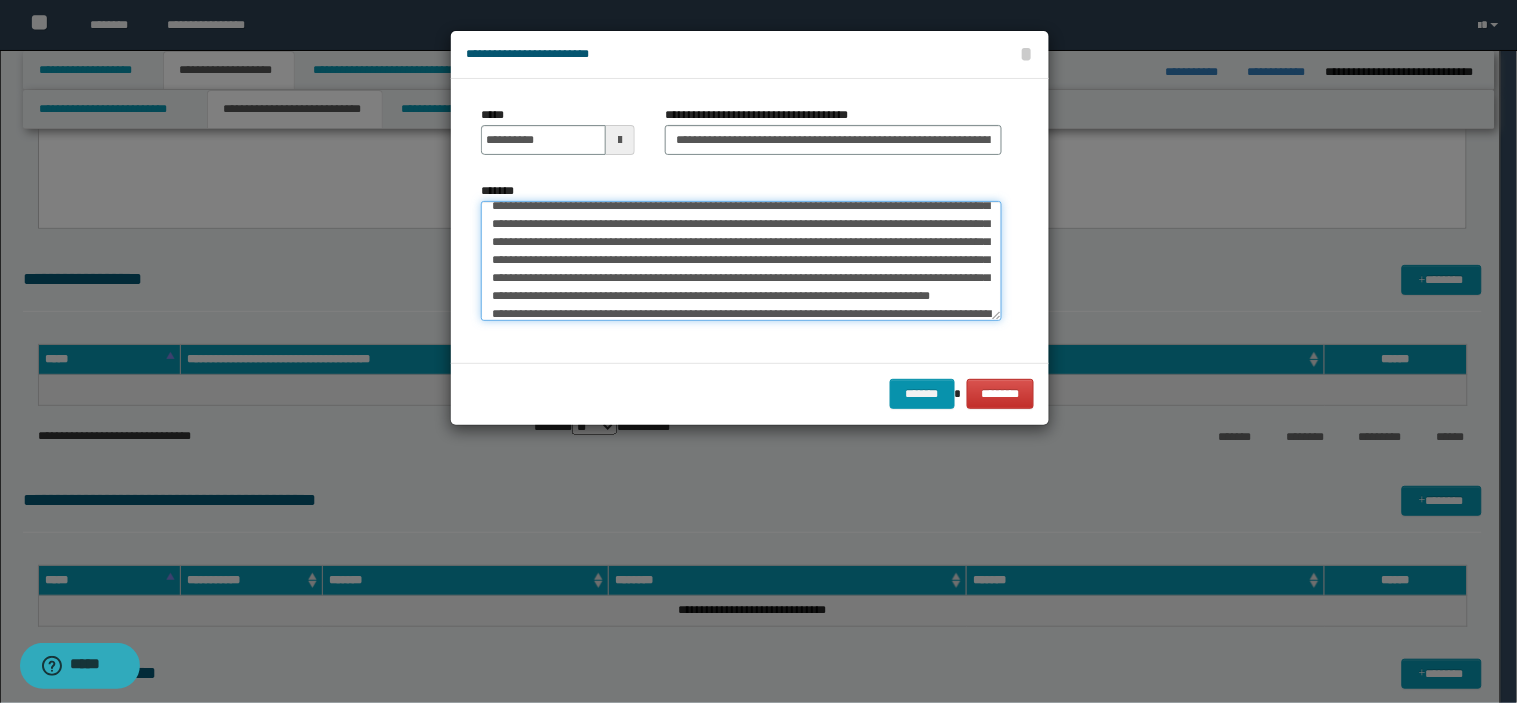 scroll, scrollTop: 67, scrollLeft: 0, axis: vertical 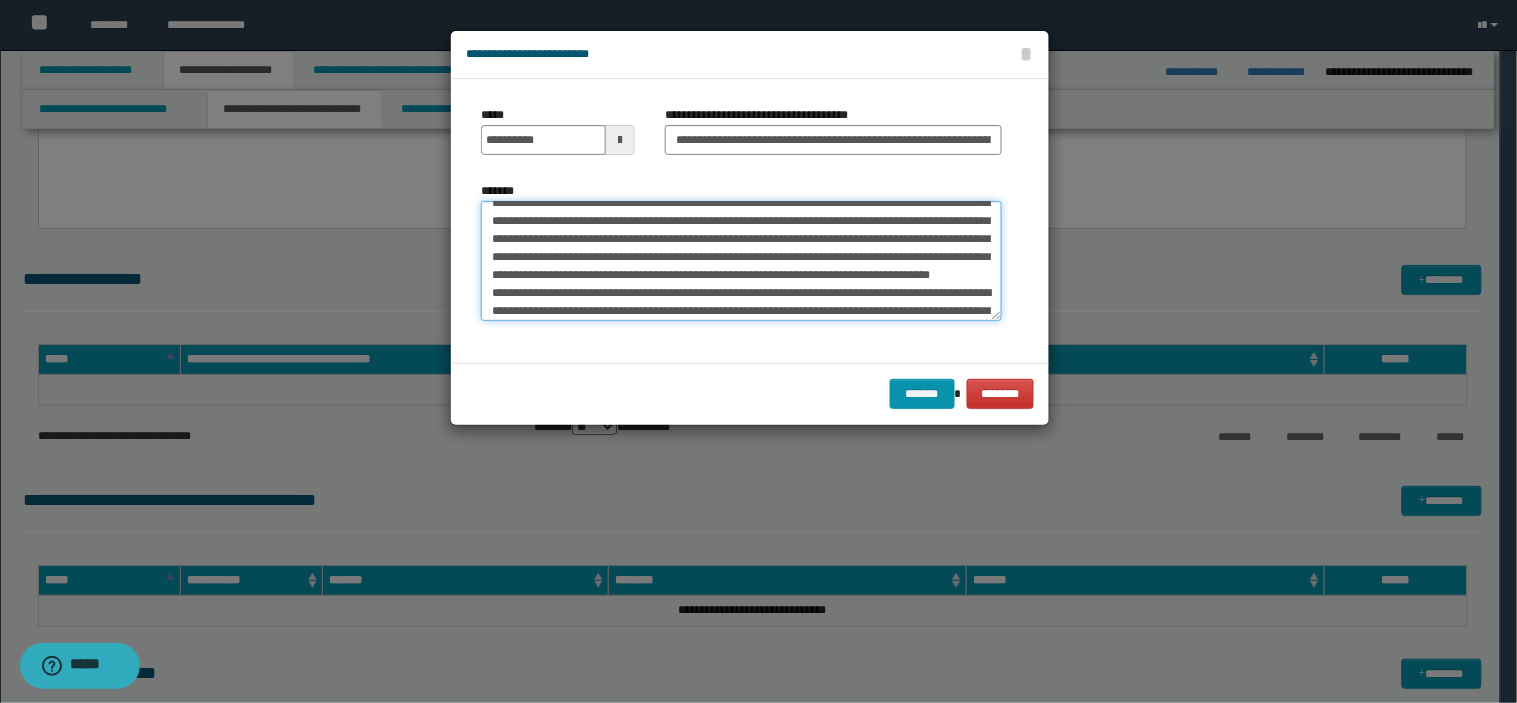 click on "*******" at bounding box center [741, 261] 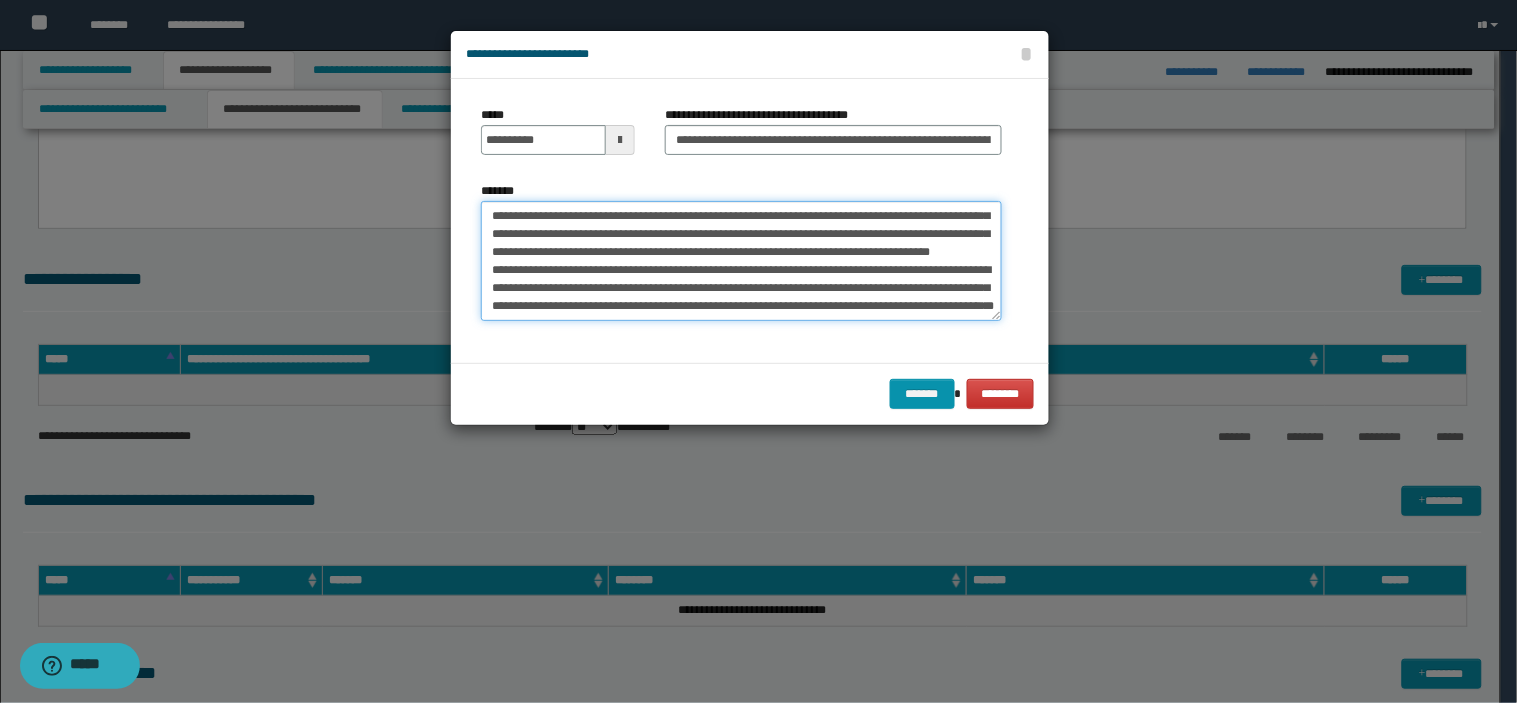 scroll, scrollTop: 112, scrollLeft: 0, axis: vertical 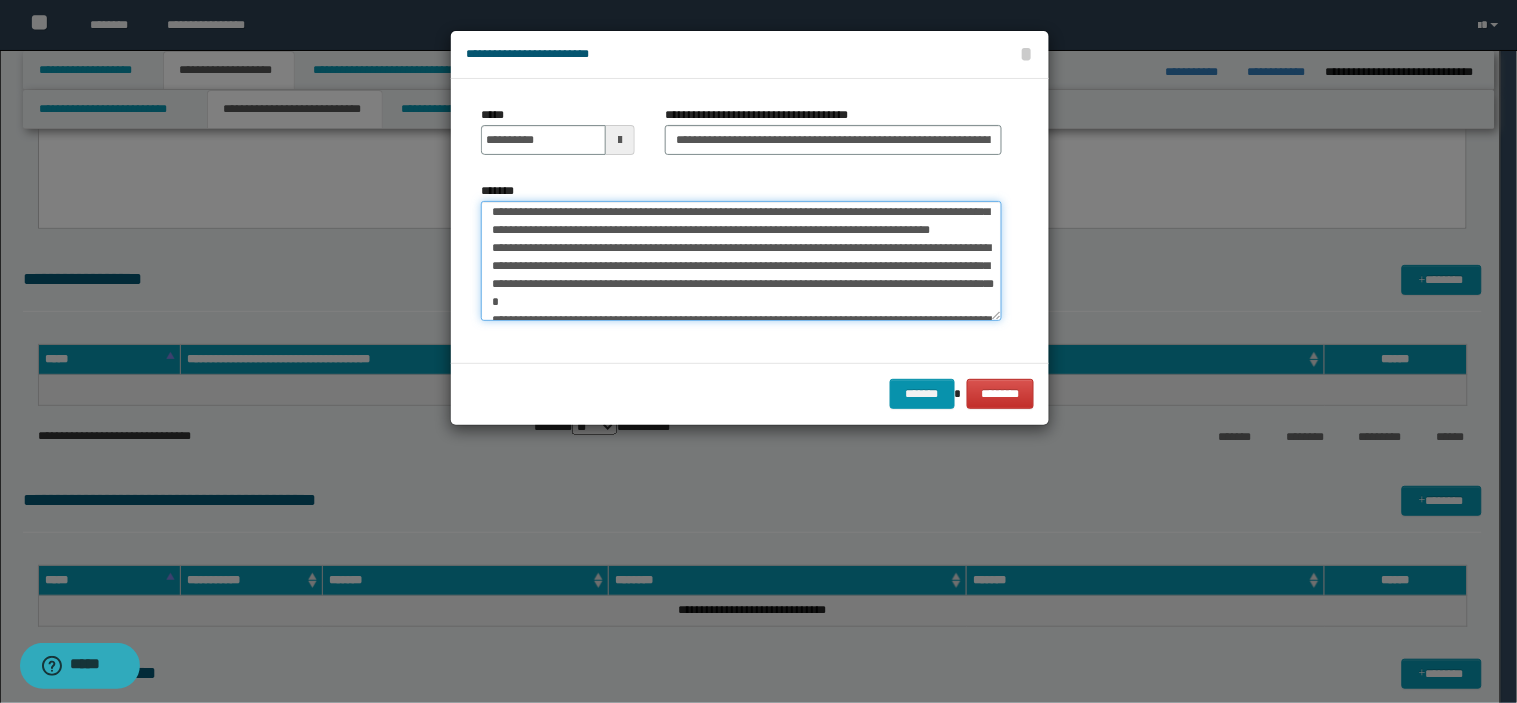 drag, startPoint x: 588, startPoint y: 300, endPoint x: 507, endPoint y: 257, distance: 91.706055 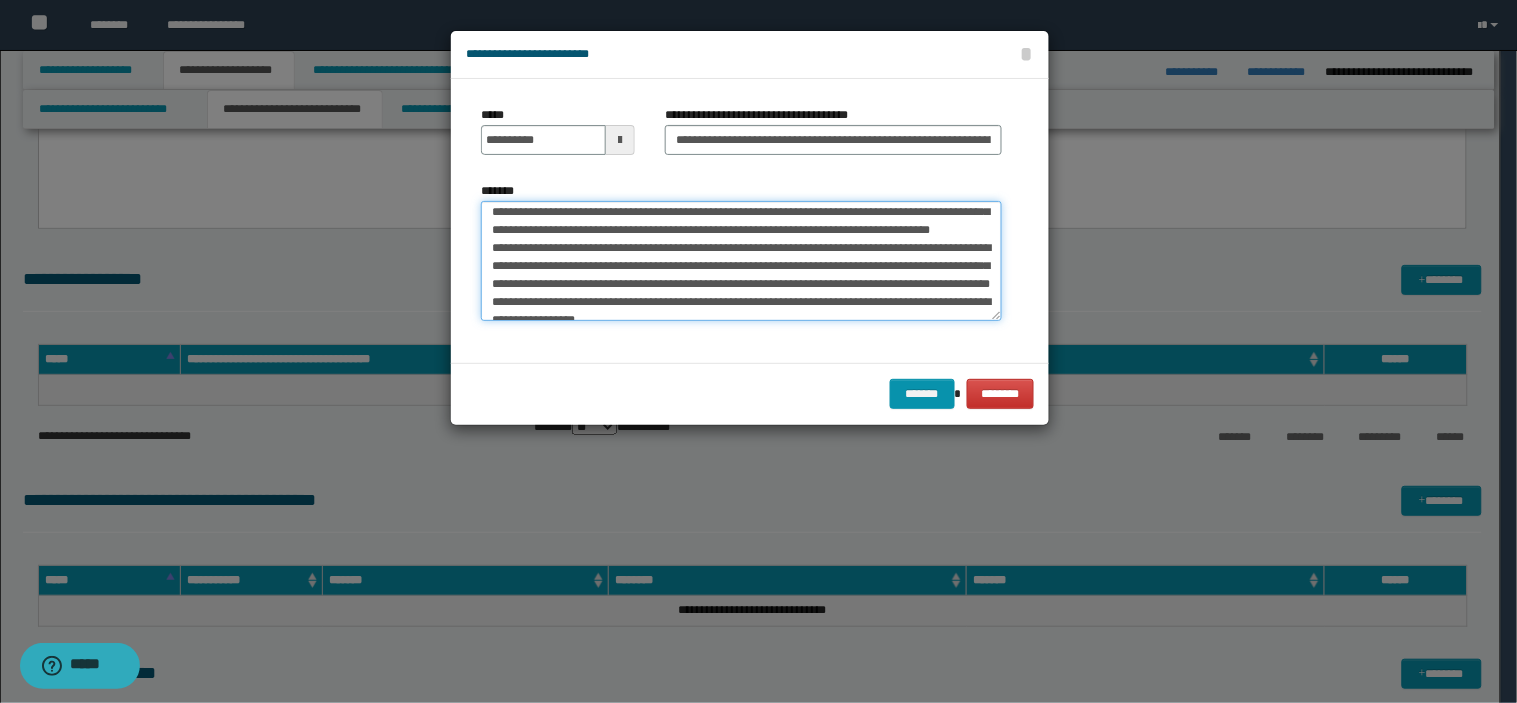 click on "*******" at bounding box center (741, 261) 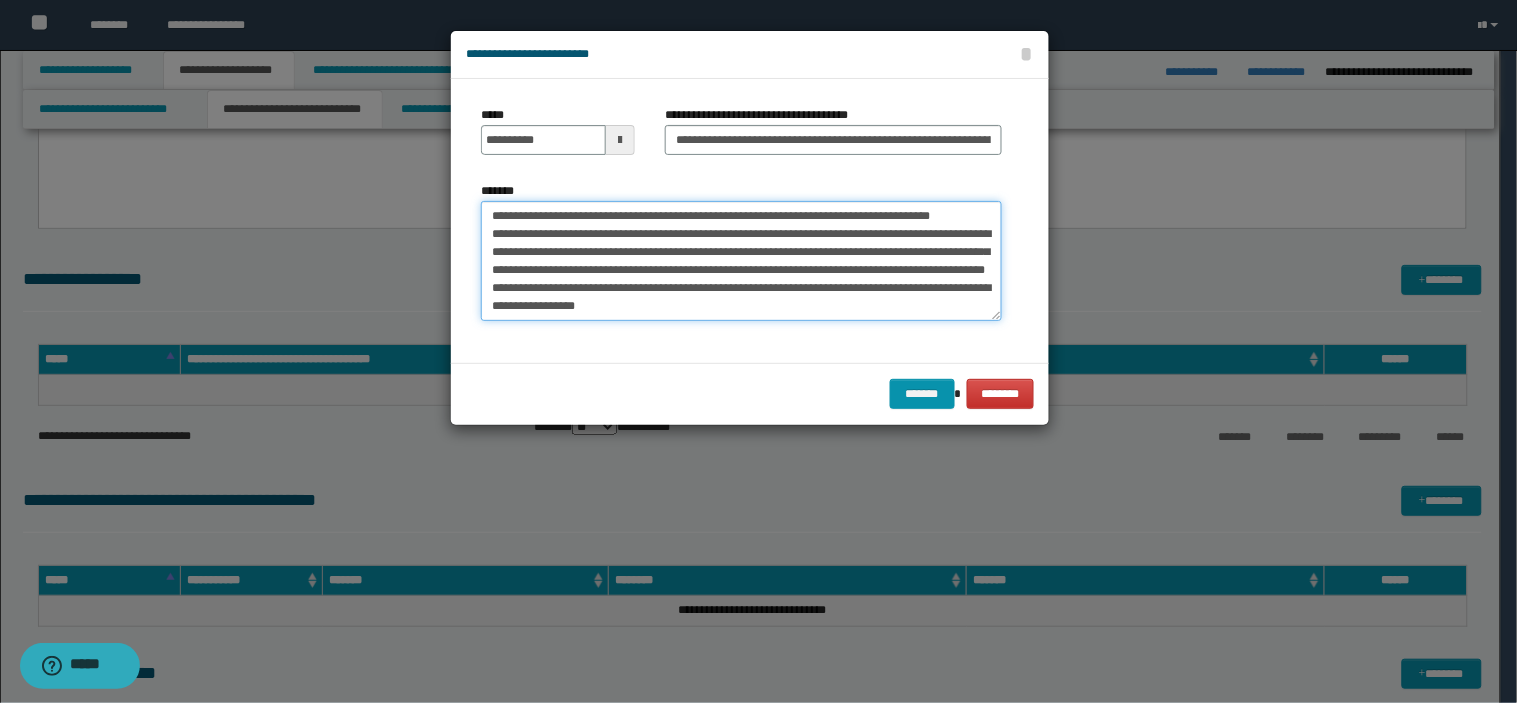 click on "*******" at bounding box center (741, 261) 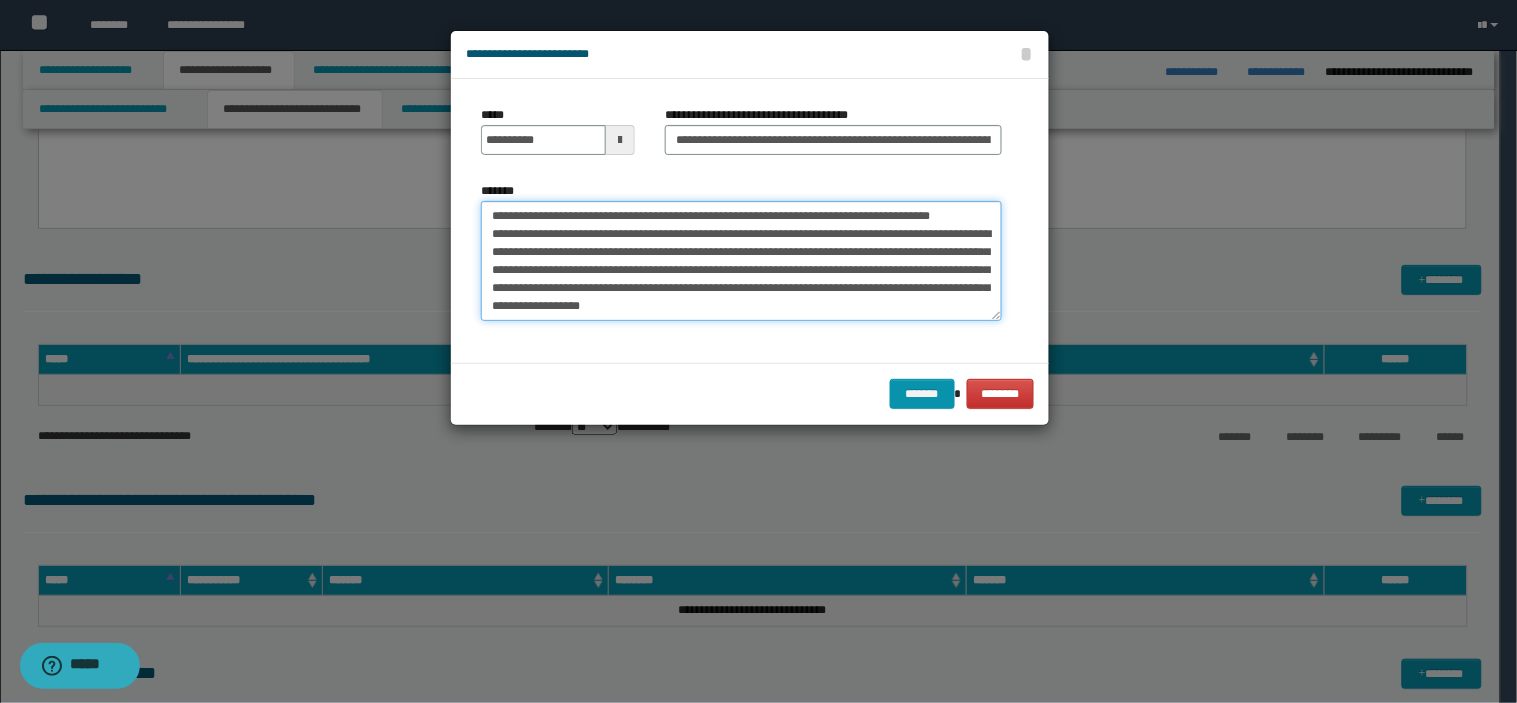 drag, startPoint x: 501, startPoint y: 295, endPoint x: 937, endPoint y: 281, distance: 436.2247 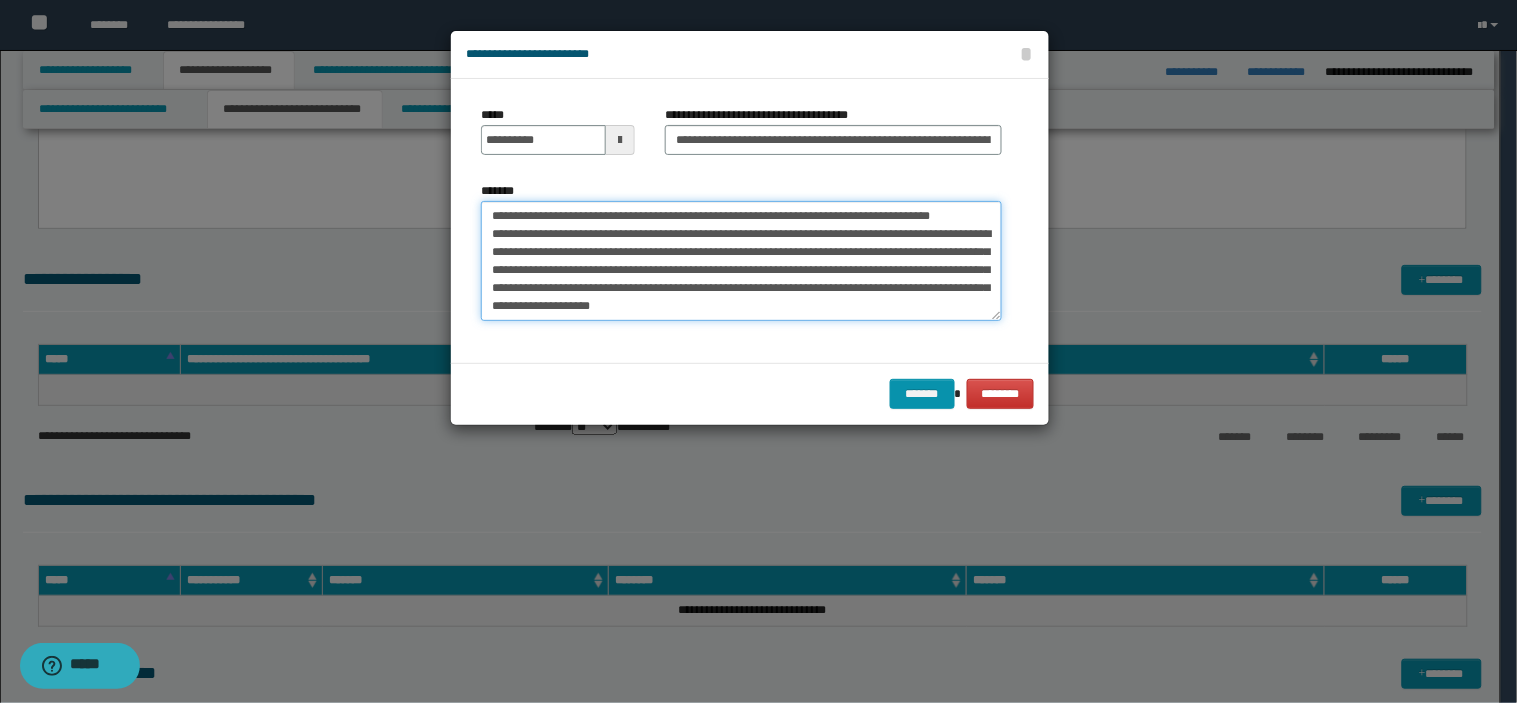 click on "*******" at bounding box center [741, 261] 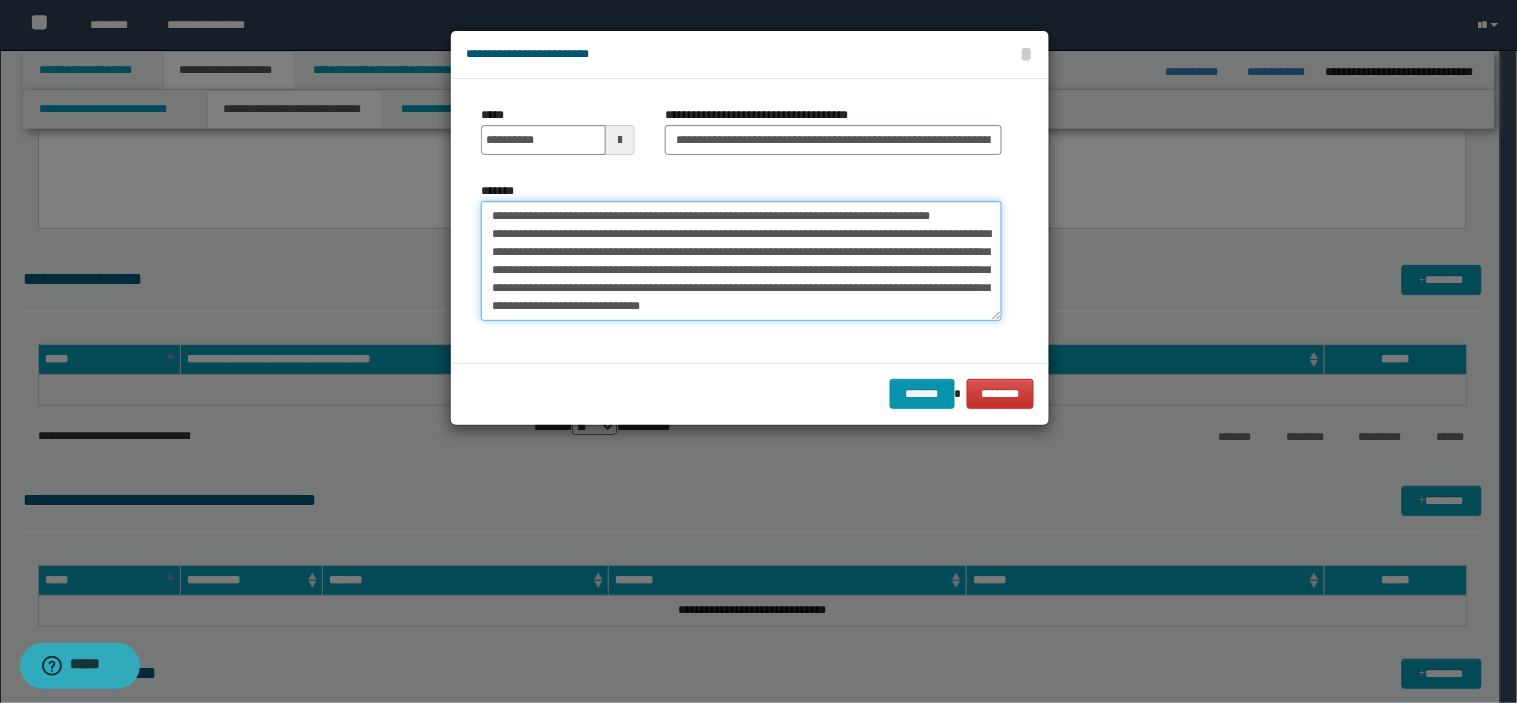 paste on "**********" 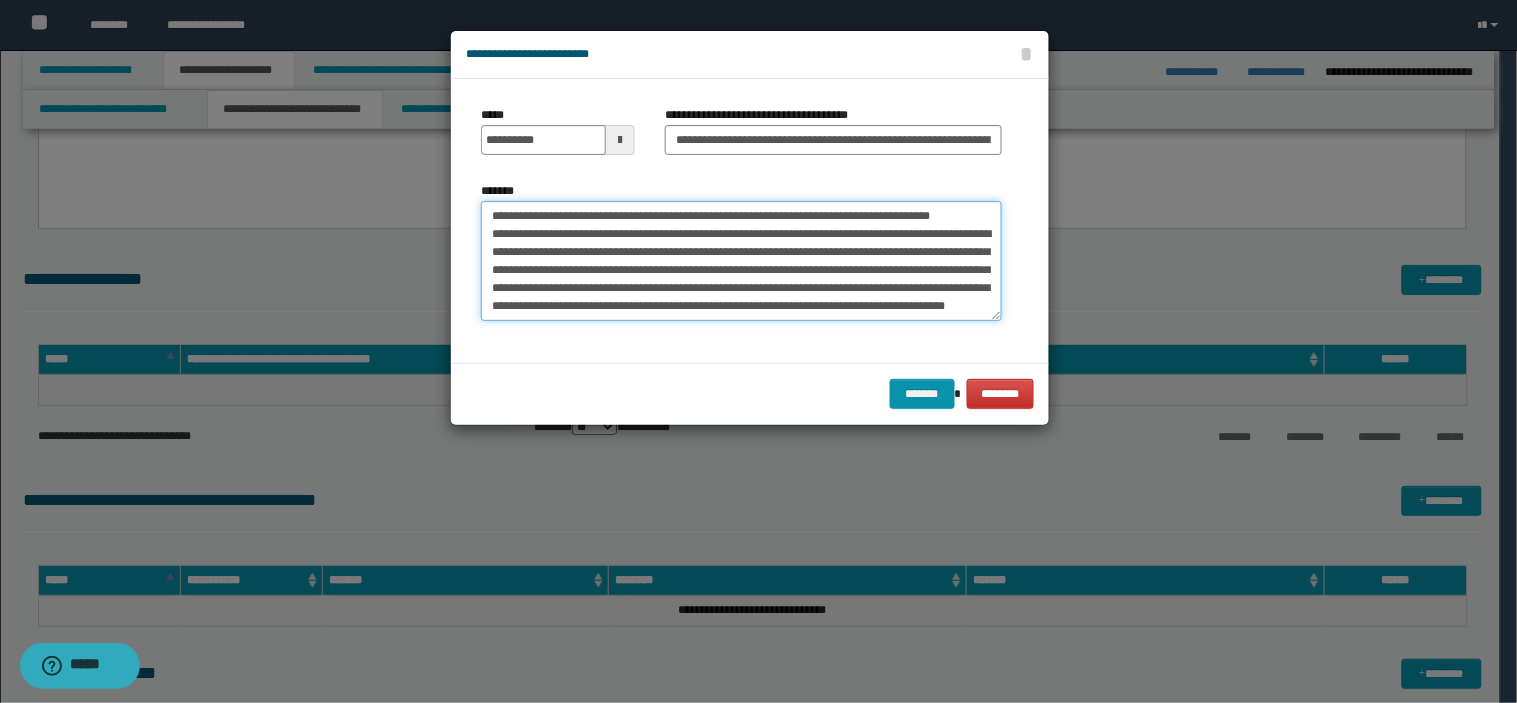 paste on "**********" 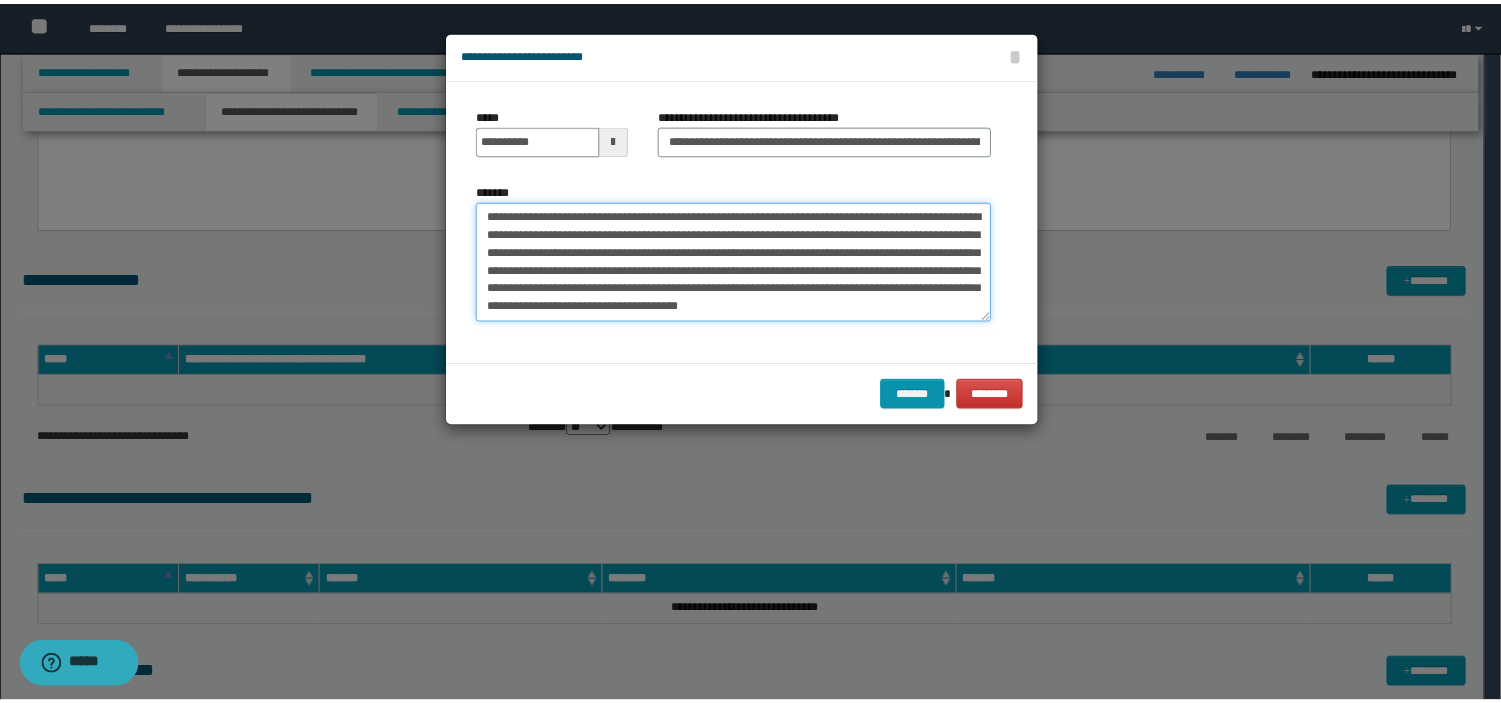 scroll, scrollTop: 174, scrollLeft: 0, axis: vertical 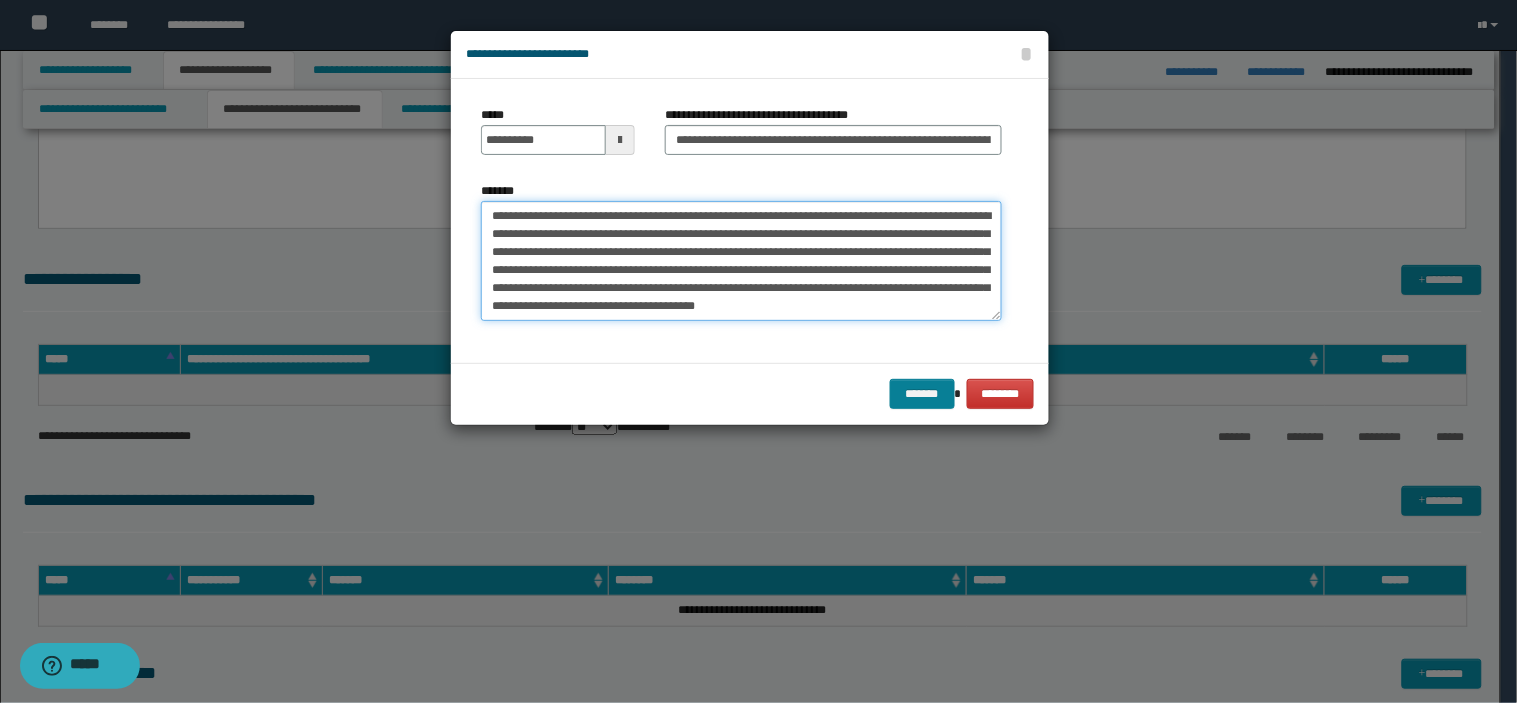 type on "**********" 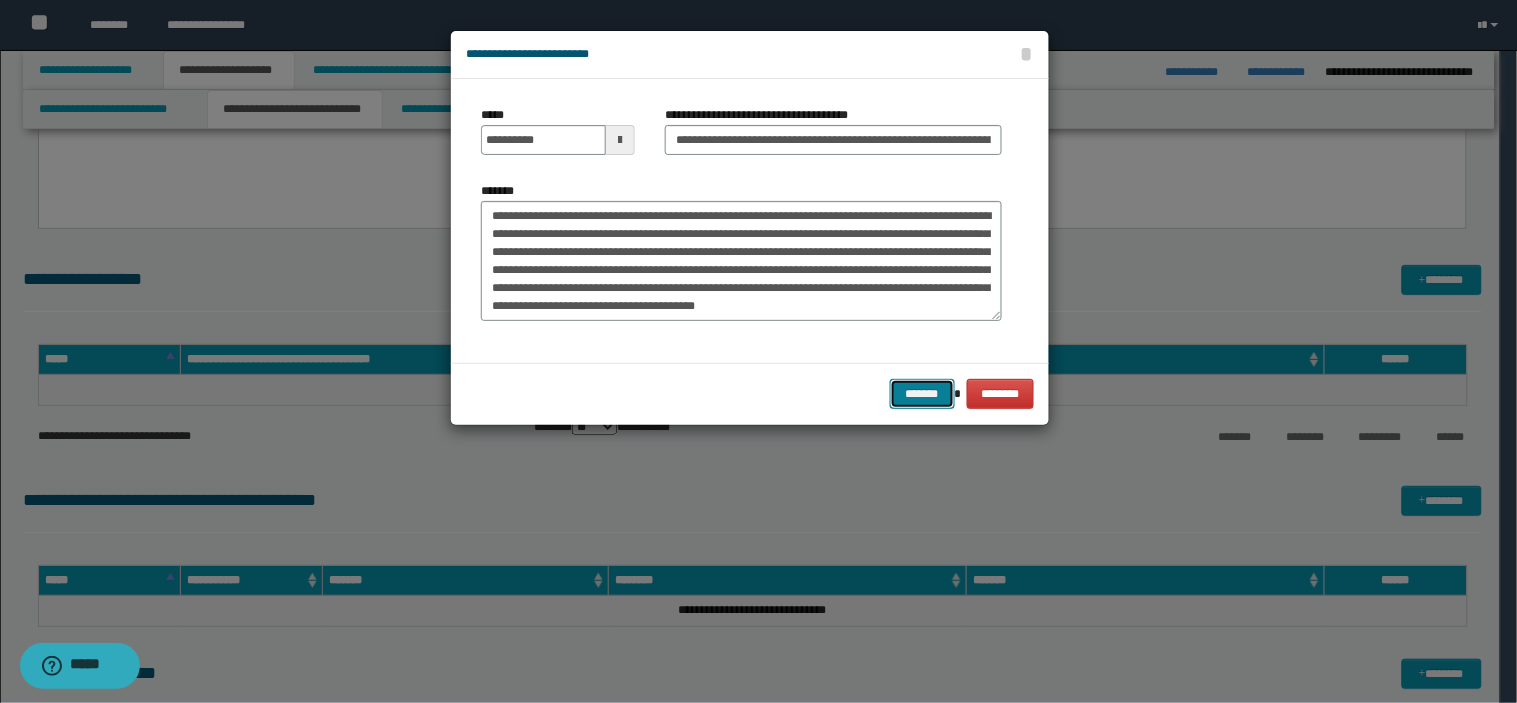 click on "*******" at bounding box center [922, 394] 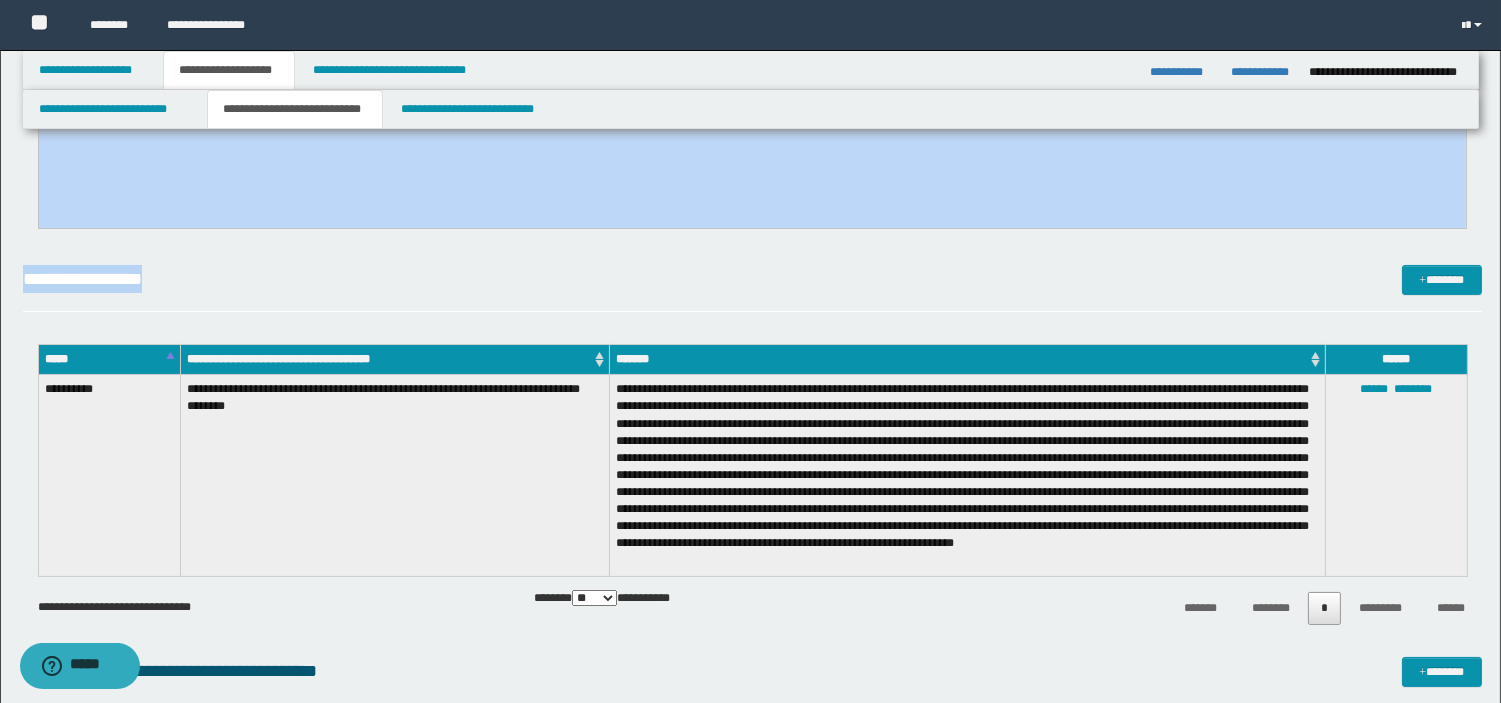 drag, startPoint x: 1536, startPoint y: 400, endPoint x: 1062, endPoint y: 204, distance: 512.9249 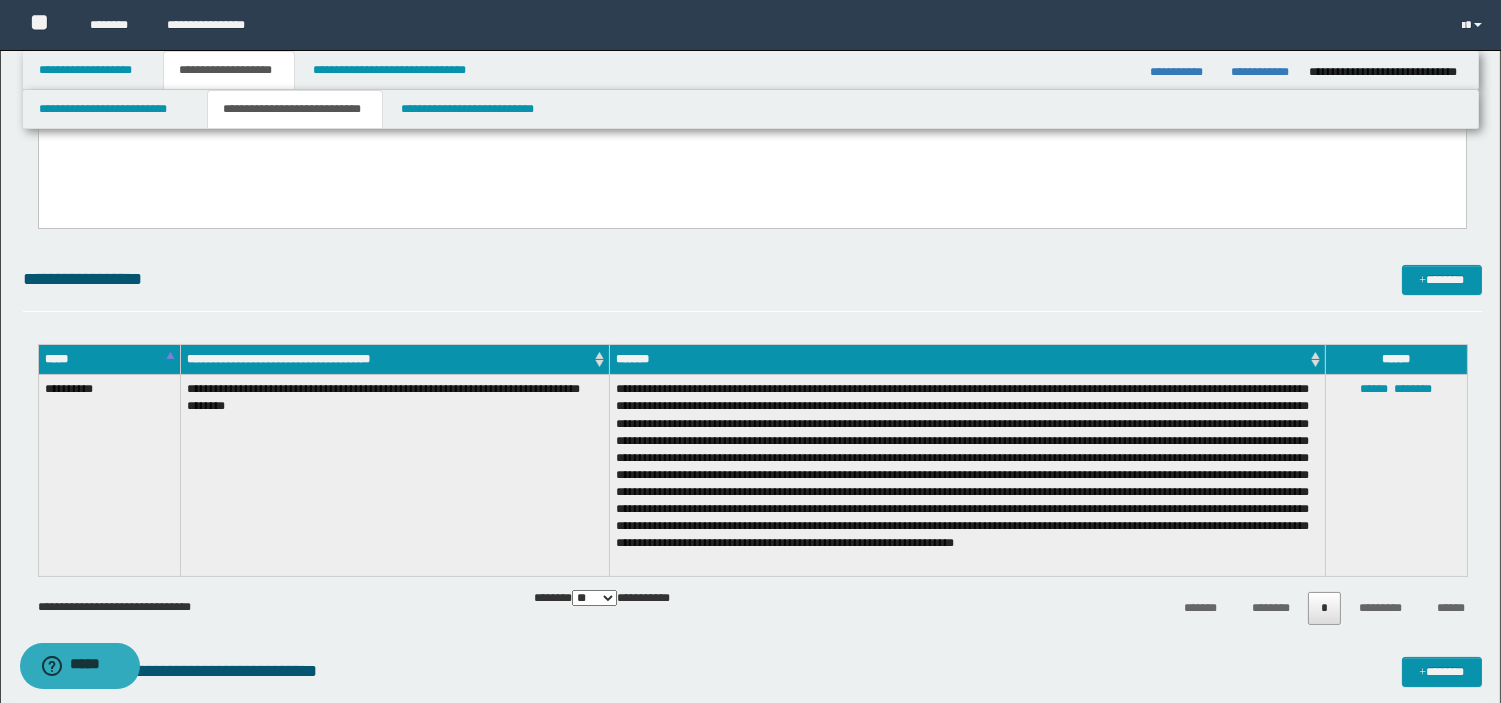 click at bounding box center (751, 135) 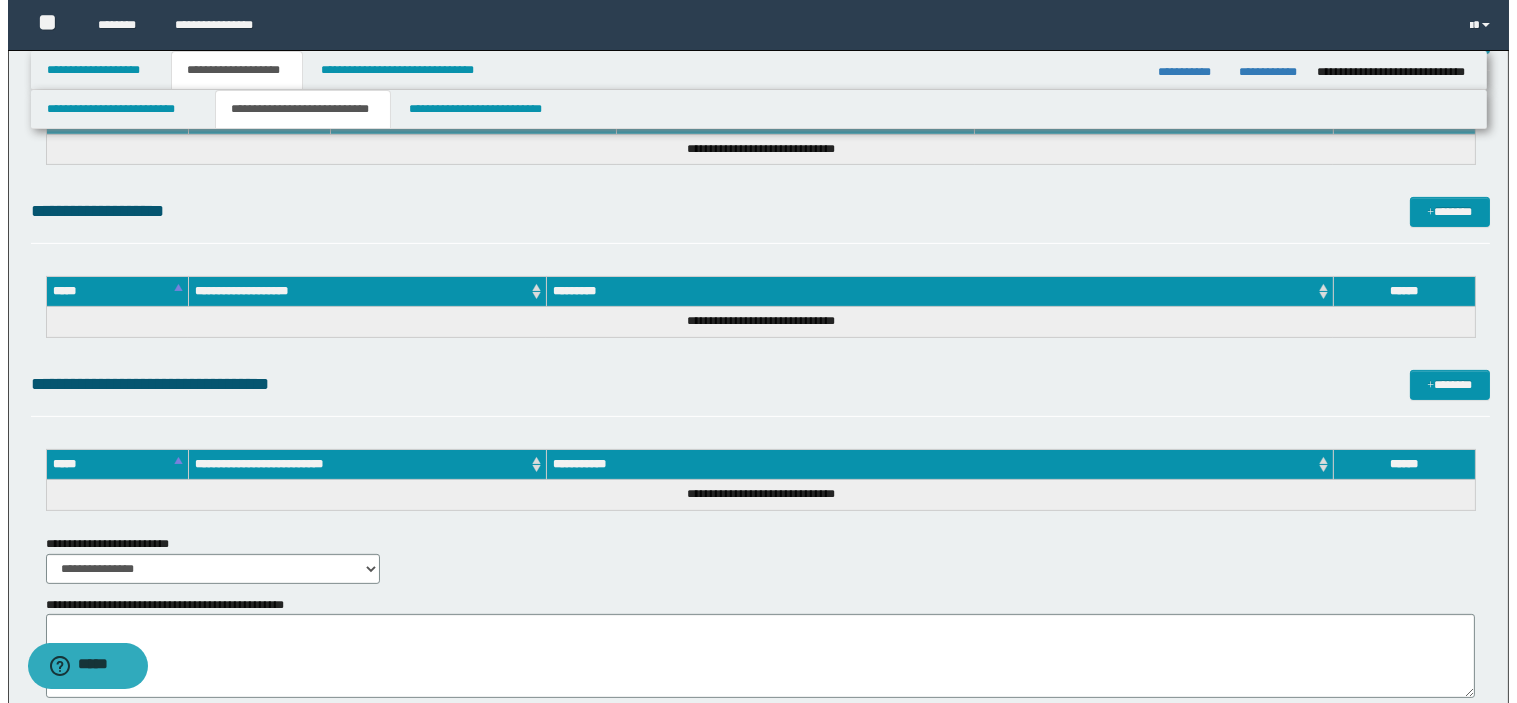 scroll, scrollTop: 1148, scrollLeft: 0, axis: vertical 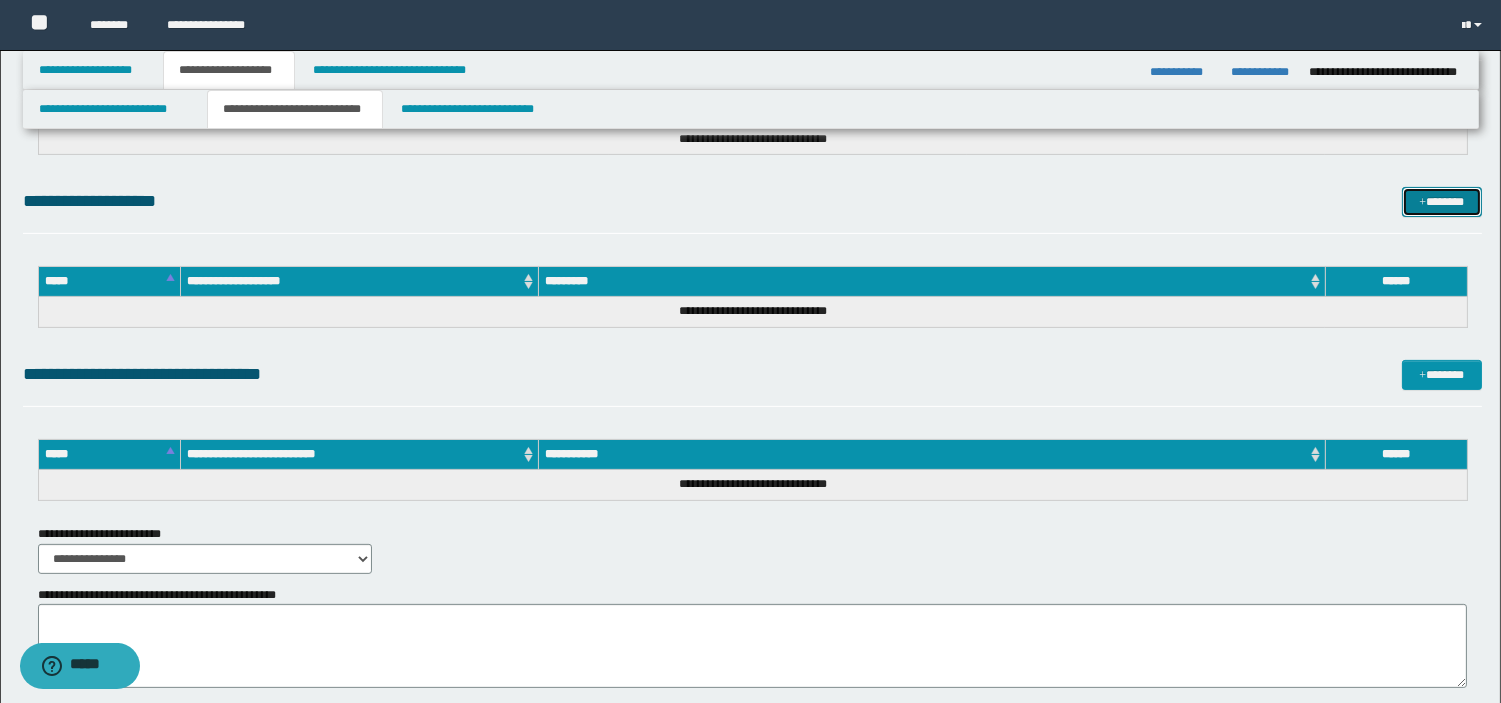 click at bounding box center [1422, 203] 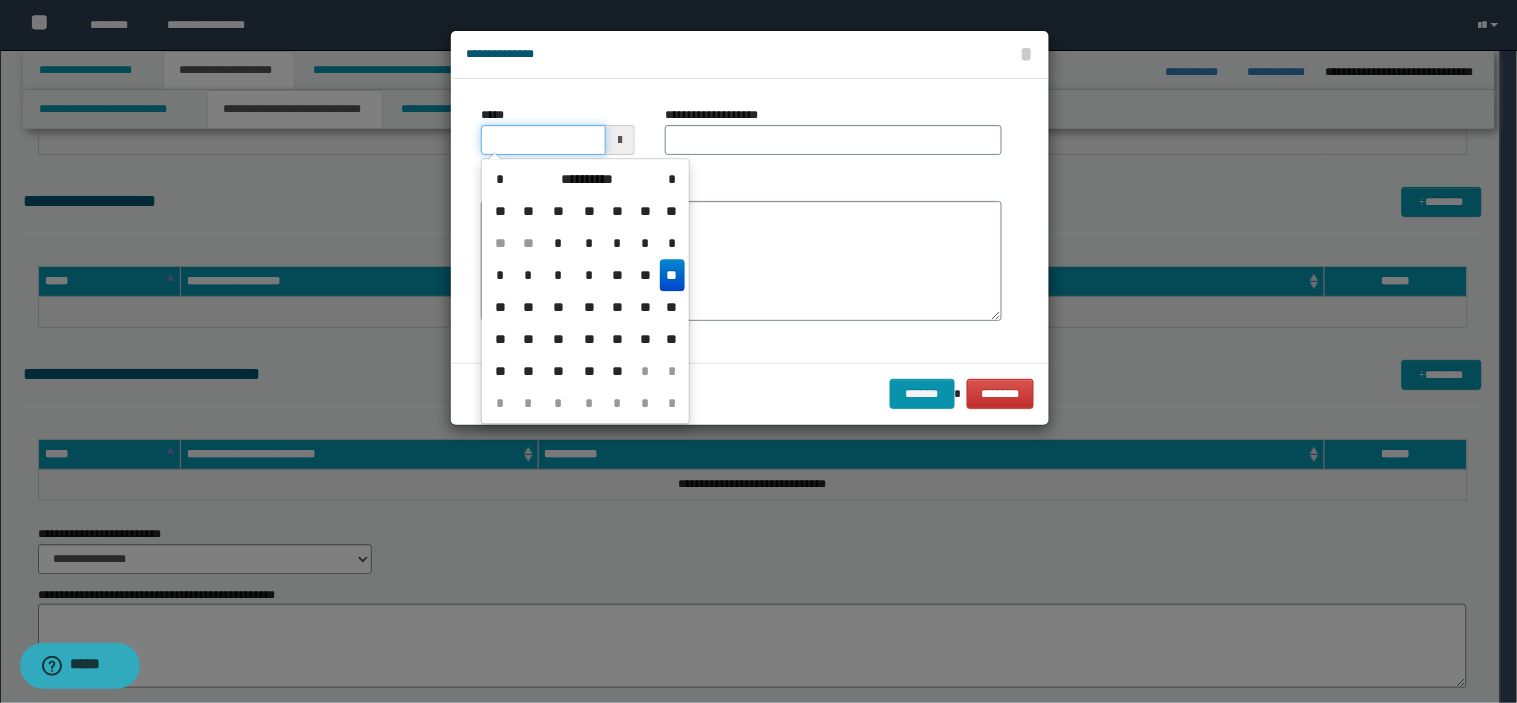 click on "*****" at bounding box center [543, 140] 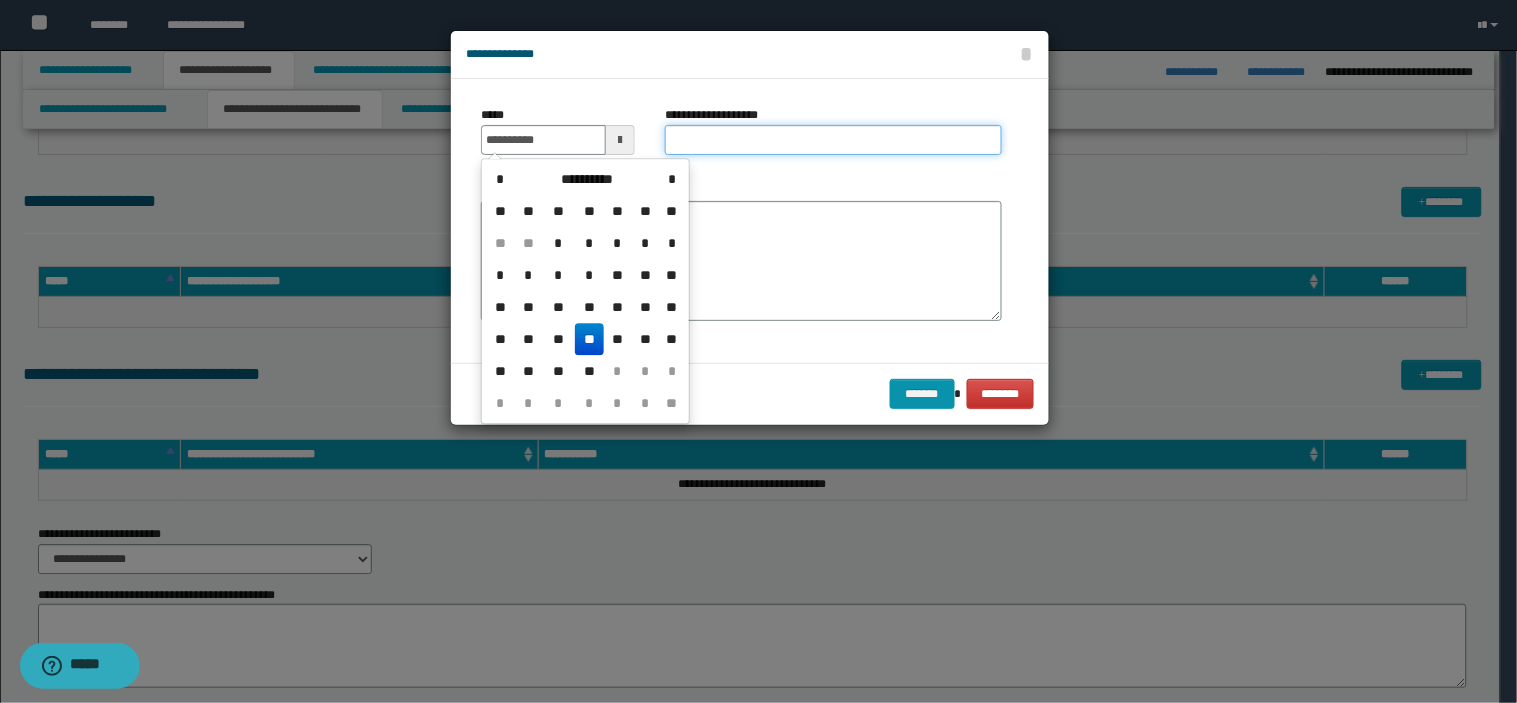 type on "**********" 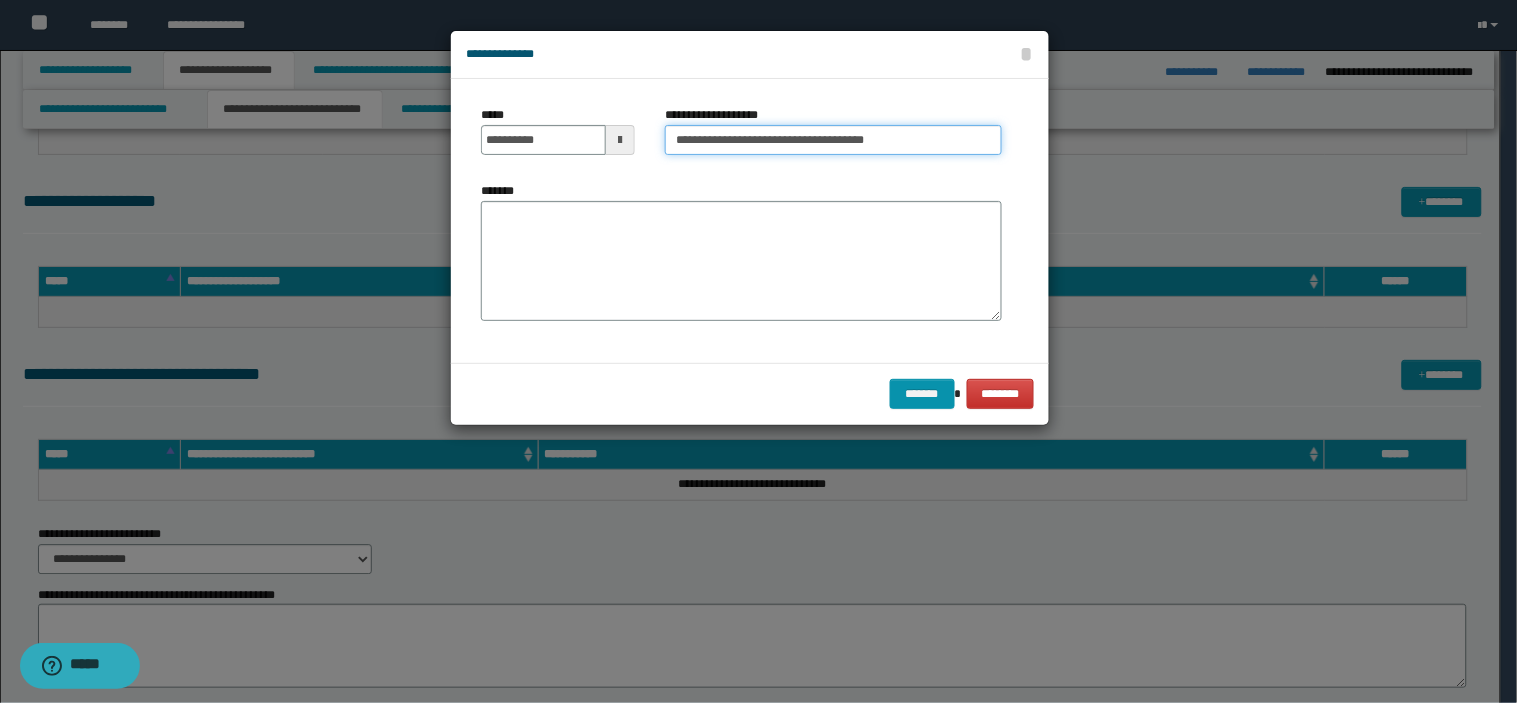 type on "**********" 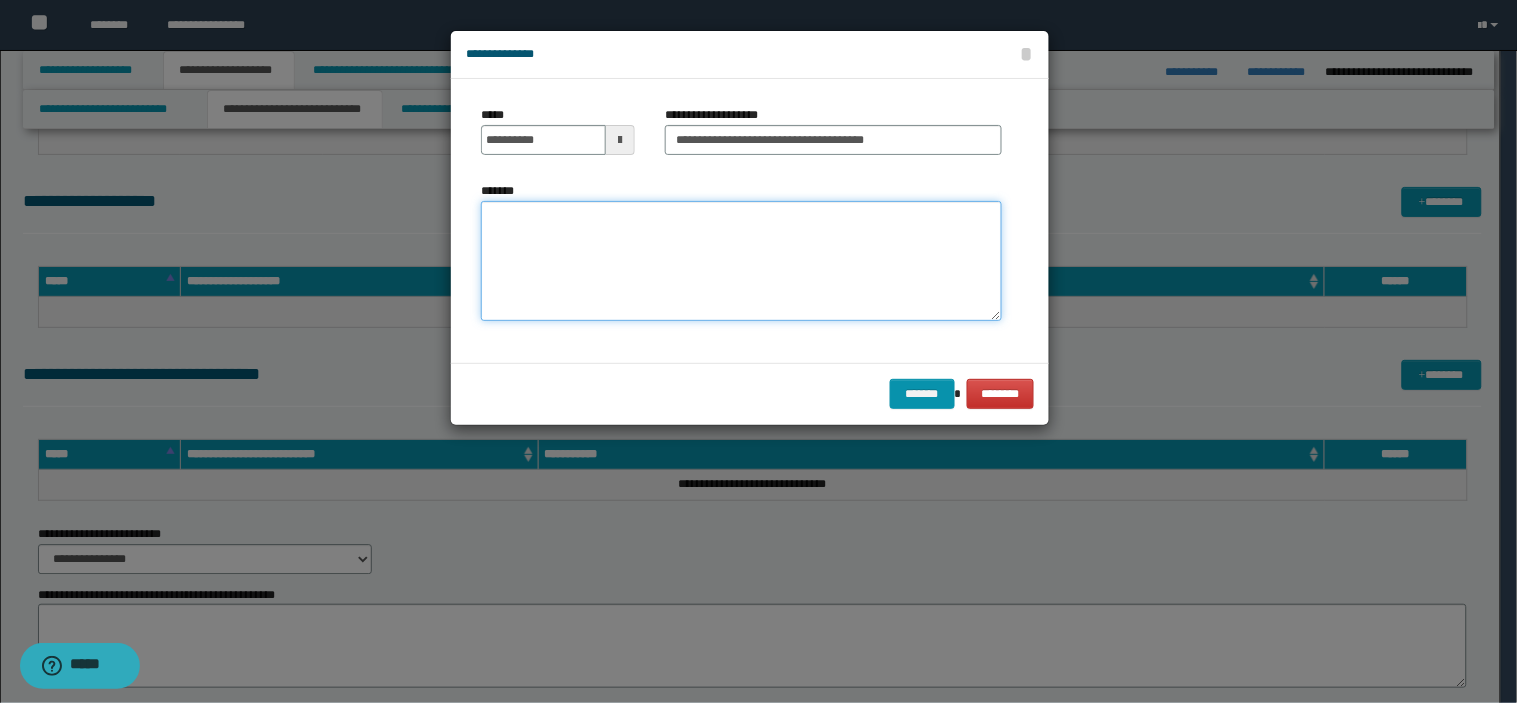 click on "*******" at bounding box center [741, 261] 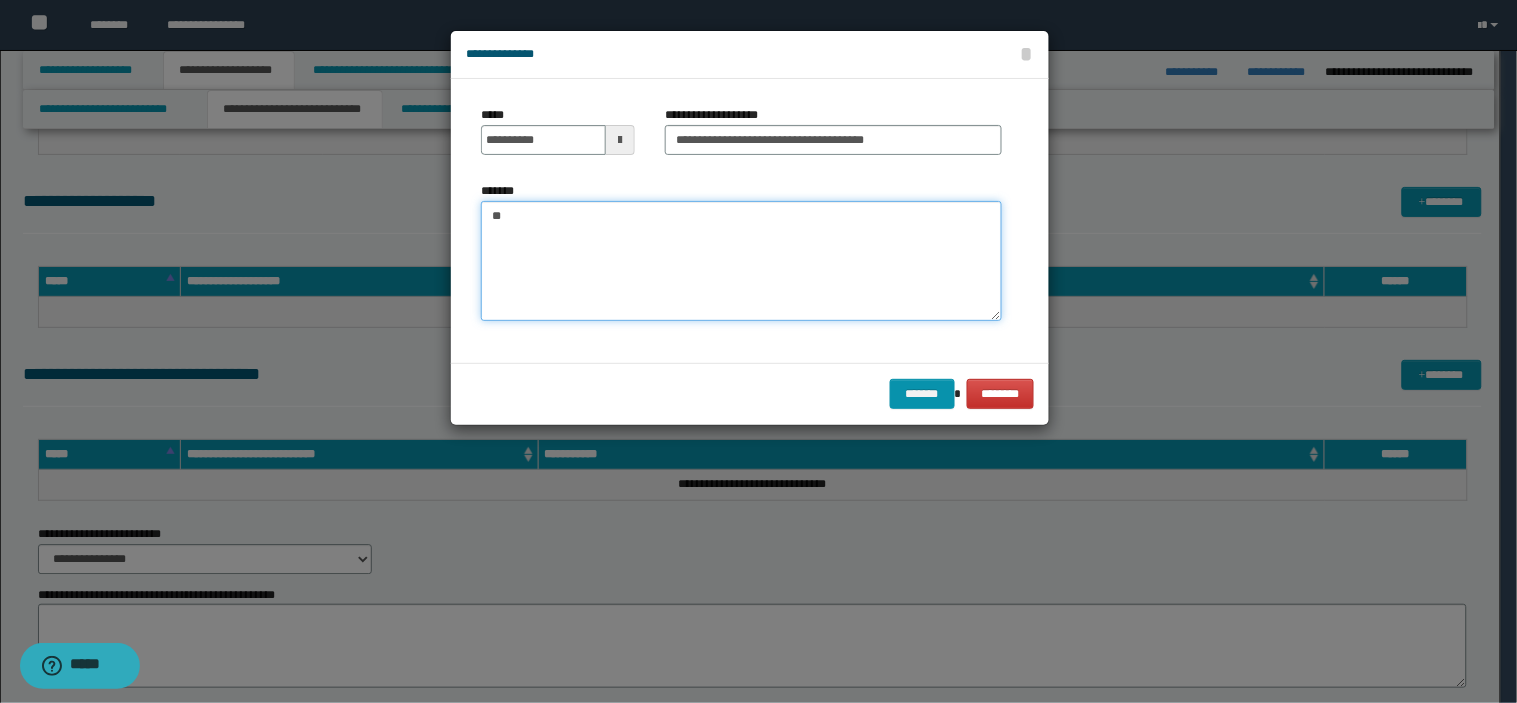 type on "*" 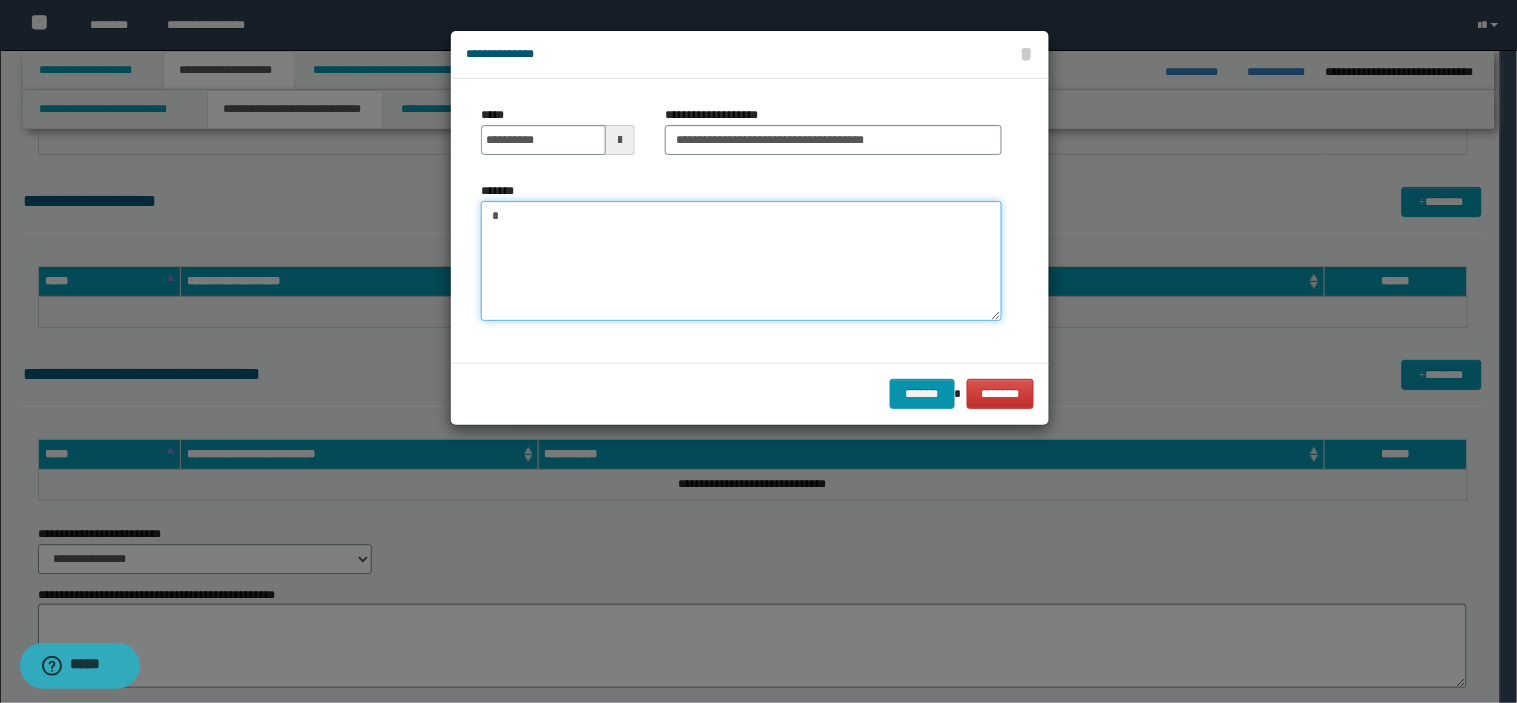type 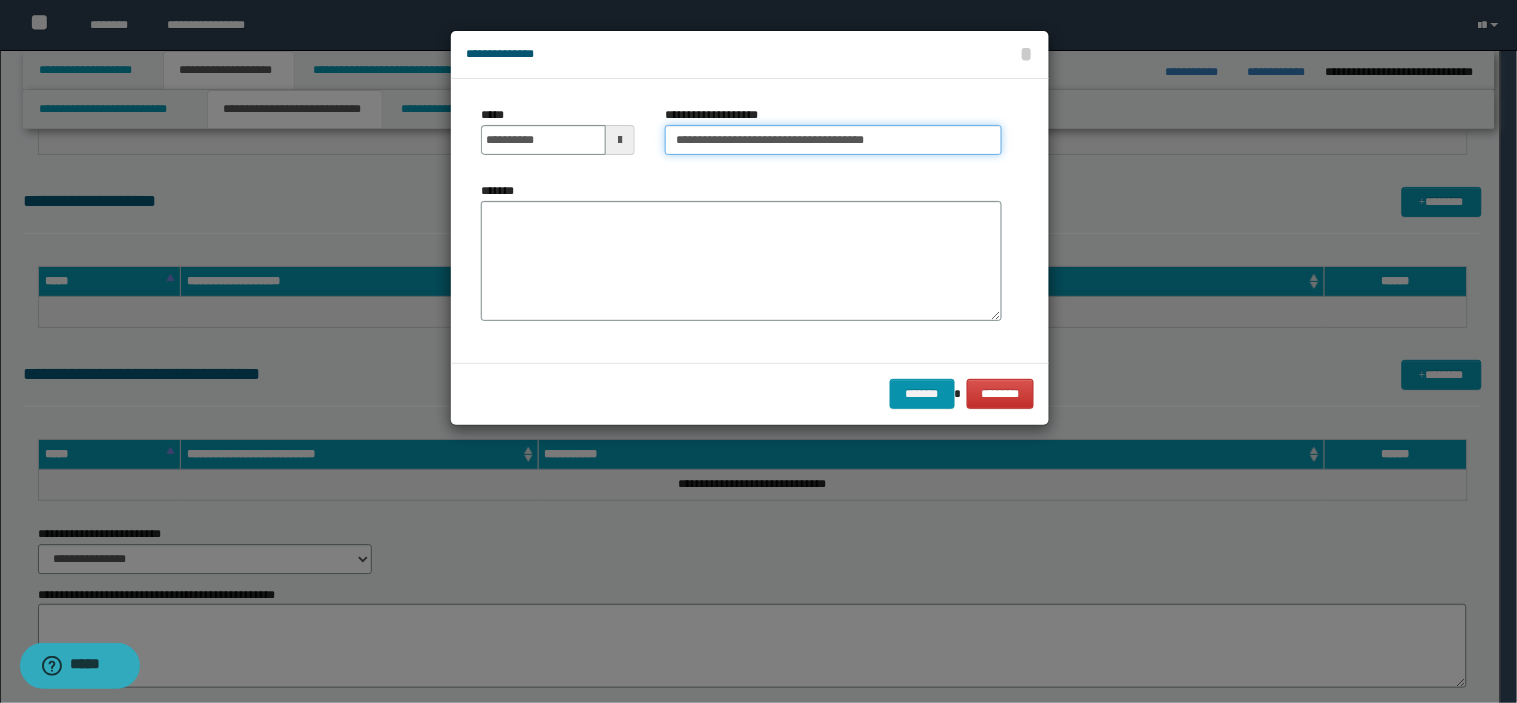click on "**********" at bounding box center [833, 140] 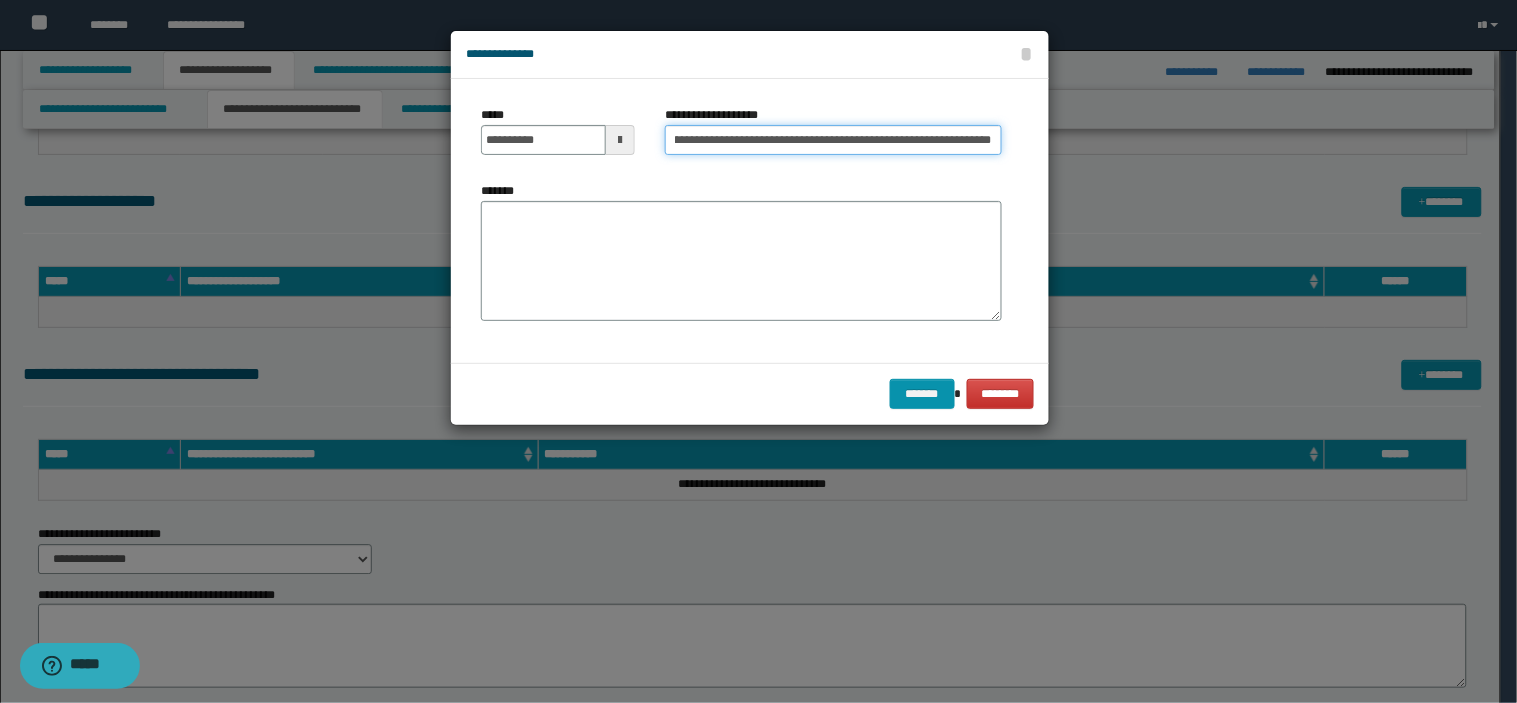 scroll, scrollTop: 0, scrollLeft: 46, axis: horizontal 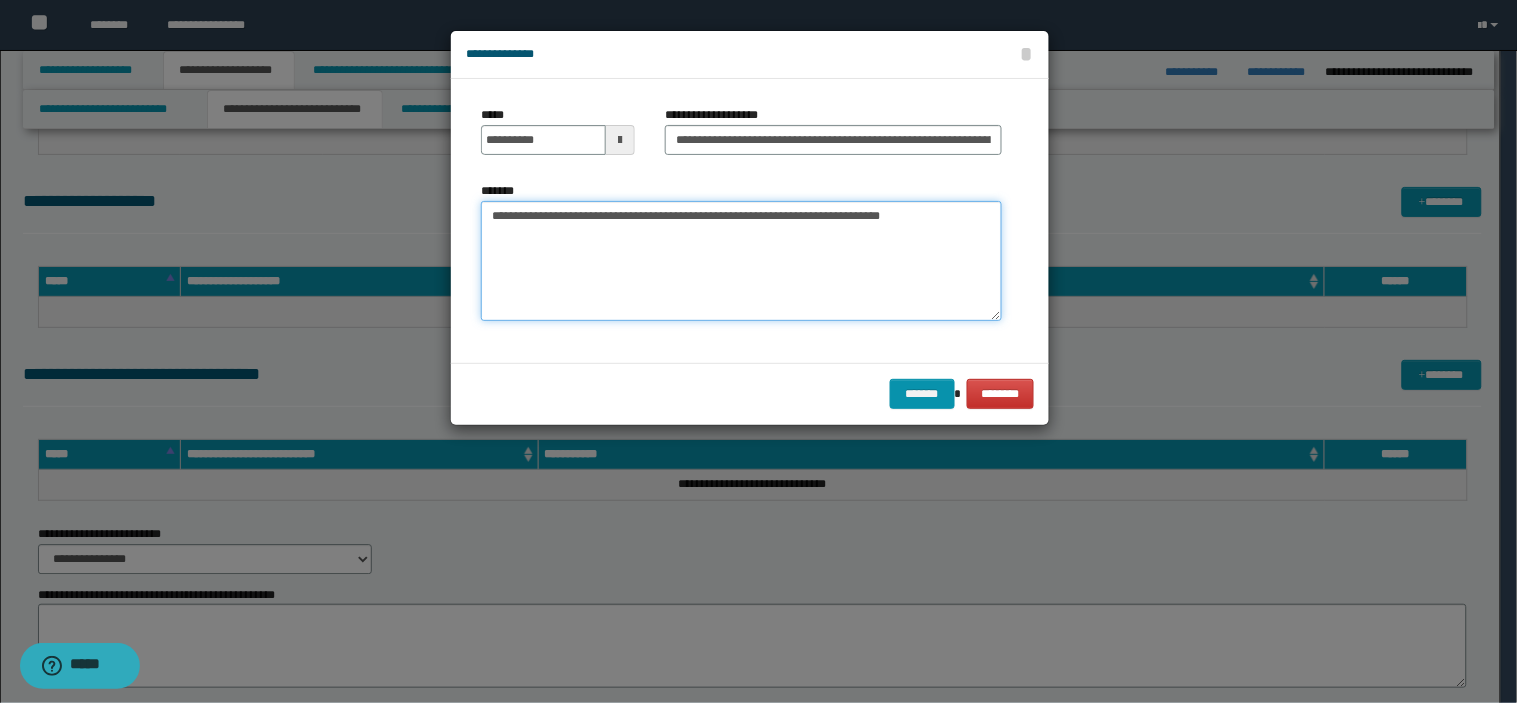 click on "**********" at bounding box center [741, 261] 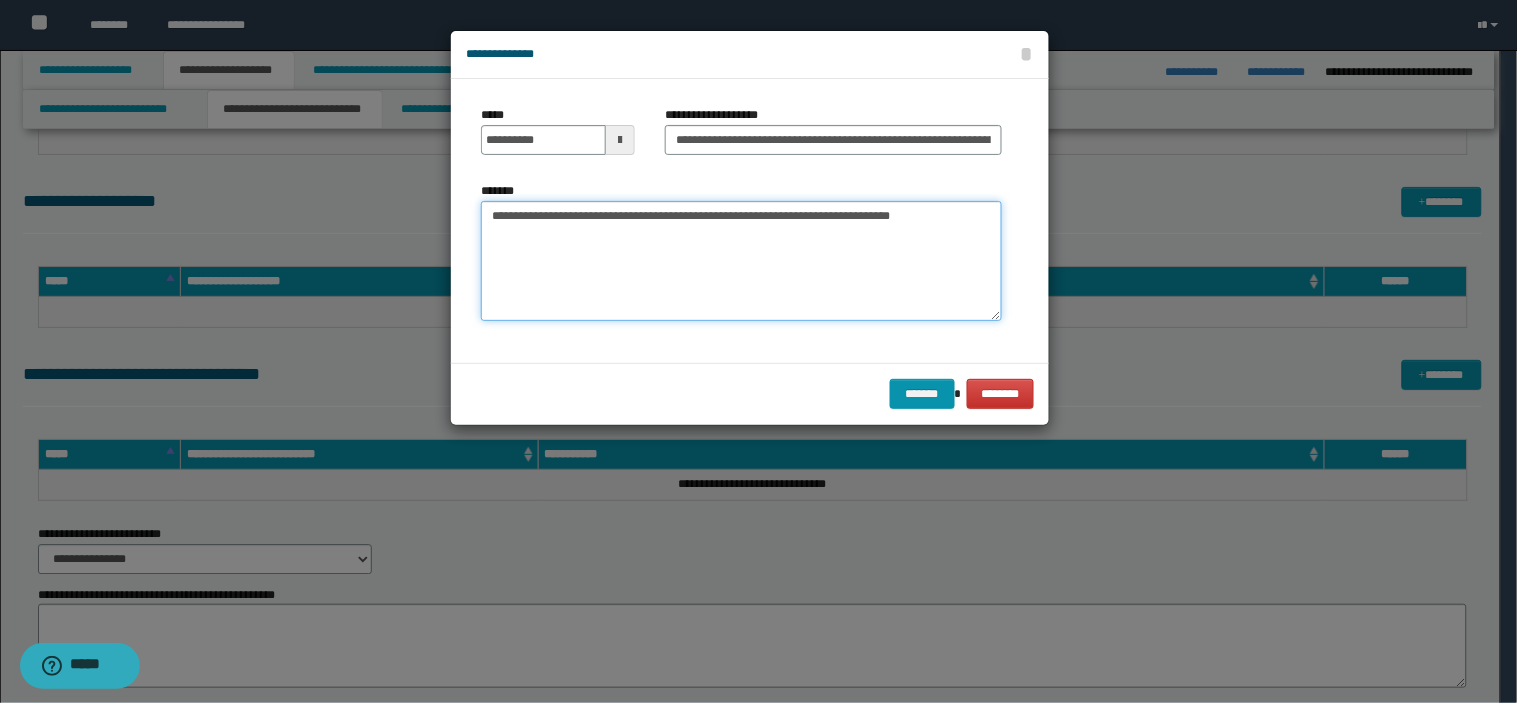 click on "**********" at bounding box center (741, 261) 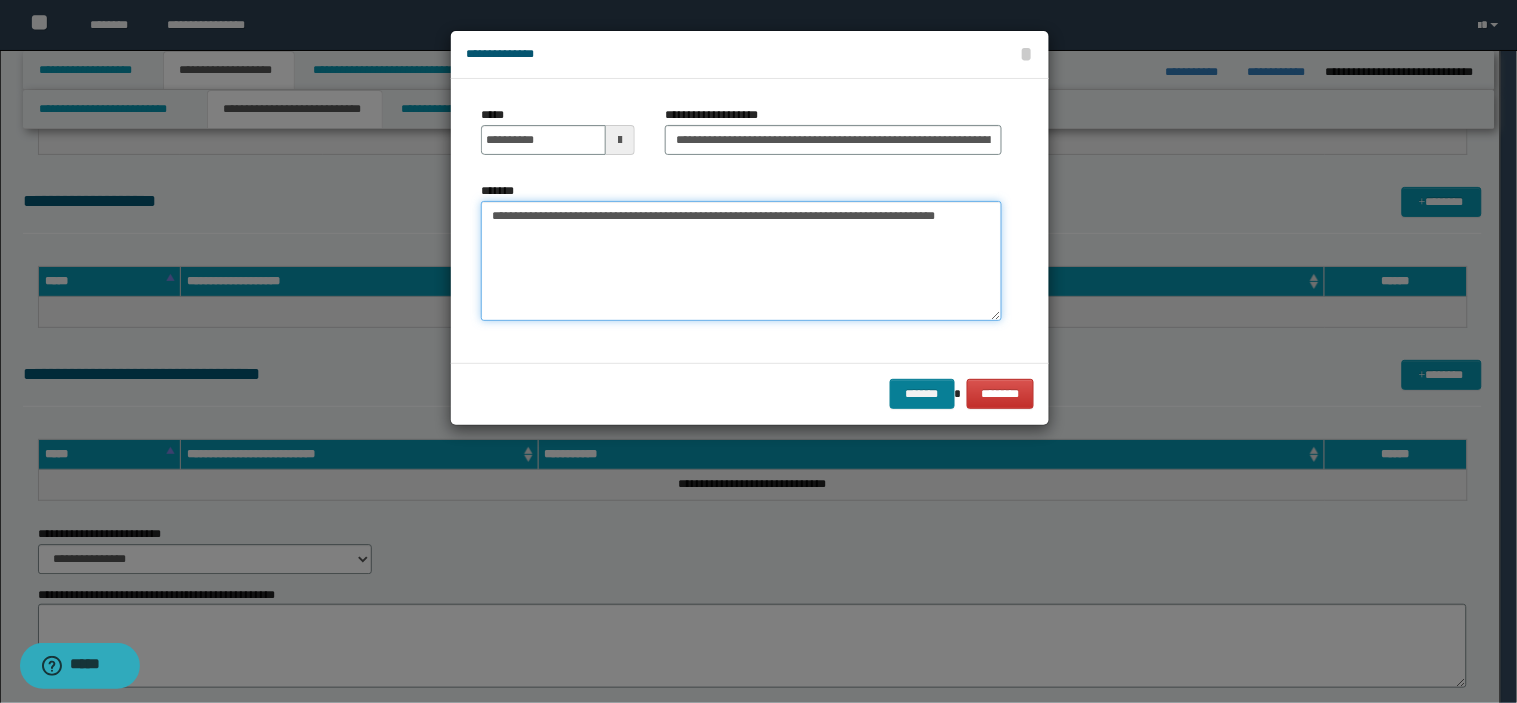 type on "**********" 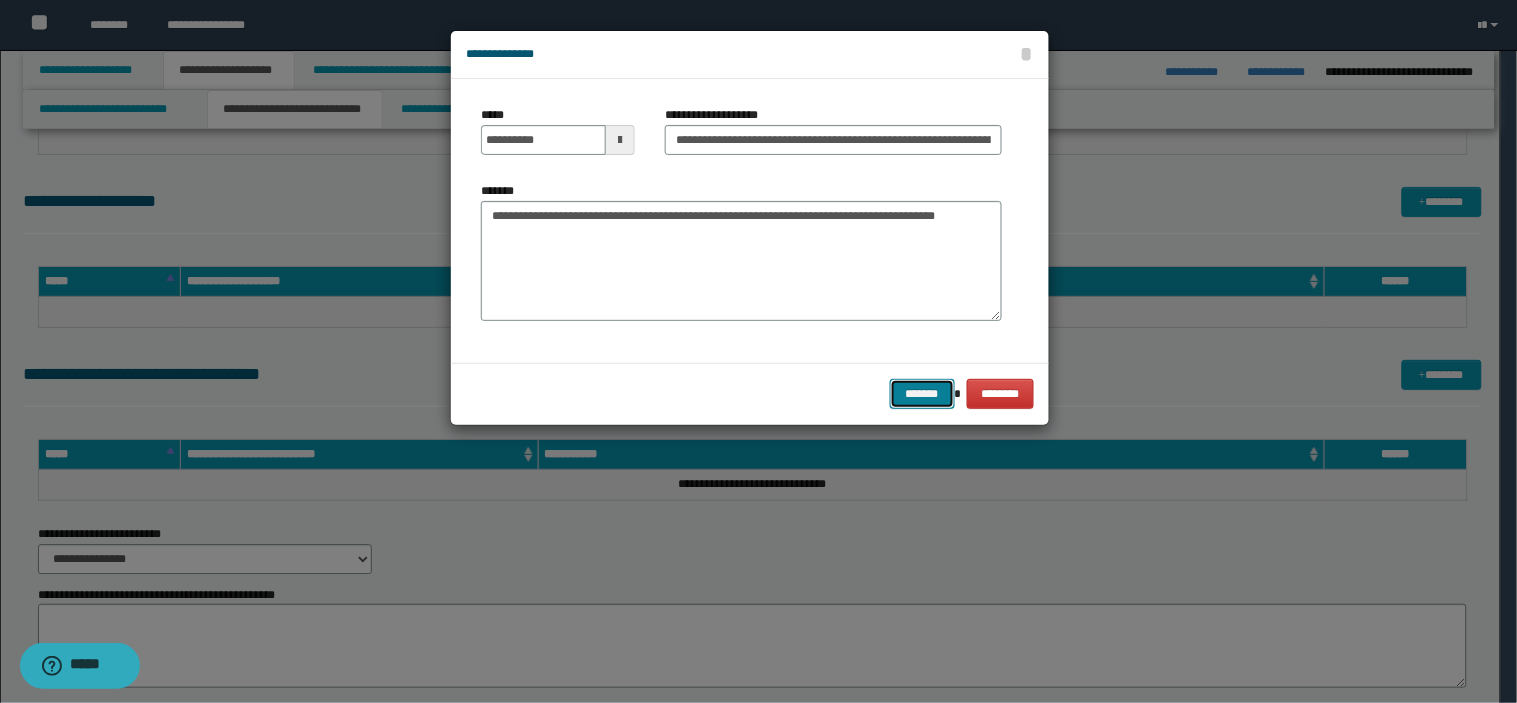 click on "*******" at bounding box center [922, 394] 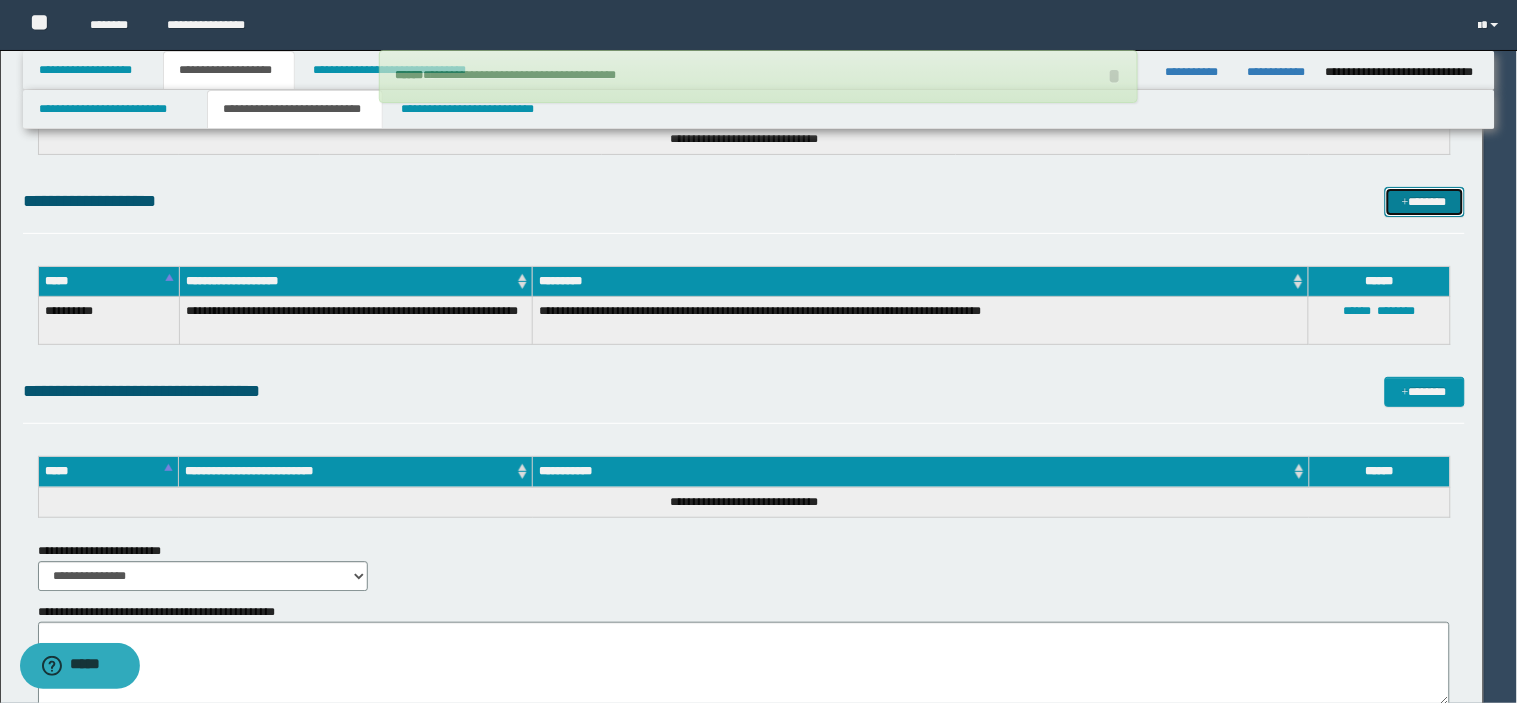 type 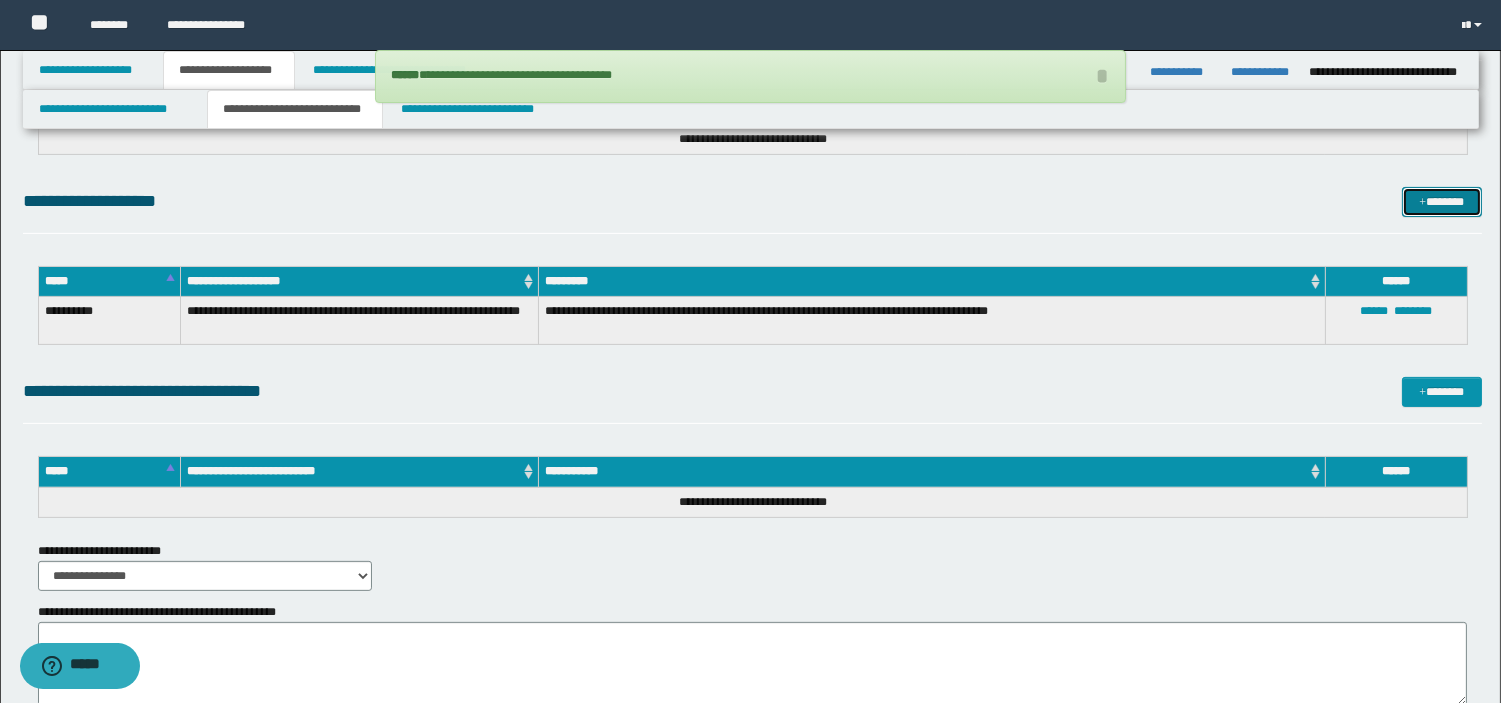 click on "*******" at bounding box center [1442, 202] 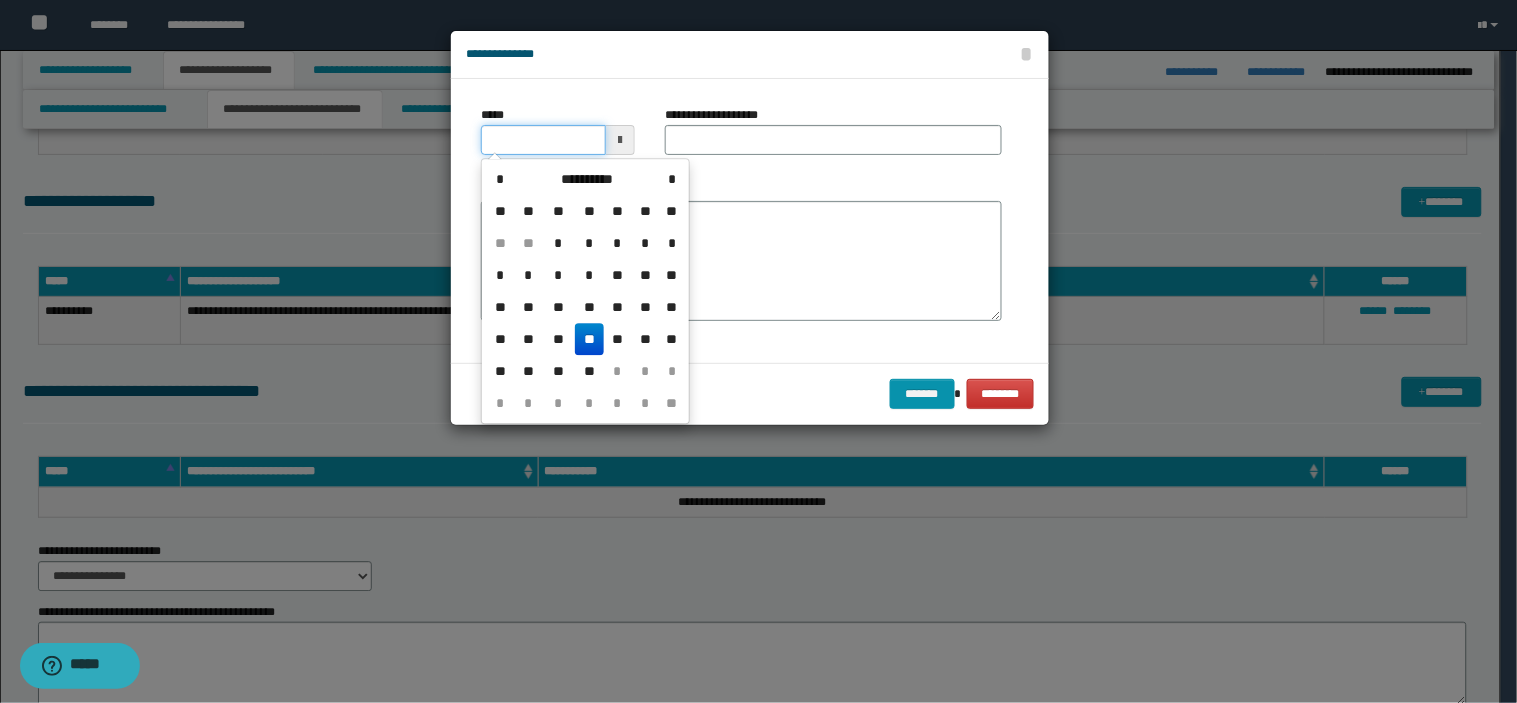 click on "*****" at bounding box center [543, 140] 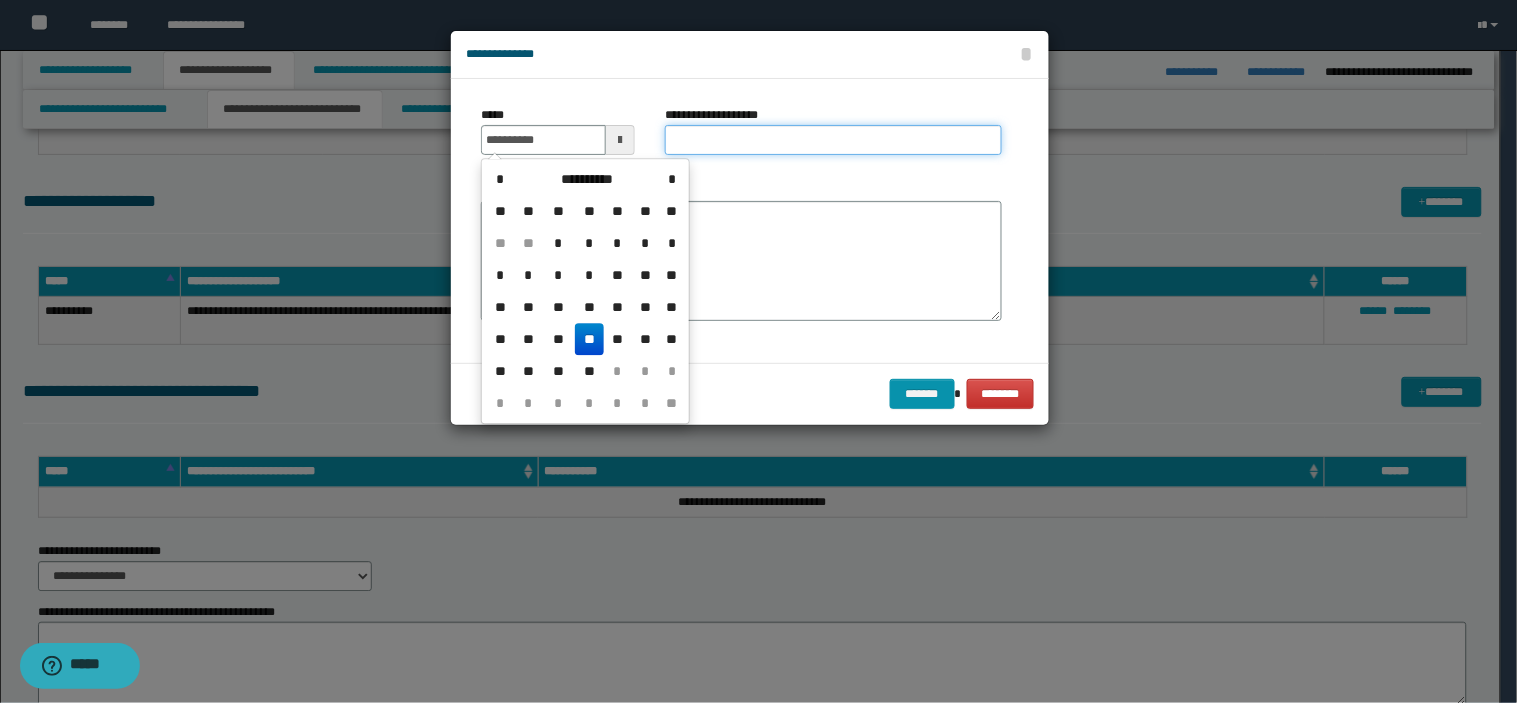 type on "**********" 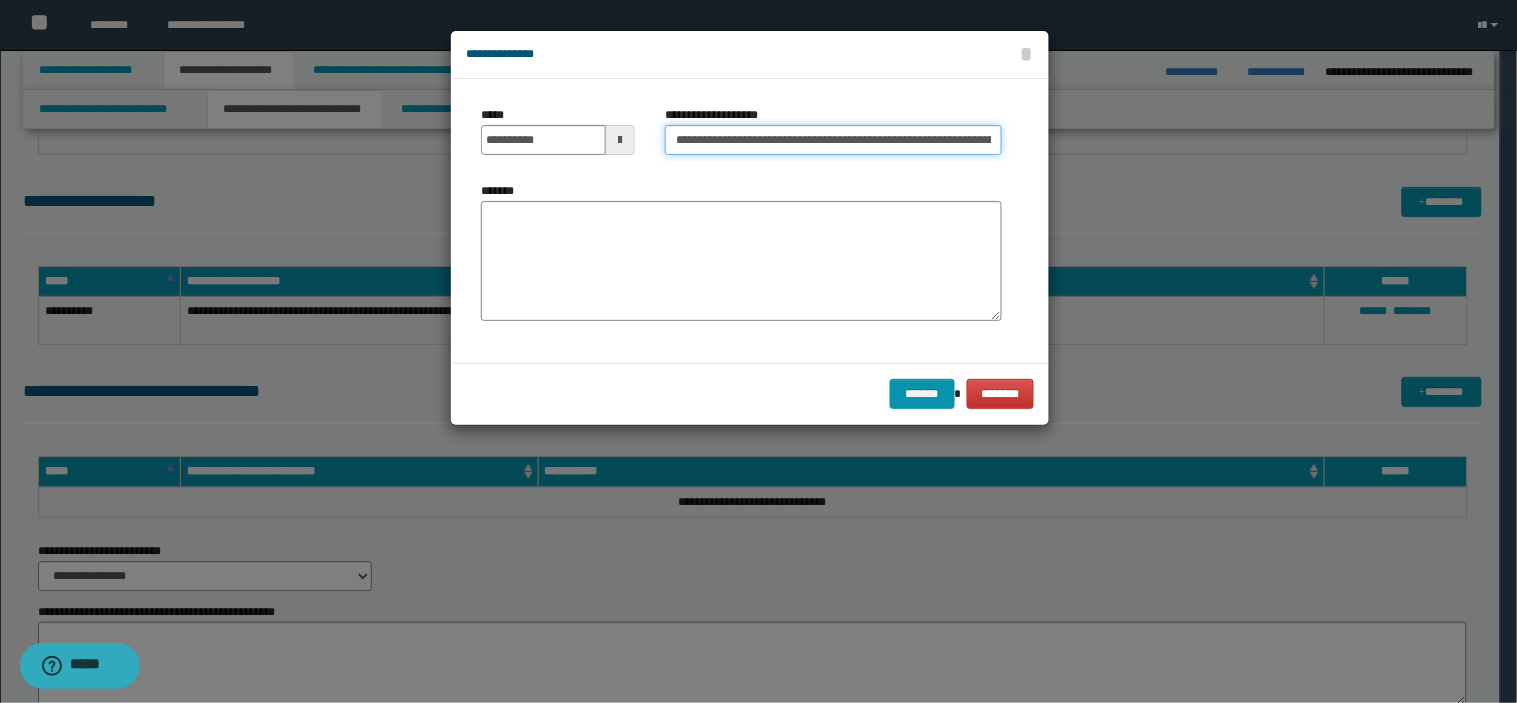 scroll, scrollTop: 0, scrollLeft: 46, axis: horizontal 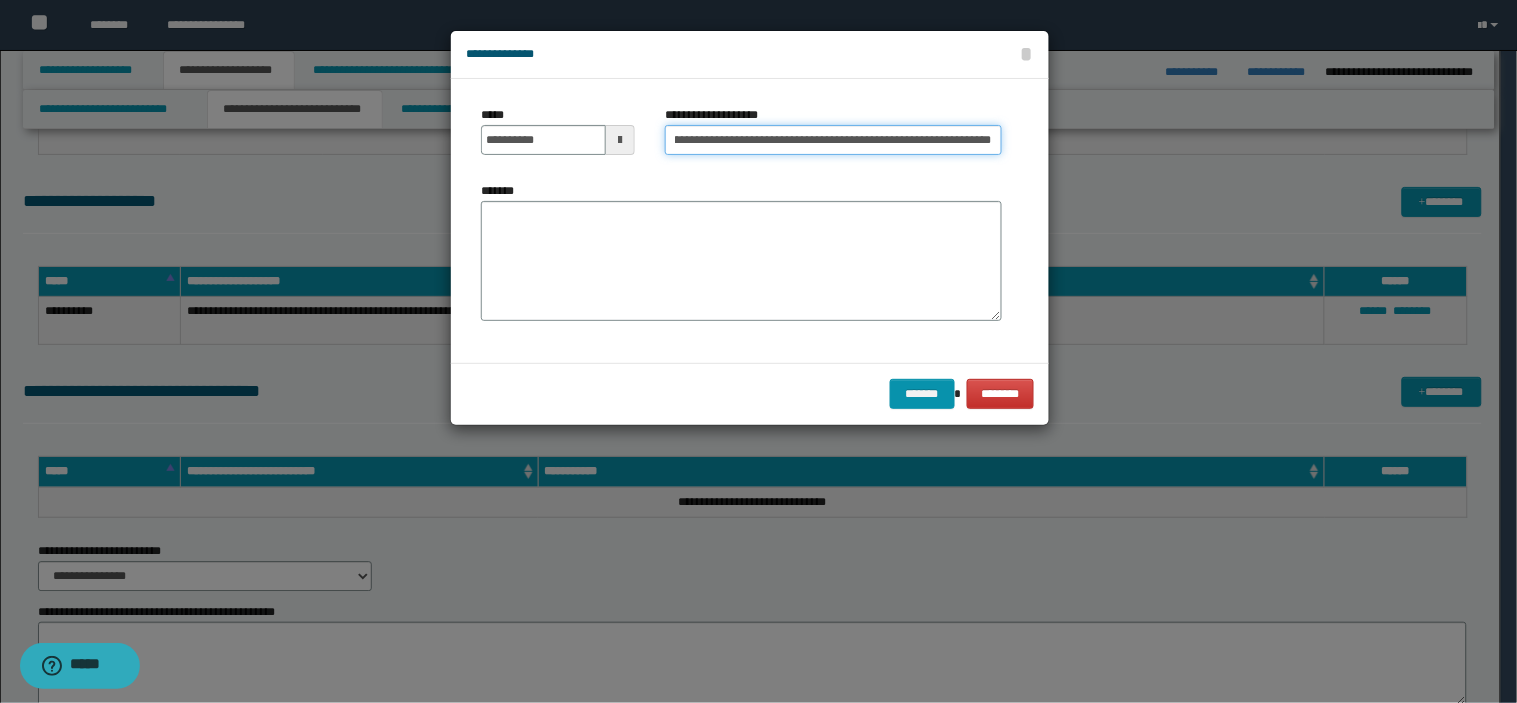 drag, startPoint x: 892, startPoint y: 144, endPoint x: 1098, endPoint y: 162, distance: 206.78491 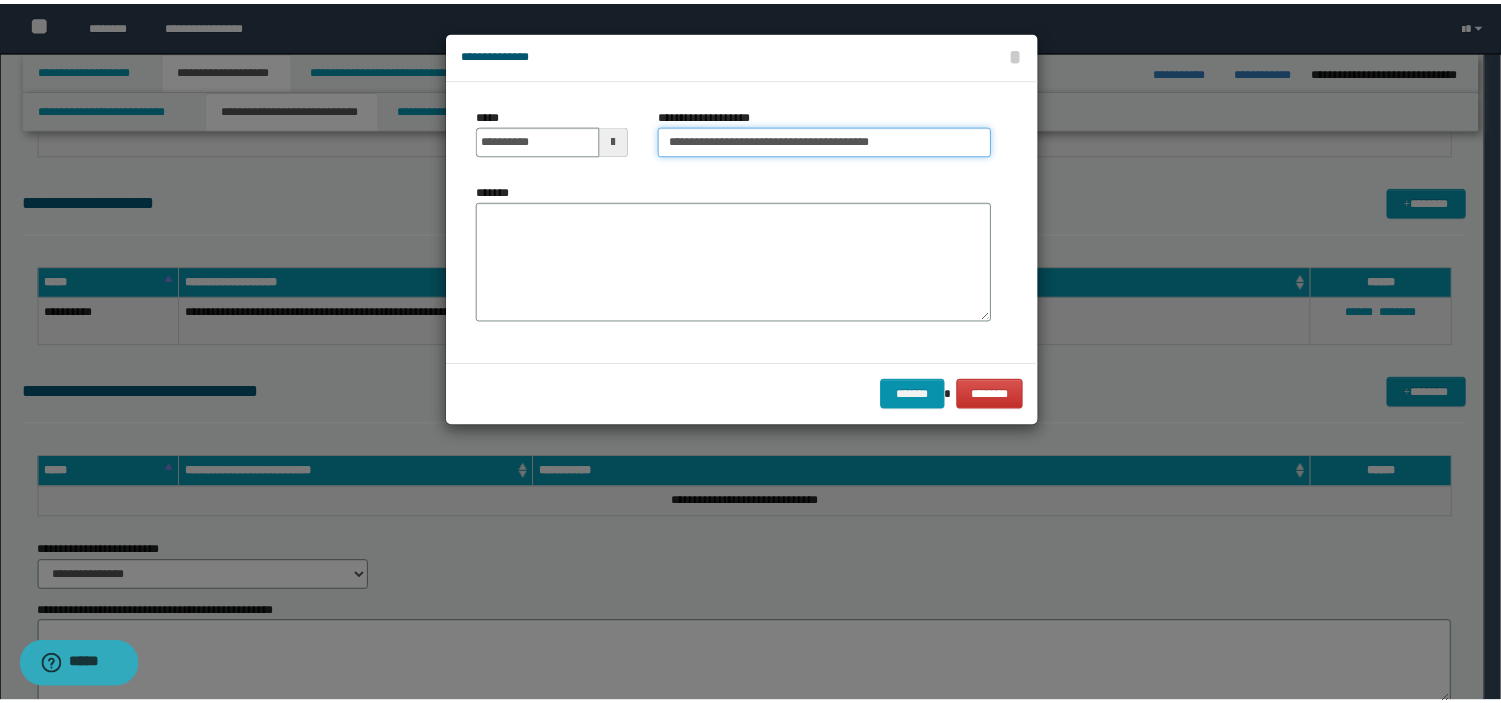scroll, scrollTop: 0, scrollLeft: 0, axis: both 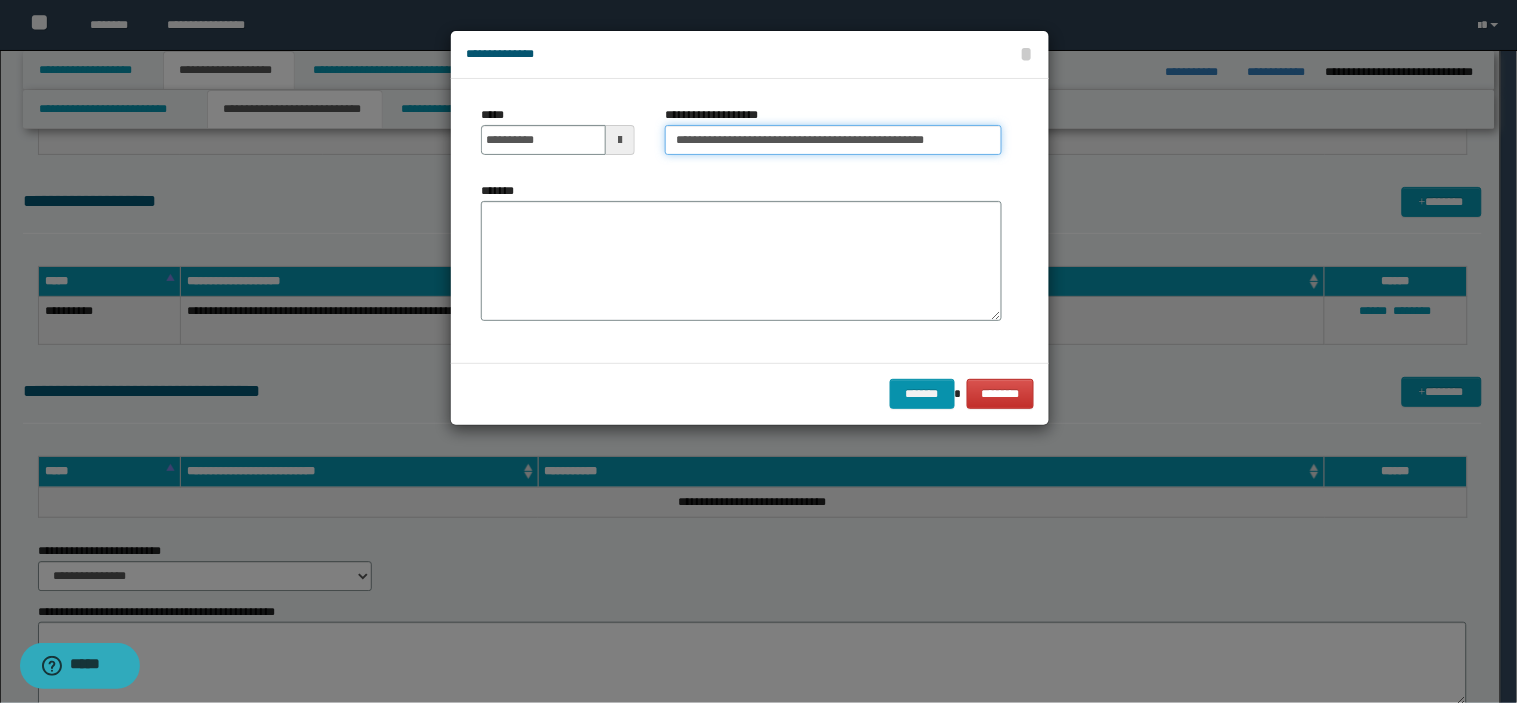 type on "**********" 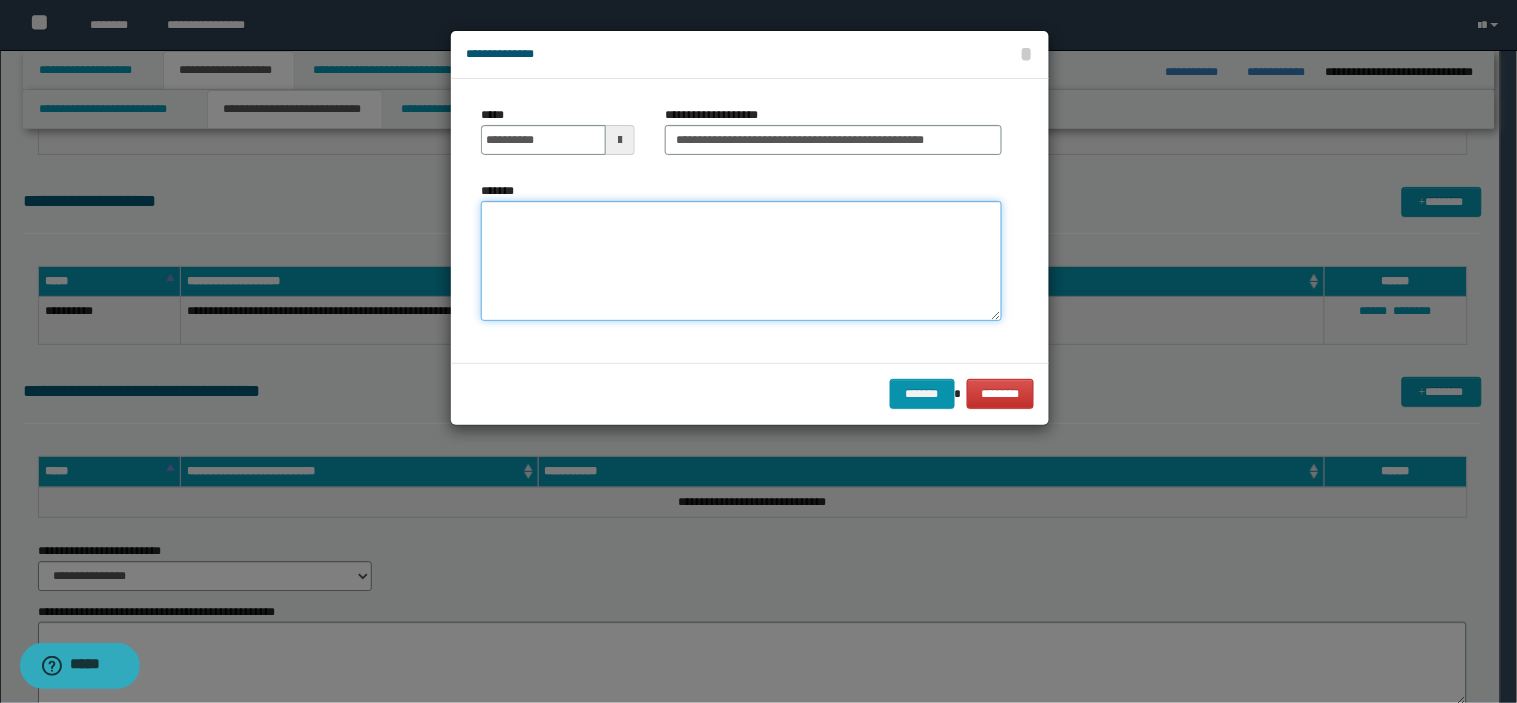 click on "*******" at bounding box center (741, 261) 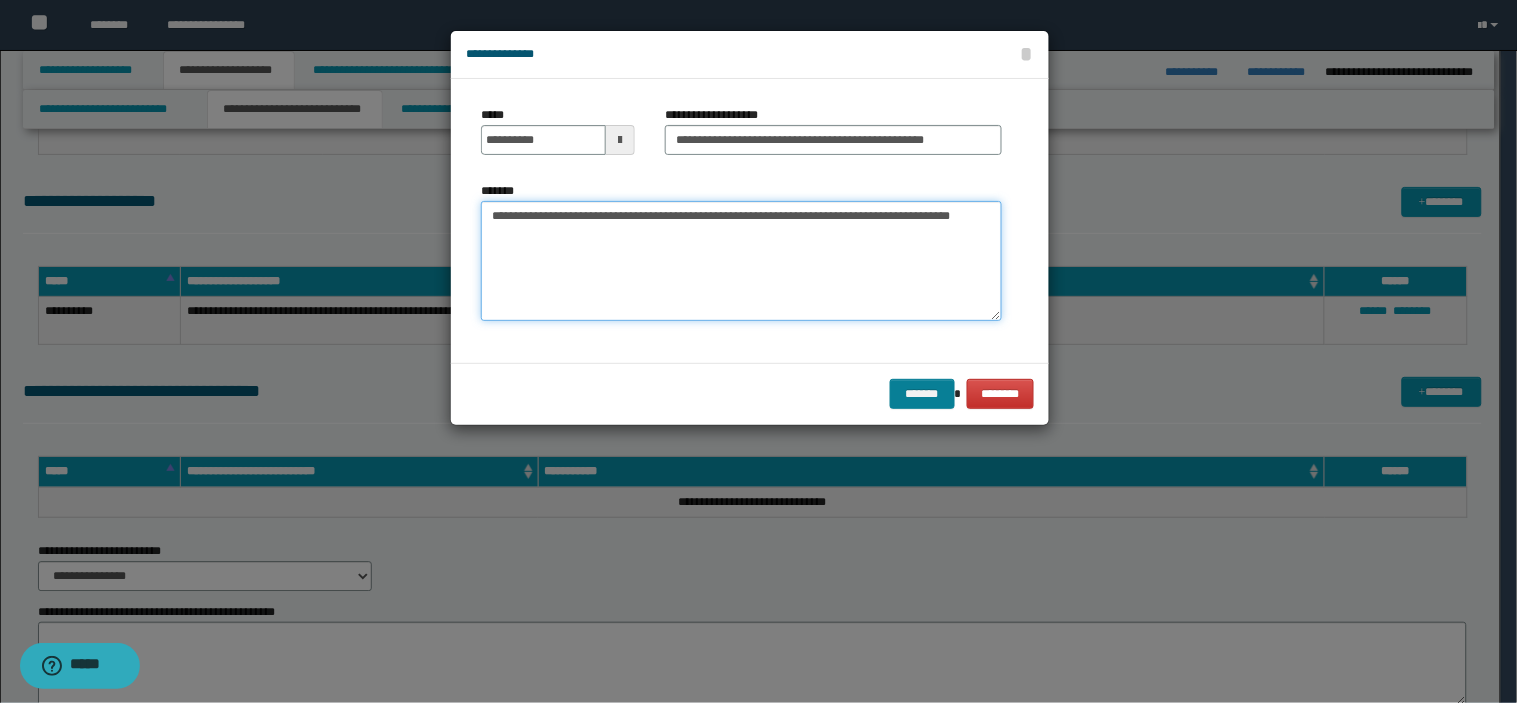 type on "**********" 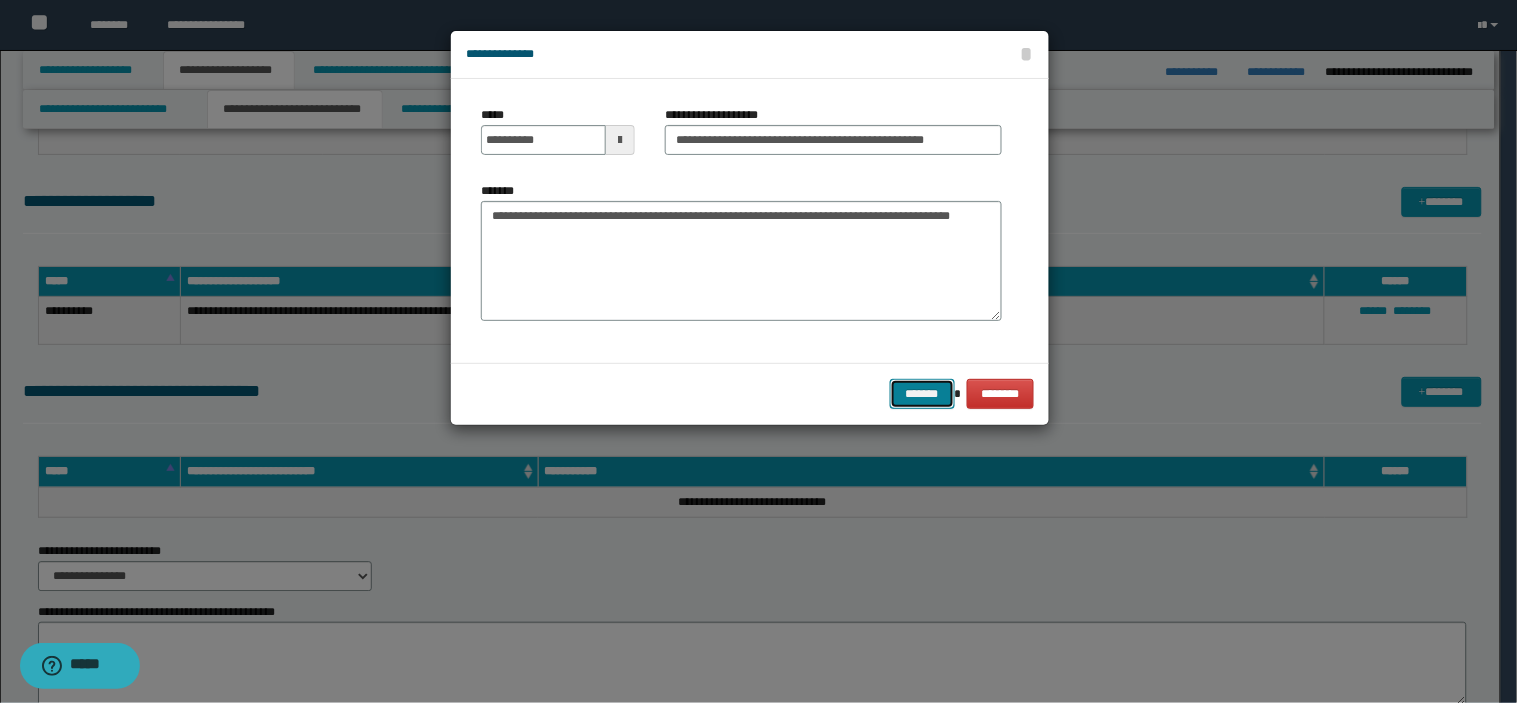 click on "*******" at bounding box center (922, 394) 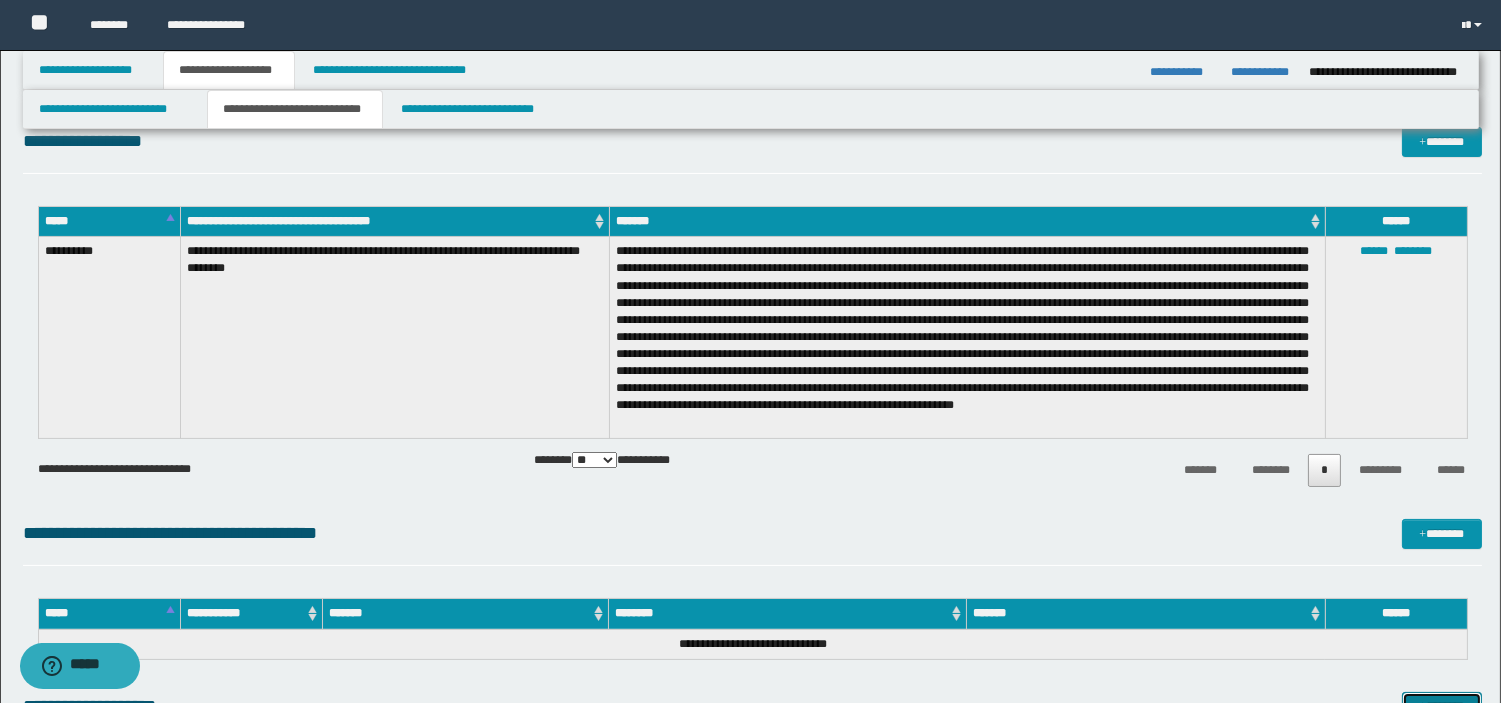 scroll, scrollTop: 656, scrollLeft: 0, axis: vertical 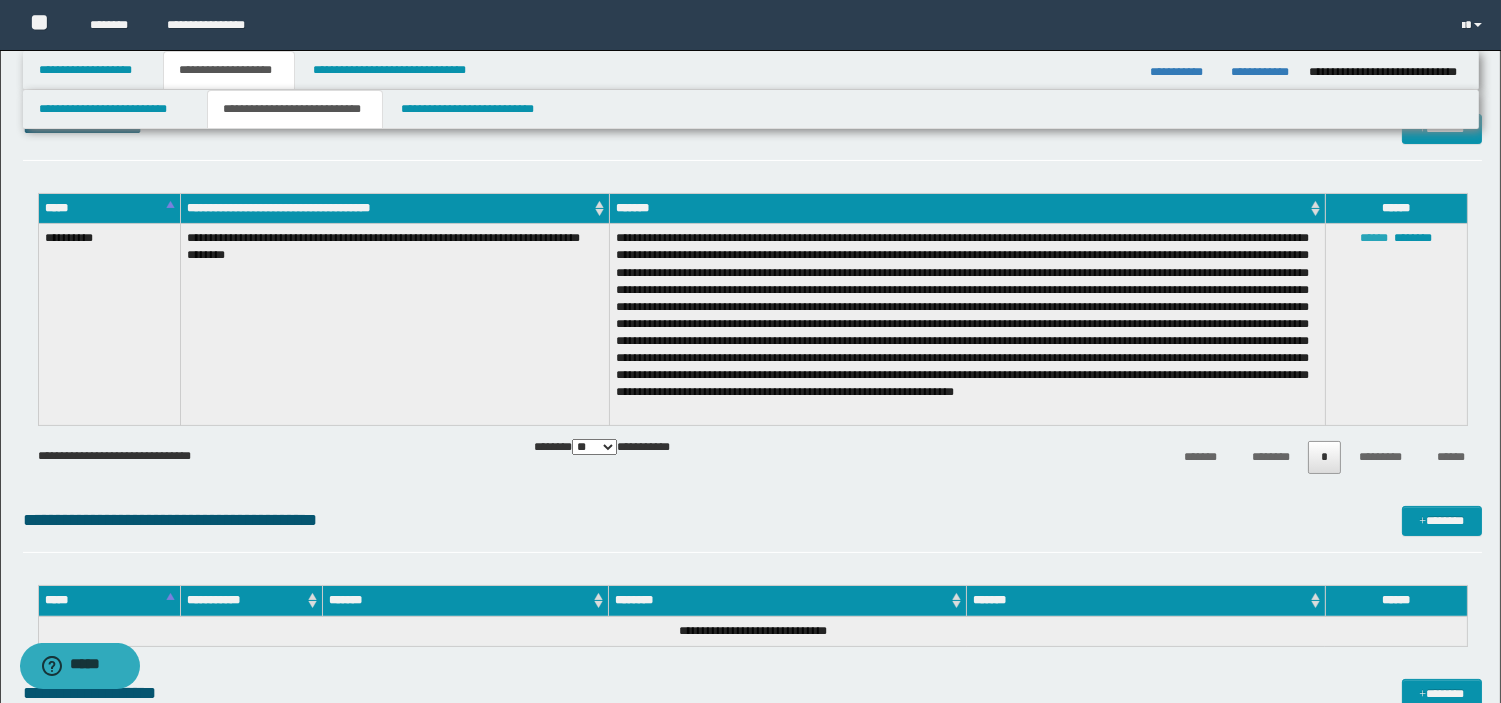 click on "******" at bounding box center (1374, 238) 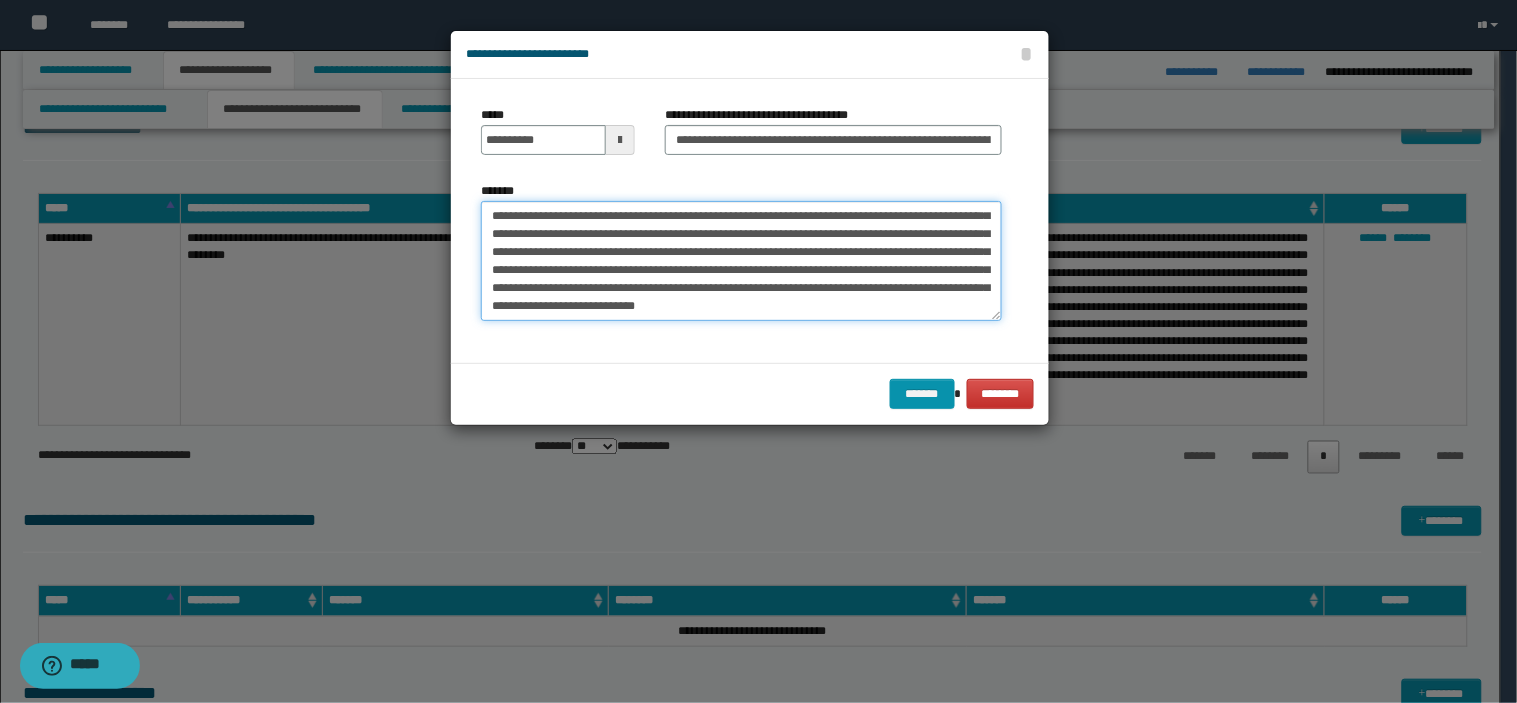 click on "*******" at bounding box center (741, 261) 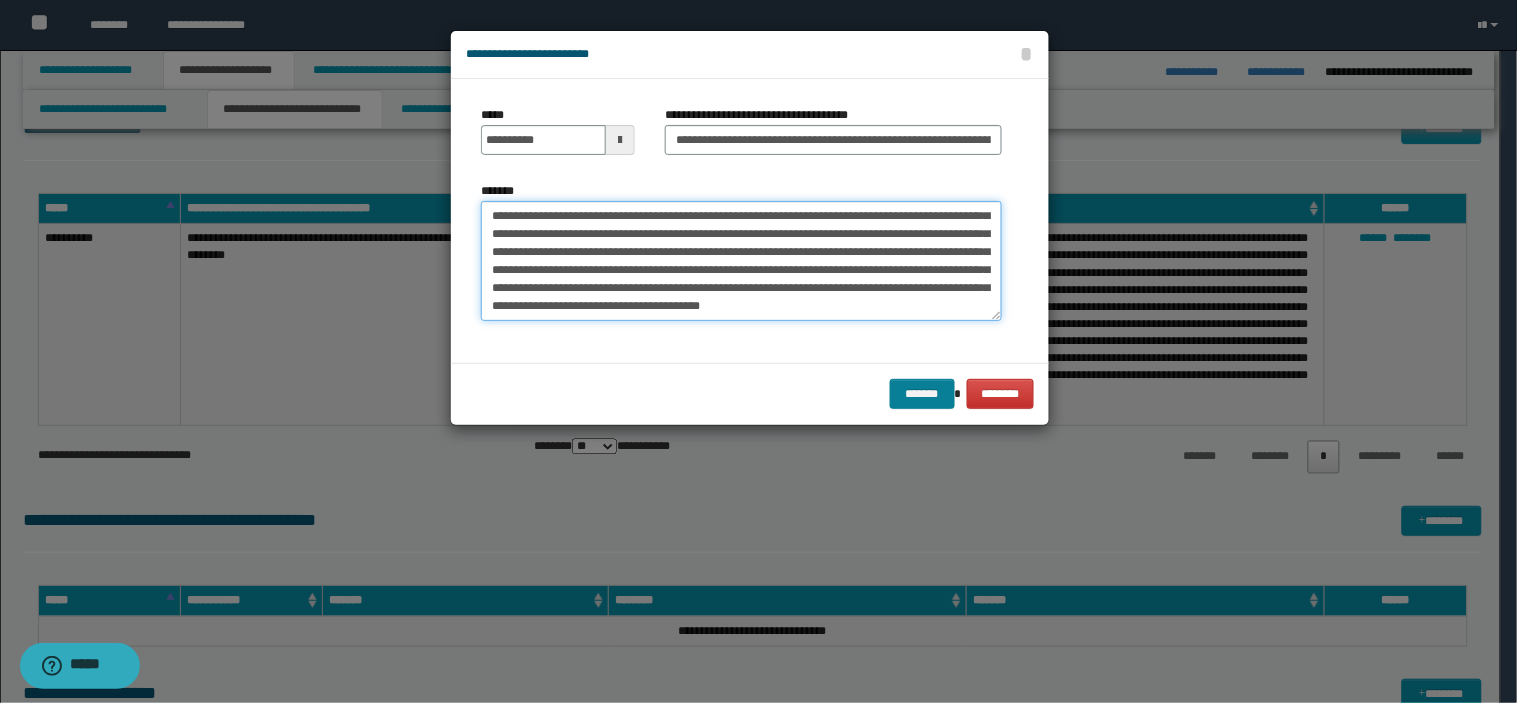 type on "**********" 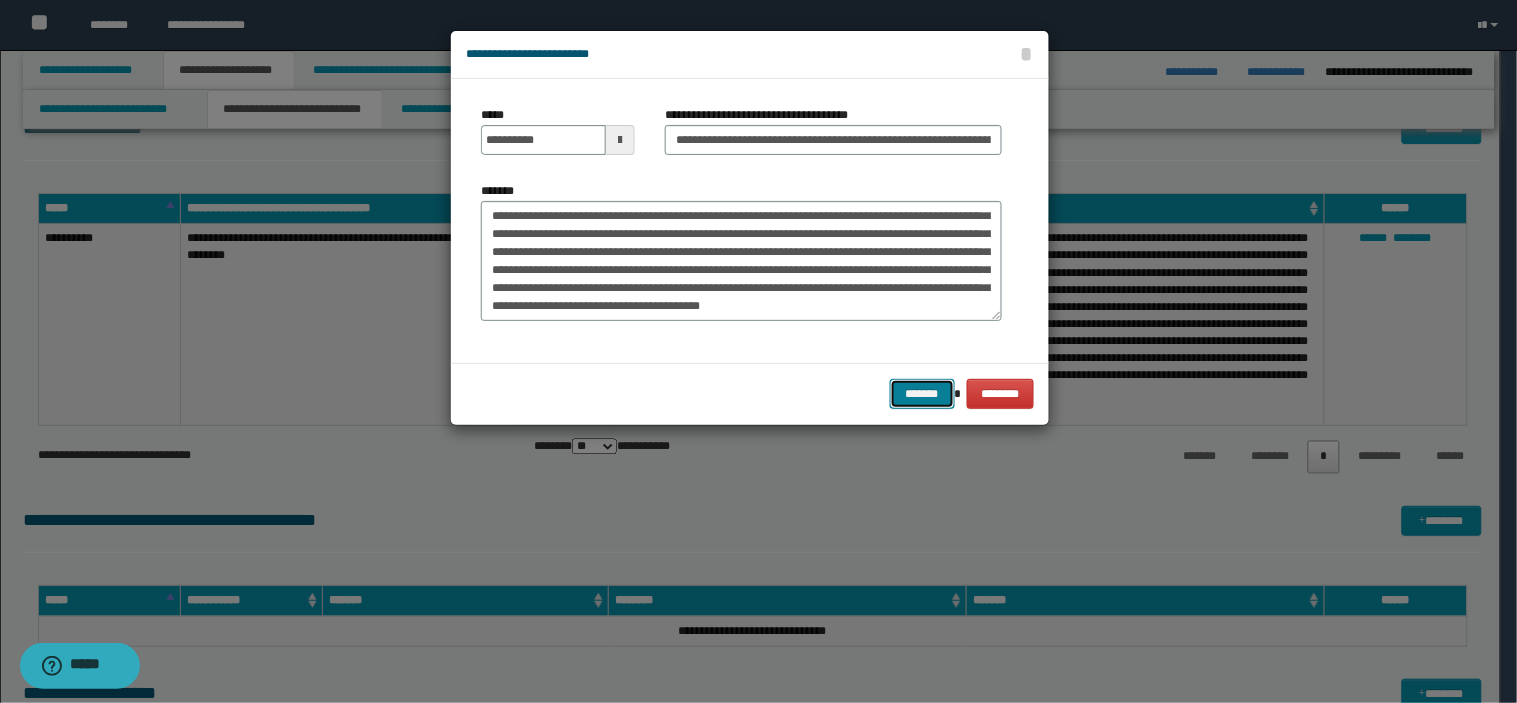 click on "*******" at bounding box center [922, 394] 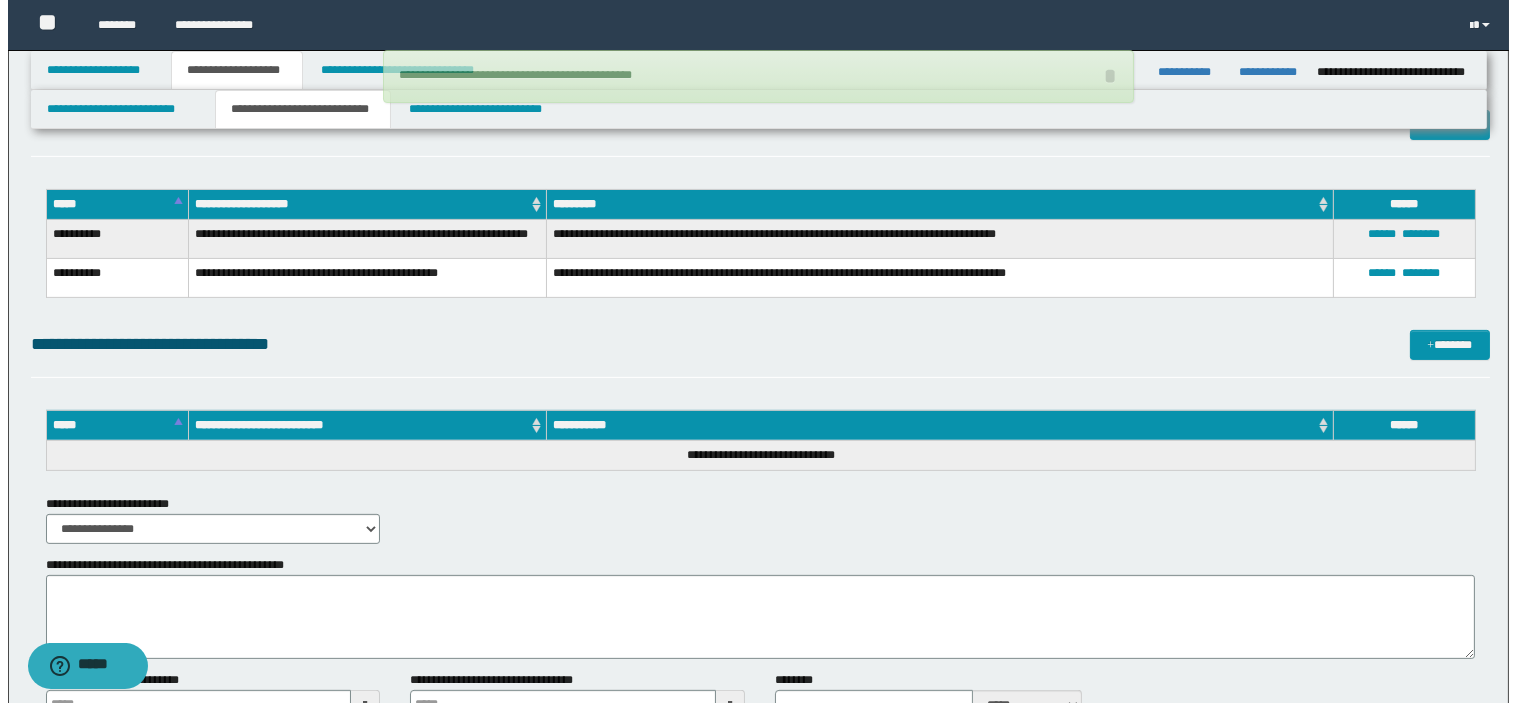 scroll, scrollTop: 1217, scrollLeft: 0, axis: vertical 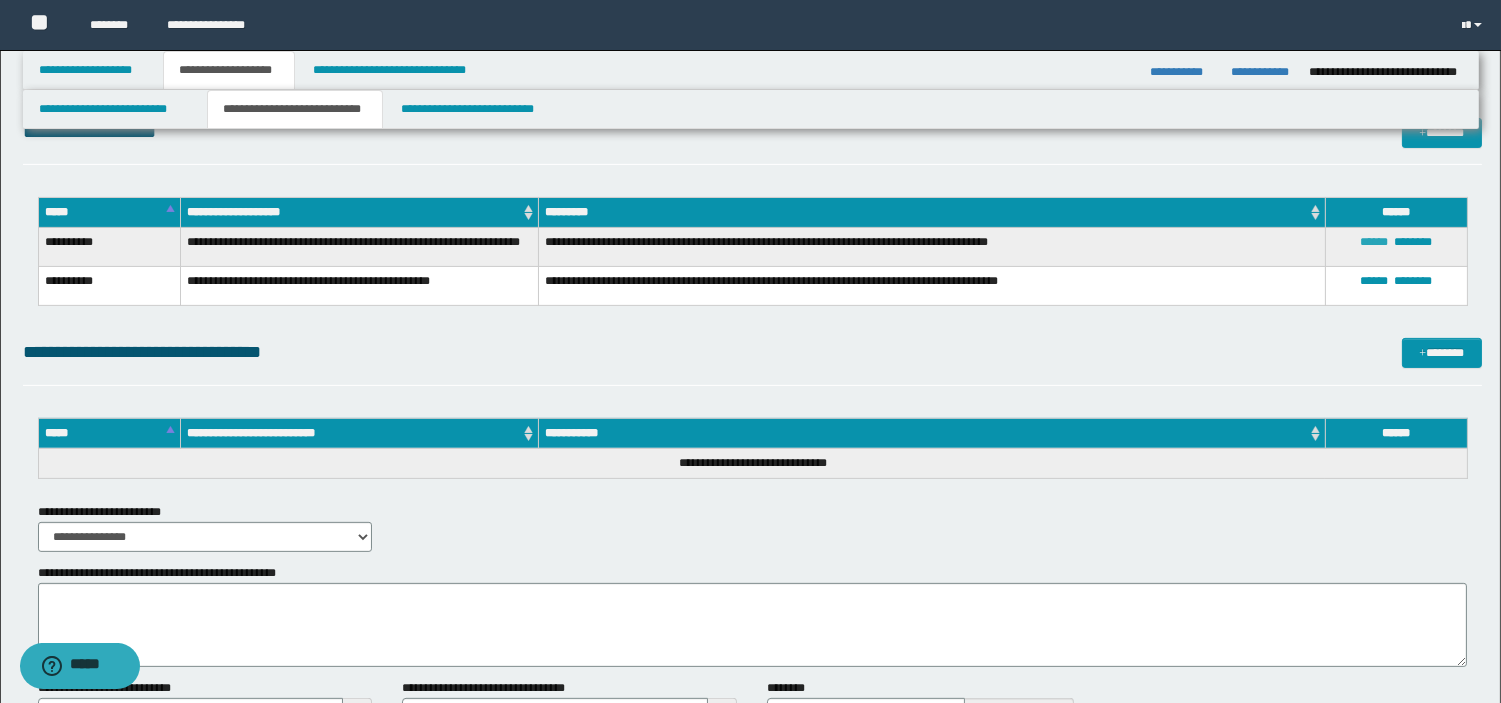 click on "******" at bounding box center (1374, 242) 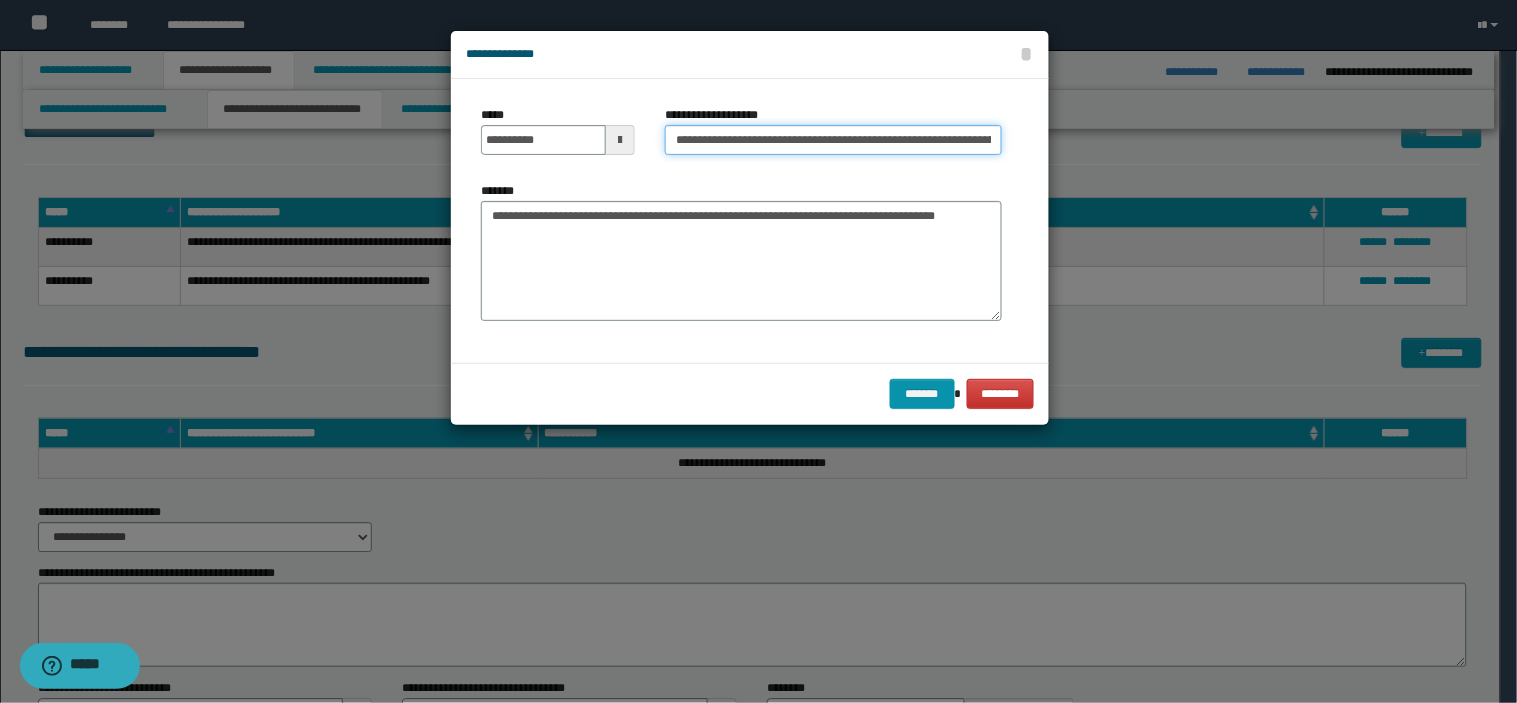 scroll, scrollTop: 0, scrollLeft: 46, axis: horizontal 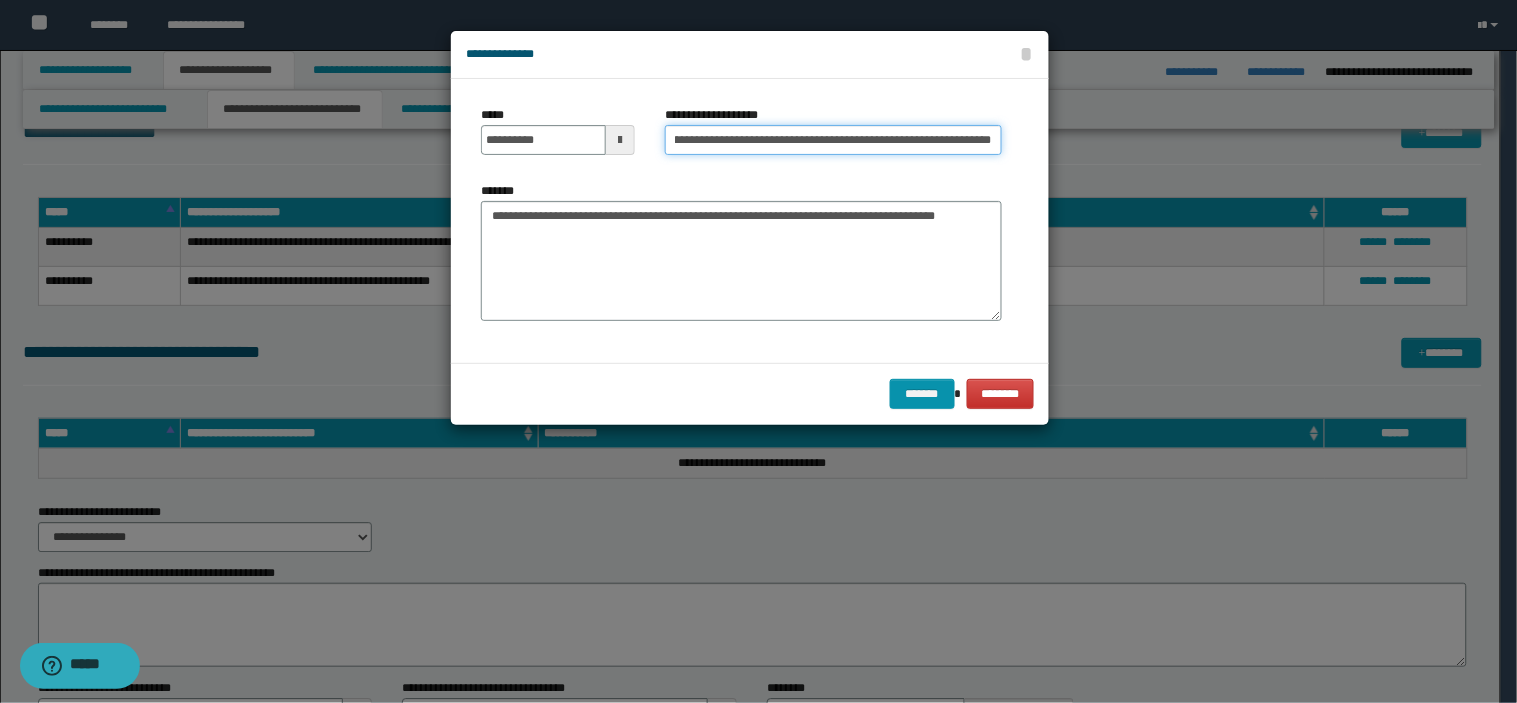 drag, startPoint x: 857, startPoint y: 140, endPoint x: 1045, endPoint y: 172, distance: 190.70396 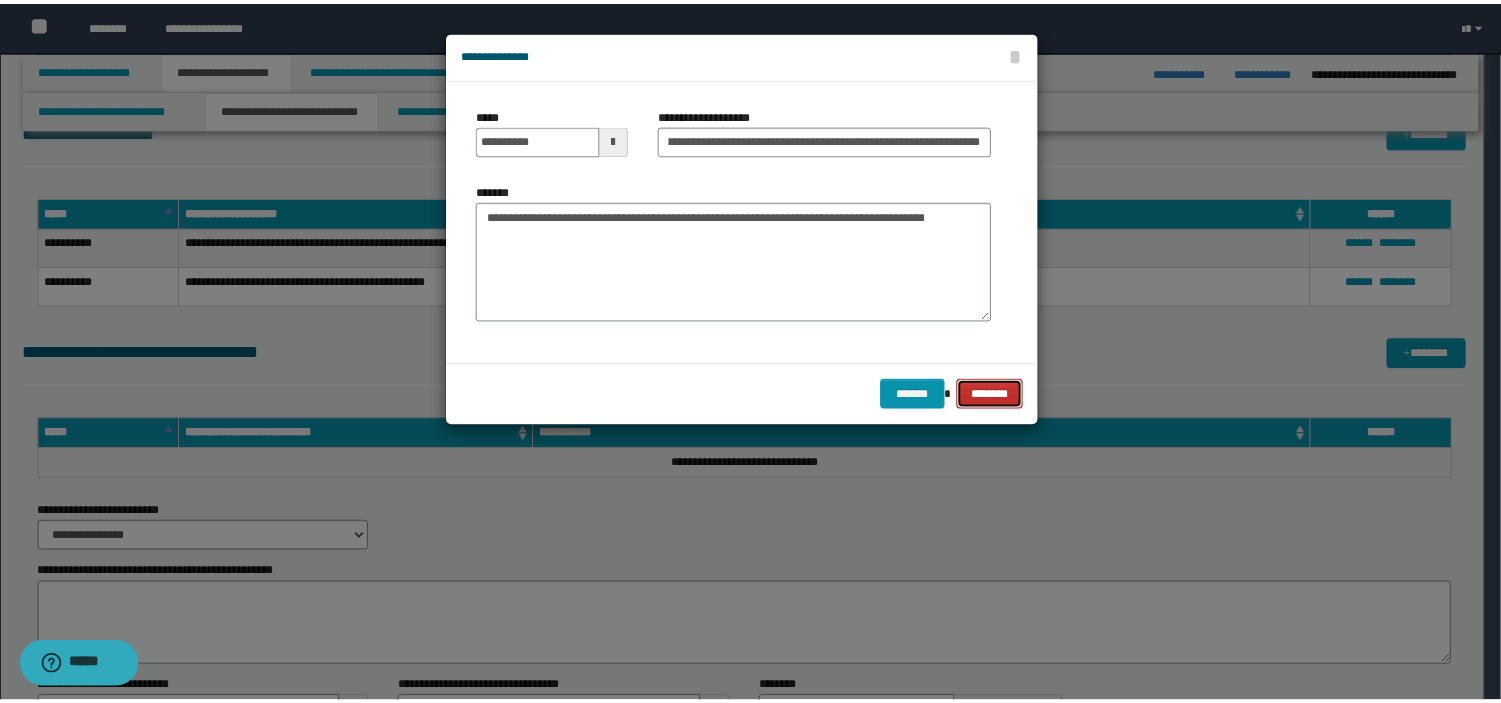 scroll, scrollTop: 0, scrollLeft: 0, axis: both 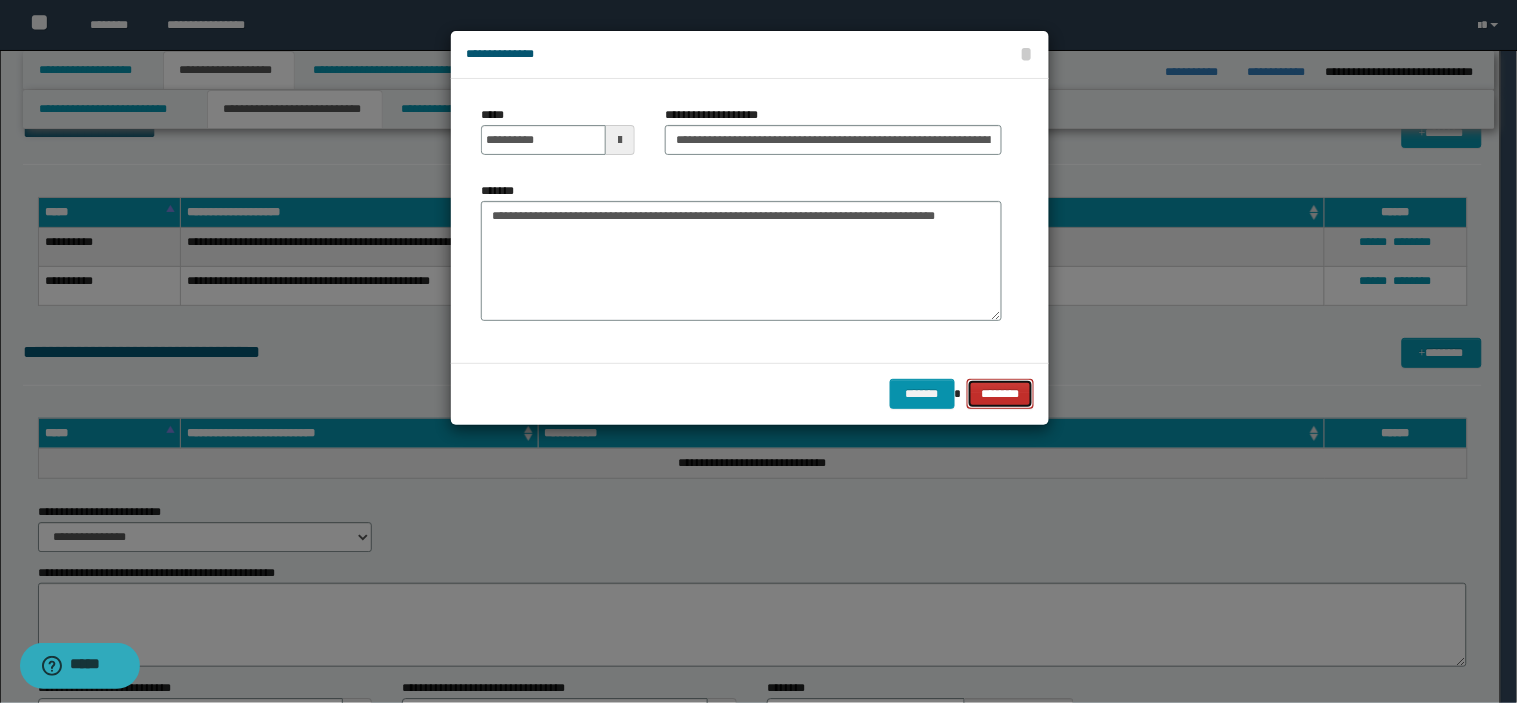 click on "********" at bounding box center [1001, 394] 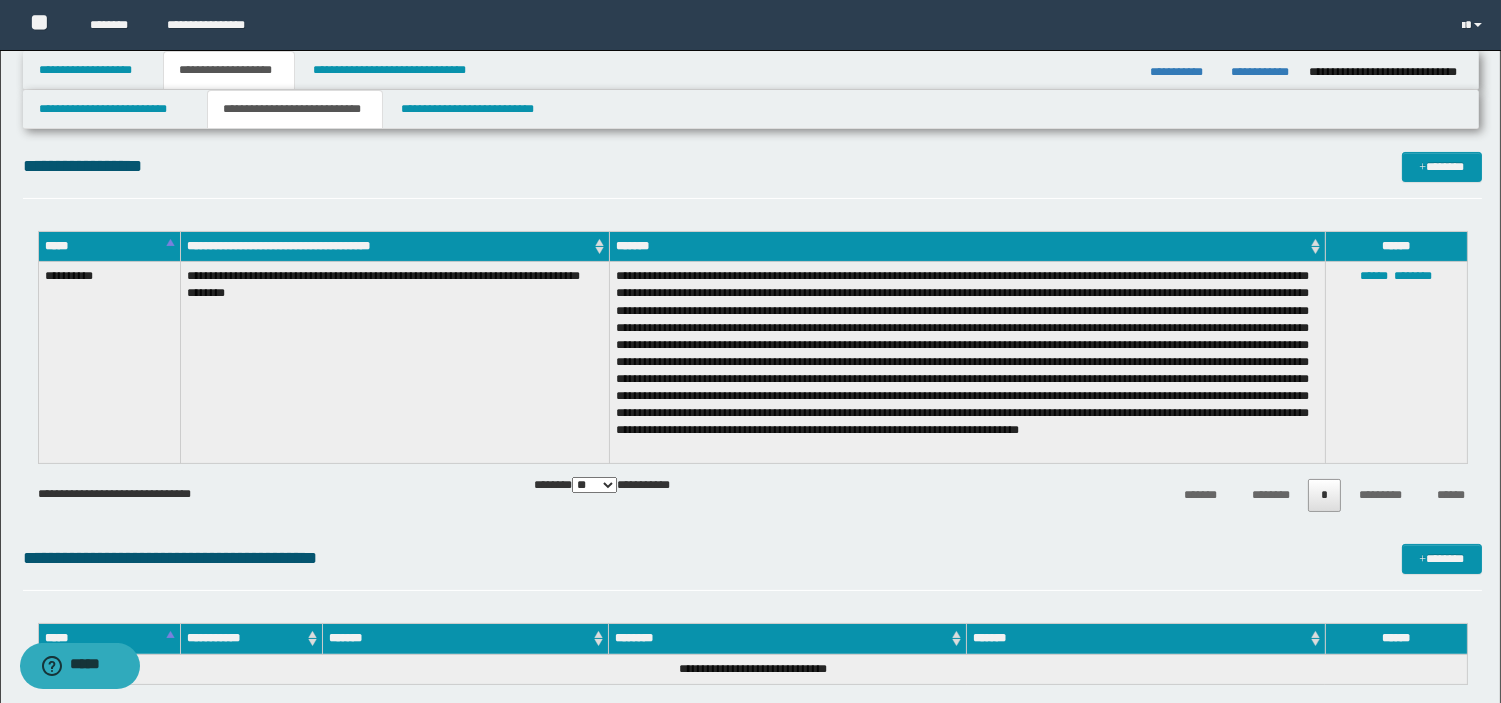 scroll, scrollTop: 604, scrollLeft: 0, axis: vertical 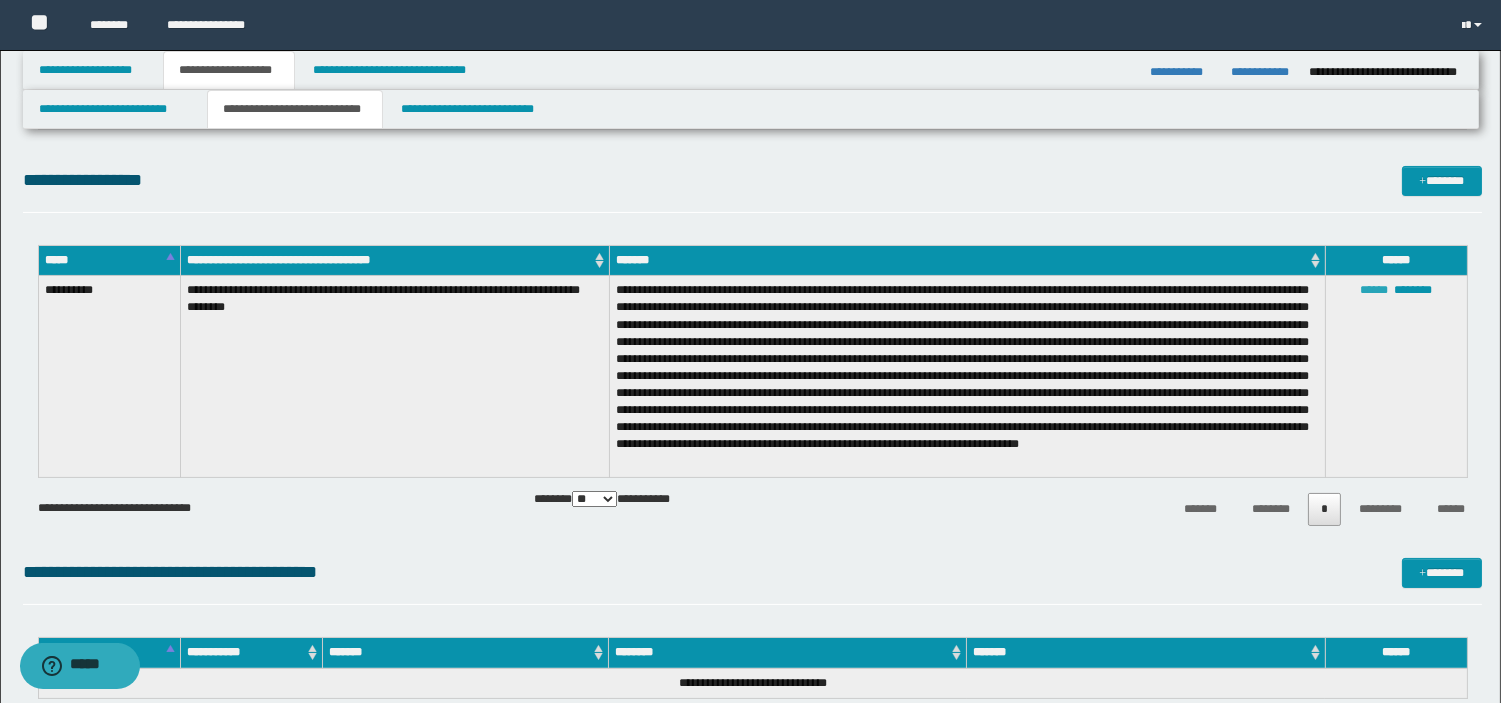 click on "******" at bounding box center [1374, 290] 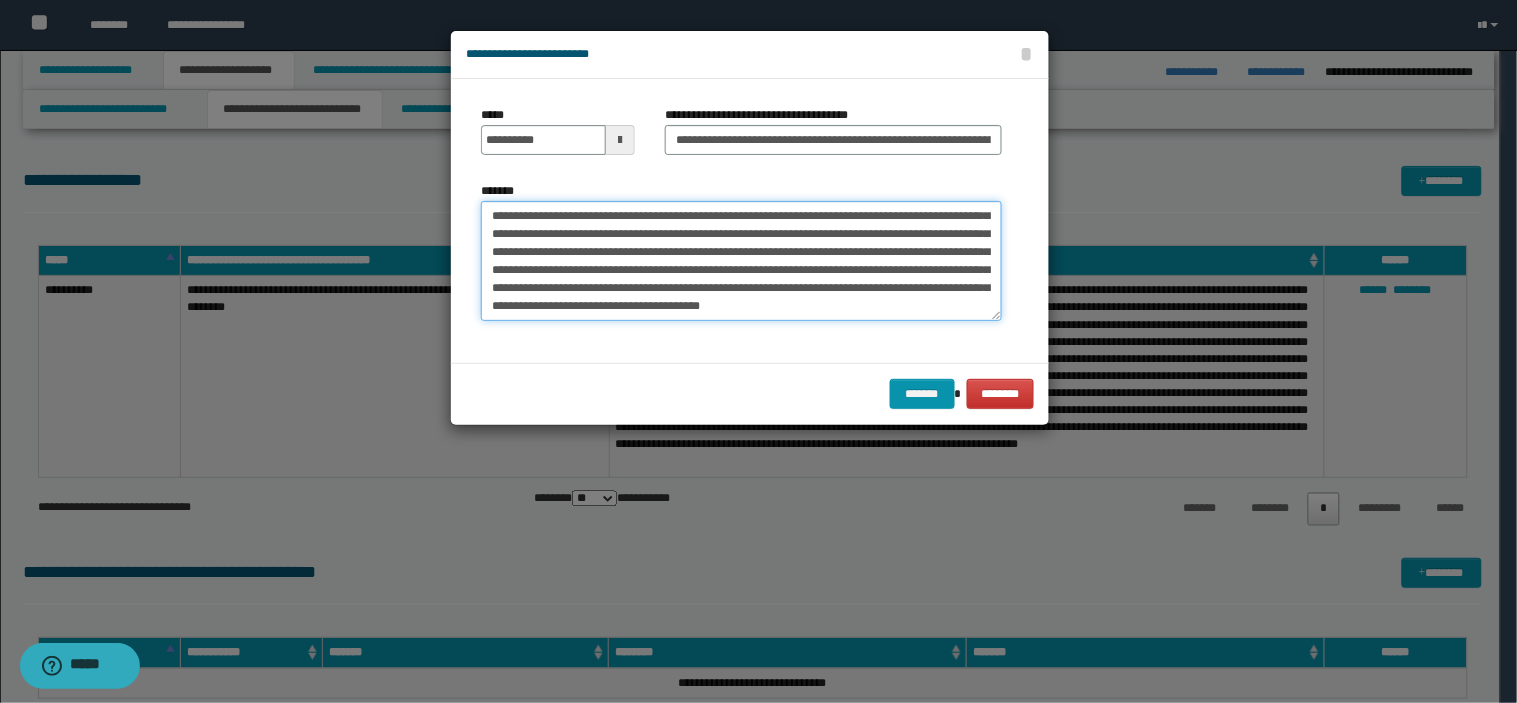 click on "*******" at bounding box center [741, 261] 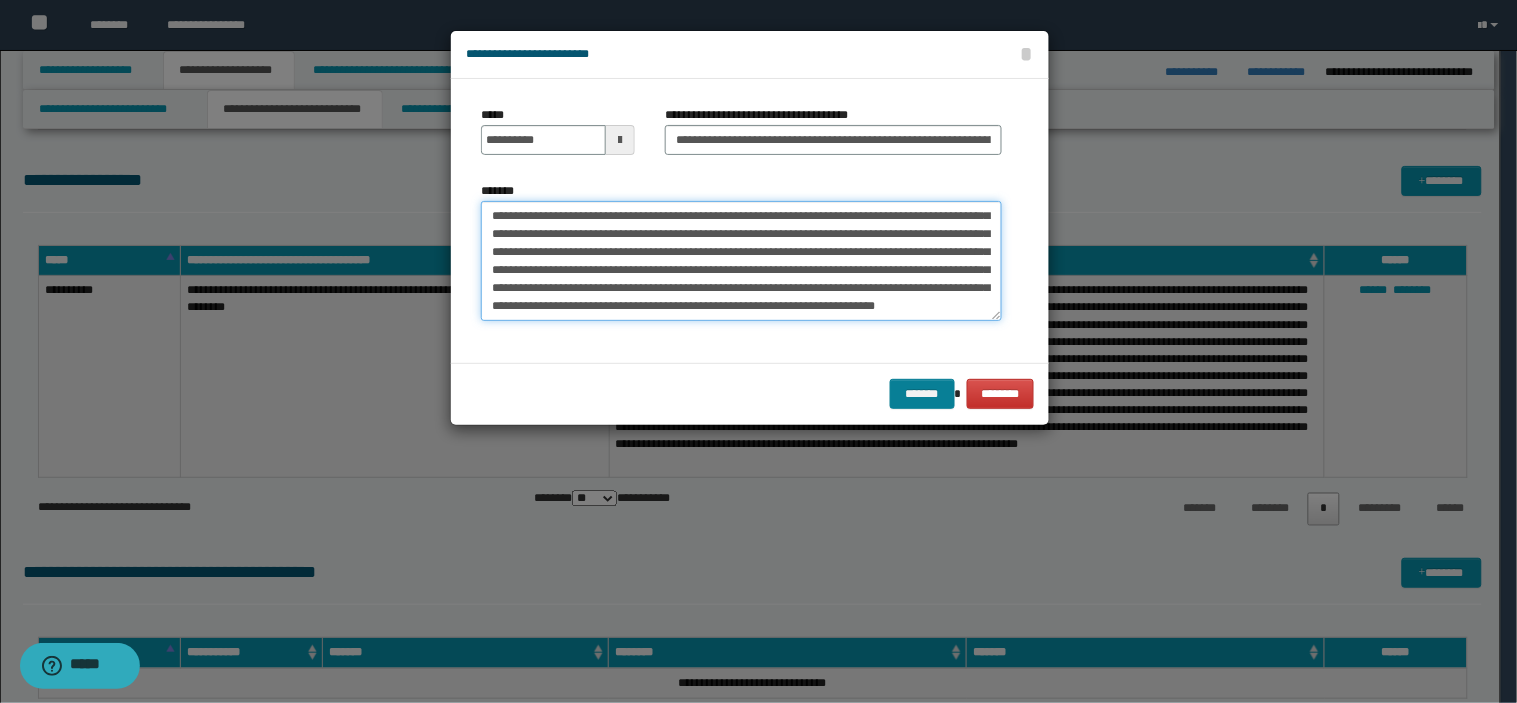 type on "**********" 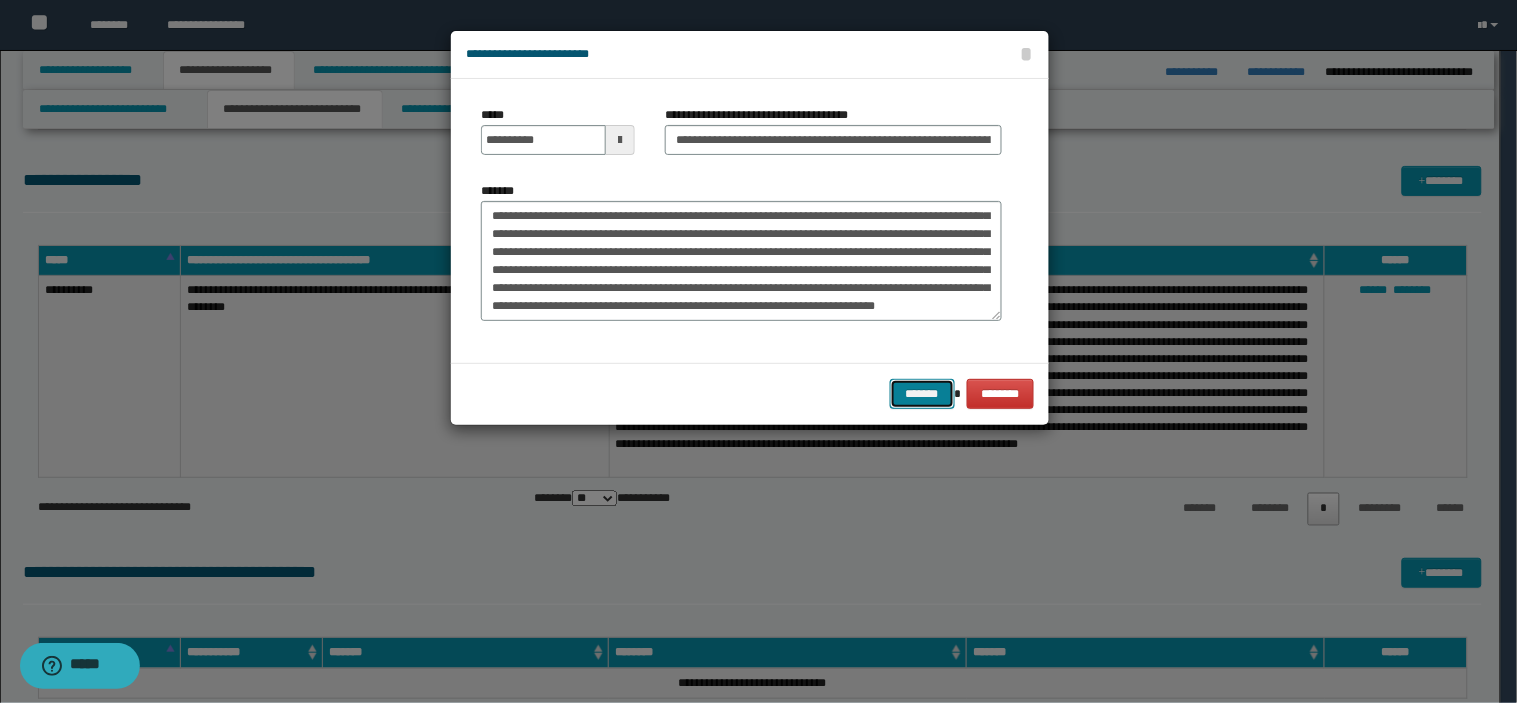 click on "*******" at bounding box center [922, 394] 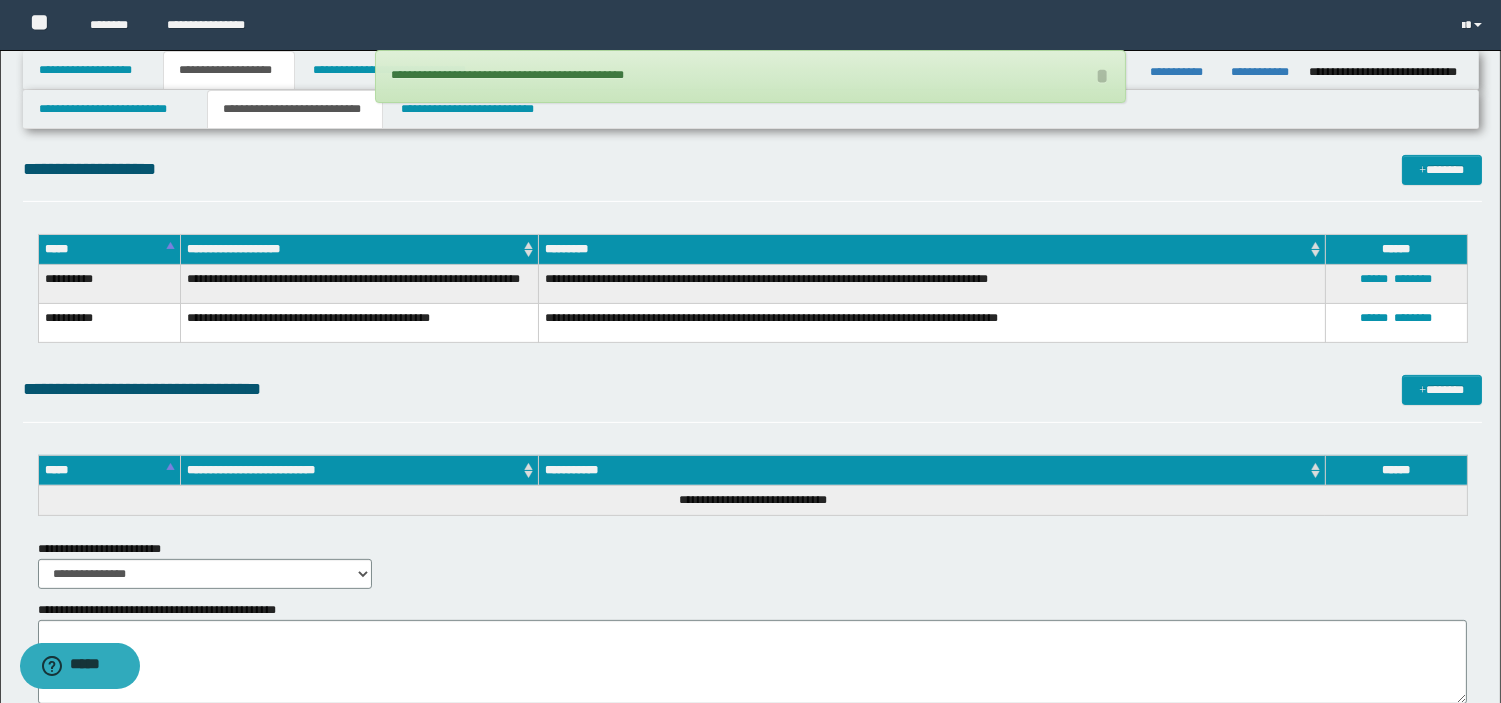 scroll, scrollTop: 1201, scrollLeft: 0, axis: vertical 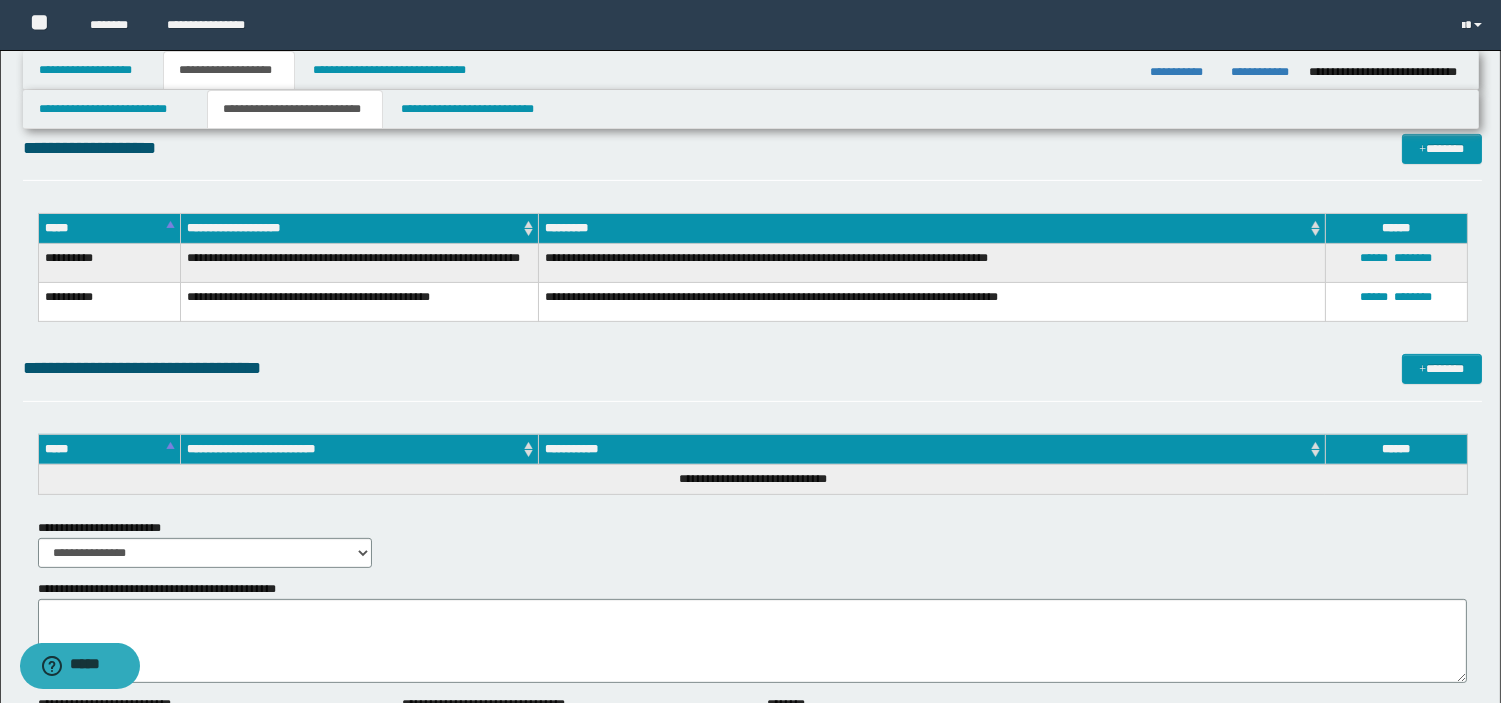 click on "******    ********" at bounding box center (1396, 263) 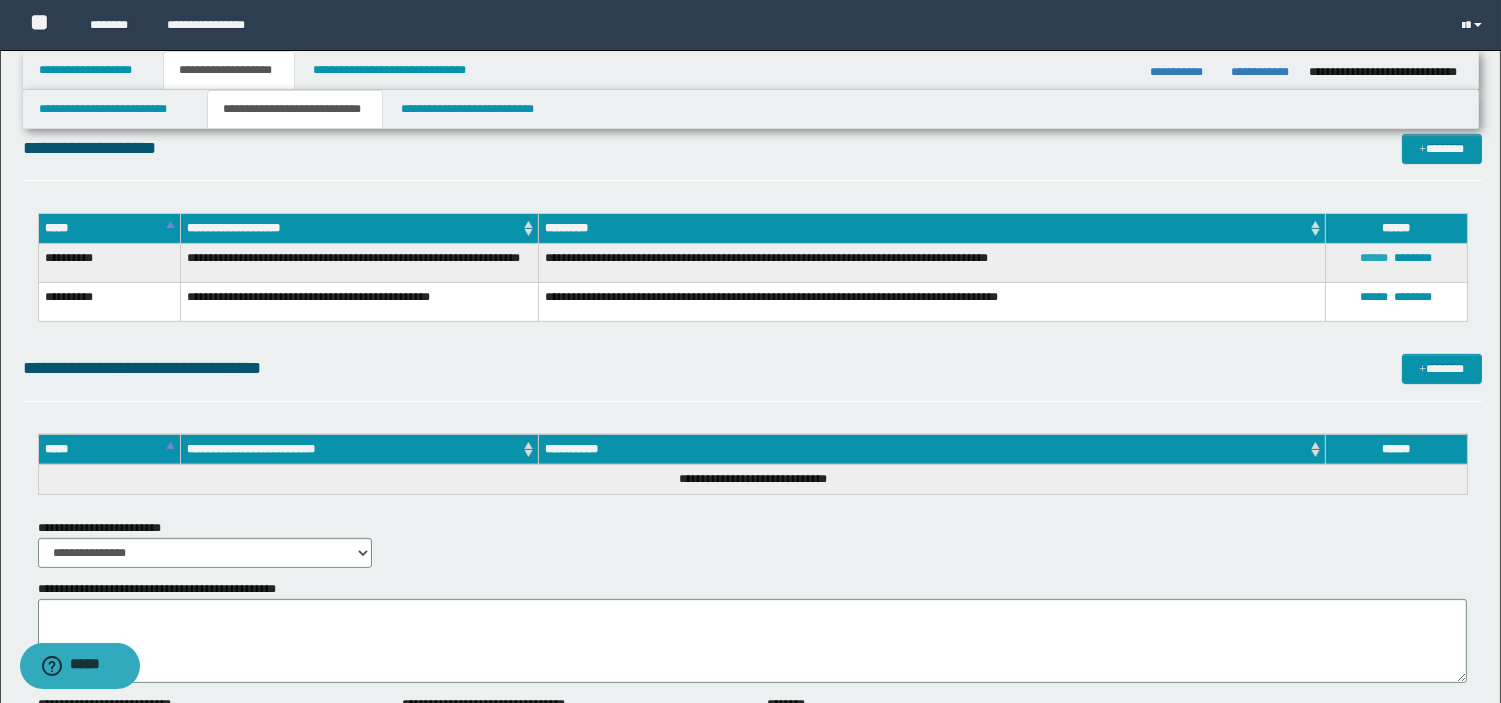 click on "******" at bounding box center (1374, 258) 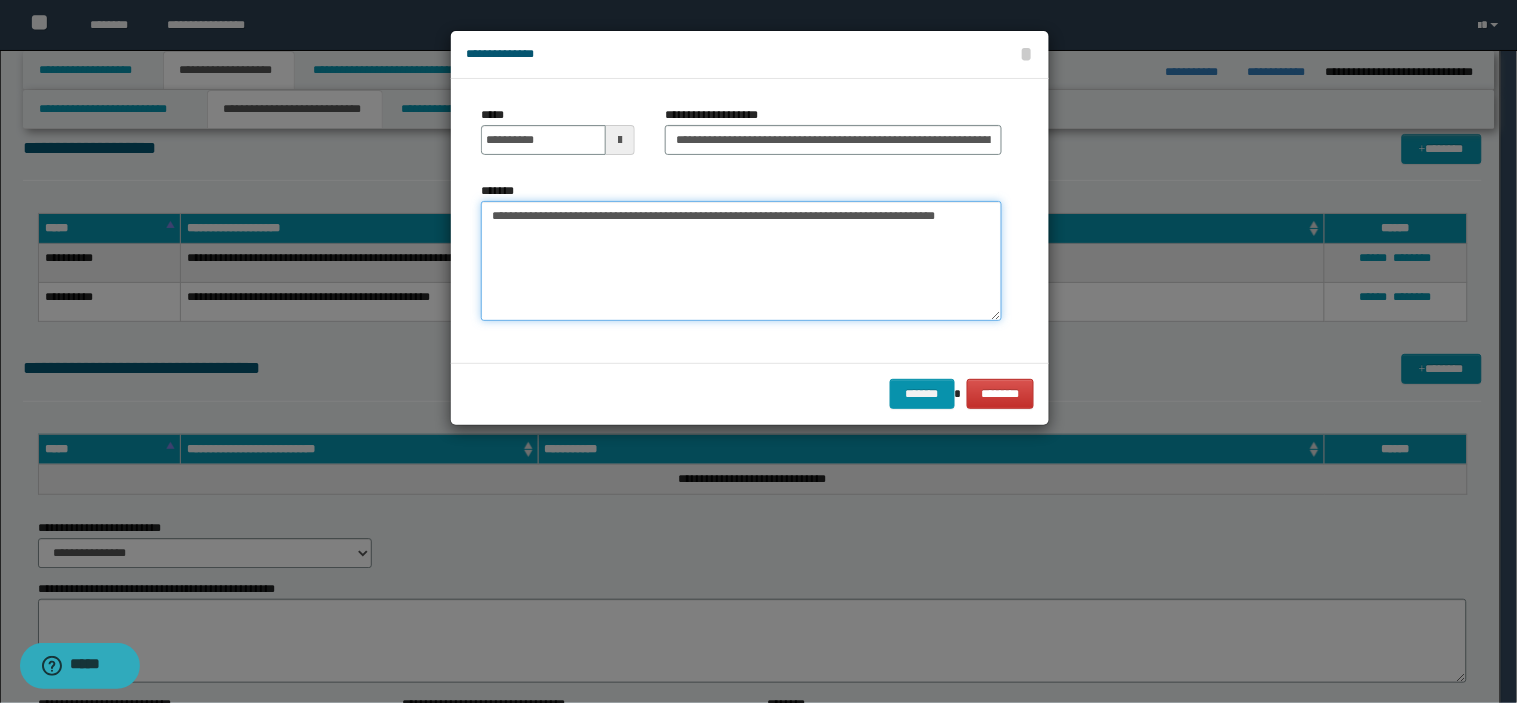 drag, startPoint x: 992, startPoint y: 221, endPoint x: 442, endPoint y: 274, distance: 552.5477 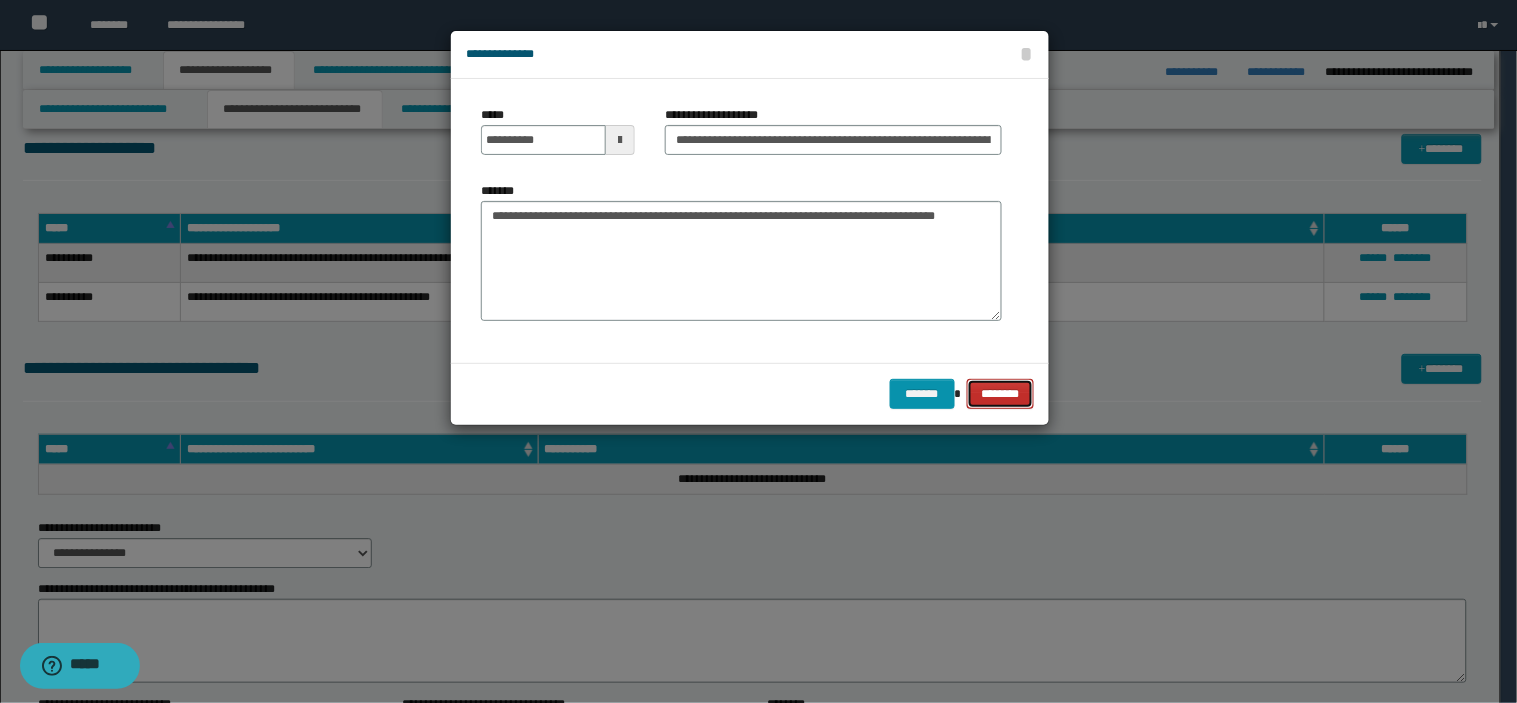 click on "********" at bounding box center [1001, 394] 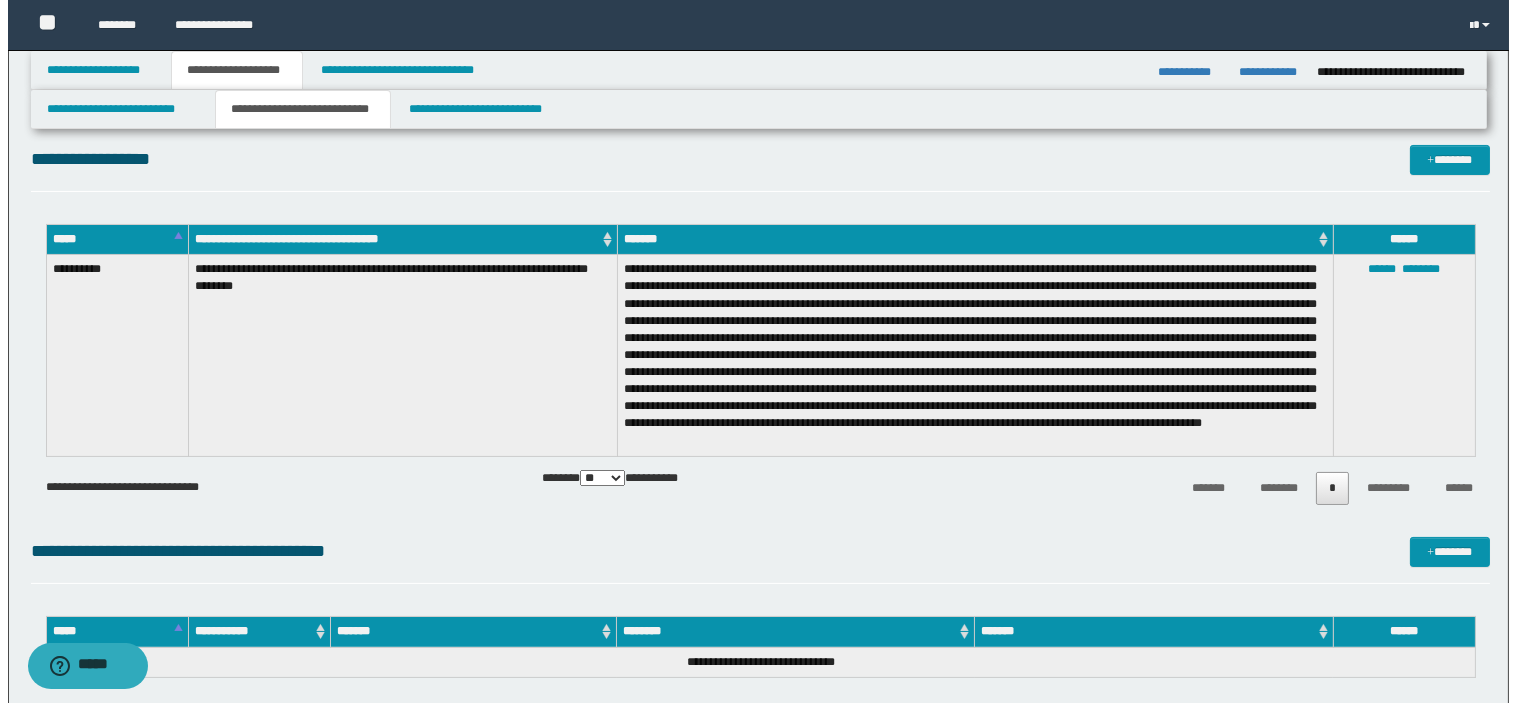 scroll, scrollTop: 611, scrollLeft: 0, axis: vertical 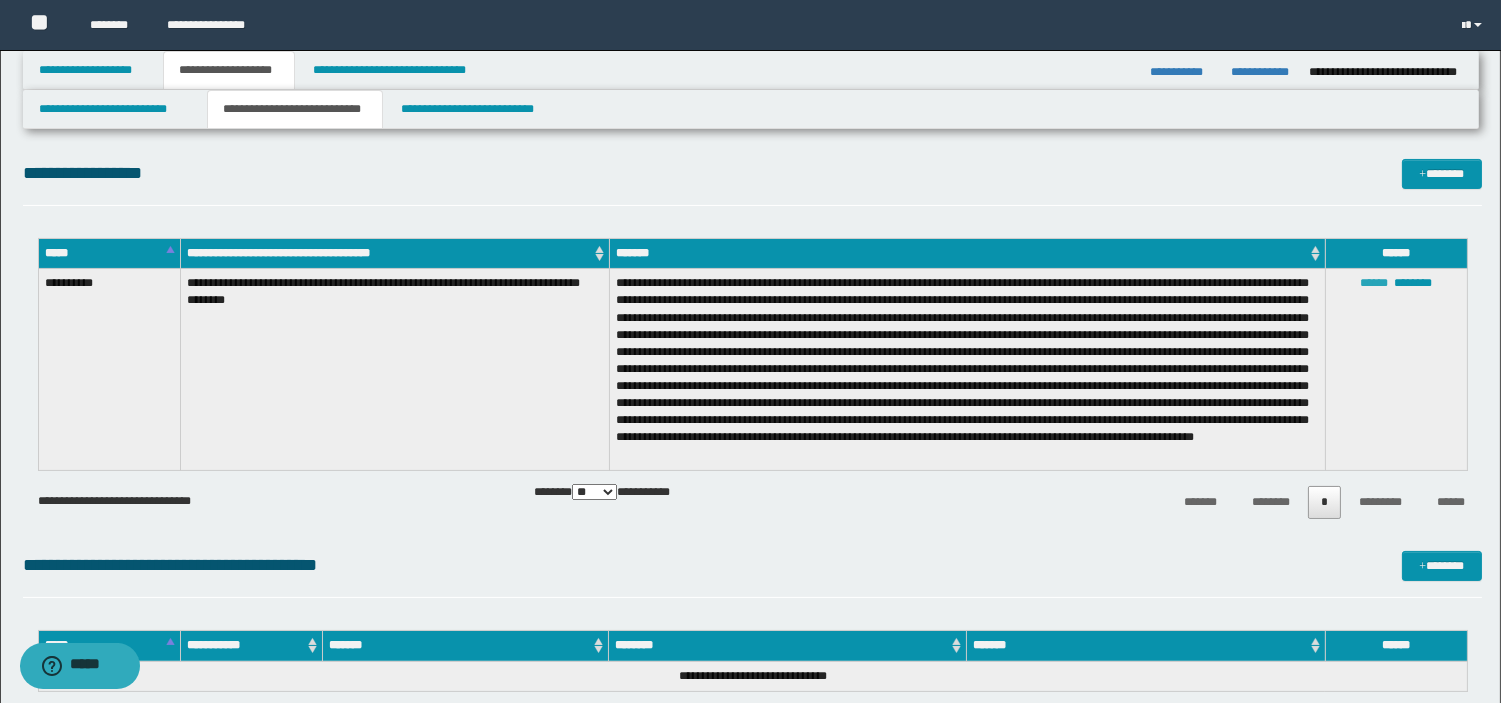click on "******" at bounding box center (1374, 283) 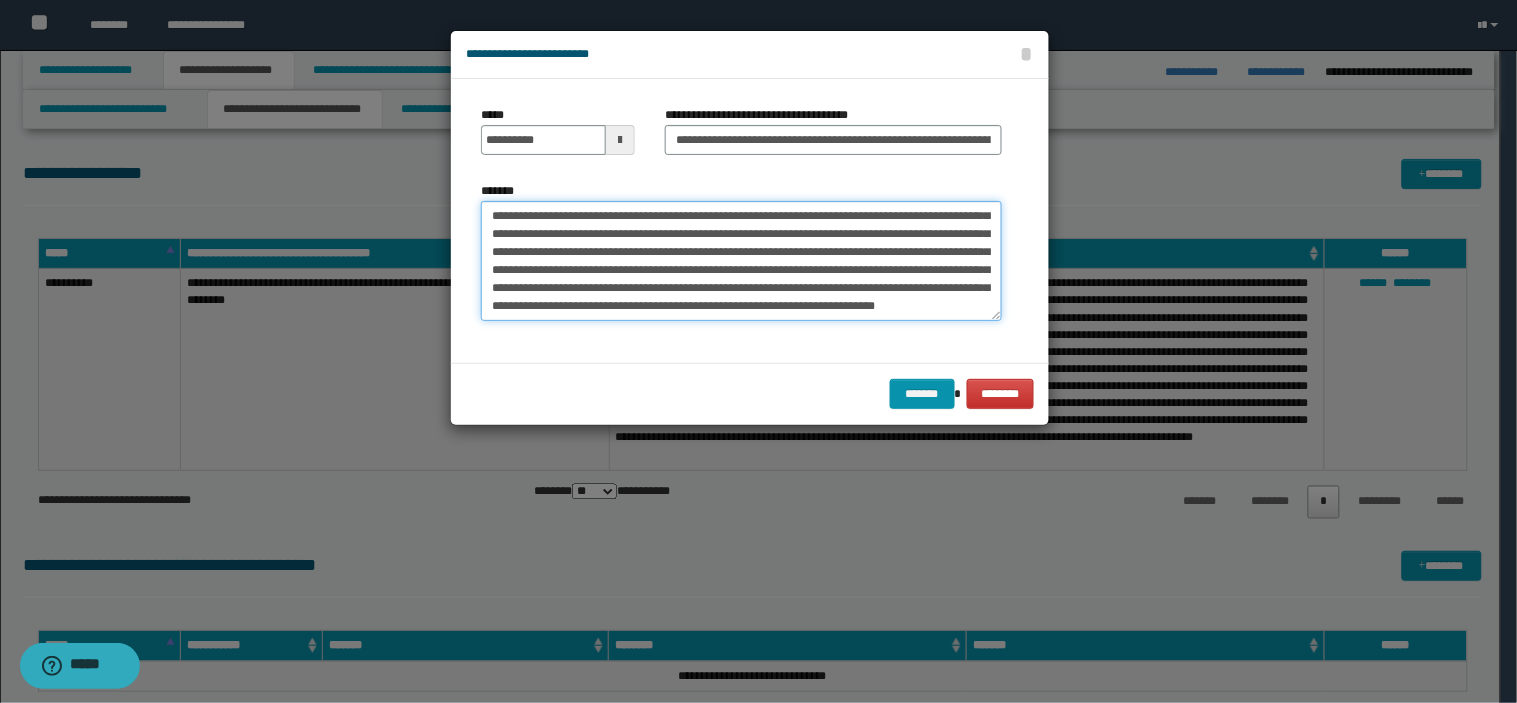 click on "*******" at bounding box center [741, 261] 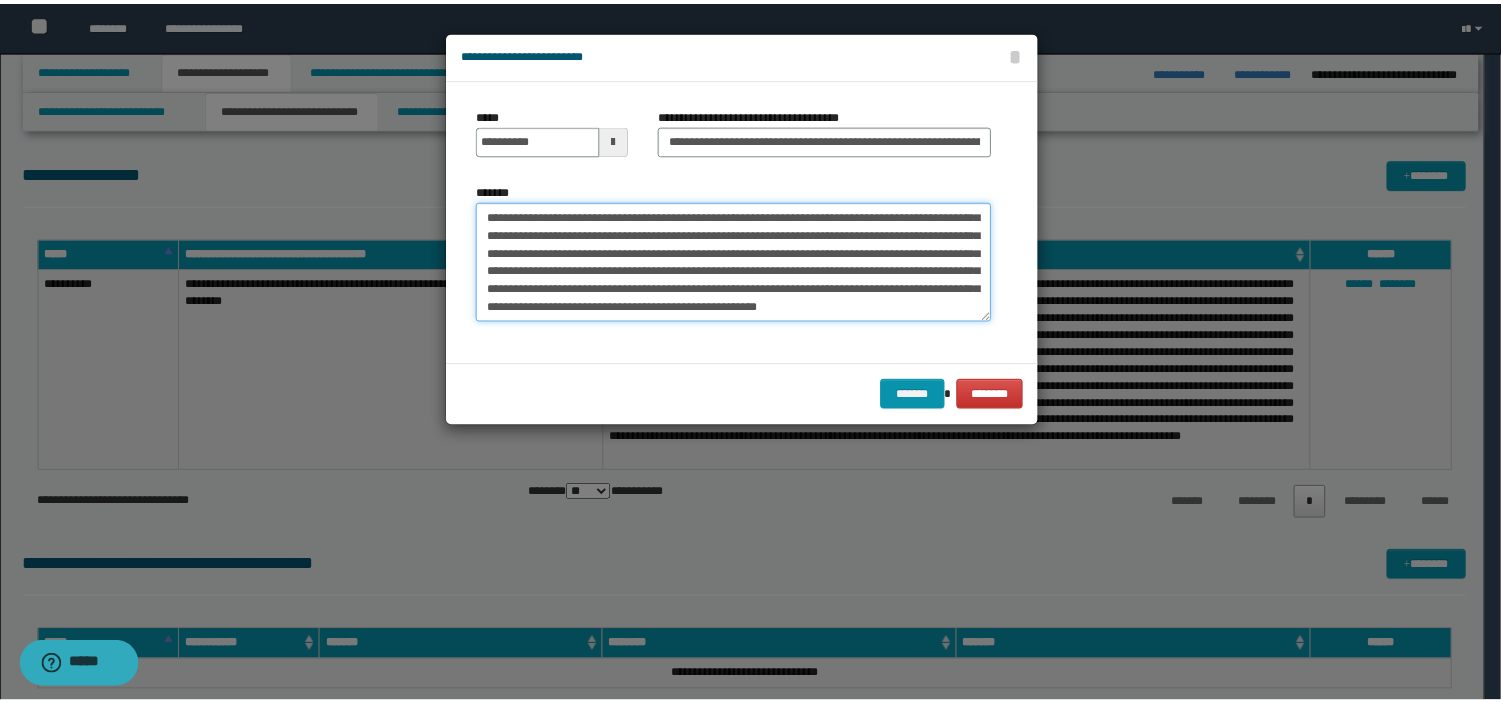 scroll, scrollTop: 192, scrollLeft: 0, axis: vertical 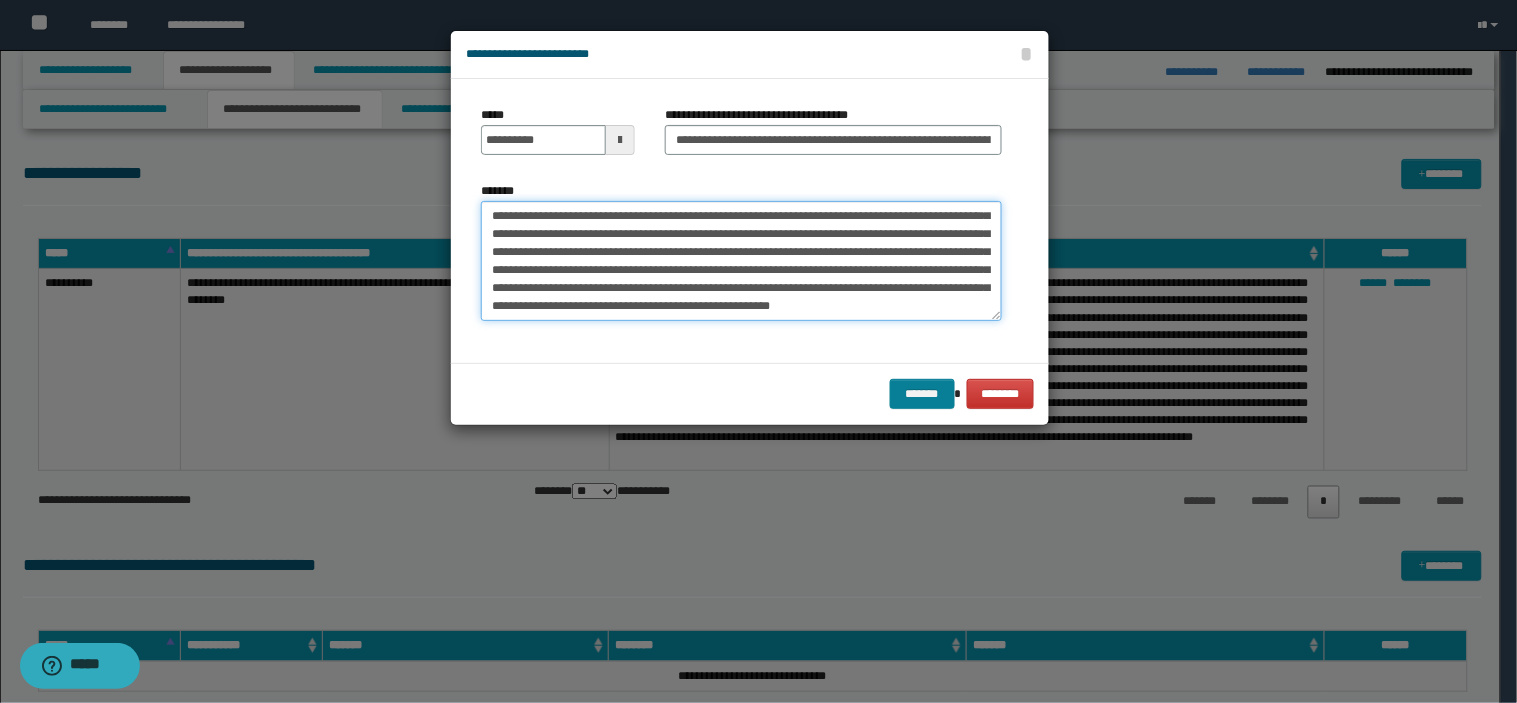 type on "**********" 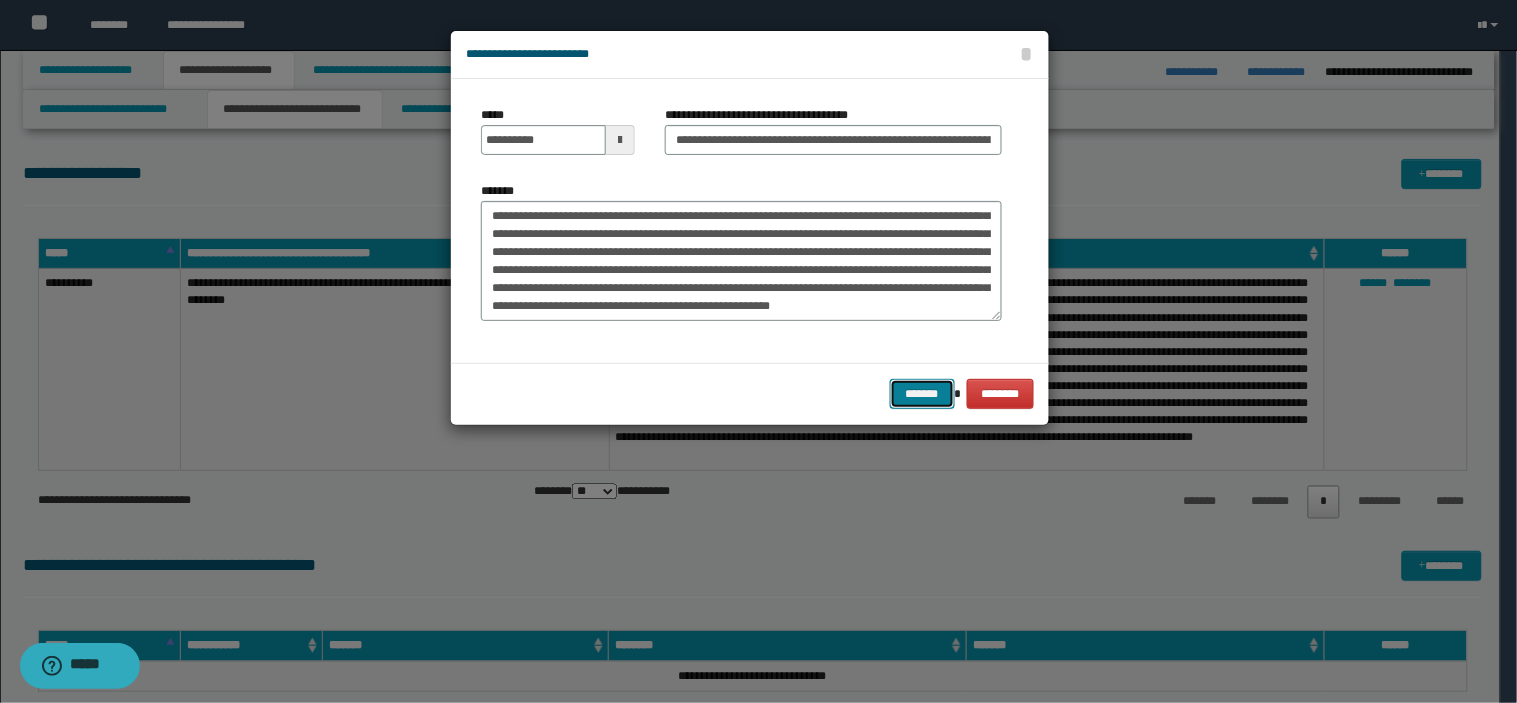 click on "*******" at bounding box center [922, 394] 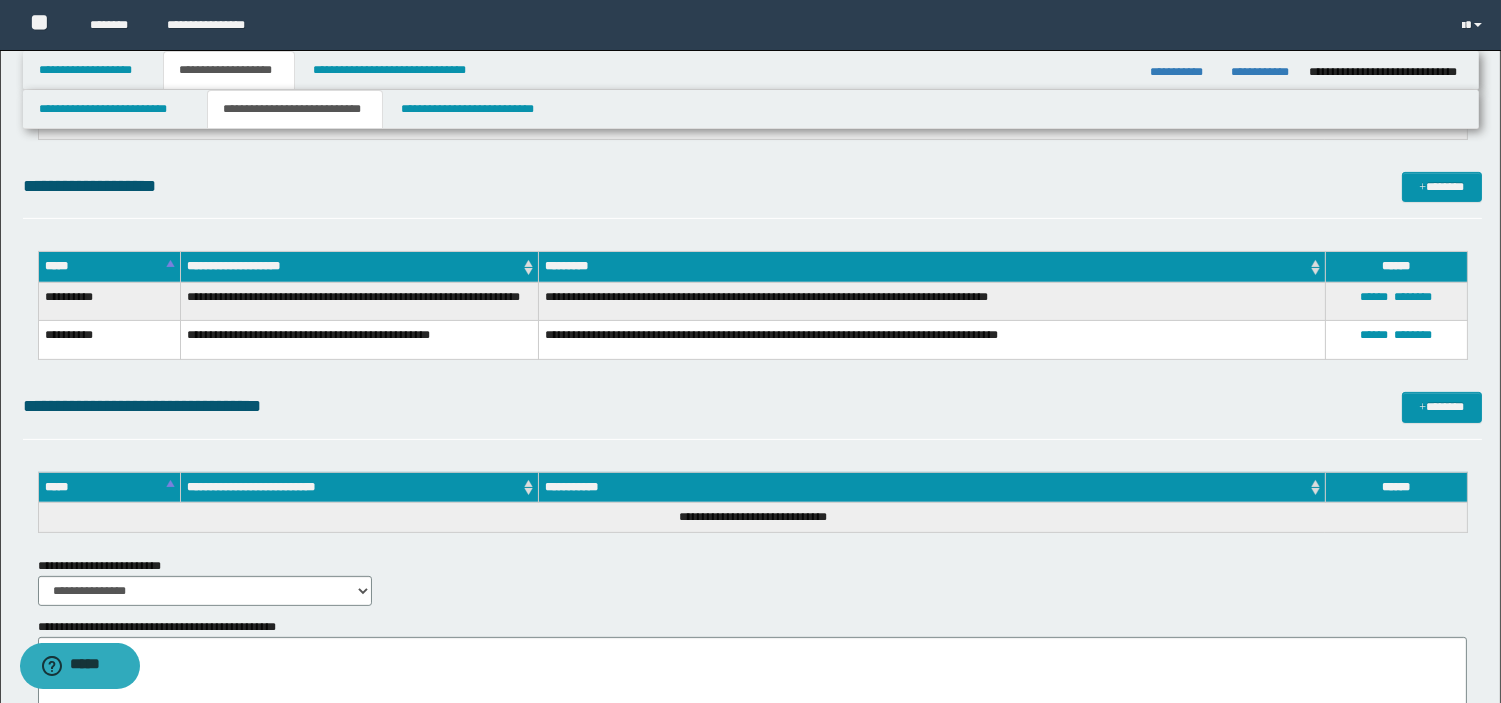 scroll, scrollTop: 1184, scrollLeft: 0, axis: vertical 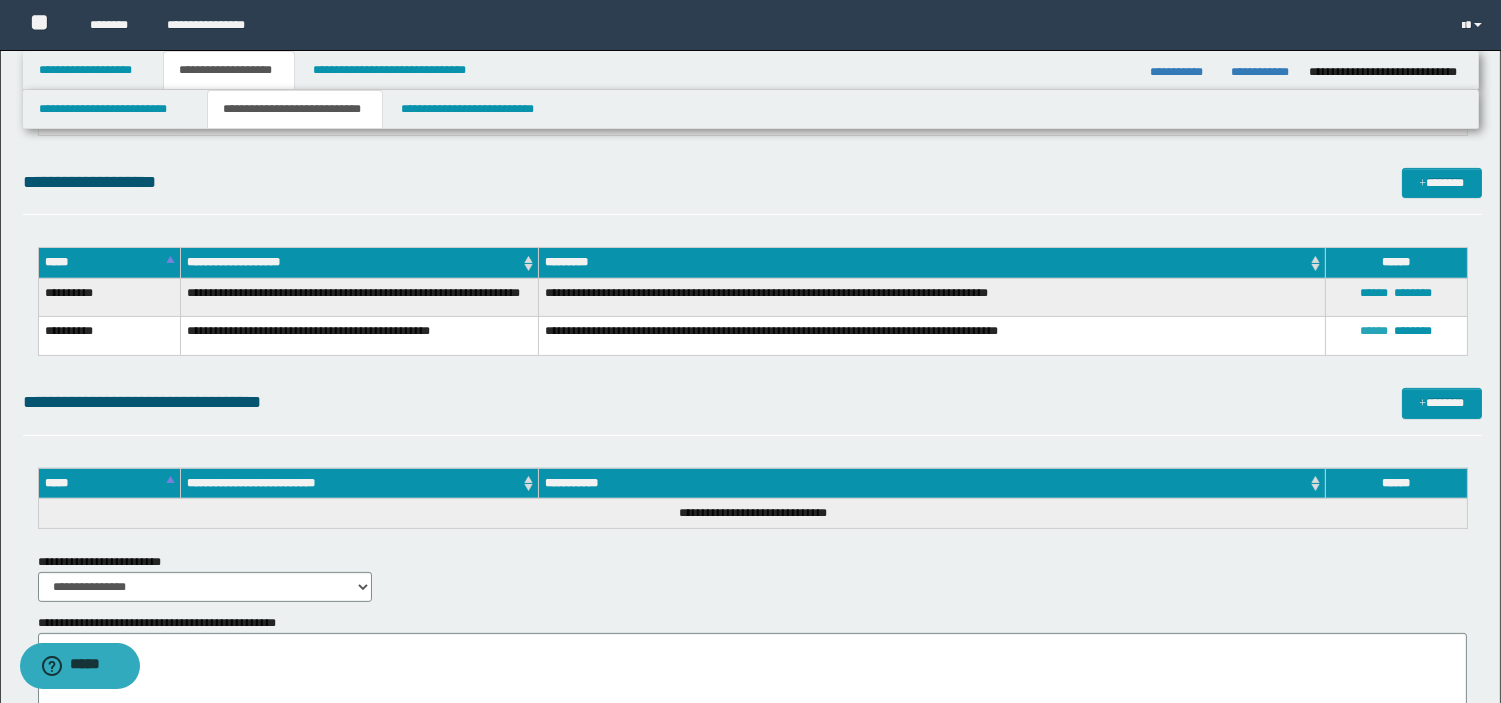 click on "******" at bounding box center (1374, 331) 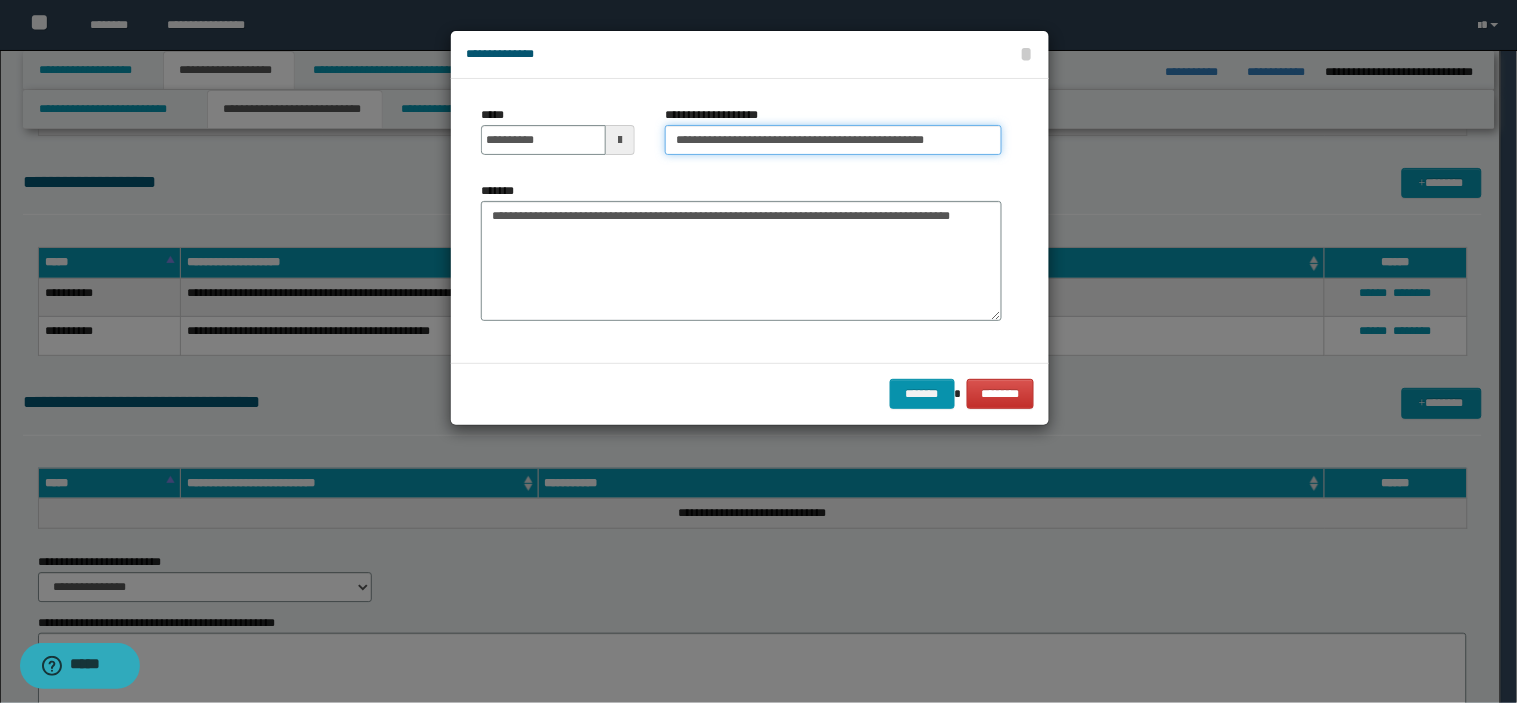 drag, startPoint x: 944, startPoint y: 145, endPoint x: 858, endPoint y: 150, distance: 86.145226 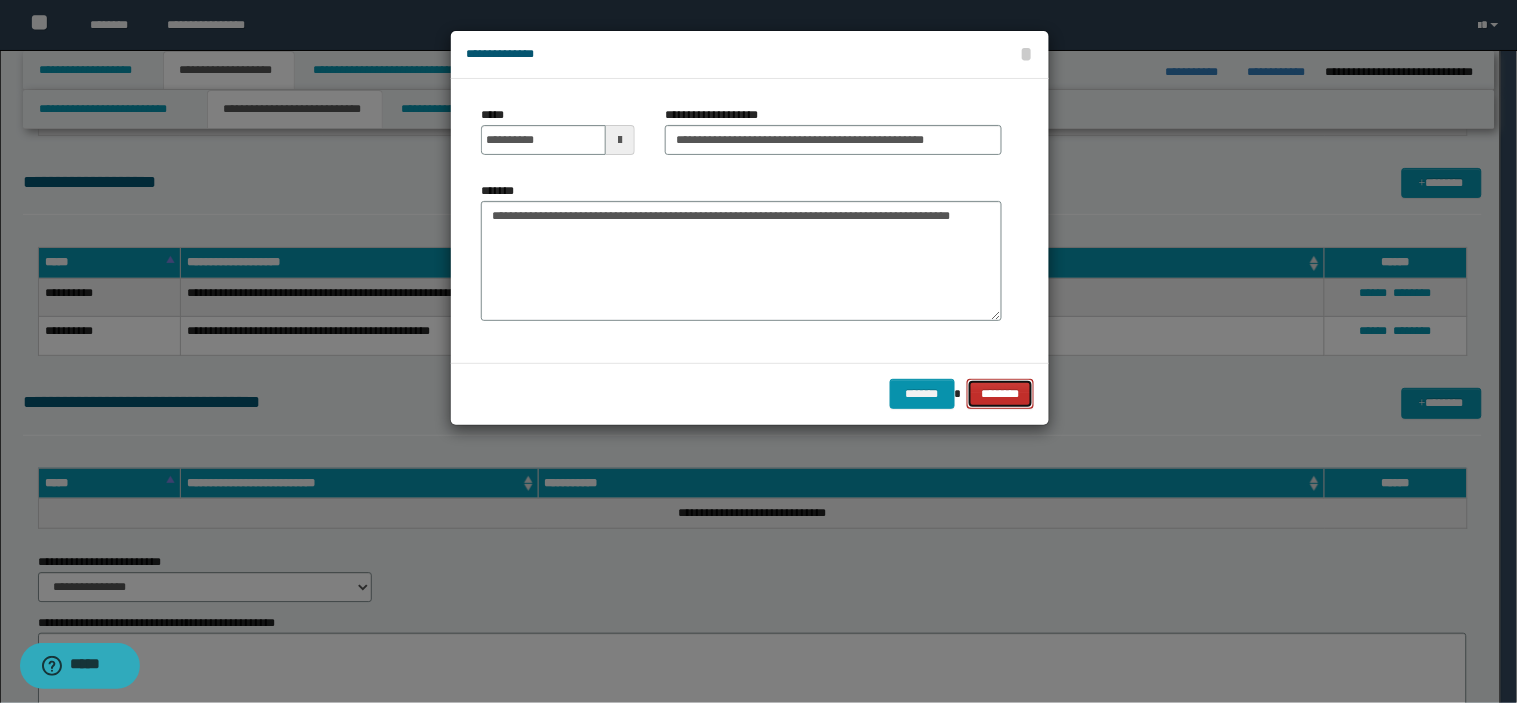 click on "********" at bounding box center [1001, 394] 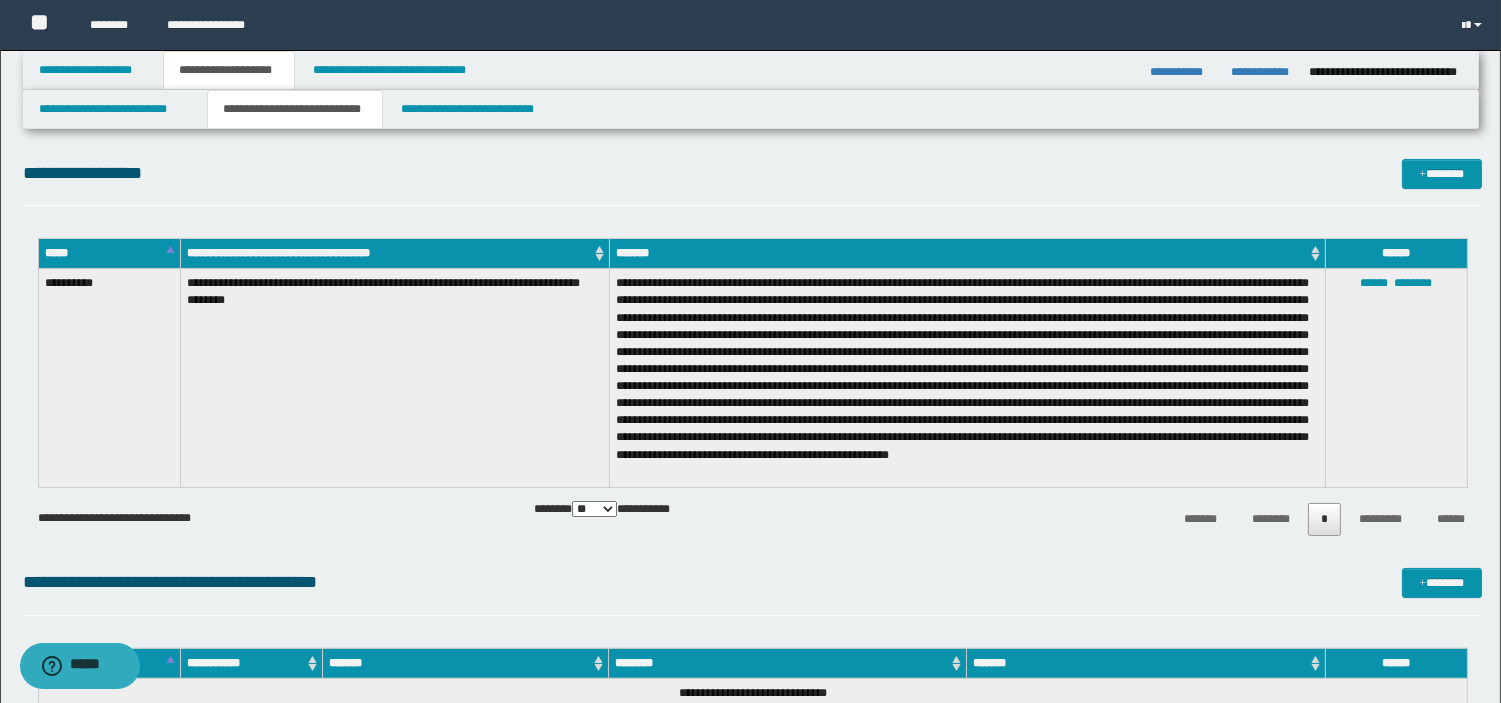 scroll, scrollTop: 615, scrollLeft: 0, axis: vertical 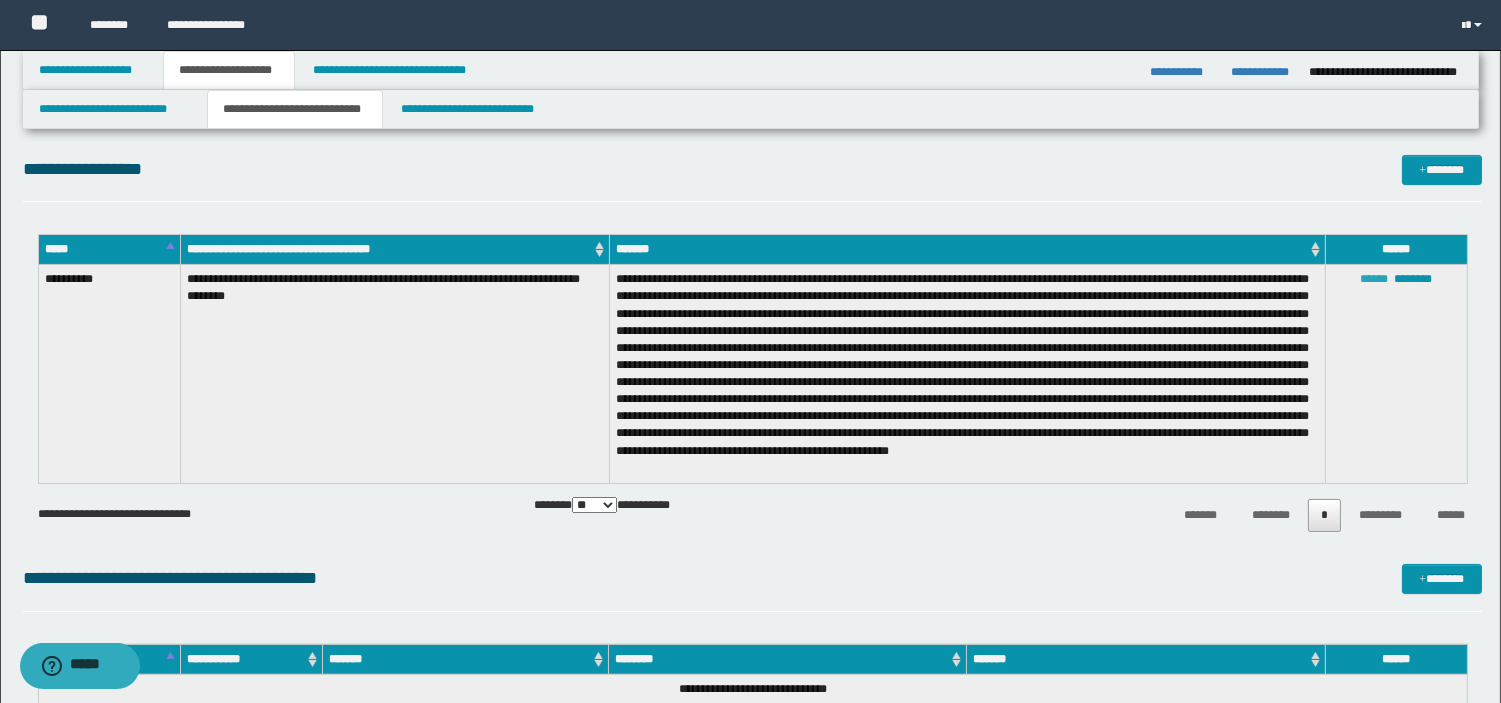 click on "******" at bounding box center [1374, 279] 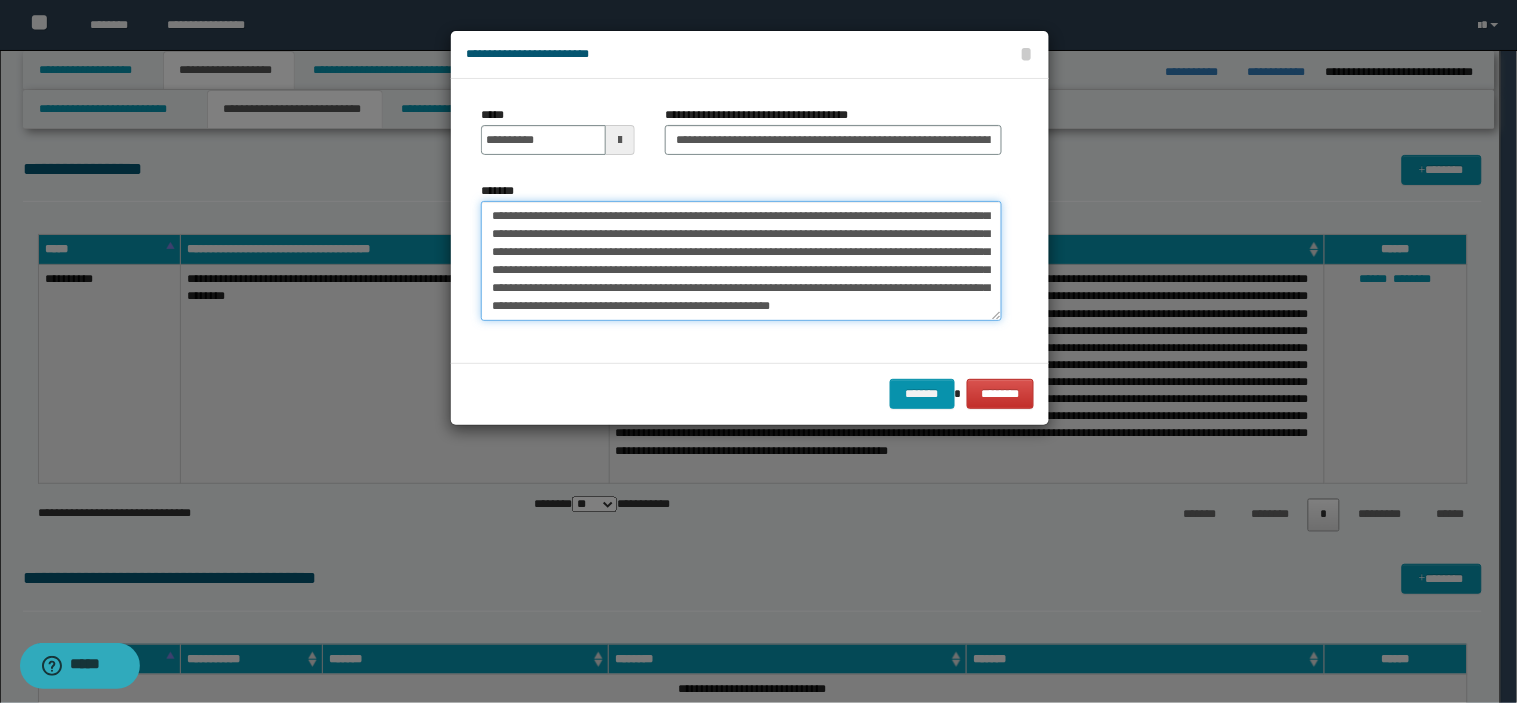 click on "*******" at bounding box center [741, 261] 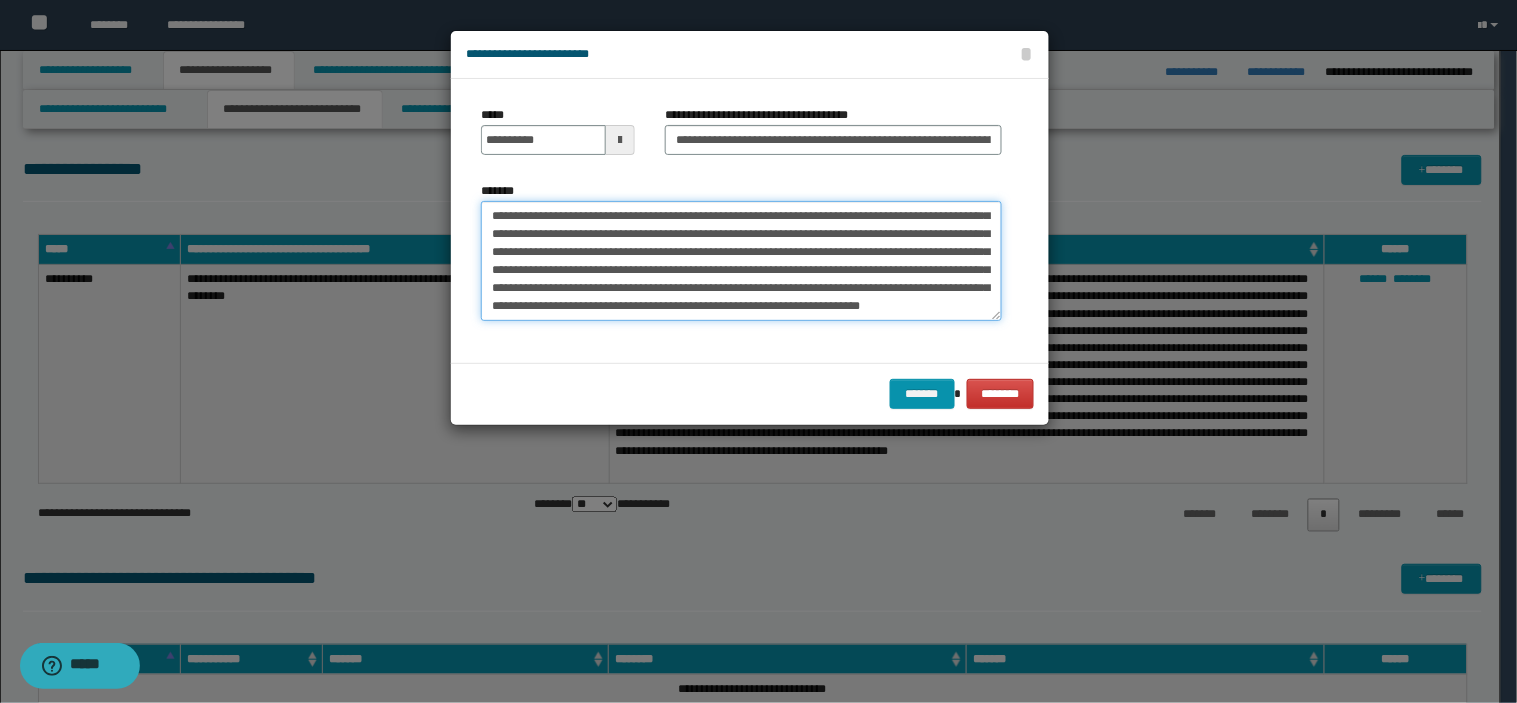 type on "**********" 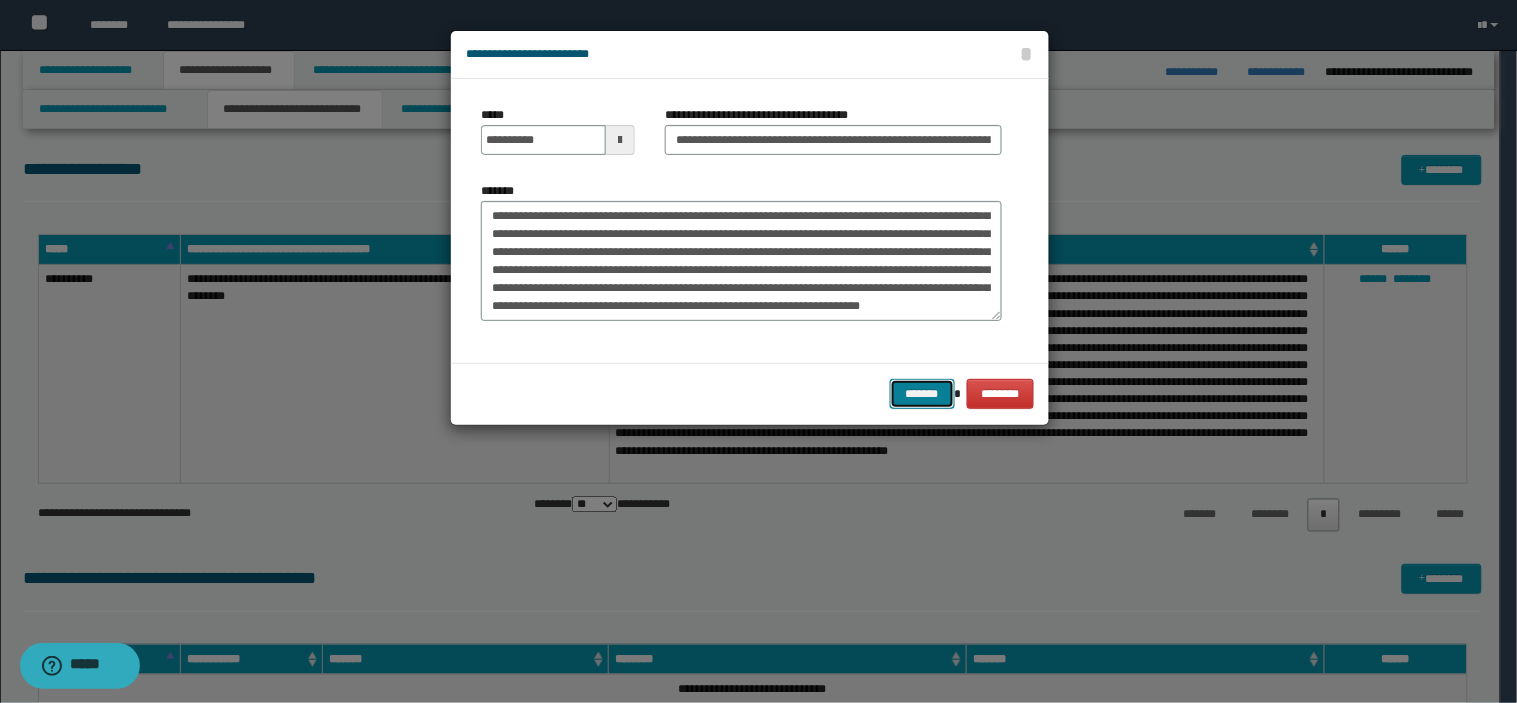 click on "*******" at bounding box center [922, 394] 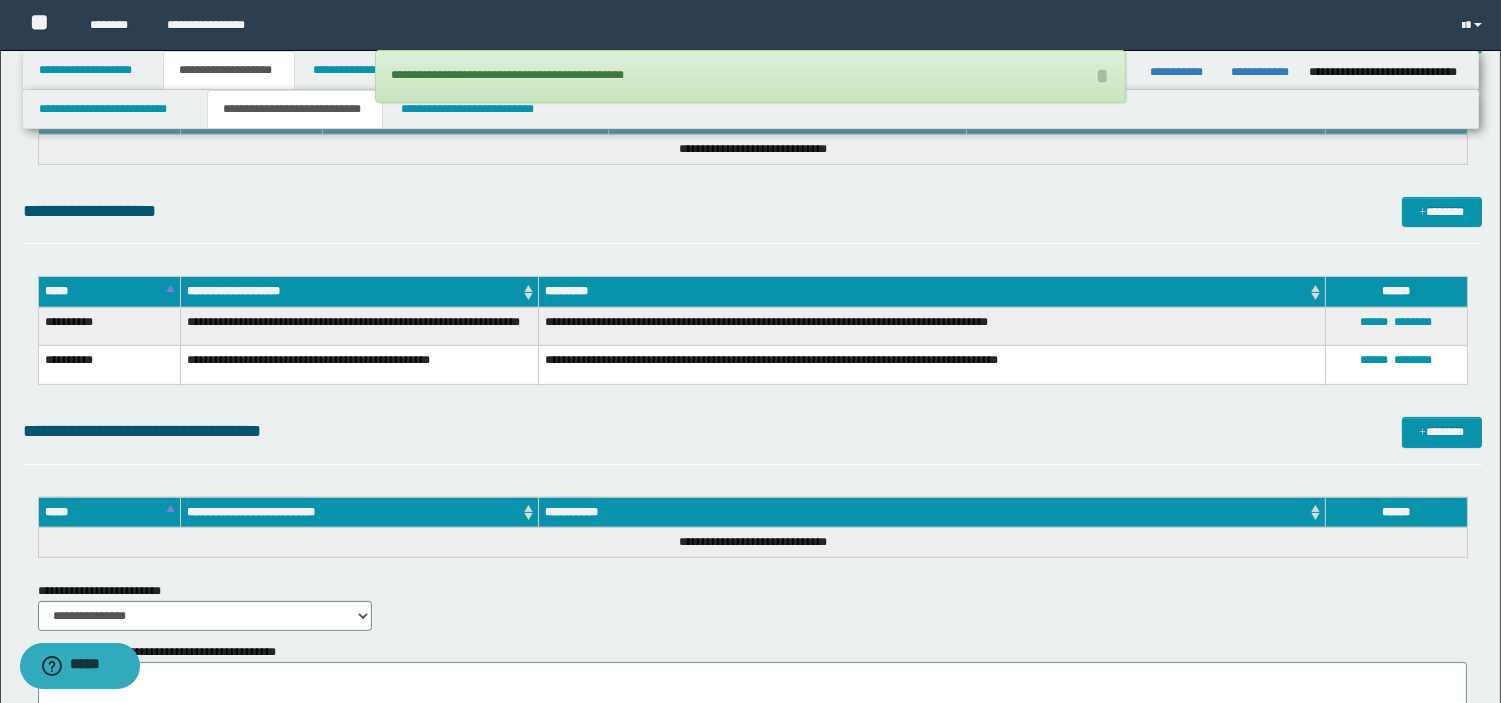 scroll, scrollTop: 1341, scrollLeft: 0, axis: vertical 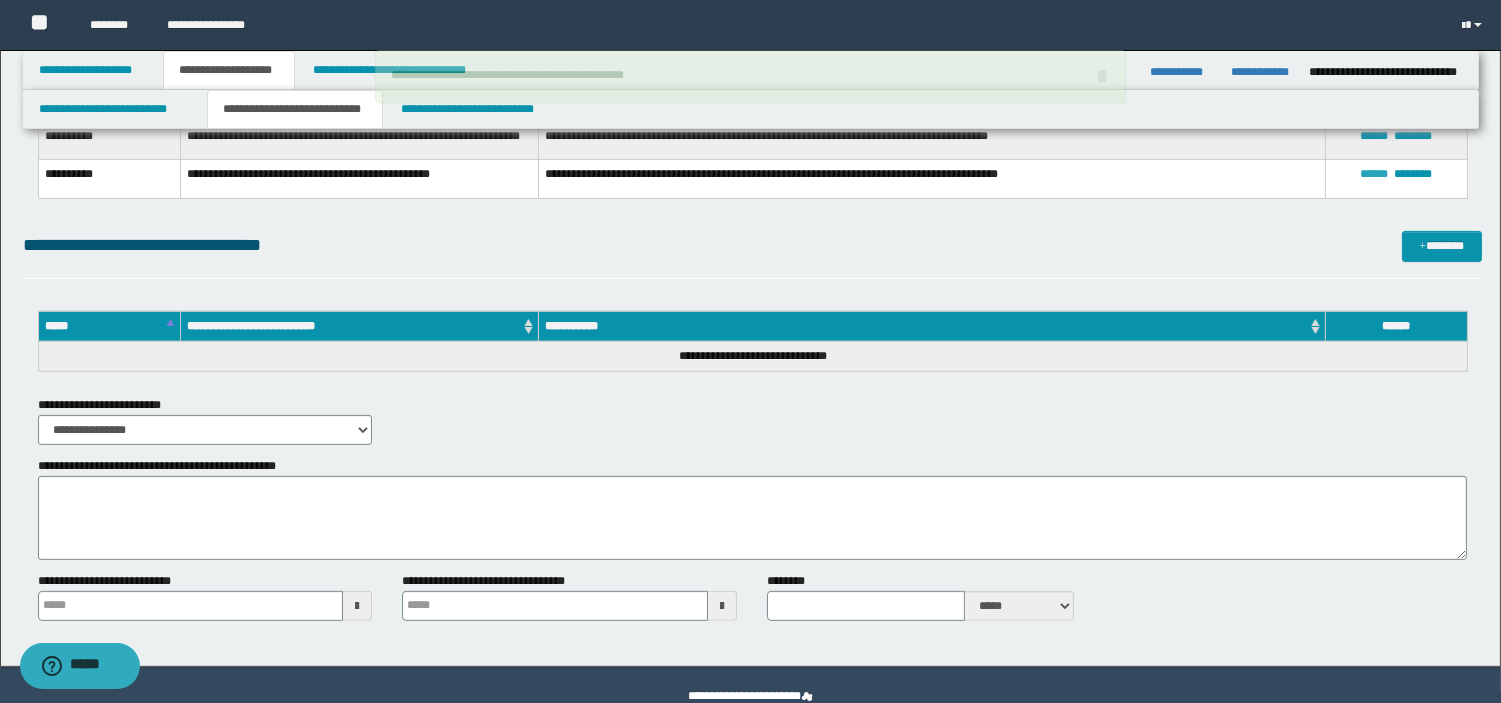click on "******" at bounding box center [1374, 174] 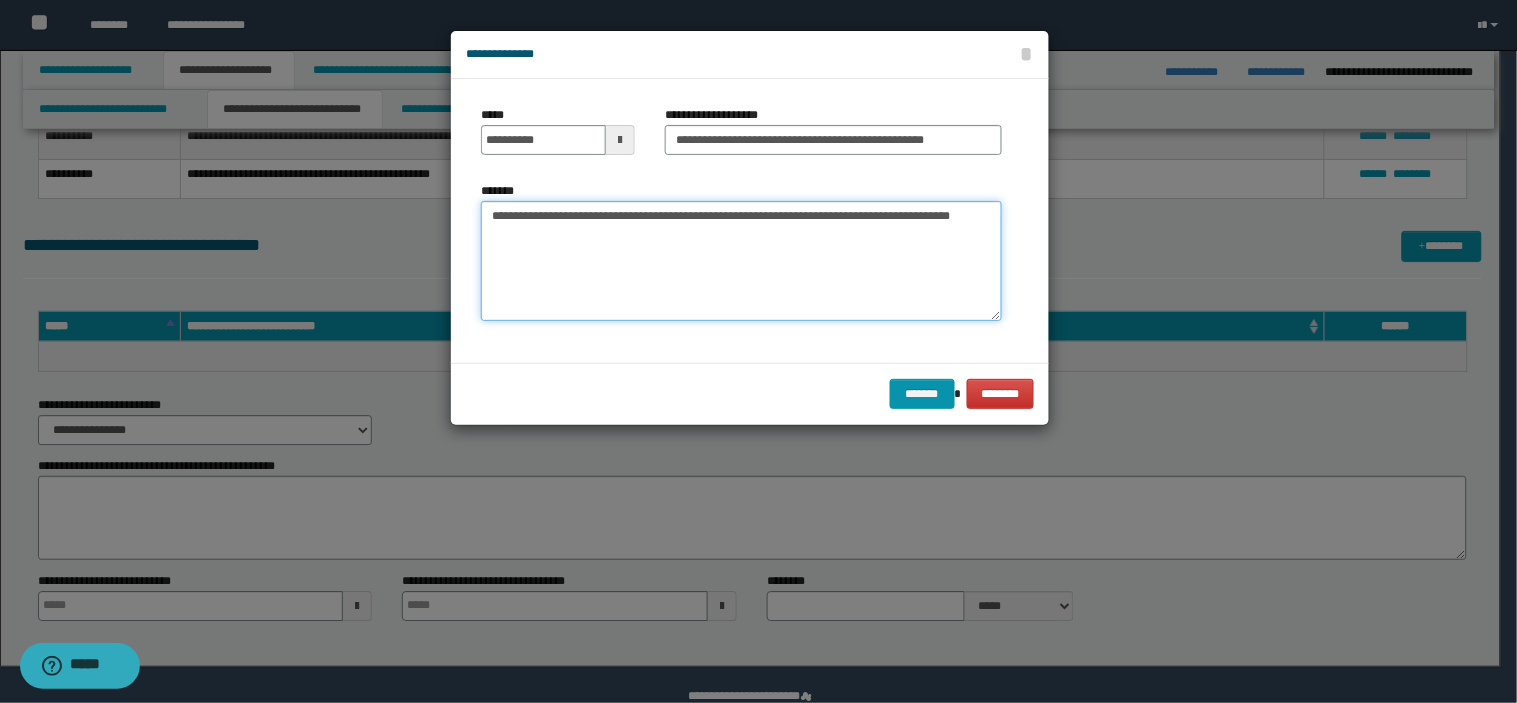 drag, startPoint x: 590, startPoint y: 227, endPoint x: 566, endPoint y: 216, distance: 26.400757 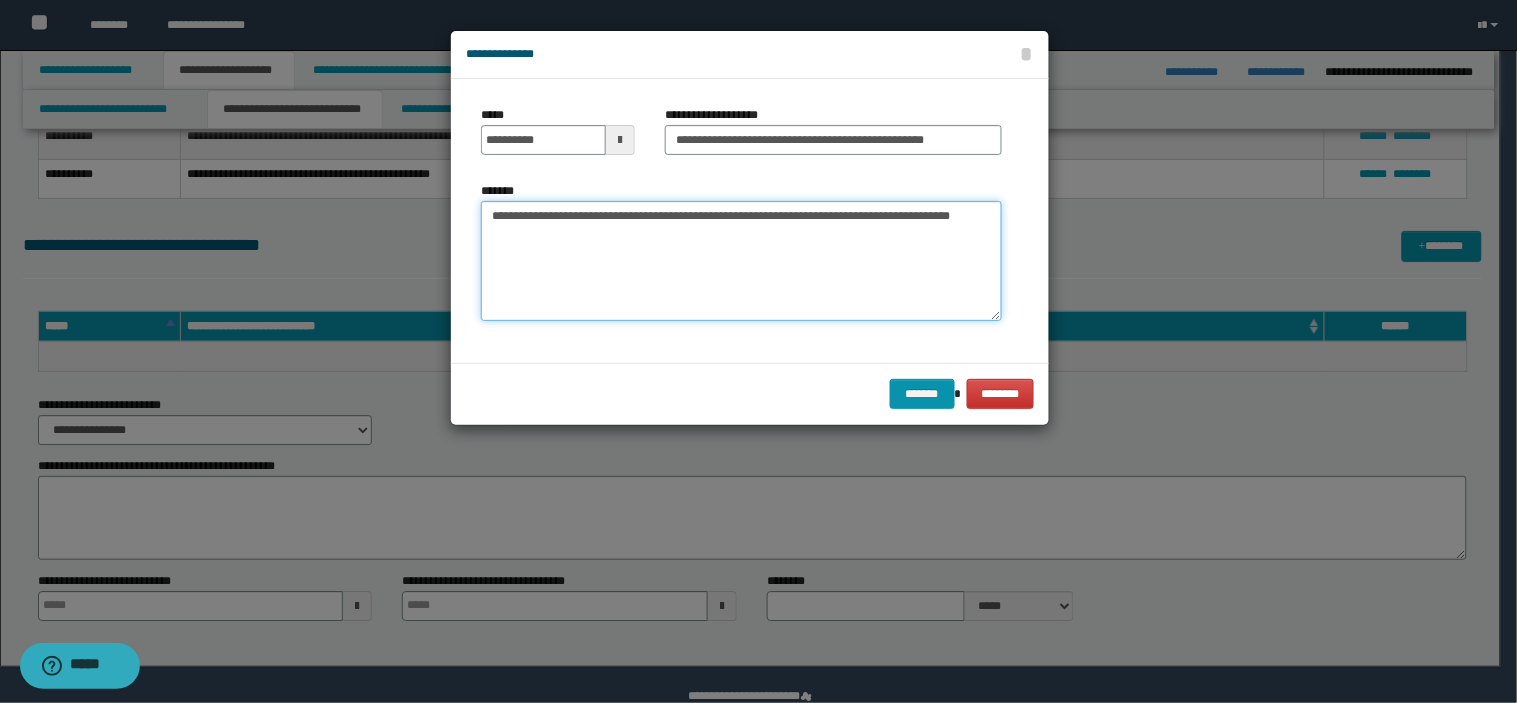 click on "**********" at bounding box center [741, 261] 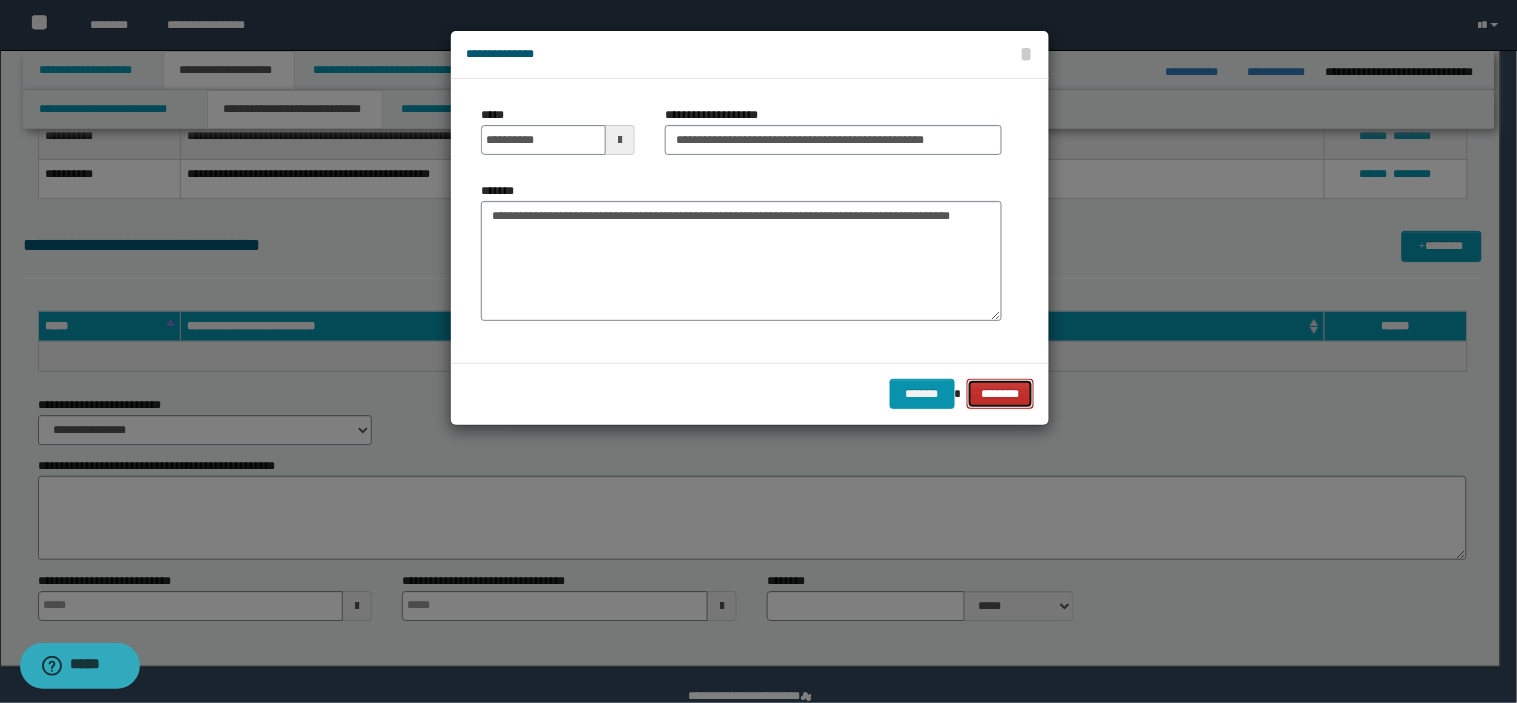 click on "********" at bounding box center (1001, 394) 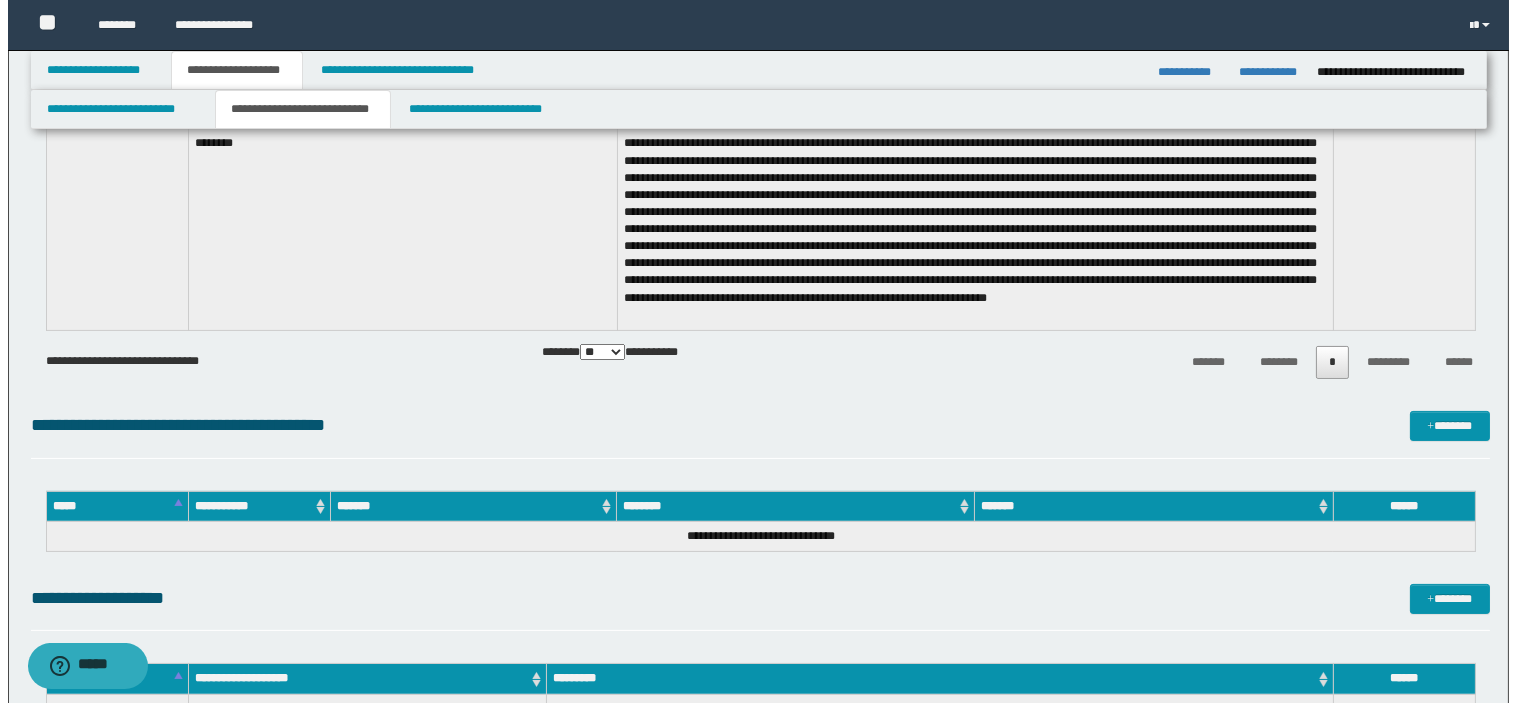 scroll, scrollTop: 747, scrollLeft: 0, axis: vertical 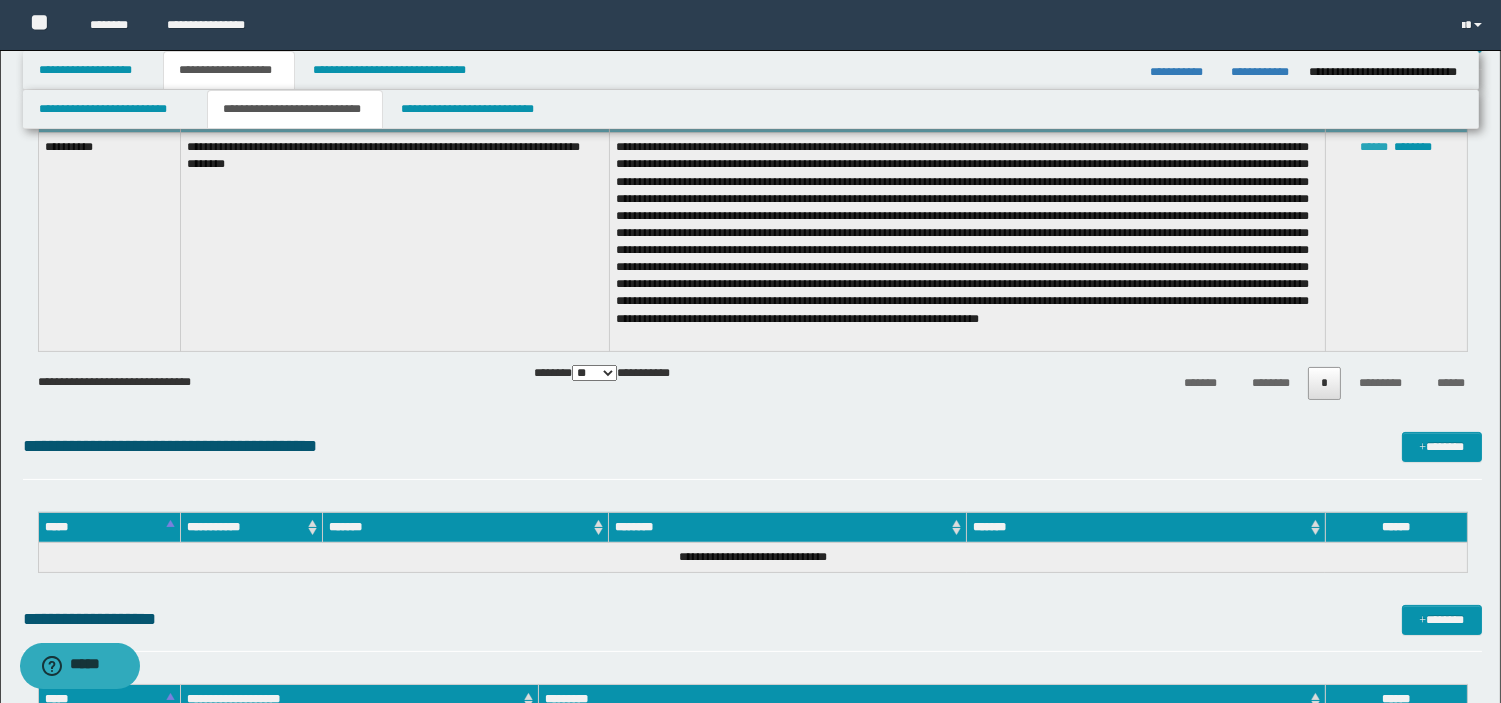 click on "******" at bounding box center (1374, 147) 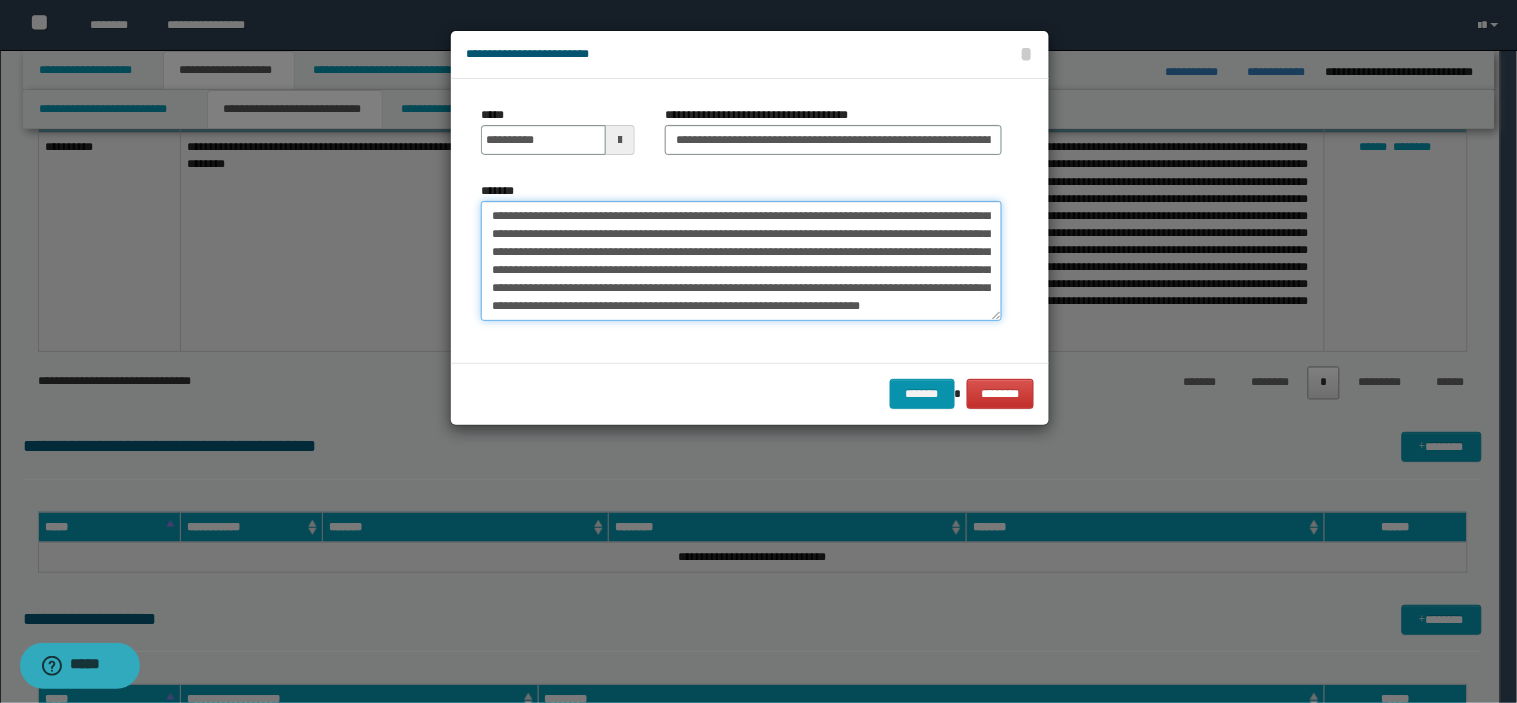click on "*******" at bounding box center (741, 261) 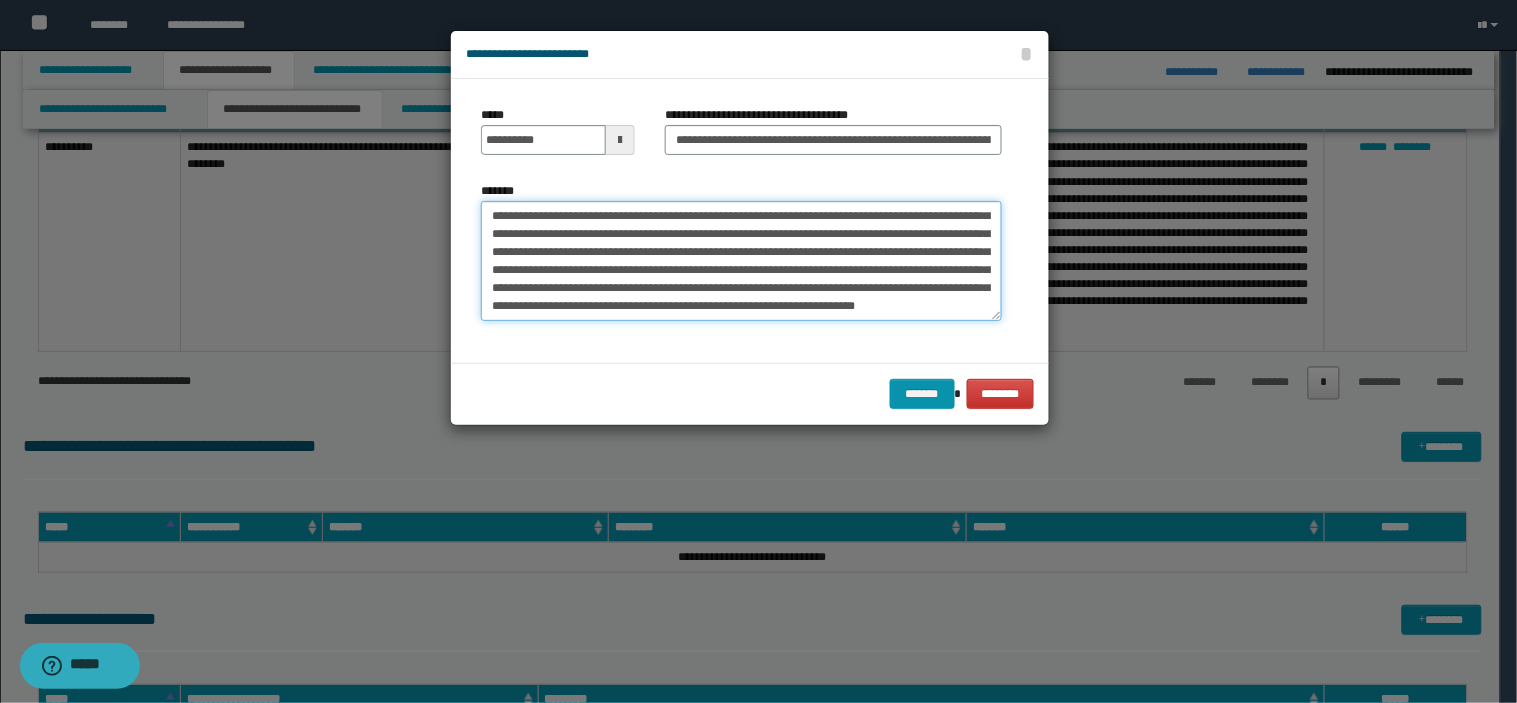 paste on "**********" 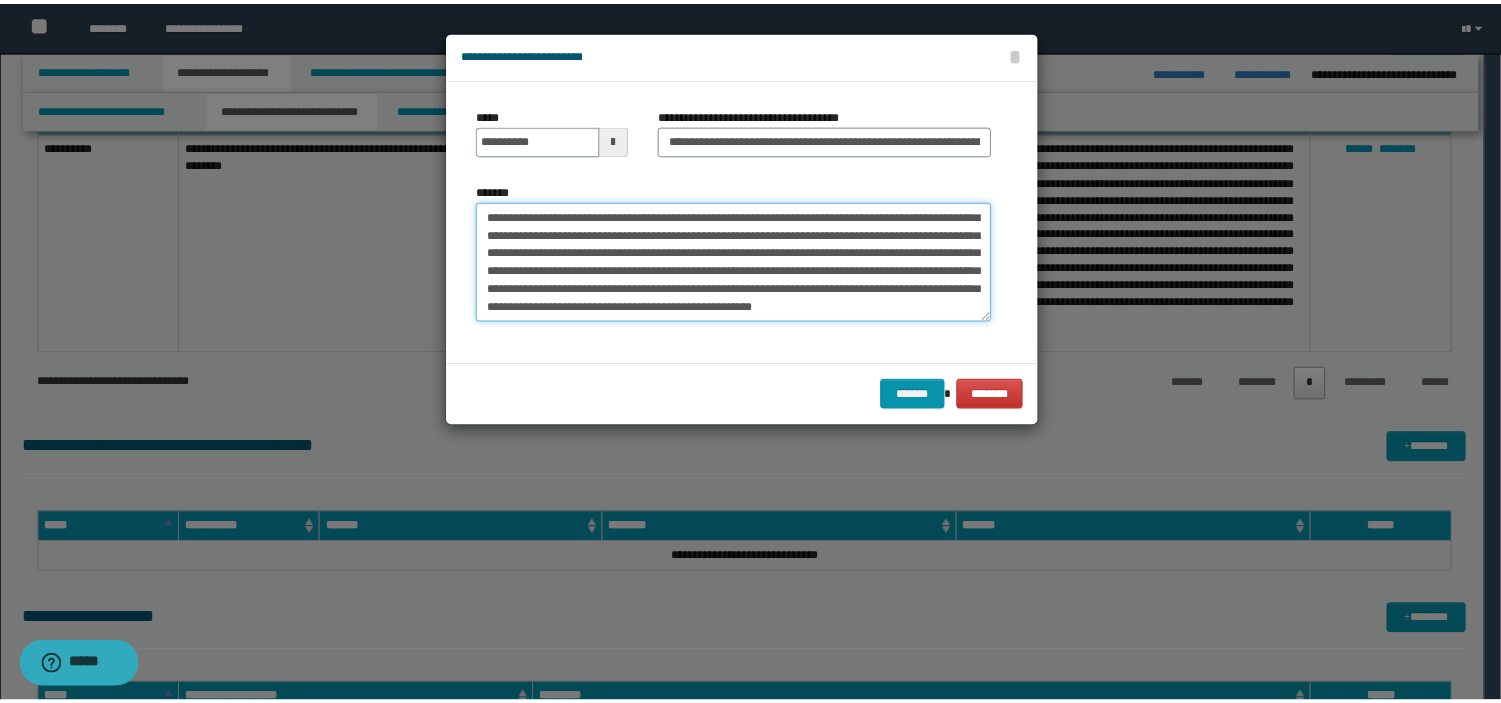 scroll, scrollTop: 210, scrollLeft: 0, axis: vertical 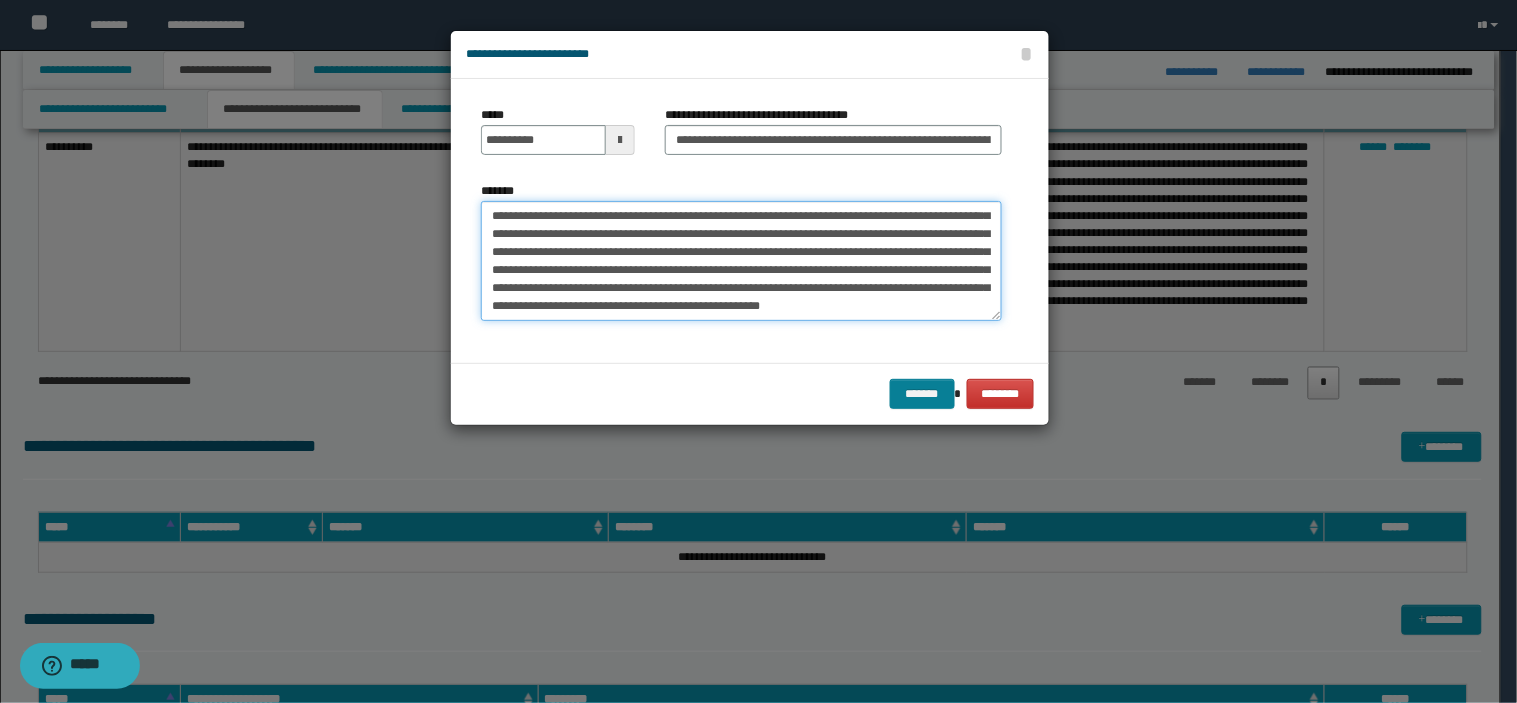 type on "**********" 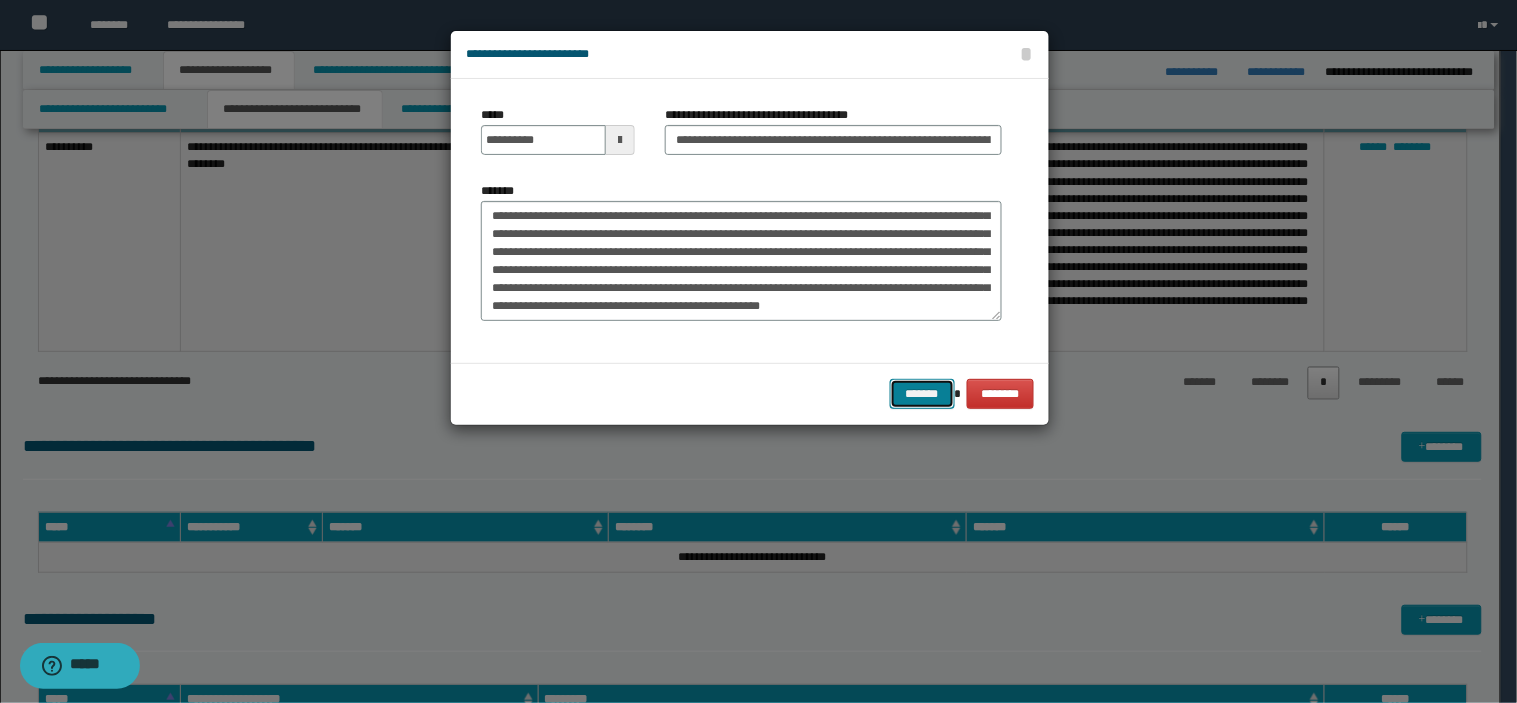 click on "*******" at bounding box center (922, 394) 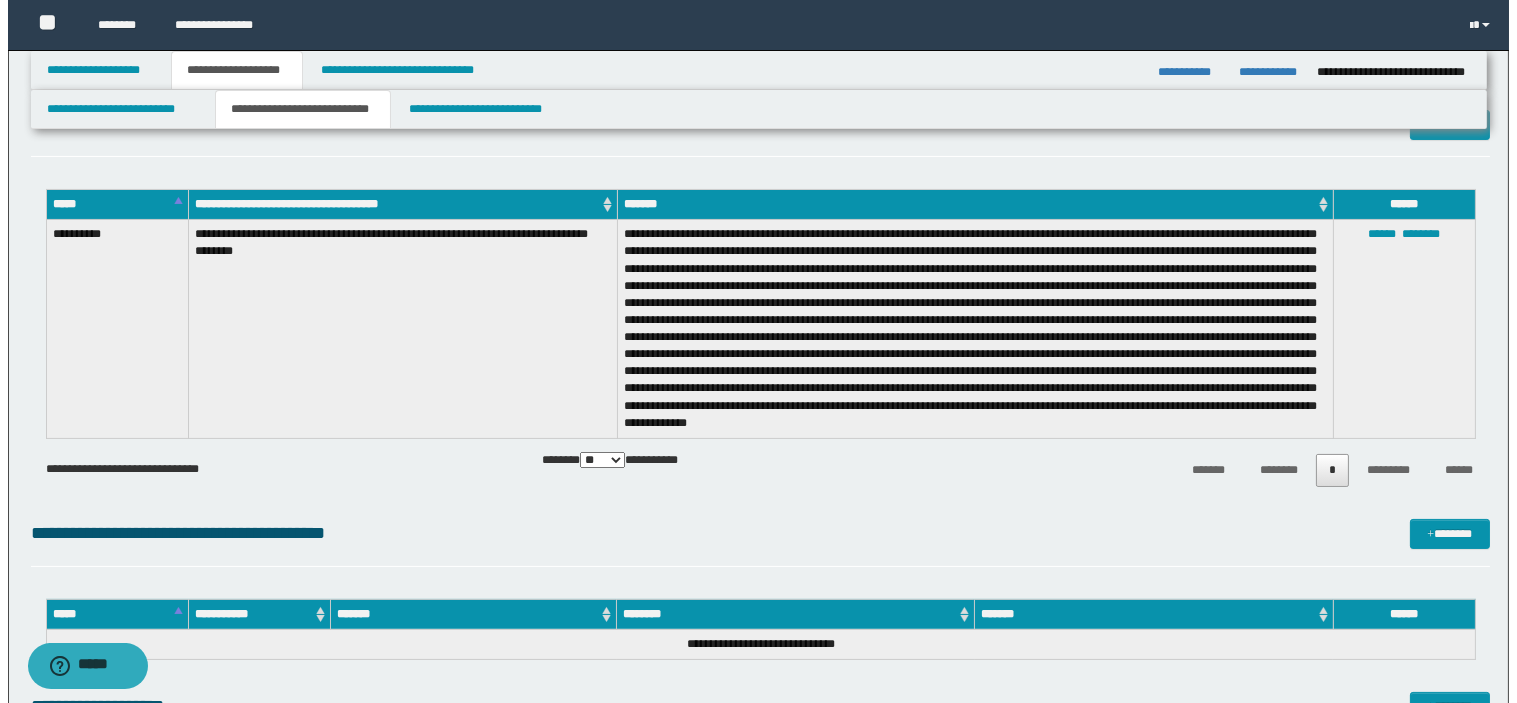 scroll, scrollTop: 664, scrollLeft: 0, axis: vertical 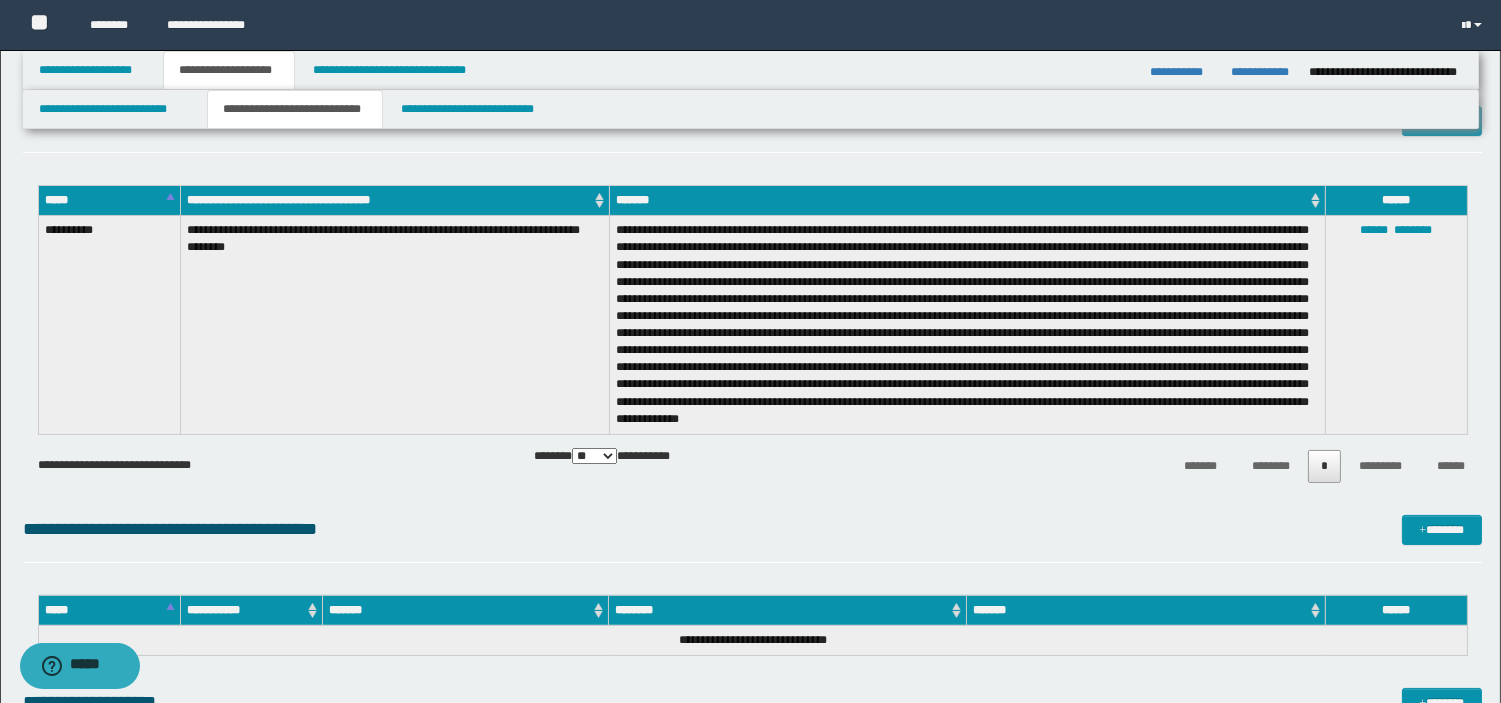 click on "******* ******** * ********* ******" at bounding box center [1323, 465] 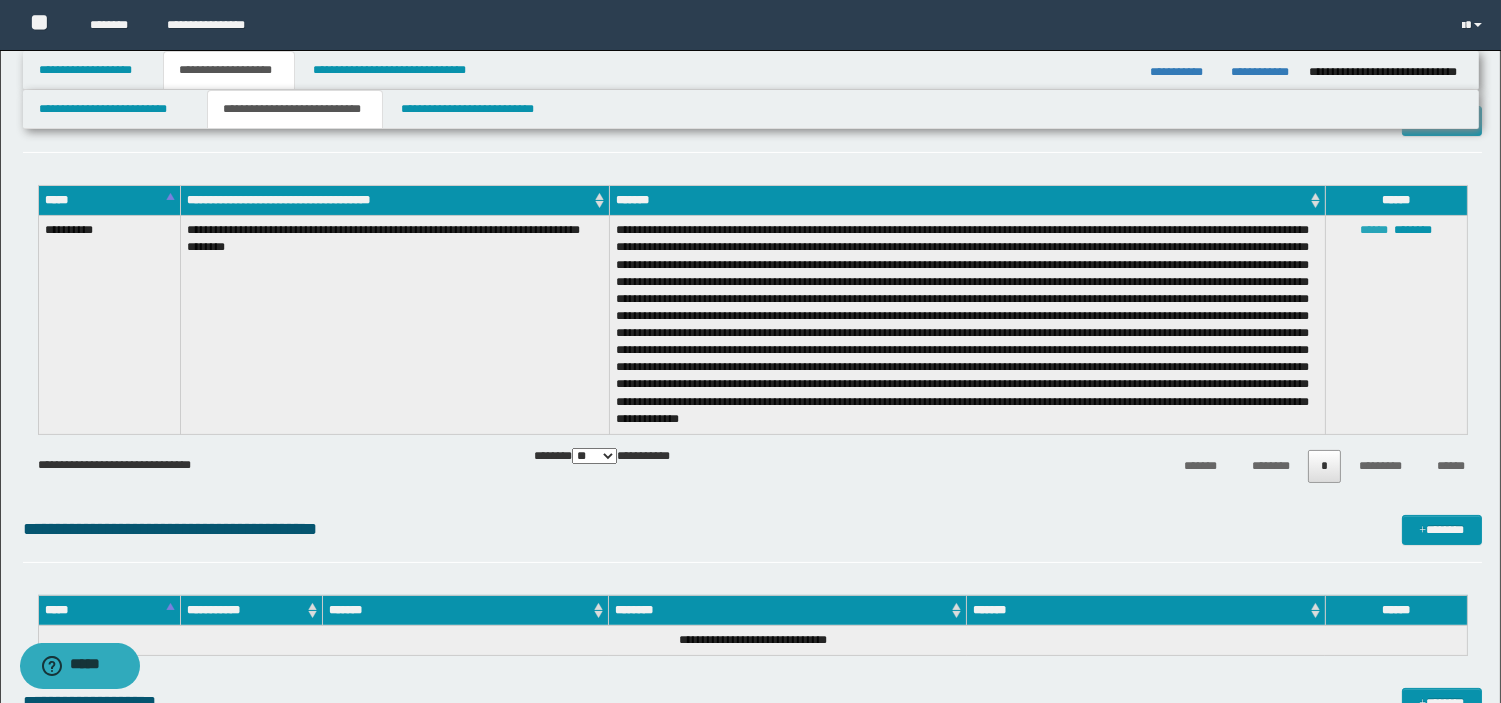 click on "******" at bounding box center (1374, 230) 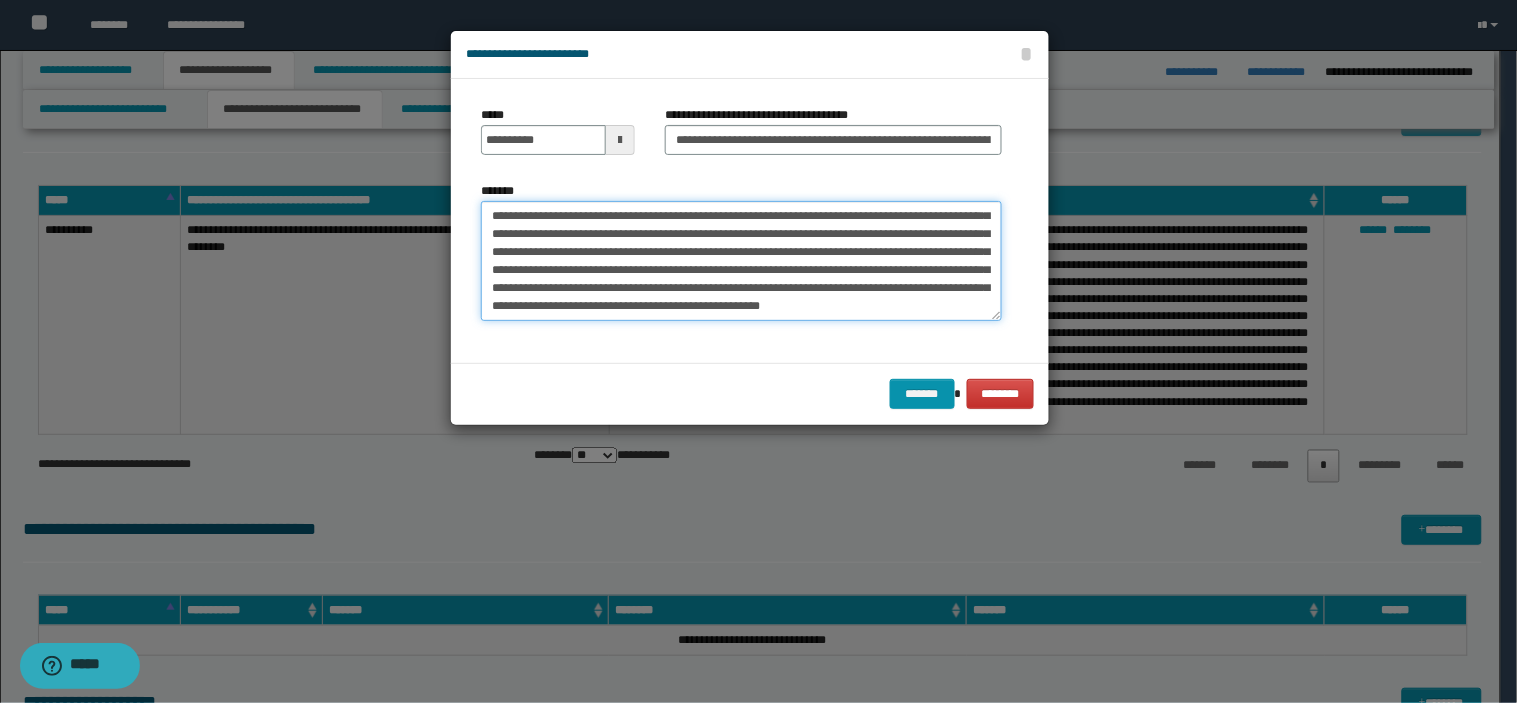 click on "*******" at bounding box center (741, 261) 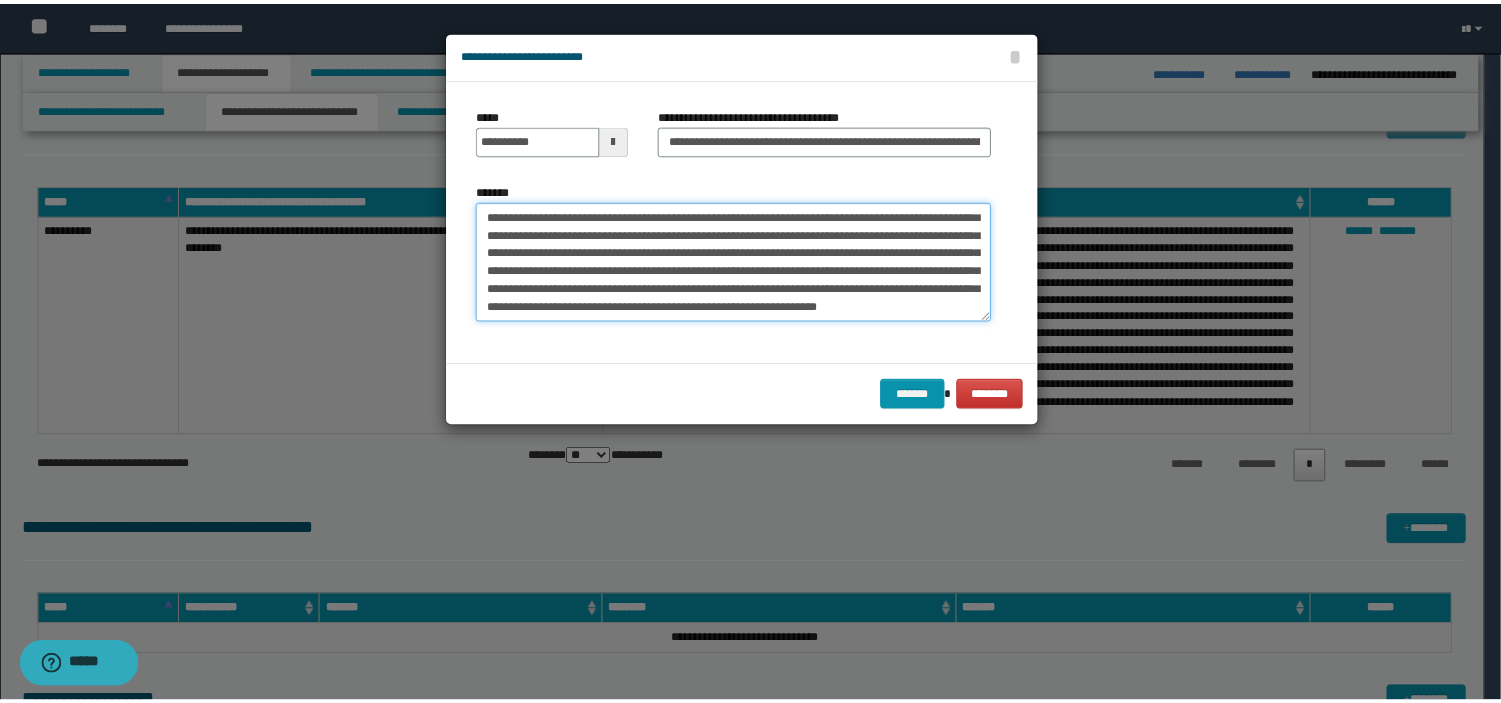 scroll, scrollTop: 227, scrollLeft: 0, axis: vertical 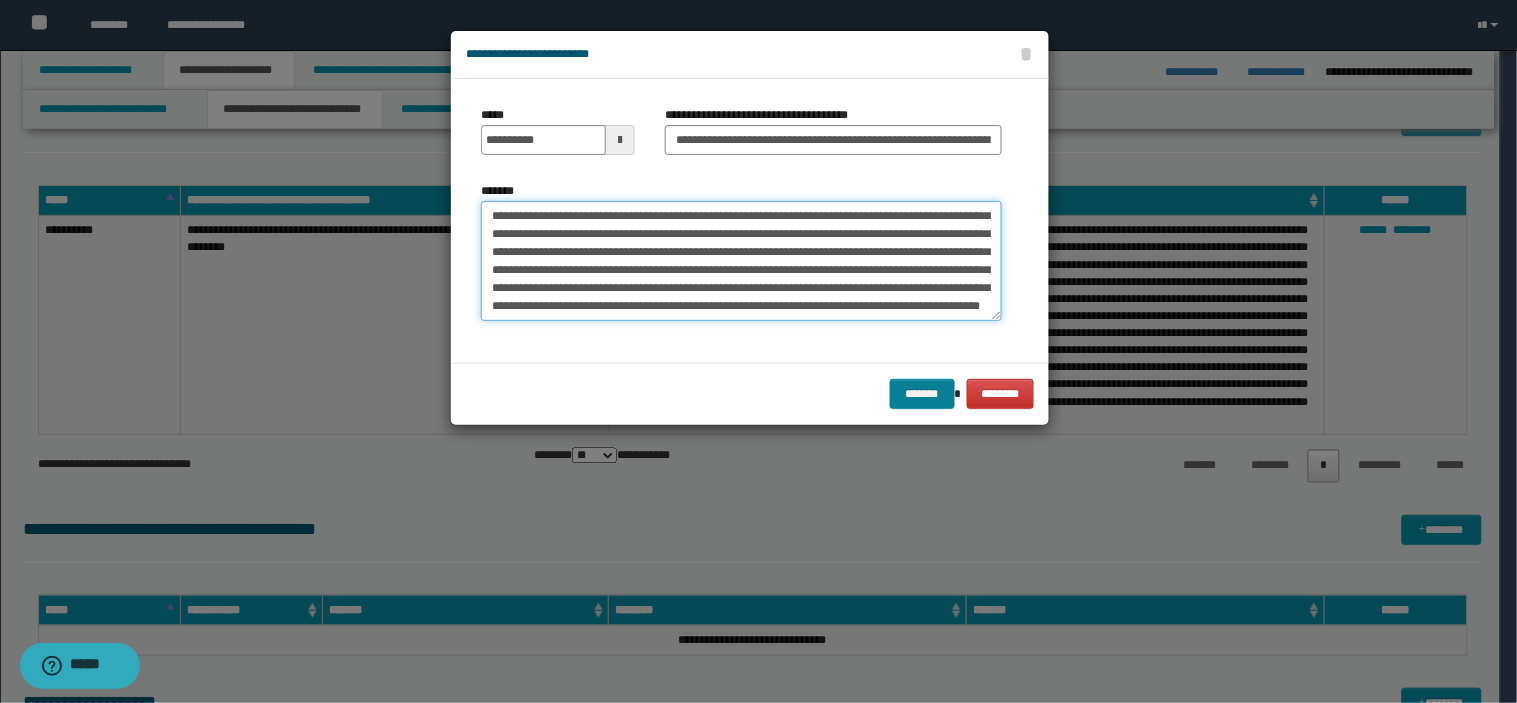 type on "**********" 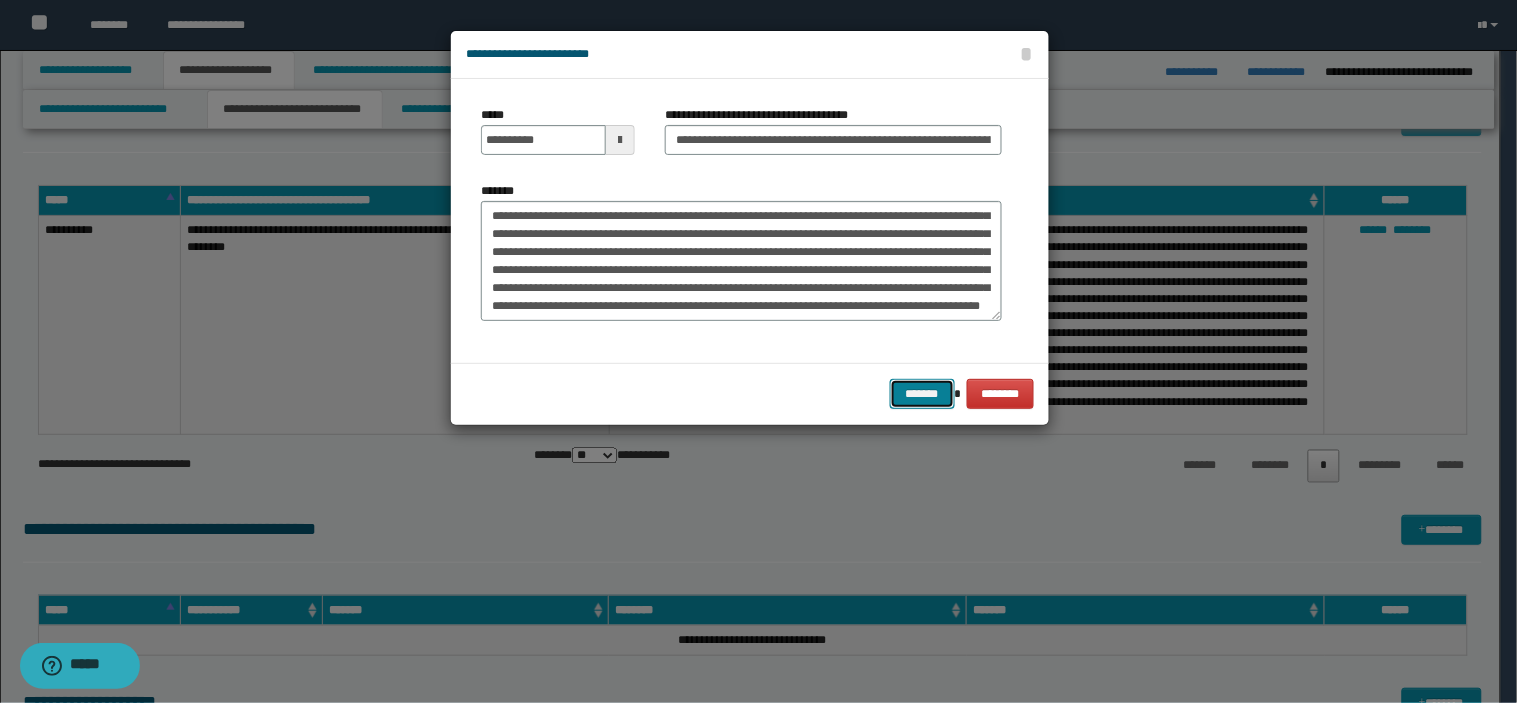 click on "*******" at bounding box center (922, 394) 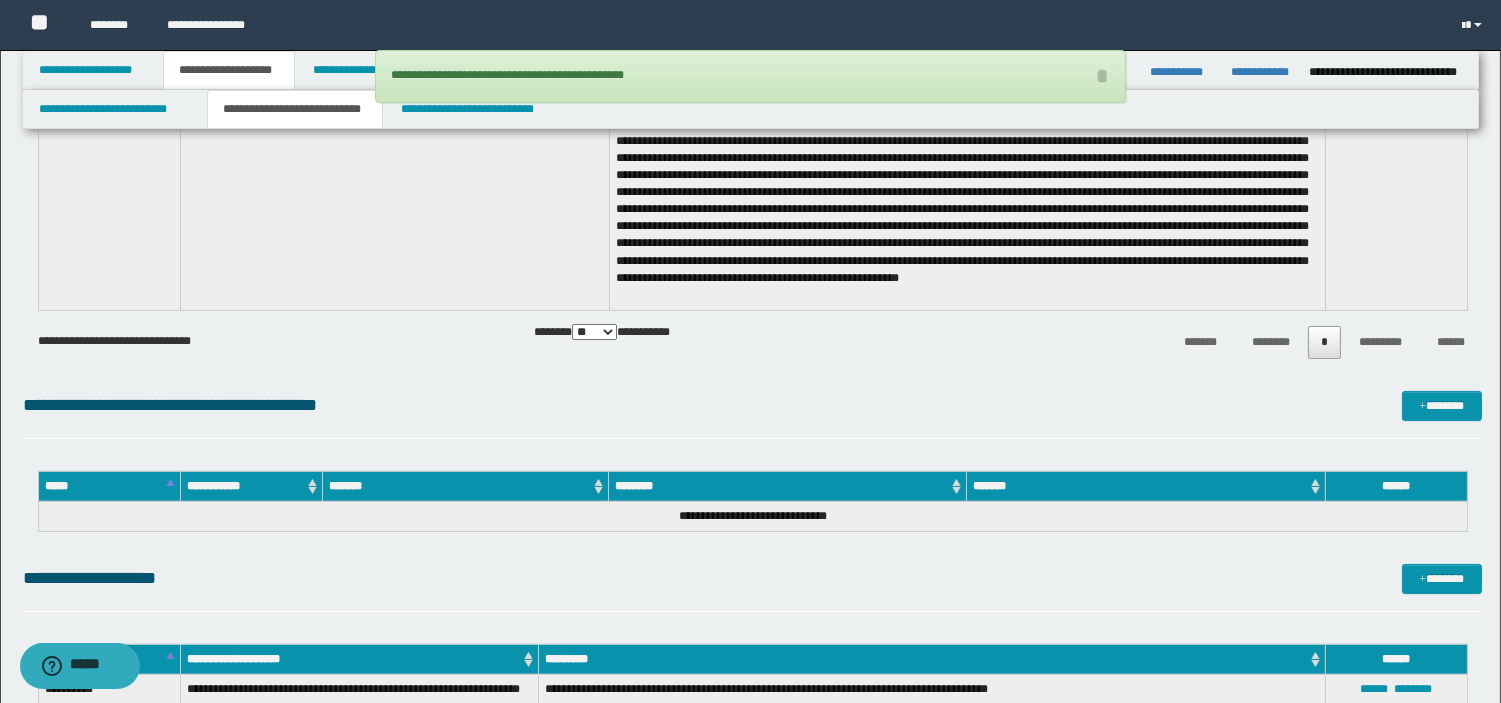 scroll, scrollTop: 808, scrollLeft: 0, axis: vertical 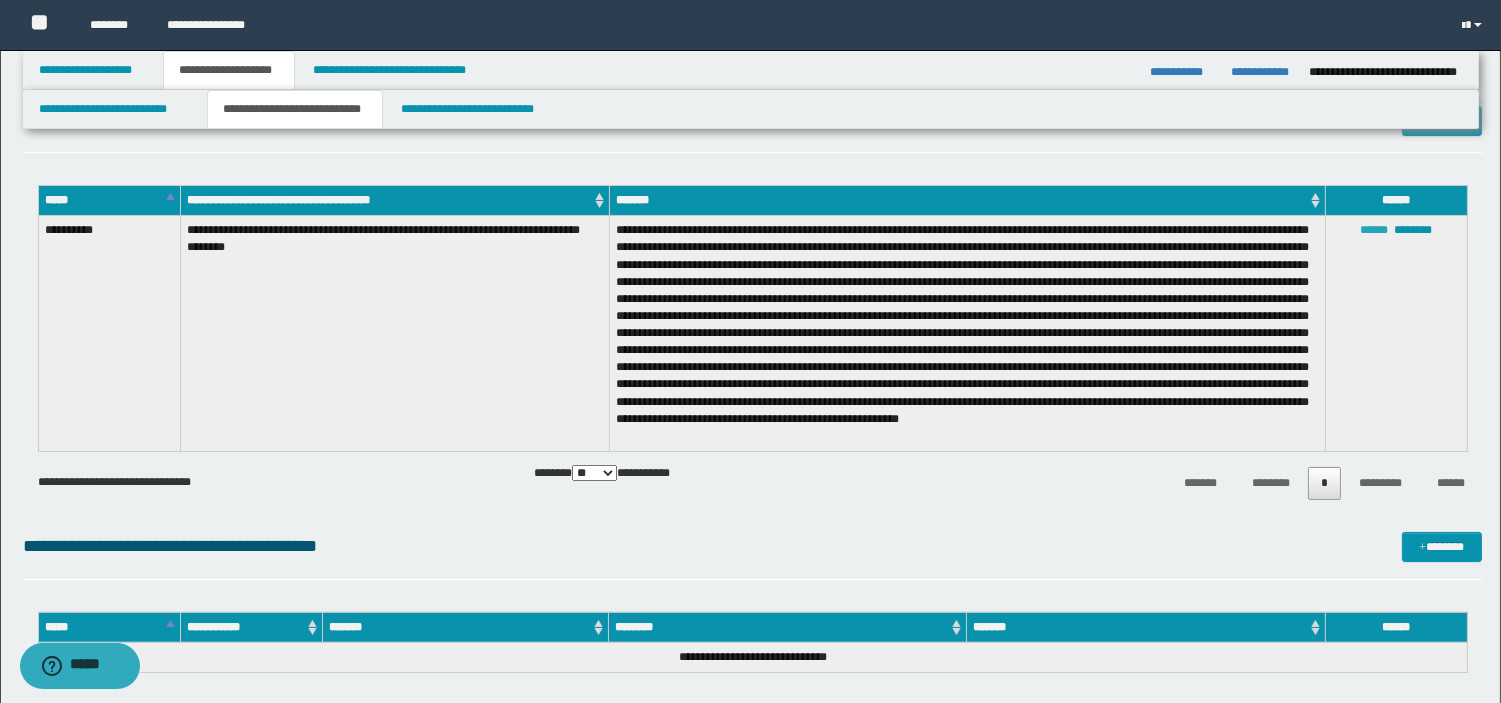 click on "******" at bounding box center [1374, 230] 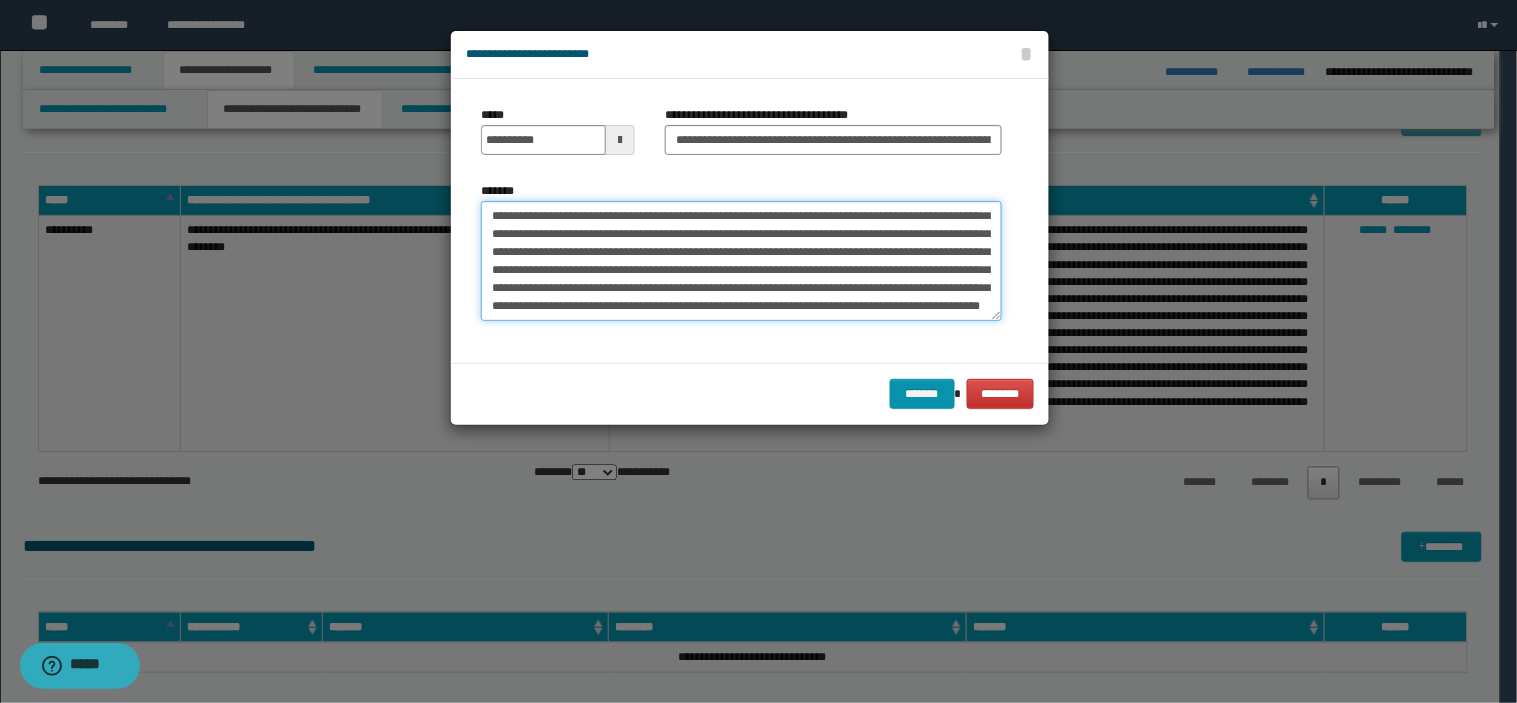 click on "*******" at bounding box center (741, 261) 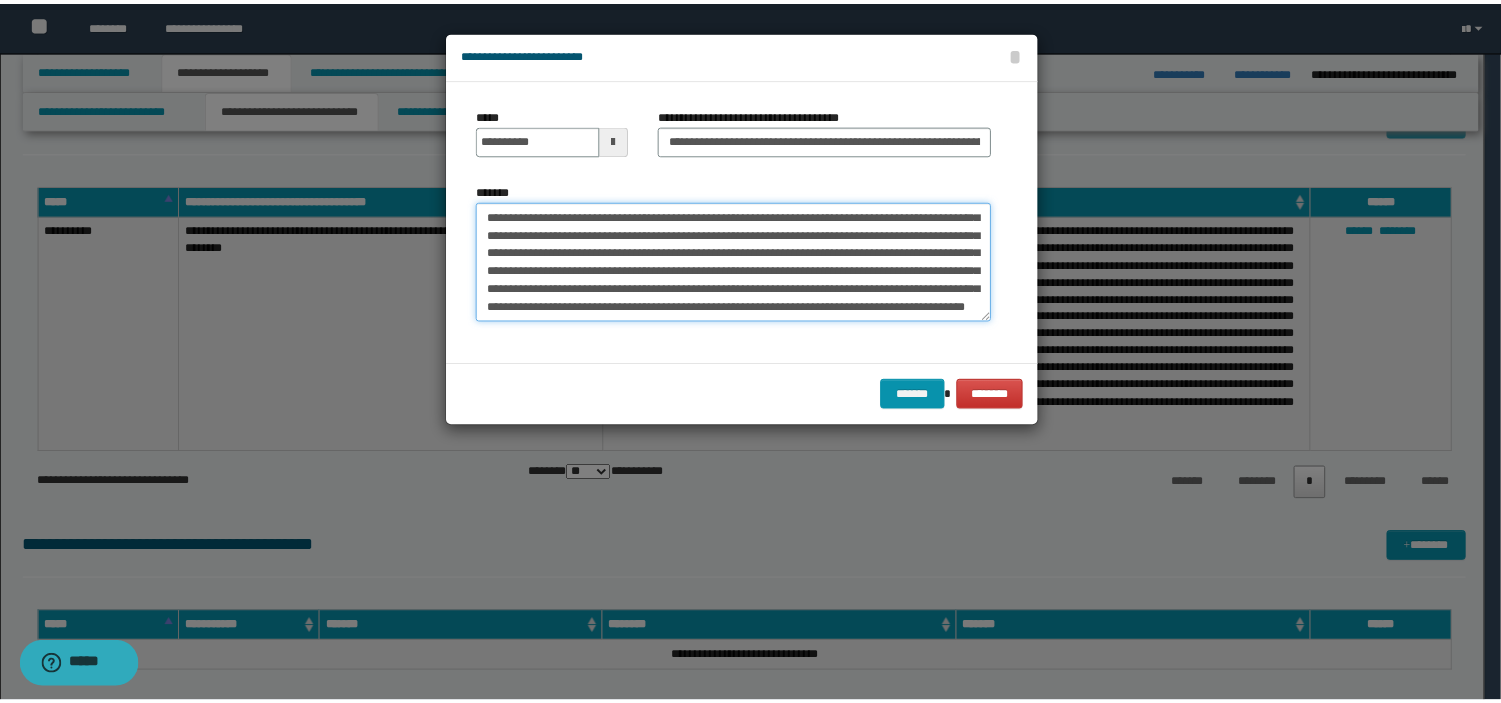scroll, scrollTop: 0, scrollLeft: 0, axis: both 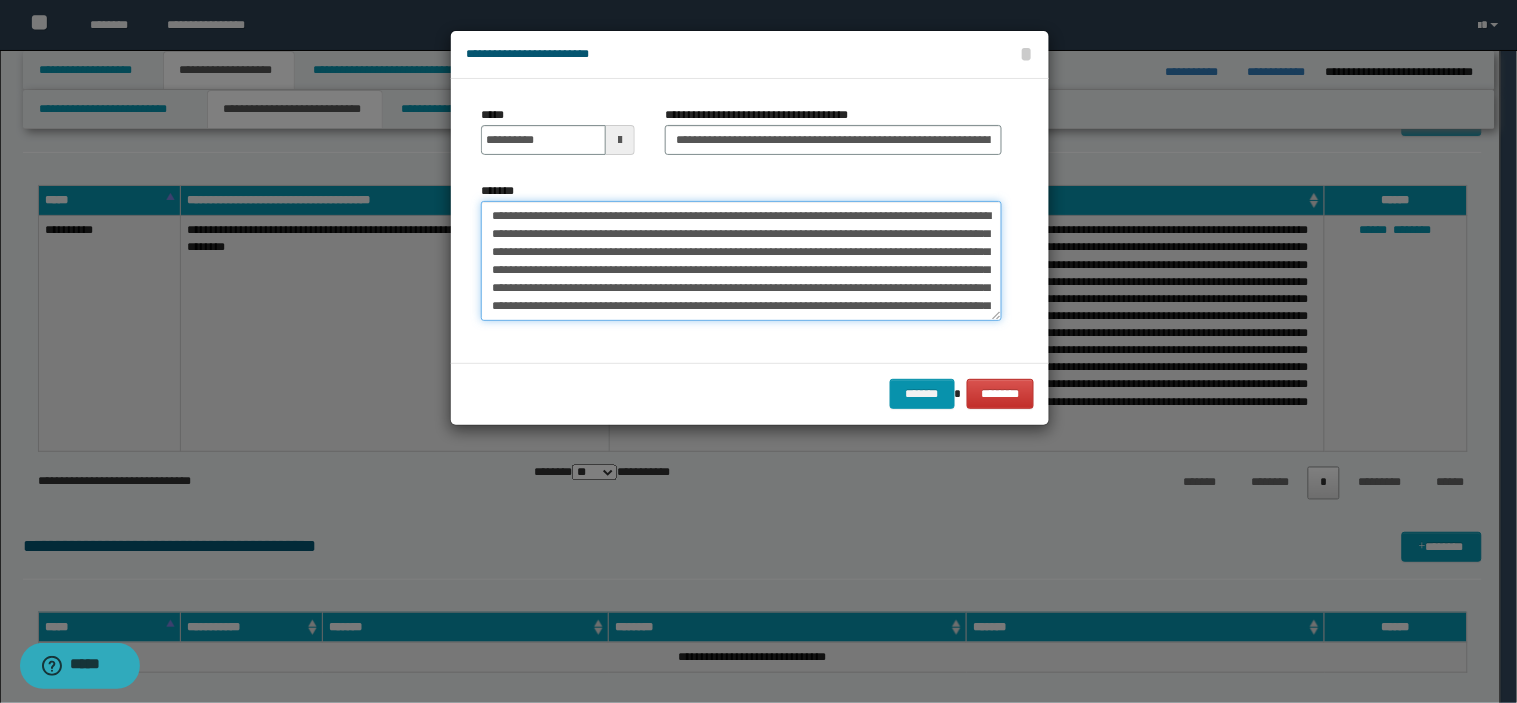 click on "*******" at bounding box center [741, 261] 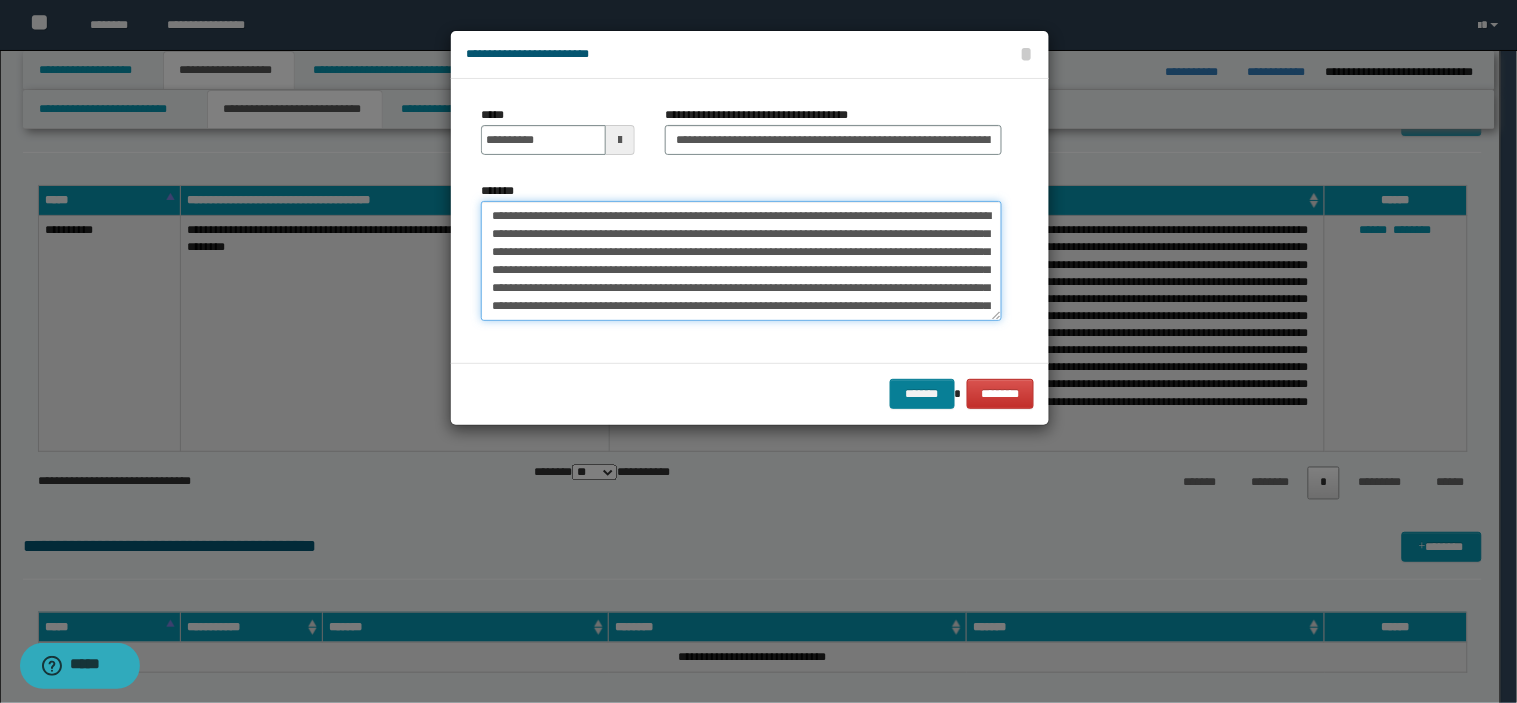 type on "**********" 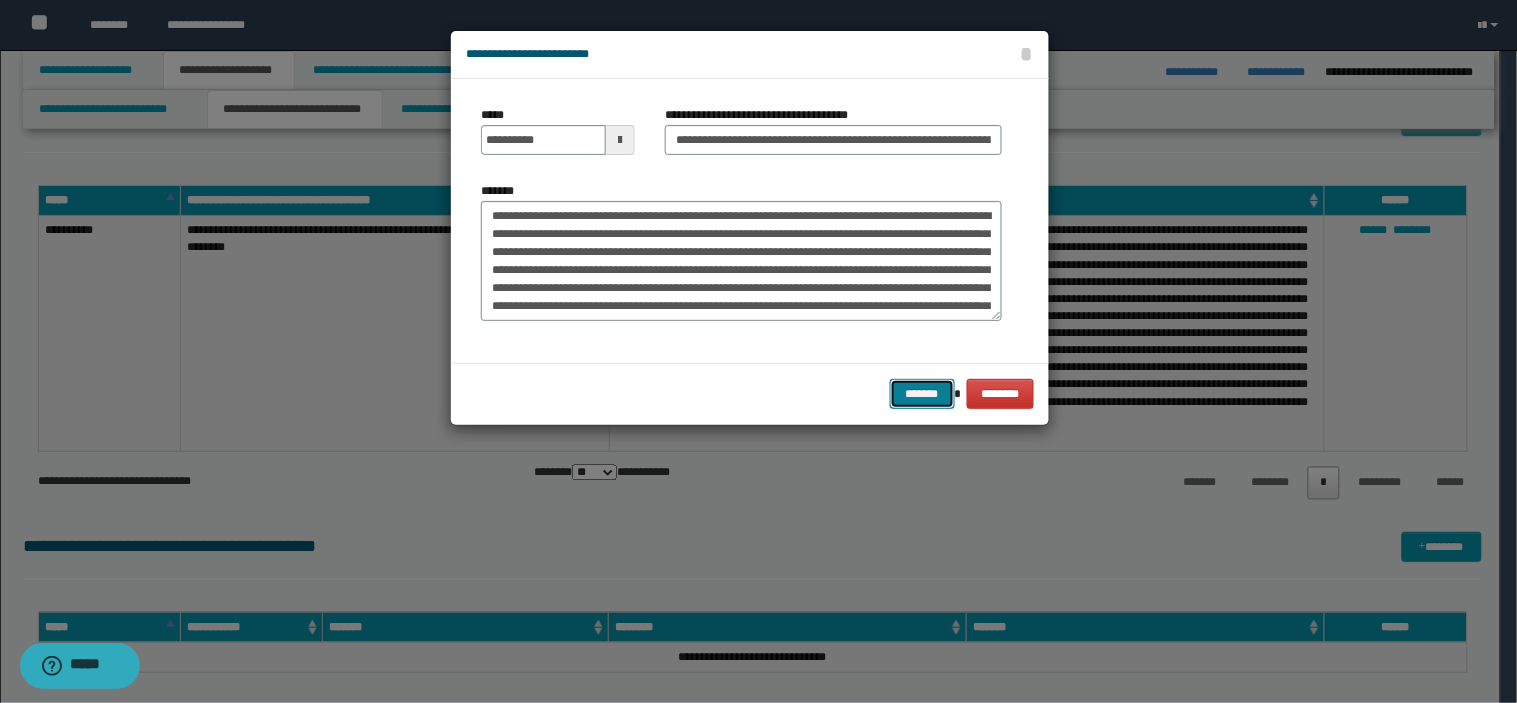 click on "*******" at bounding box center [922, 394] 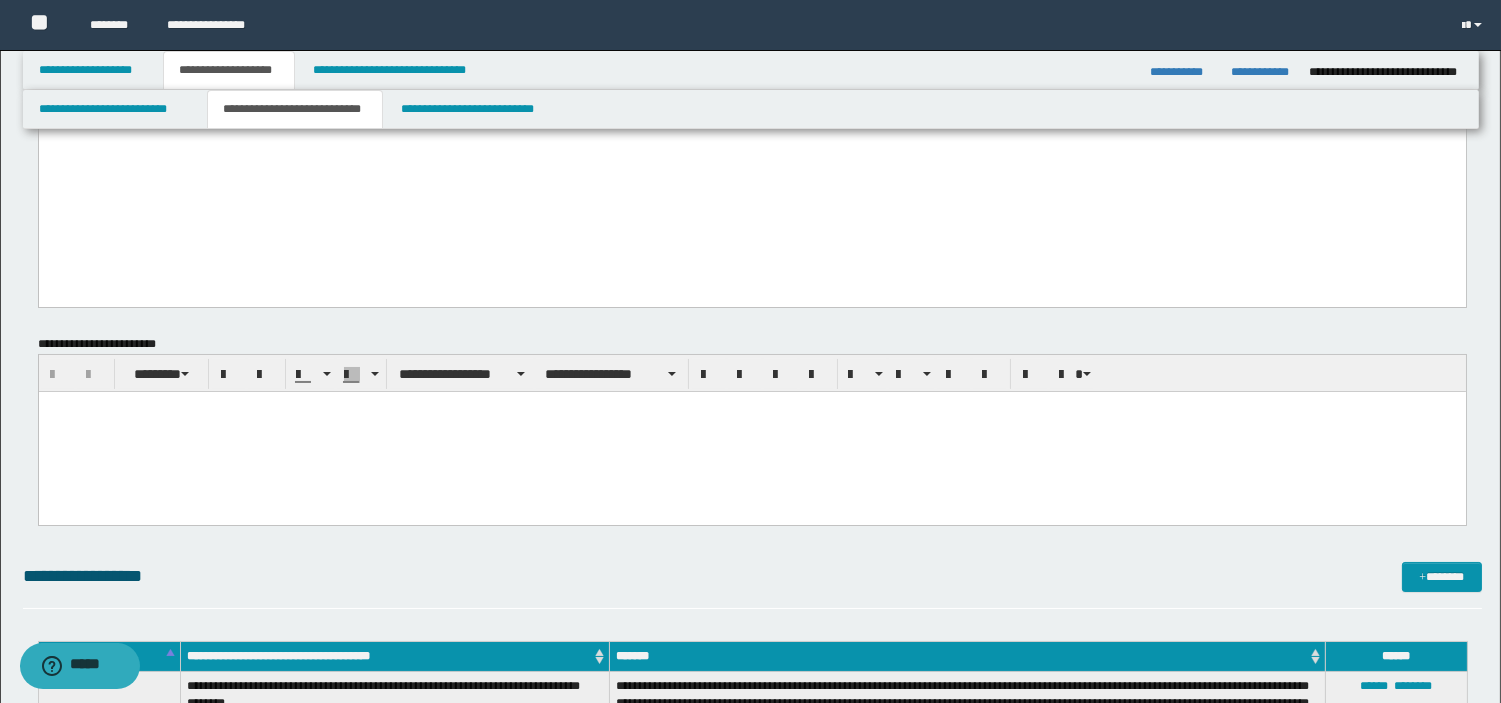 scroll, scrollTop: 160, scrollLeft: 0, axis: vertical 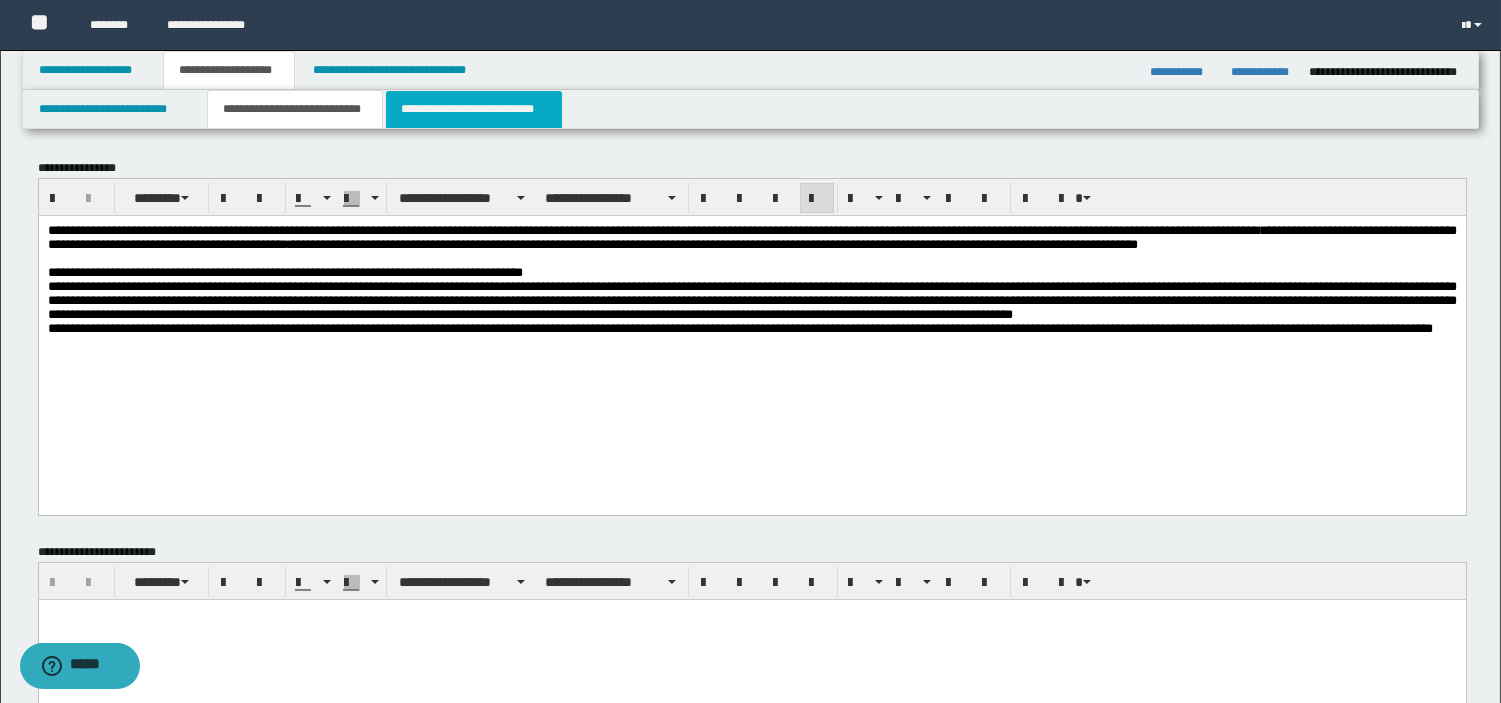 click on "**********" at bounding box center (474, 109) 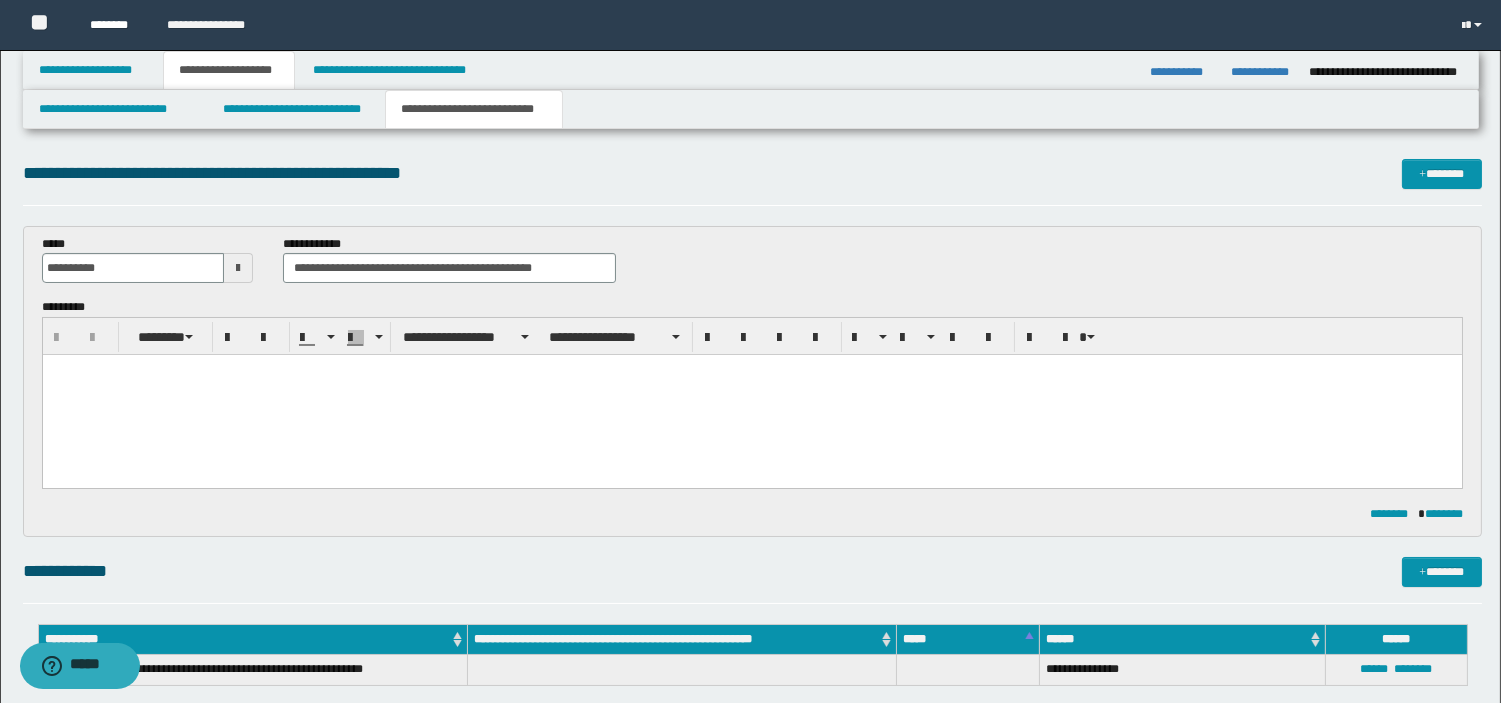 click on "********" at bounding box center (113, 25) 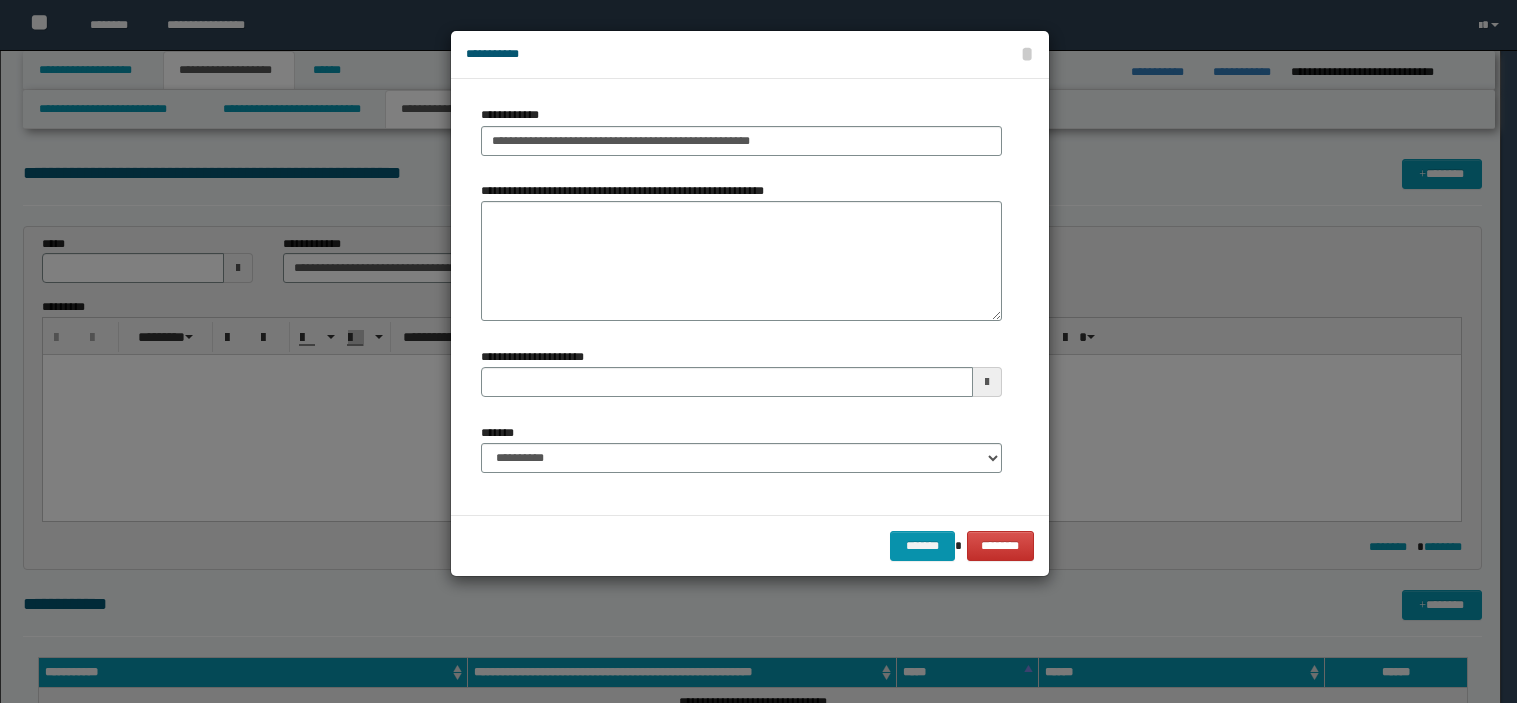 scroll, scrollTop: 0, scrollLeft: 0, axis: both 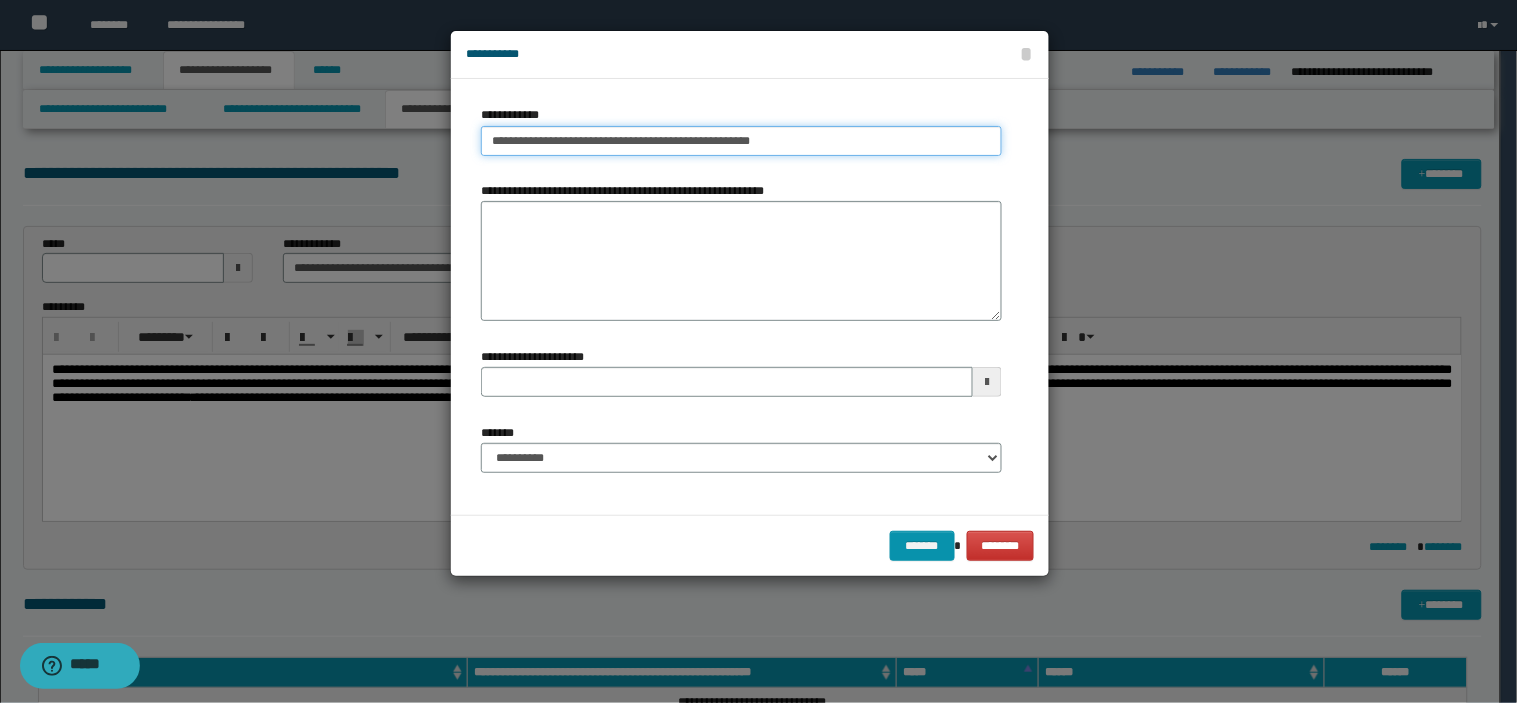 type on "**********" 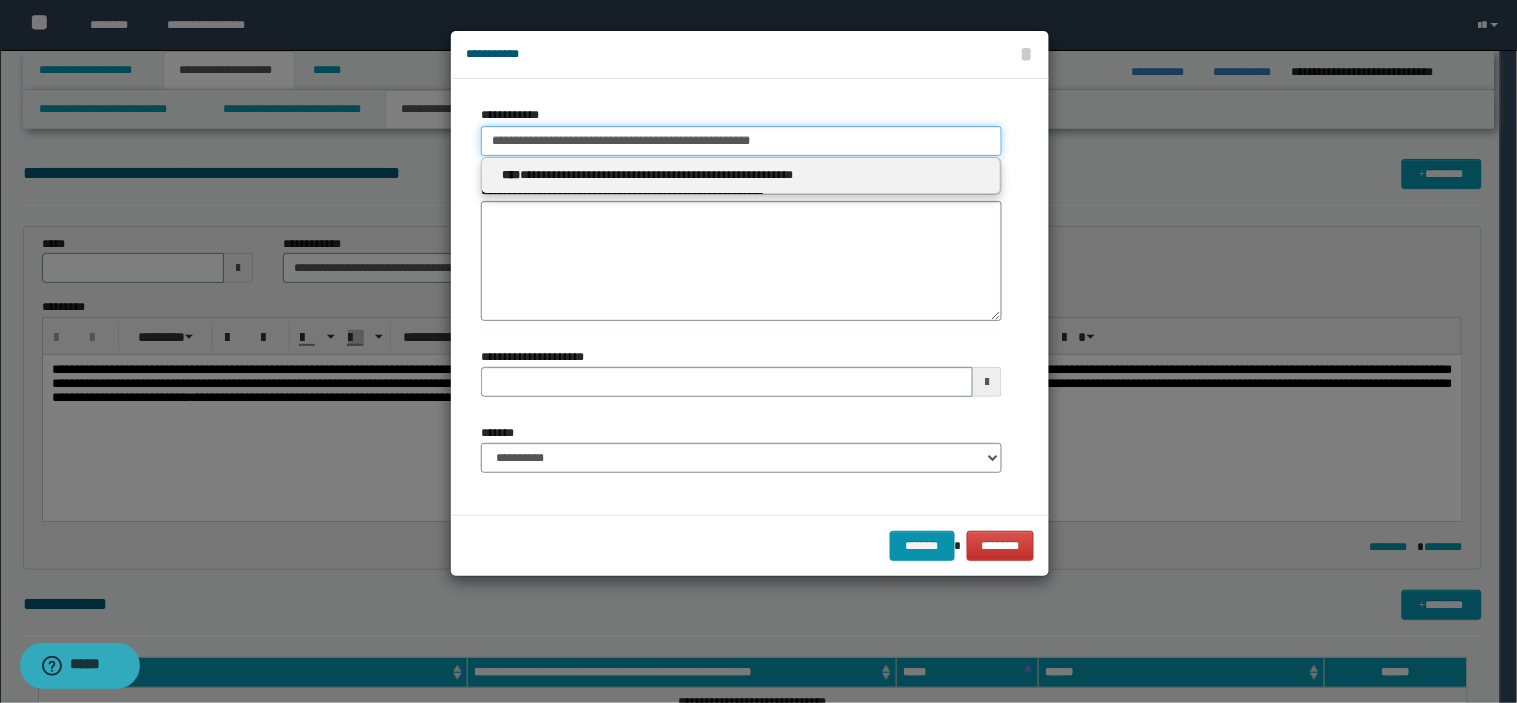 click on "**********" at bounding box center [741, 141] 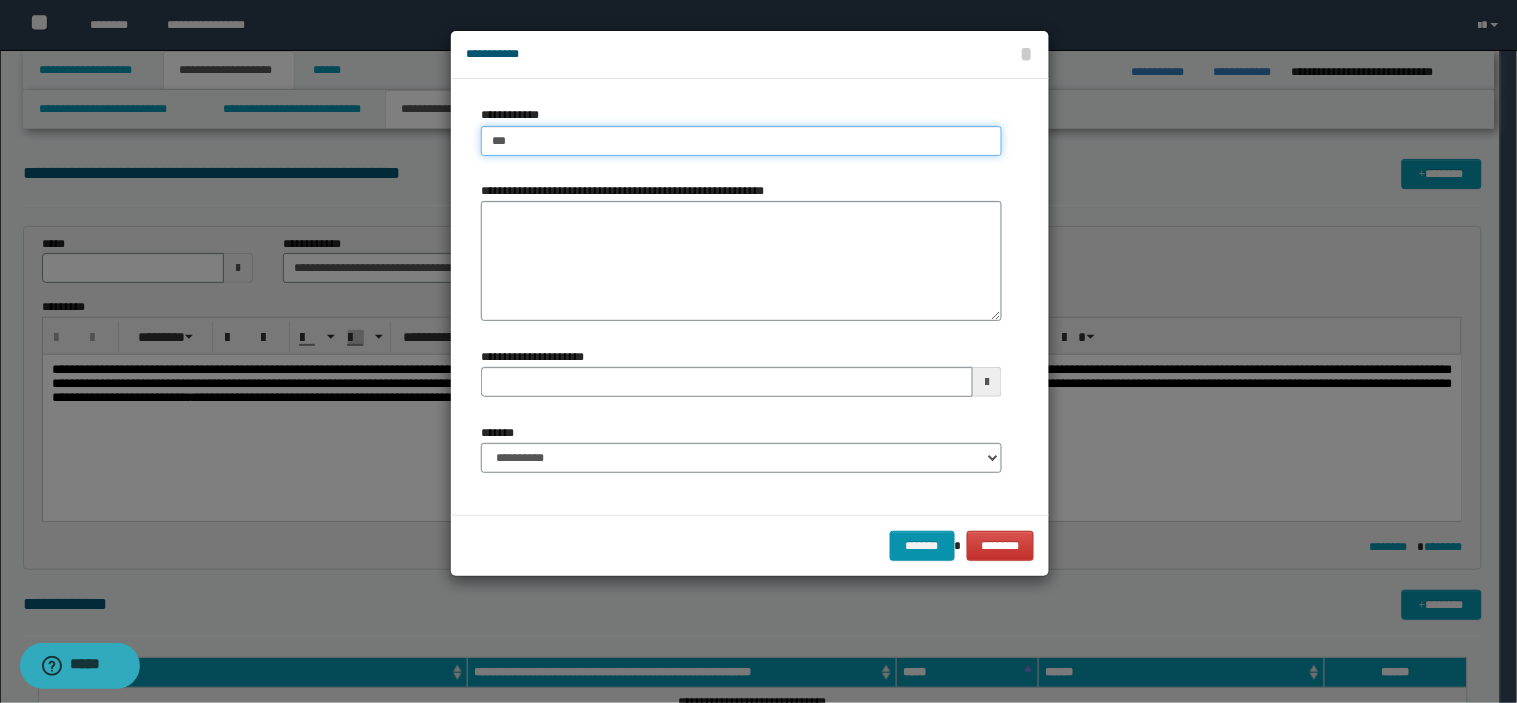 type on "****" 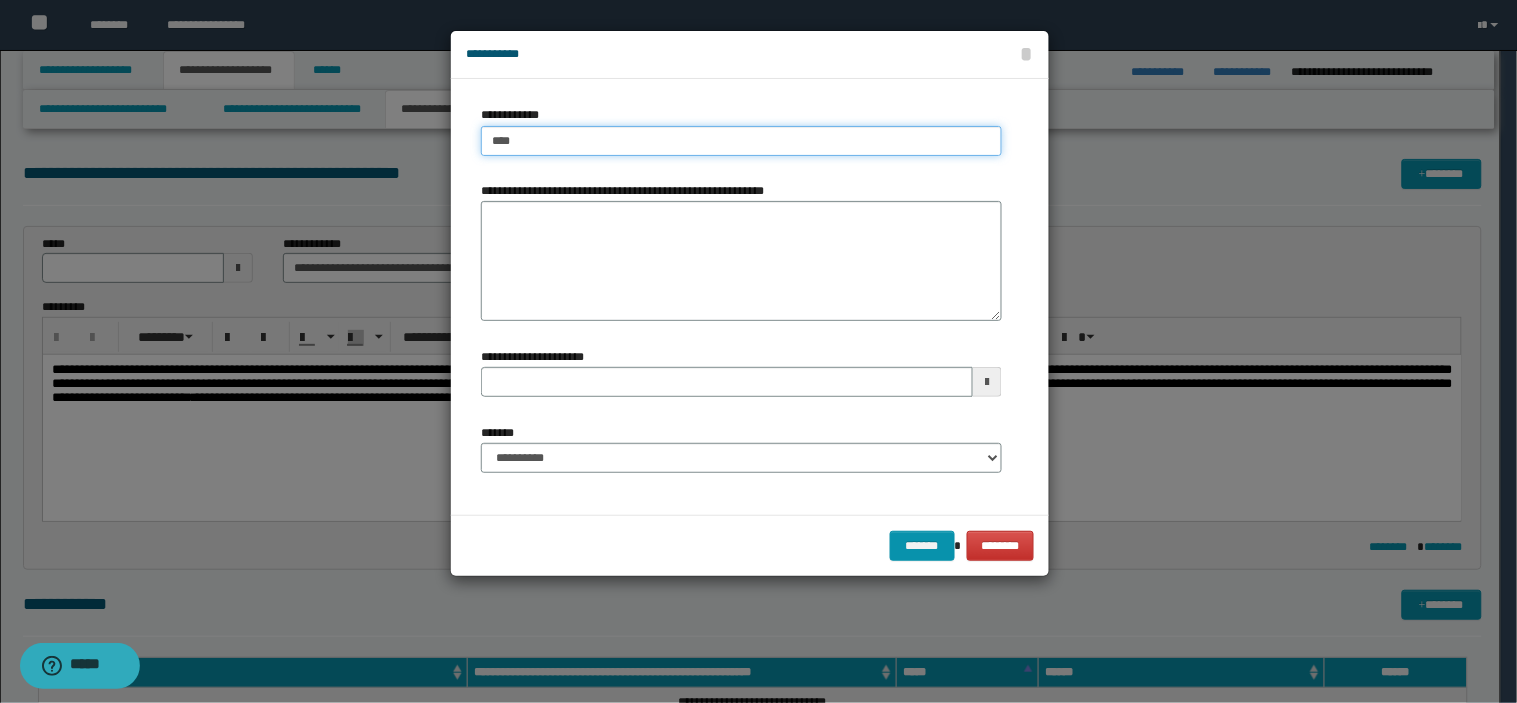 type on "****" 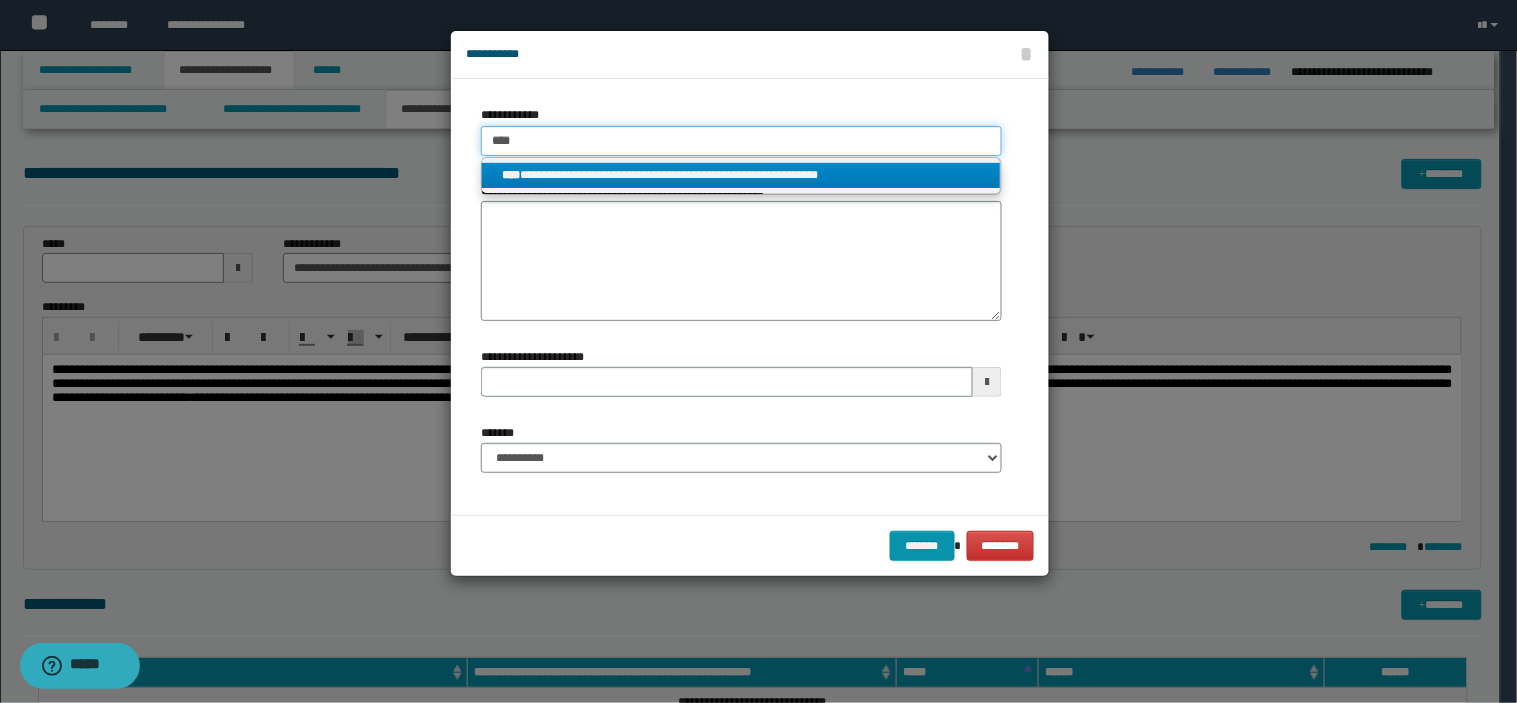 type on "****" 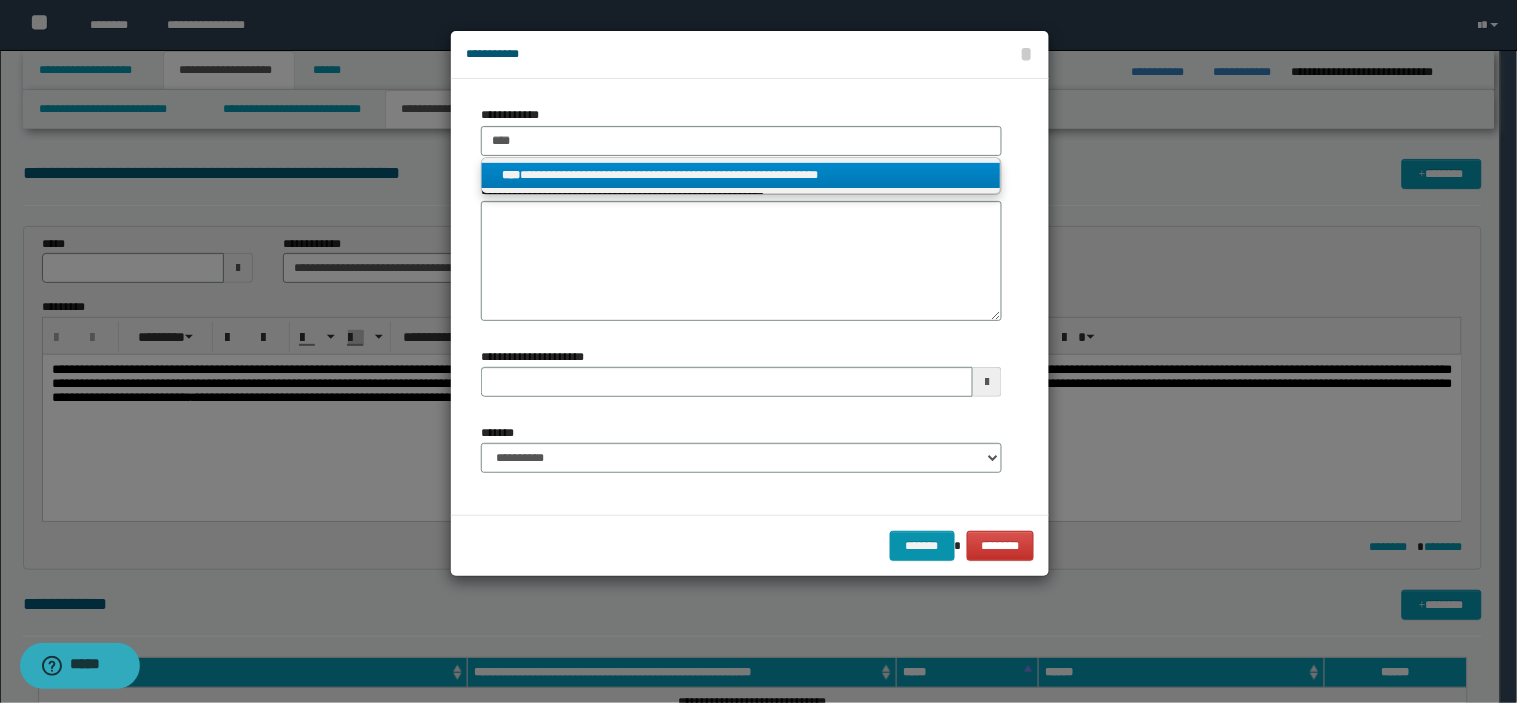 click on "**********" at bounding box center (741, 175) 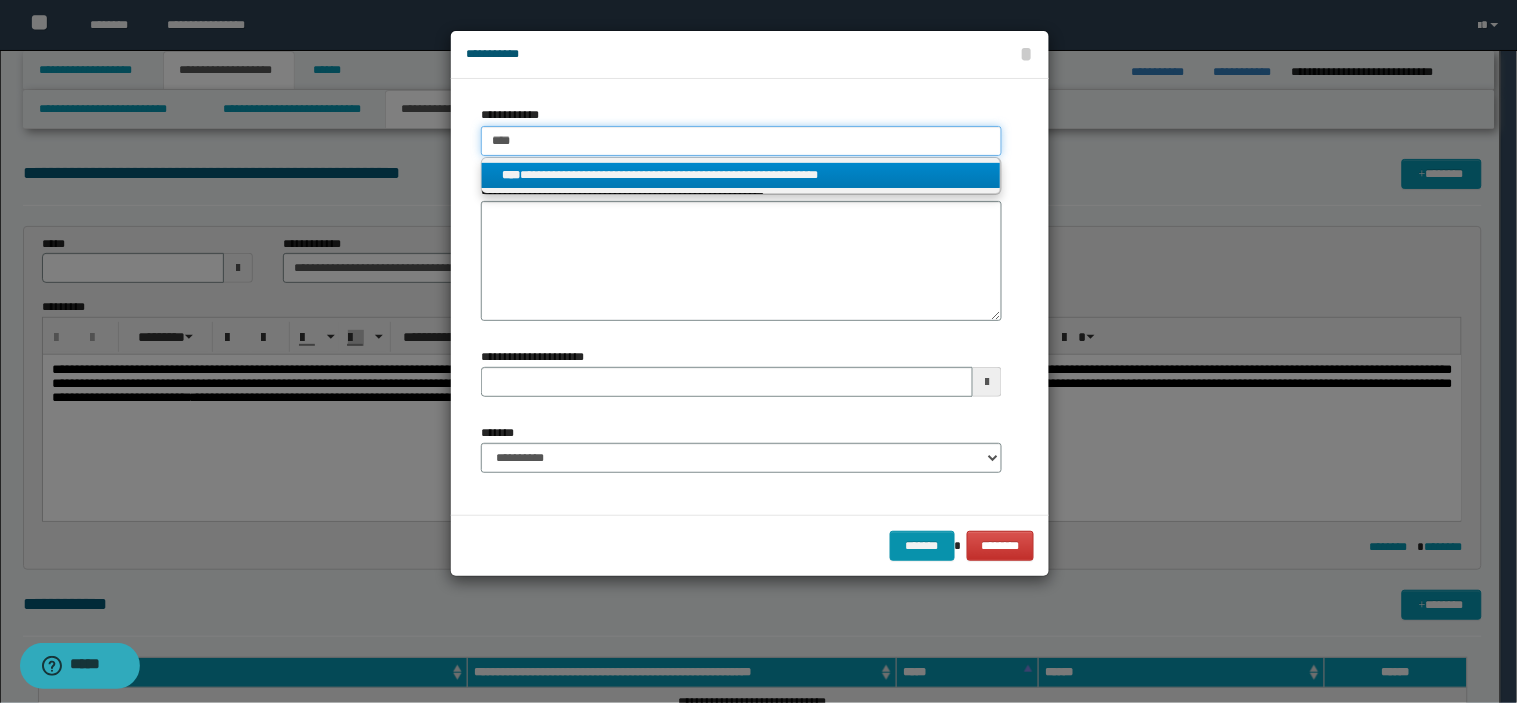 type 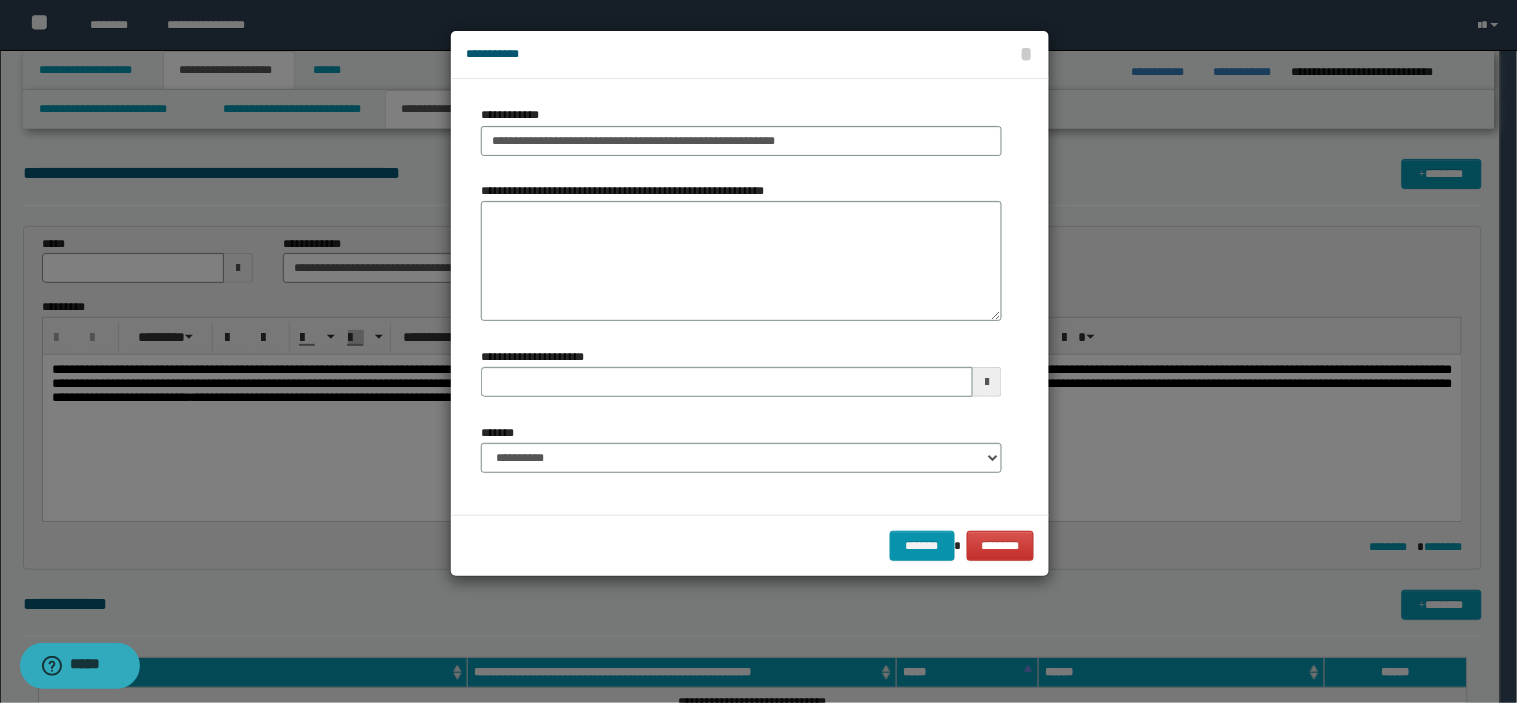 click on "**********" at bounding box center [741, 138] 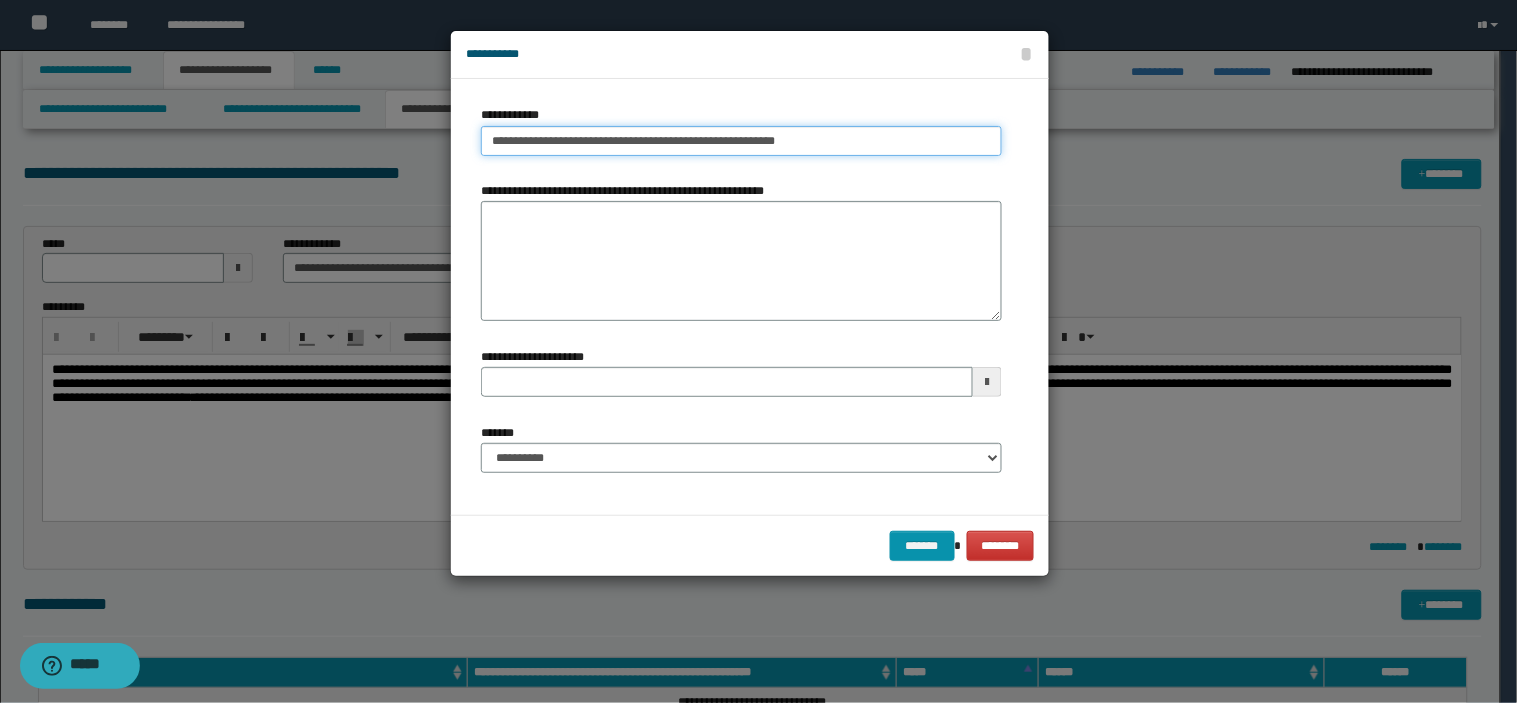 type on "**********" 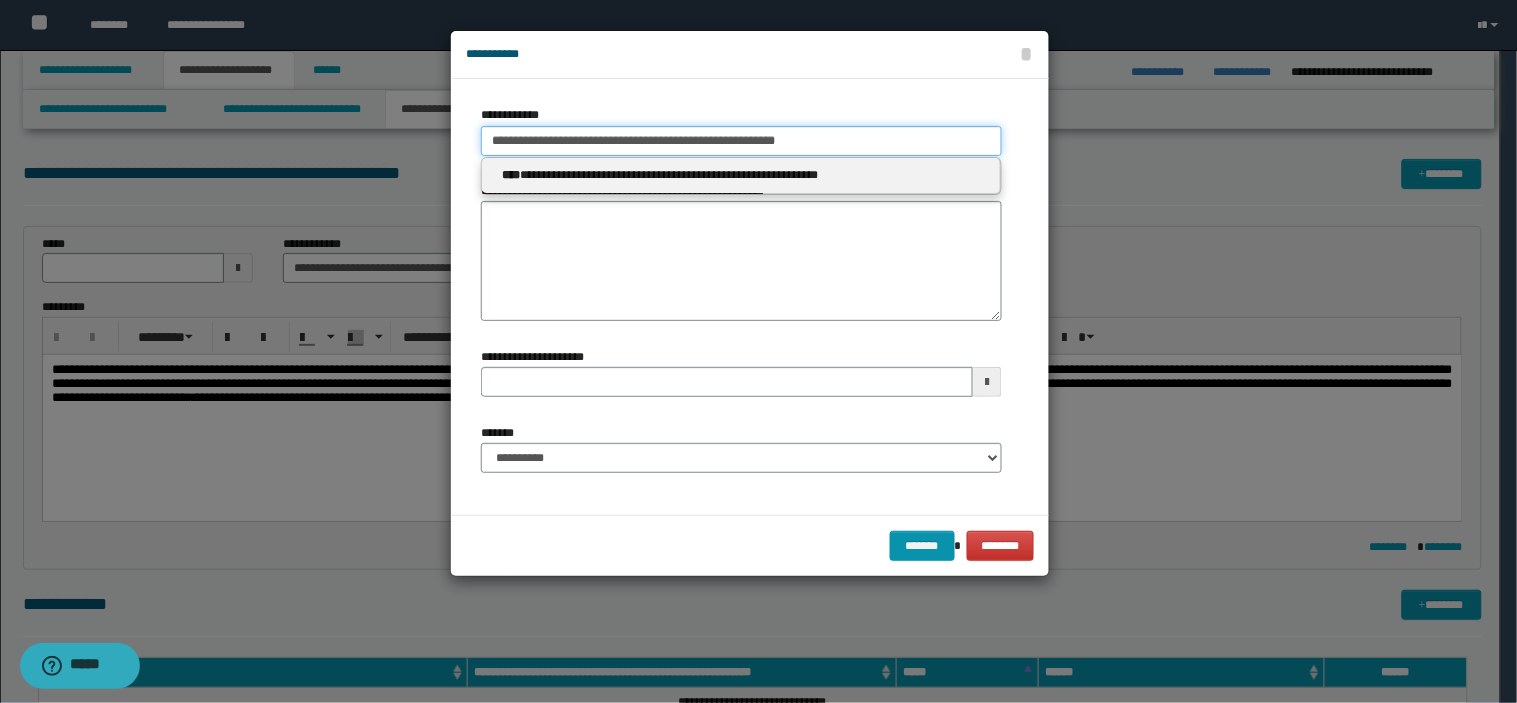 drag, startPoint x: 812, startPoint y: 142, endPoint x: 298, endPoint y: 121, distance: 514.42883 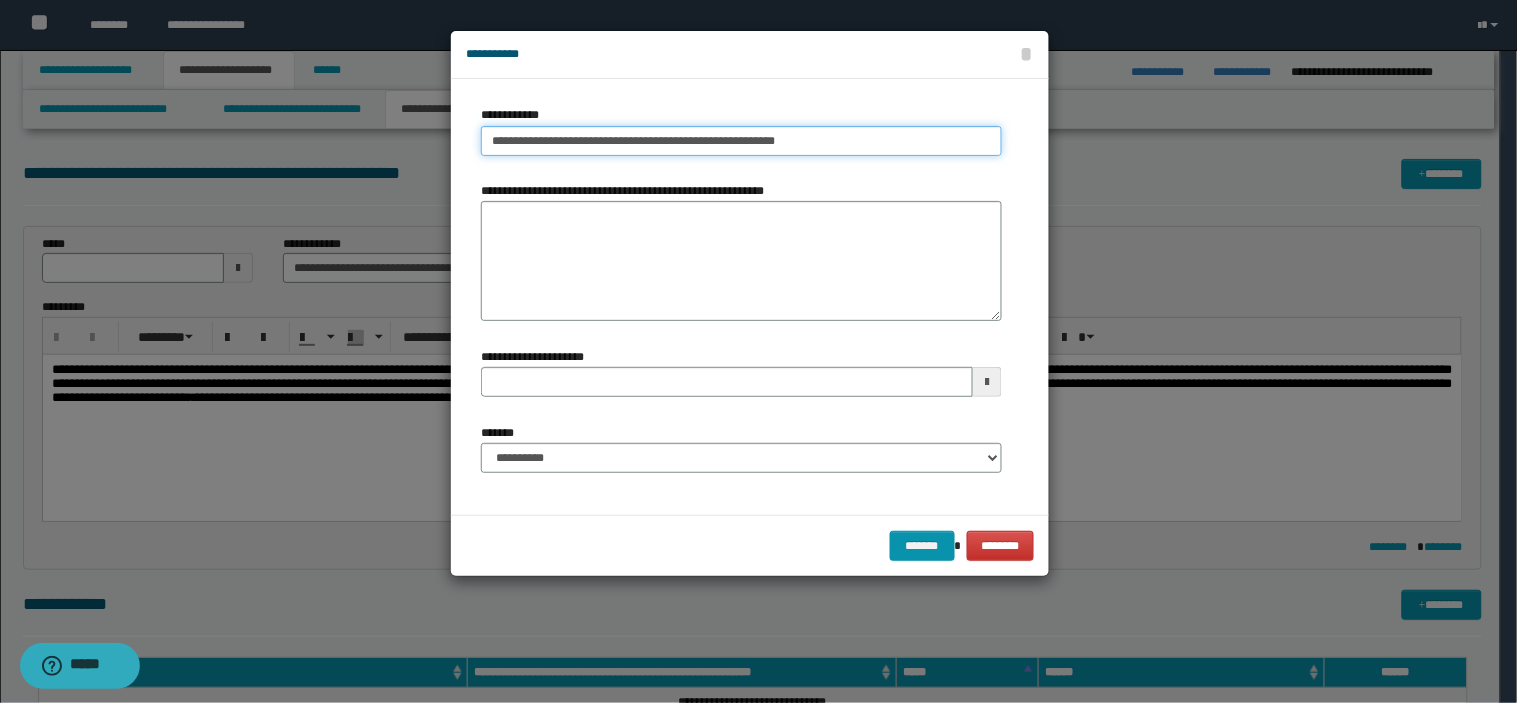 type on "**********" 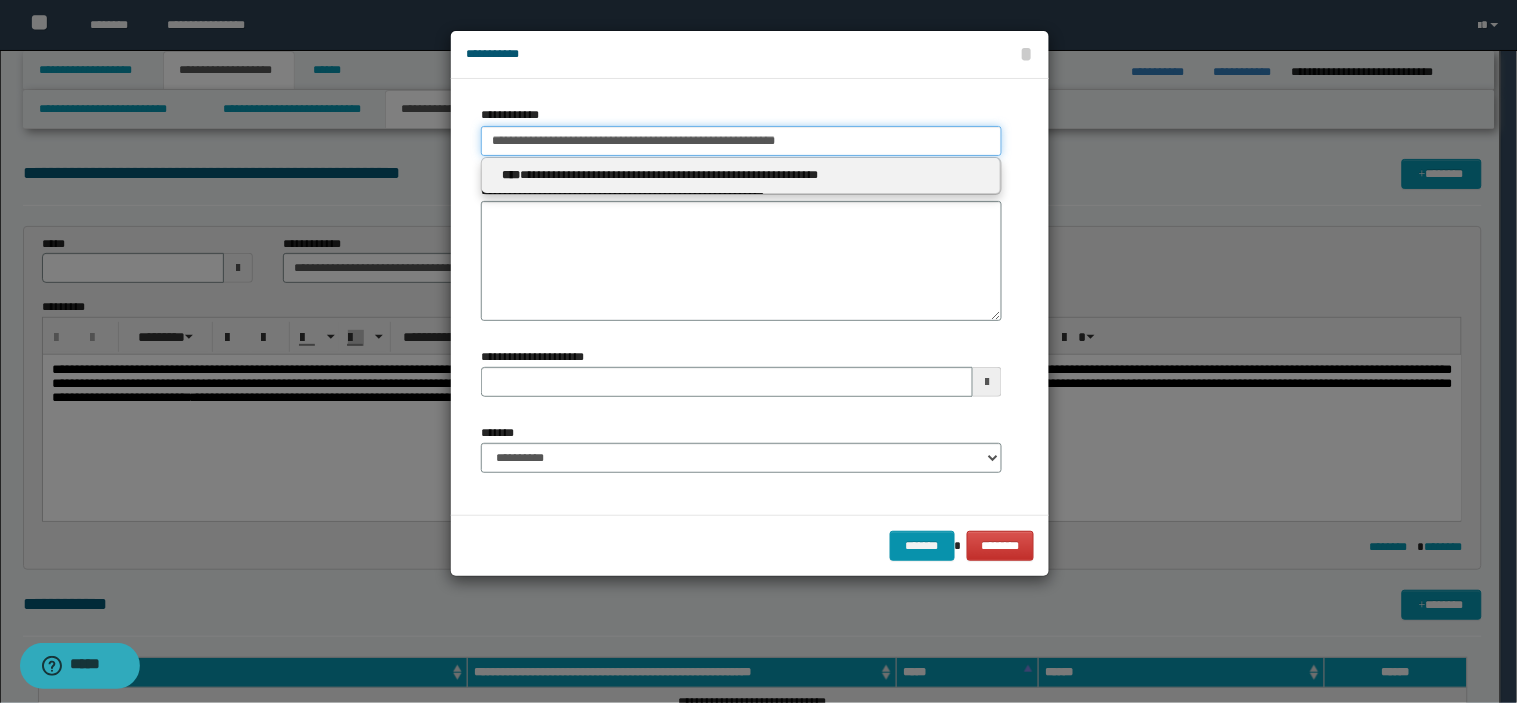 type 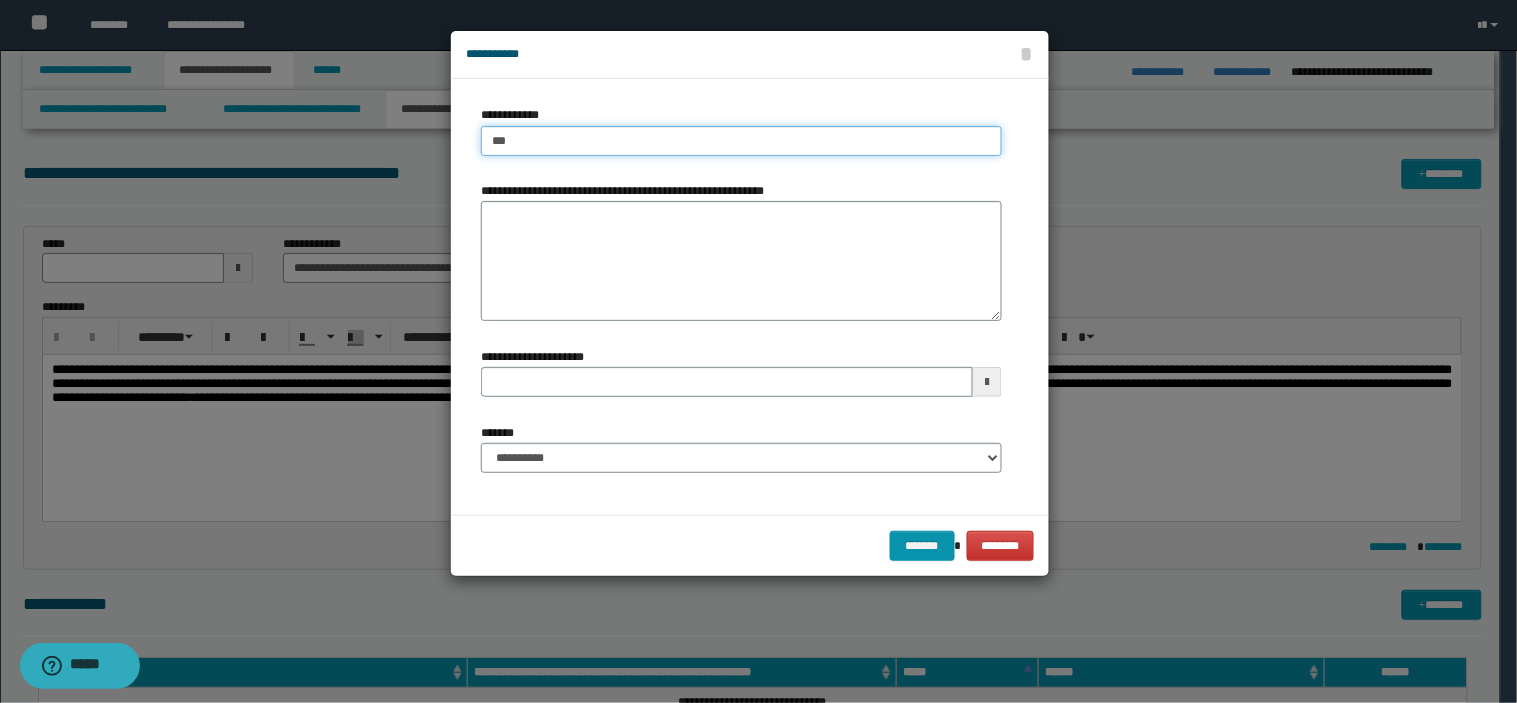 type on "****" 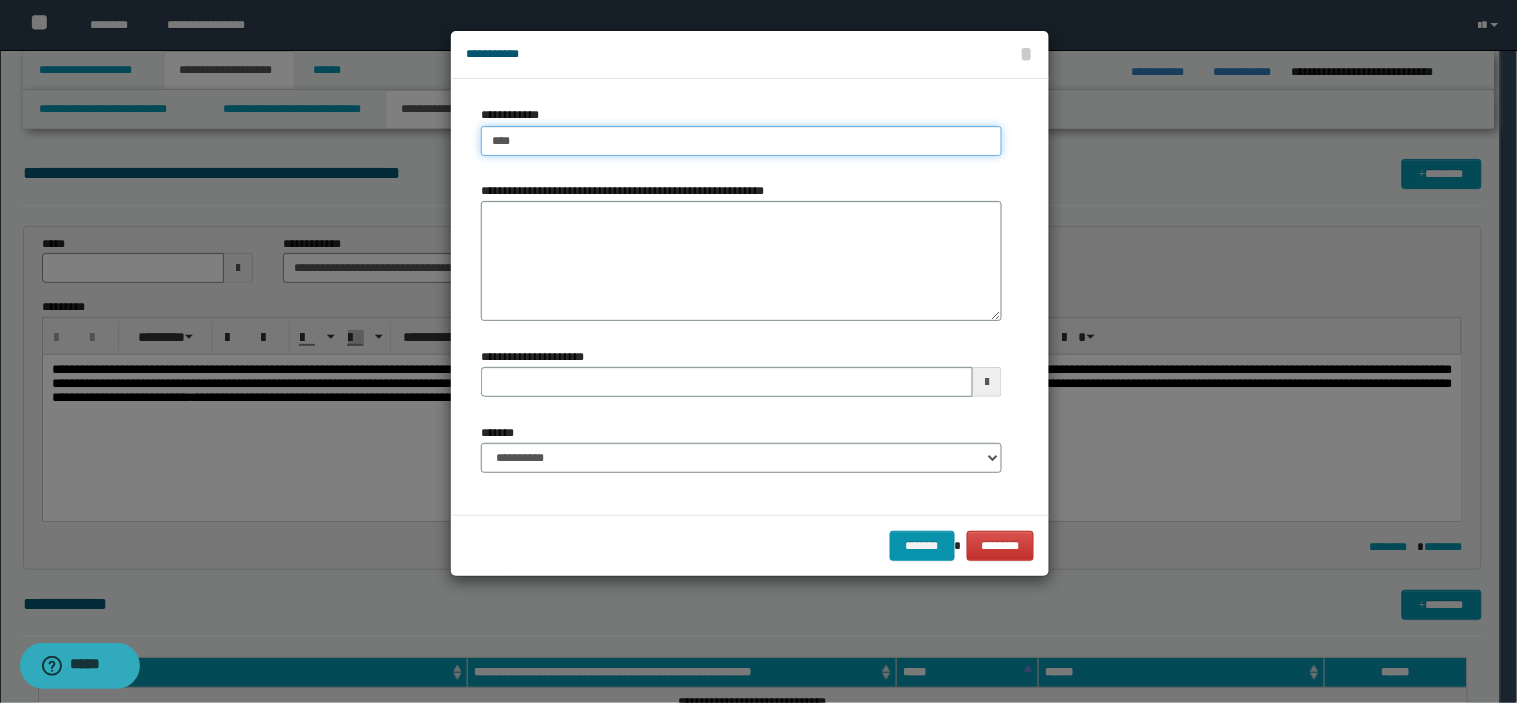 type on "****" 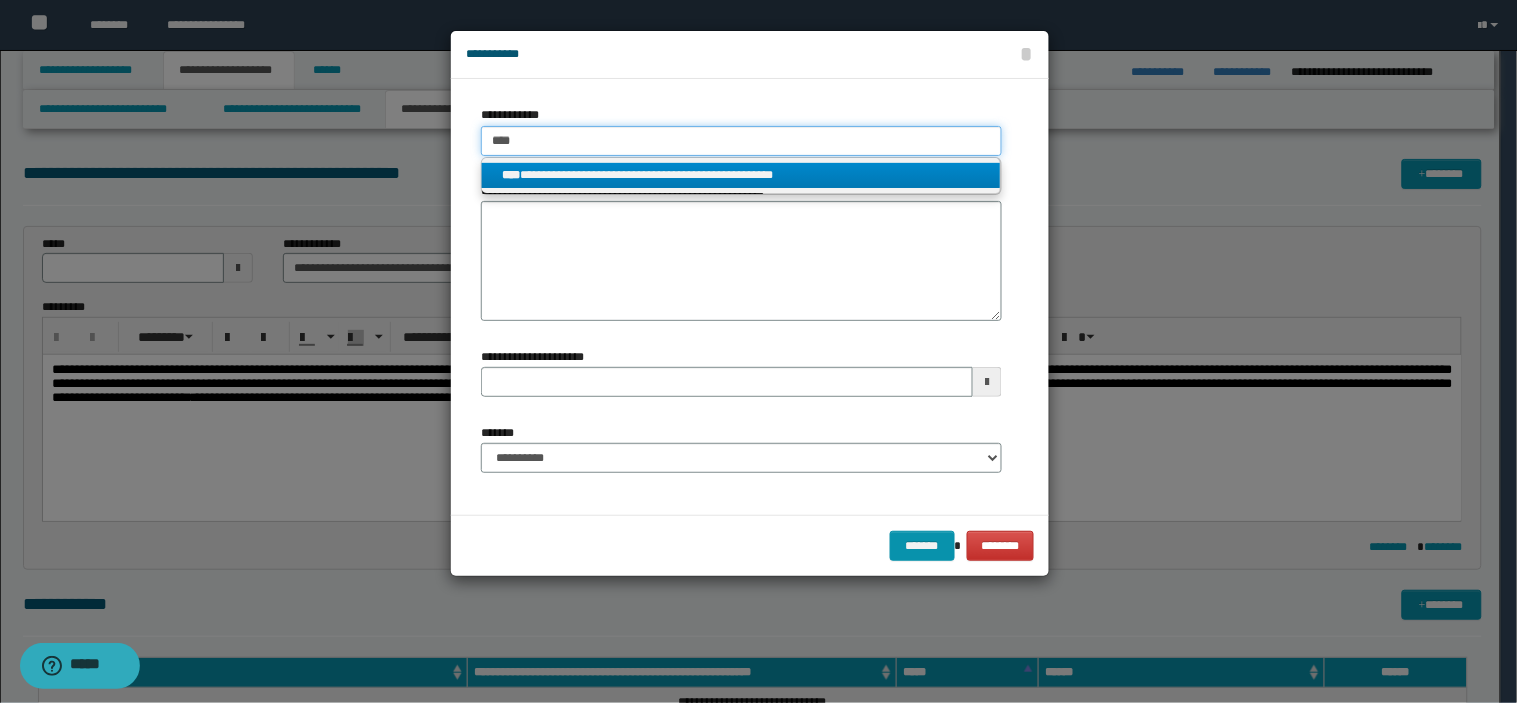type on "****" 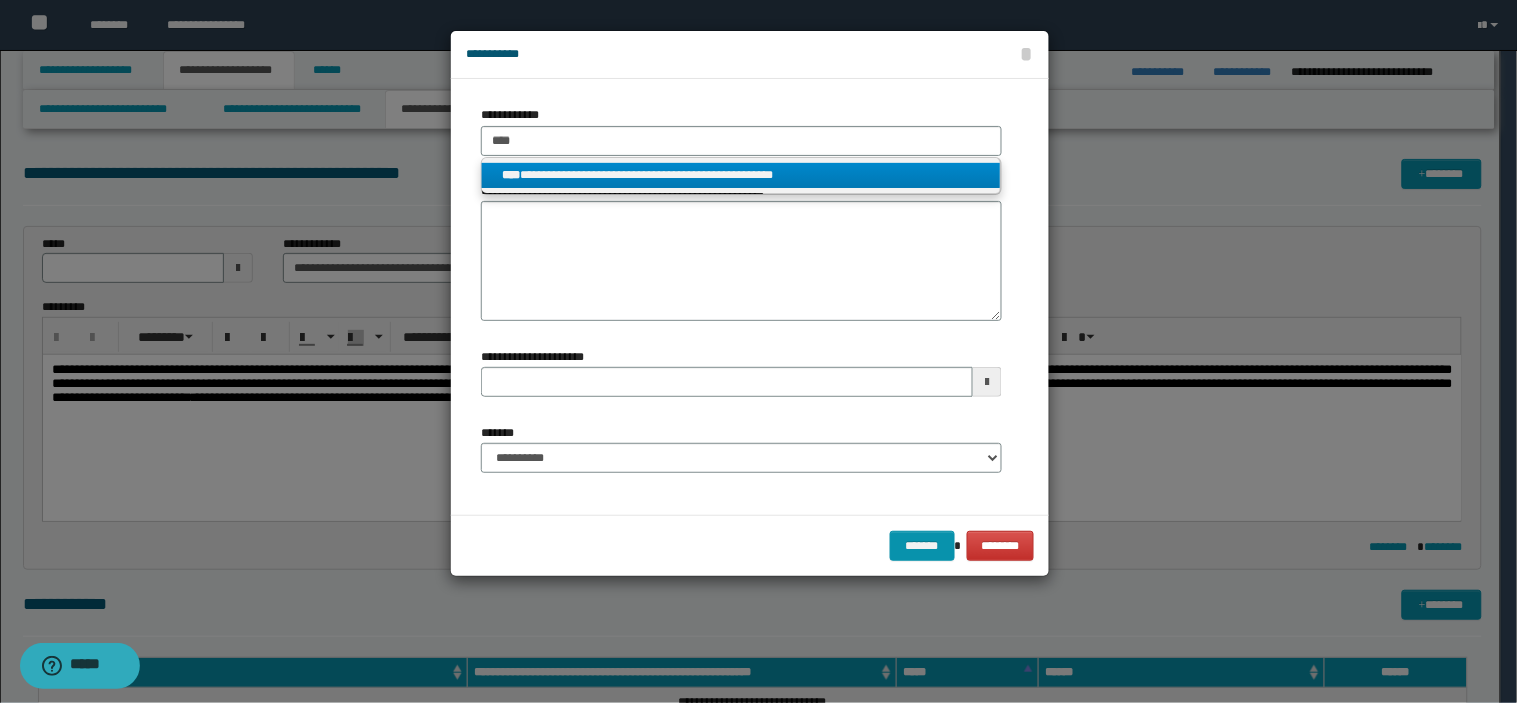 click on "**********" at bounding box center (741, 175) 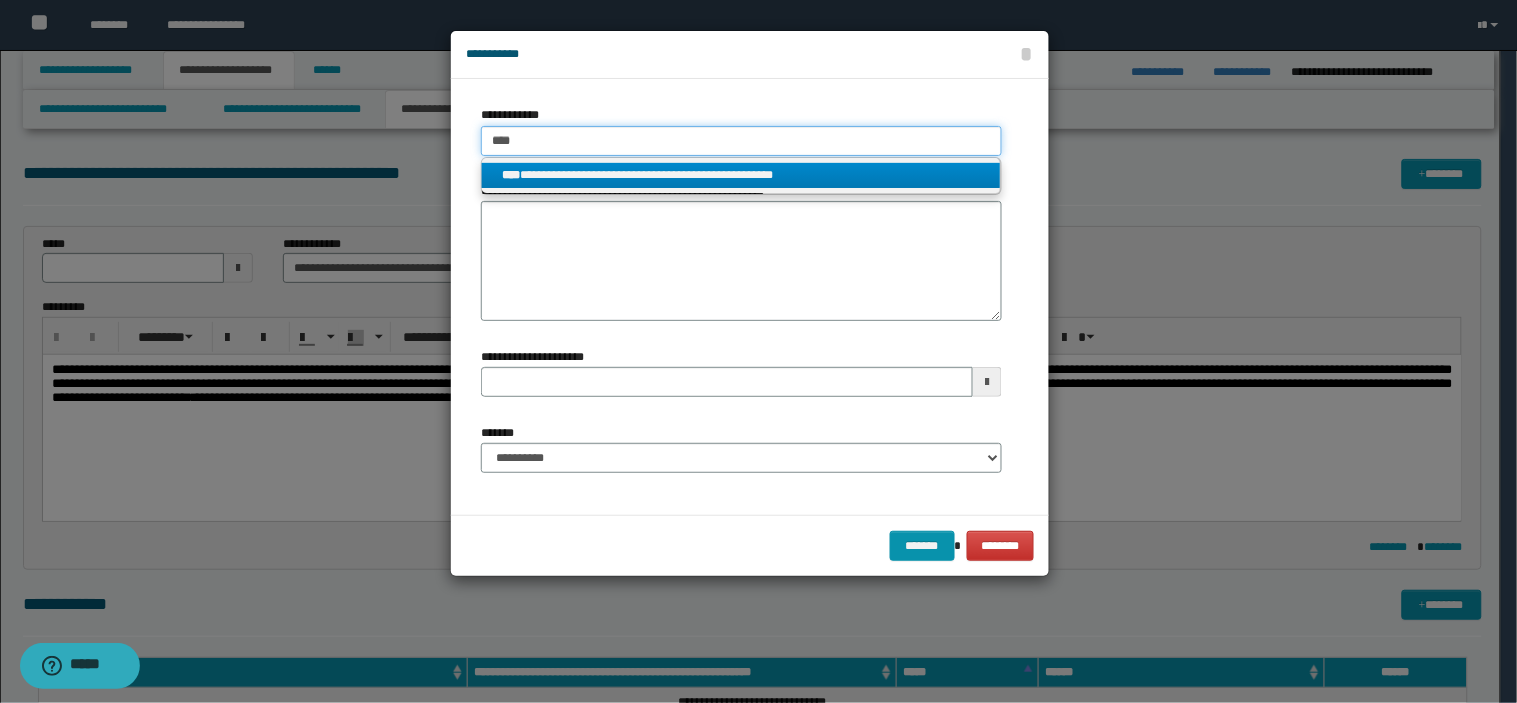type 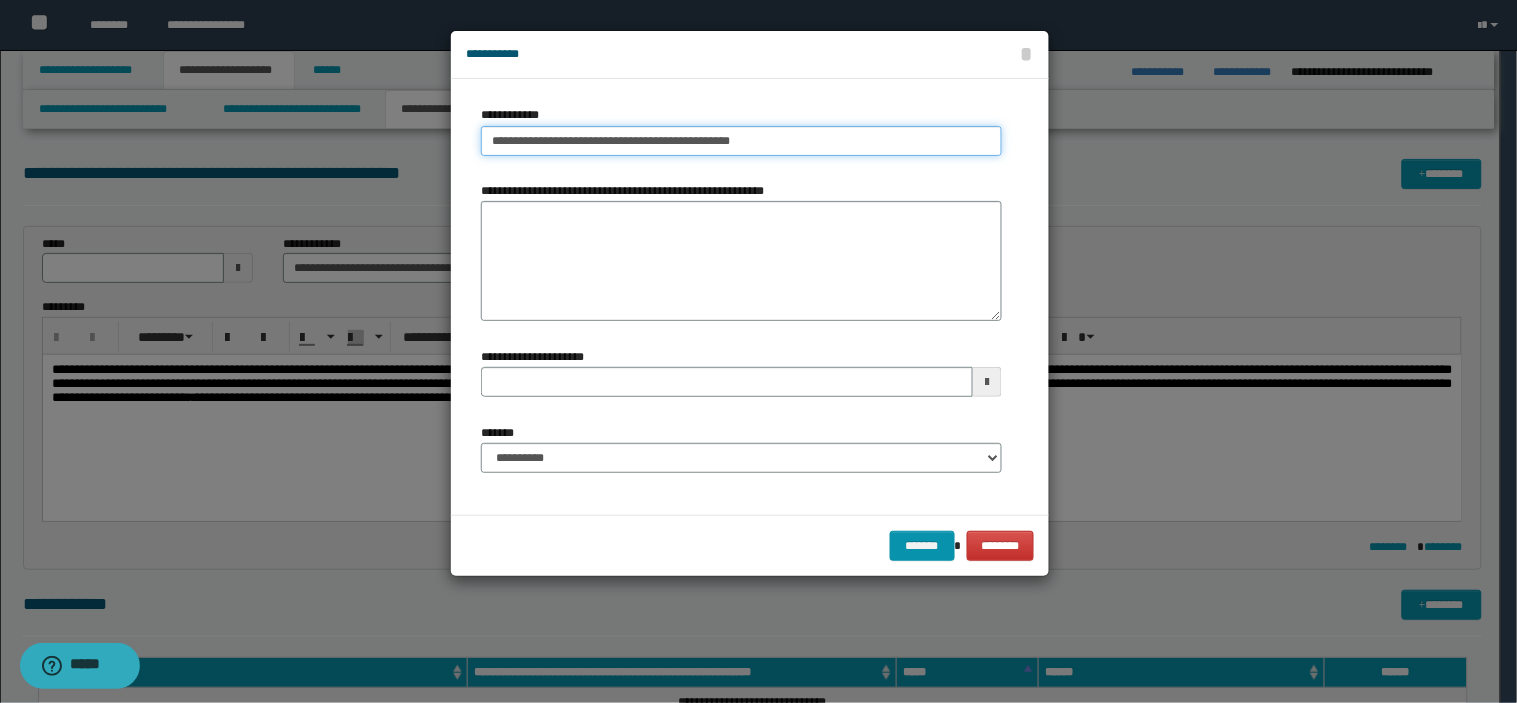 drag, startPoint x: 784, startPoint y: 136, endPoint x: 252, endPoint y: 115, distance: 532.4143 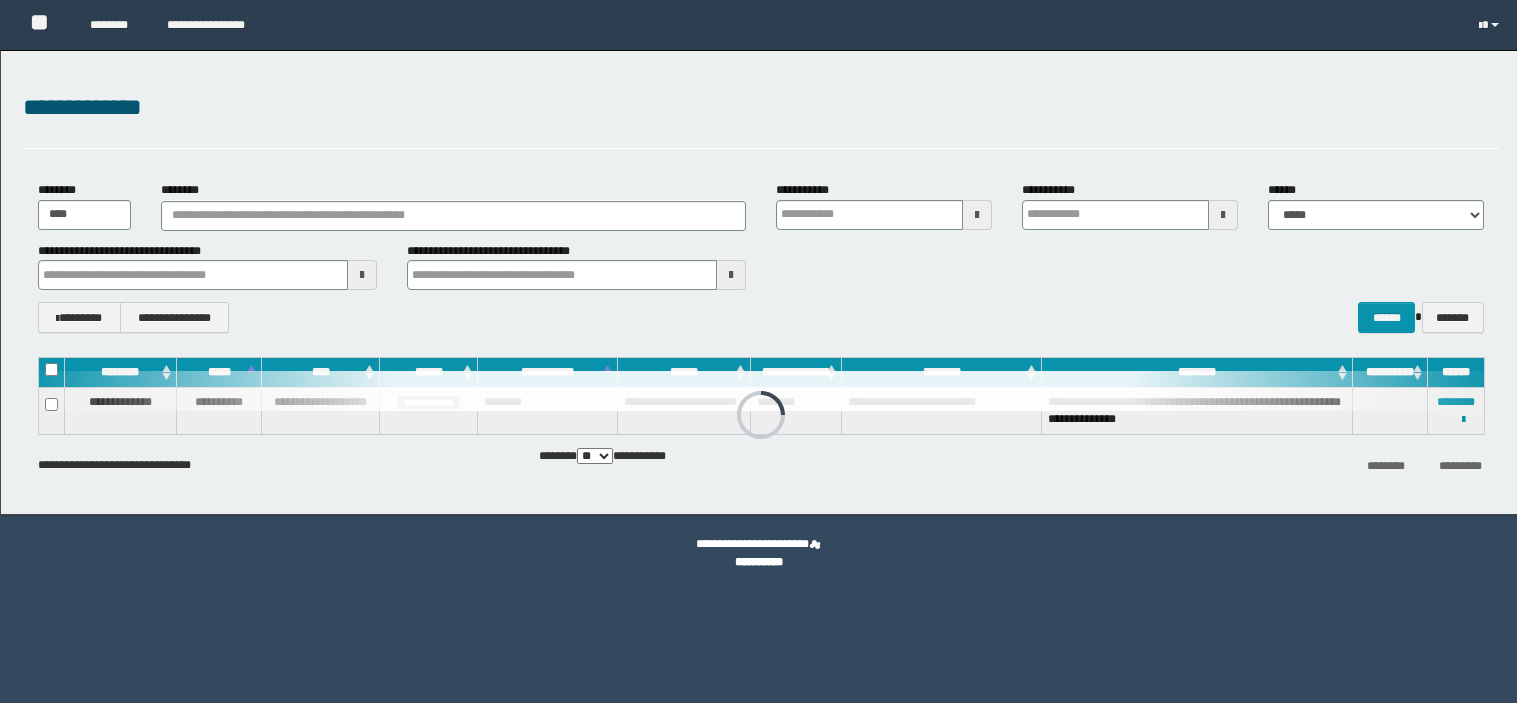 scroll, scrollTop: 0, scrollLeft: 0, axis: both 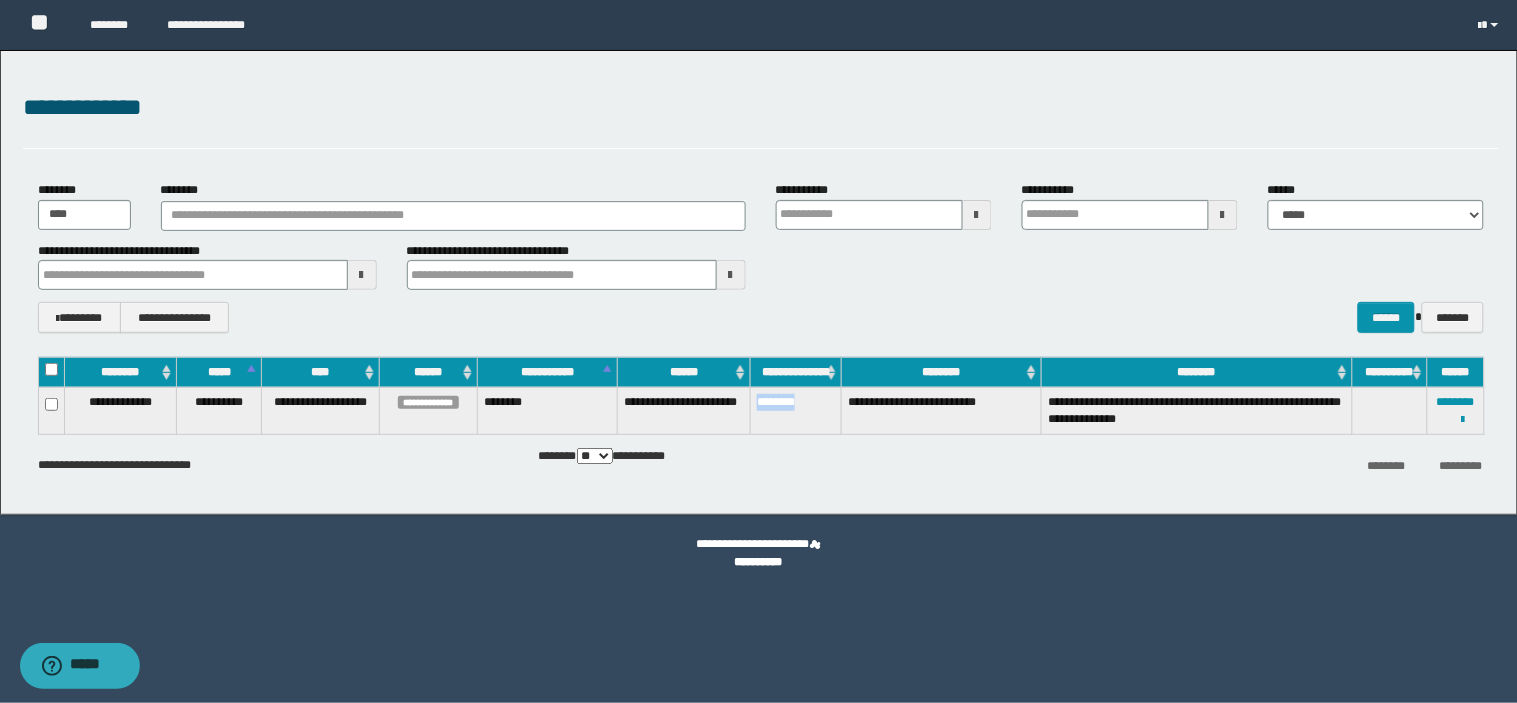 drag, startPoint x: 814, startPoint y: 410, endPoint x: 756, endPoint y: 408, distance: 58.034473 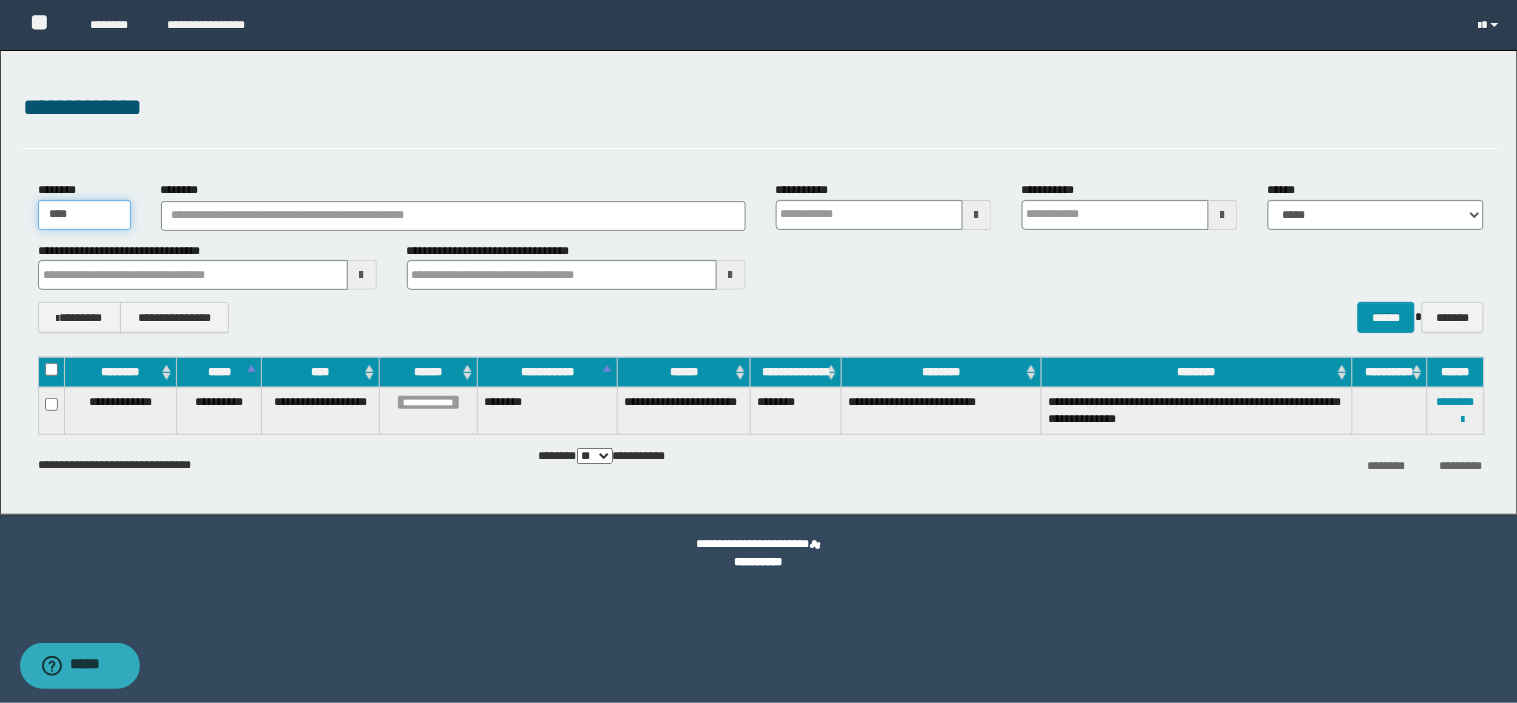 click on "****" at bounding box center (84, 215) 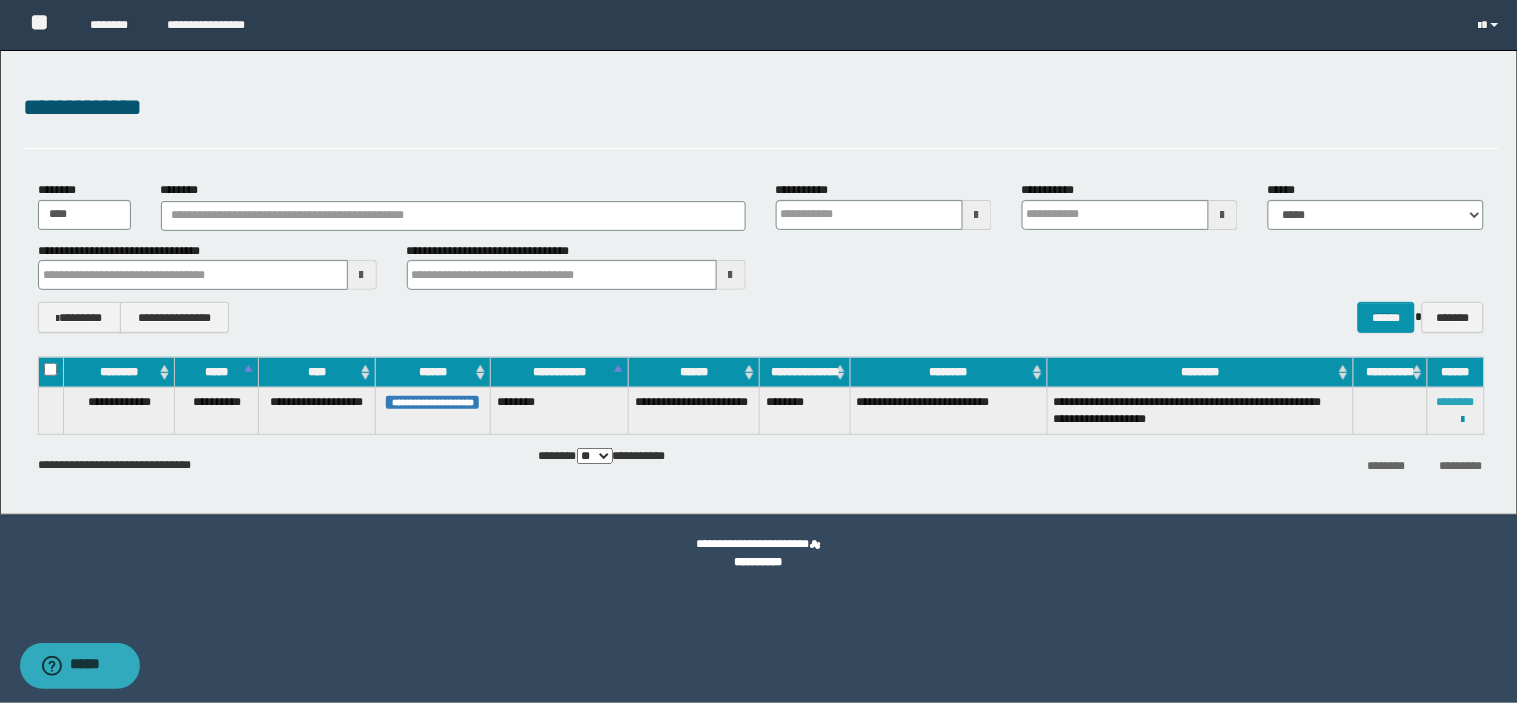 click on "********" at bounding box center (1456, 402) 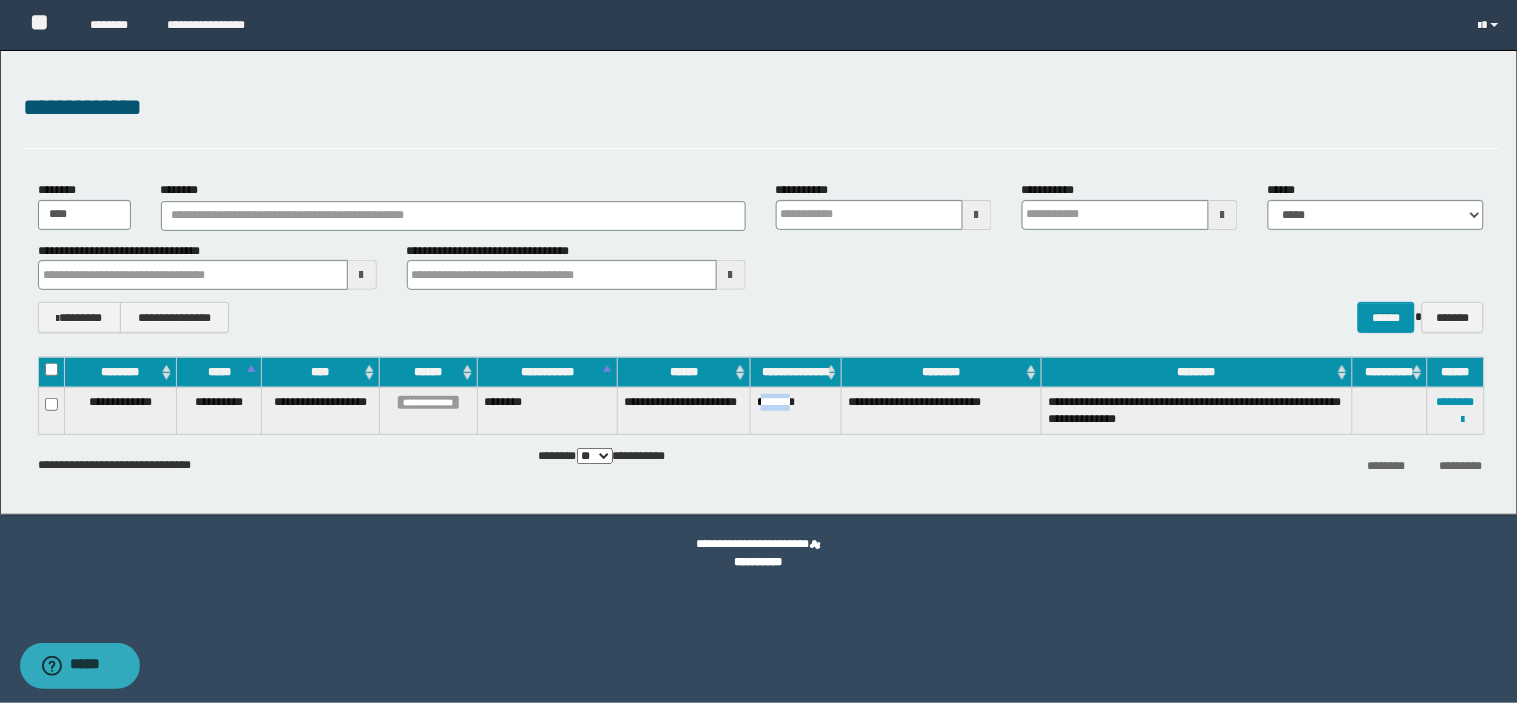 drag, startPoint x: 803, startPoint y: 404, endPoint x: 763, endPoint y: 406, distance: 40.04997 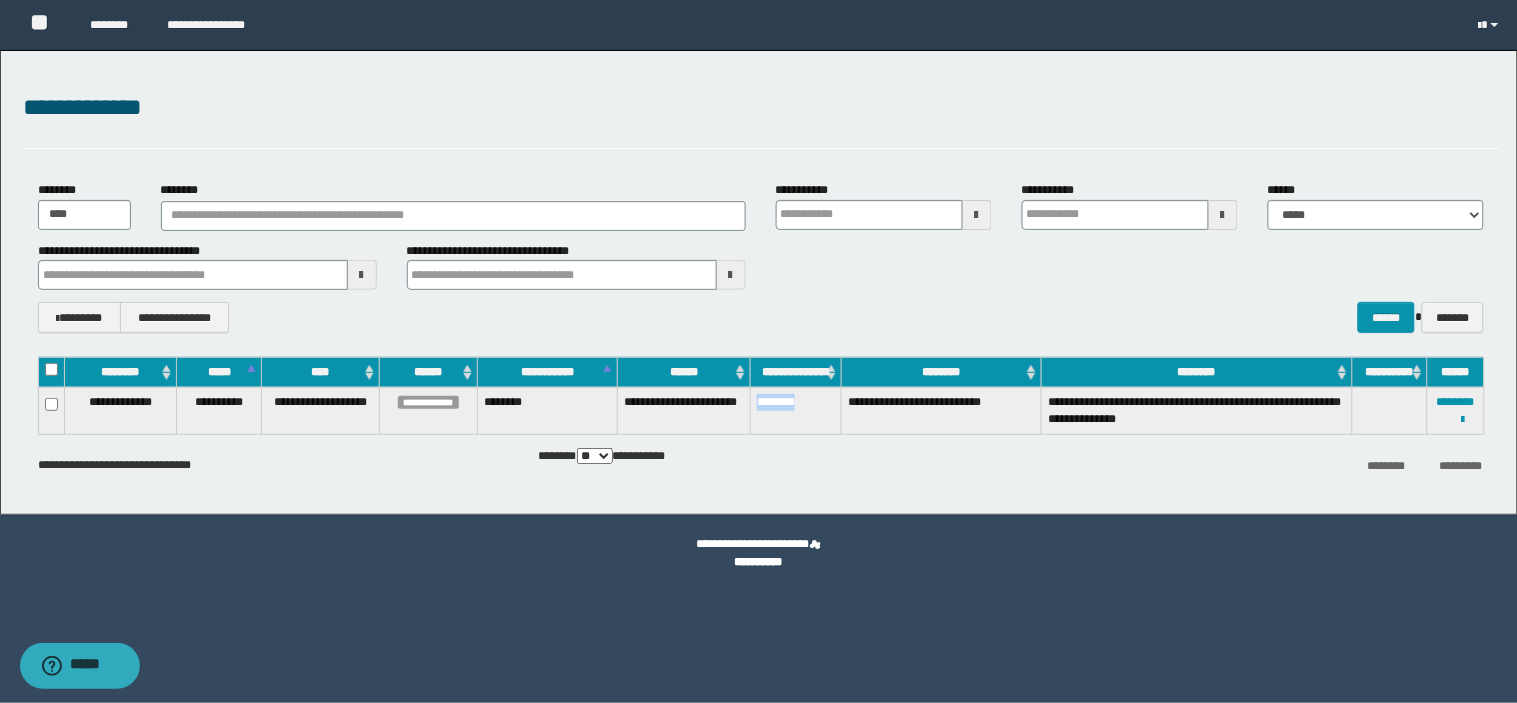 drag, startPoint x: 813, startPoint y: 424, endPoint x: 757, endPoint y: 410, distance: 57.72348 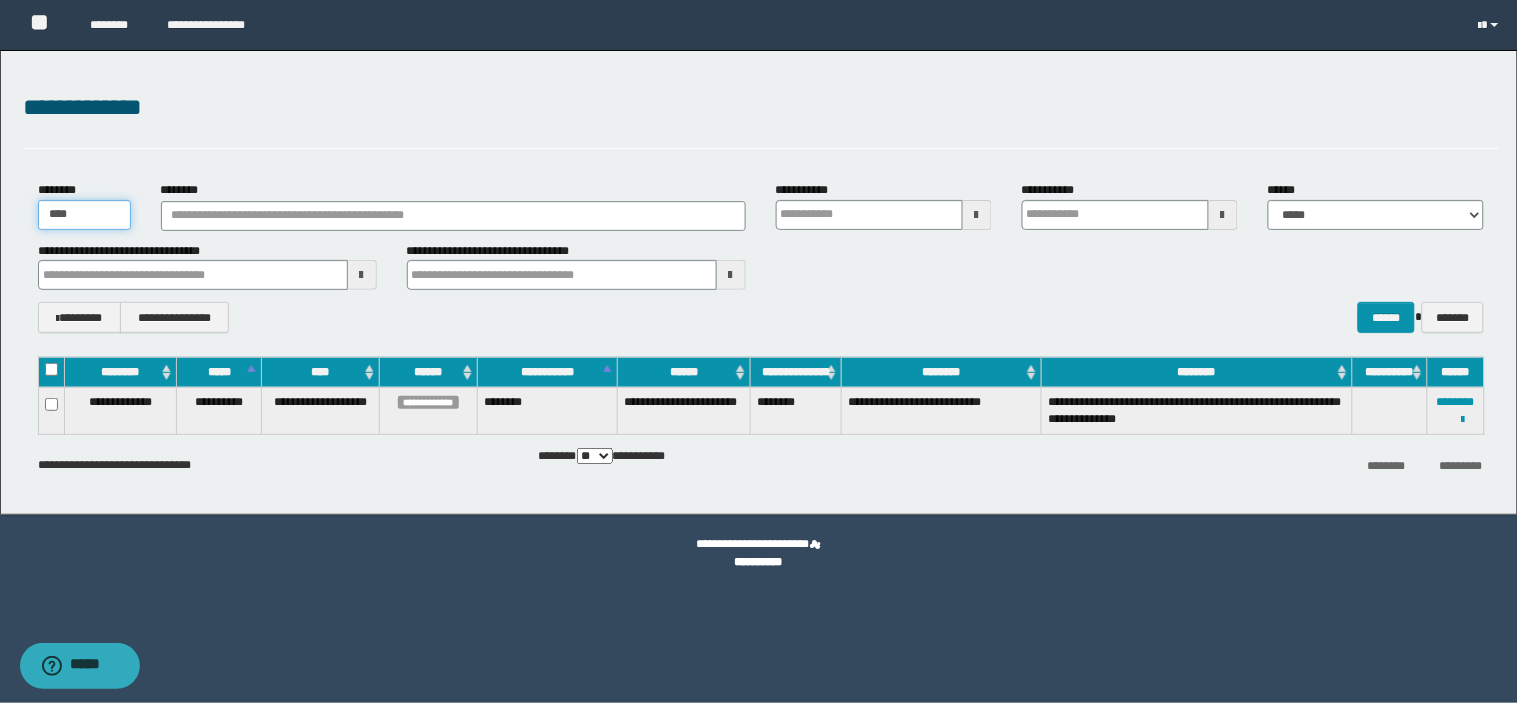 click on "****" at bounding box center [84, 215] 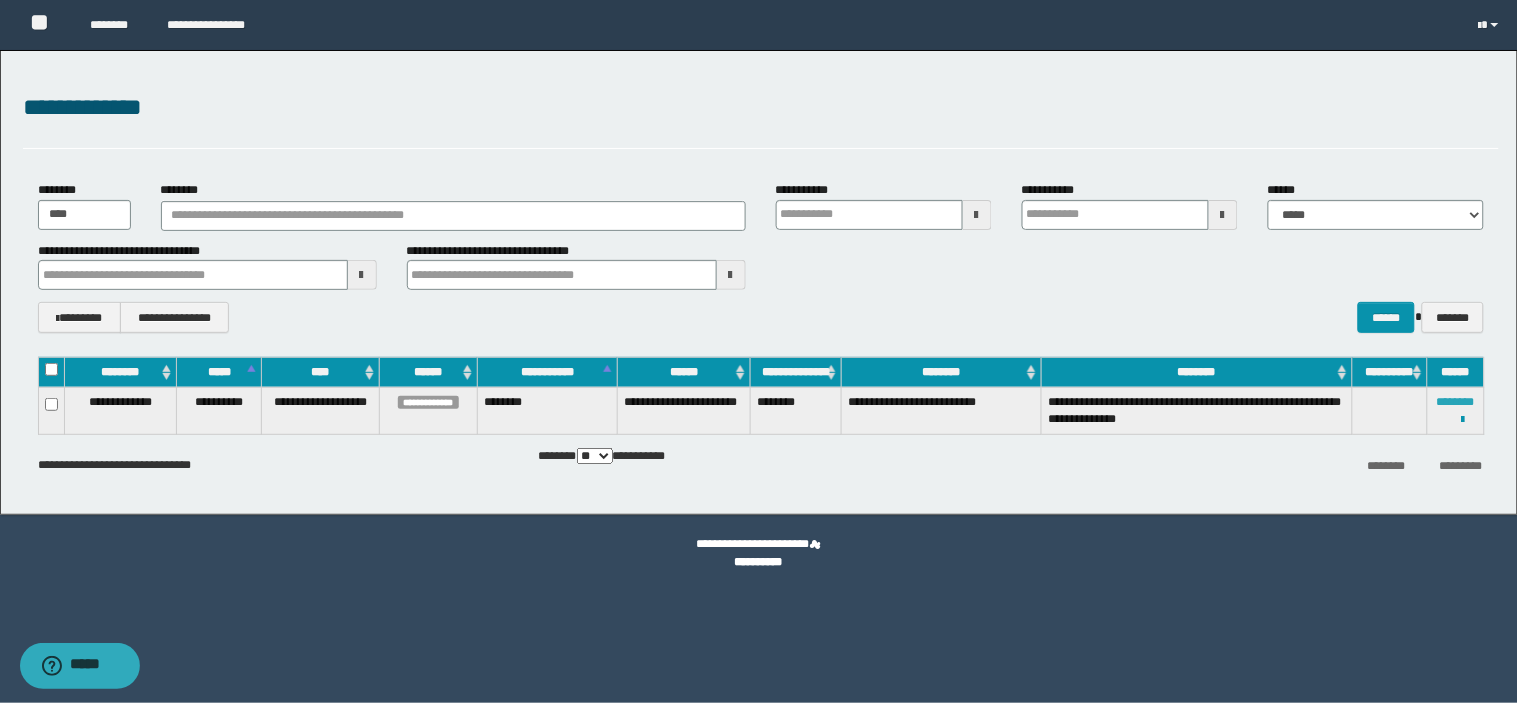 click on "********" at bounding box center [1456, 402] 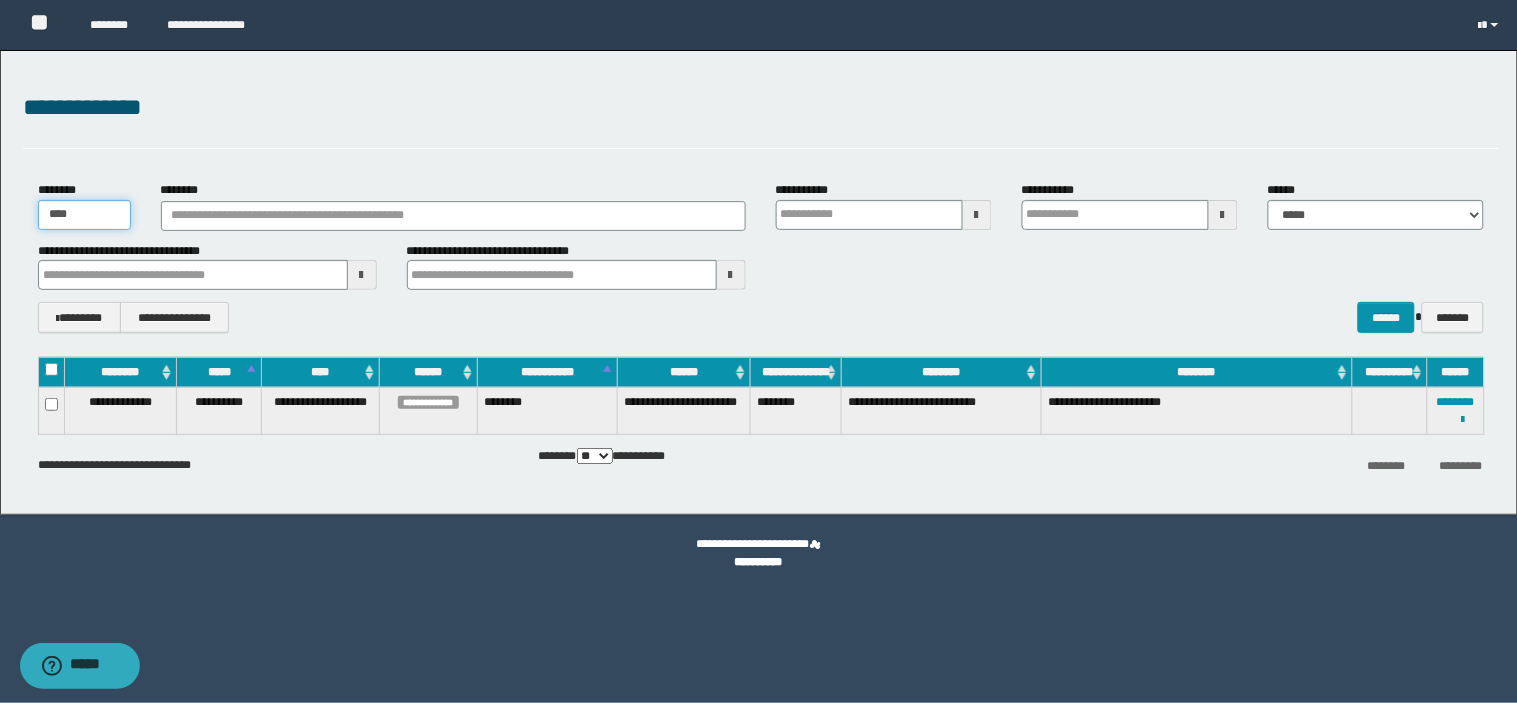 click on "****" at bounding box center [84, 215] 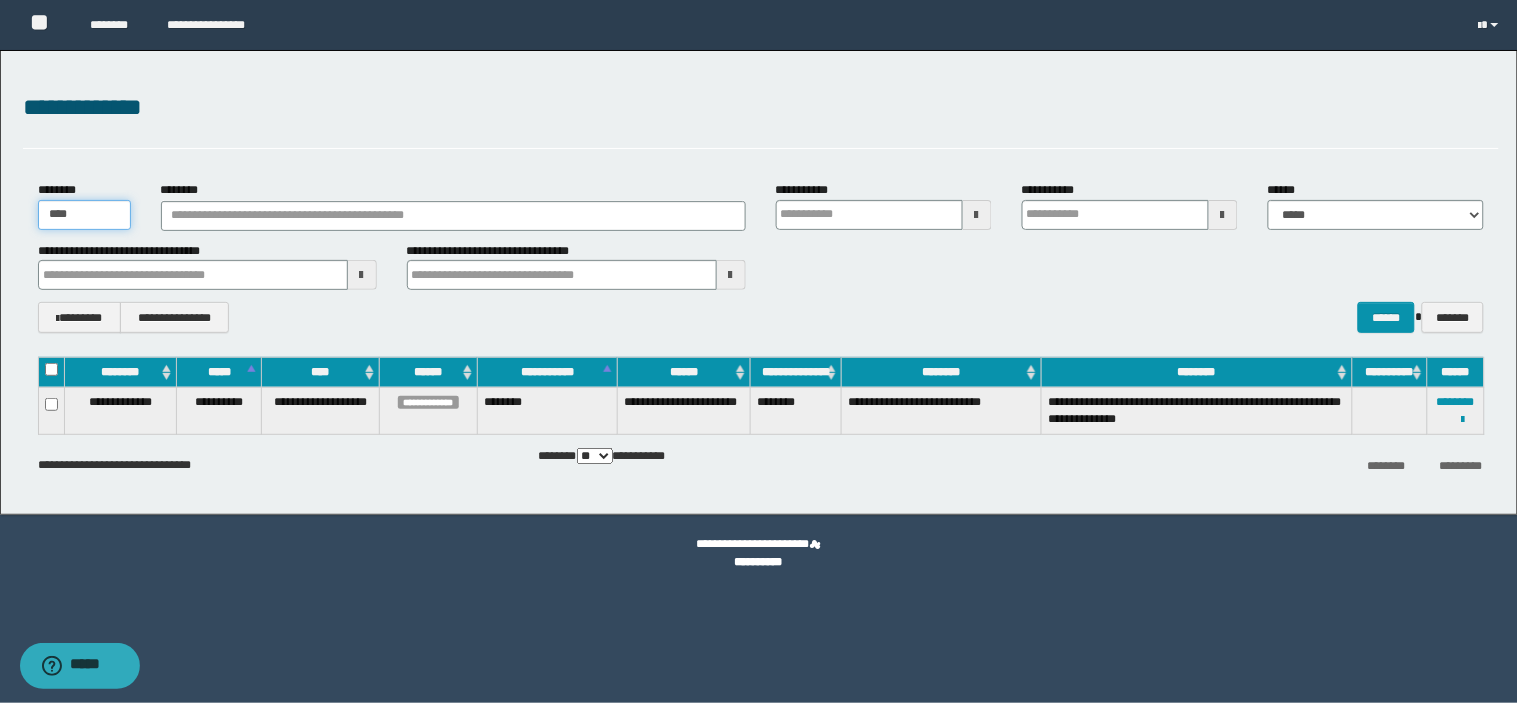 type on "****" 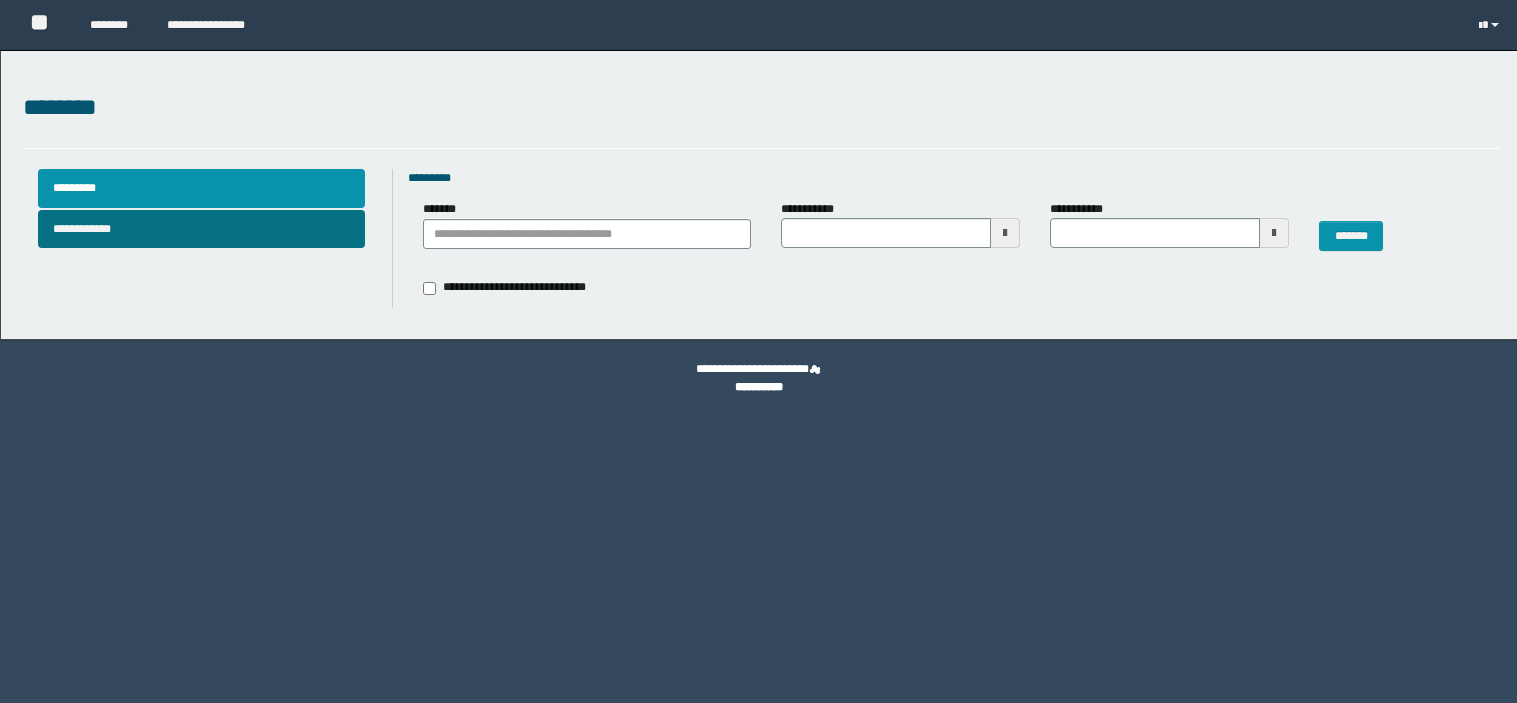 scroll, scrollTop: 0, scrollLeft: 0, axis: both 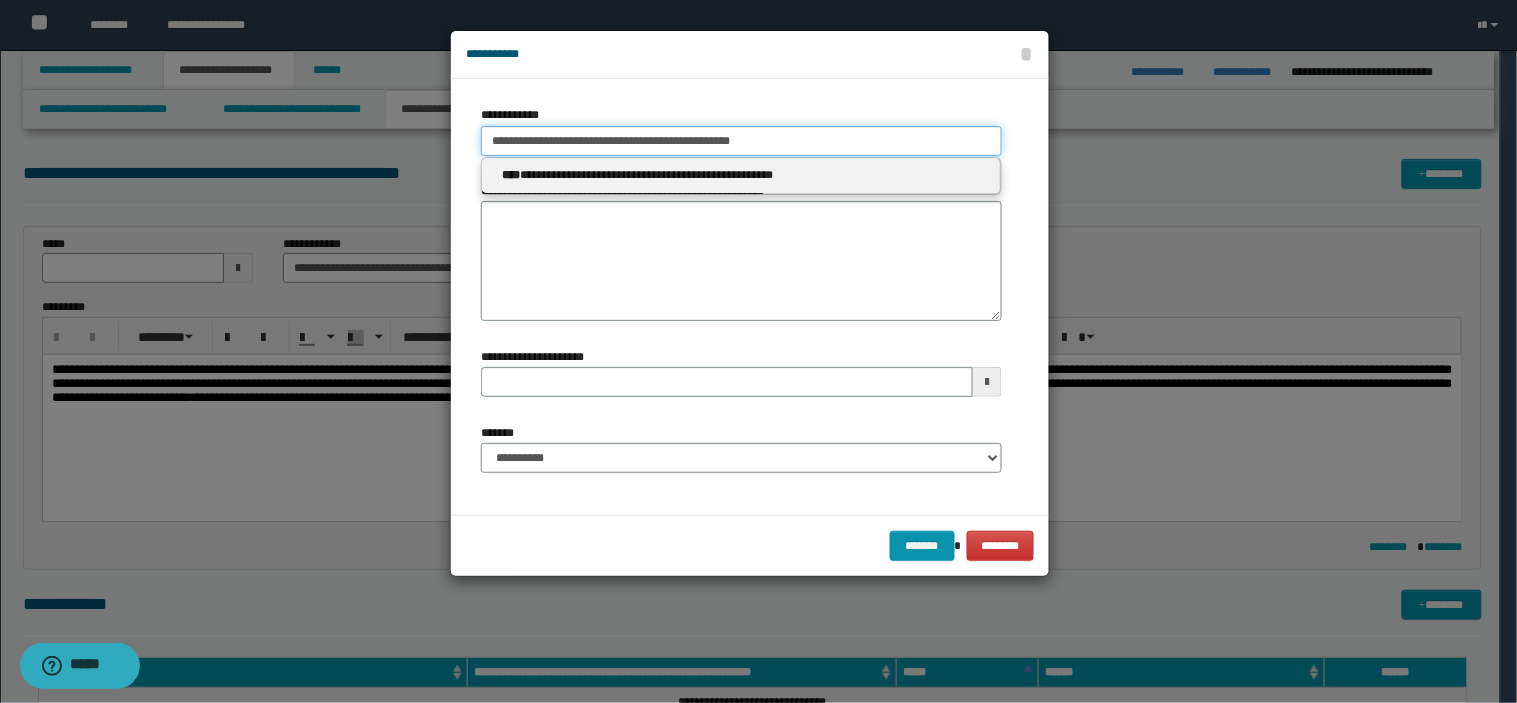 type on "**********" 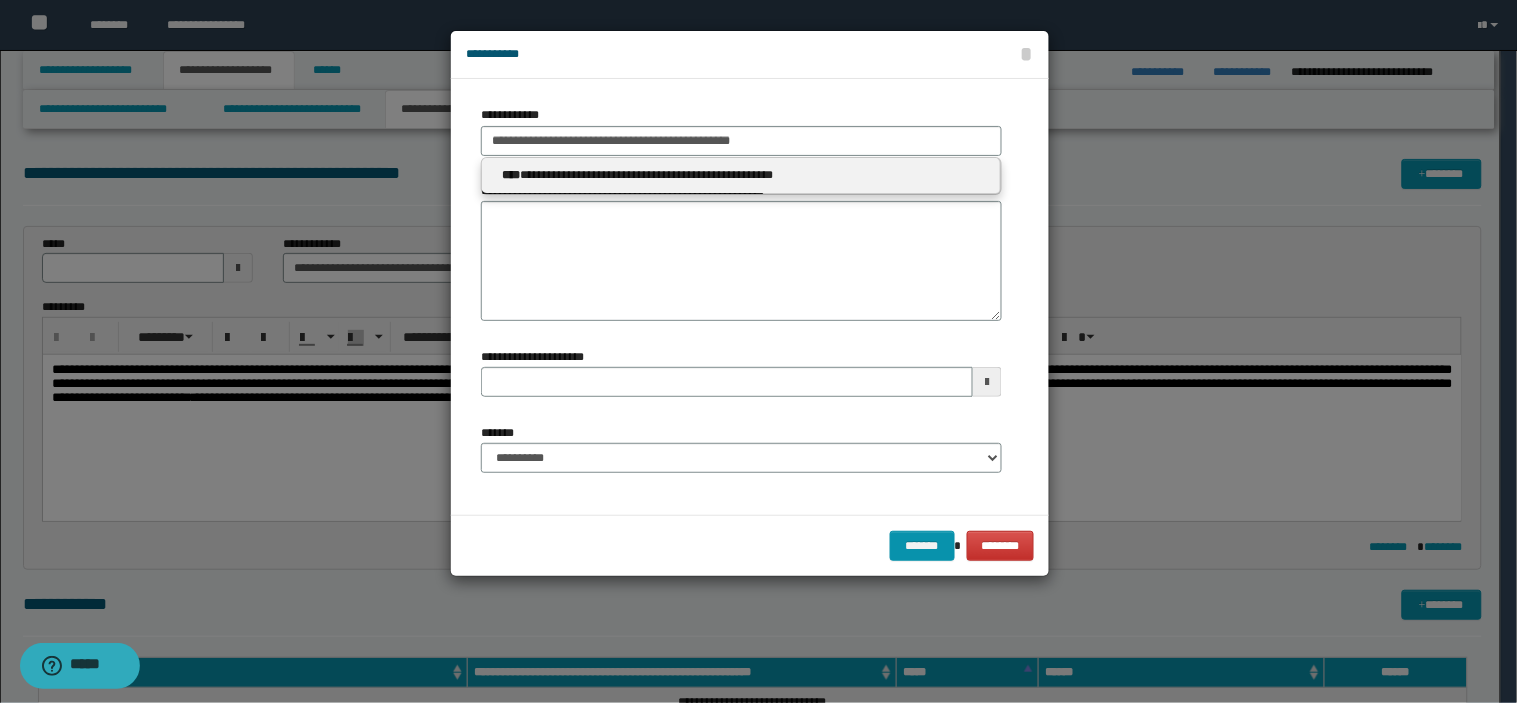 type 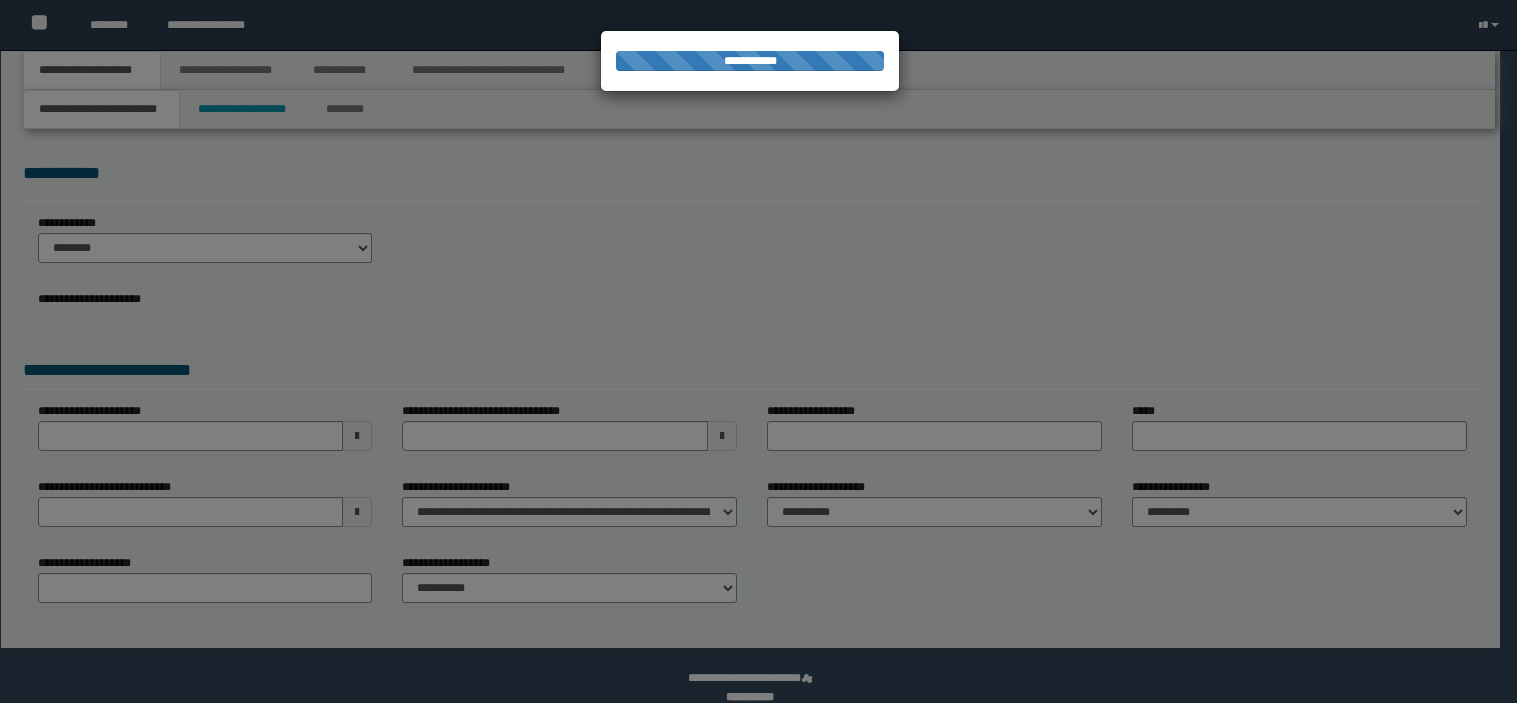 scroll, scrollTop: 0, scrollLeft: 0, axis: both 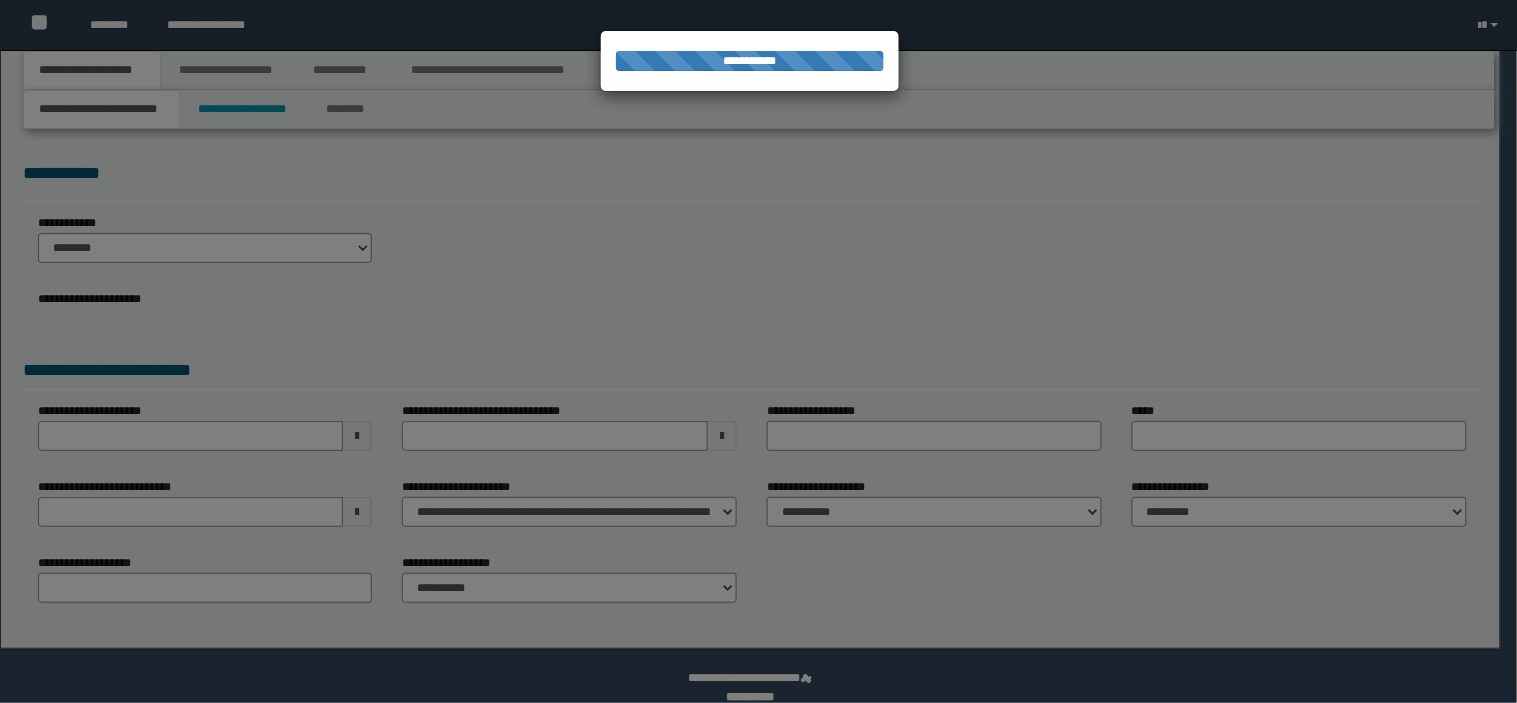 type on "**********" 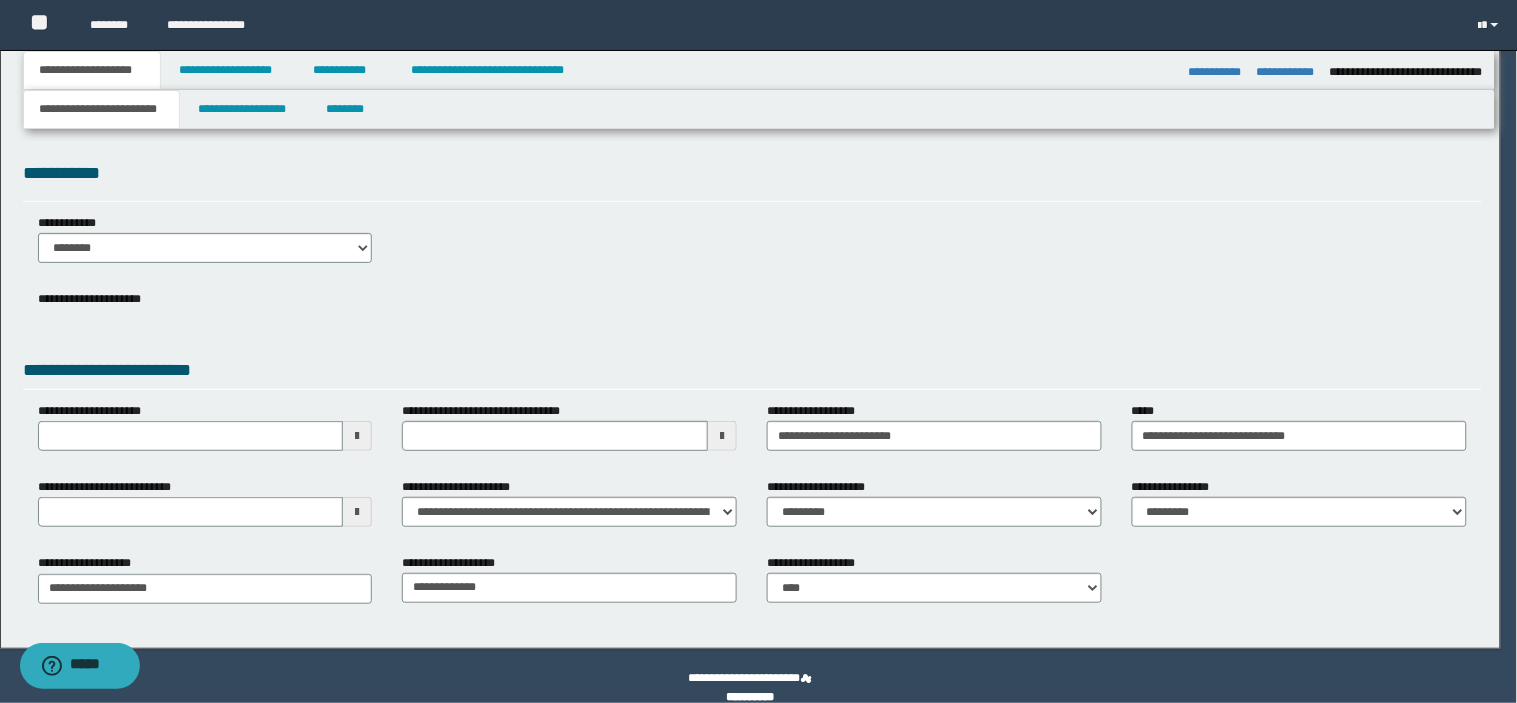scroll, scrollTop: 0, scrollLeft: 0, axis: both 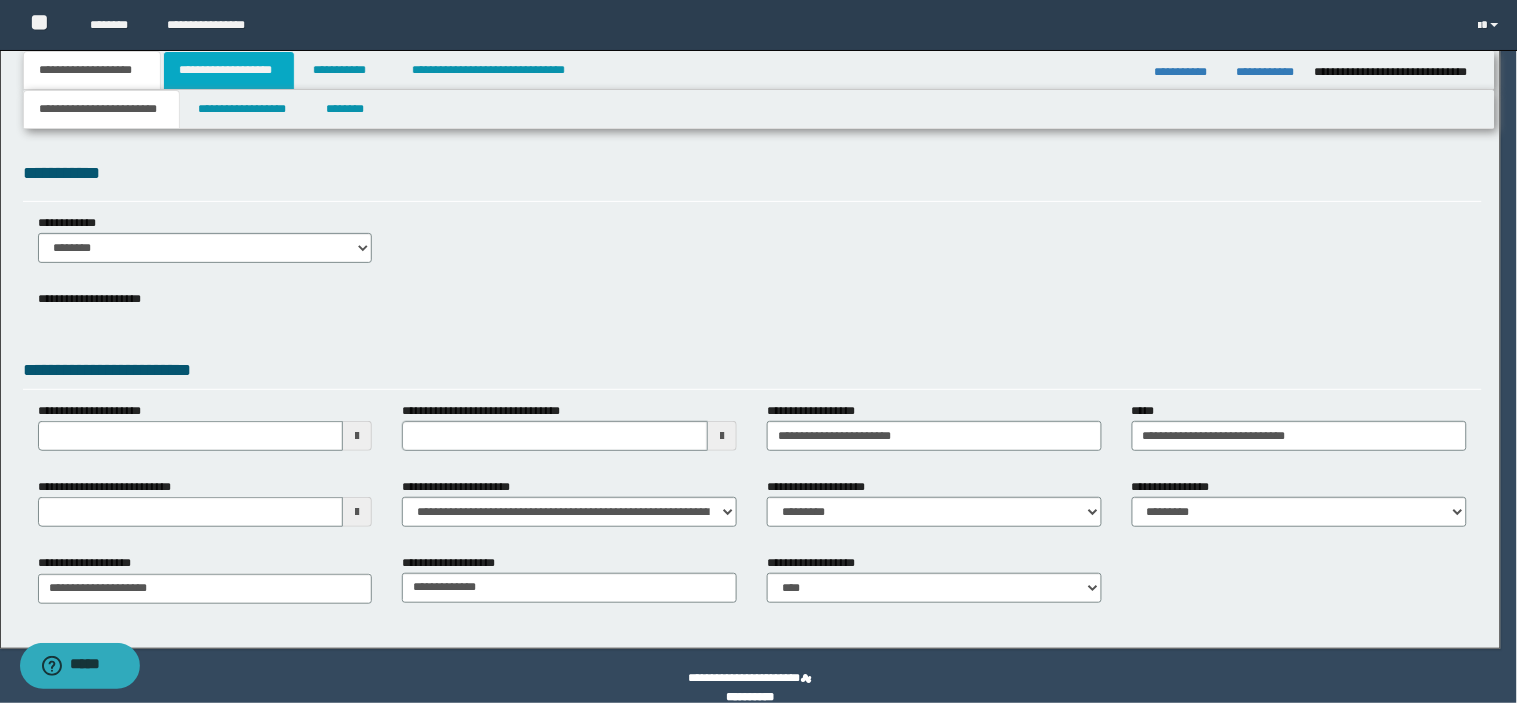 click on "**********" at bounding box center (759, 351) 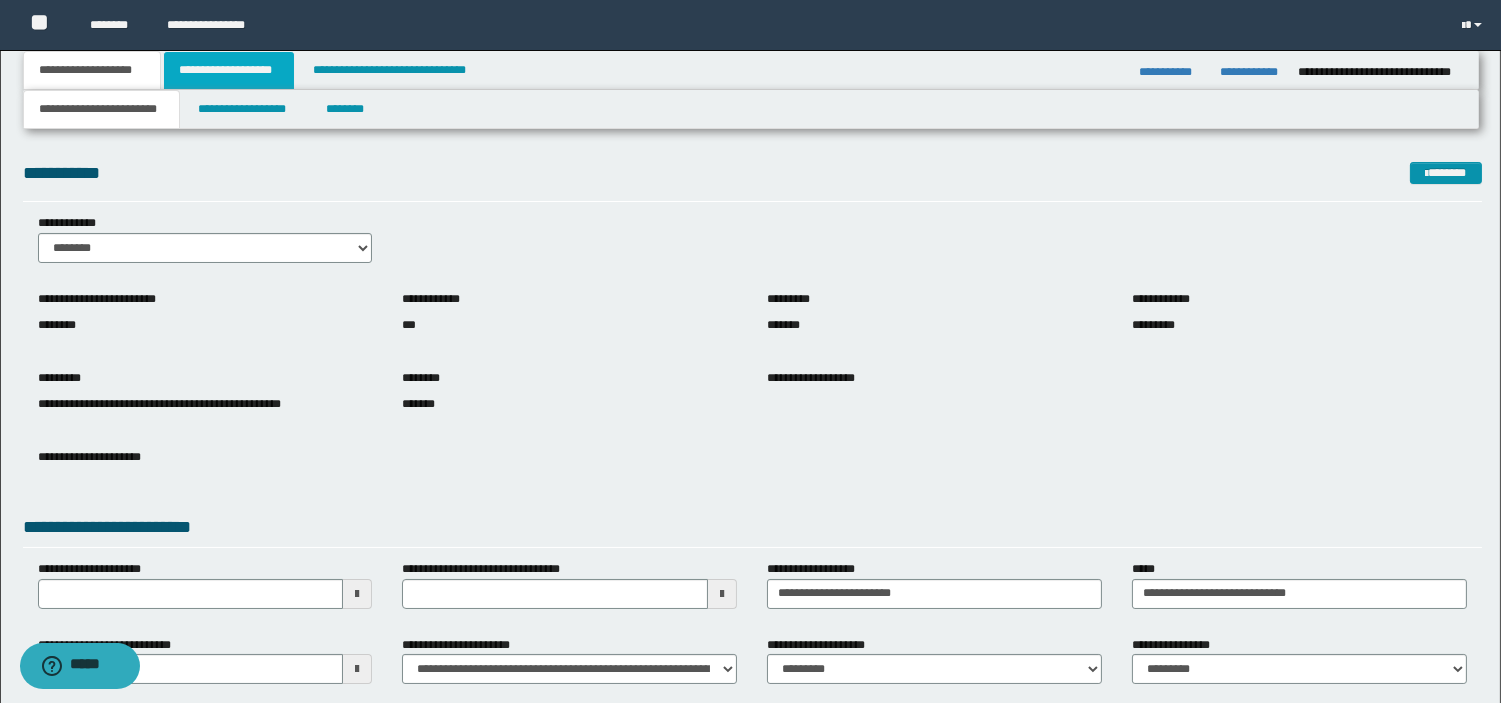 click on "**********" at bounding box center (229, 70) 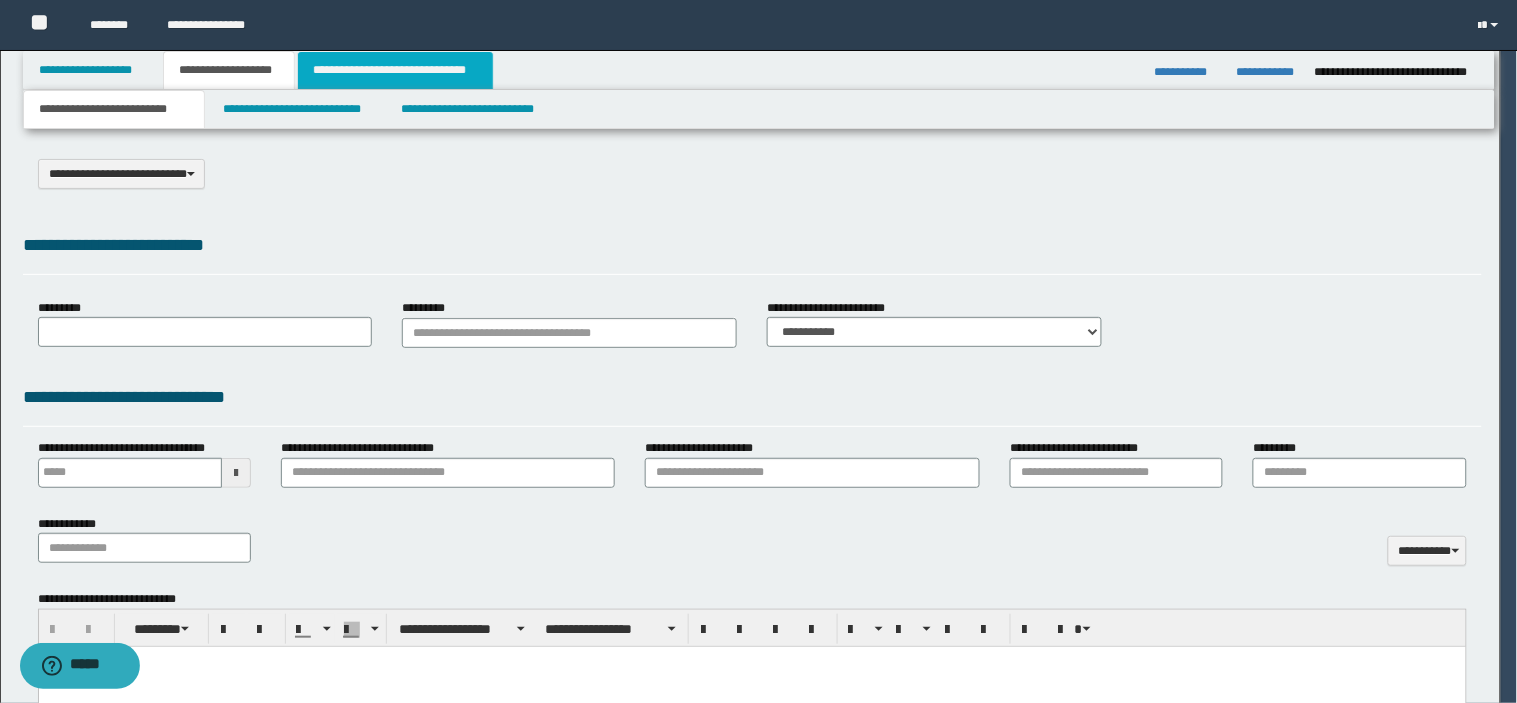 click on "**********" at bounding box center [395, 70] 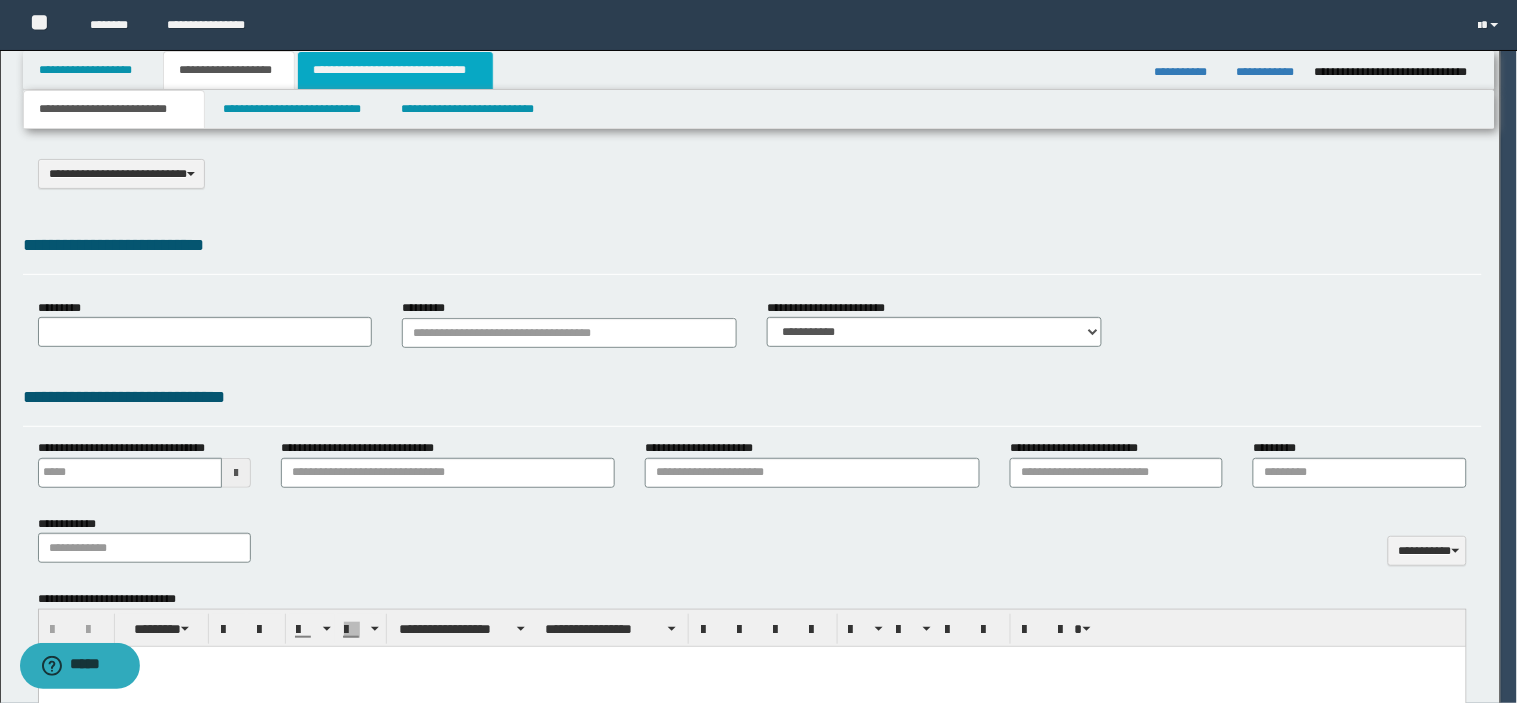 scroll, scrollTop: 0, scrollLeft: 0, axis: both 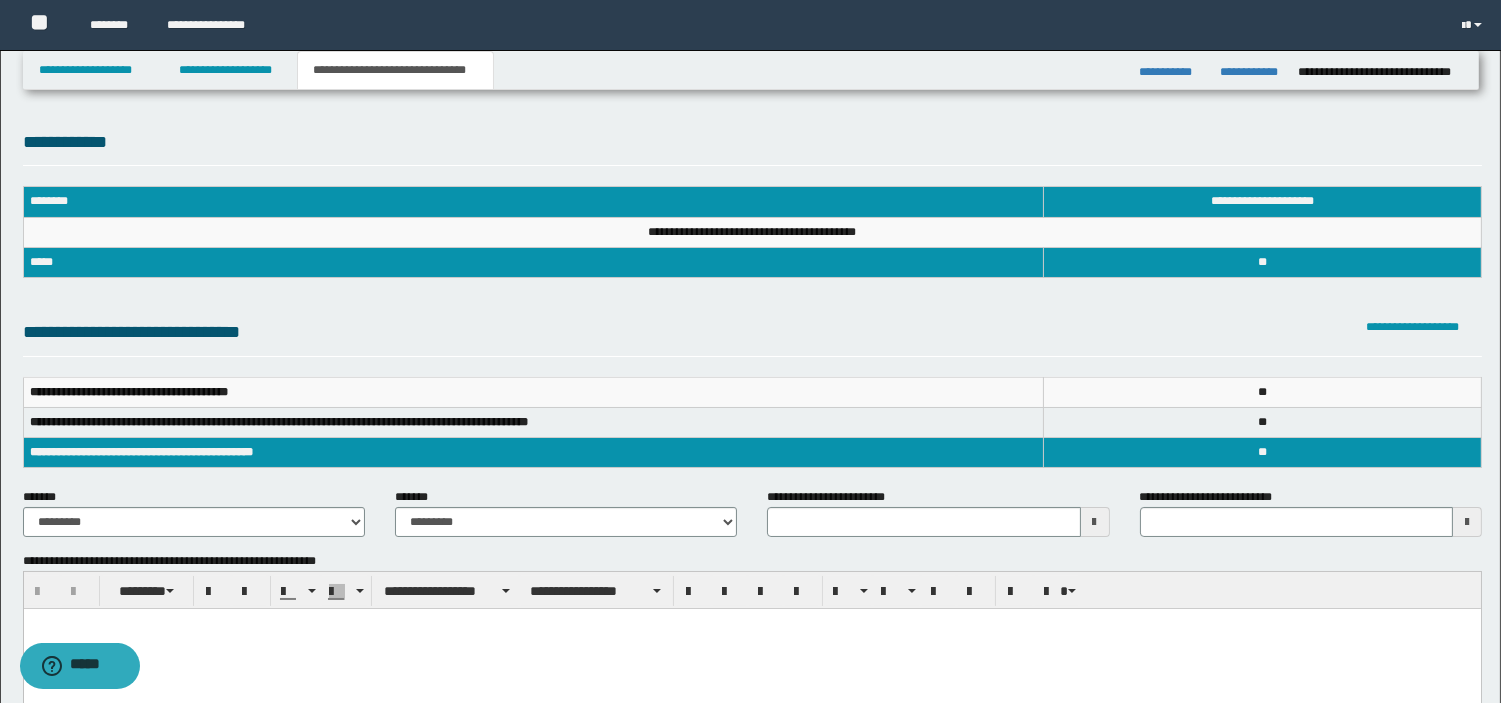 type 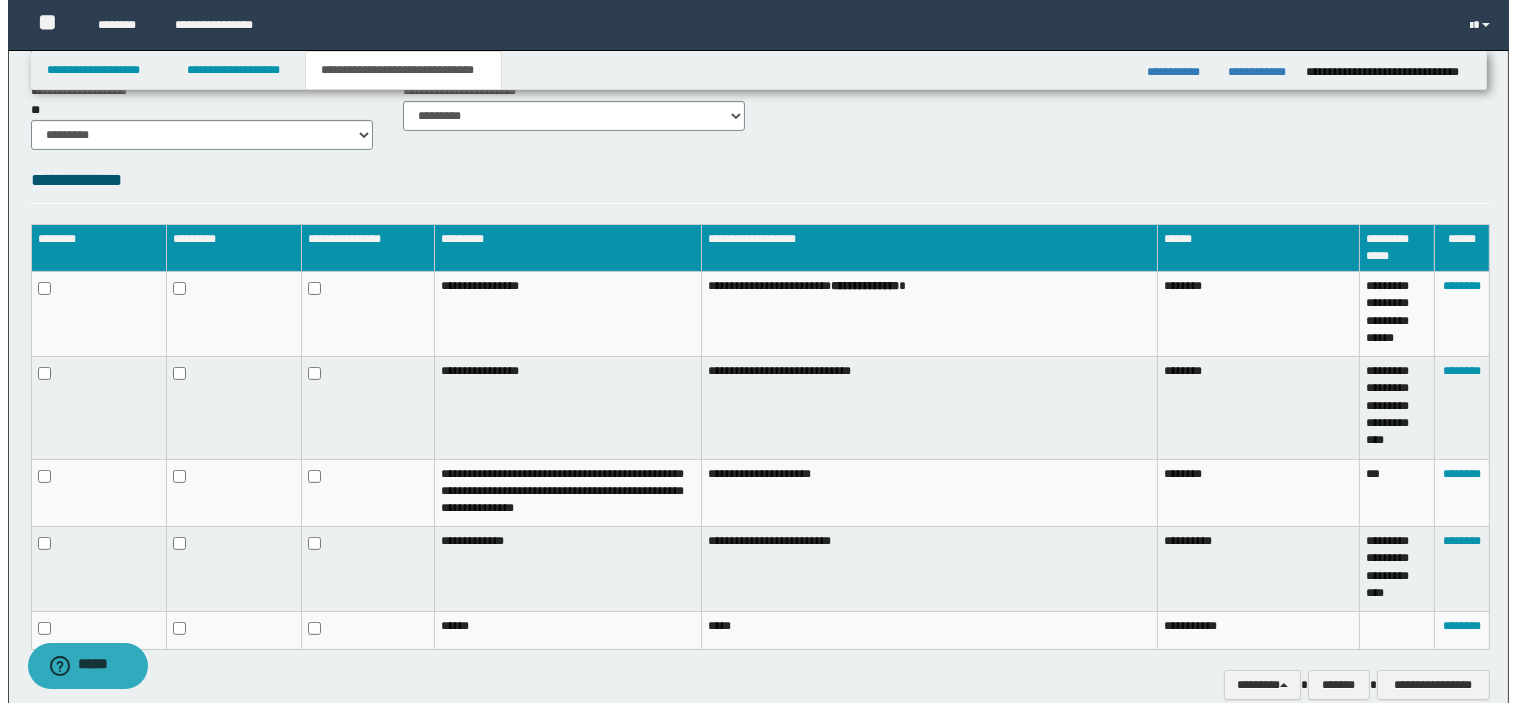 scroll, scrollTop: 988, scrollLeft: 0, axis: vertical 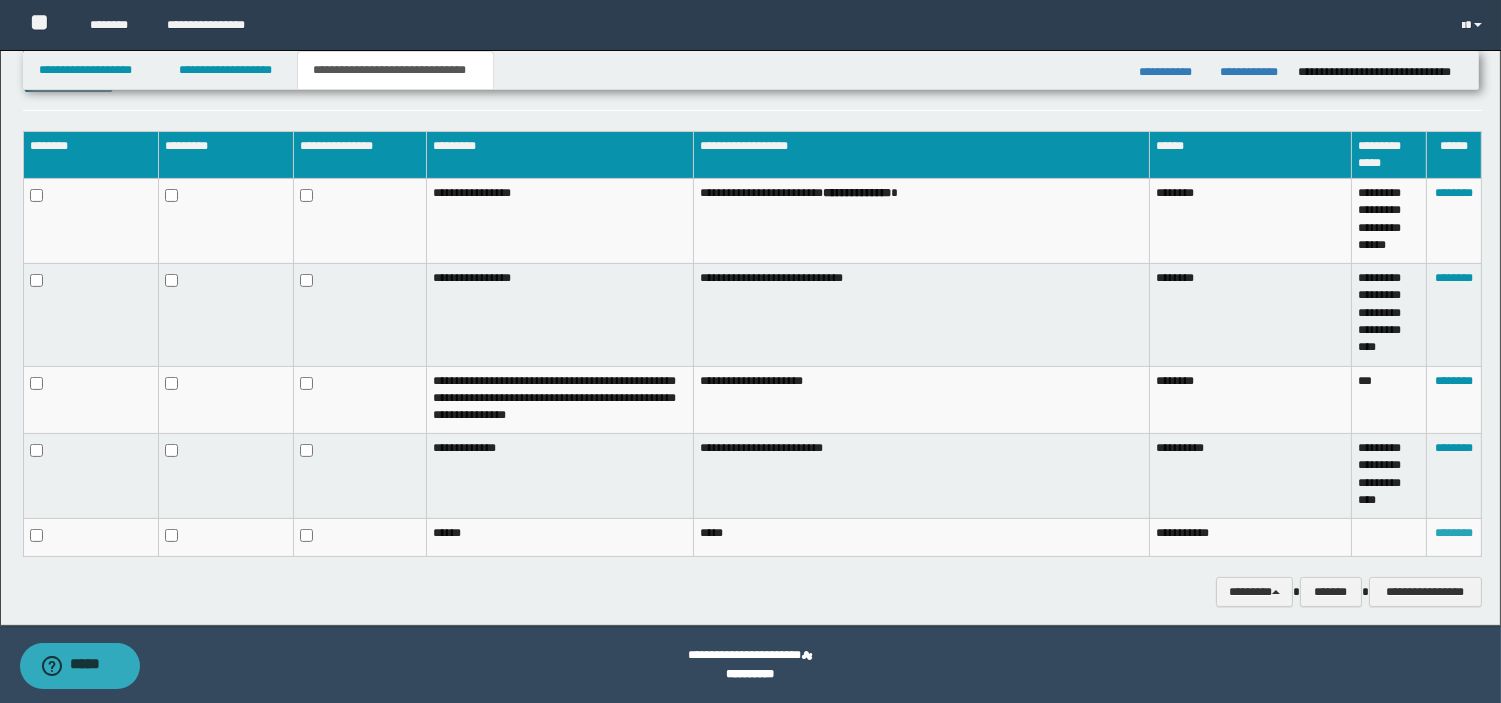 click on "********" at bounding box center (1454, 533) 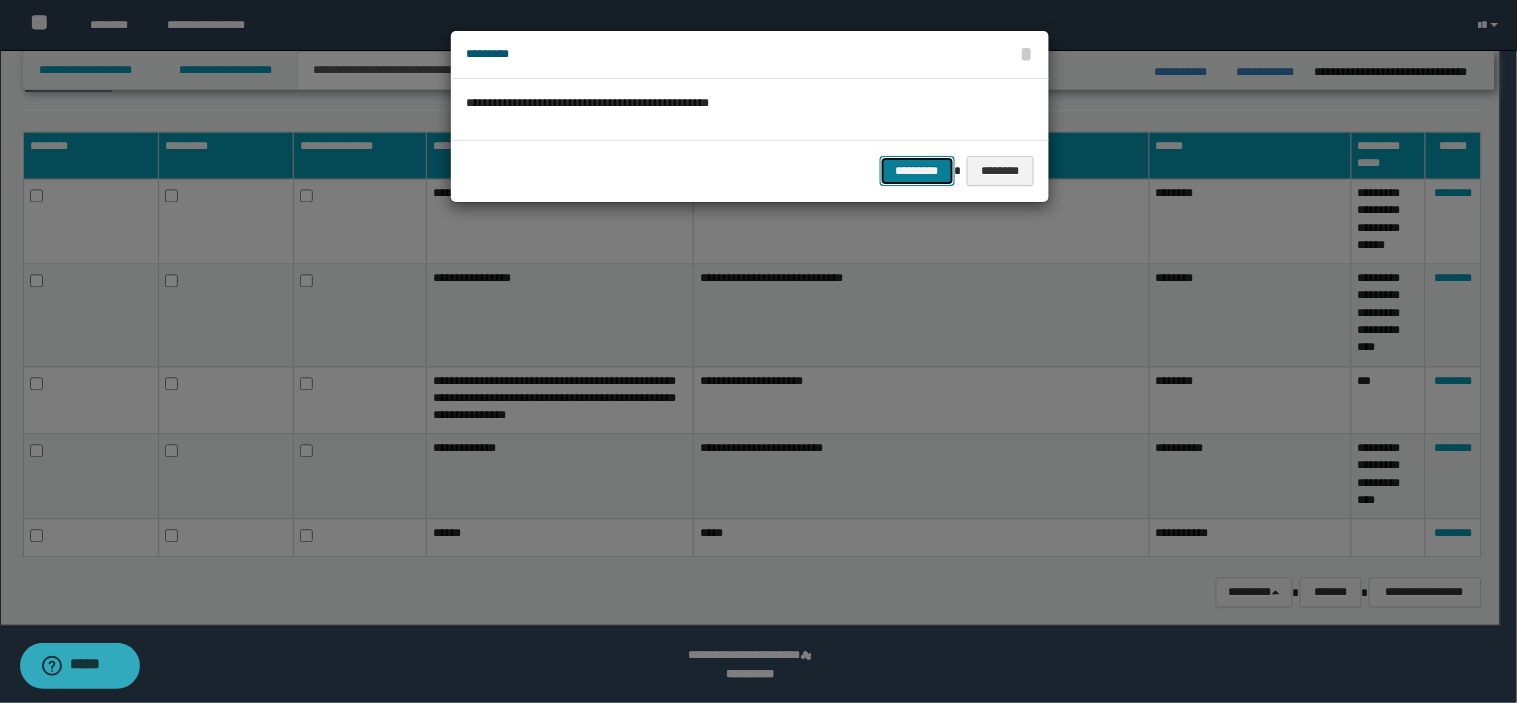 click on "*********" at bounding box center [917, 171] 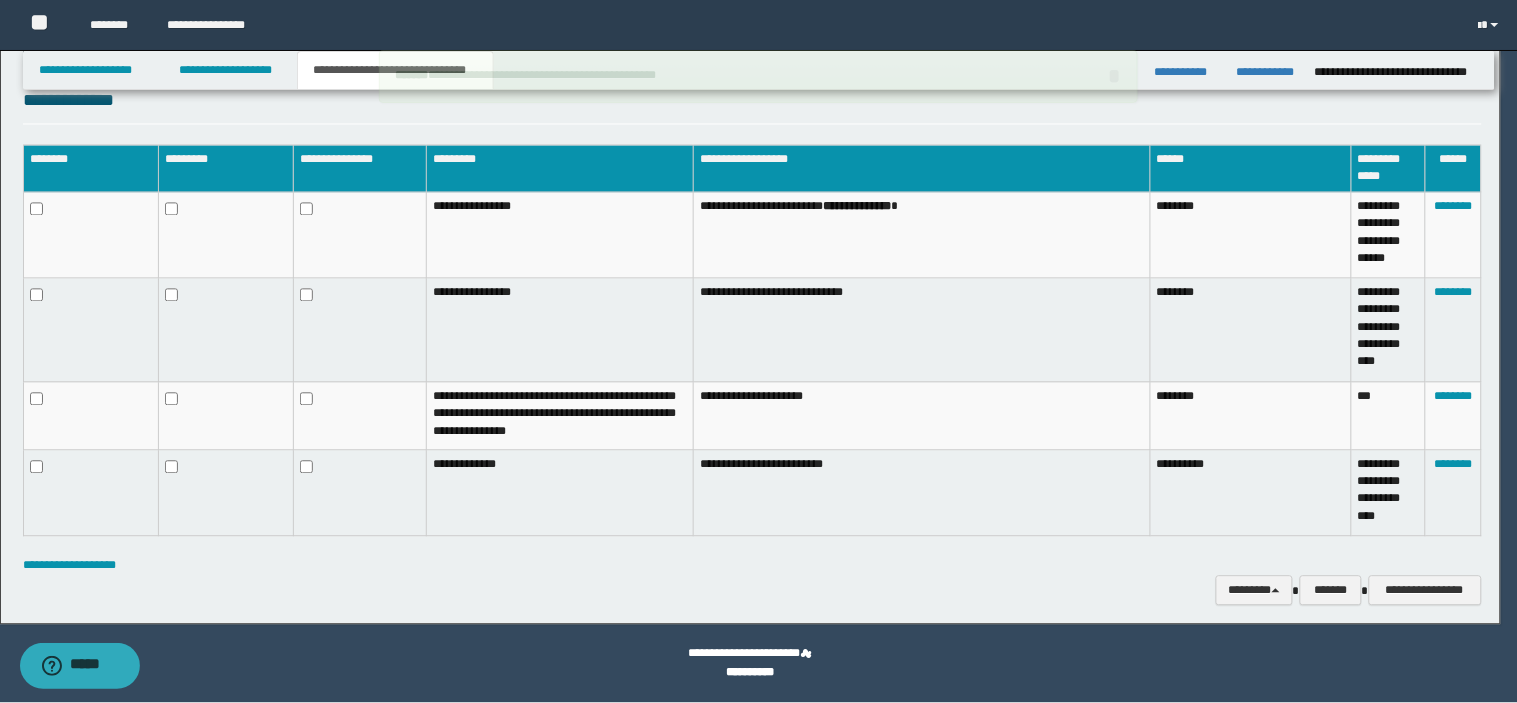 scroll, scrollTop: 973, scrollLeft: 0, axis: vertical 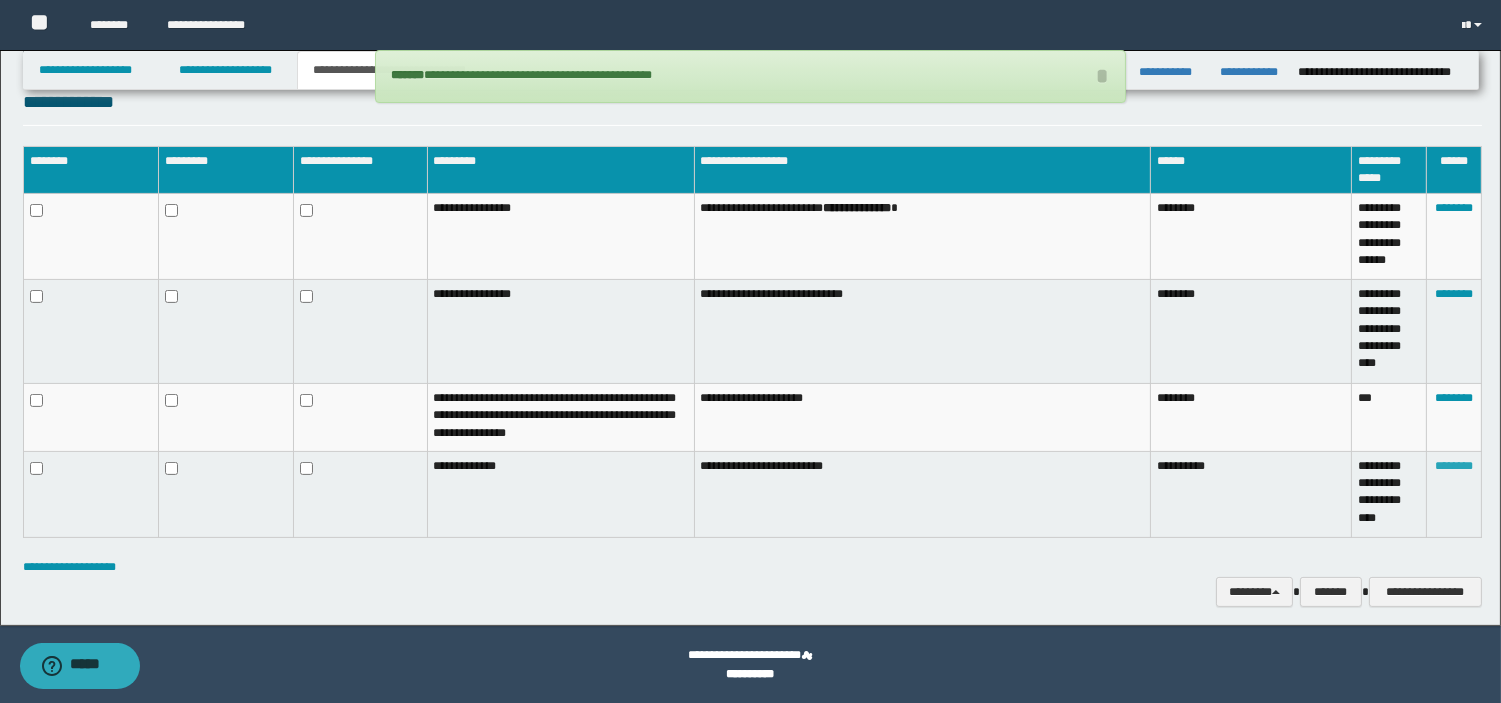 click on "********" at bounding box center (1454, 466) 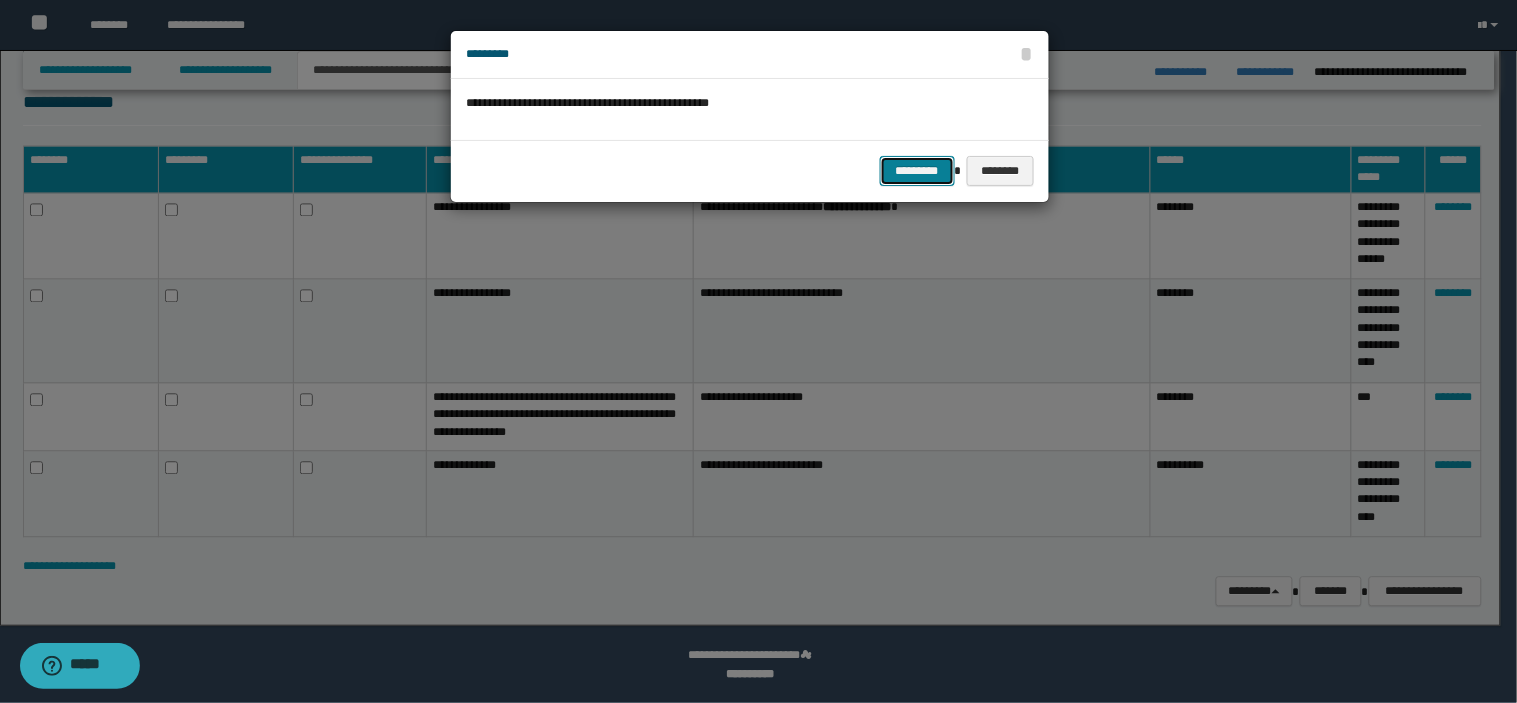 click on "*********" at bounding box center (917, 171) 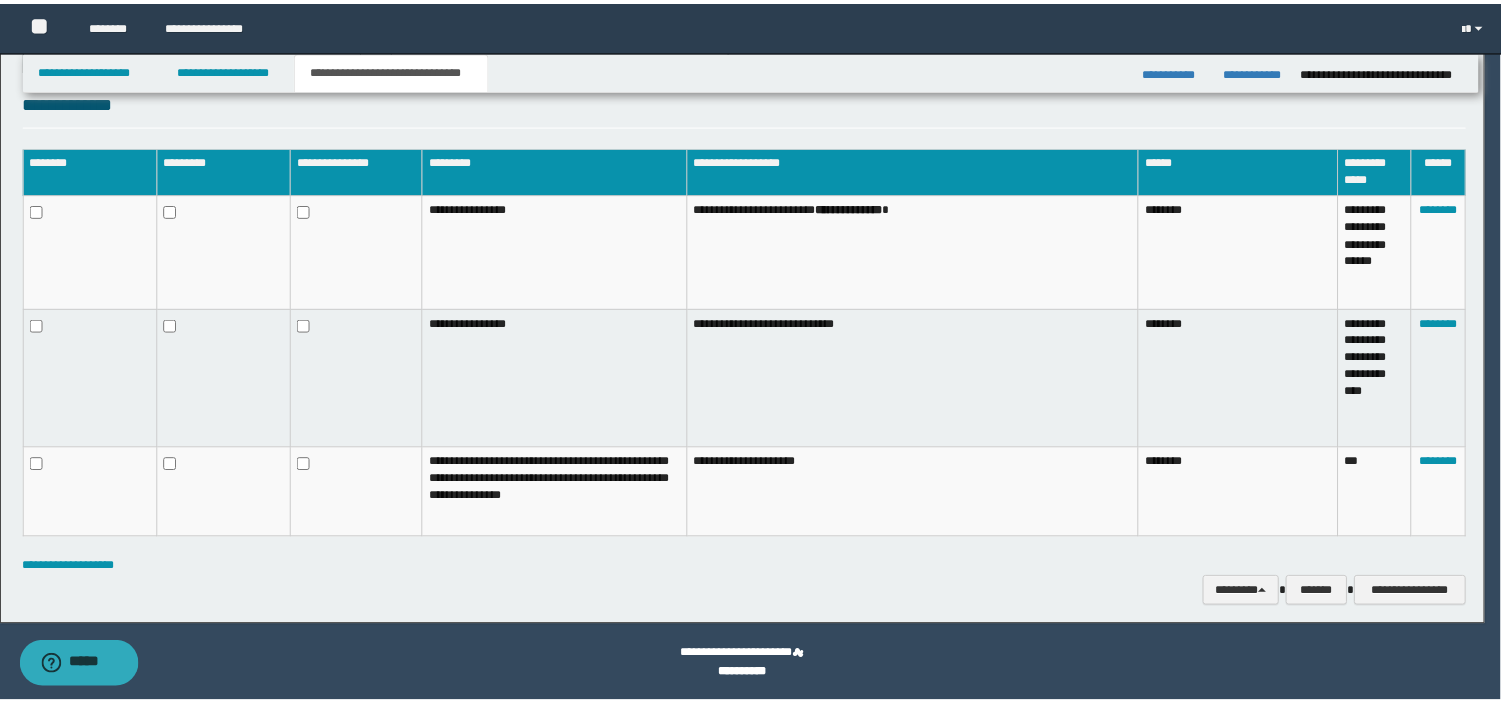 scroll, scrollTop: 875, scrollLeft: 0, axis: vertical 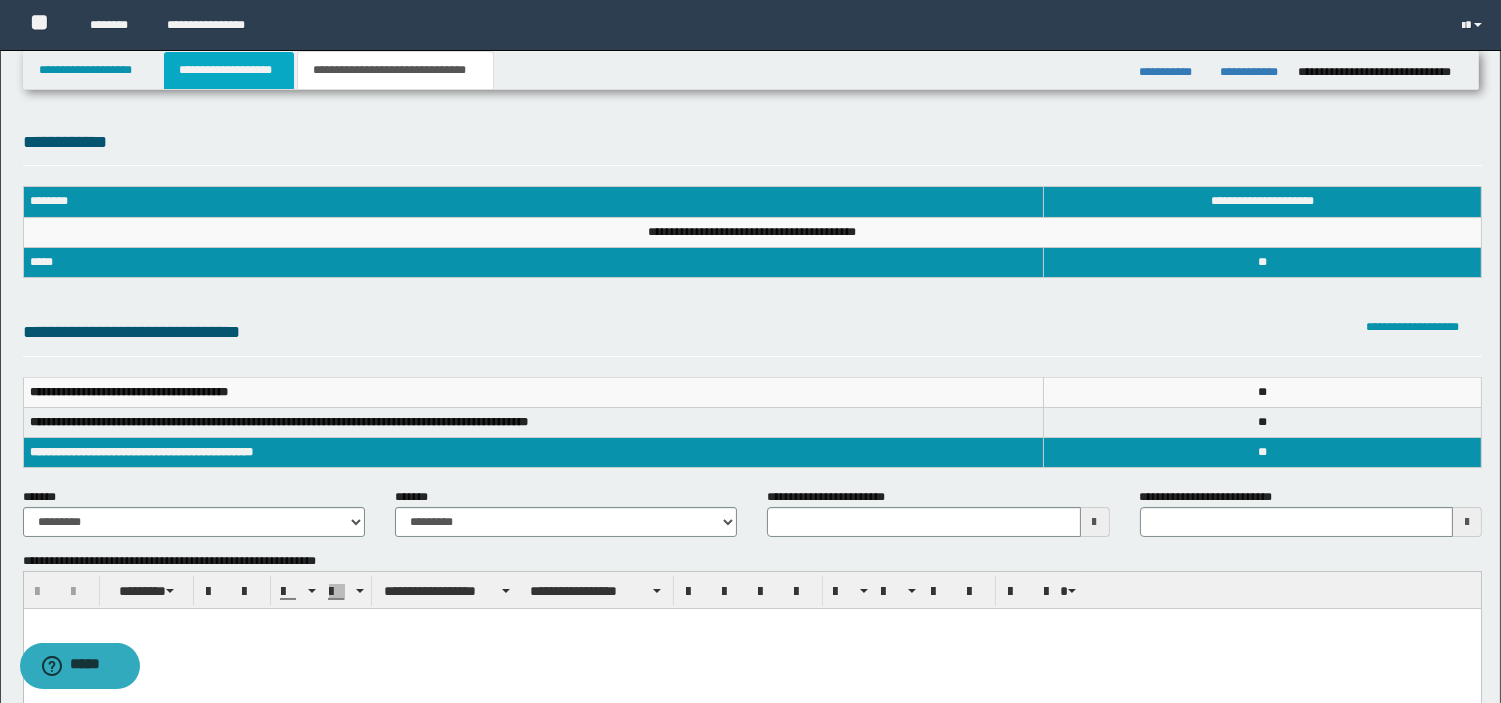 click on "**********" at bounding box center (229, 70) 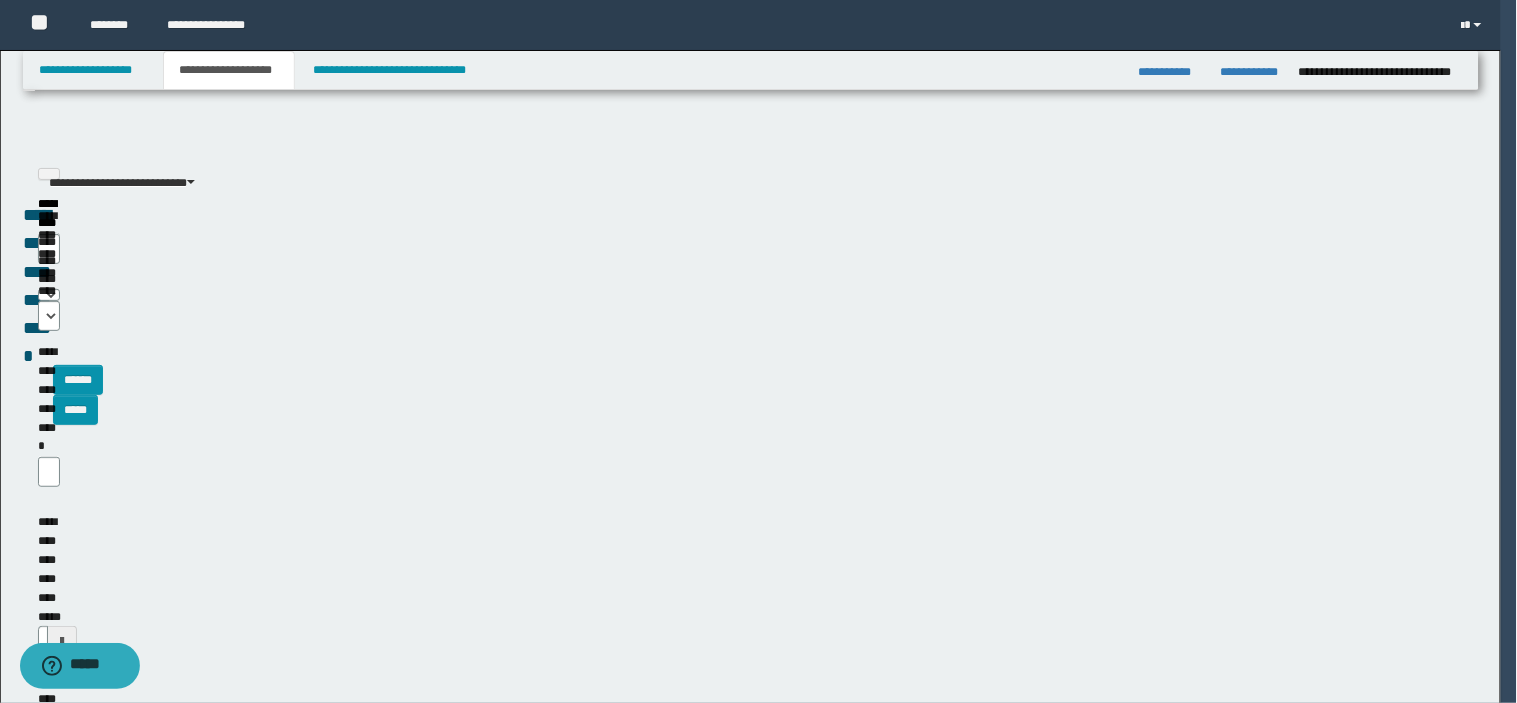 type 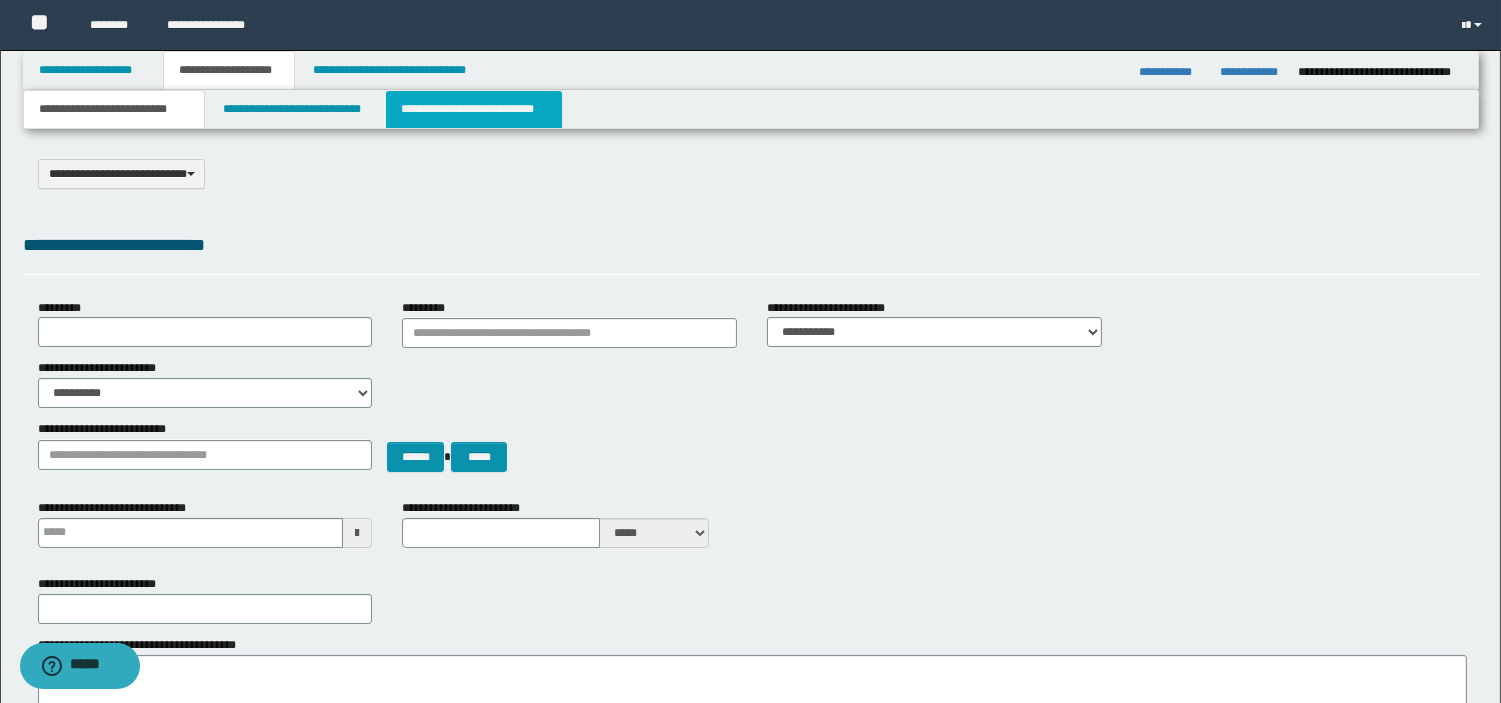 click on "**********" at bounding box center (474, 109) 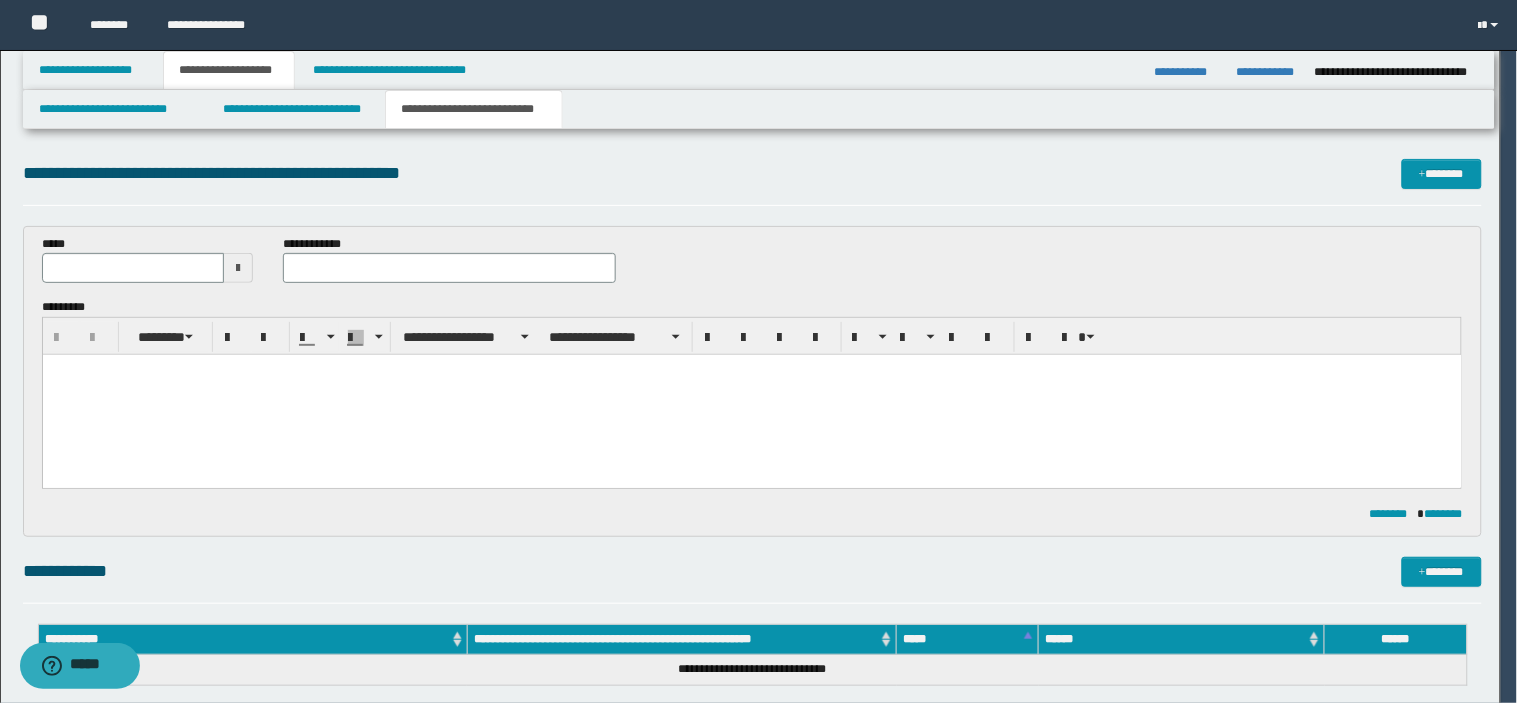 scroll, scrollTop: 0, scrollLeft: 0, axis: both 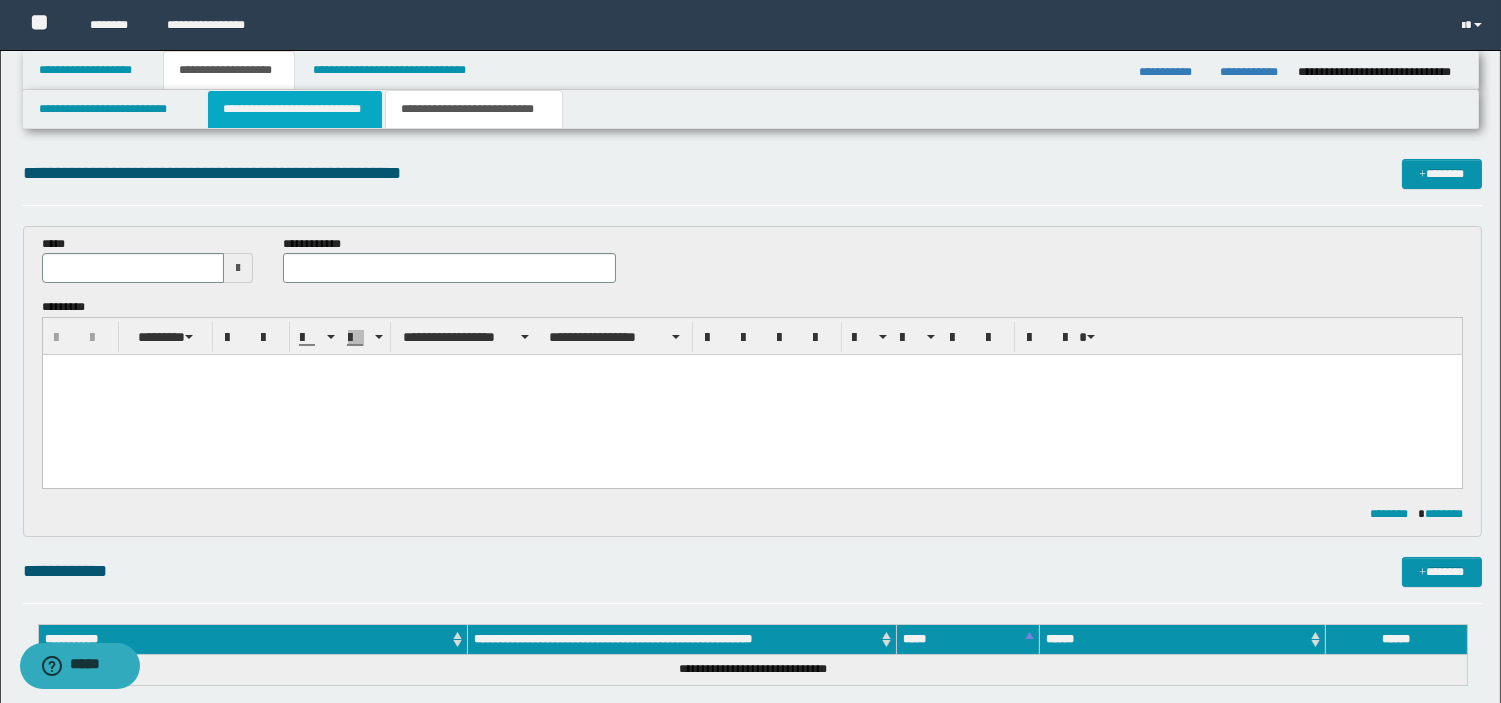 click on "**********" at bounding box center [295, 109] 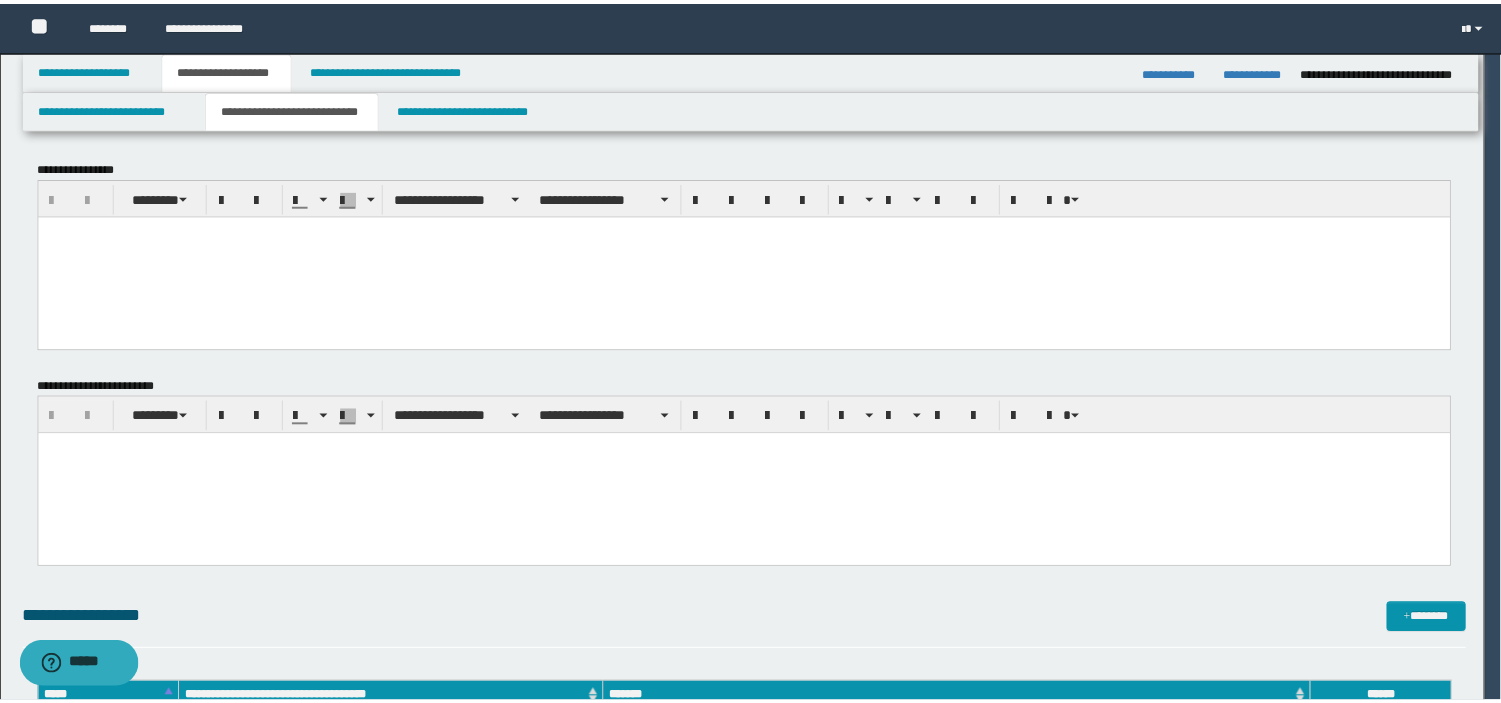 scroll, scrollTop: 0, scrollLeft: 0, axis: both 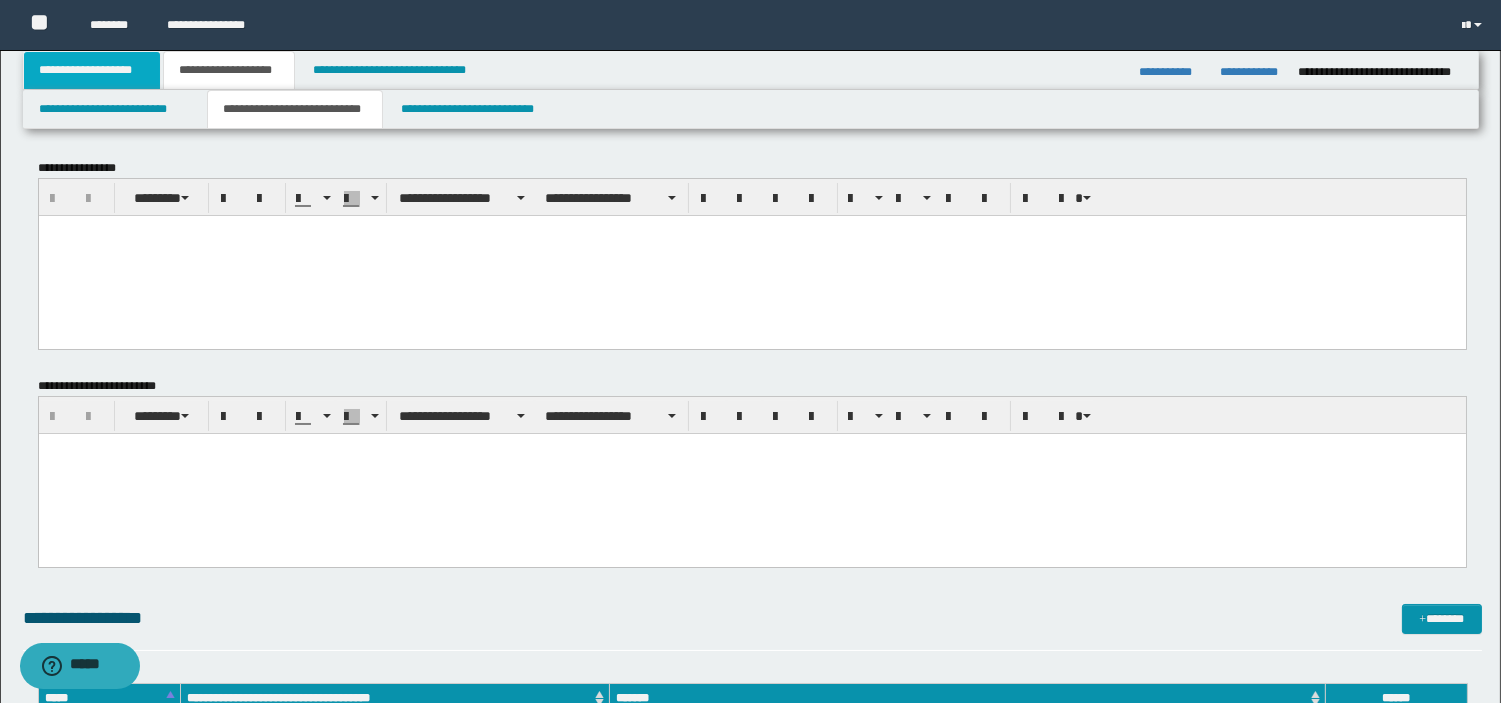 click on "**********" at bounding box center (92, 70) 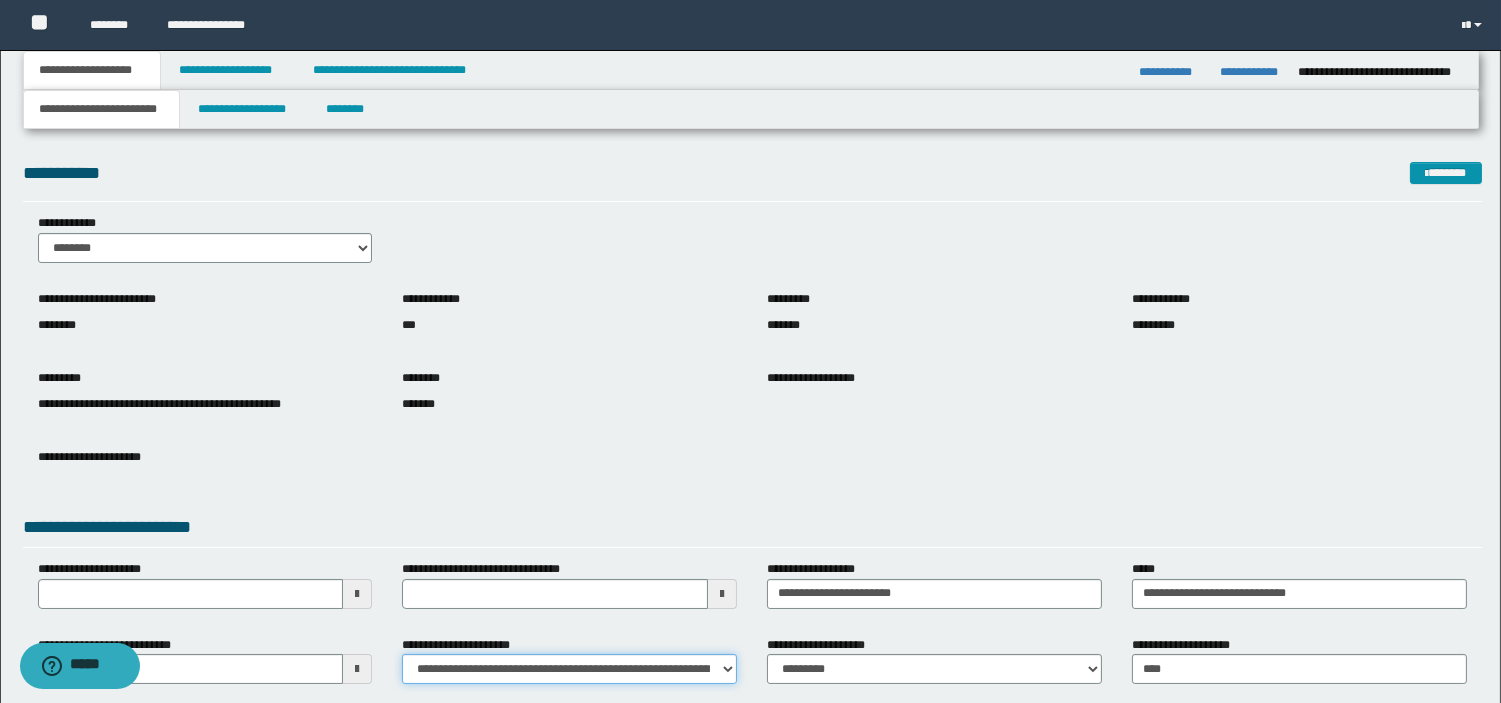 click on "**********" at bounding box center (569, 669) 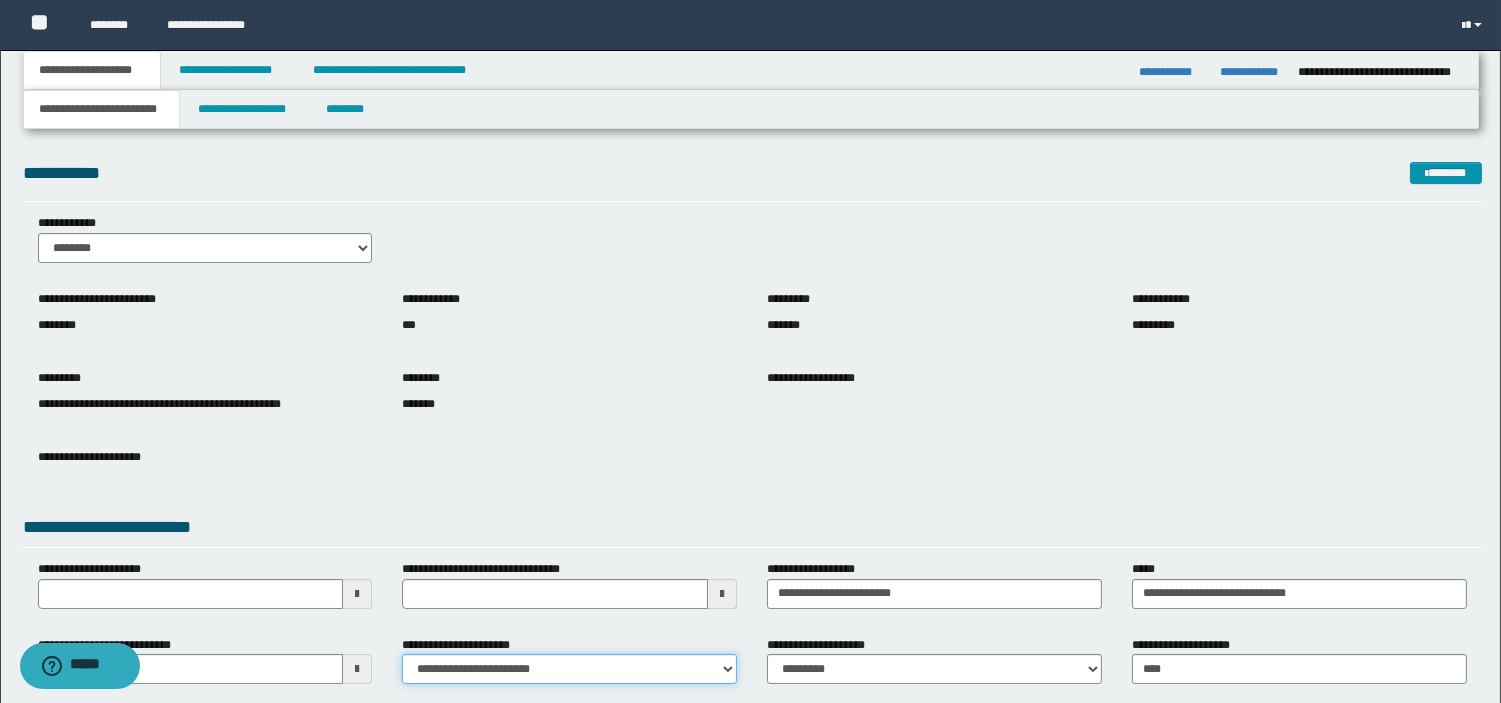 click on "**********" at bounding box center [569, 669] 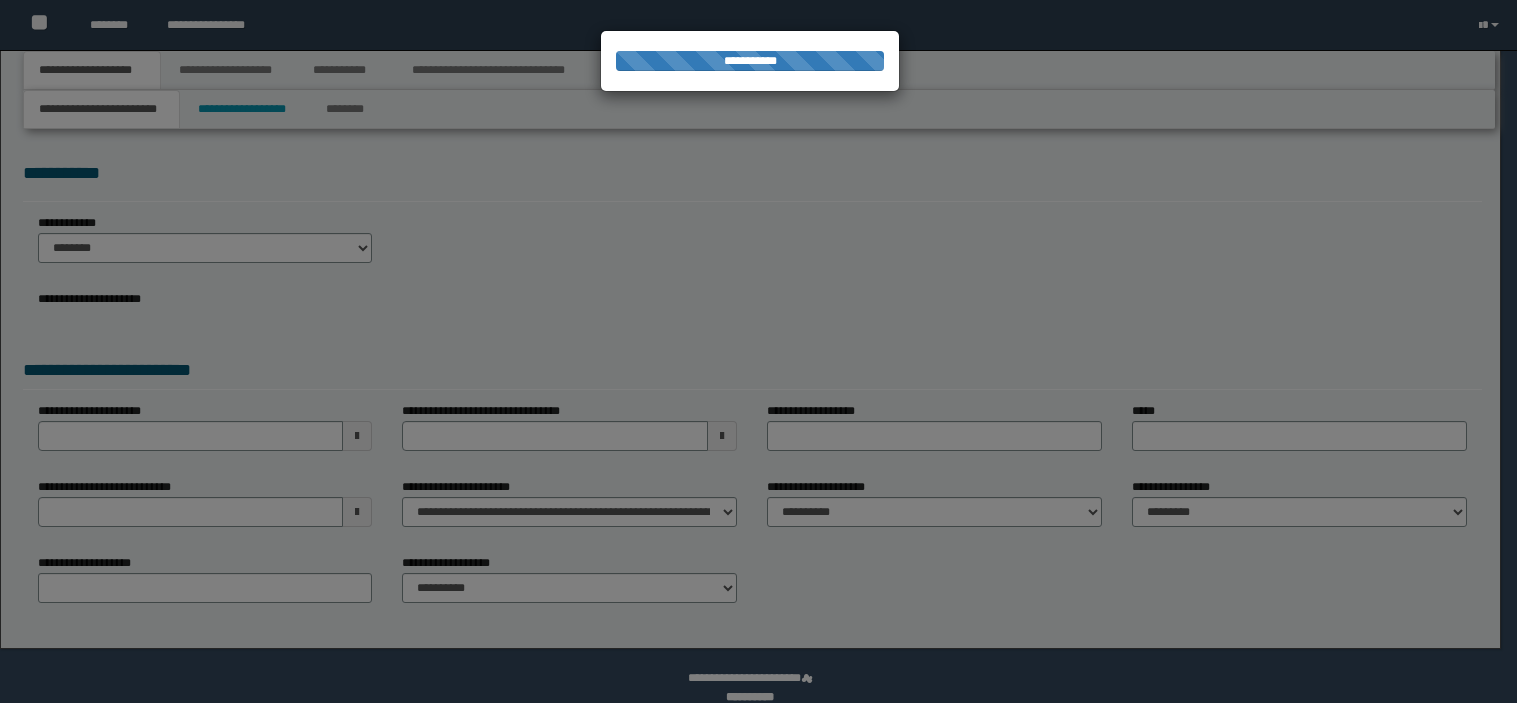 scroll, scrollTop: 0, scrollLeft: 0, axis: both 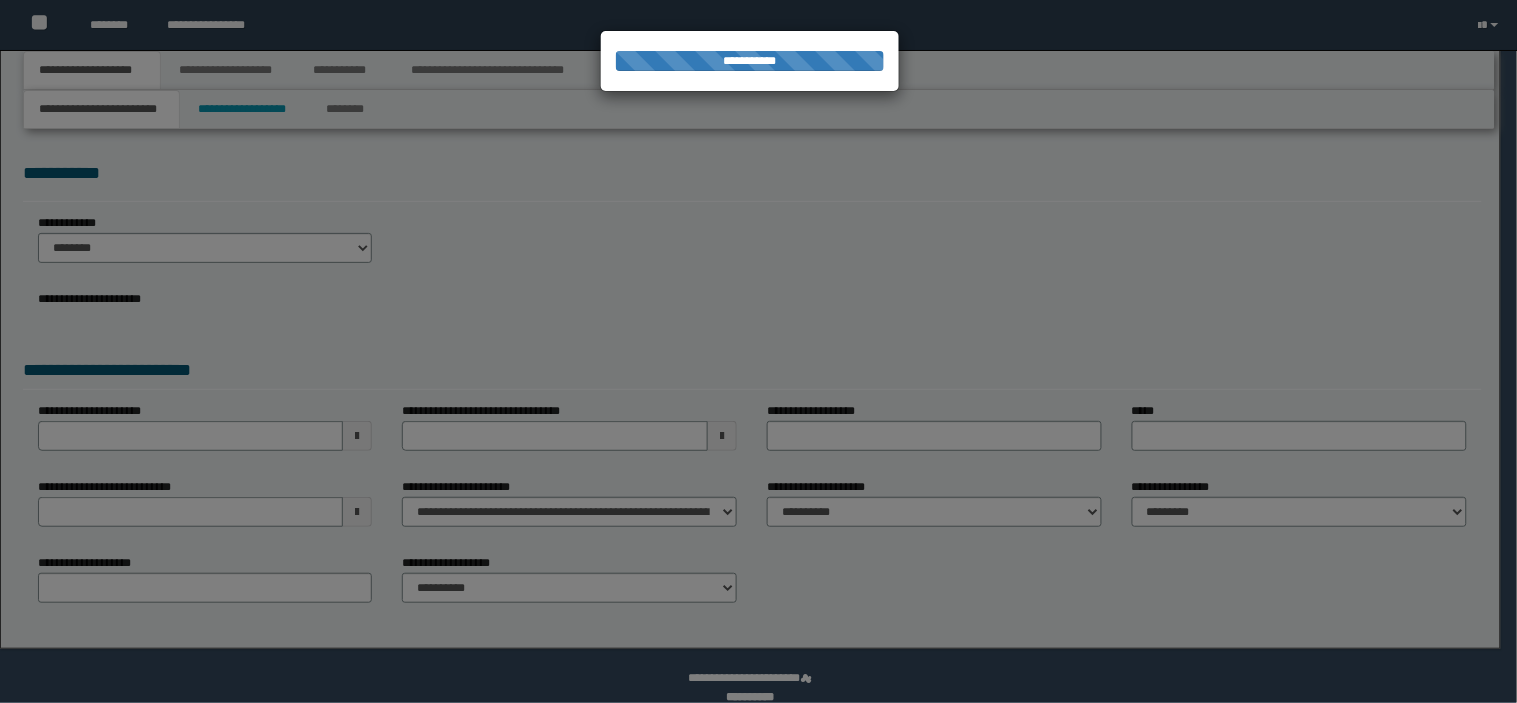 type on "**********" 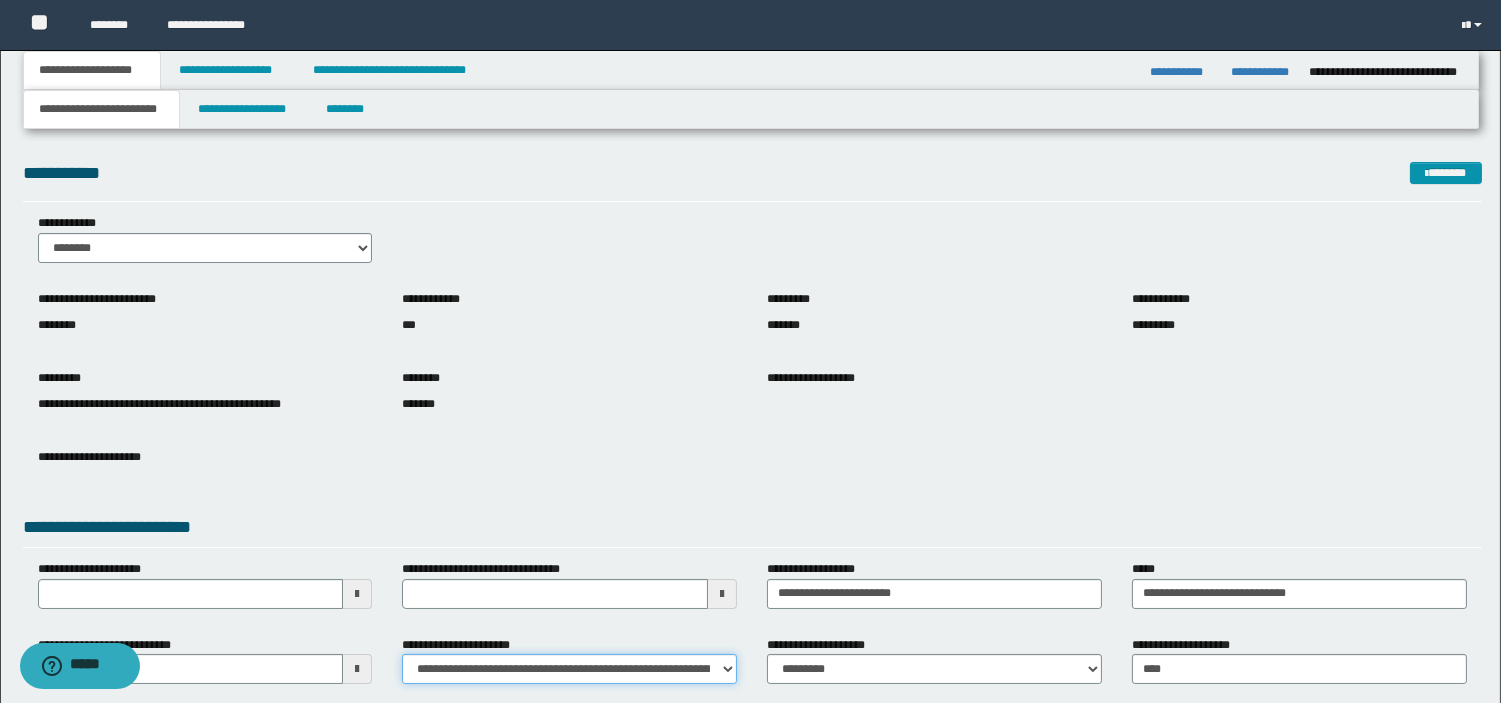 click on "**********" at bounding box center (569, 669) 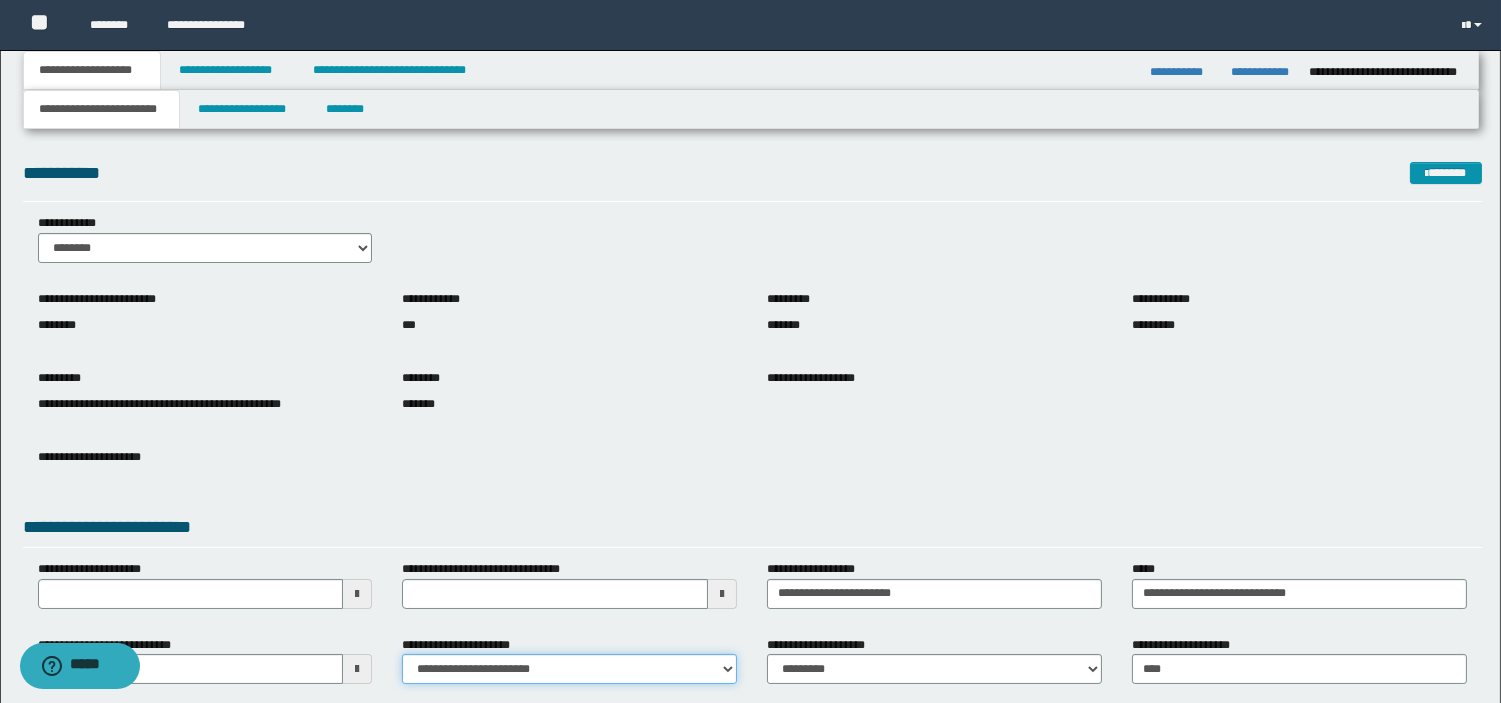 click on "**********" at bounding box center (569, 669) 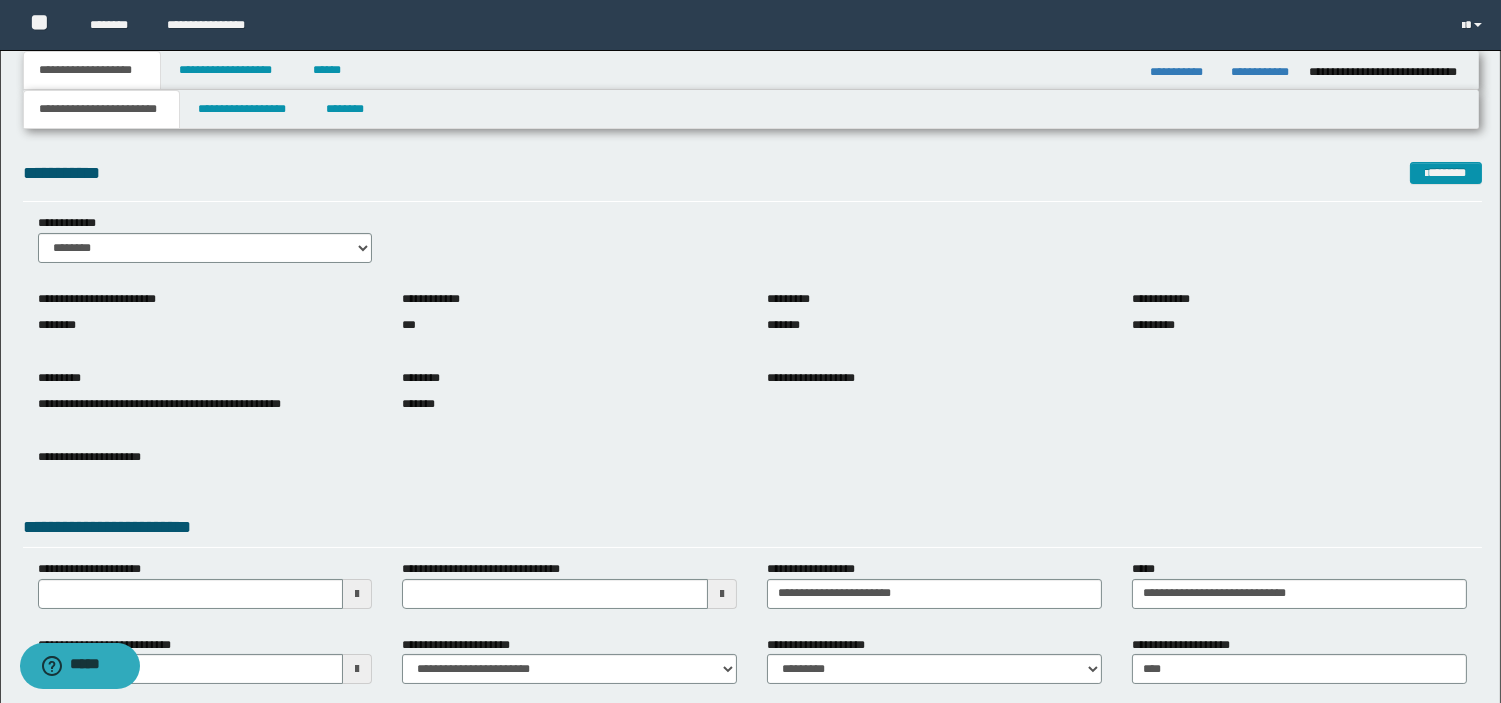 click on "***" at bounding box center (569, 325) 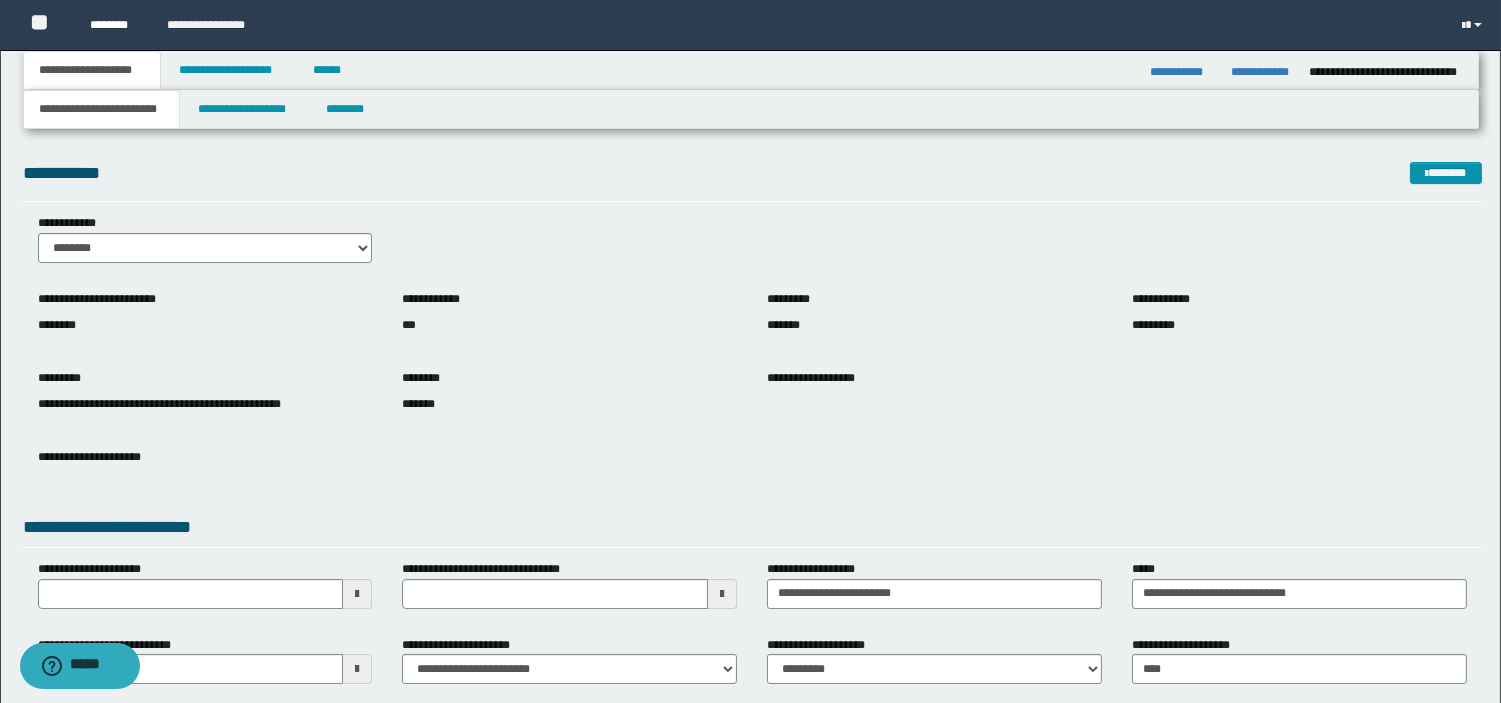 click on "********" at bounding box center (113, 25) 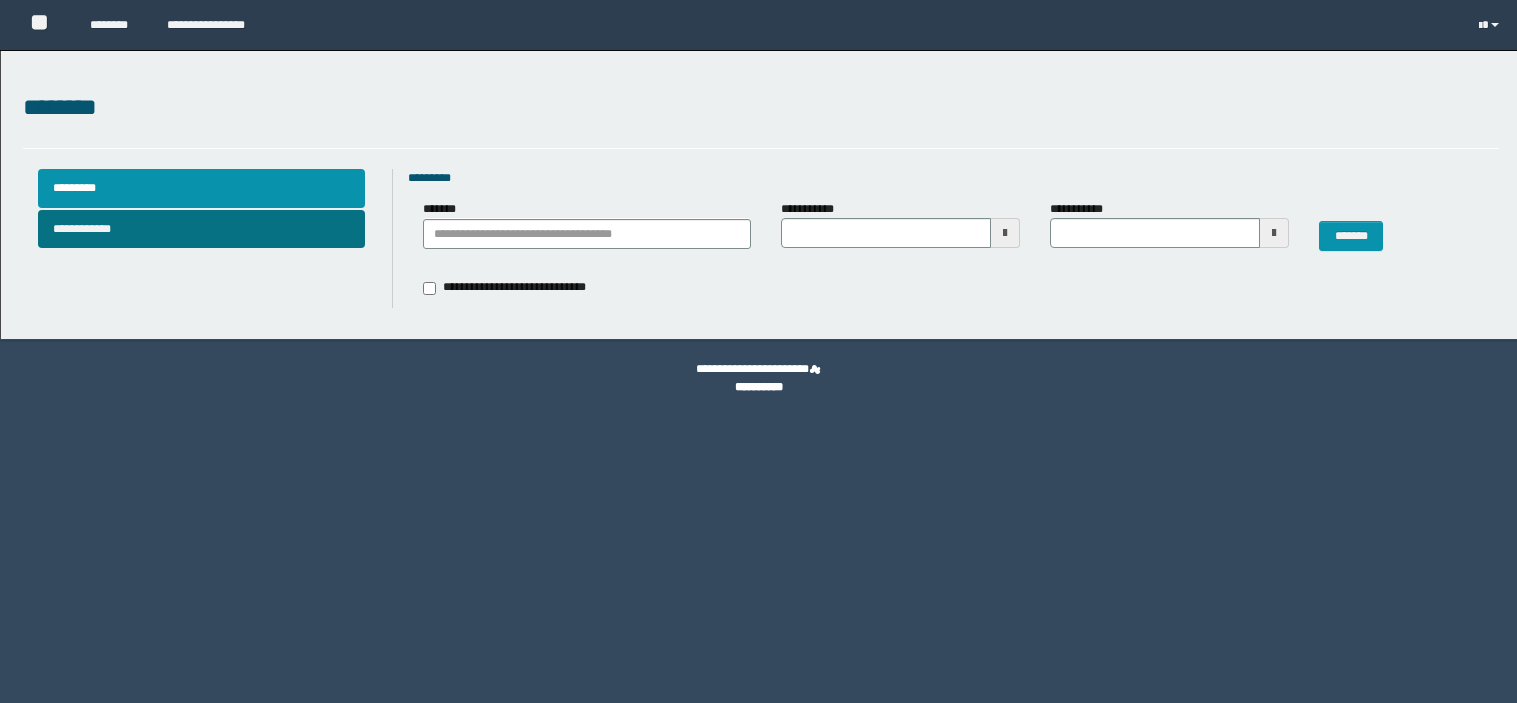 scroll, scrollTop: 0, scrollLeft: 0, axis: both 